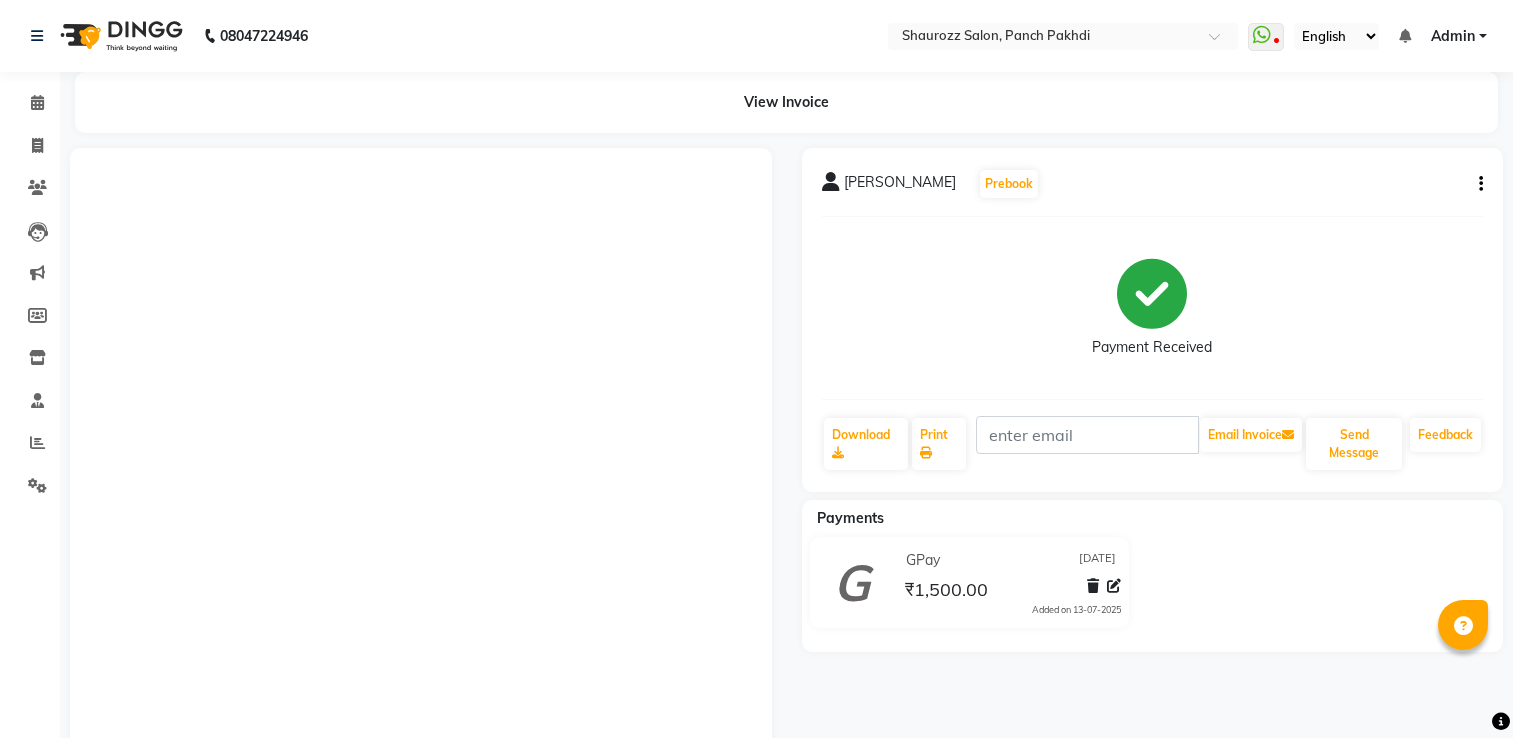 scroll, scrollTop: 0, scrollLeft: 0, axis: both 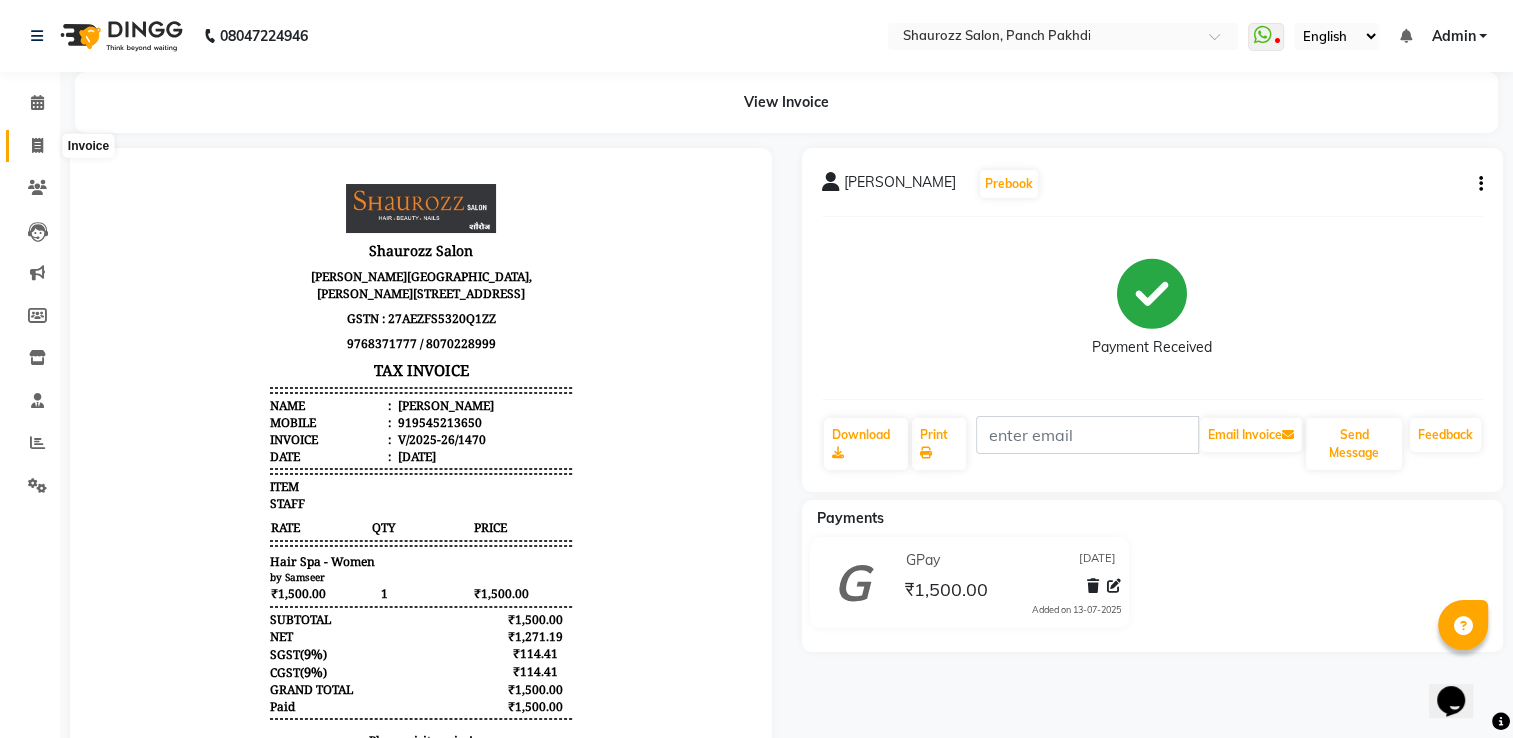 click 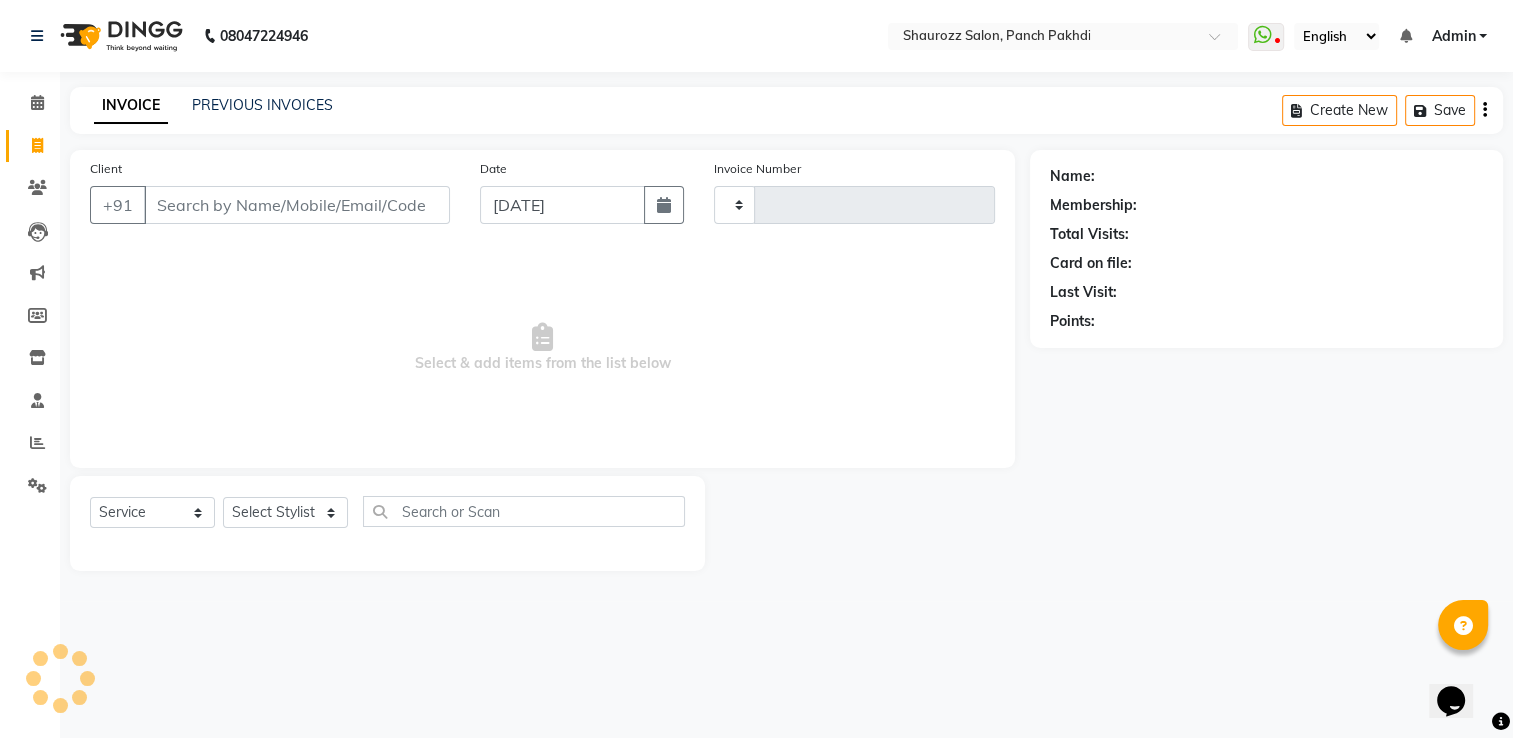 type on "1471" 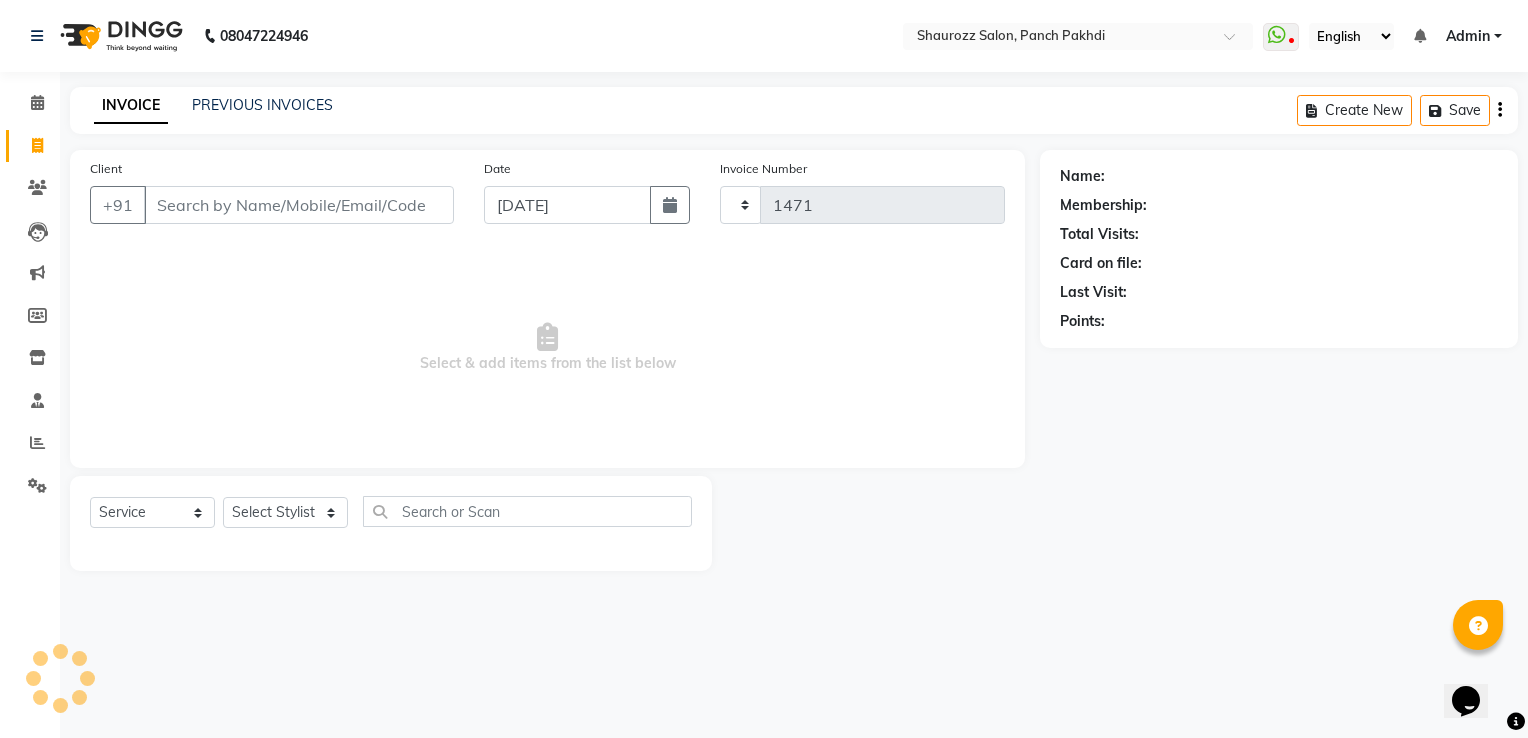 select on "485" 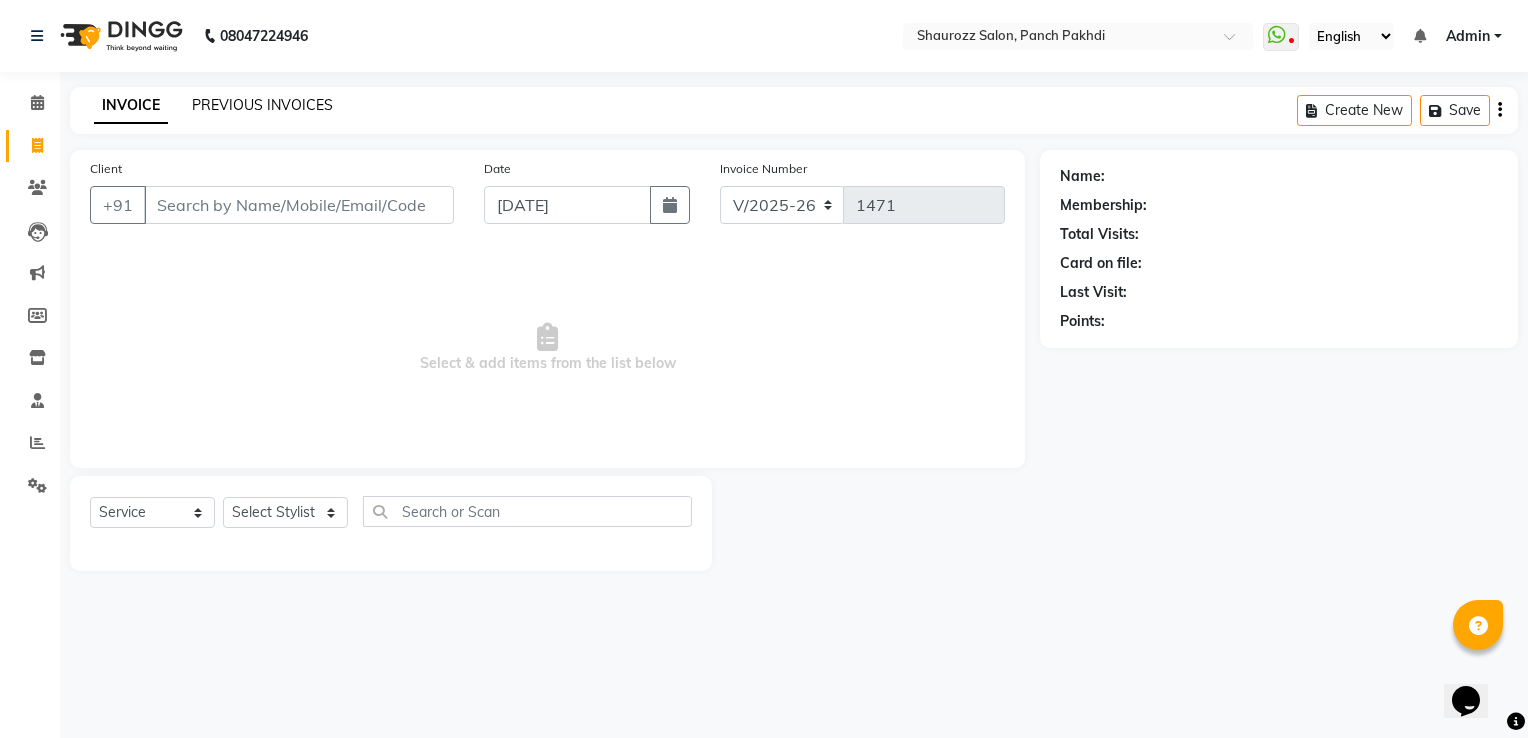 click on "PREVIOUS INVOICES" 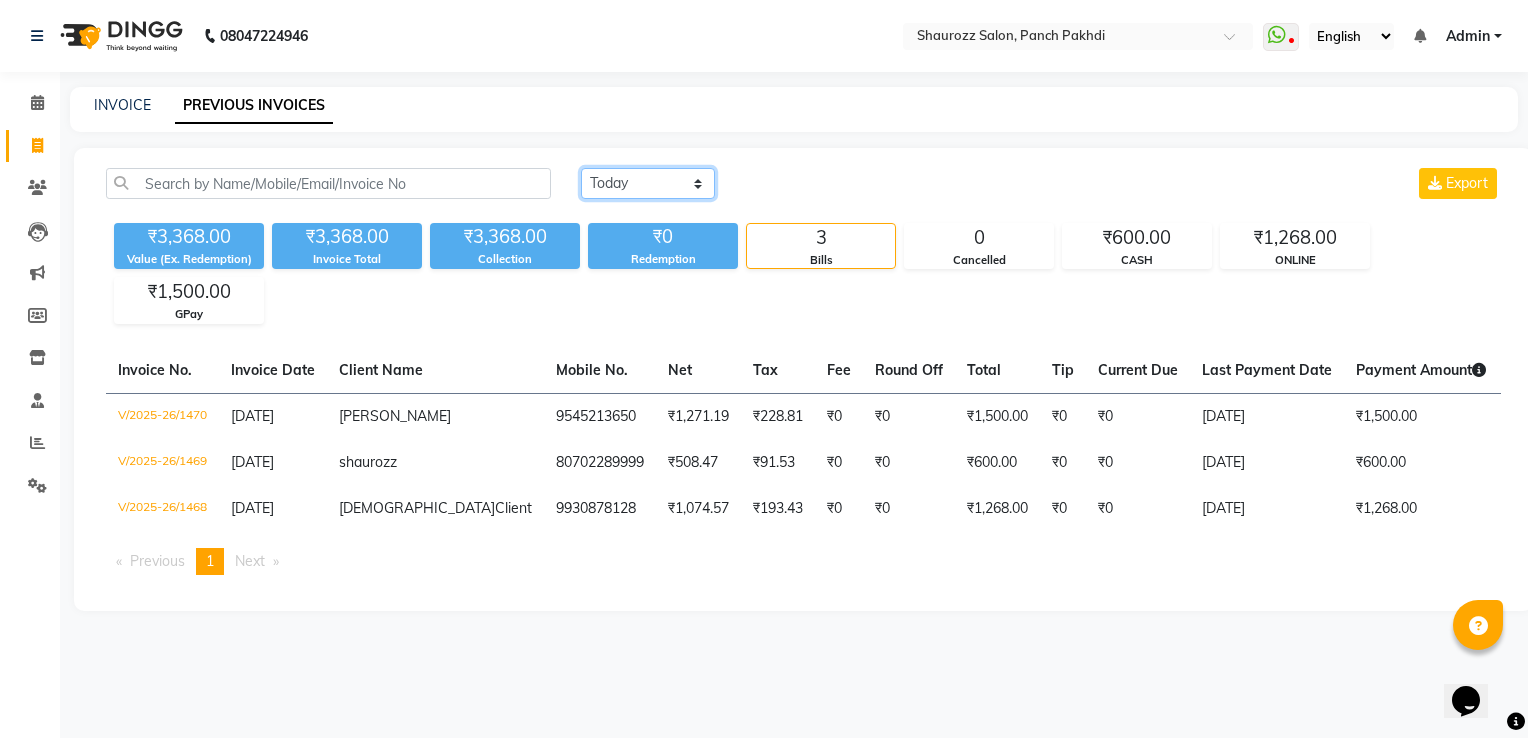 click on "Today Yesterday Custom Range" 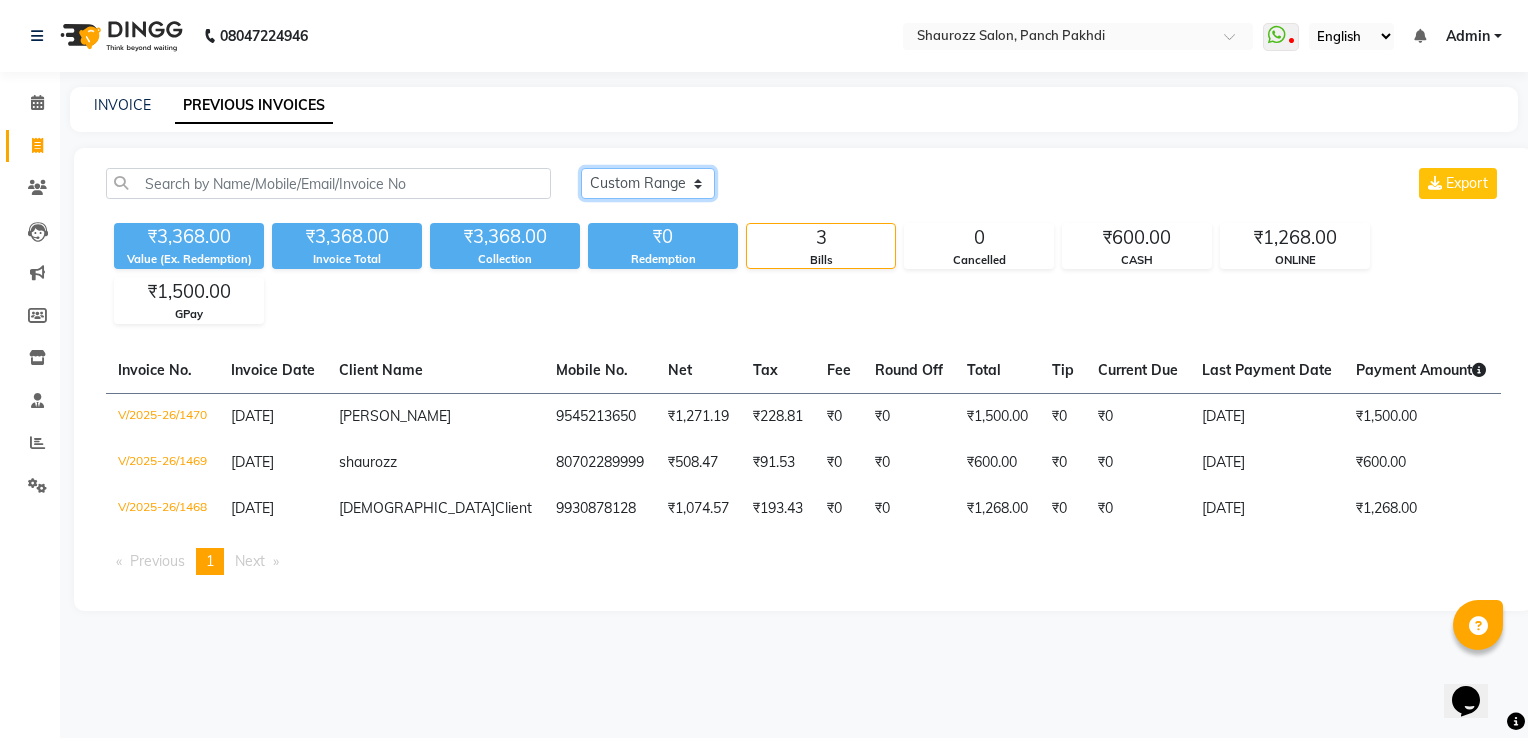 click on "Today Yesterday Custom Range" 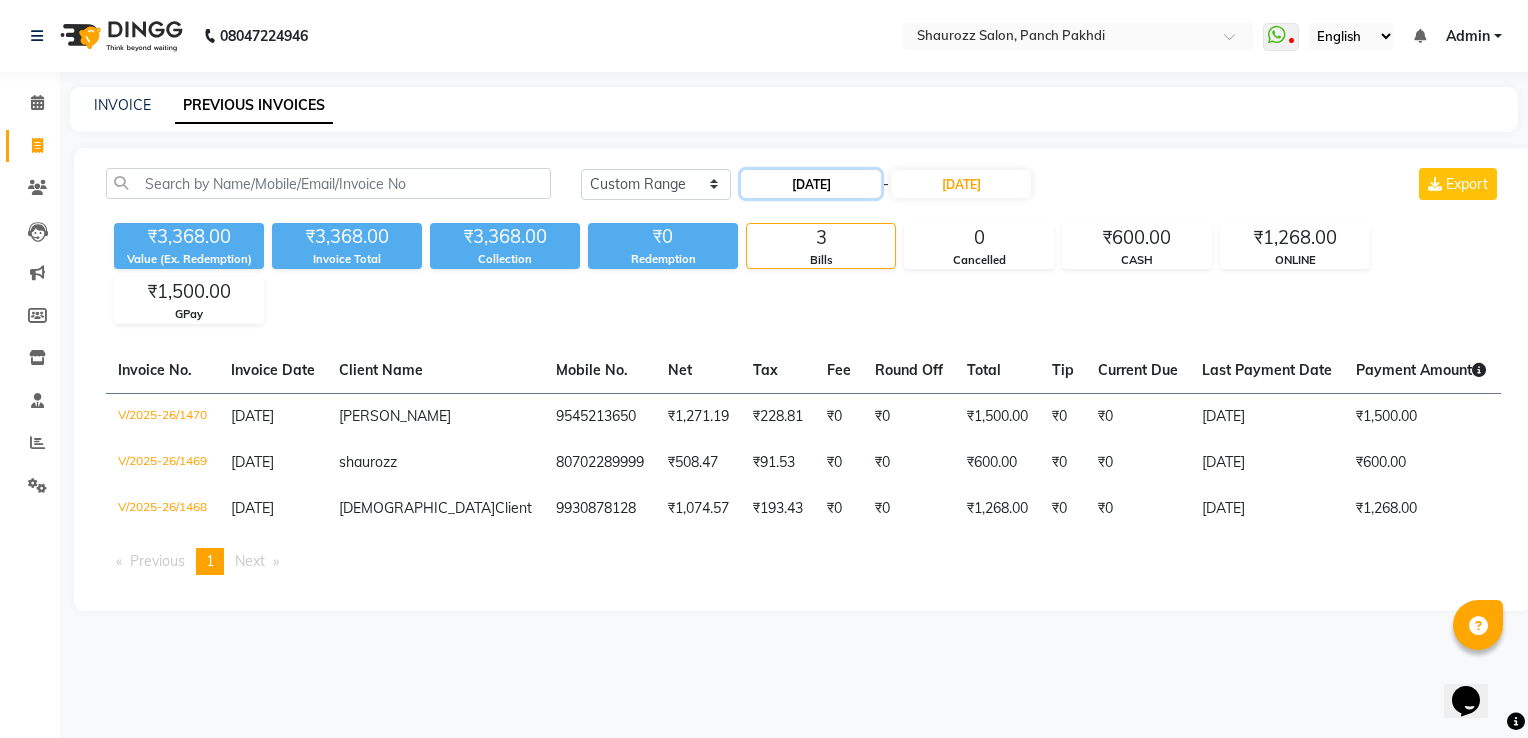click on "13-07-2025" 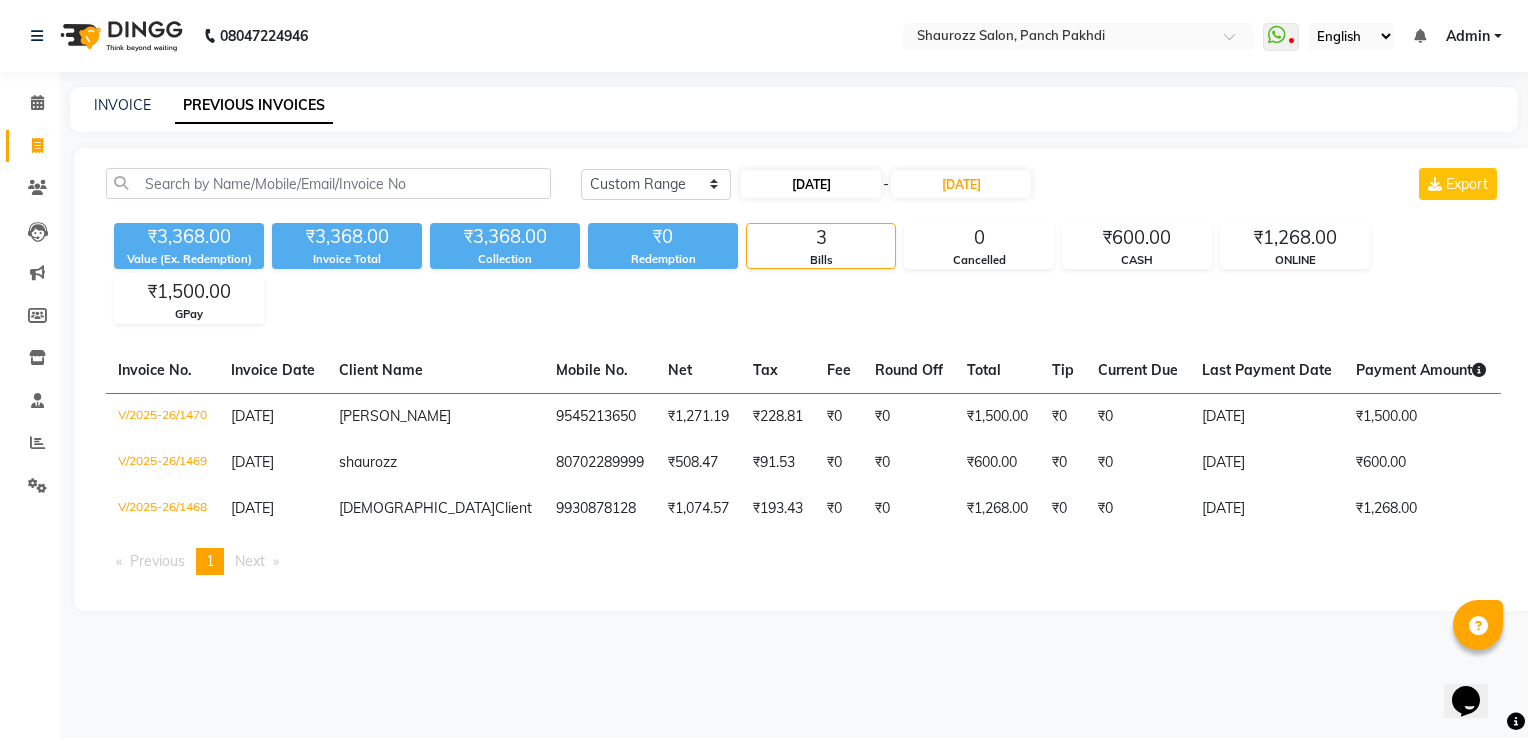select on "7" 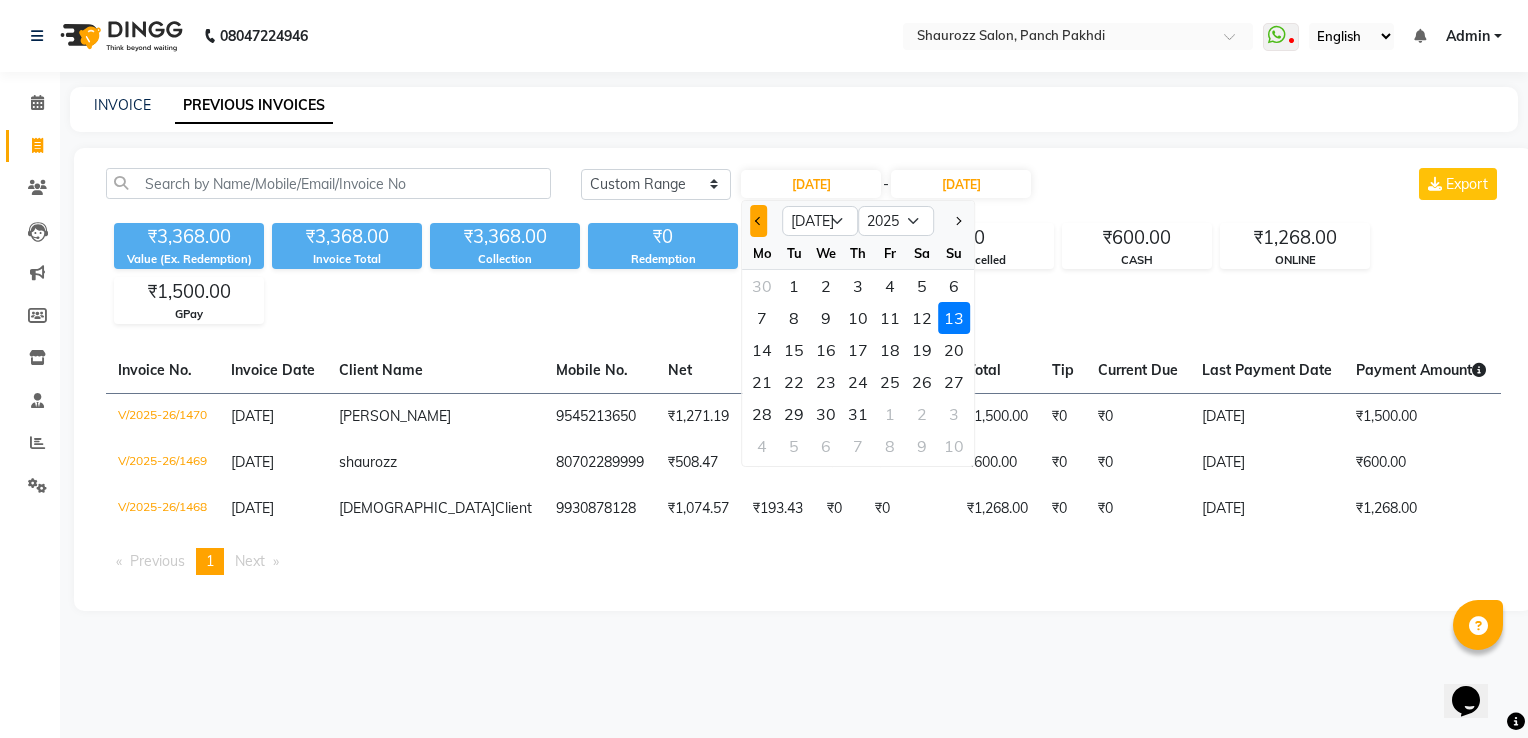 click 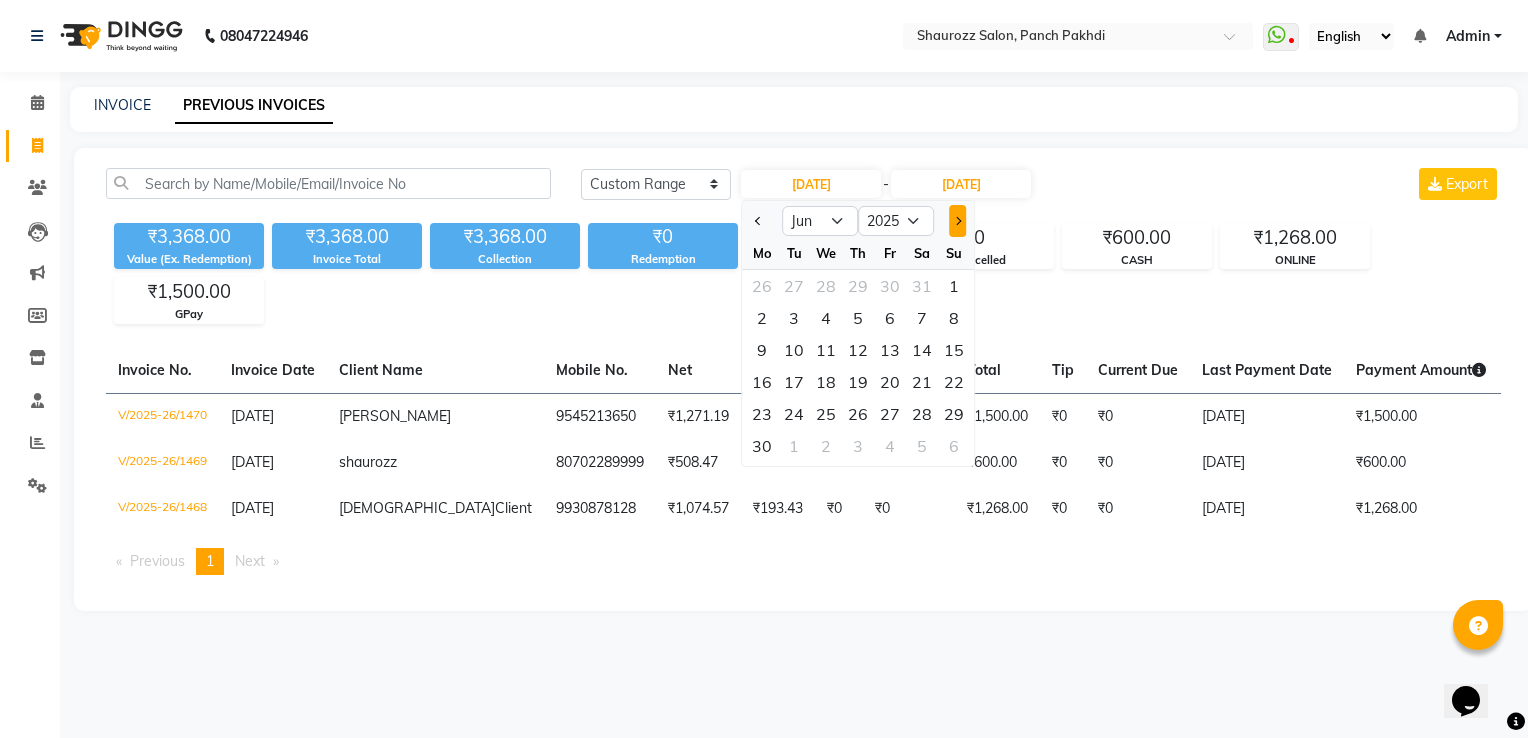 click 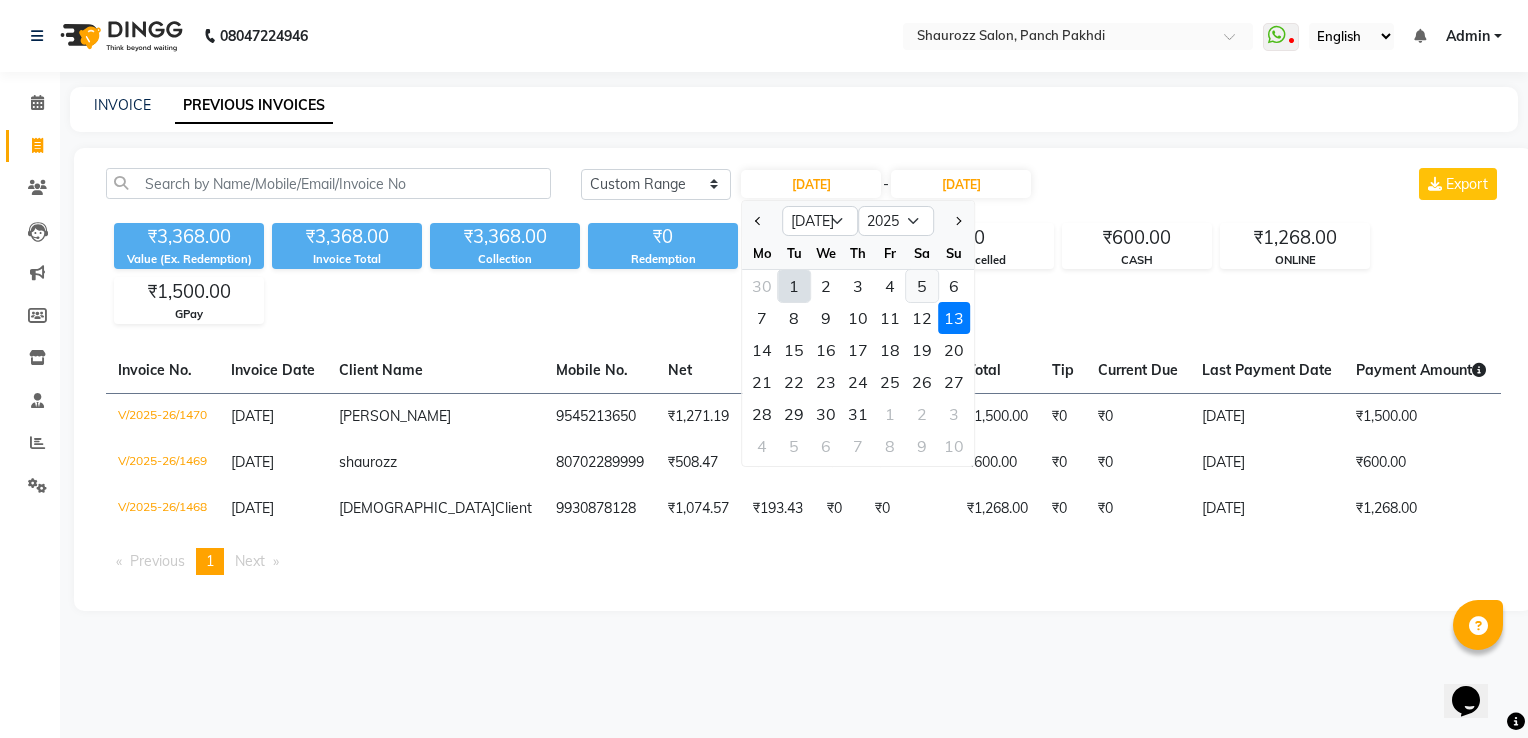 click on "5" 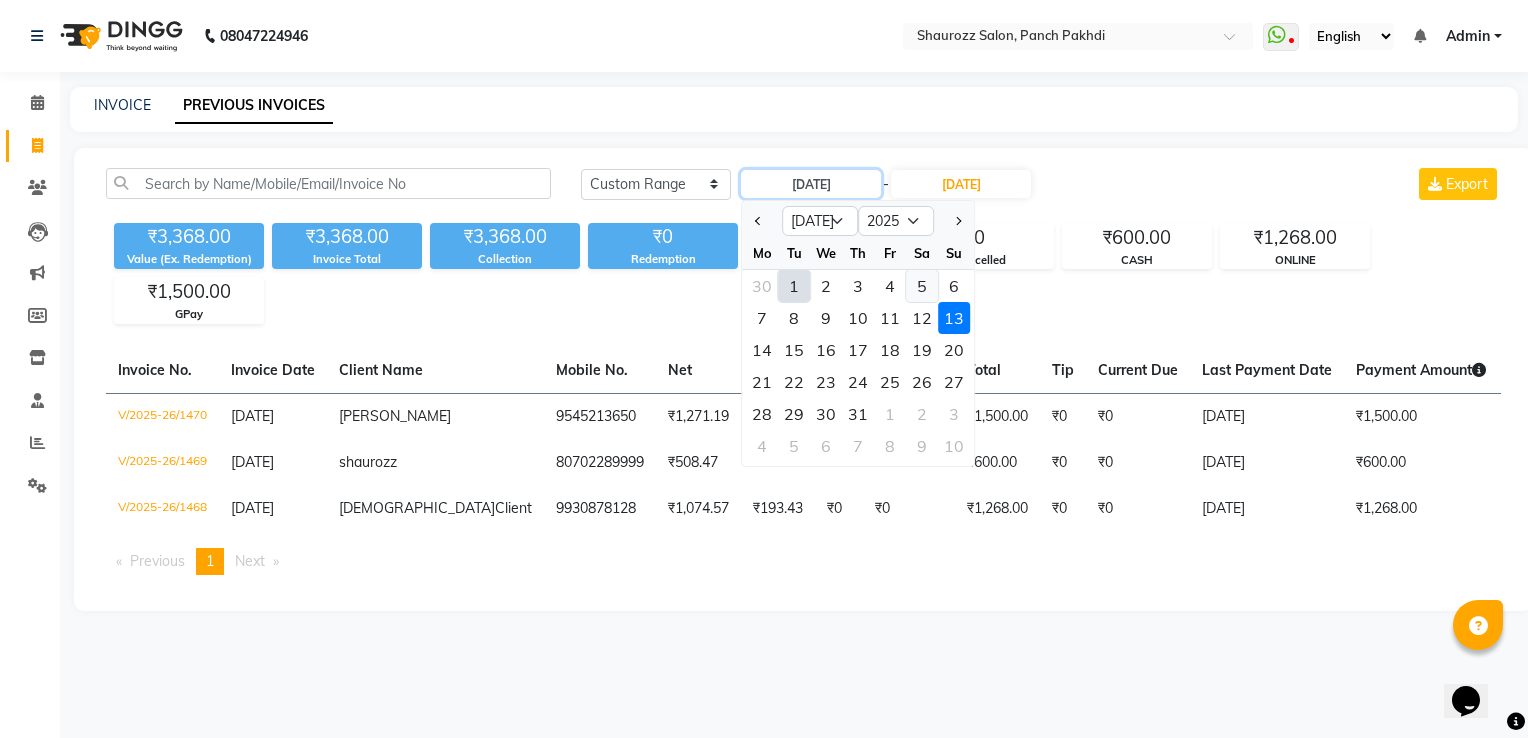 type on "05-07-2025" 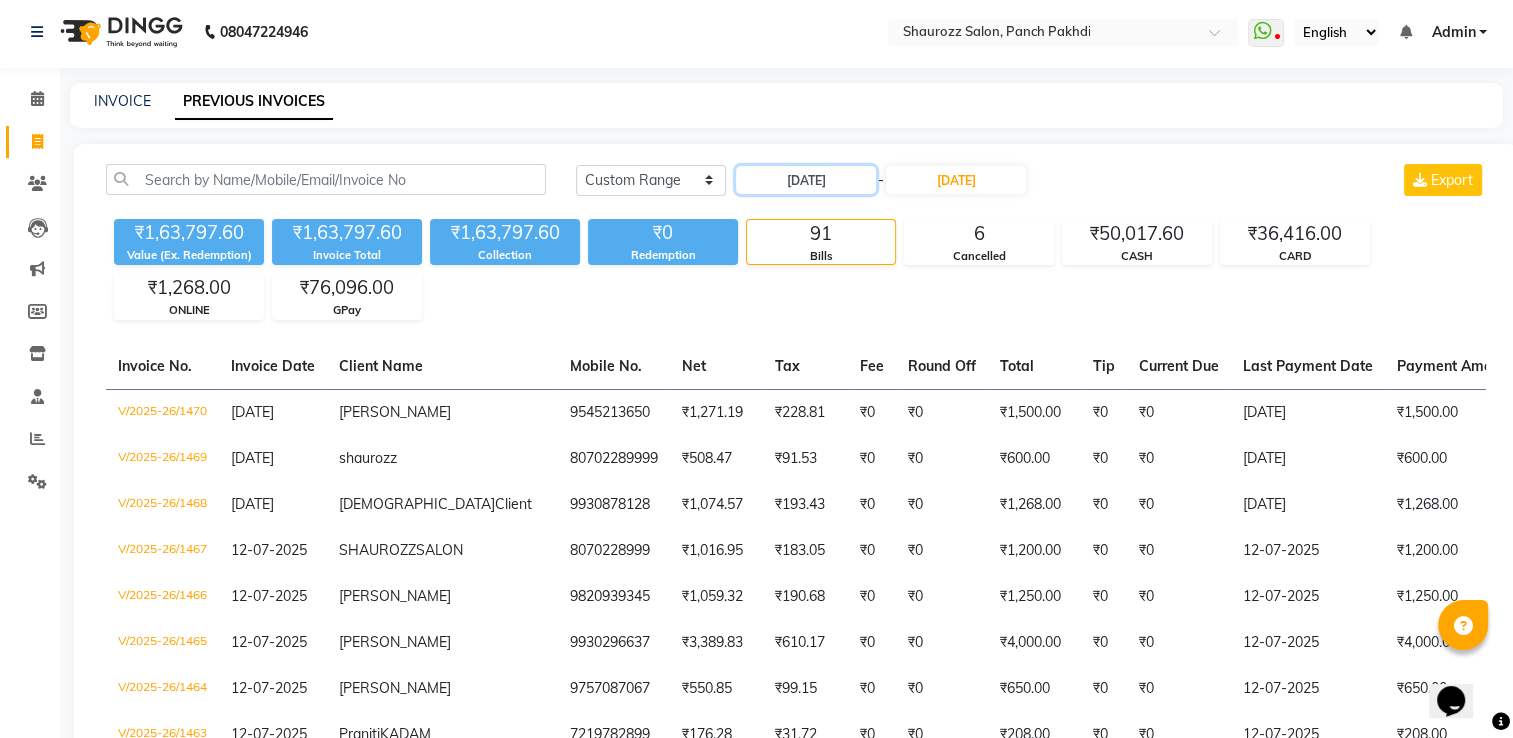 scroll, scrollTop: 0, scrollLeft: 0, axis: both 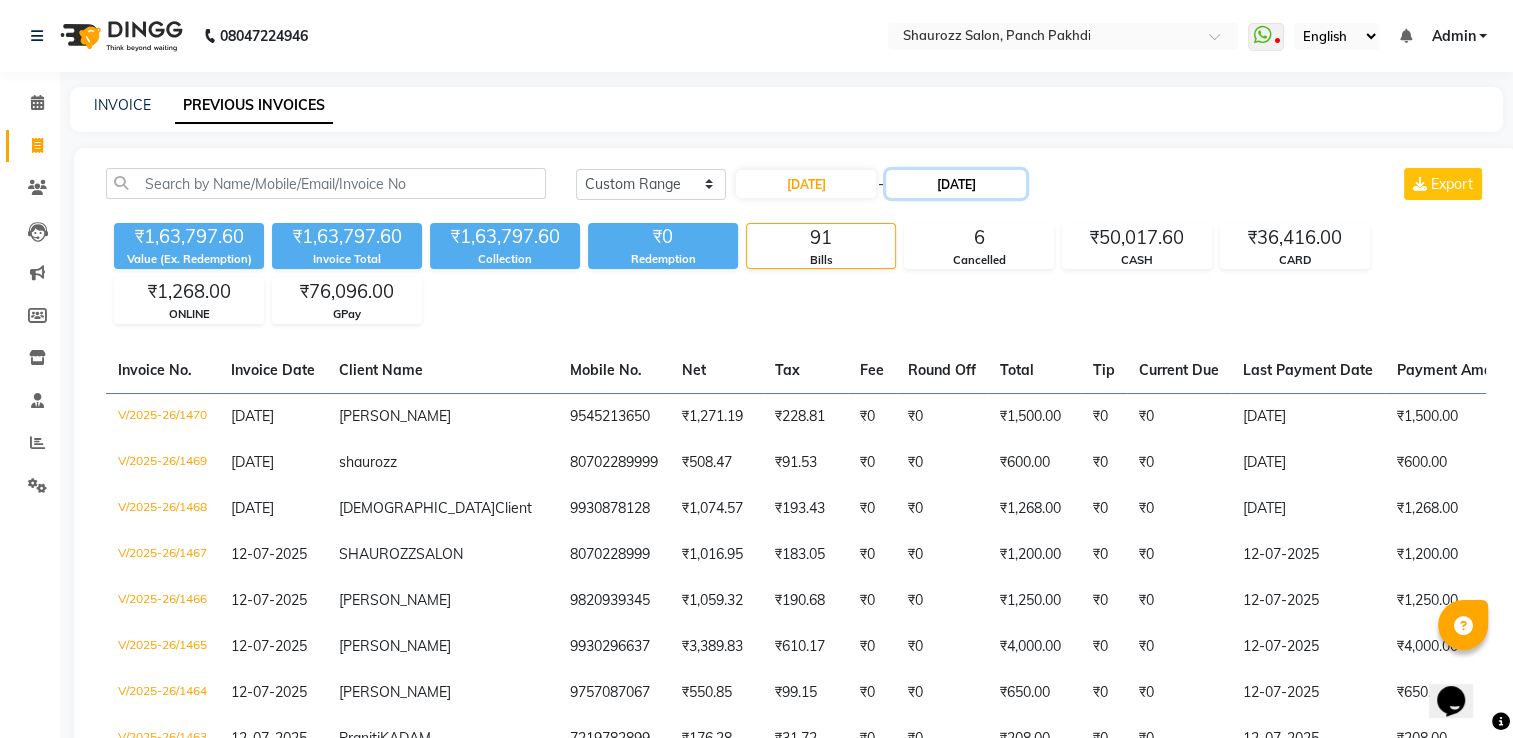click on "[DATE]" 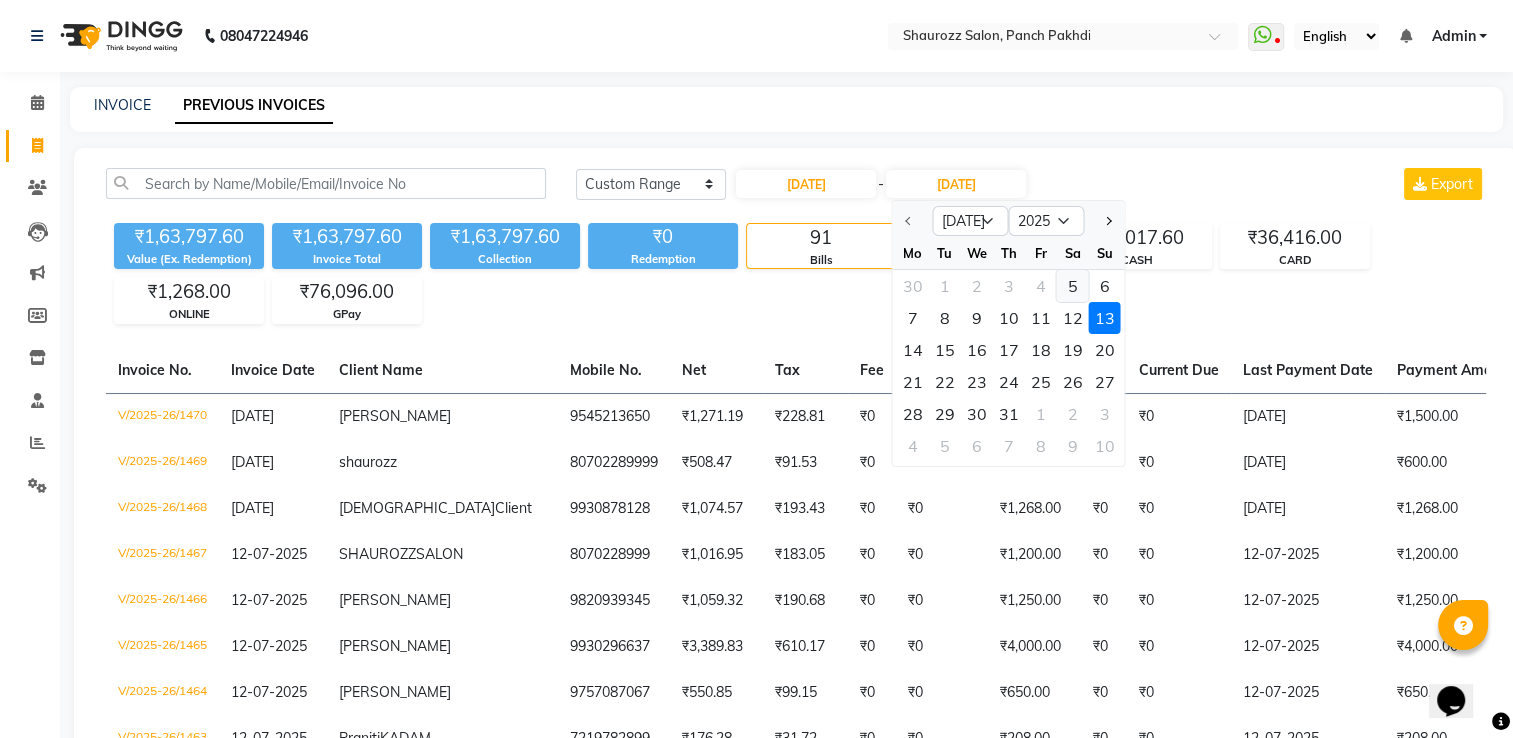 click on "5" 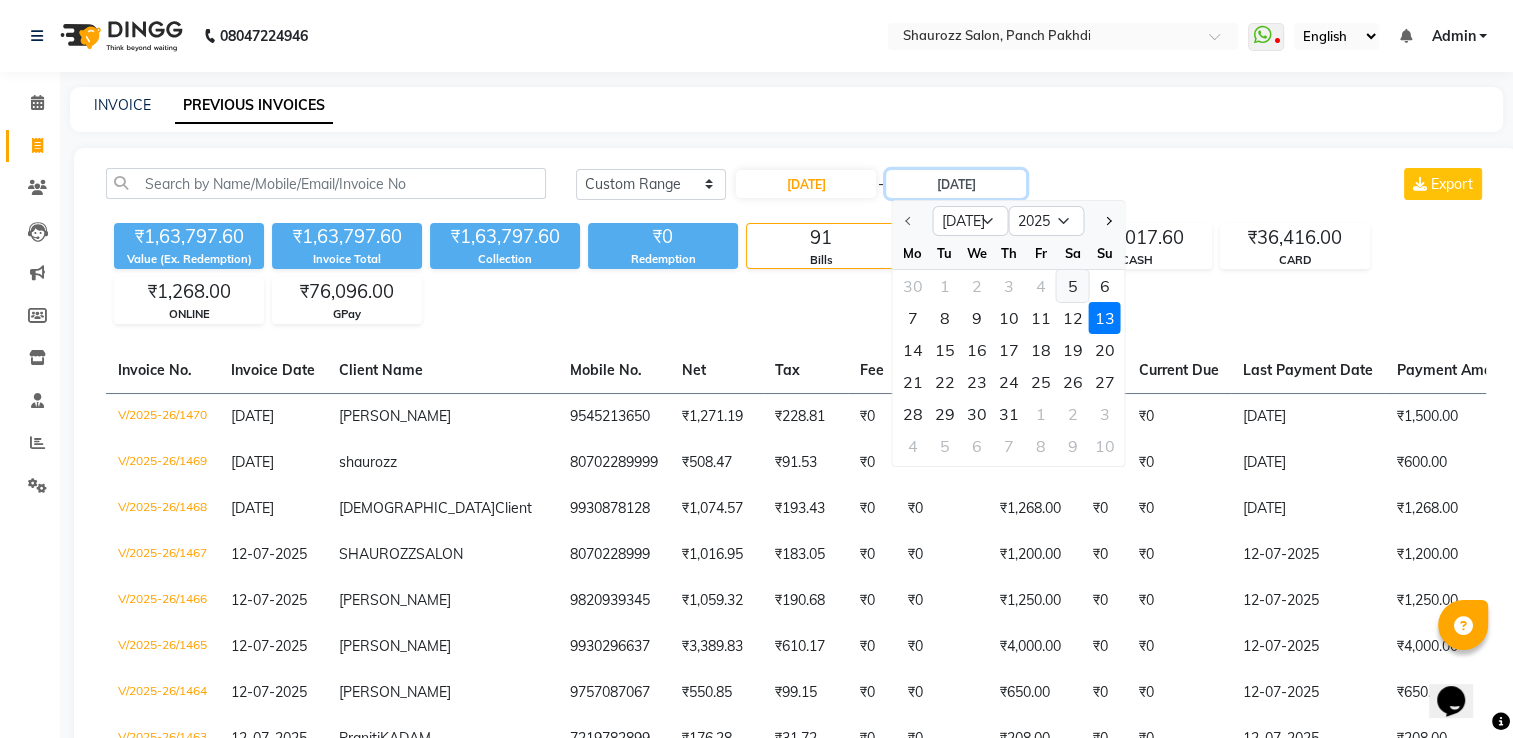 type on "[DATE]" 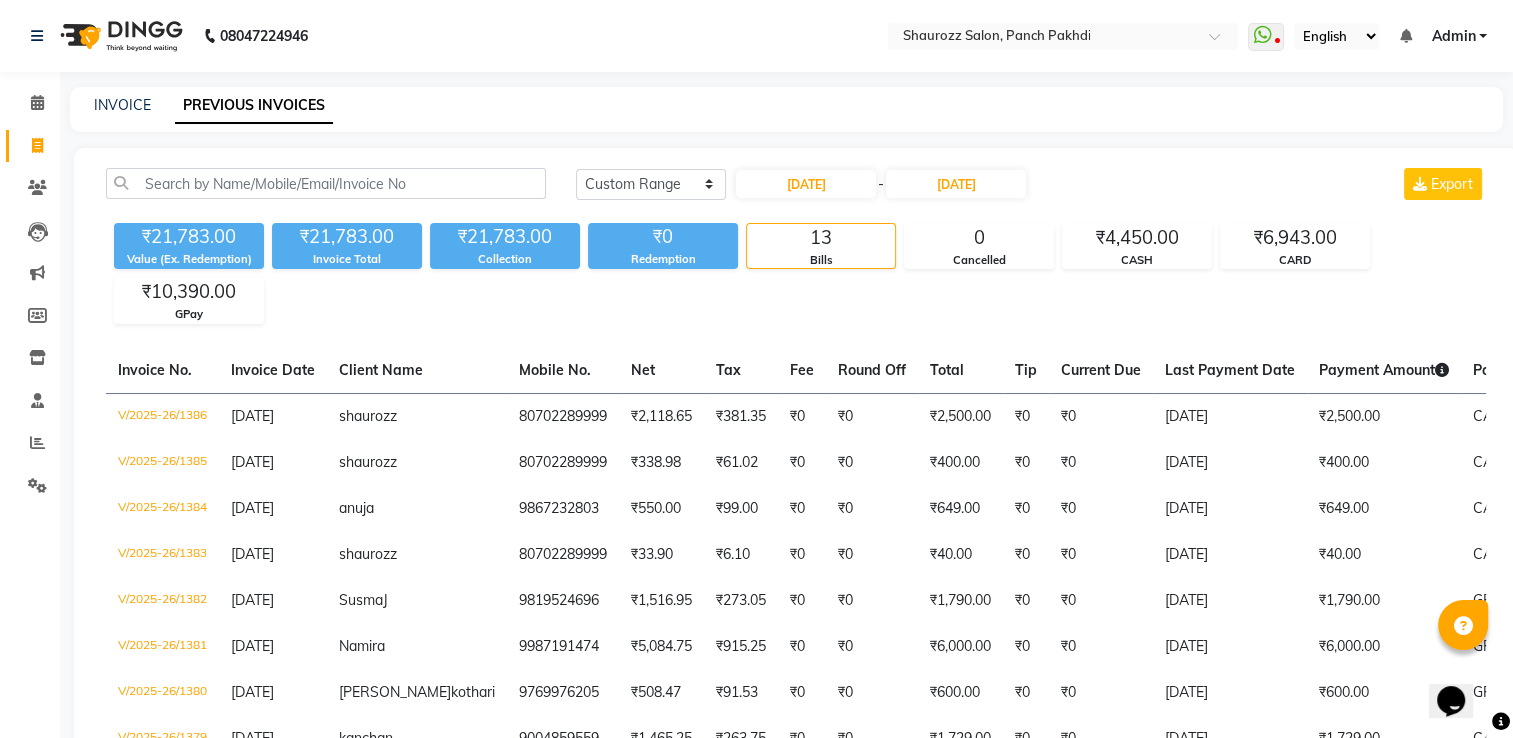 click on "Today Yesterday Custom Range 05-07-2025 - 05-07-2025 Export" 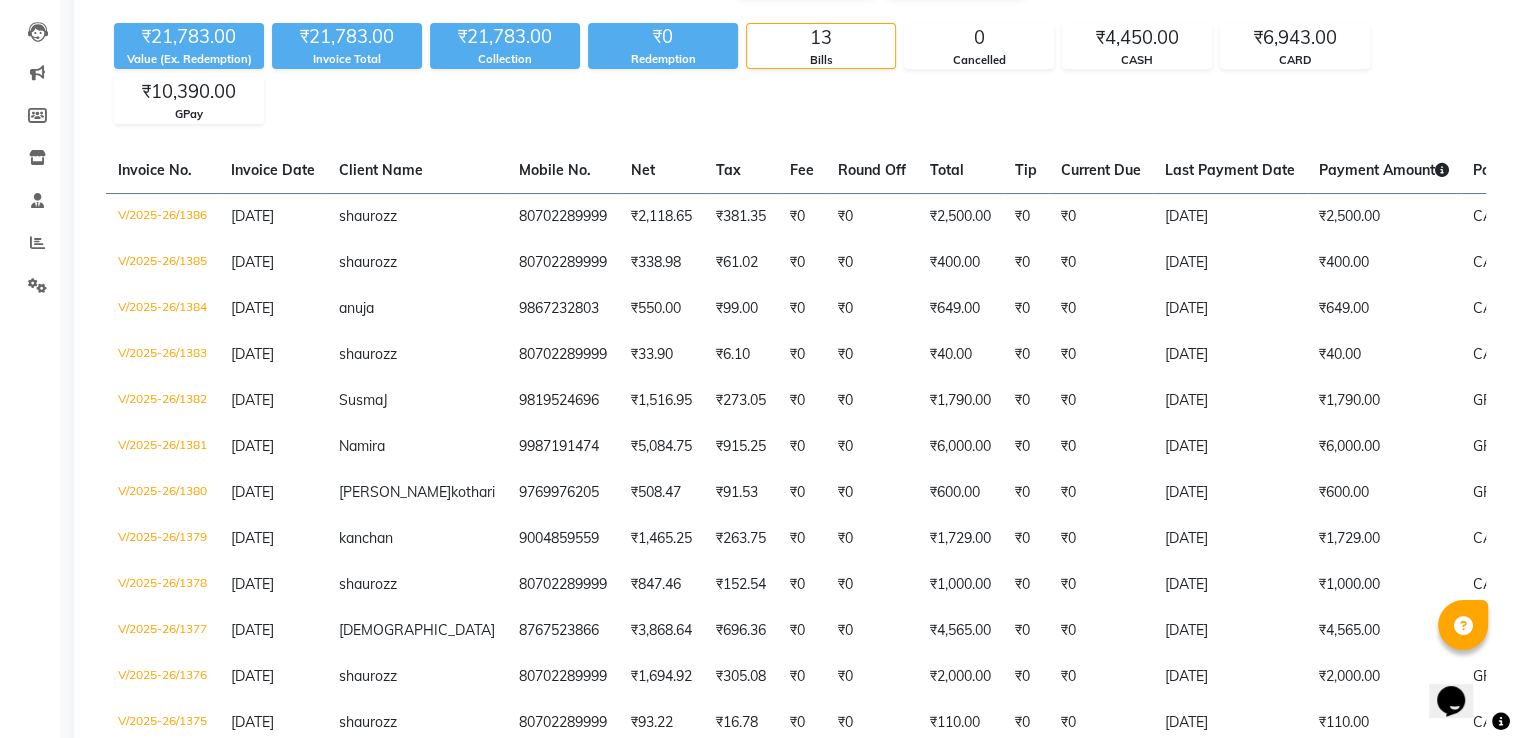 scroll, scrollTop: 0, scrollLeft: 0, axis: both 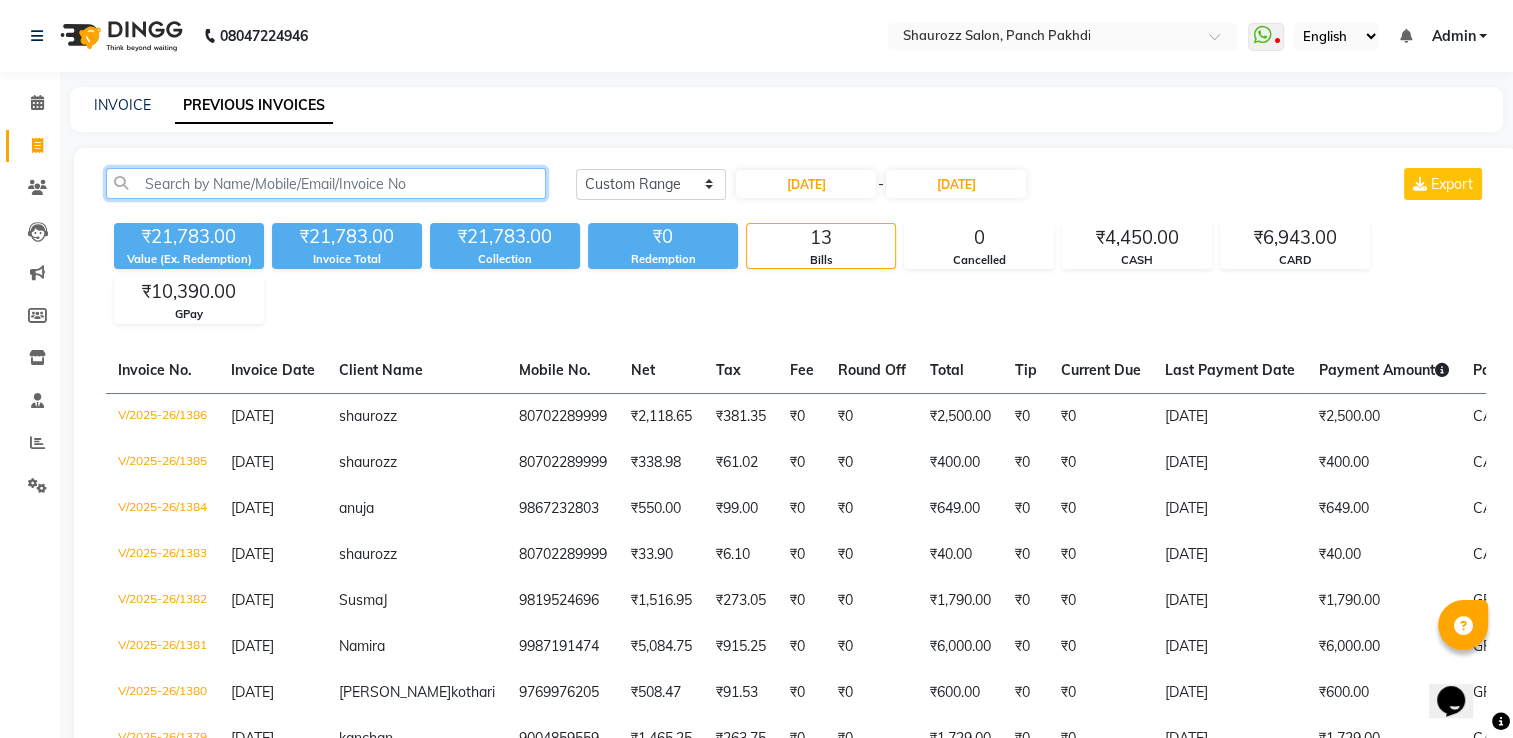 click 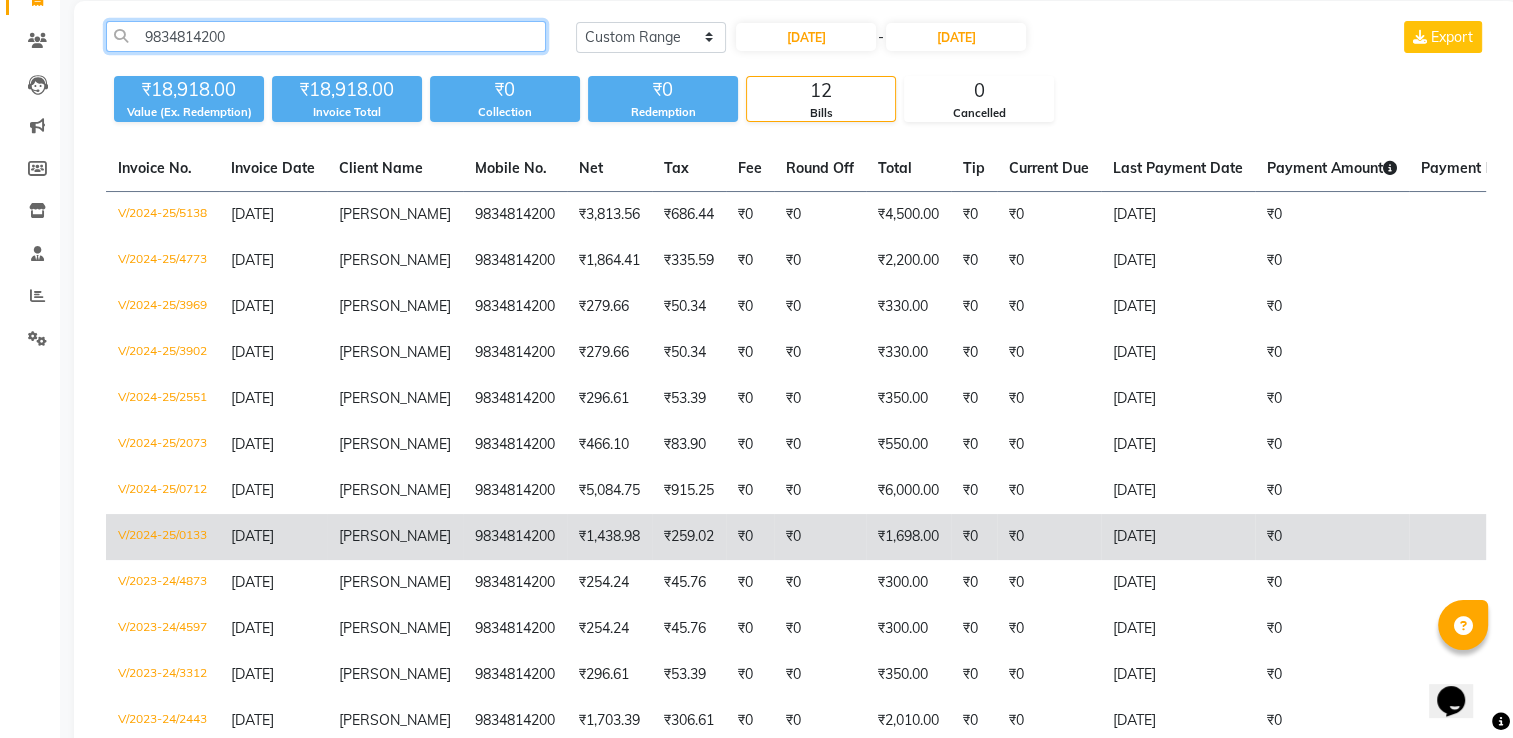 scroll, scrollTop: 79, scrollLeft: 0, axis: vertical 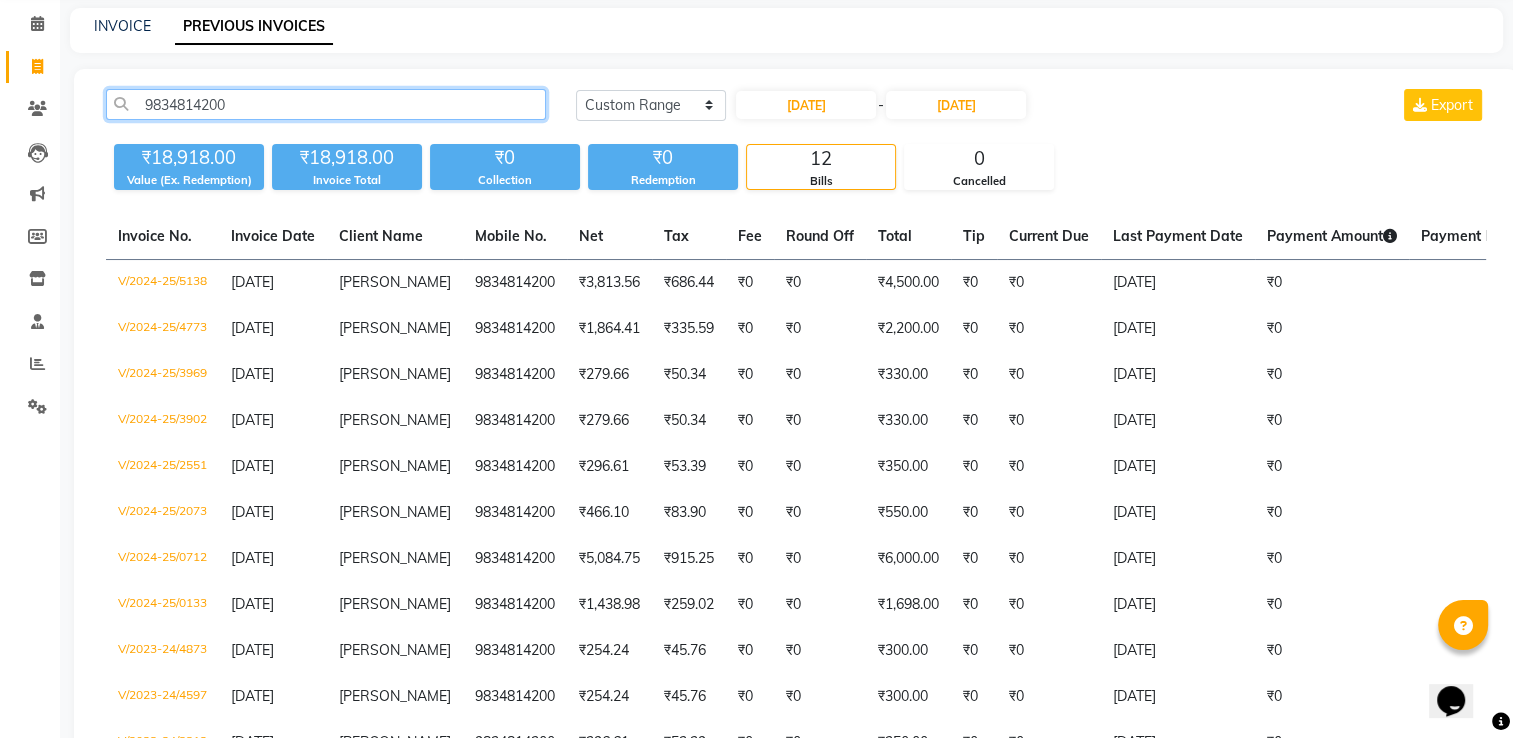 click on "9834814200" 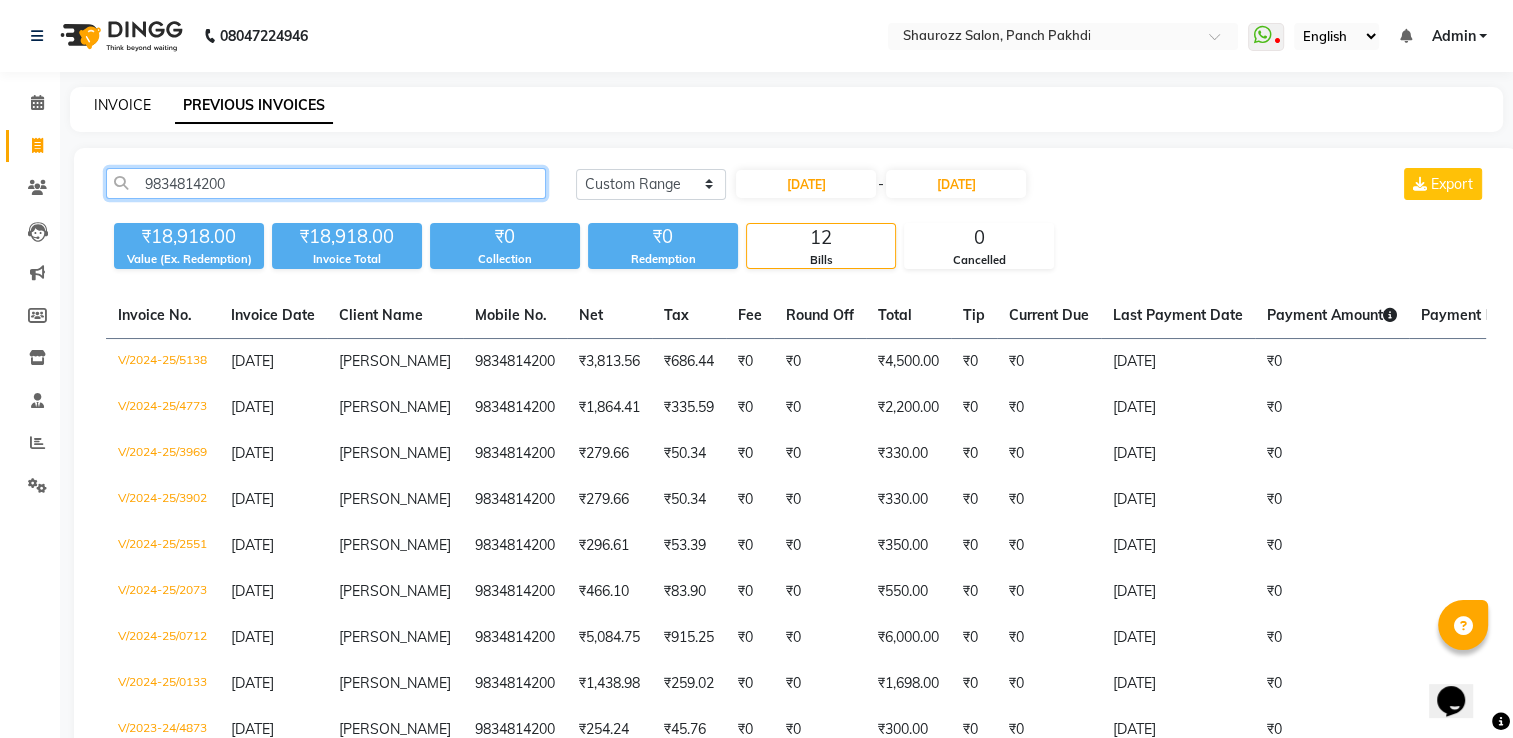 type on "9834814200" 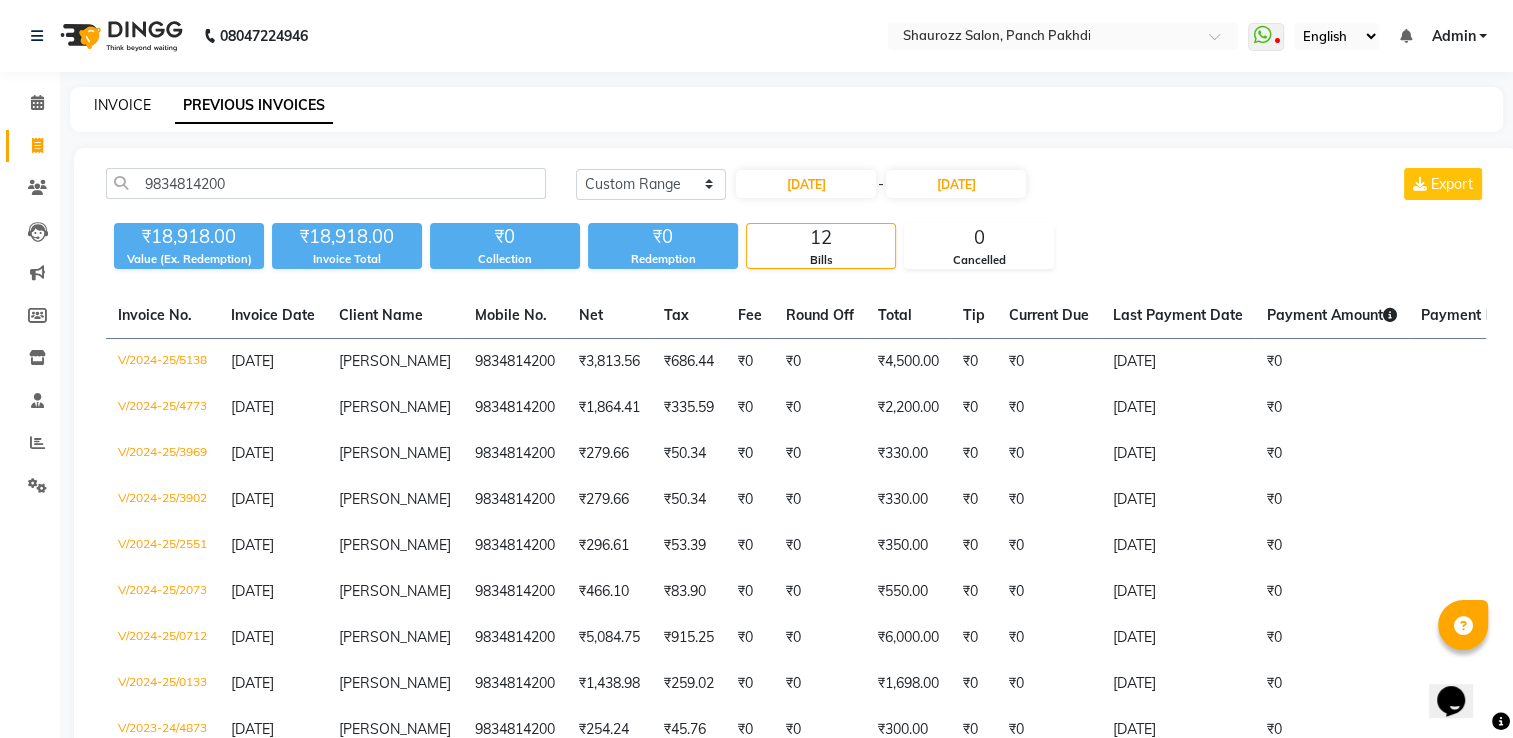 click on "INVOICE" 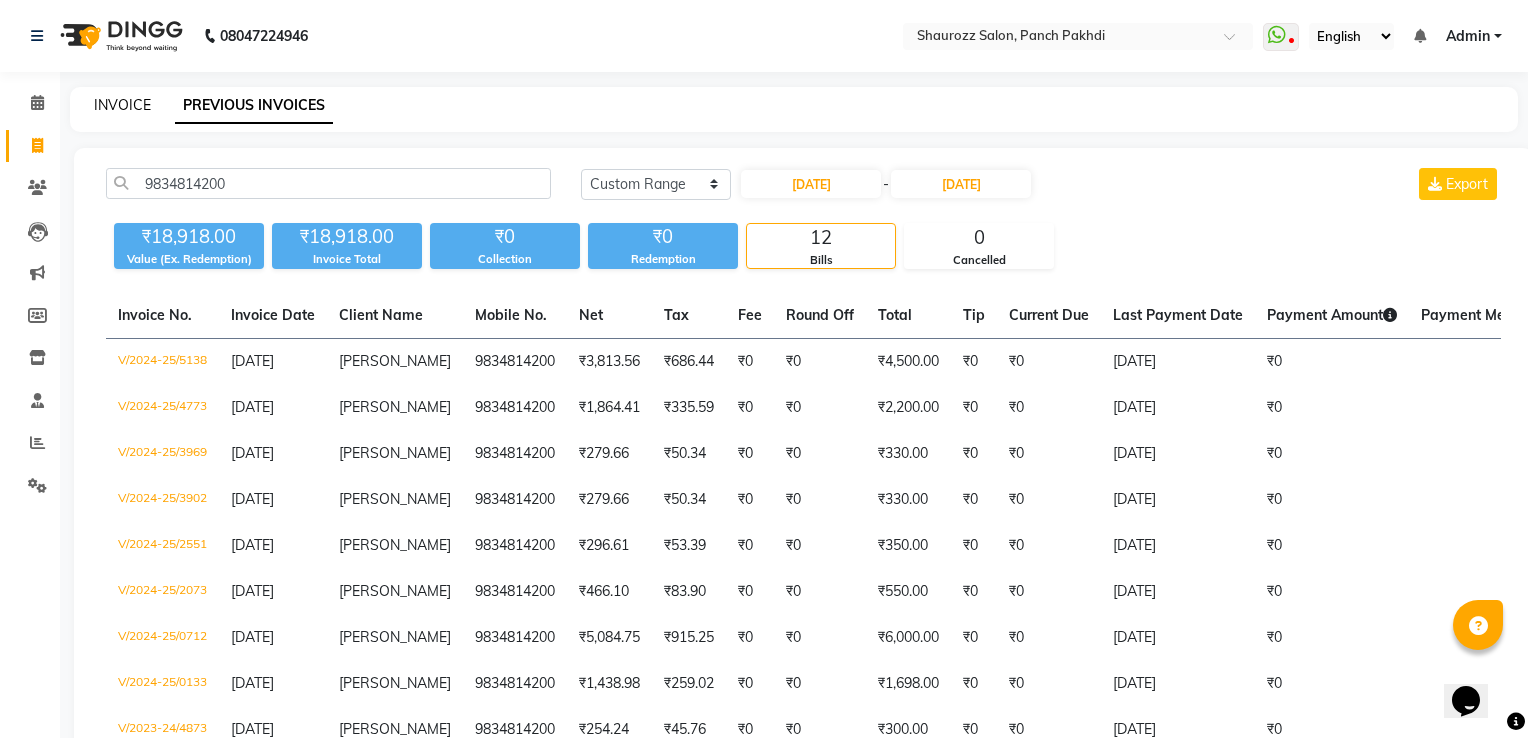 select on "485" 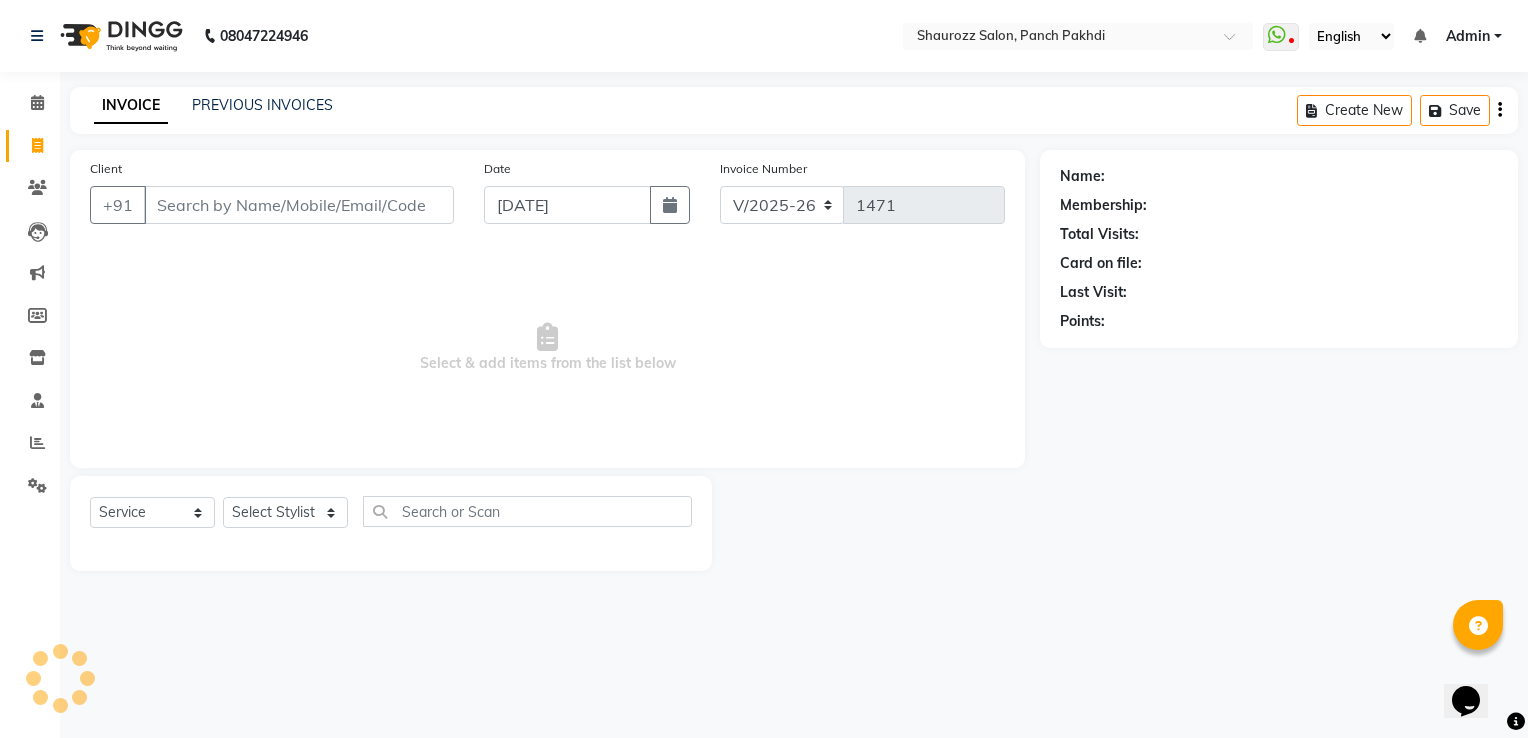 drag, startPoint x: 272, startPoint y: 229, endPoint x: 287, endPoint y: 206, distance: 27.45906 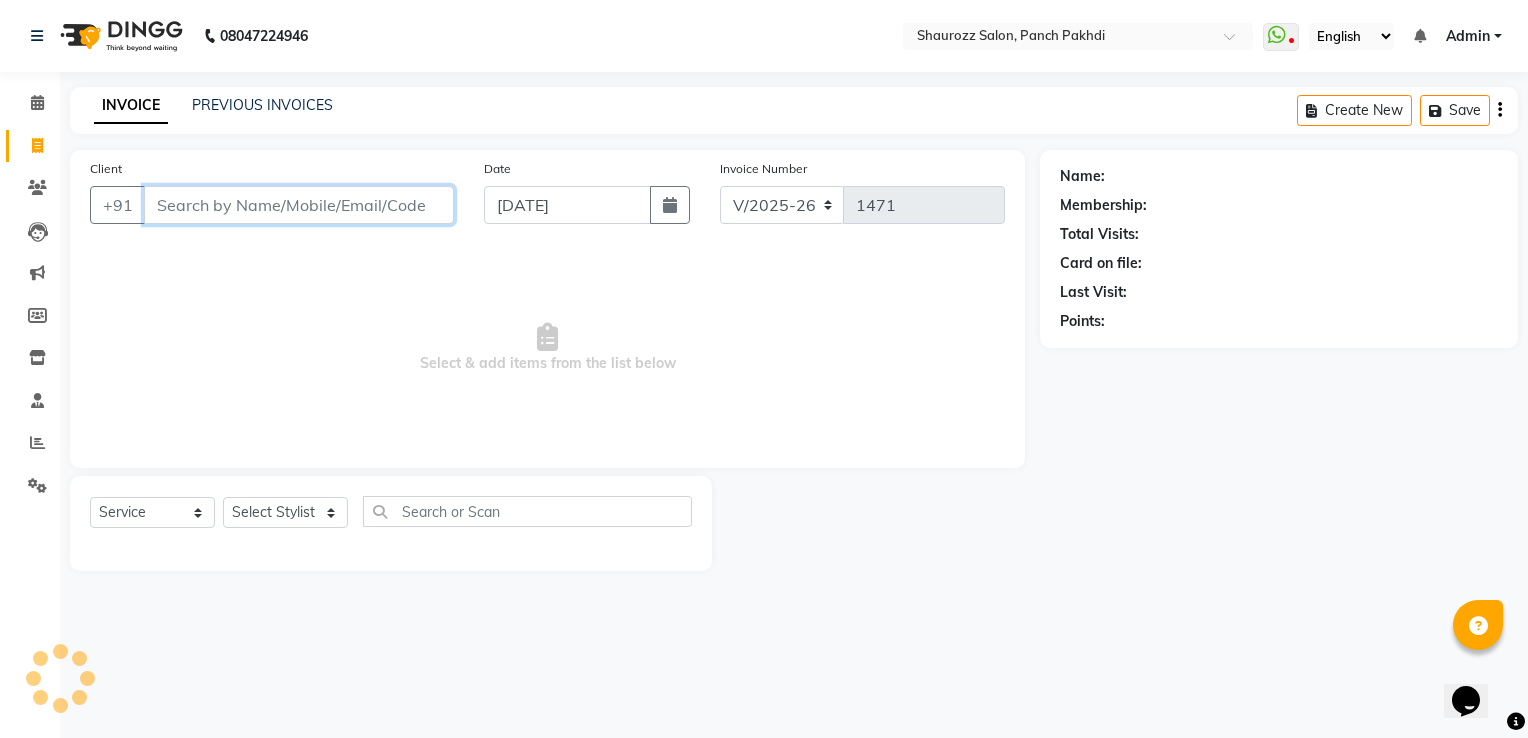 click on "Client" at bounding box center (299, 205) 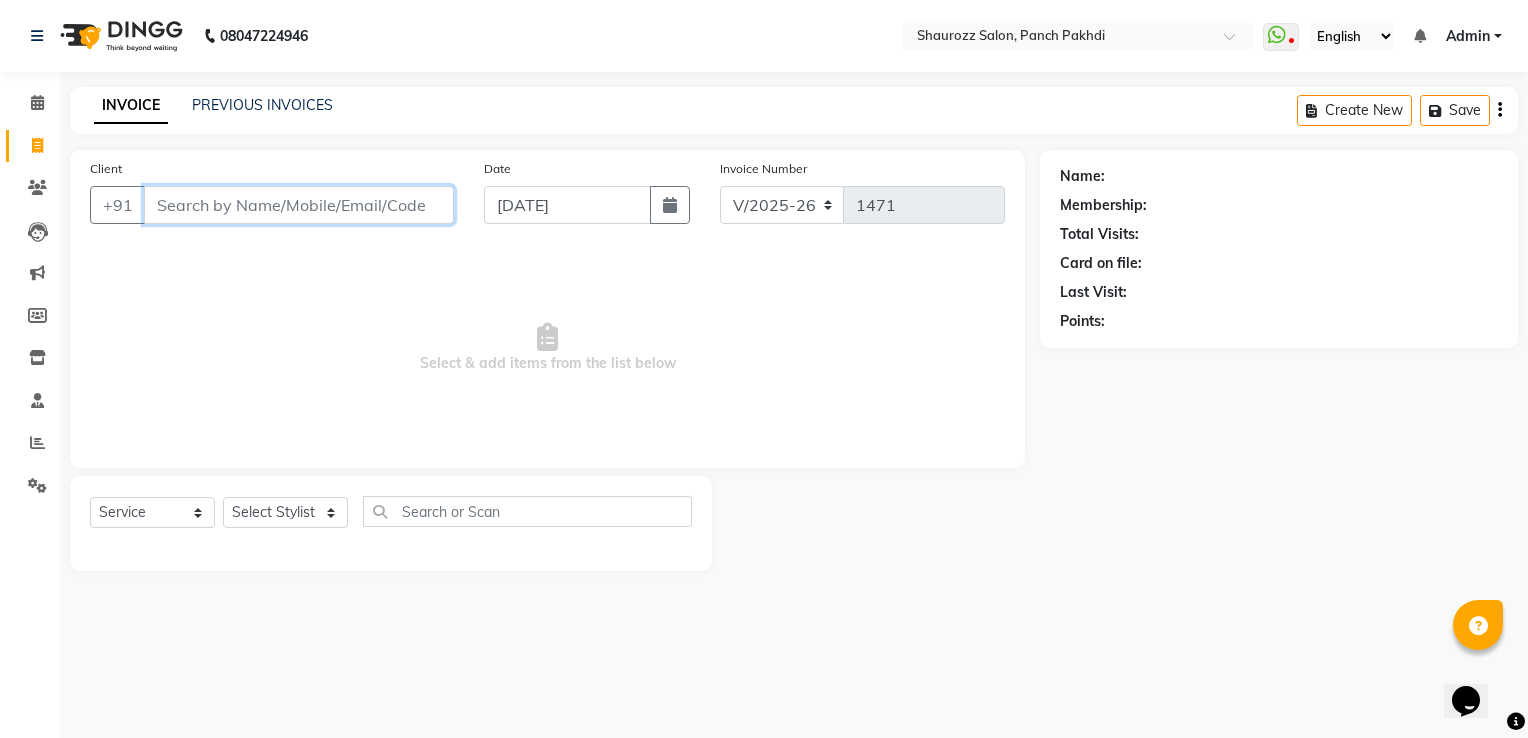 paste on "9834814200" 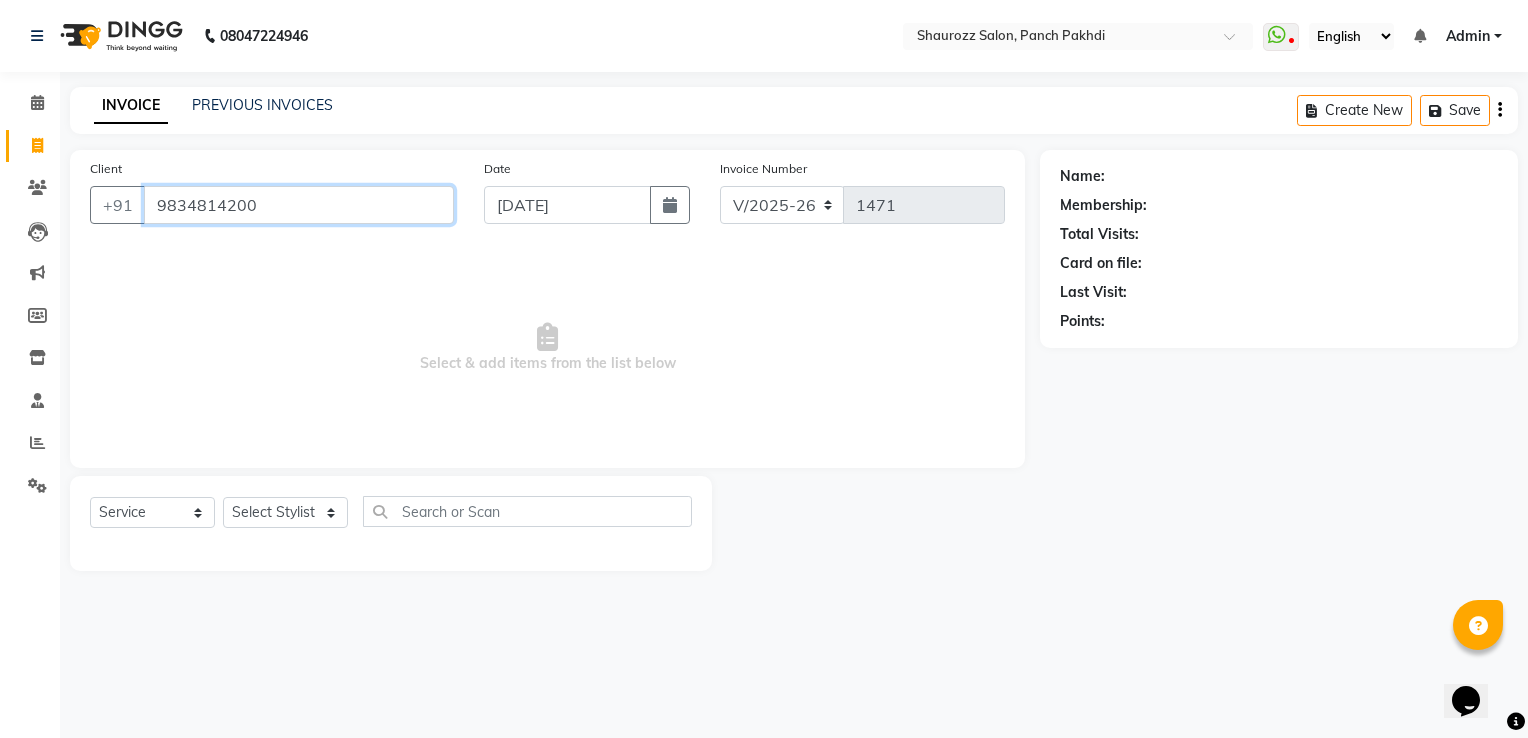 type on "9834814200" 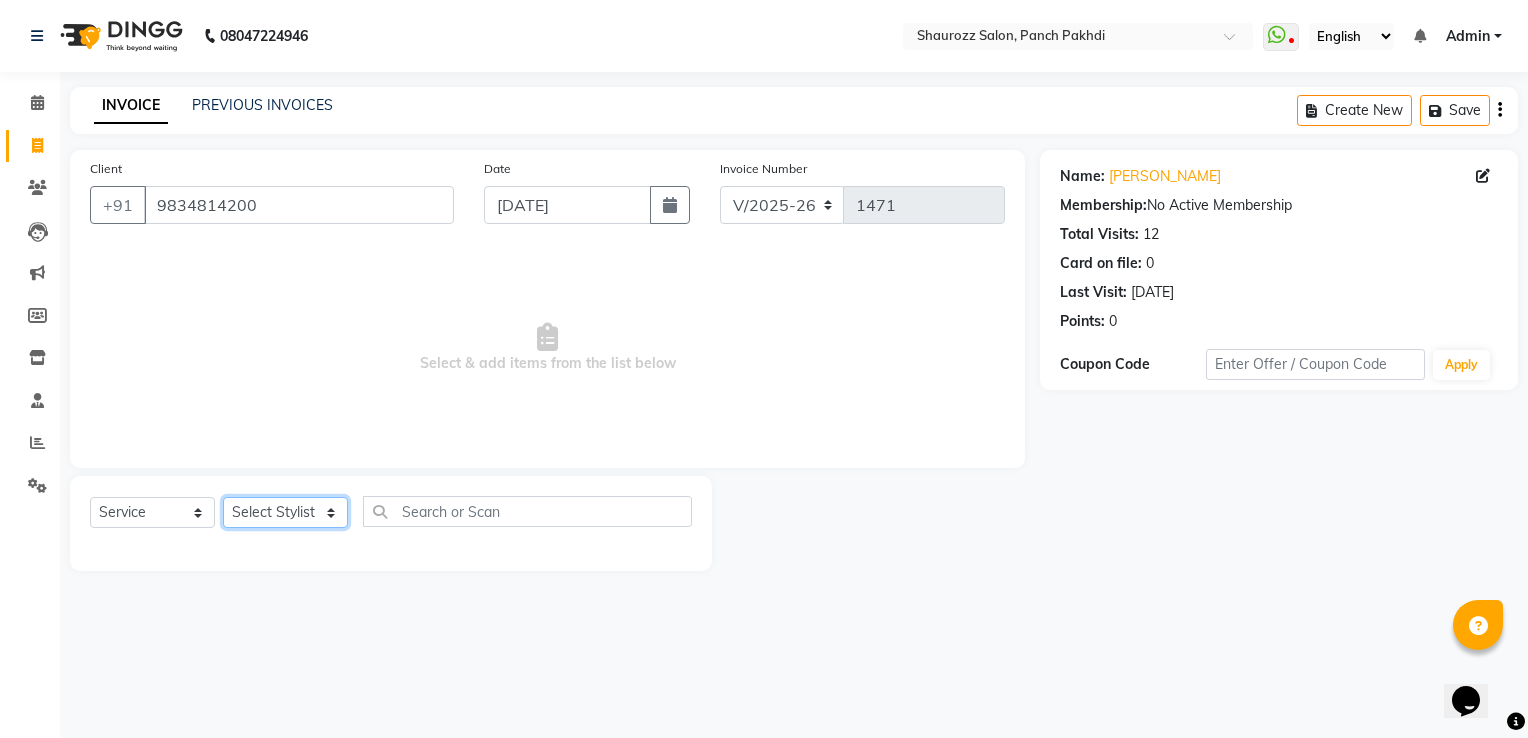 click on "Select Stylist Amar Sawale Anita Singh Kamini  MAMTA Monu Nijam Ahamad prabha Salon Samseer SUSHMA VIJETA" 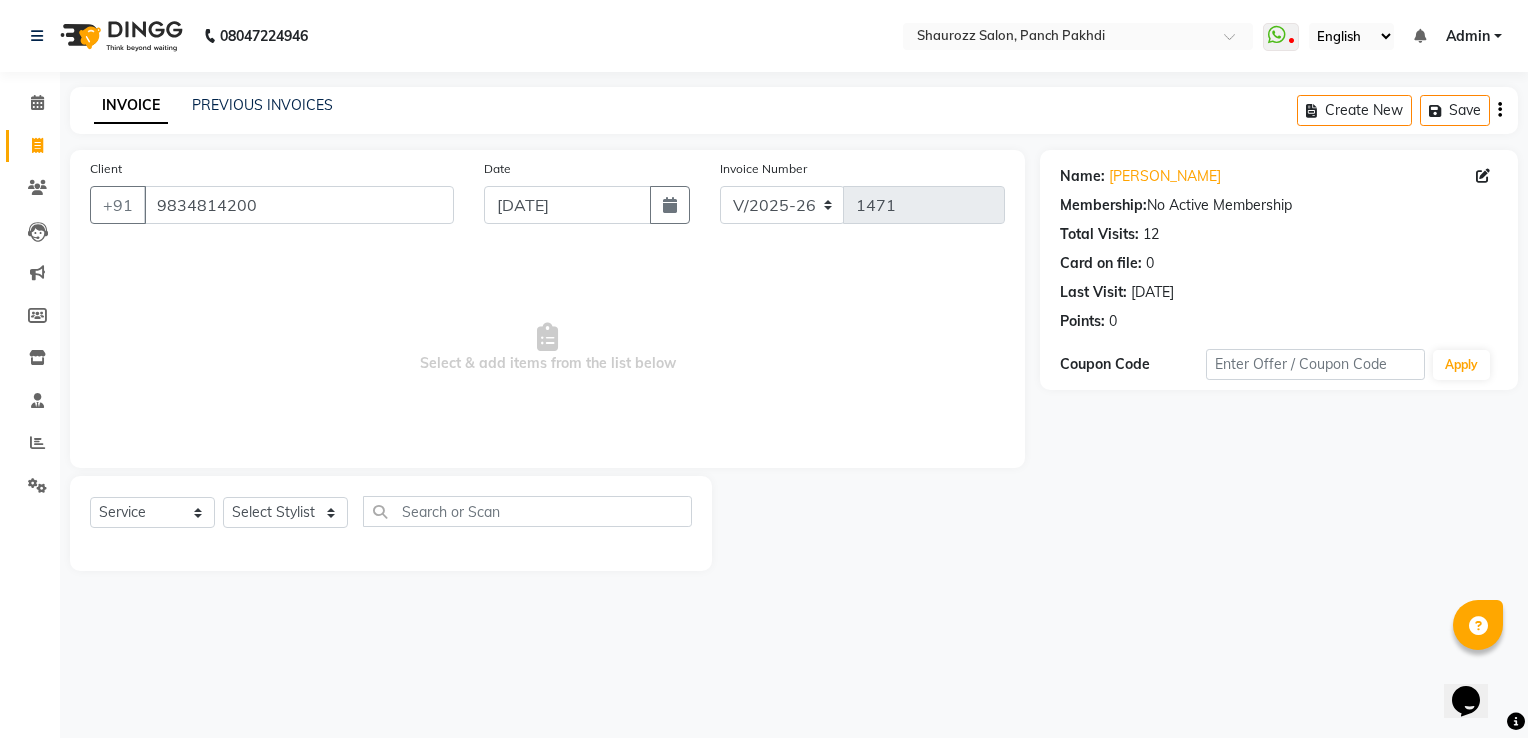 click on "Select & add items from the list below" at bounding box center (547, 348) 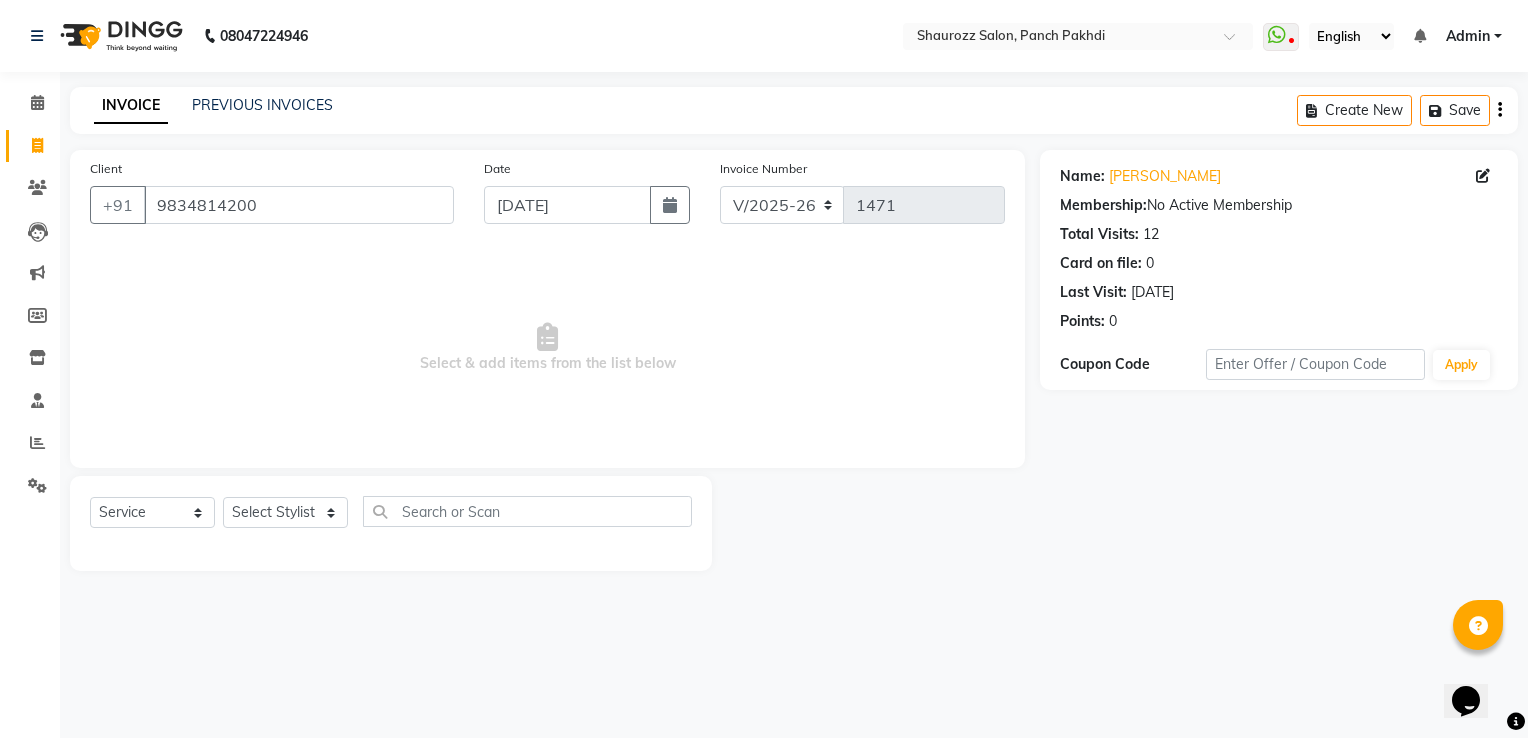 click on "Client +91 9834814200" 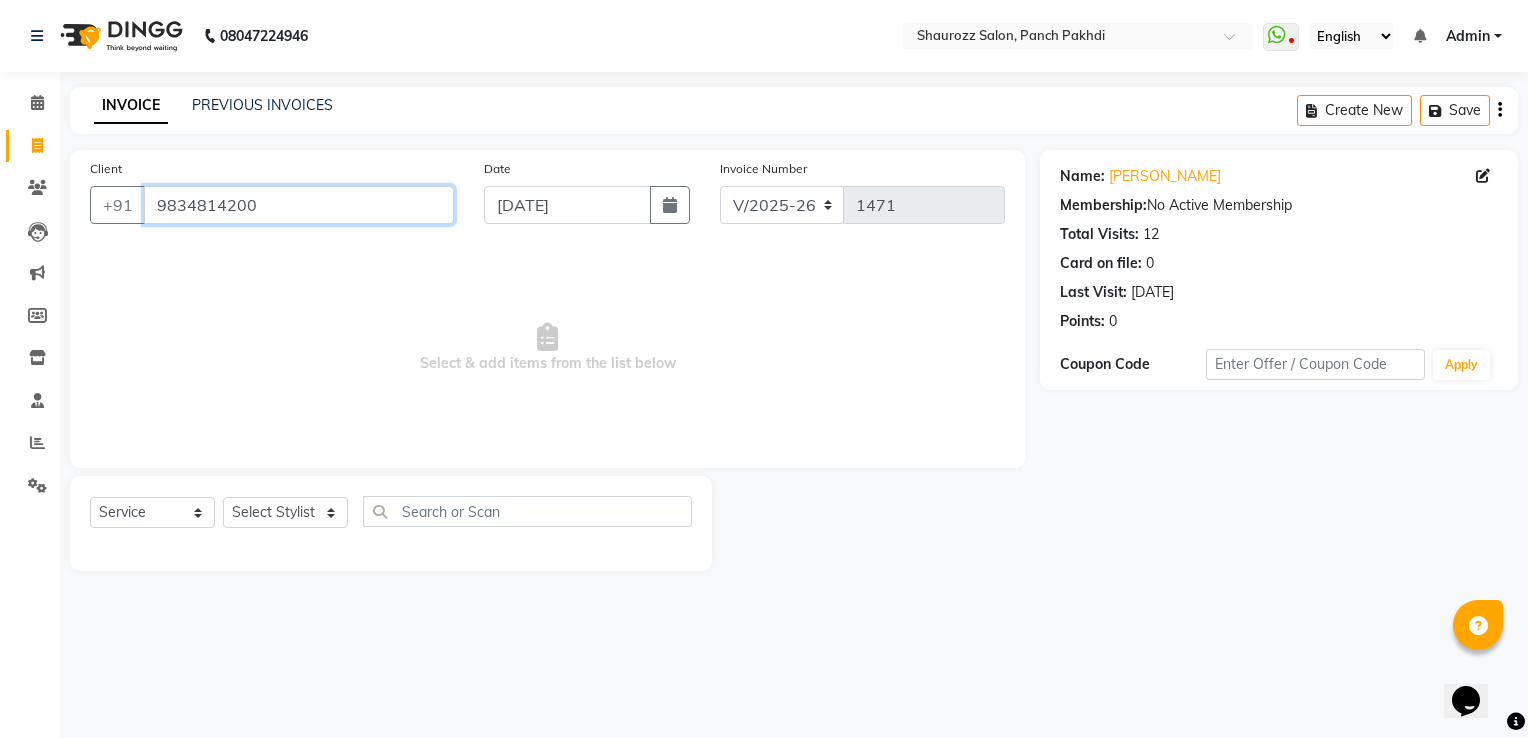 click on "9834814200" at bounding box center [299, 205] 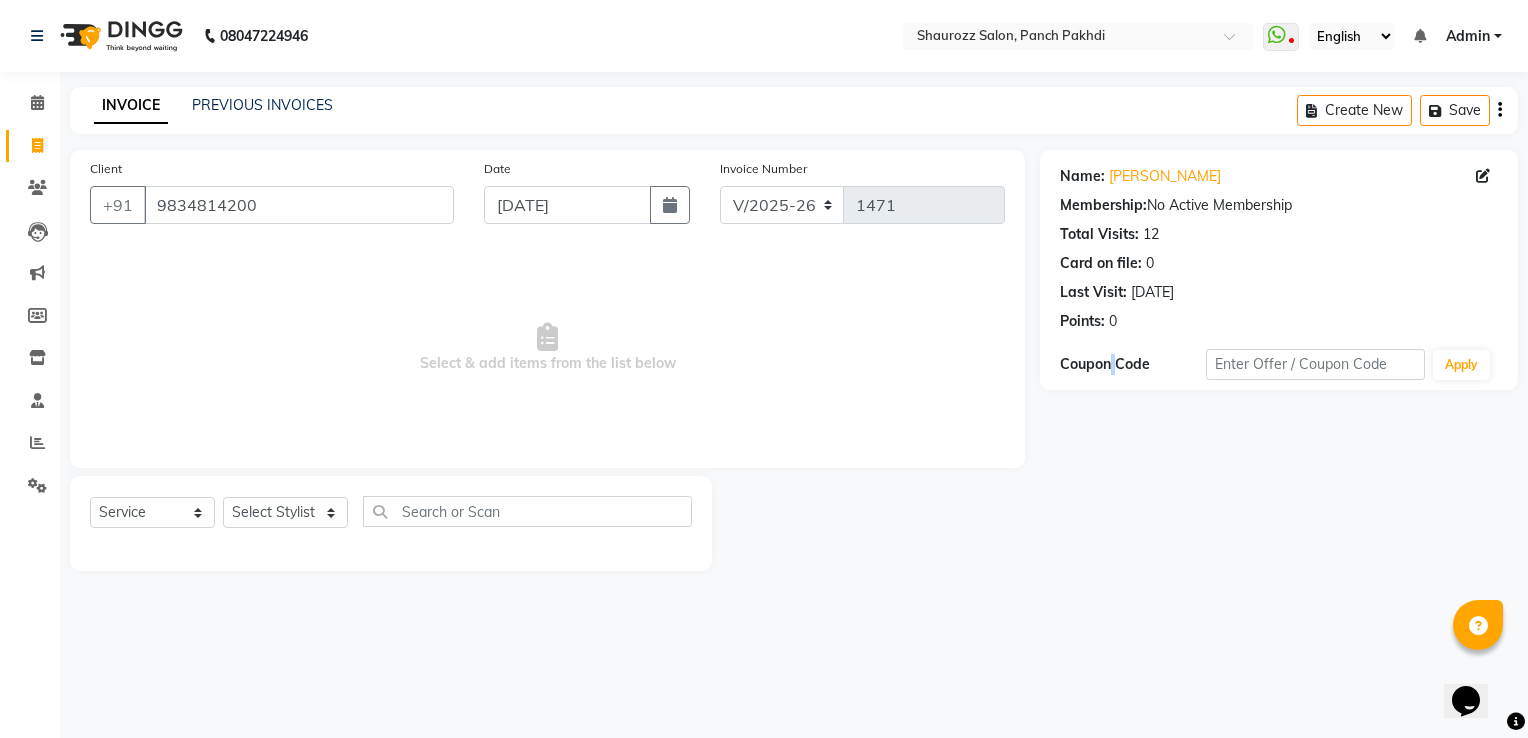 click on "Name: Charmi  Membership:  No Active Membership  Total Visits:  12 Card on file:  0 Last Visit:   28-03-2025 Points:   0  Coupon Code Apply" 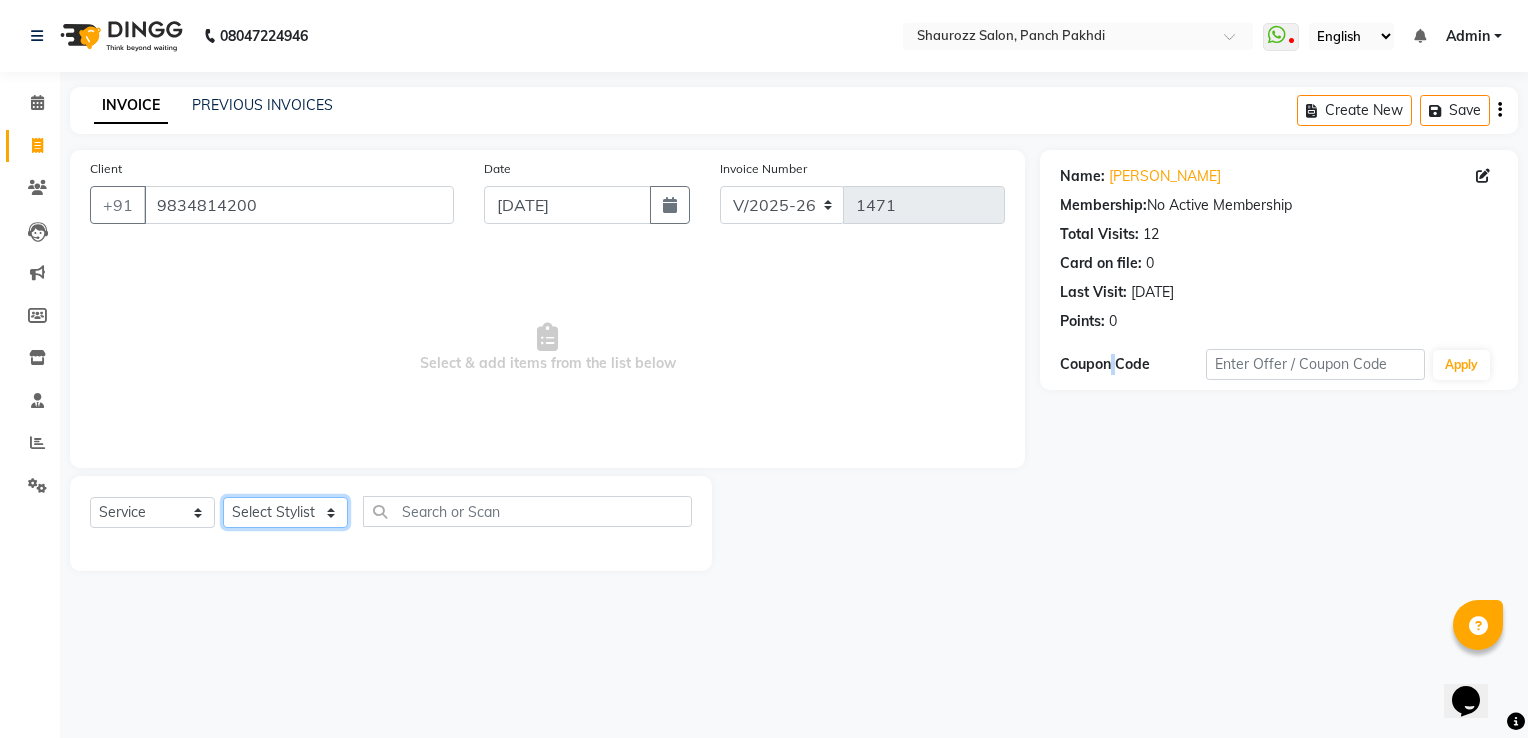 click on "Select Stylist Amar Sawale Anita Singh Kamini  MAMTA Monu Nijam Ahamad prabha Salon Samseer SUSHMA VIJETA" 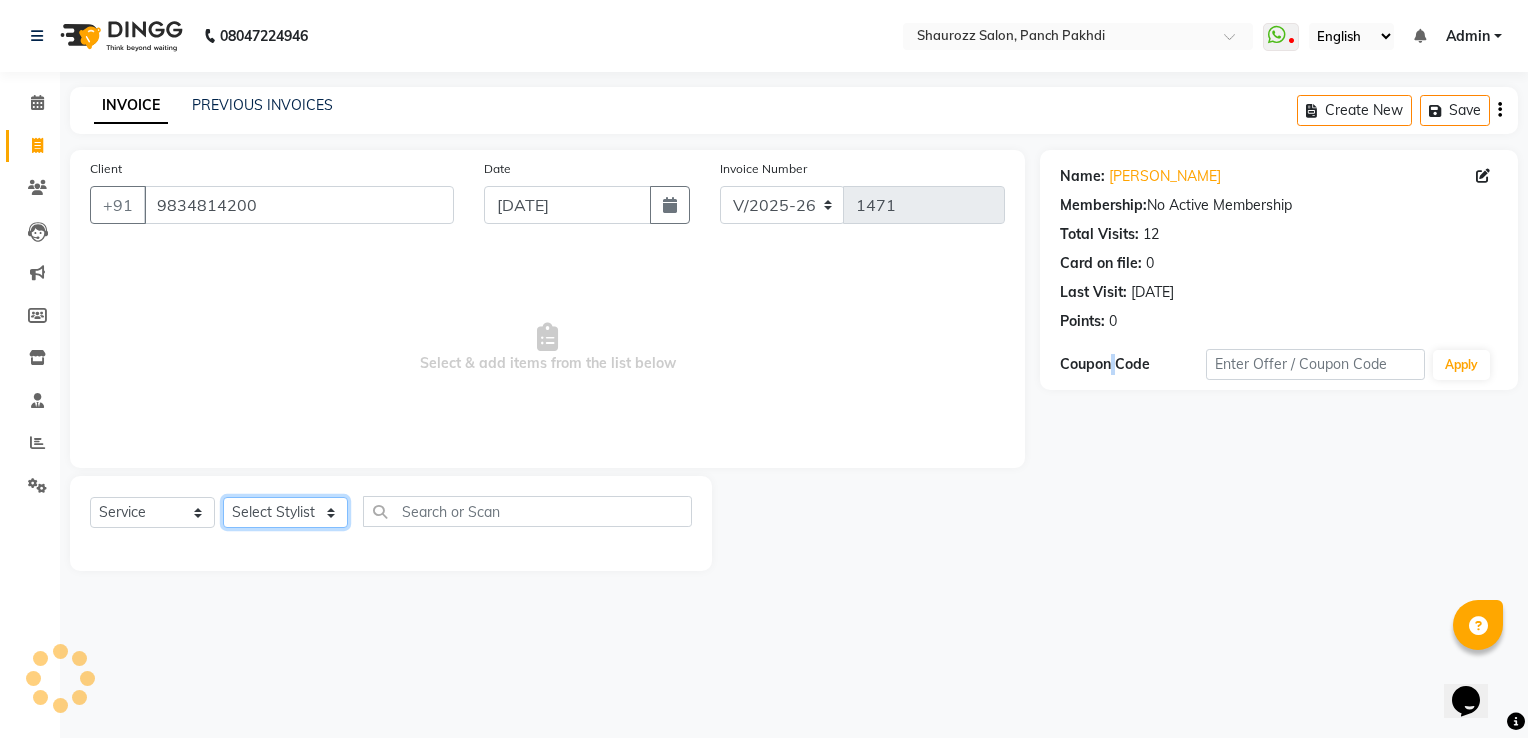 select on "7276" 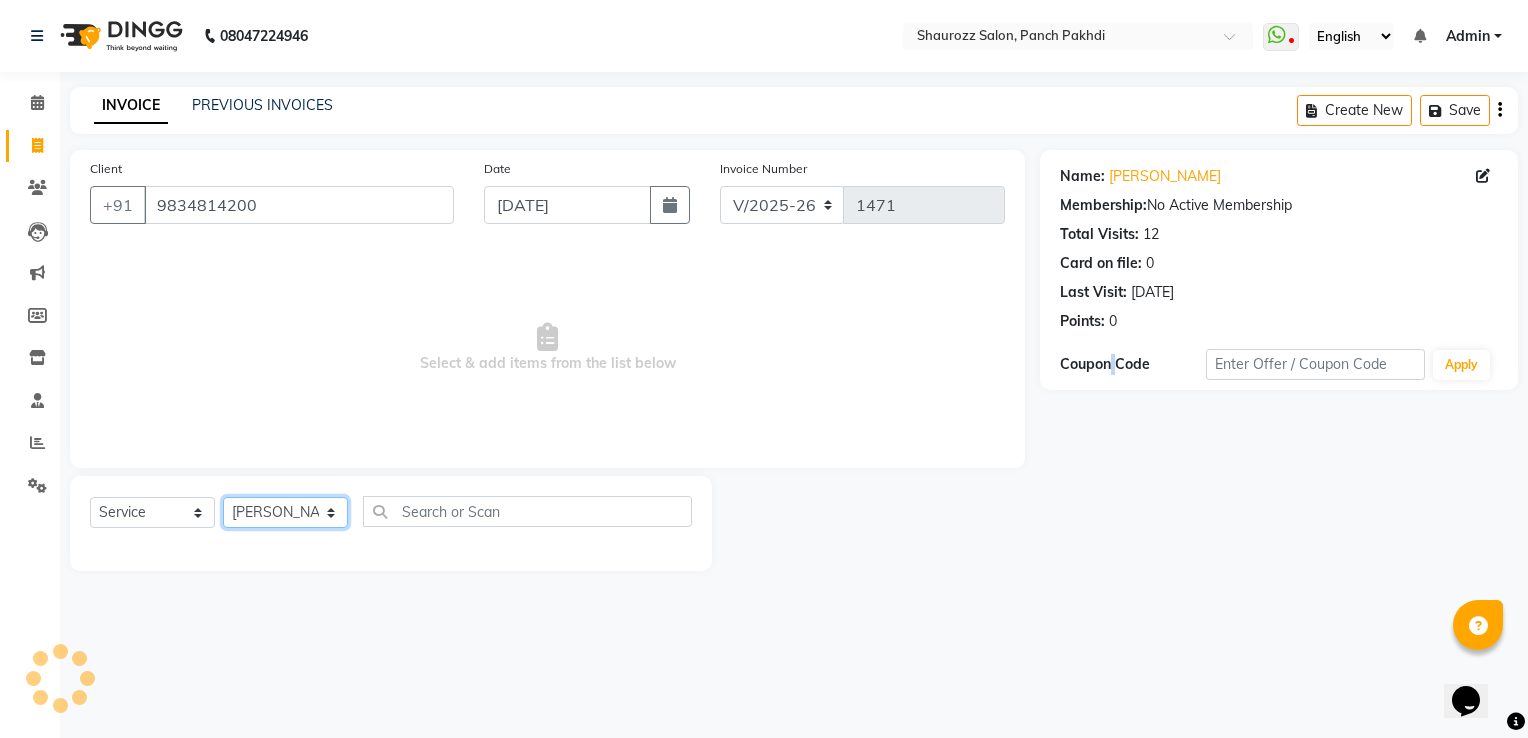 click on "Select Stylist Amar Sawale Anita Singh Kamini  MAMTA Monu Nijam Ahamad prabha Salon Samseer SUSHMA VIJETA" 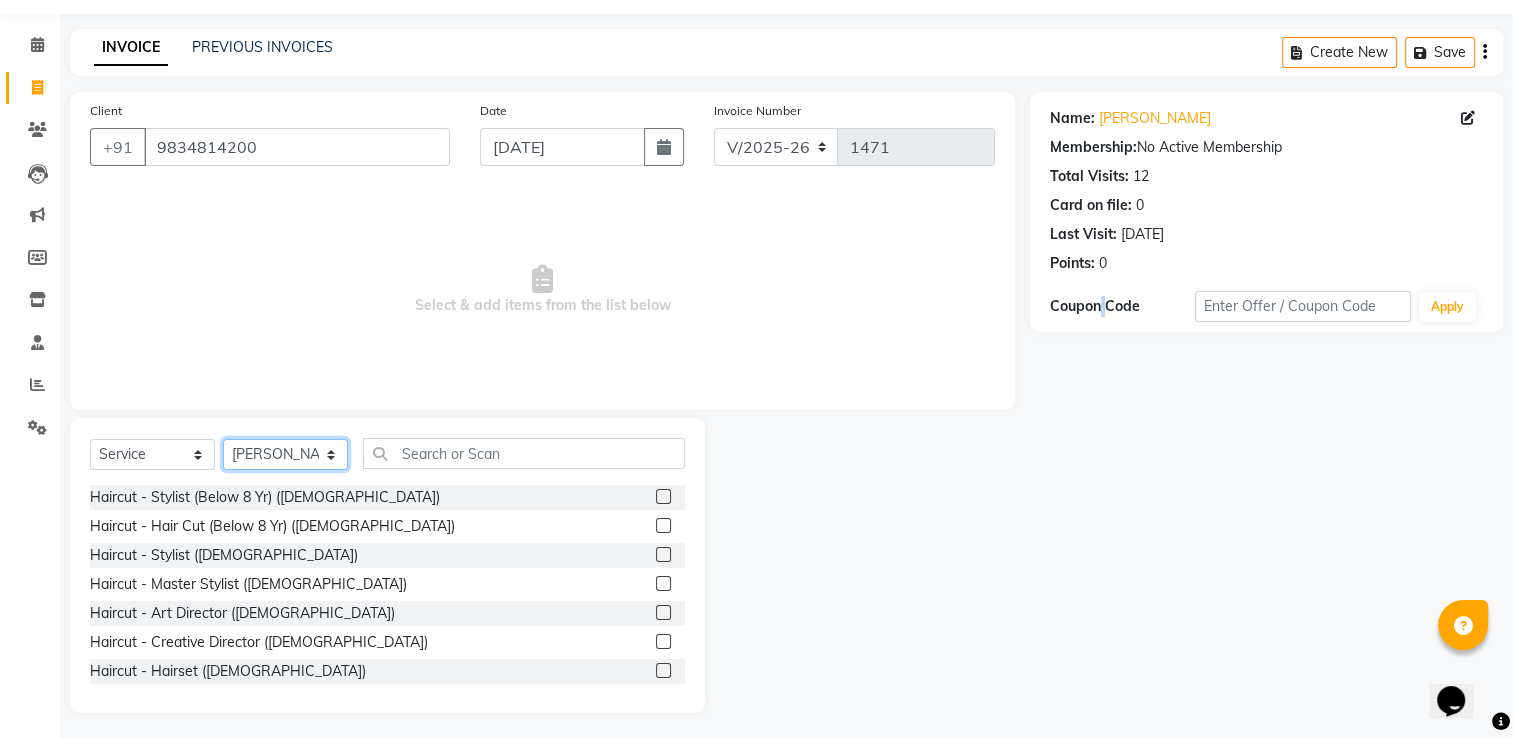 scroll, scrollTop: 63, scrollLeft: 0, axis: vertical 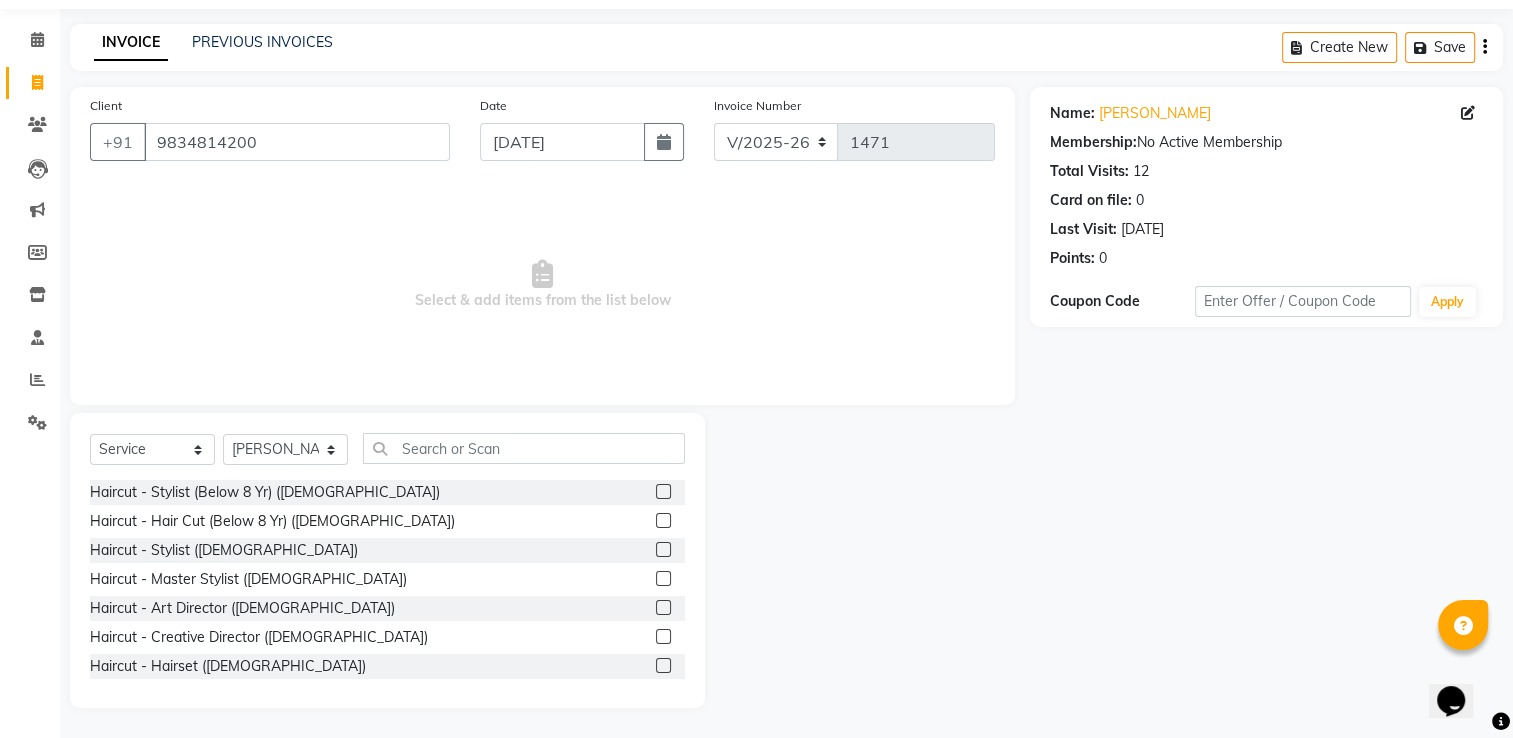 click on "Select & add items from the list below" at bounding box center (542, 285) 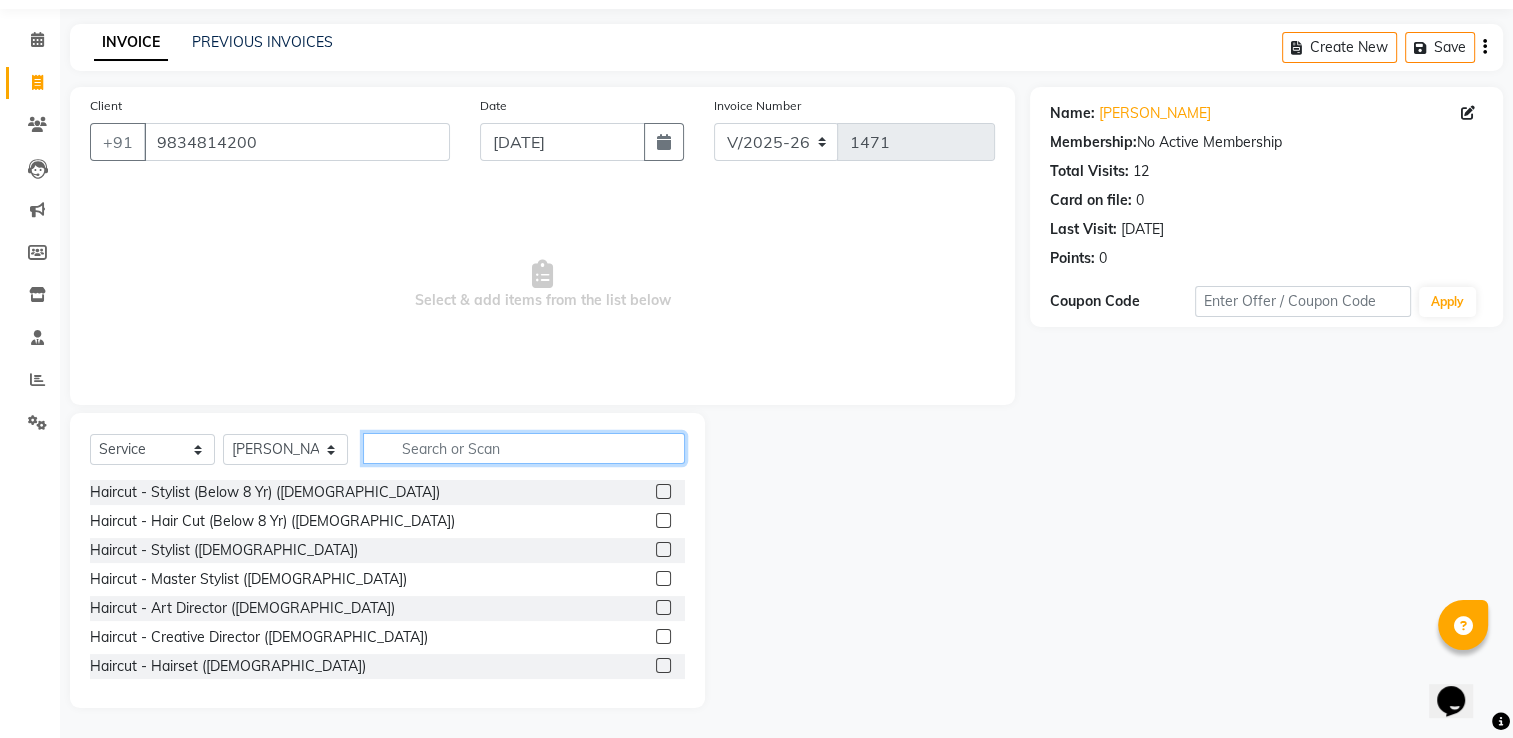 click 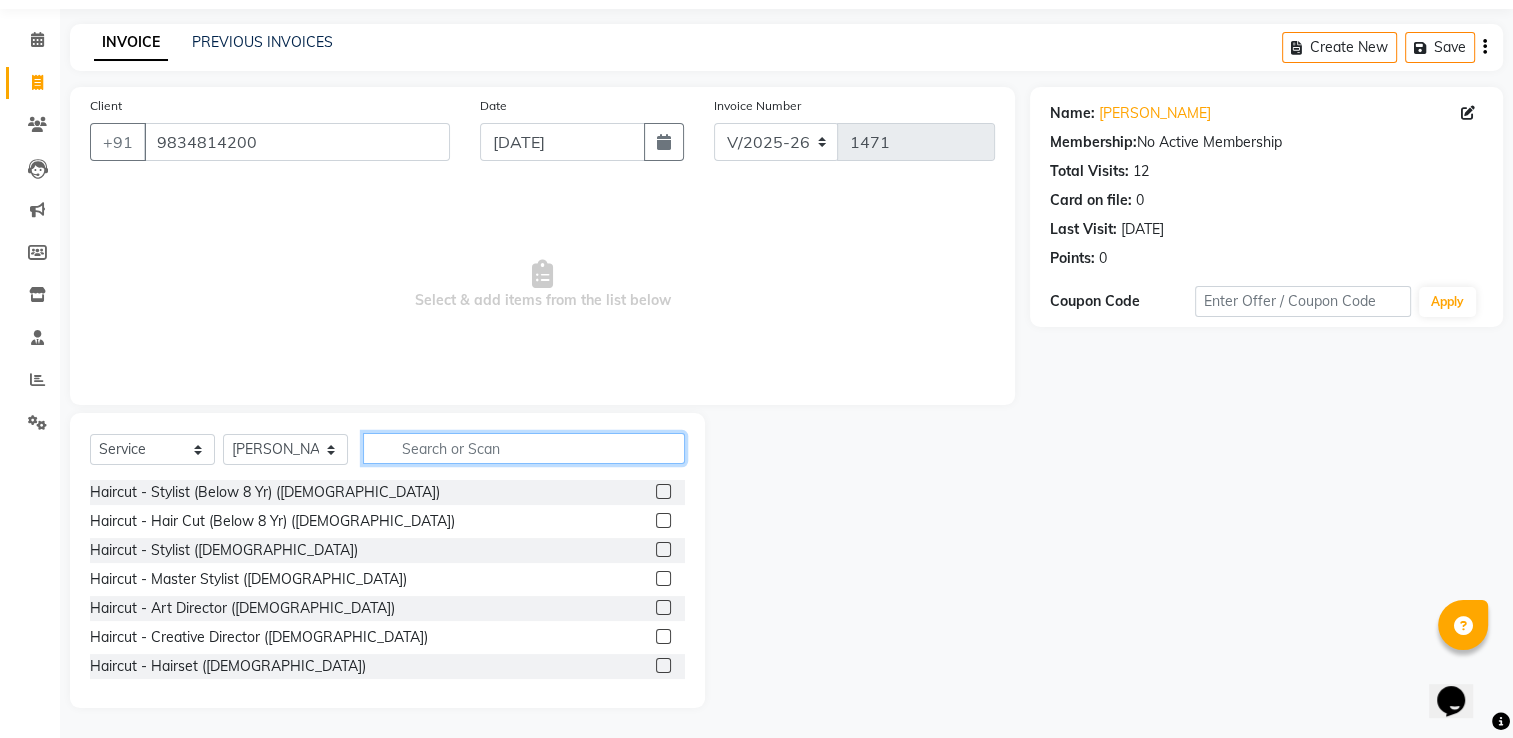 scroll, scrollTop: 0, scrollLeft: 0, axis: both 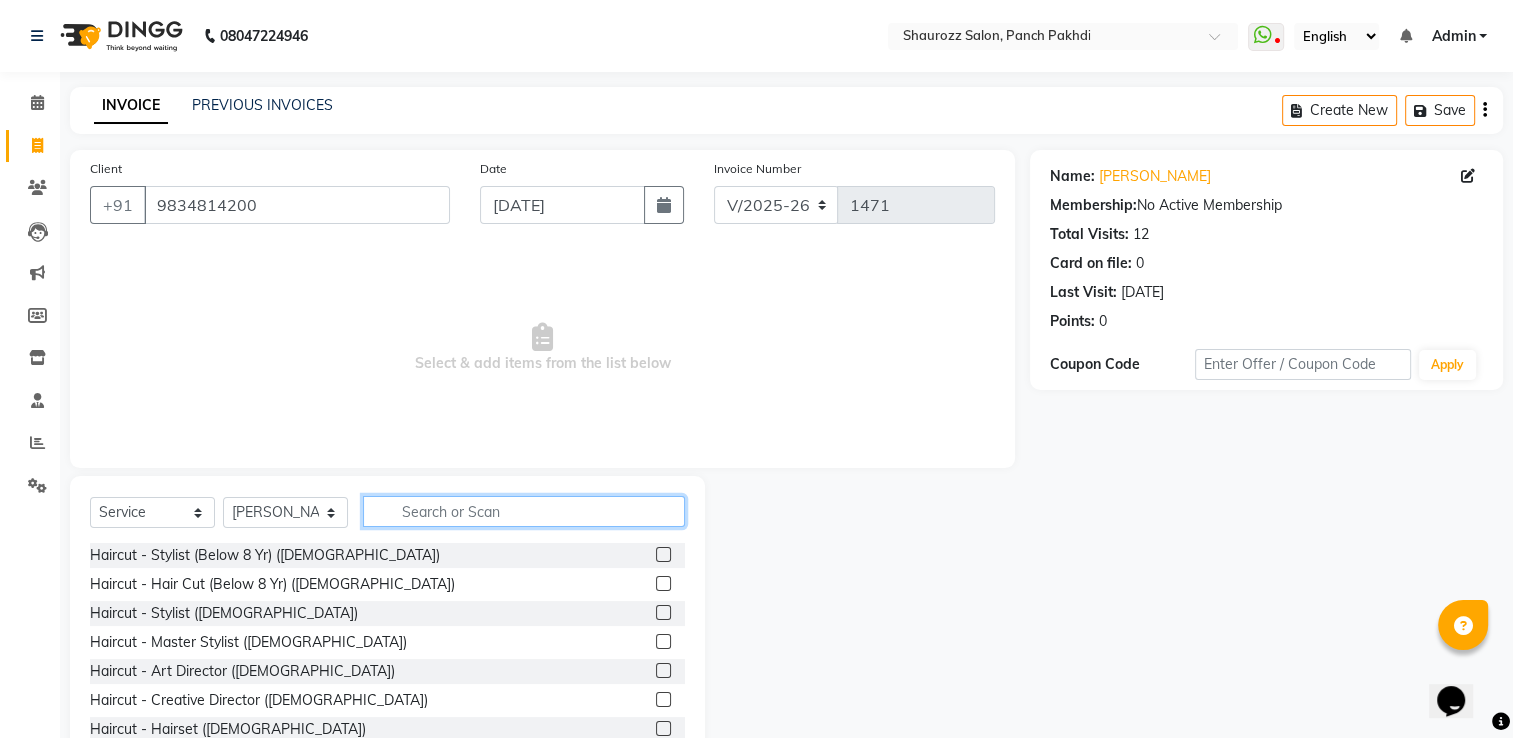 click 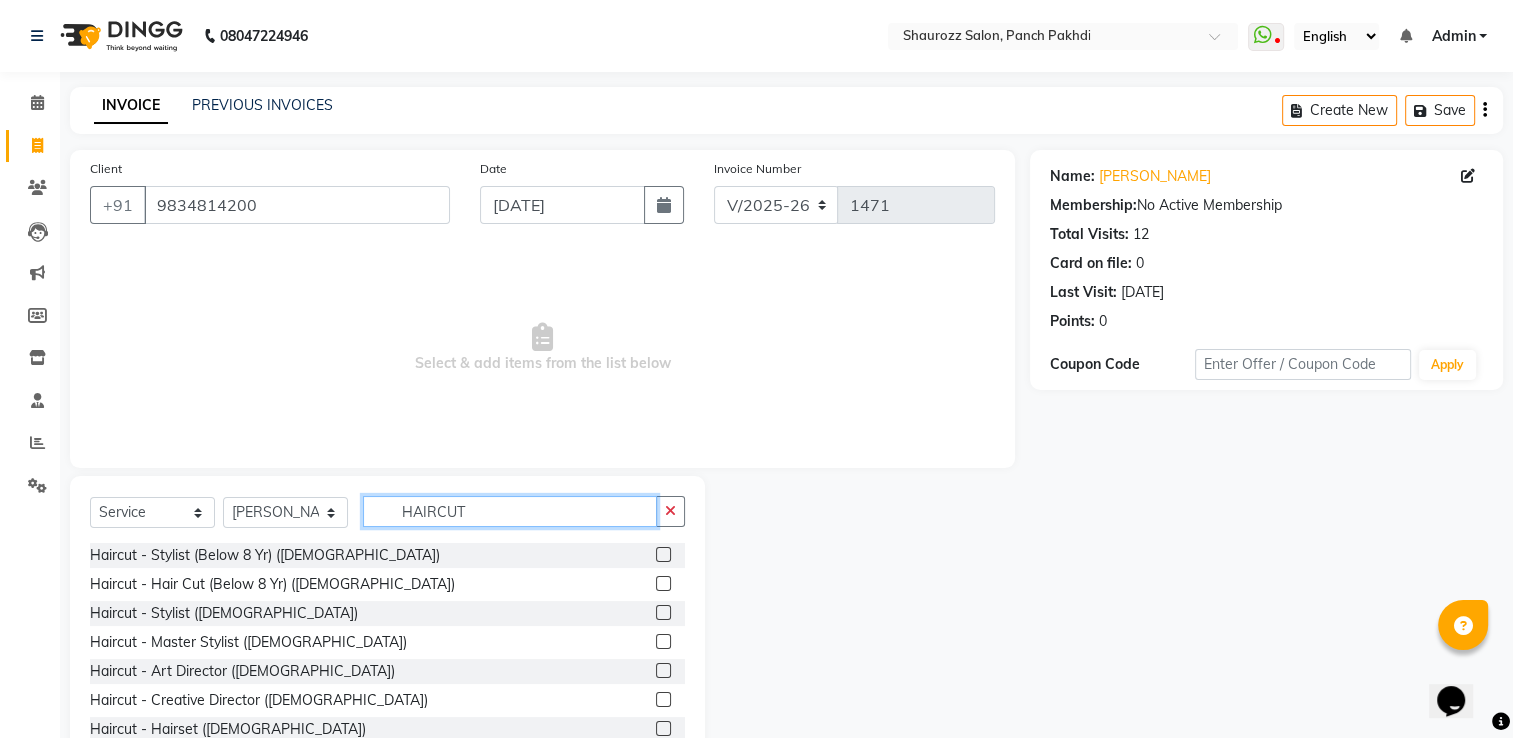 click on "HAIRCUT" 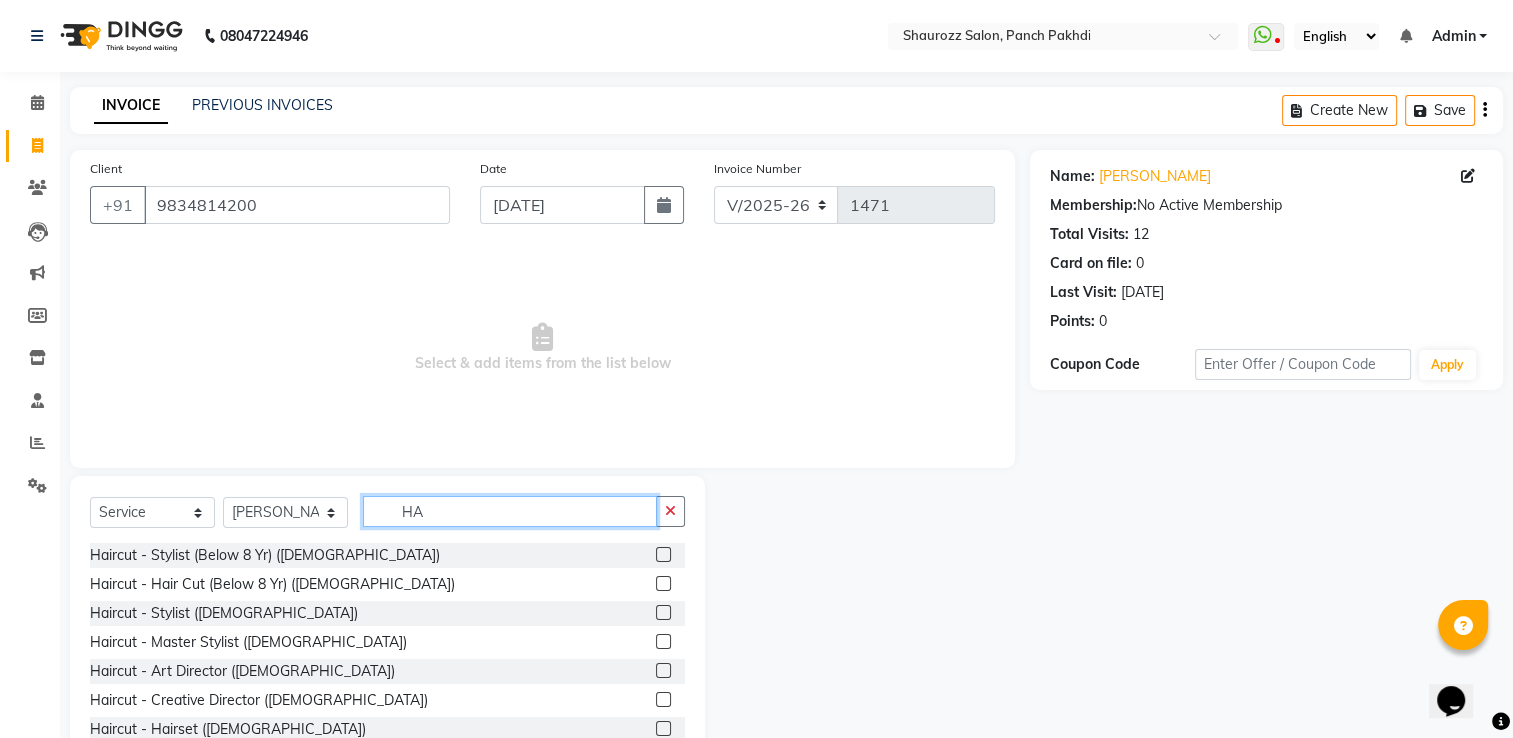 type on "H" 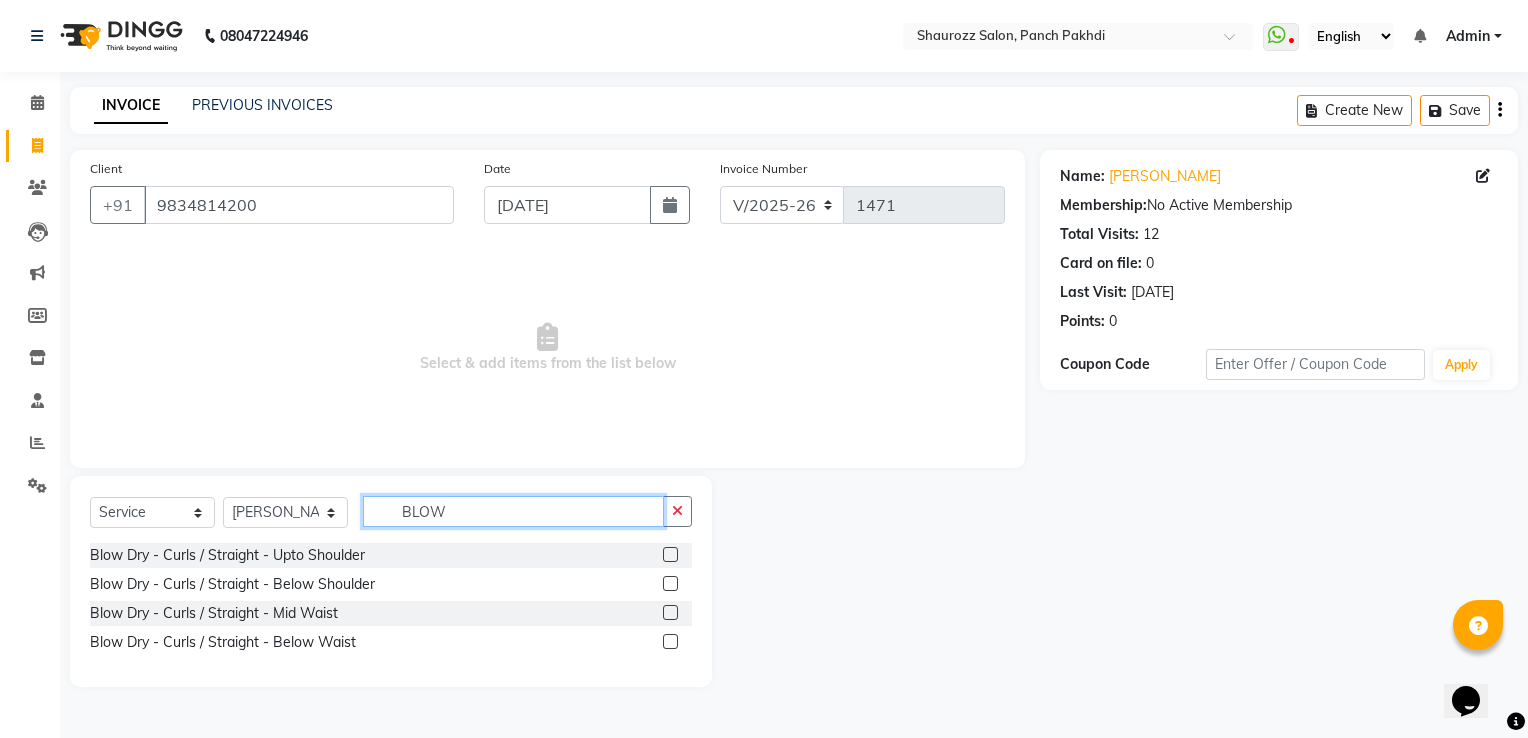 type on "BLOW" 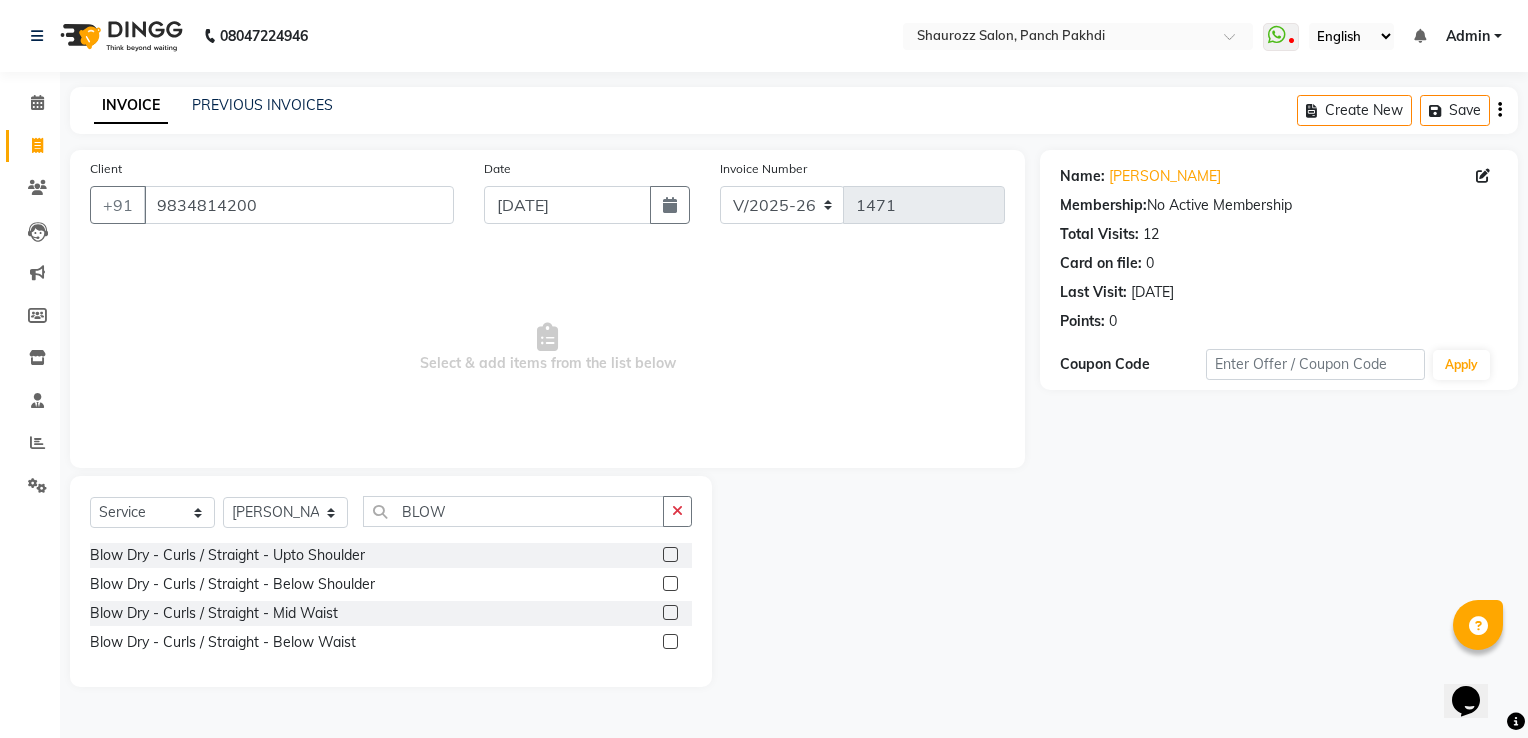 click 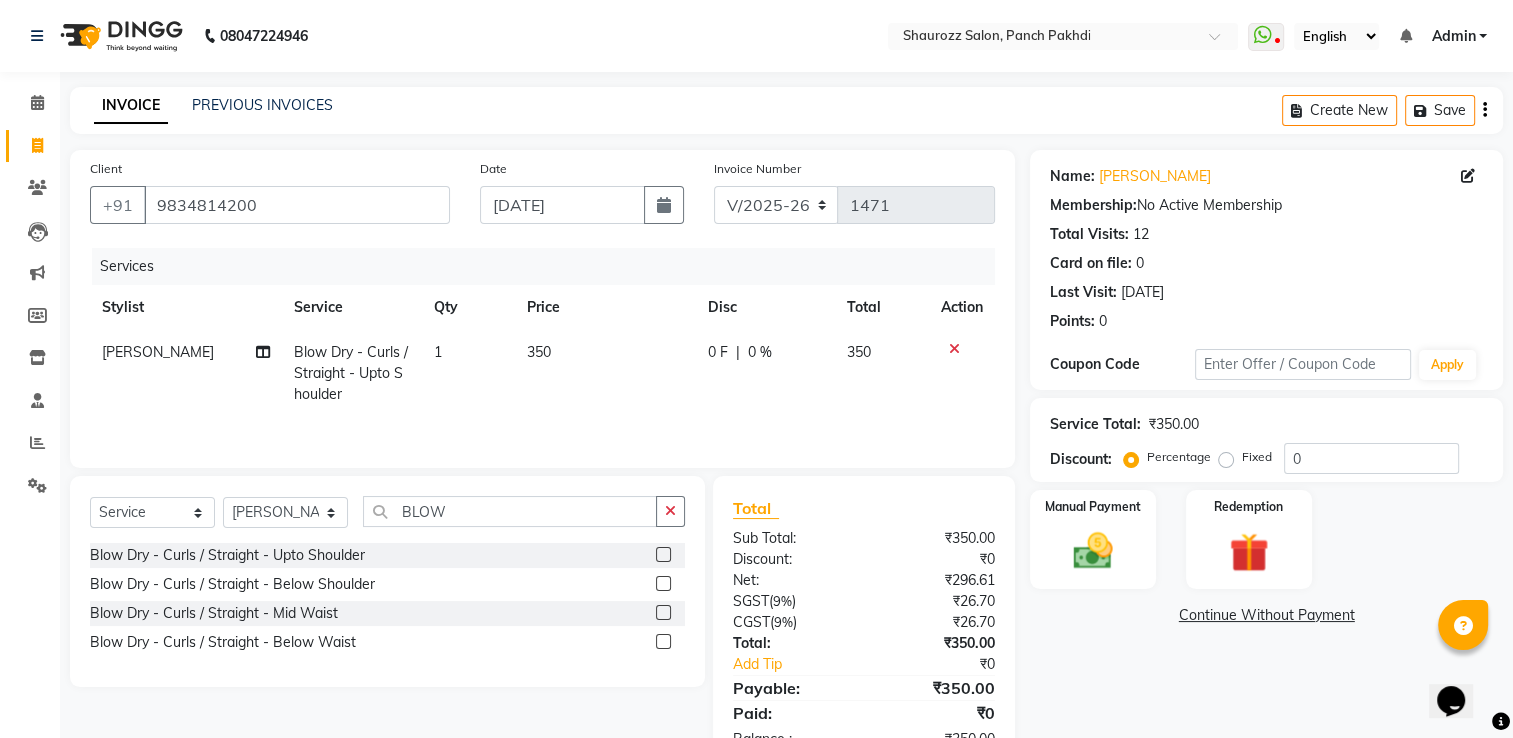click 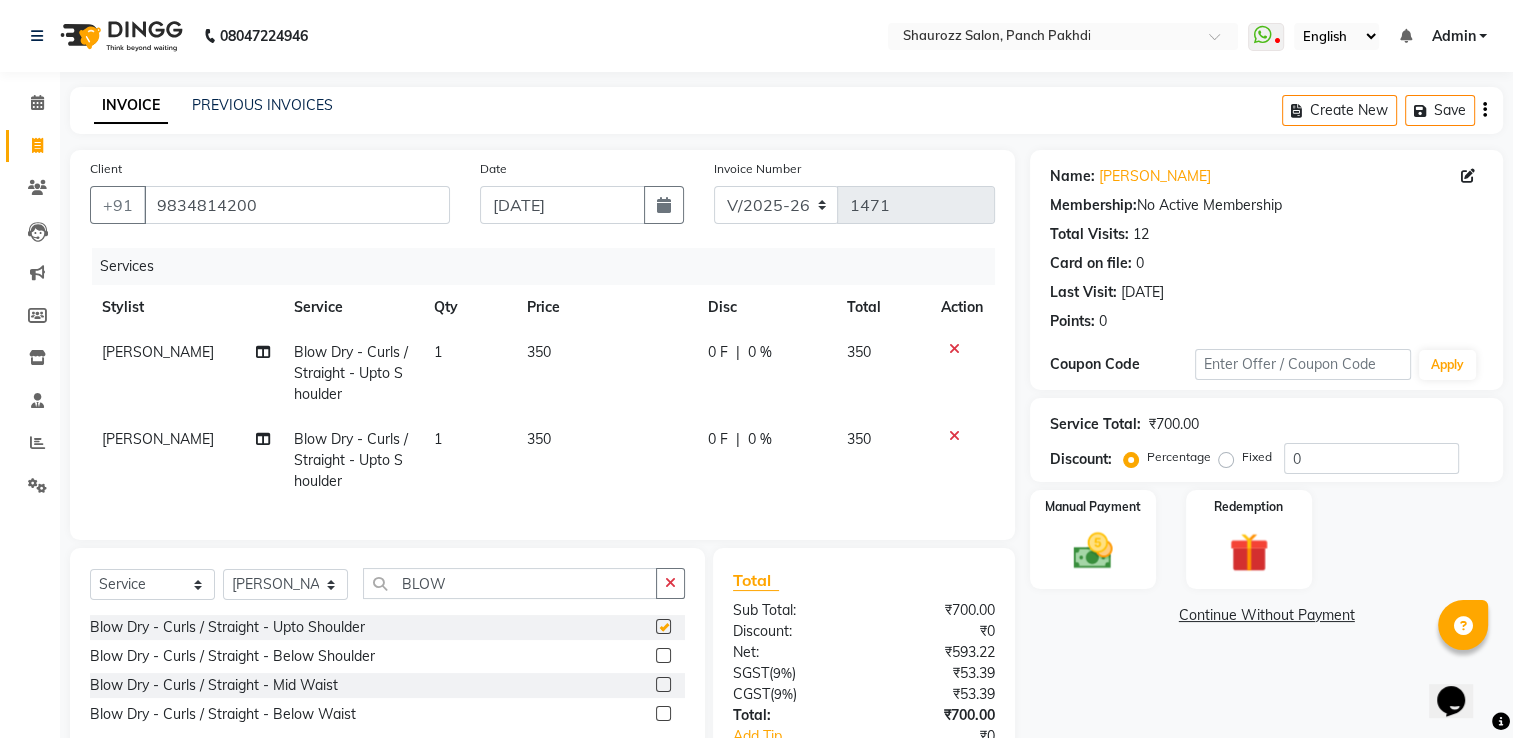 checkbox on "false" 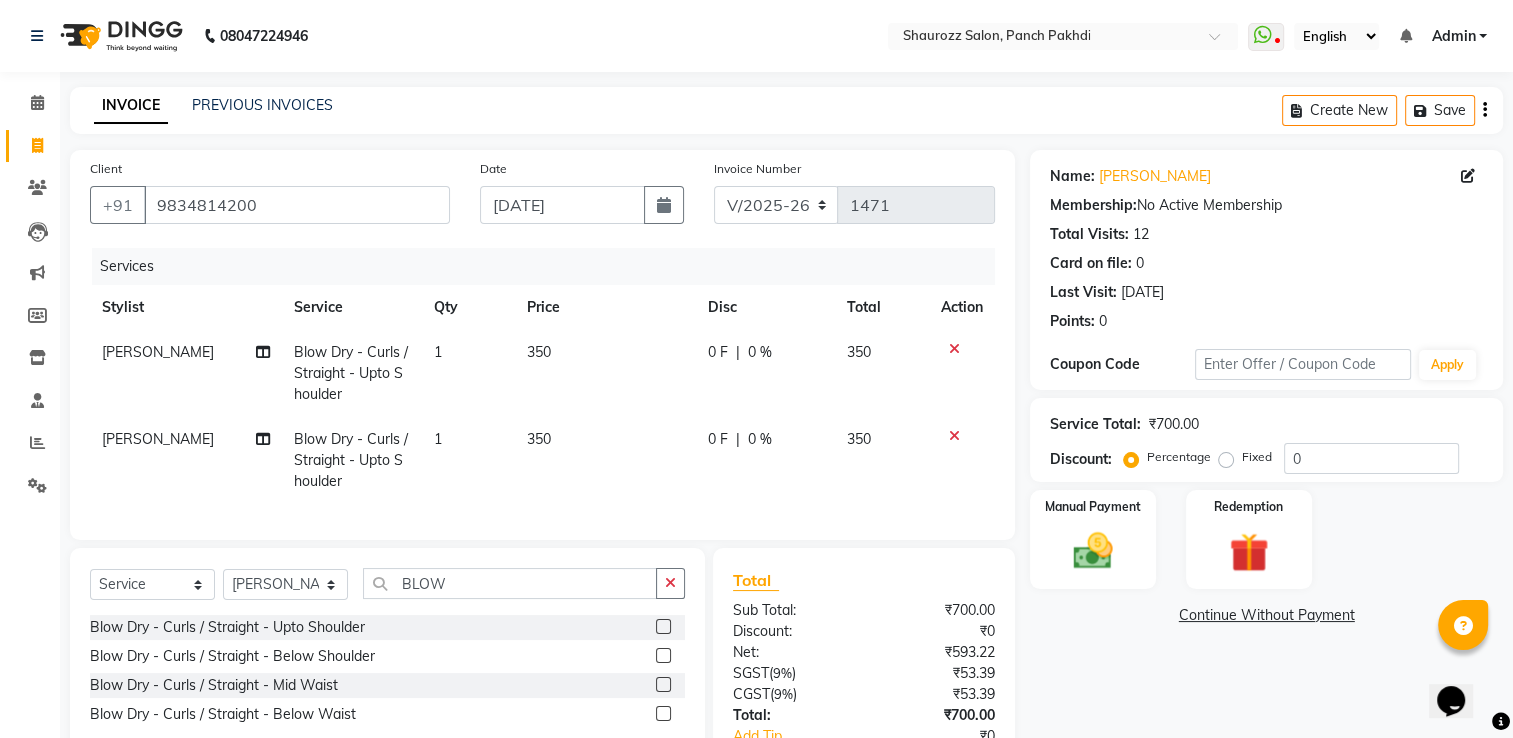 click 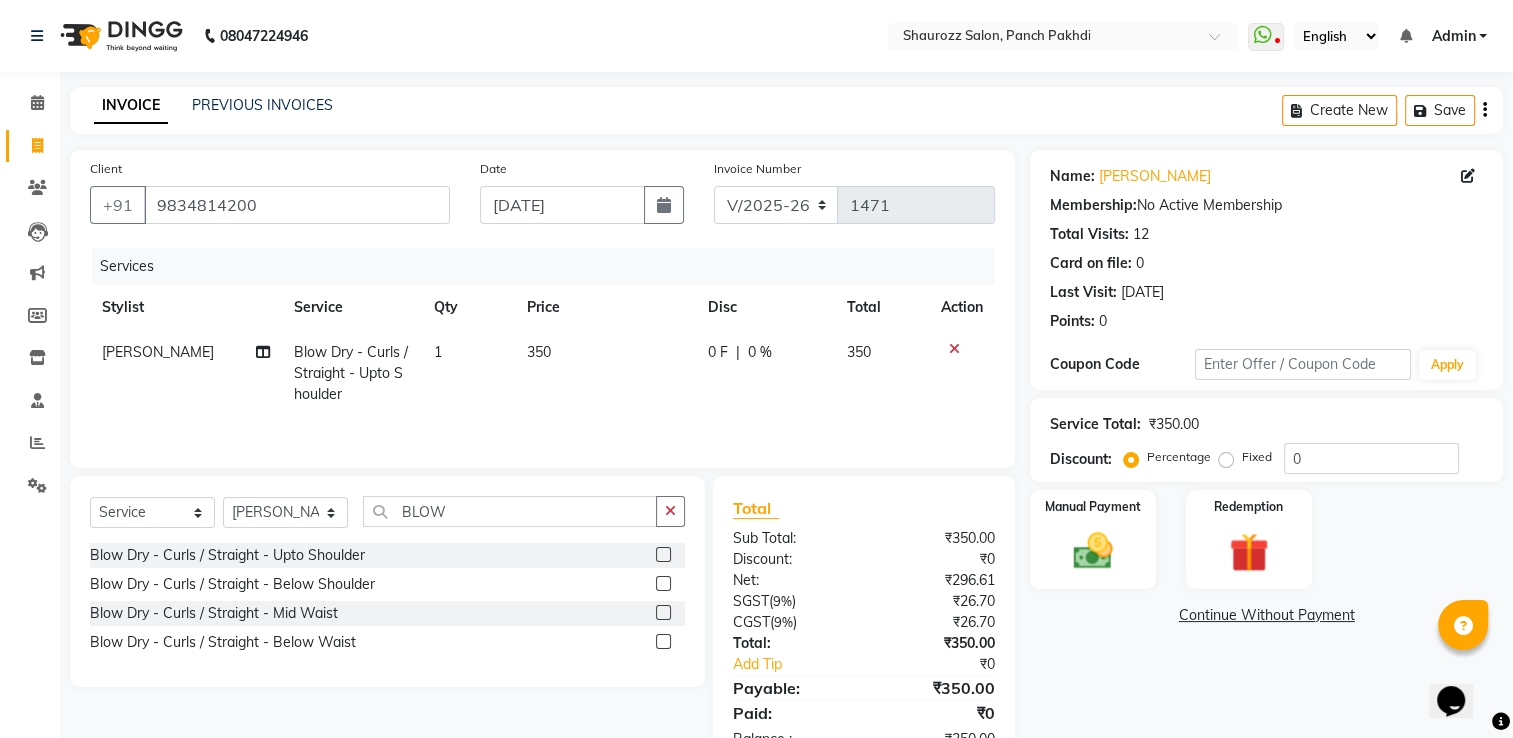 scroll, scrollTop: 62, scrollLeft: 0, axis: vertical 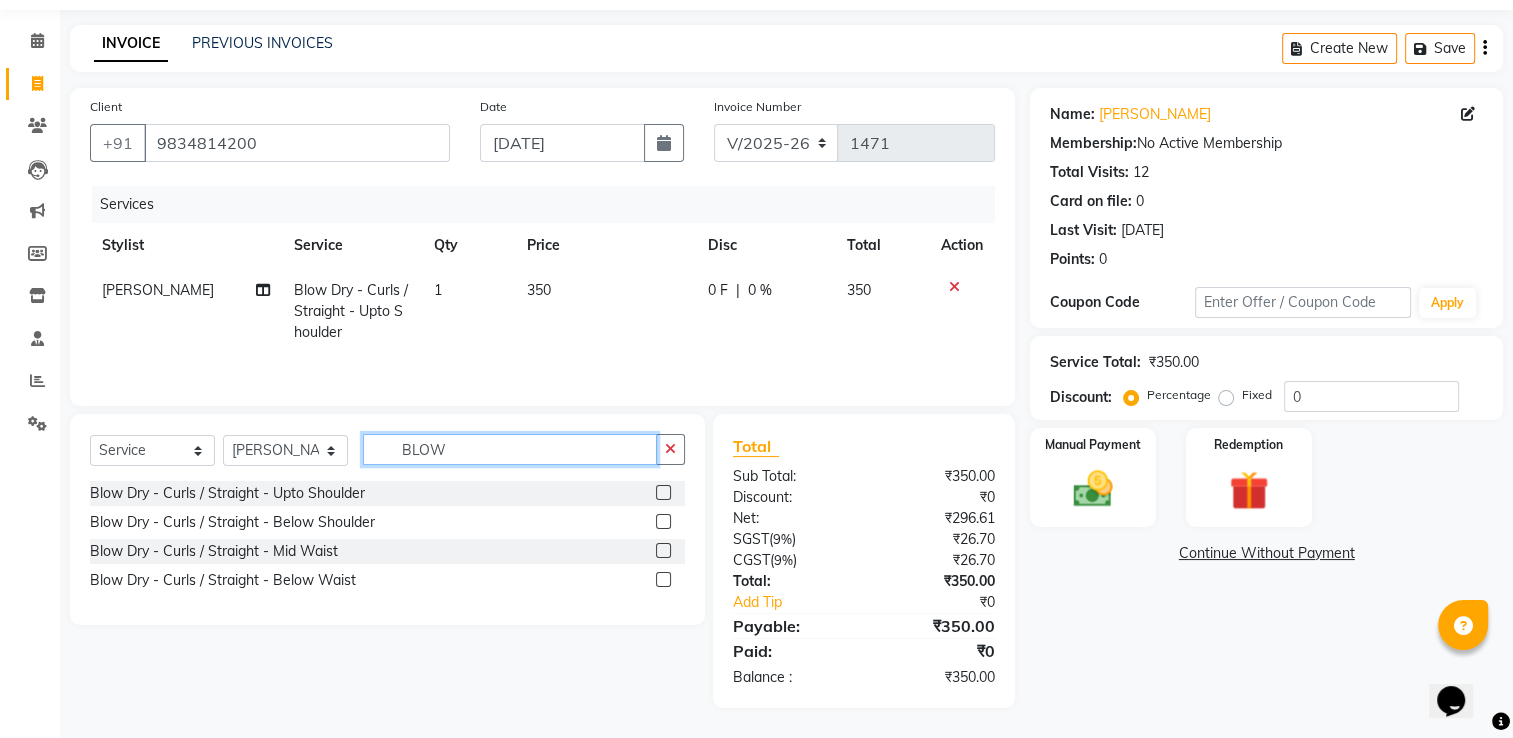 click on "BLOW" 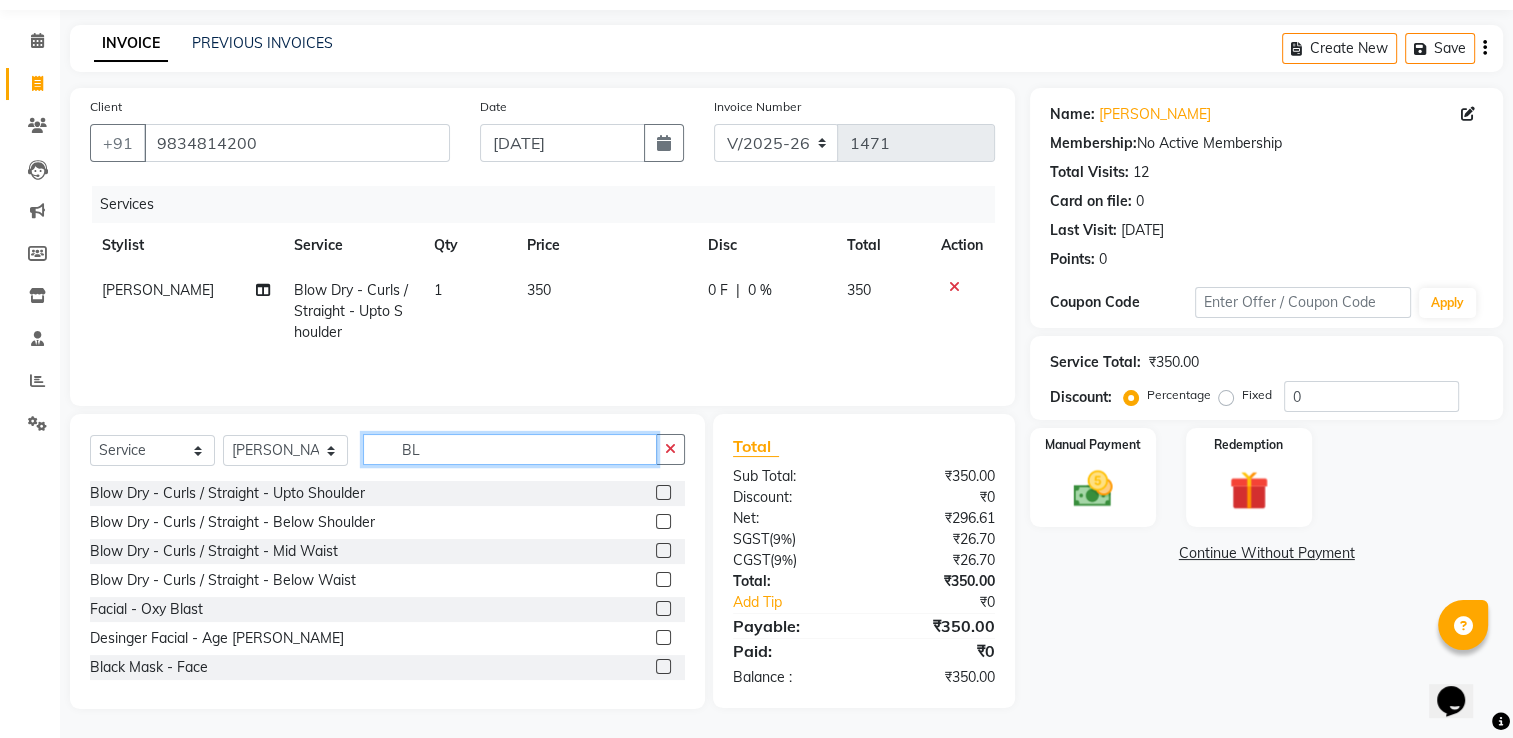 type on "B" 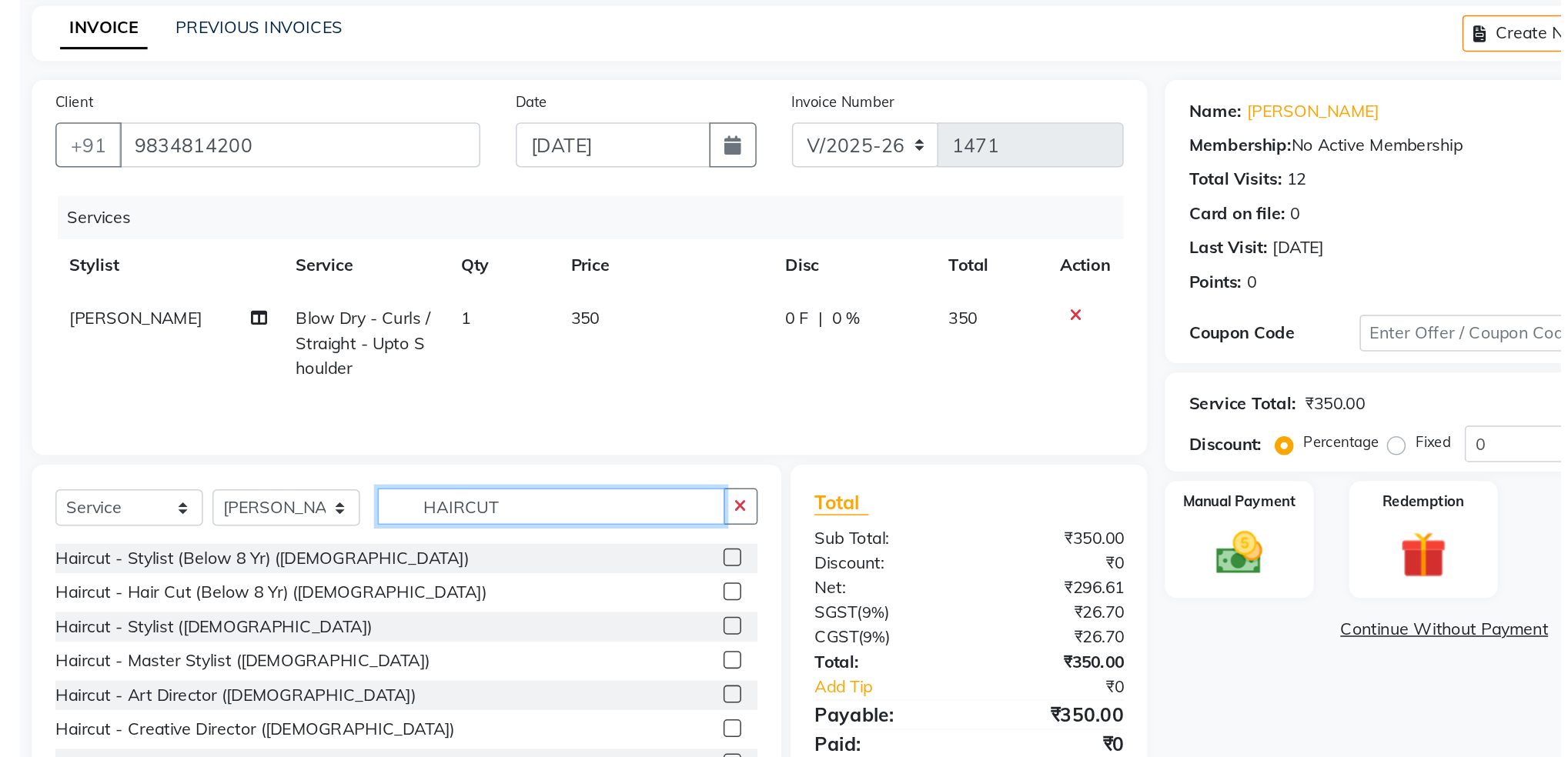 scroll, scrollTop: 0, scrollLeft: 0, axis: both 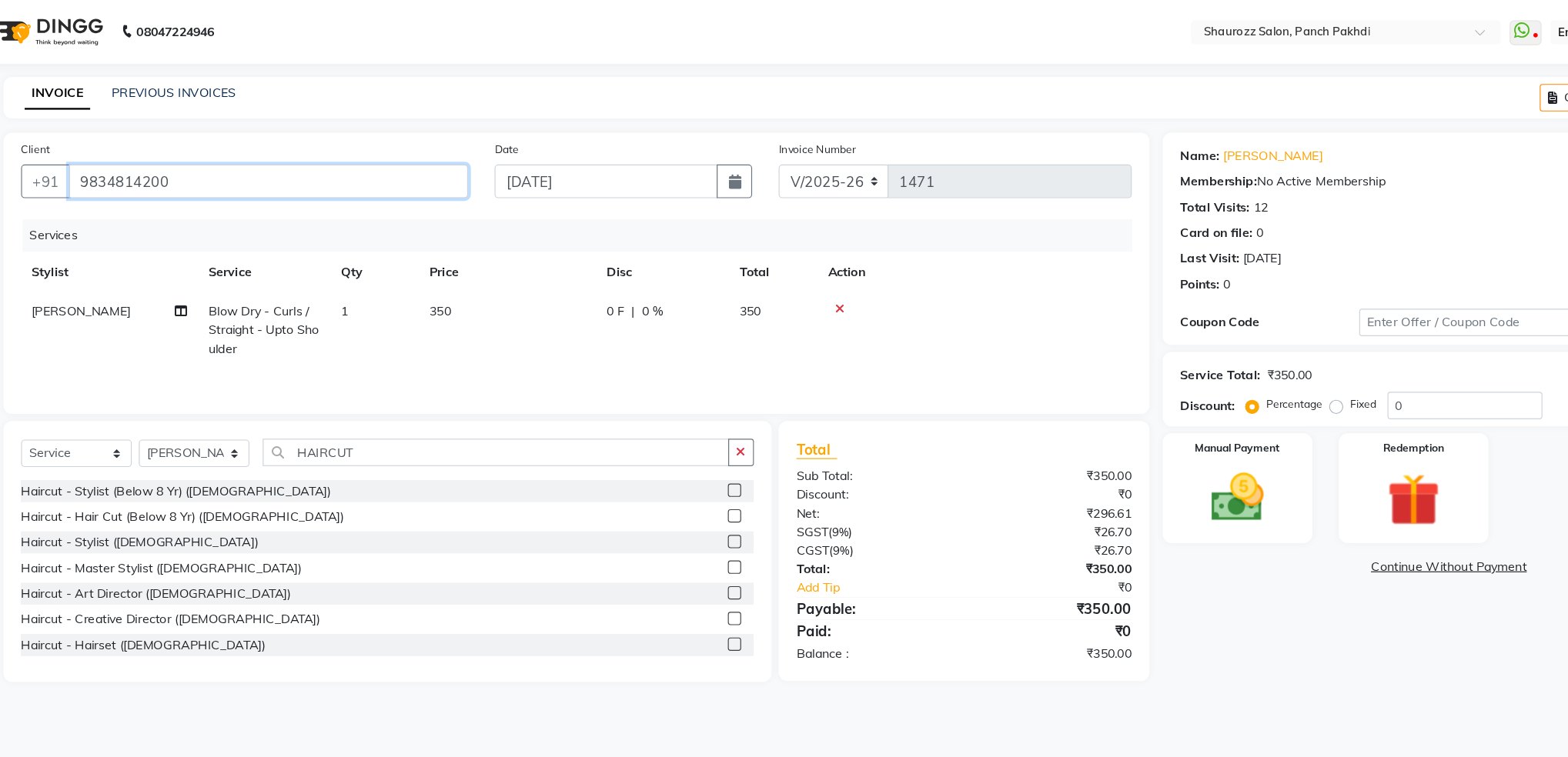 click on "9834814200" at bounding box center [284, 158] 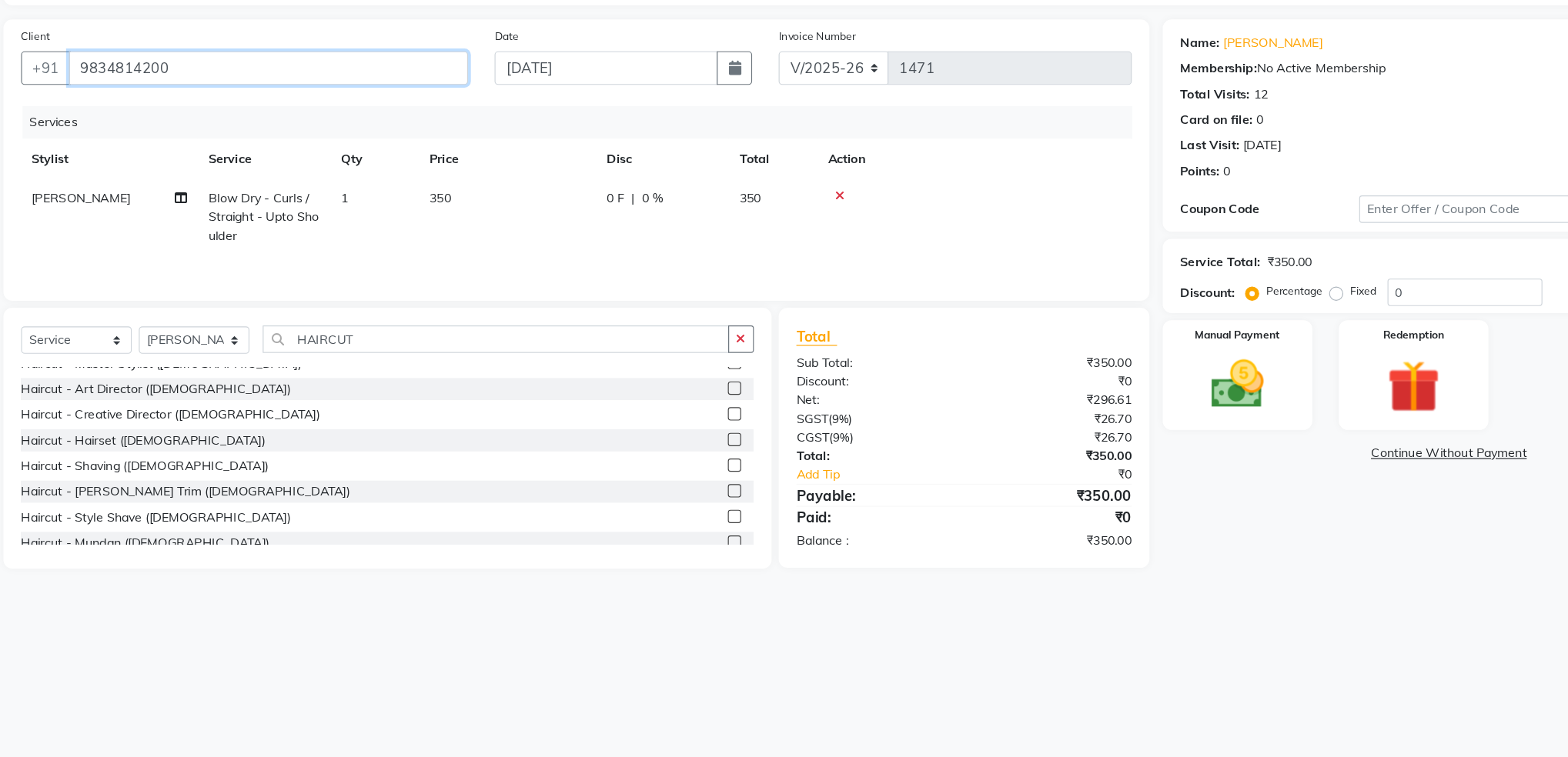 scroll, scrollTop: 89, scrollLeft: 0, axis: vertical 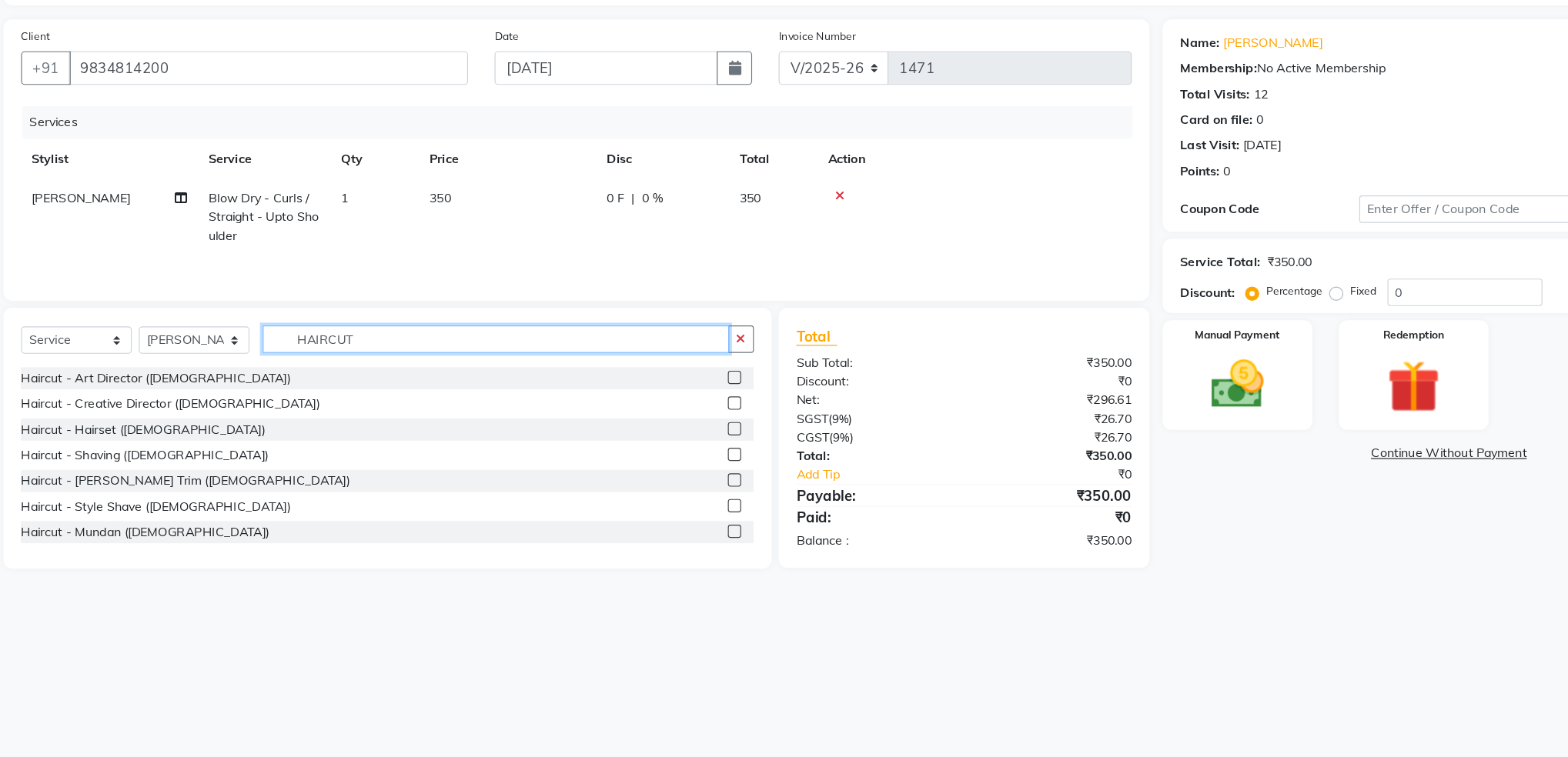 click on "HAIRCUT" 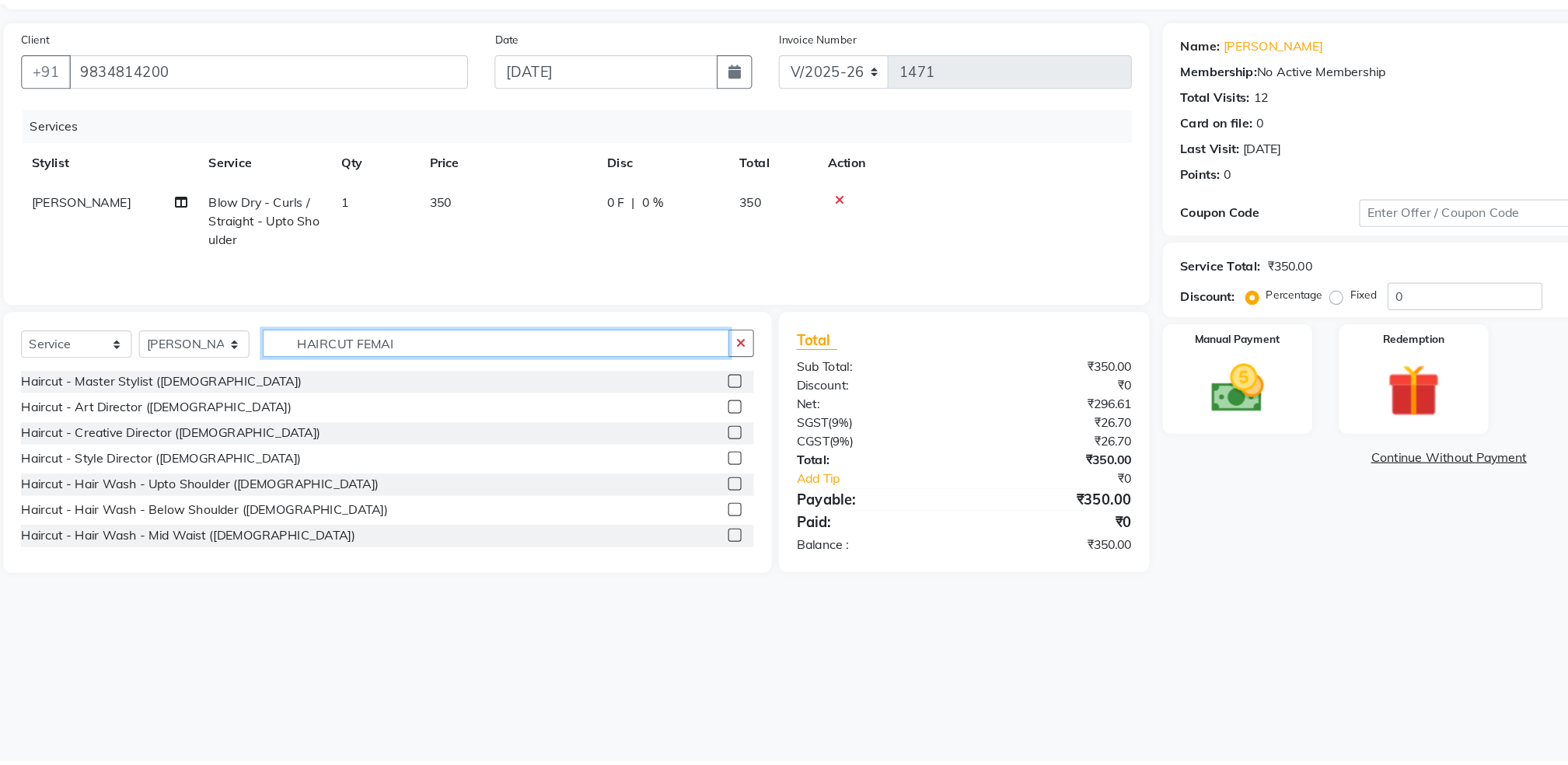 scroll, scrollTop: 0, scrollLeft: 0, axis: both 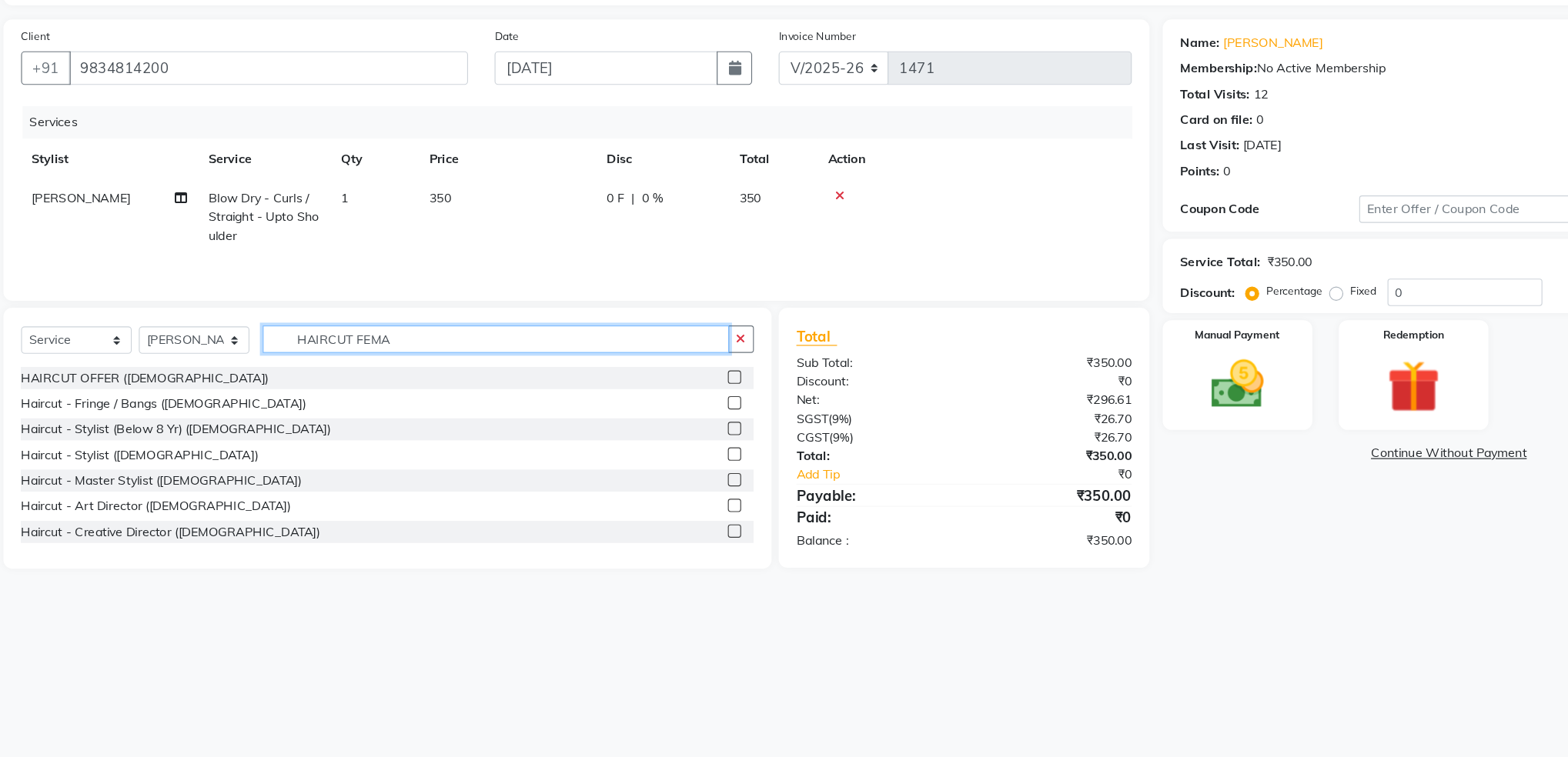 type on "HAIRCUT FEMA" 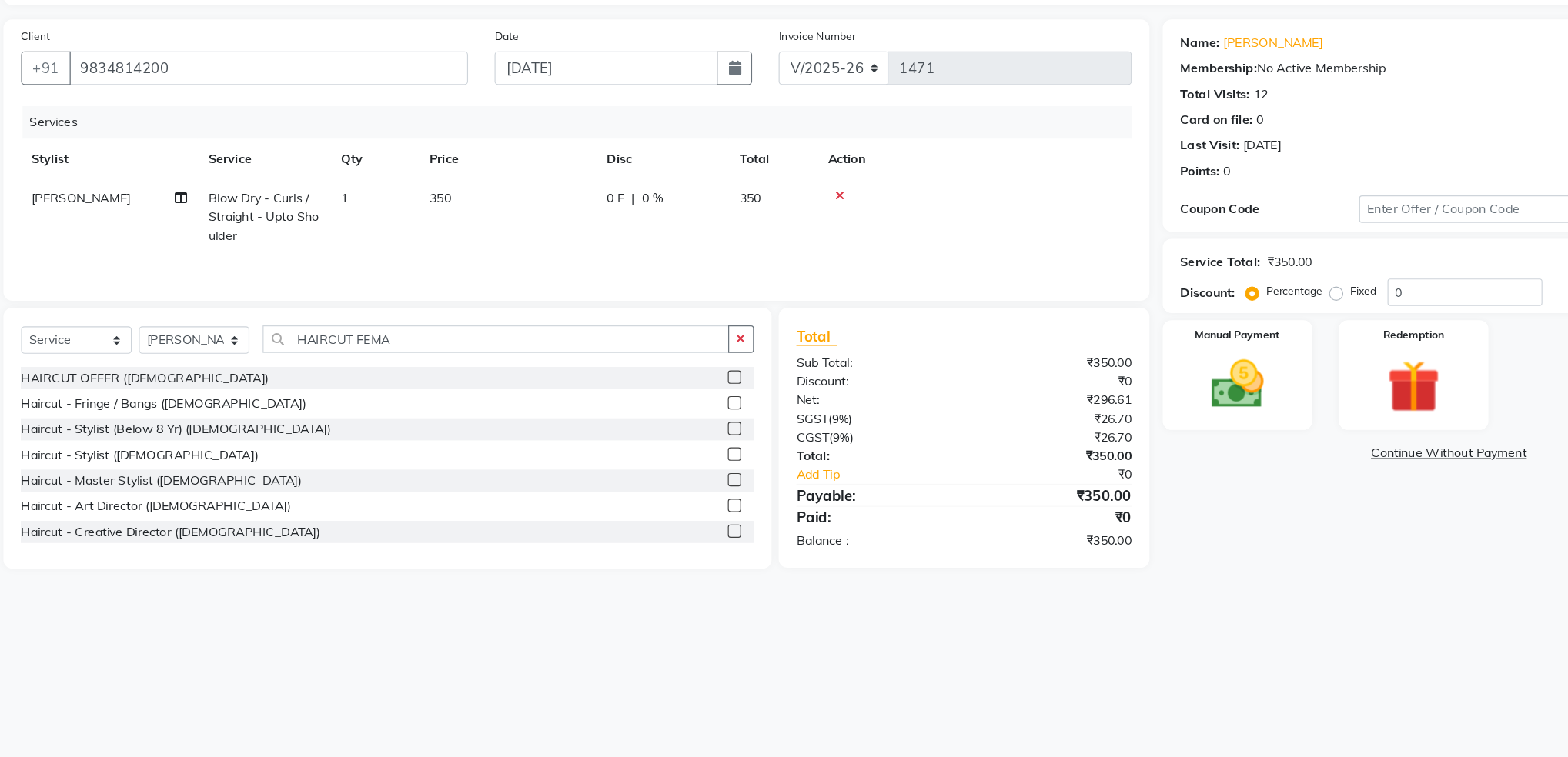 click 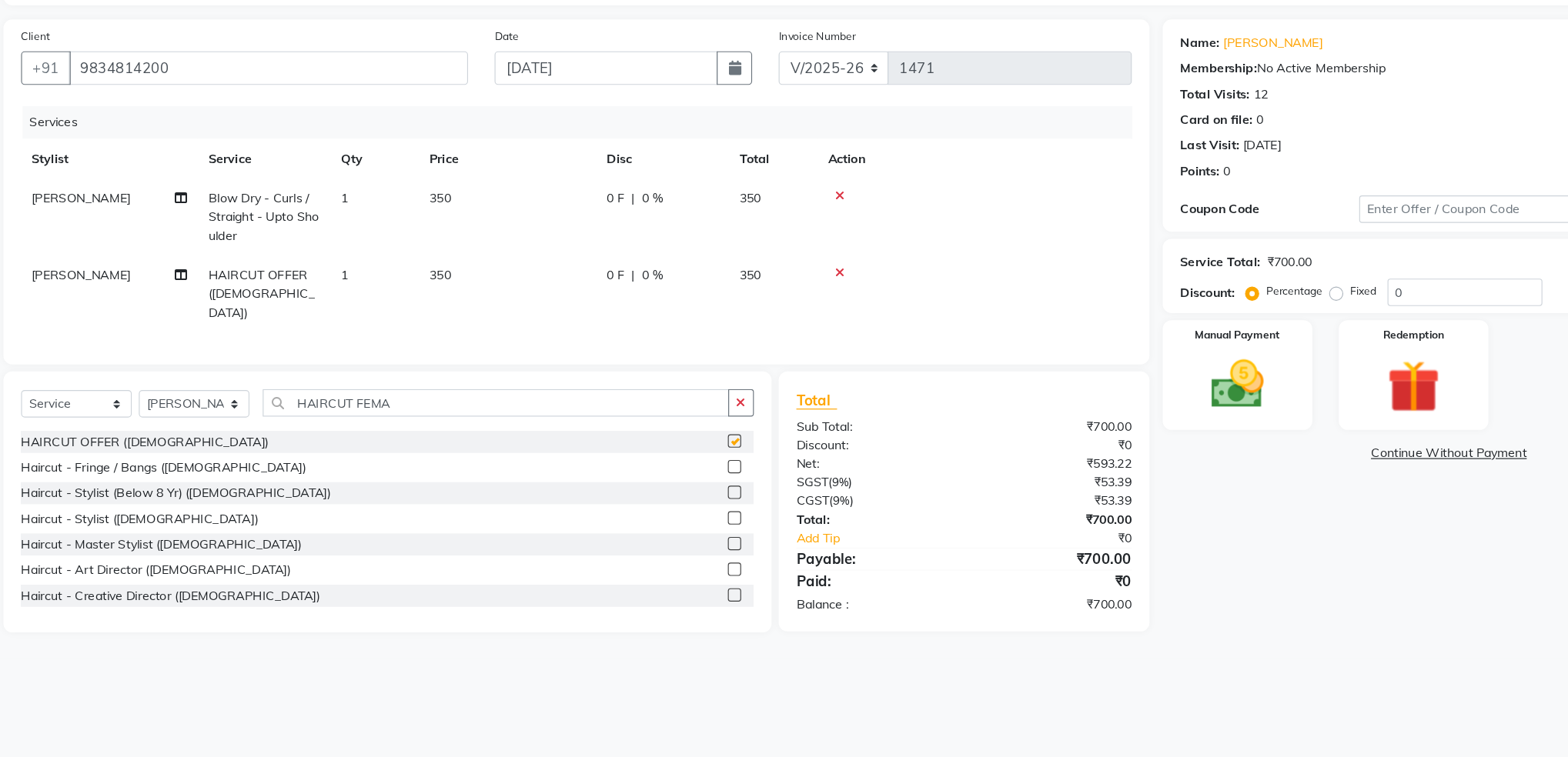 checkbox on "false" 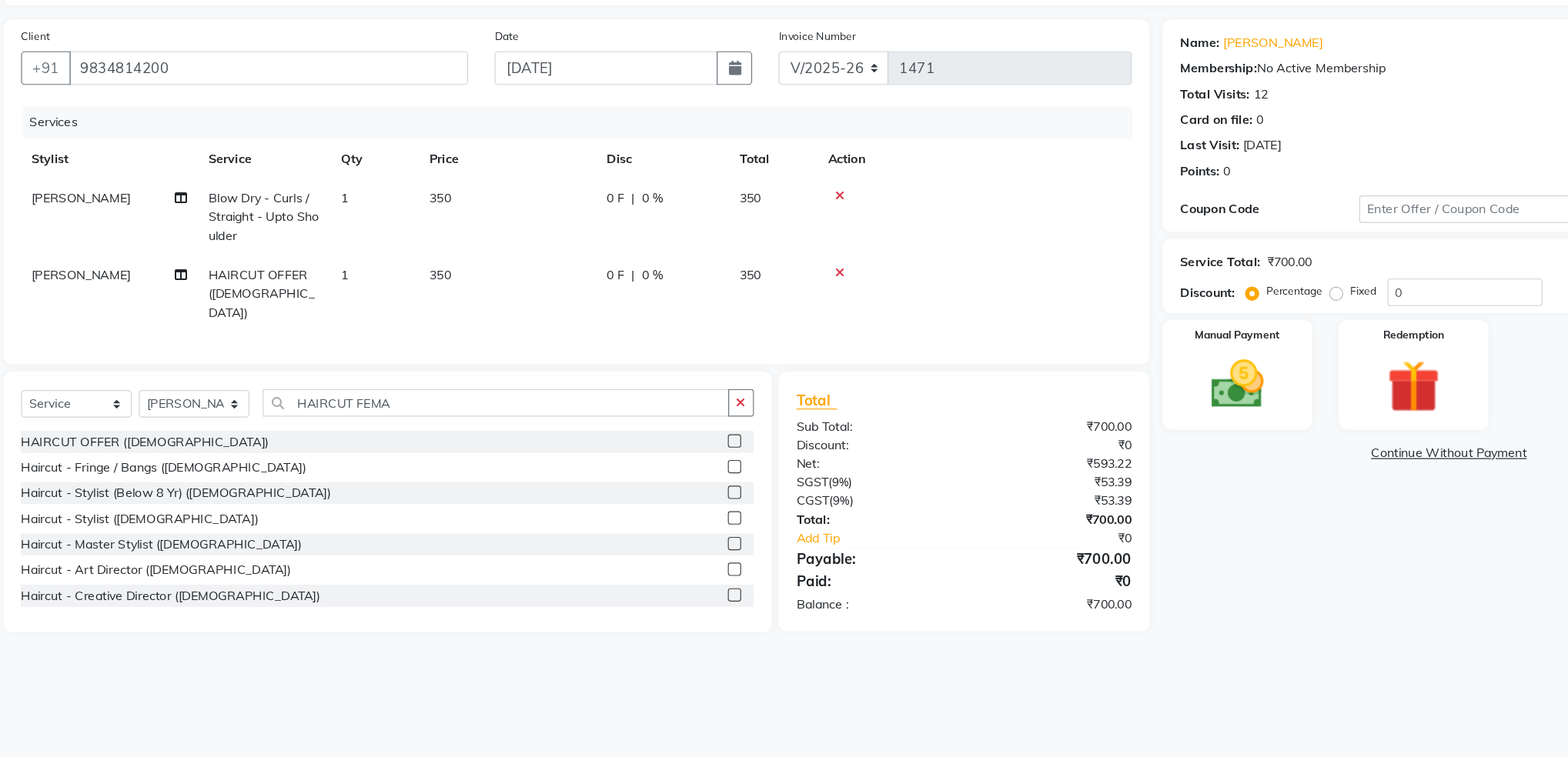click on "350" 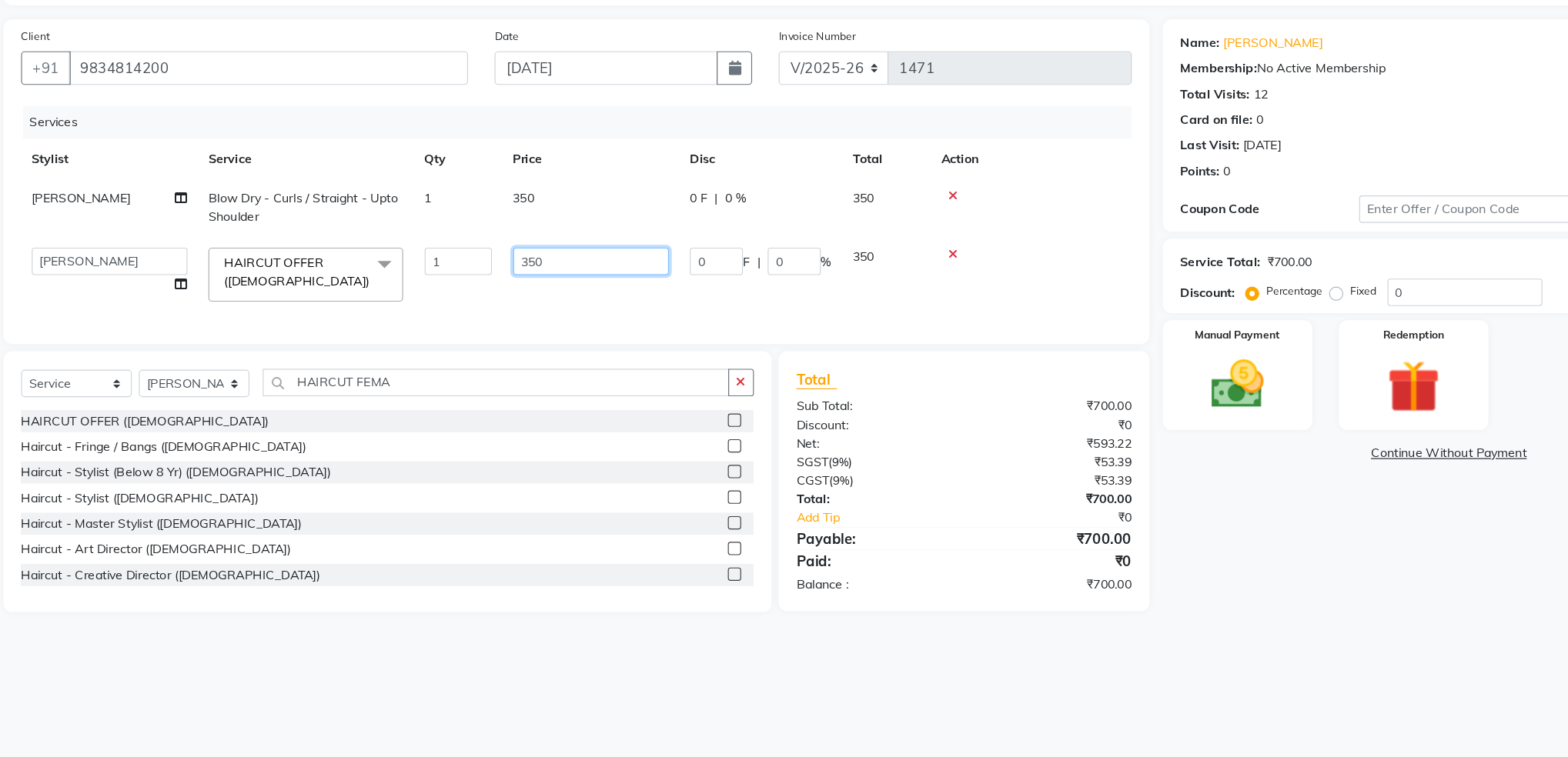 click on "350" 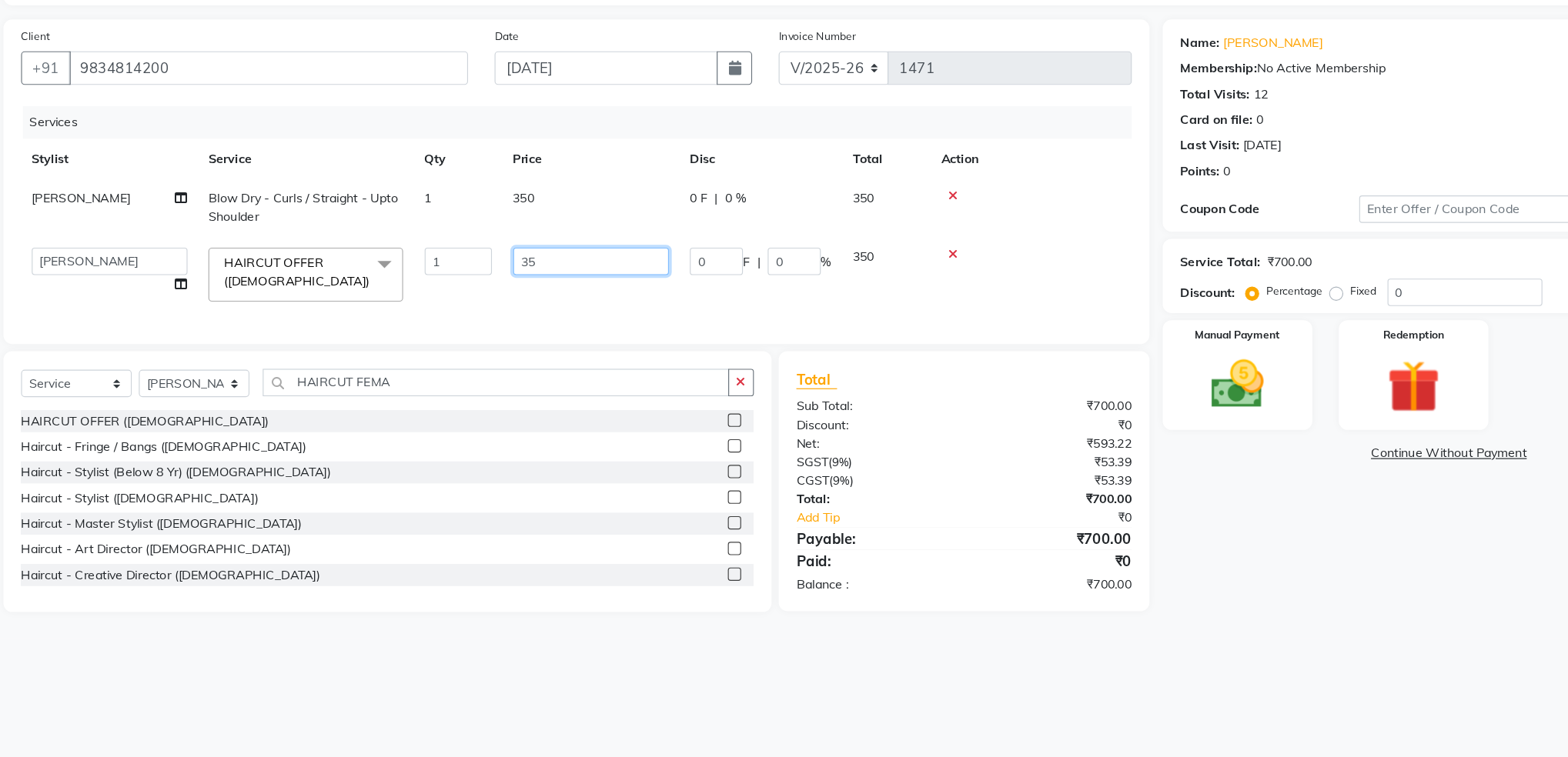 type on "3" 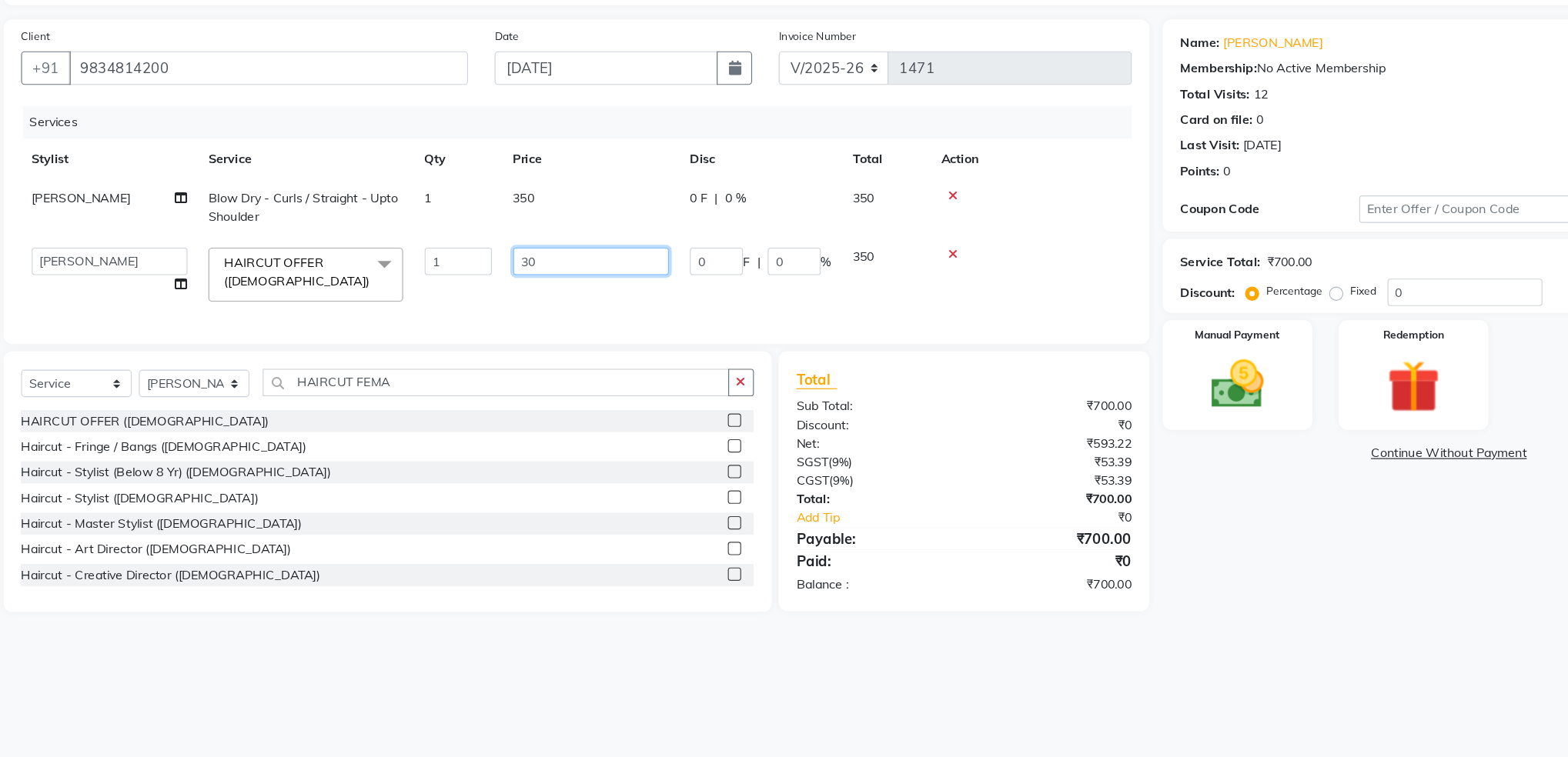 type on "300" 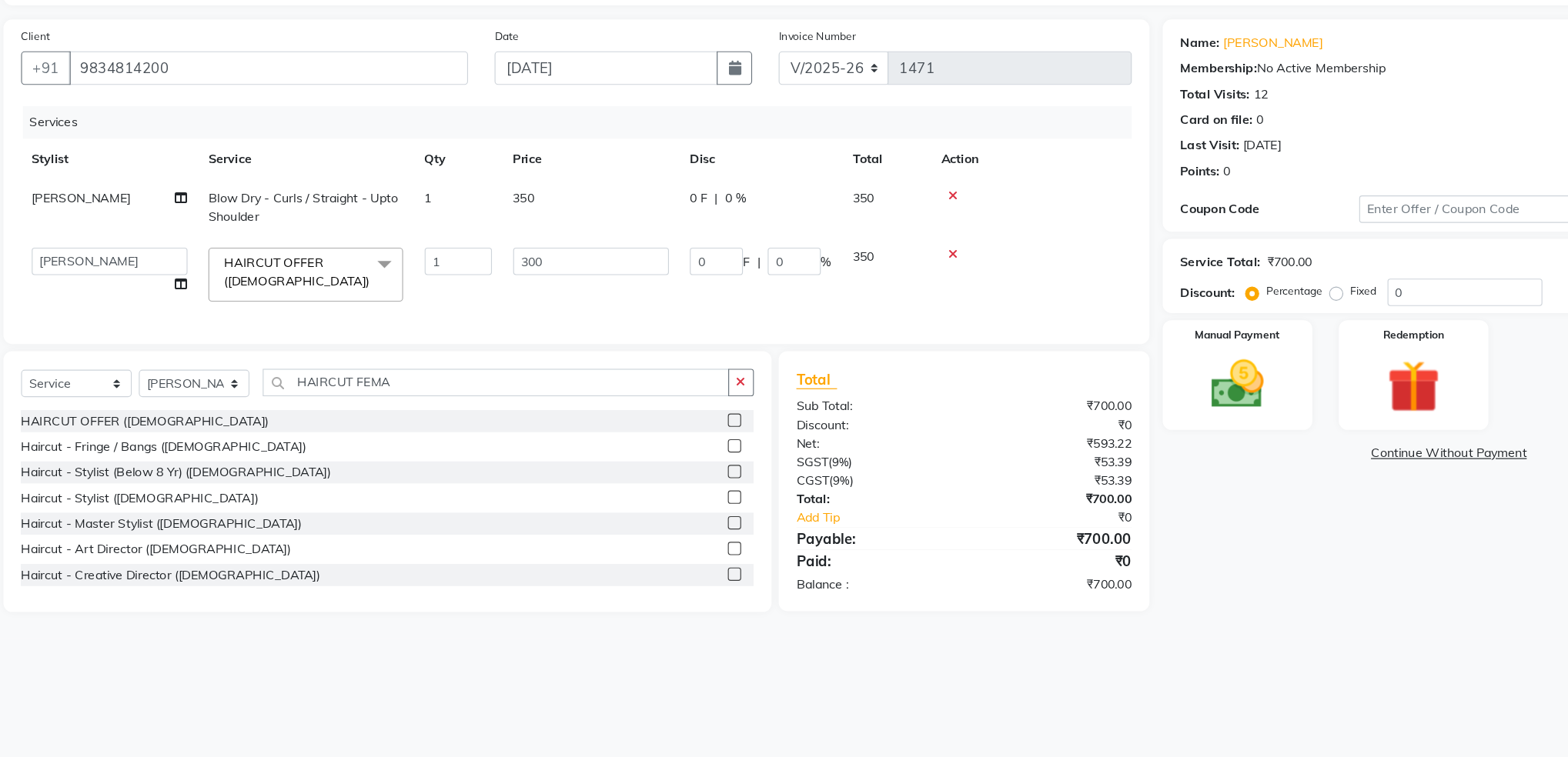 click on "Amar Sawale Blow Dry - Curls / Straight - Upto Shoulder 1 350 0 F | 0 % 350" 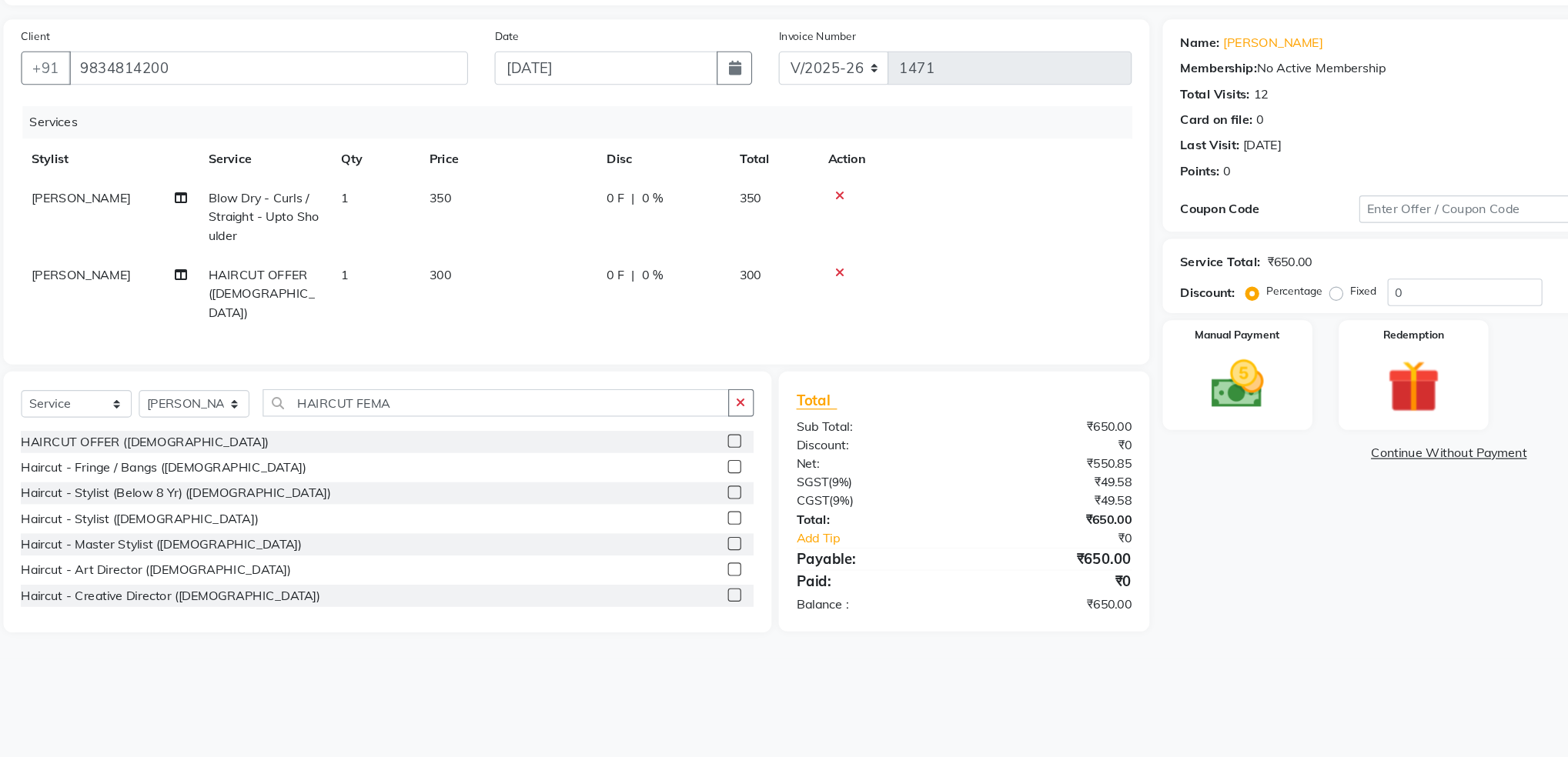 click on "350" 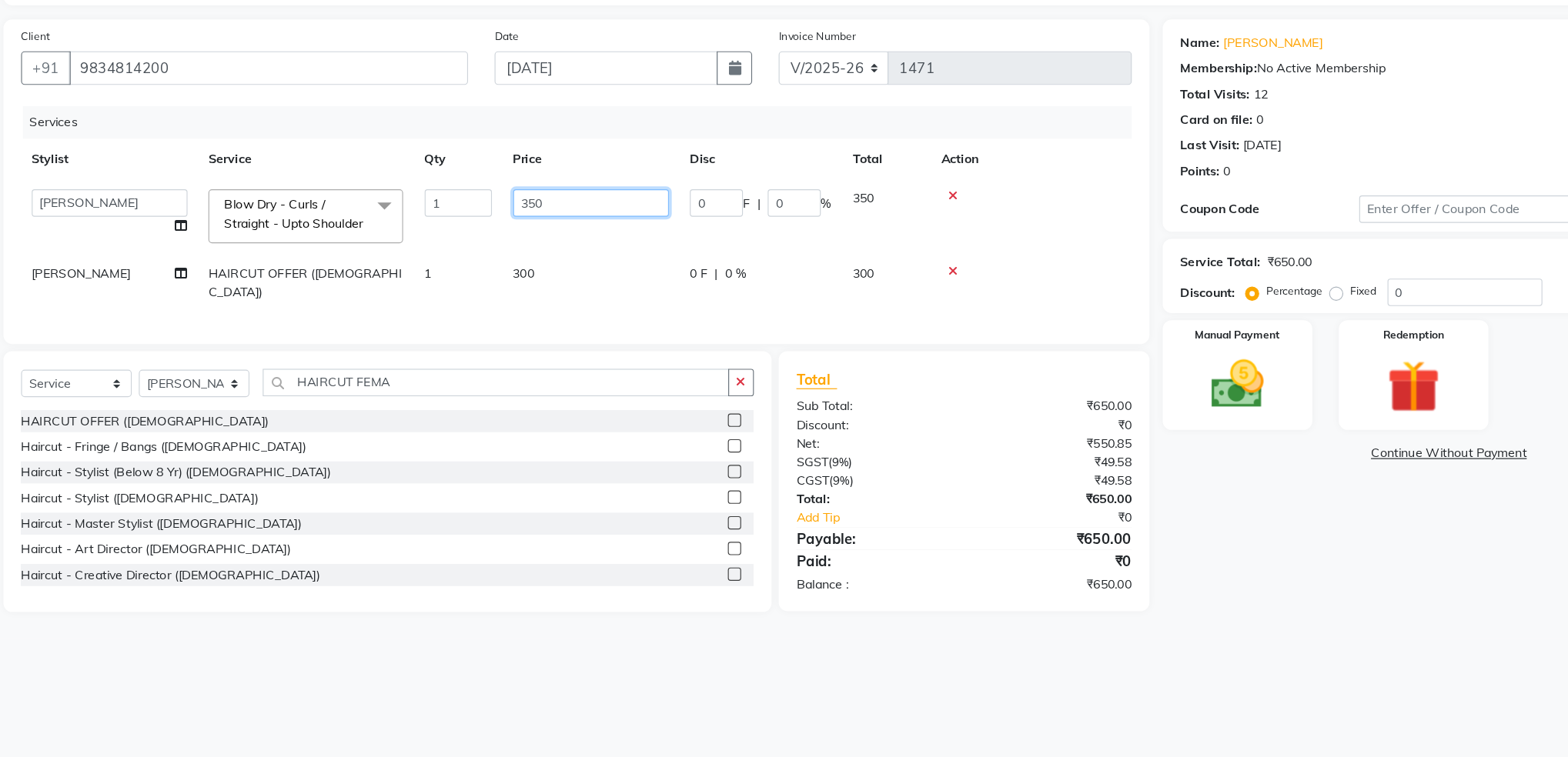 click on "350" 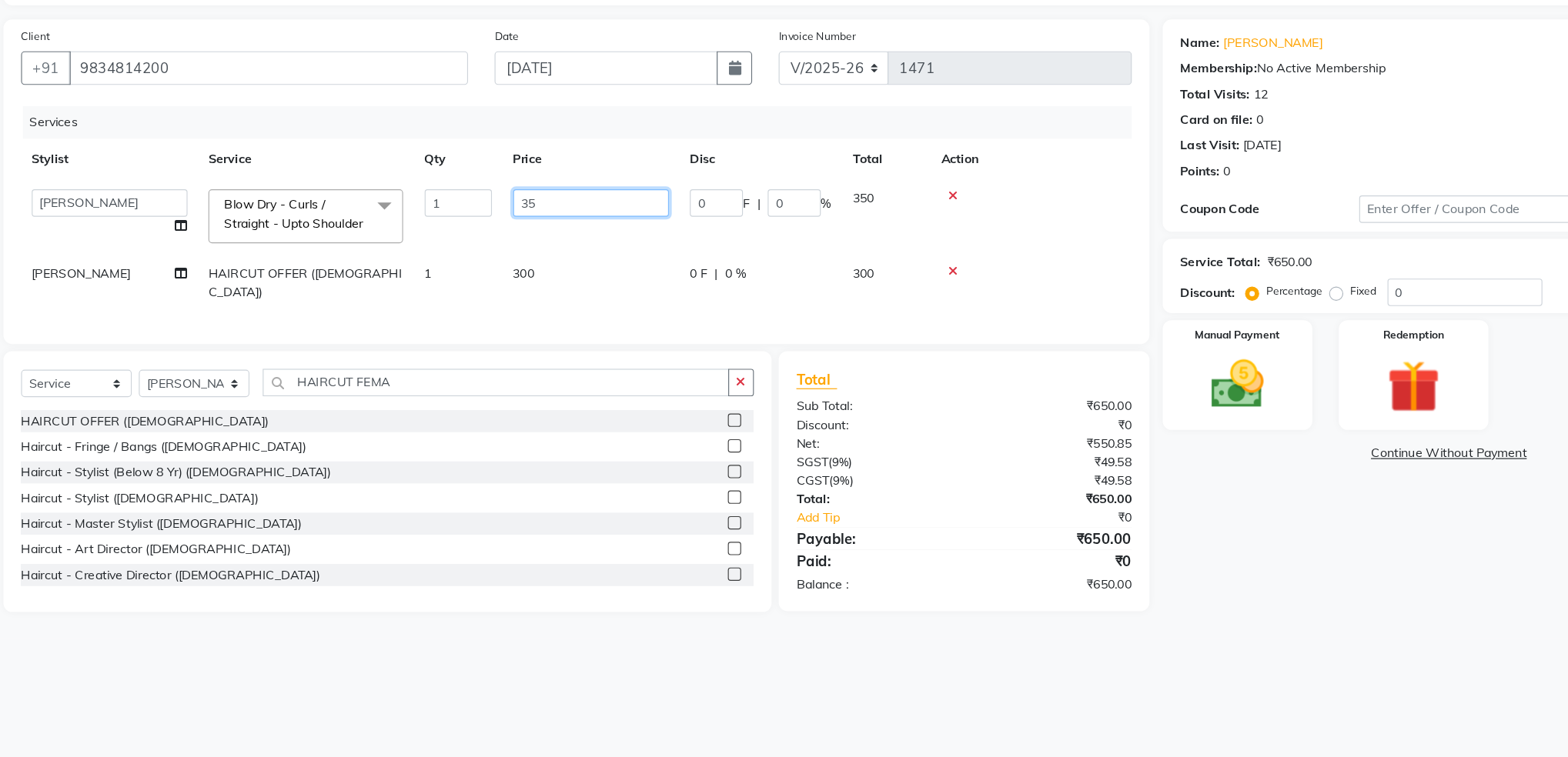 type on "3" 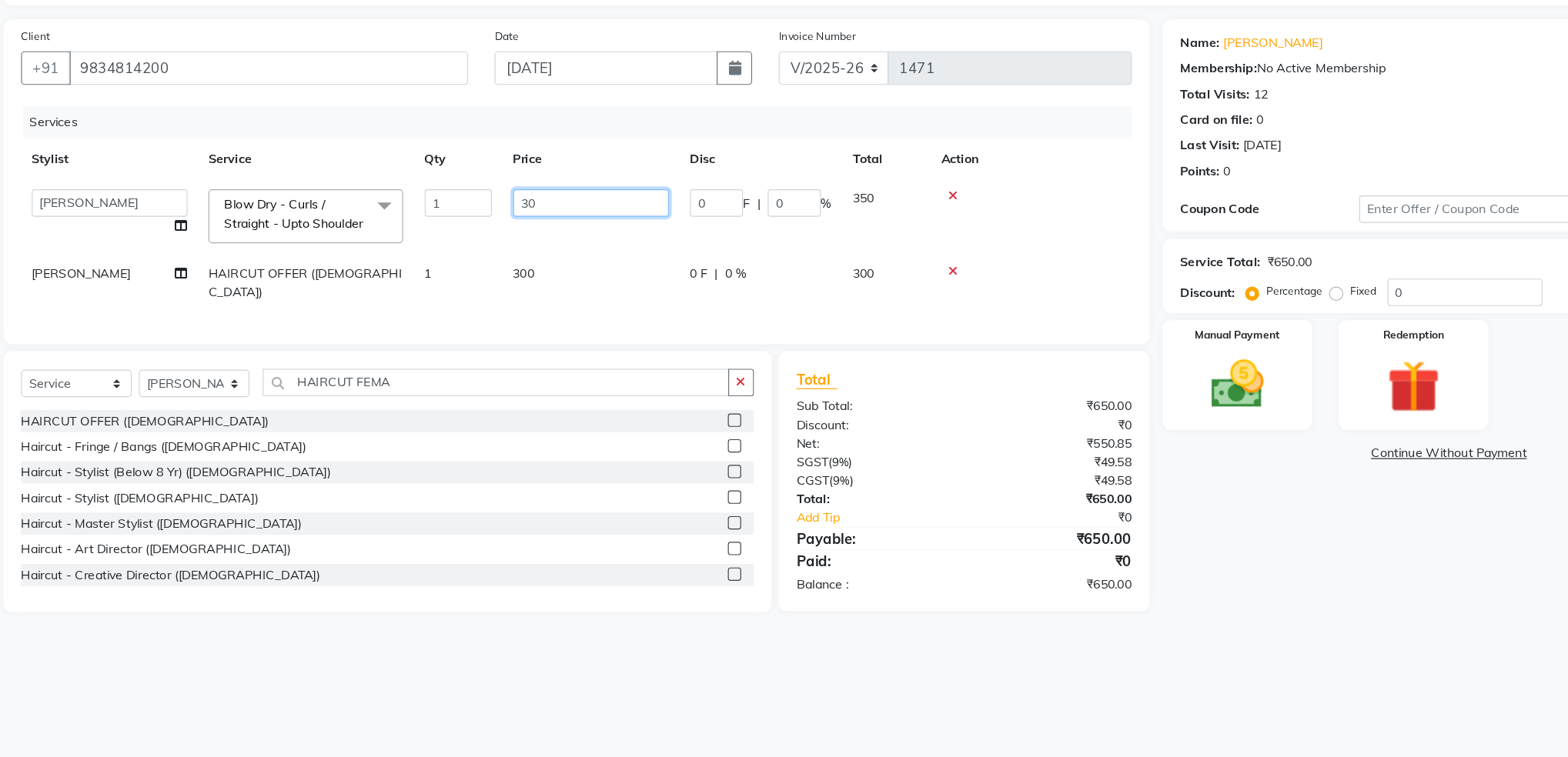 type on "300" 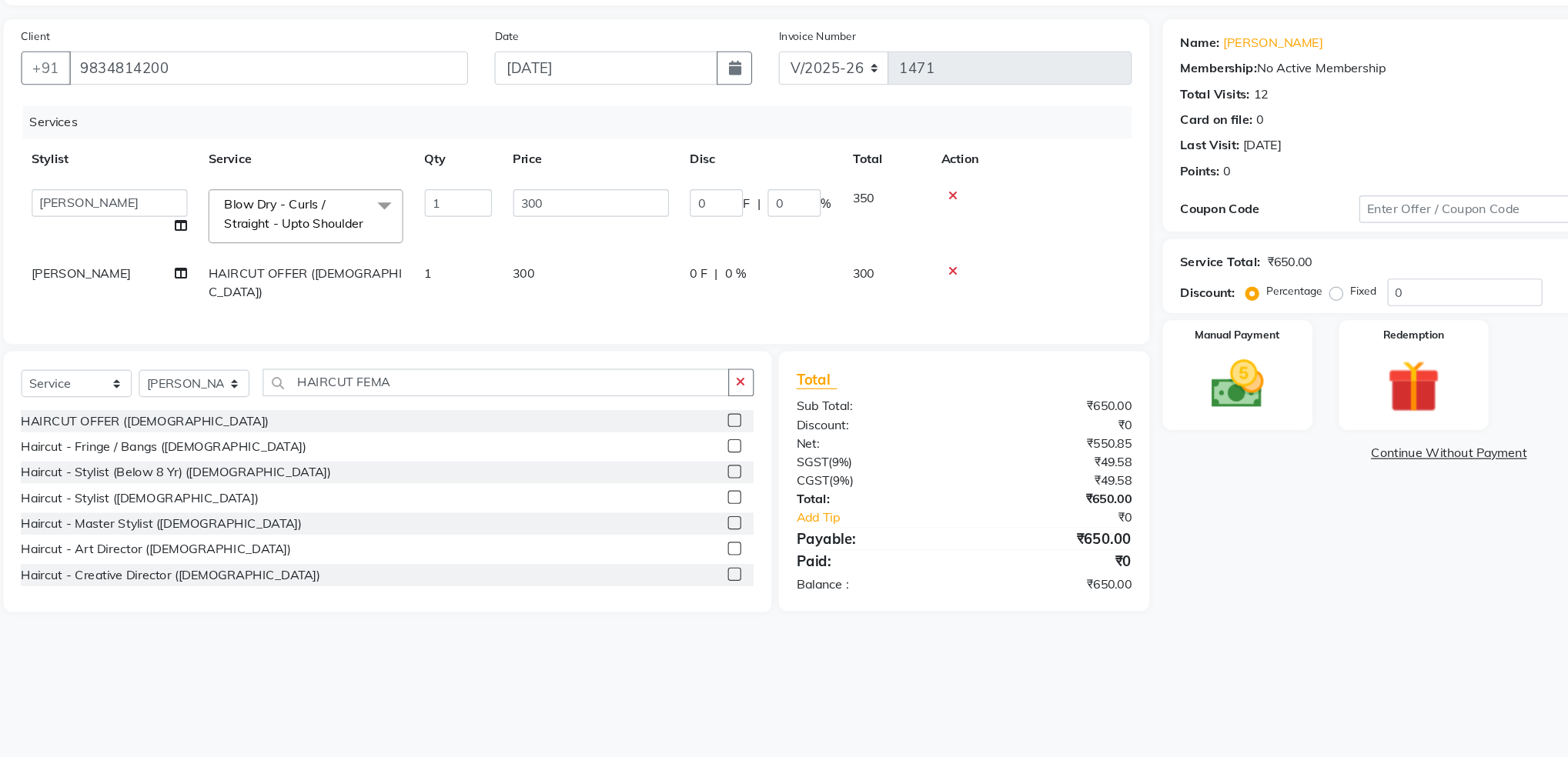 click on "Amar Sawale   Anita Singh   Kamini    MAMTA   Monu   Nijam Ahamad   prabha   Salon   Samseer   SUSHMA   VIJETA  Blow Dry - Curls / Straight - Upto Shoulder  x Haircut - Stylist (Below 8 Yr) (Male) Haircut - Hair Cut (Below 8 Yr) (Male) Haircut - Stylist (Male) Haircut - Master Stylist (Male) Haircut - Art Director (Male) Haircut - Creative Director (Male) Haircut - Hairset (Male) Haircut - Shaving (Male) Haircut - Beard Trim (Male) Haircut - Style Shave (Male) Haircut - Mundan (Male) Haircut - Hair Tattoo (Male) HAIRCUT OFFER (Female) Back scrub   Botox Tret NEW SCALP ADVAN TRETMENT foreheds wax metal dx tret Sidelocks  Threading Nose Wax(Flavoured) (Female)	 Highlight / Global Color CROWN Facial-Glo vite  Foot Wax Sensi Light Clean-up 3-4th leg wax Full Arms Dtan ear wax chick threading  BRAZILIAN UNDER ARMS  BRAZILIAN FULL FRONT/BACK O3+ FACIAL HYDRA FACIAL HYDRA CLEANUP  mekup  WAXING FH FL UA WAXING FH HL UA Hair Wash - Hair Wash (Male) Color - Clour Streak (Male) Color - Side Locks Touchup (Male) Dtan" 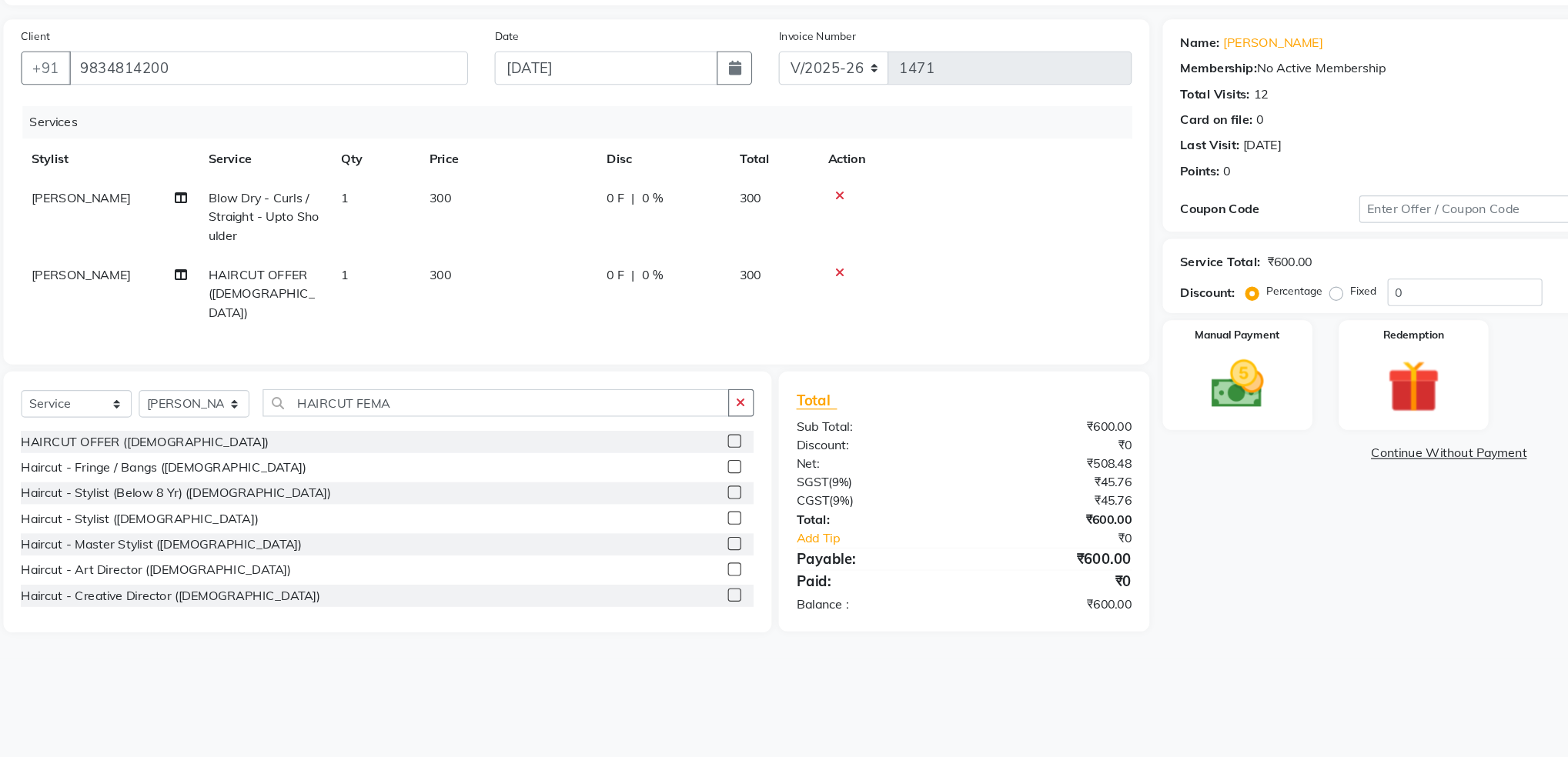 click on "Name: Charmi  Membership:  No Active Membership  Total Visits:  12 Card on file:  0 Last Visit:   28-03-2025 Points:   0  Coupon Code Apply Service Total:  ₹600.00  Discount:  Percentage   Fixed  0 Manual Payment Redemption  Continue Without Payment" 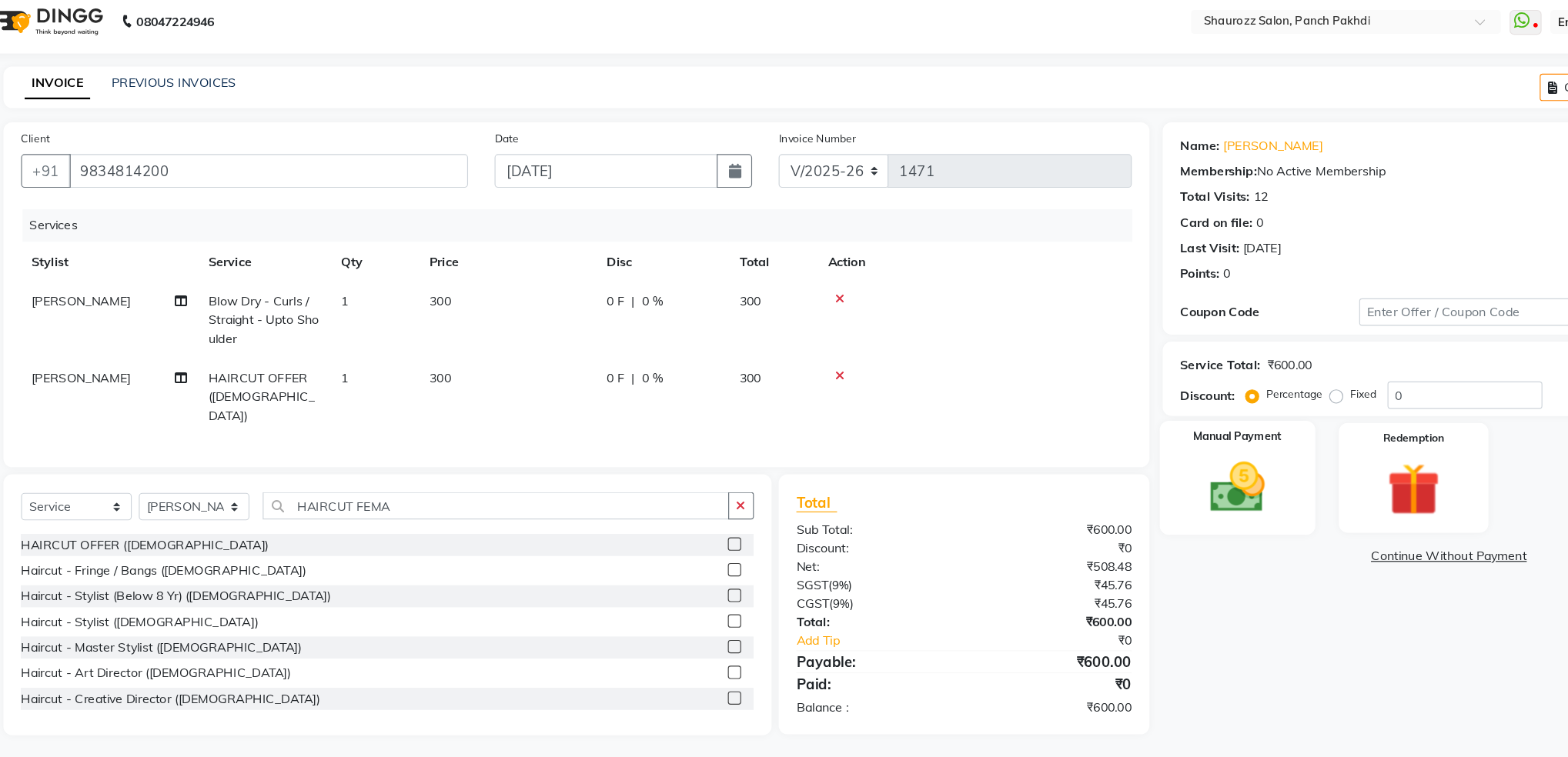 click 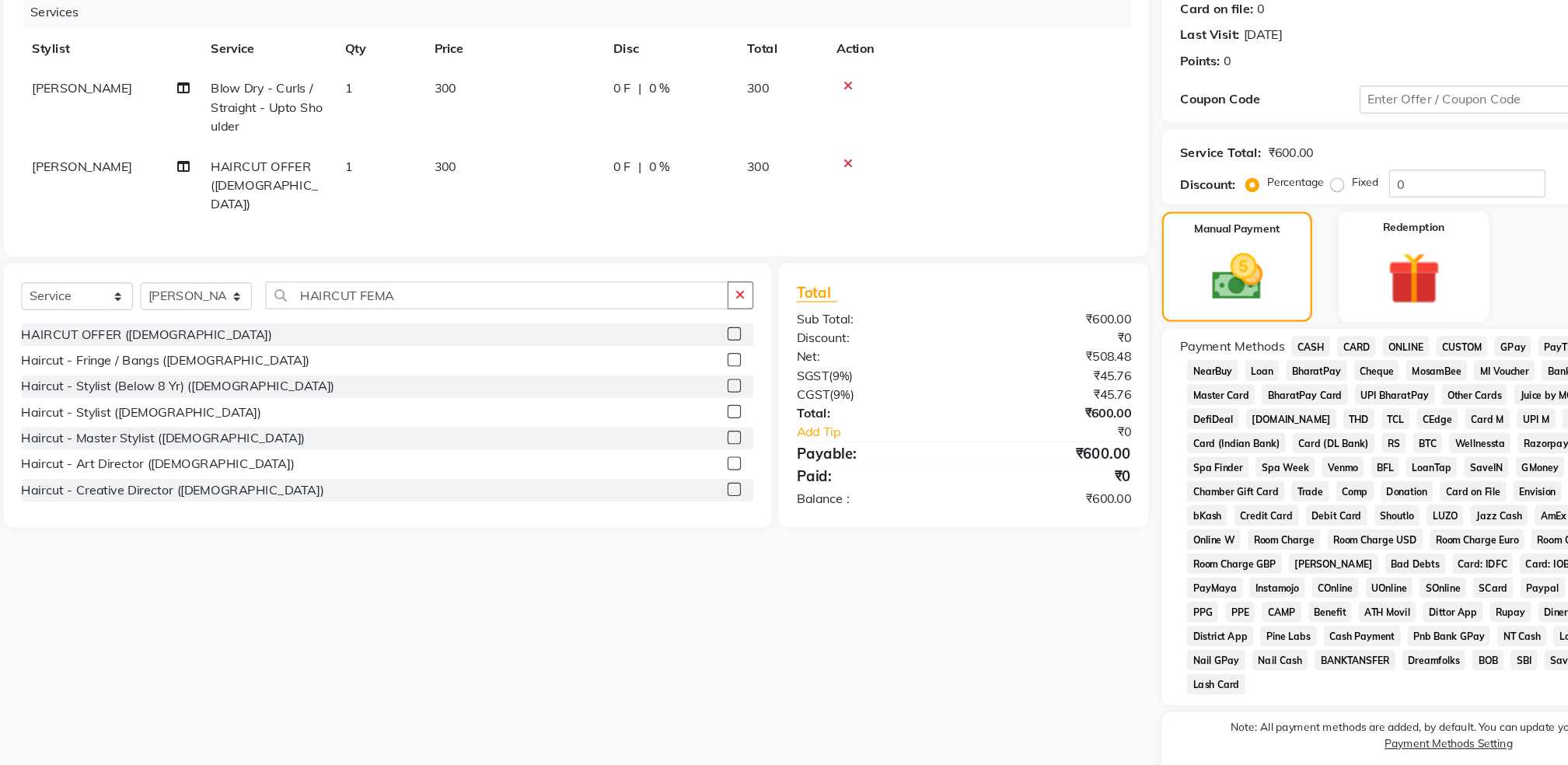 scroll, scrollTop: 138, scrollLeft: 0, axis: vertical 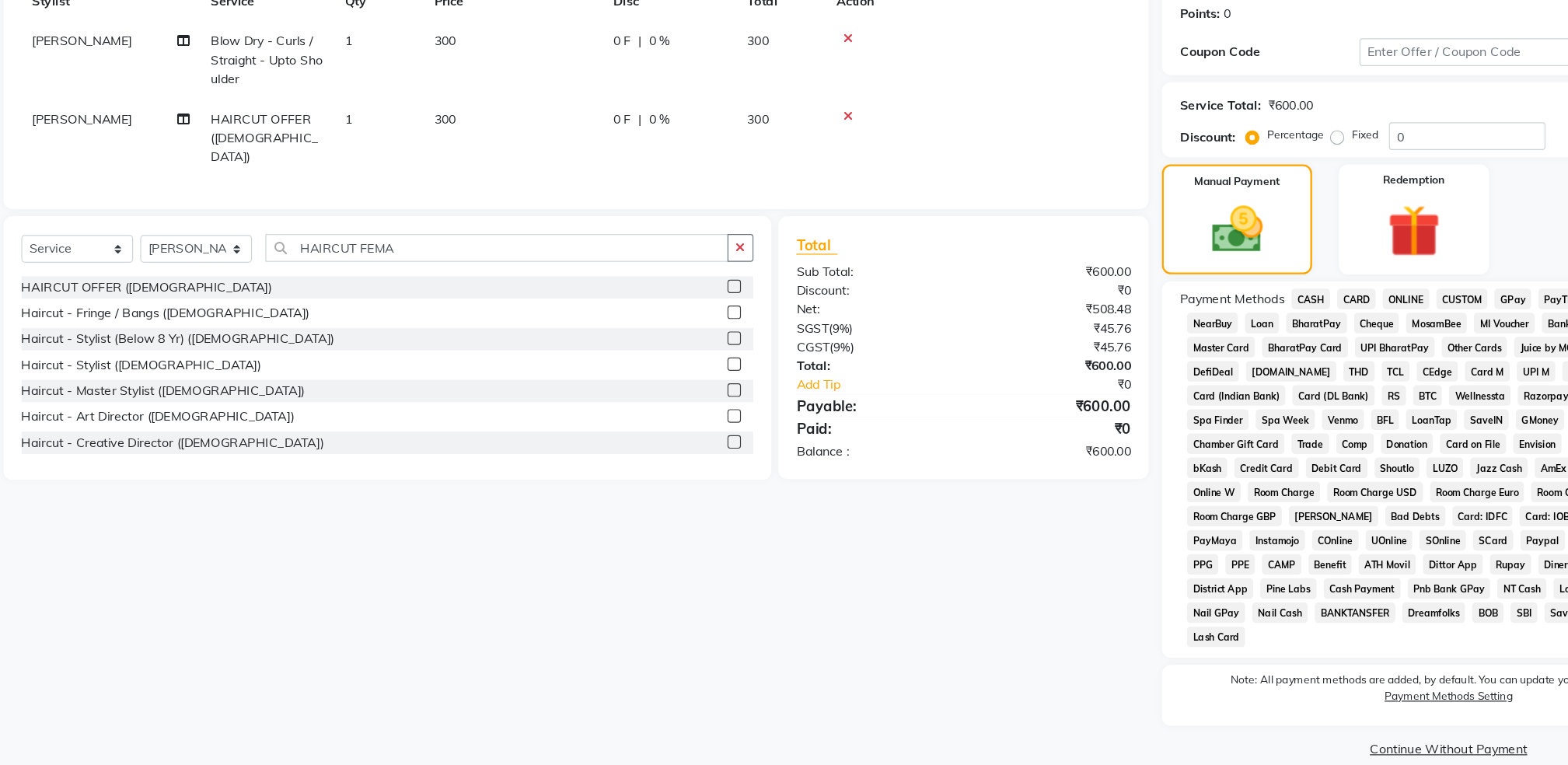 click on "CASH" 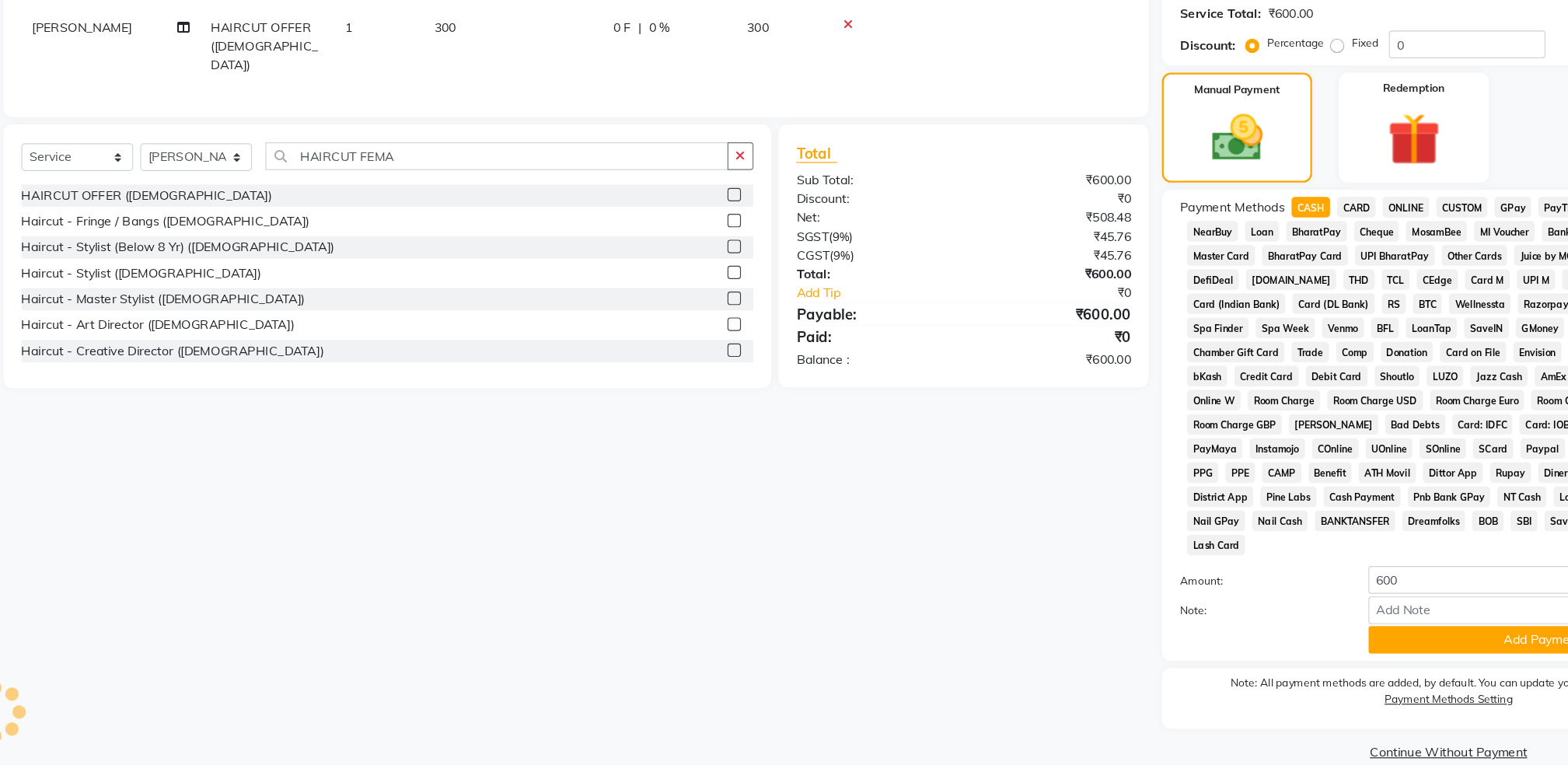 scroll, scrollTop: 221, scrollLeft: 0, axis: vertical 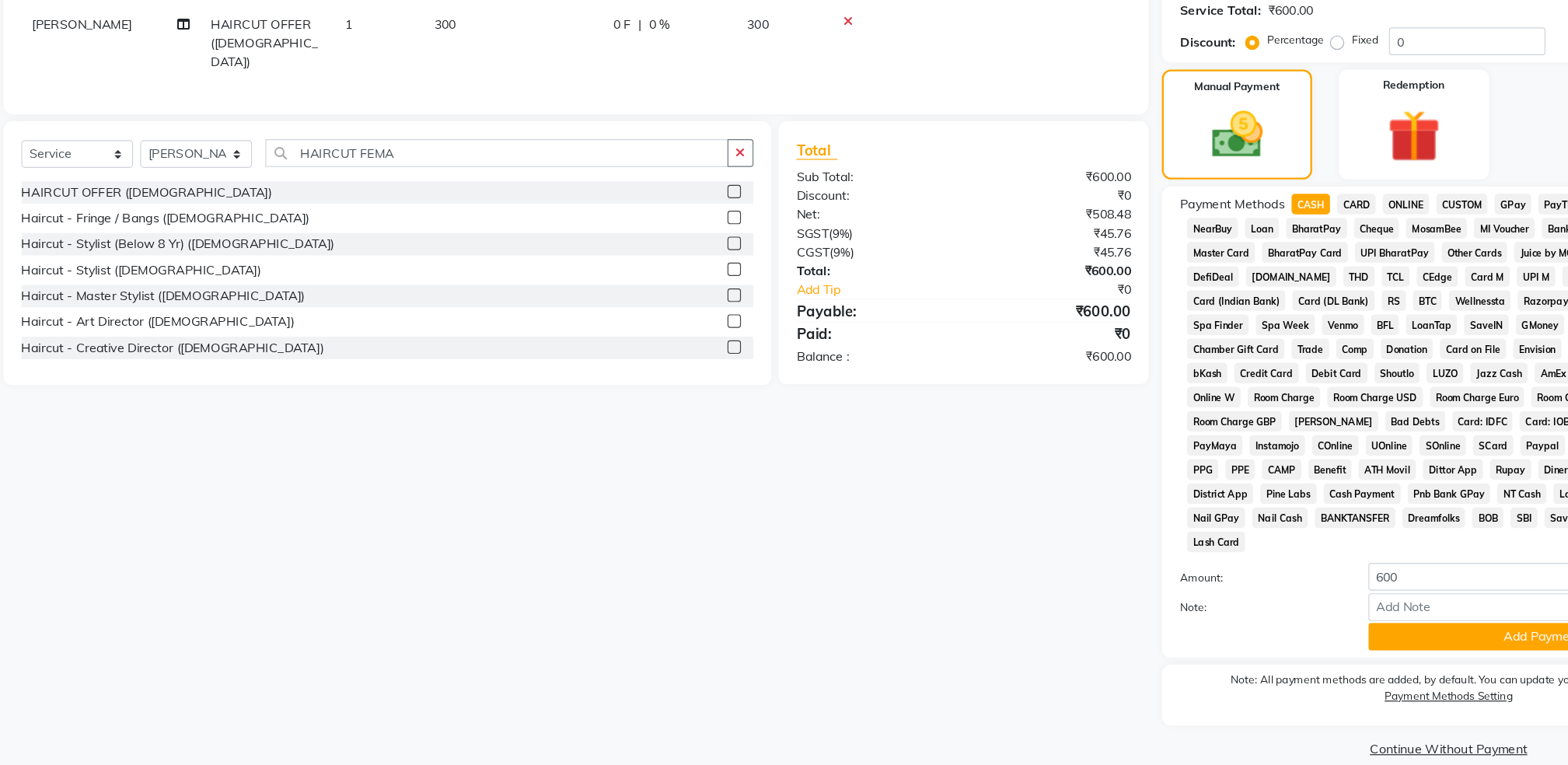 click on "ONLINE" 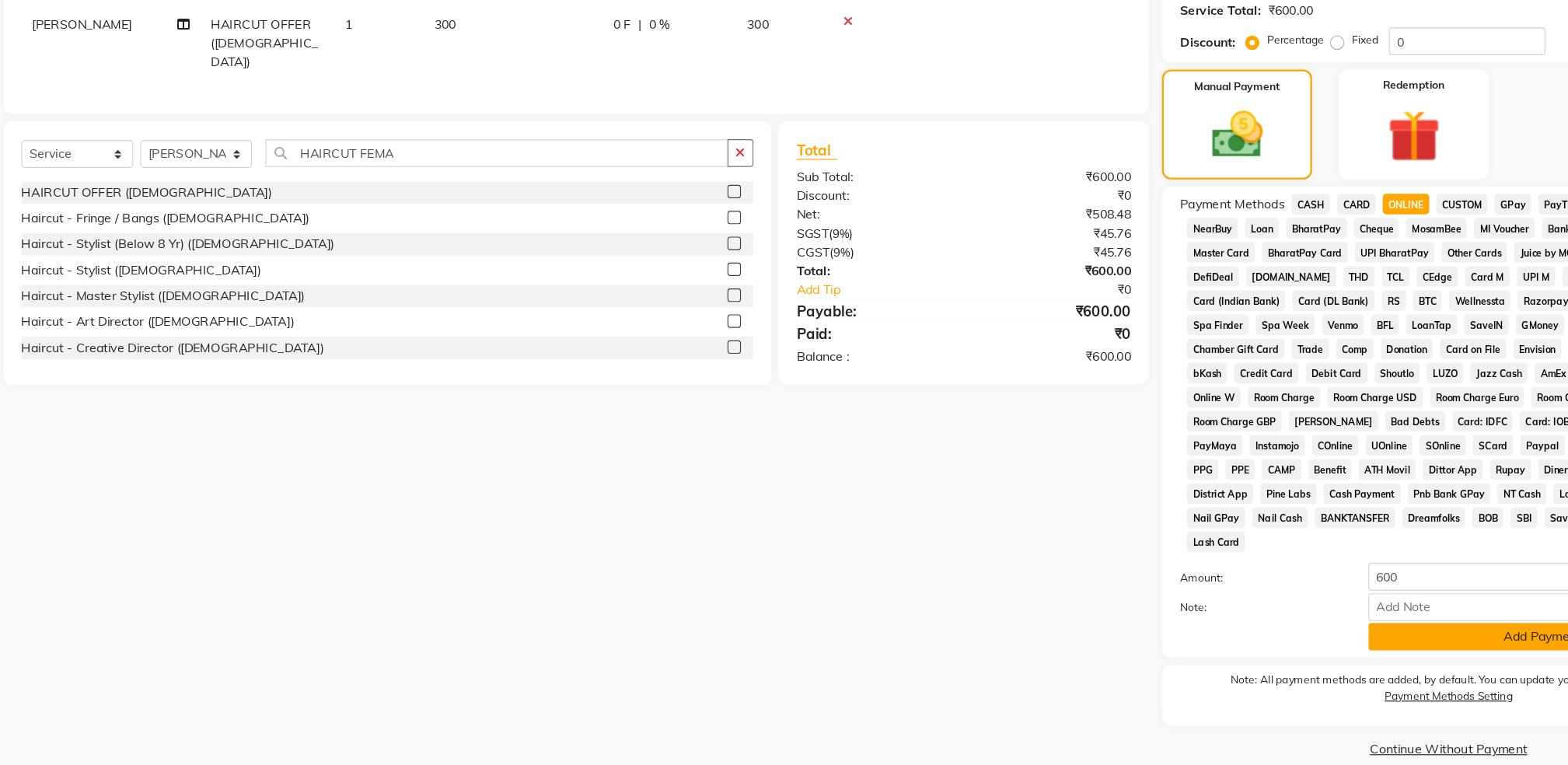 click on "Add Payment" 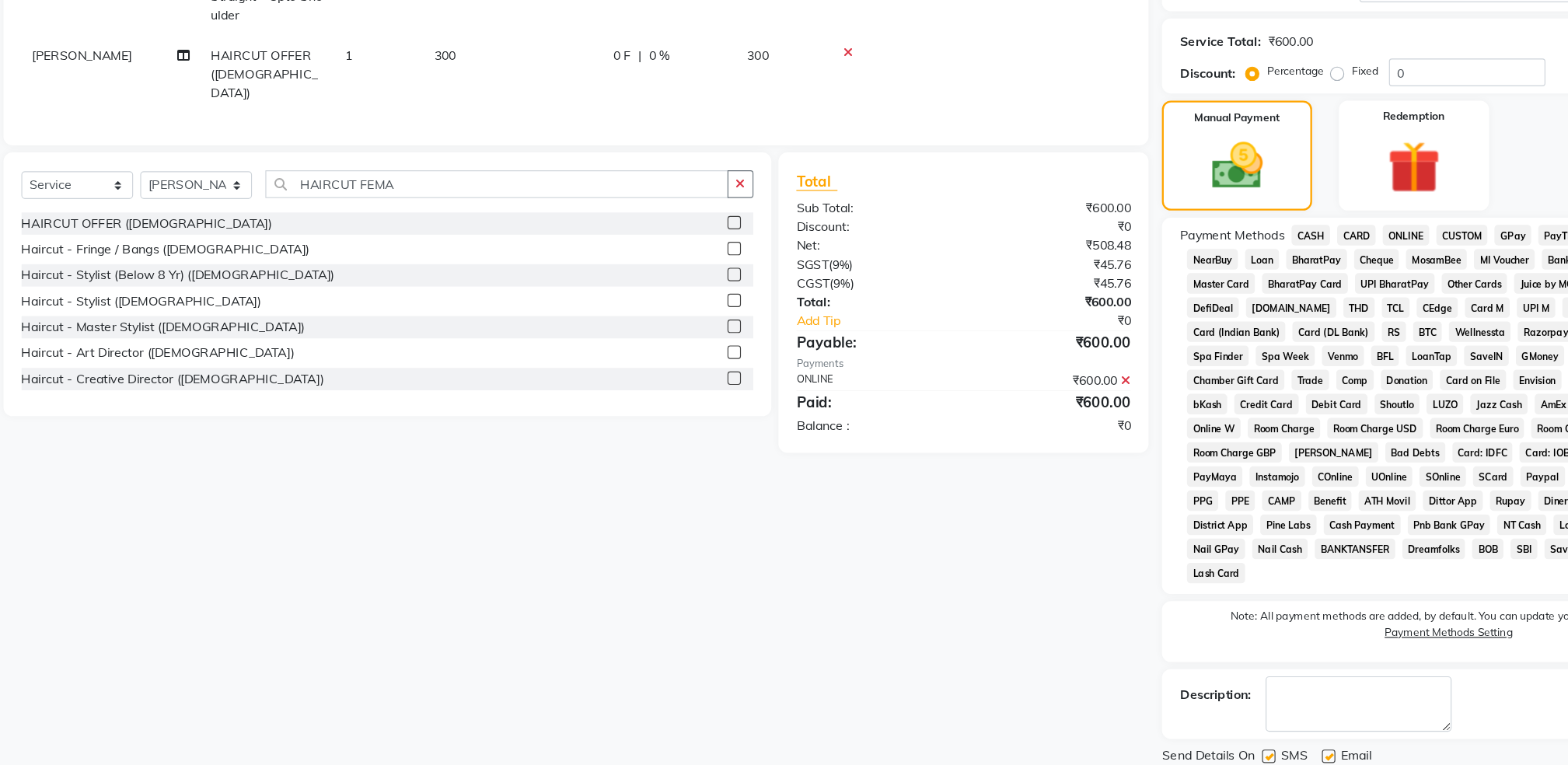 scroll, scrollTop: 226, scrollLeft: 0, axis: vertical 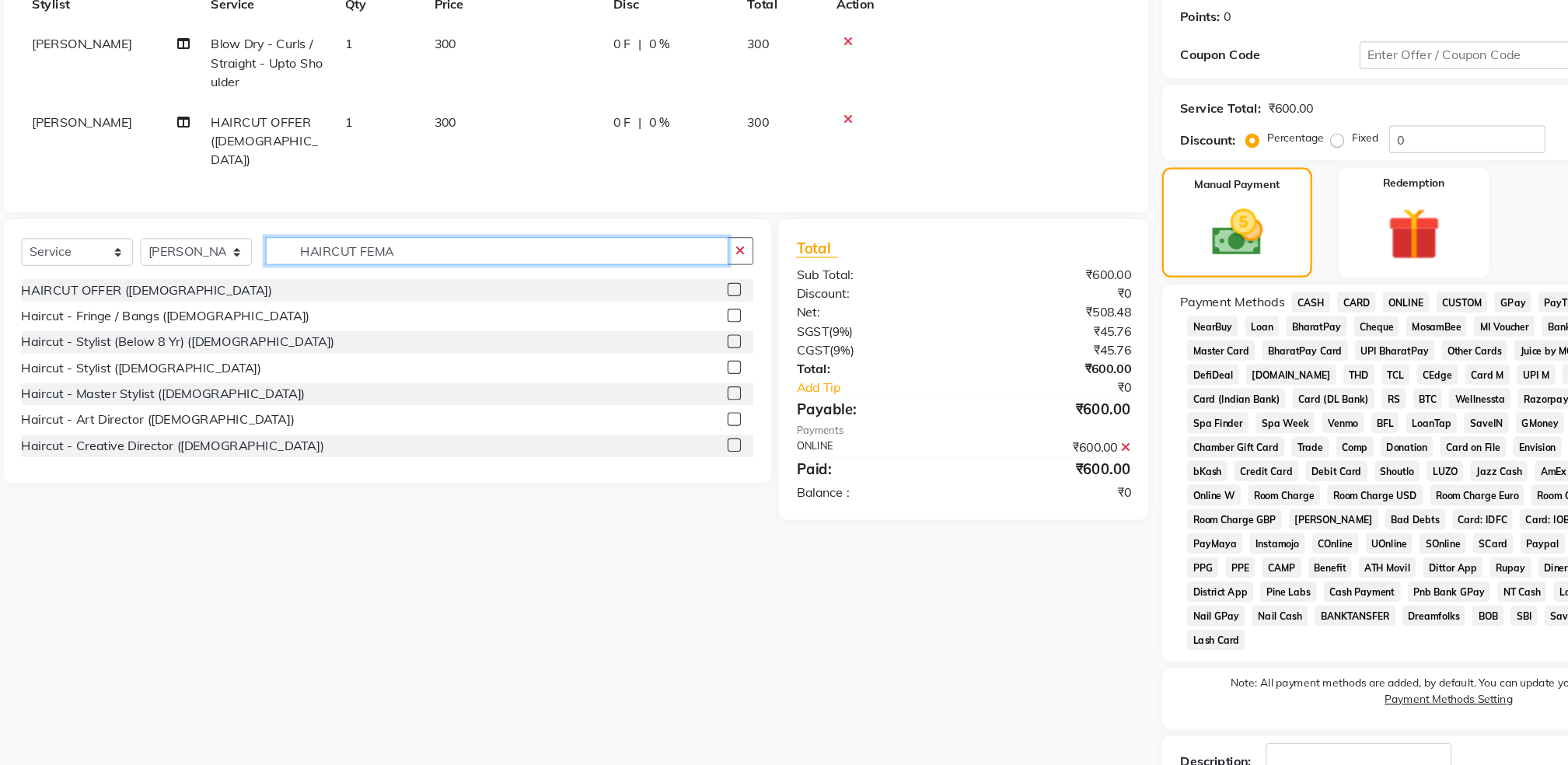 click on "HAIRCUT FEMA" 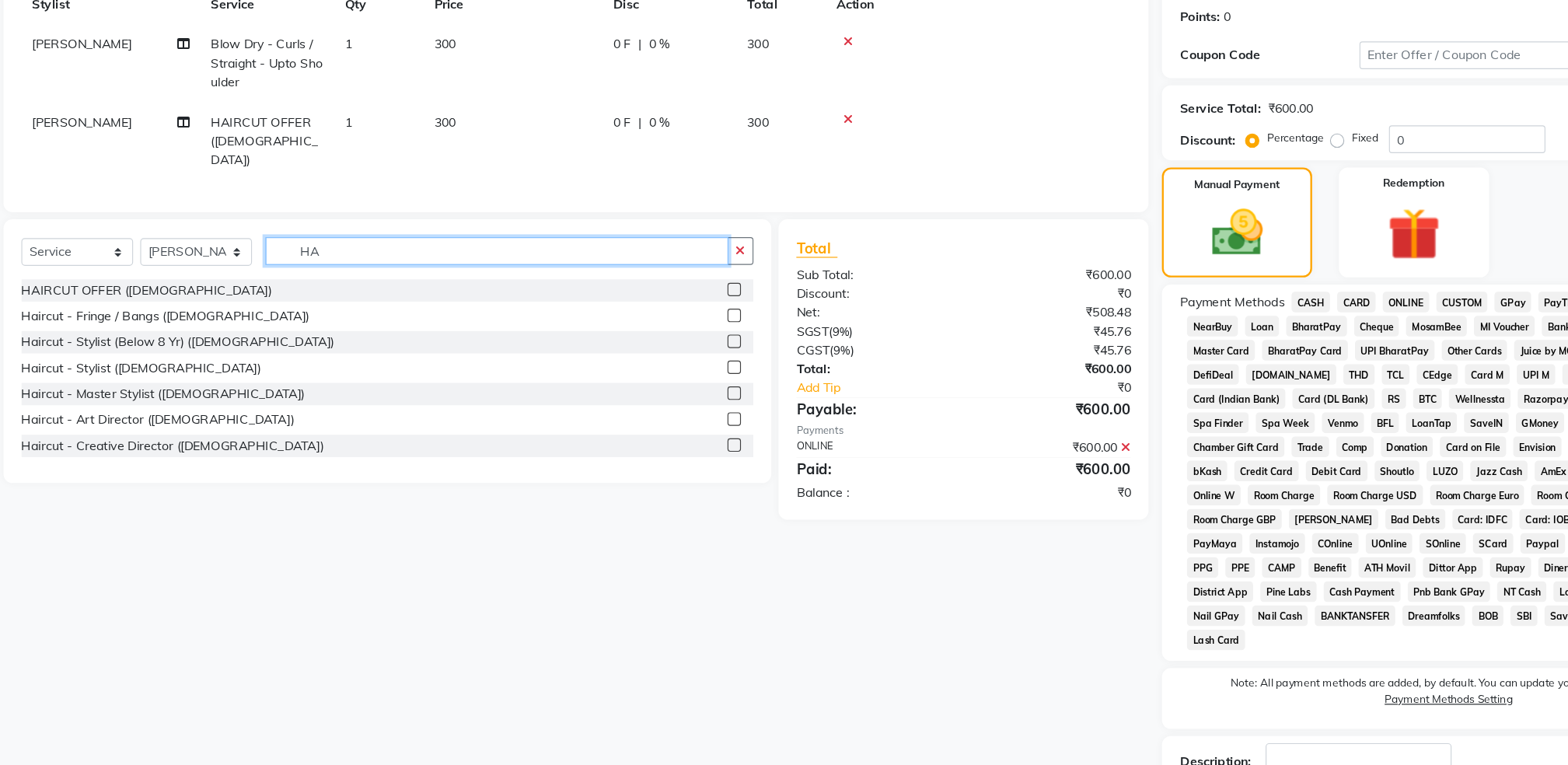 type on "H" 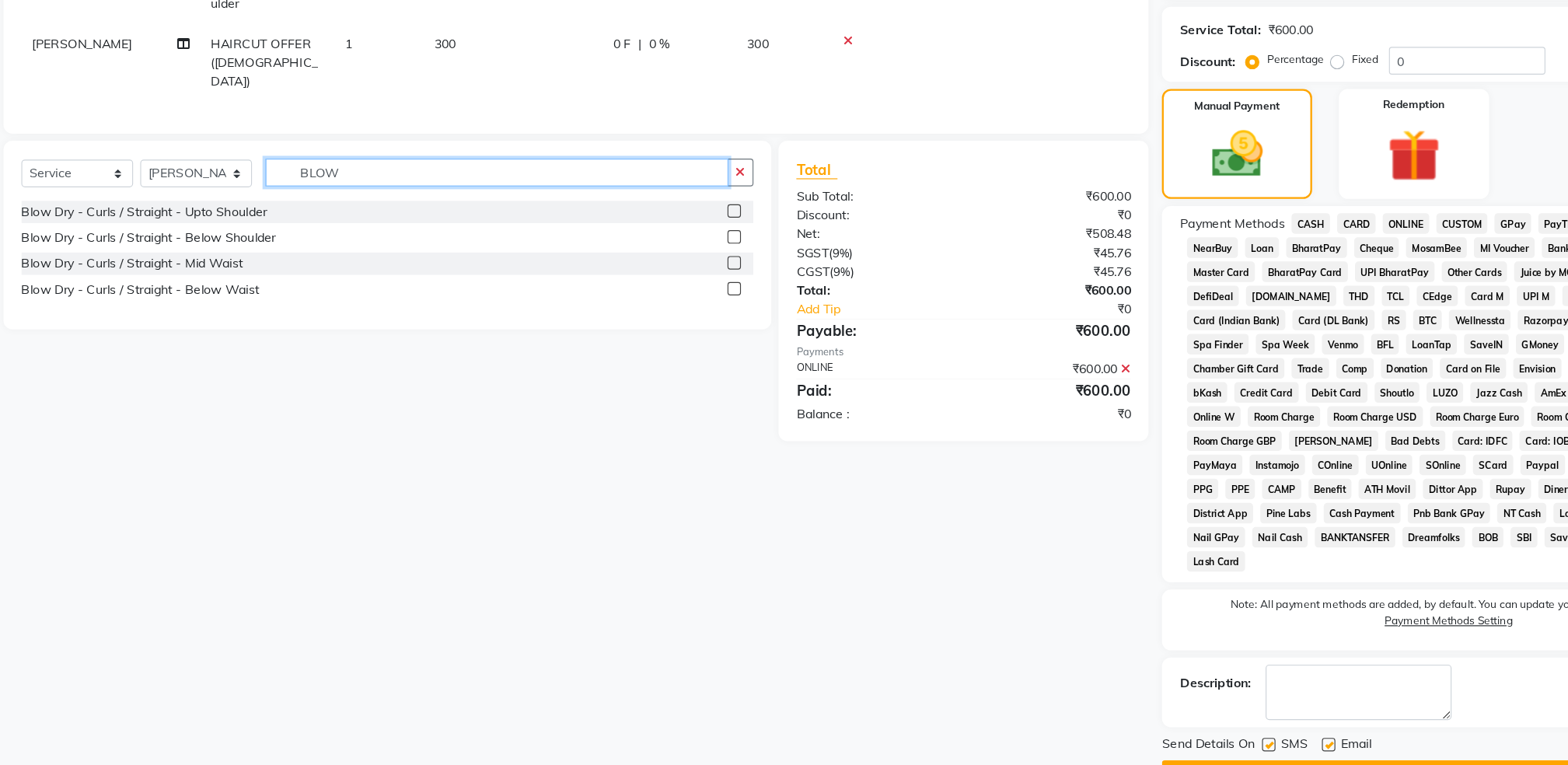 scroll, scrollTop: 213, scrollLeft: 0, axis: vertical 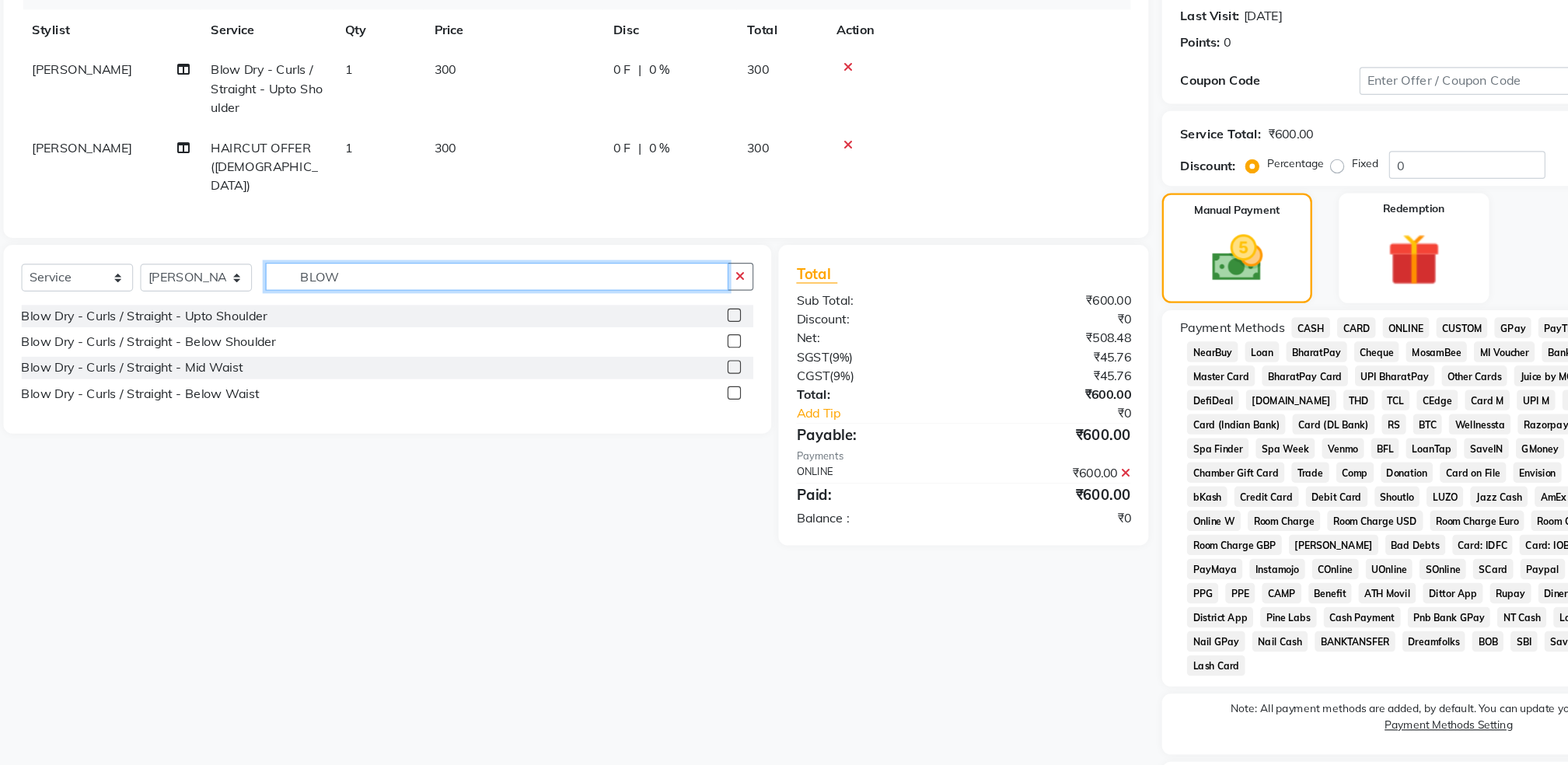 type on "BLOW" 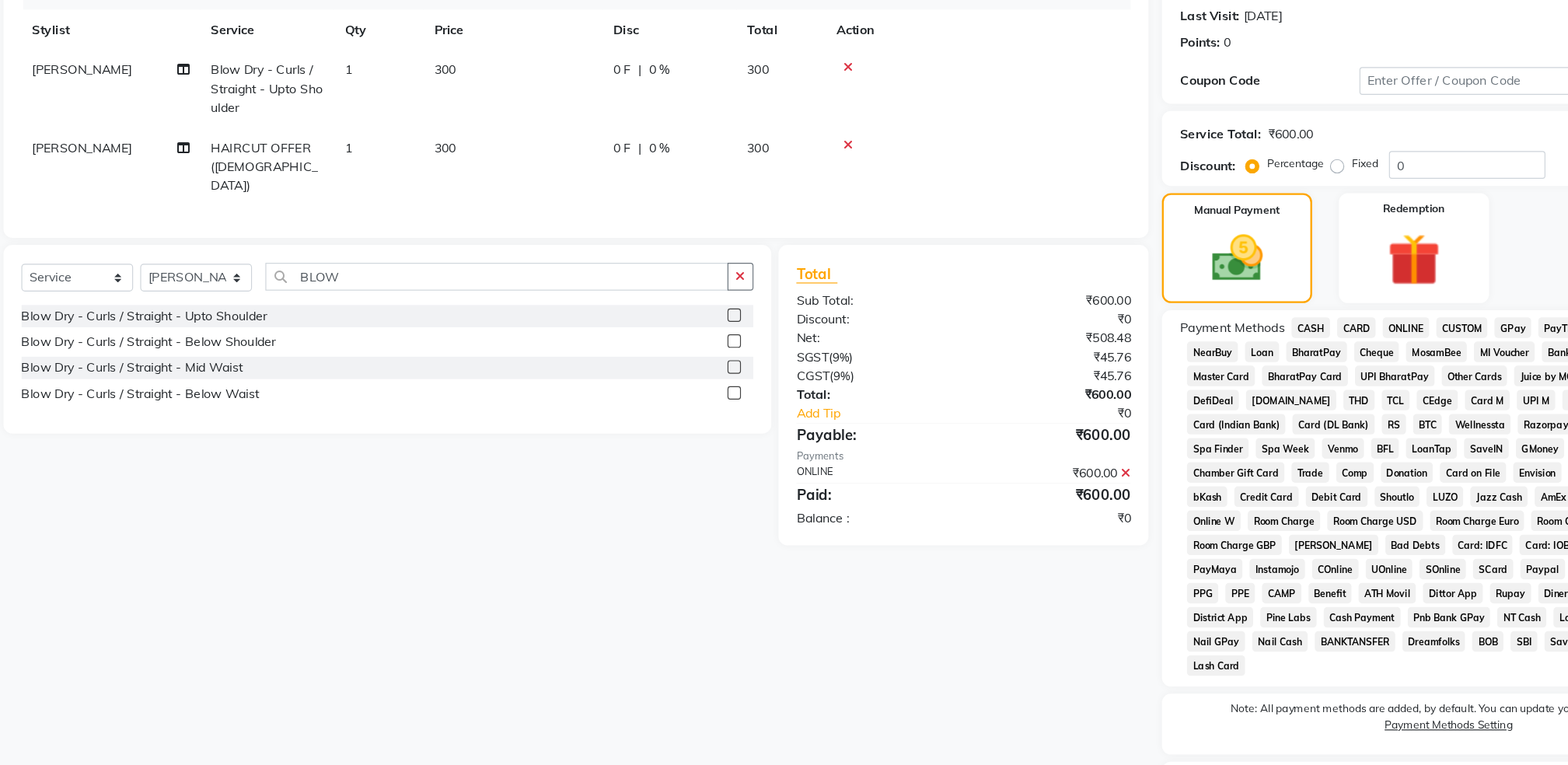 click 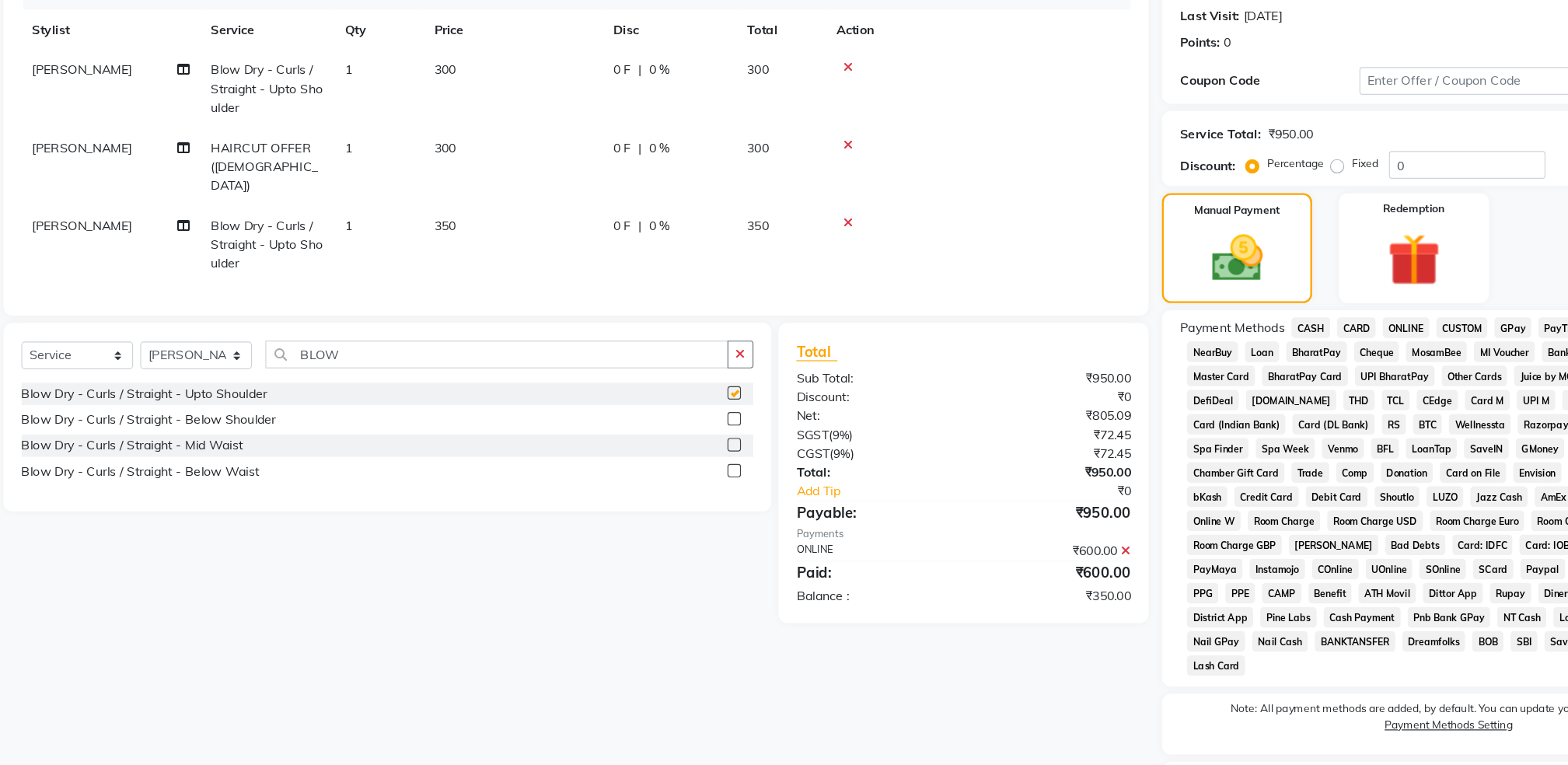 checkbox on "false" 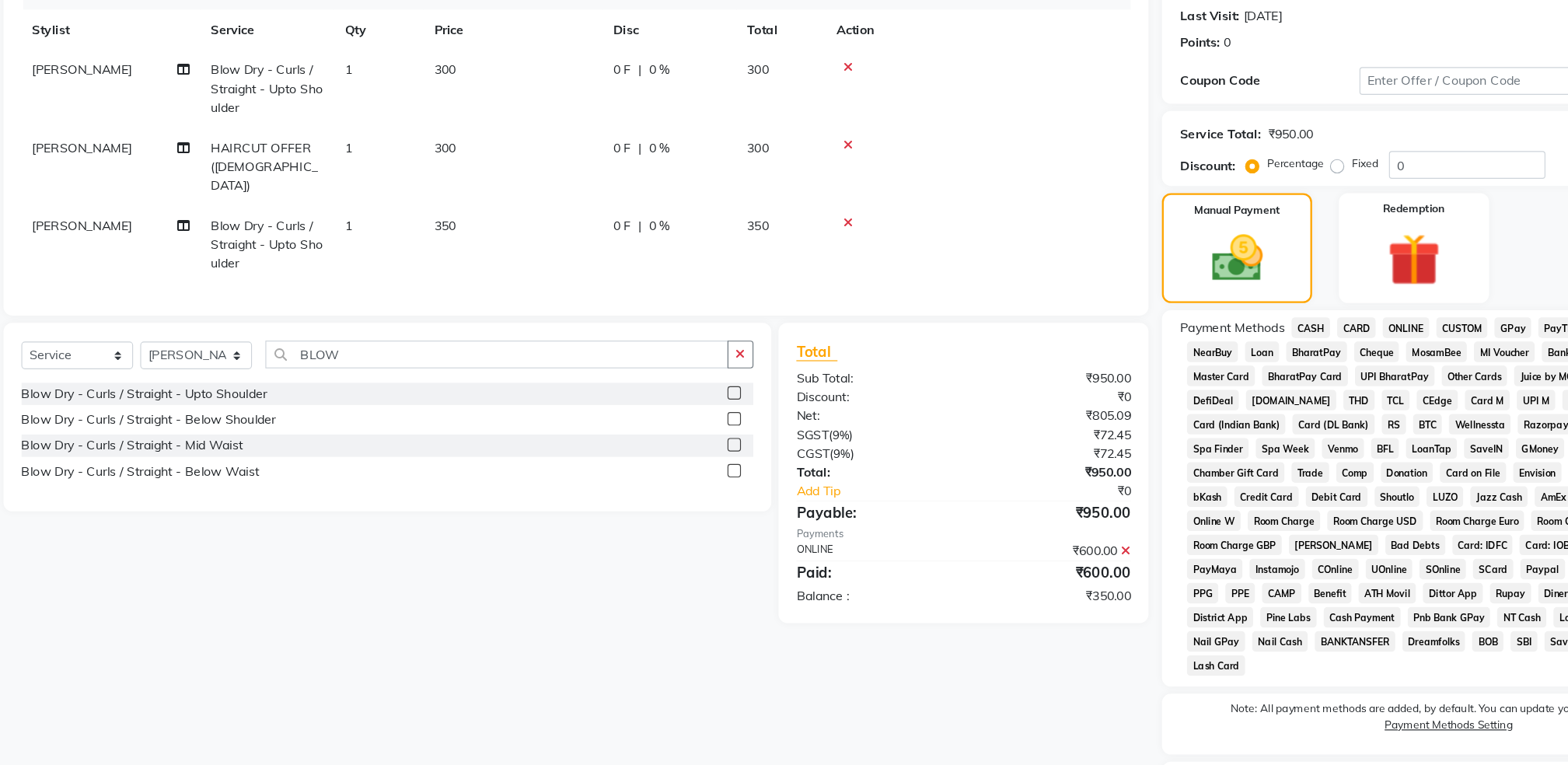 click 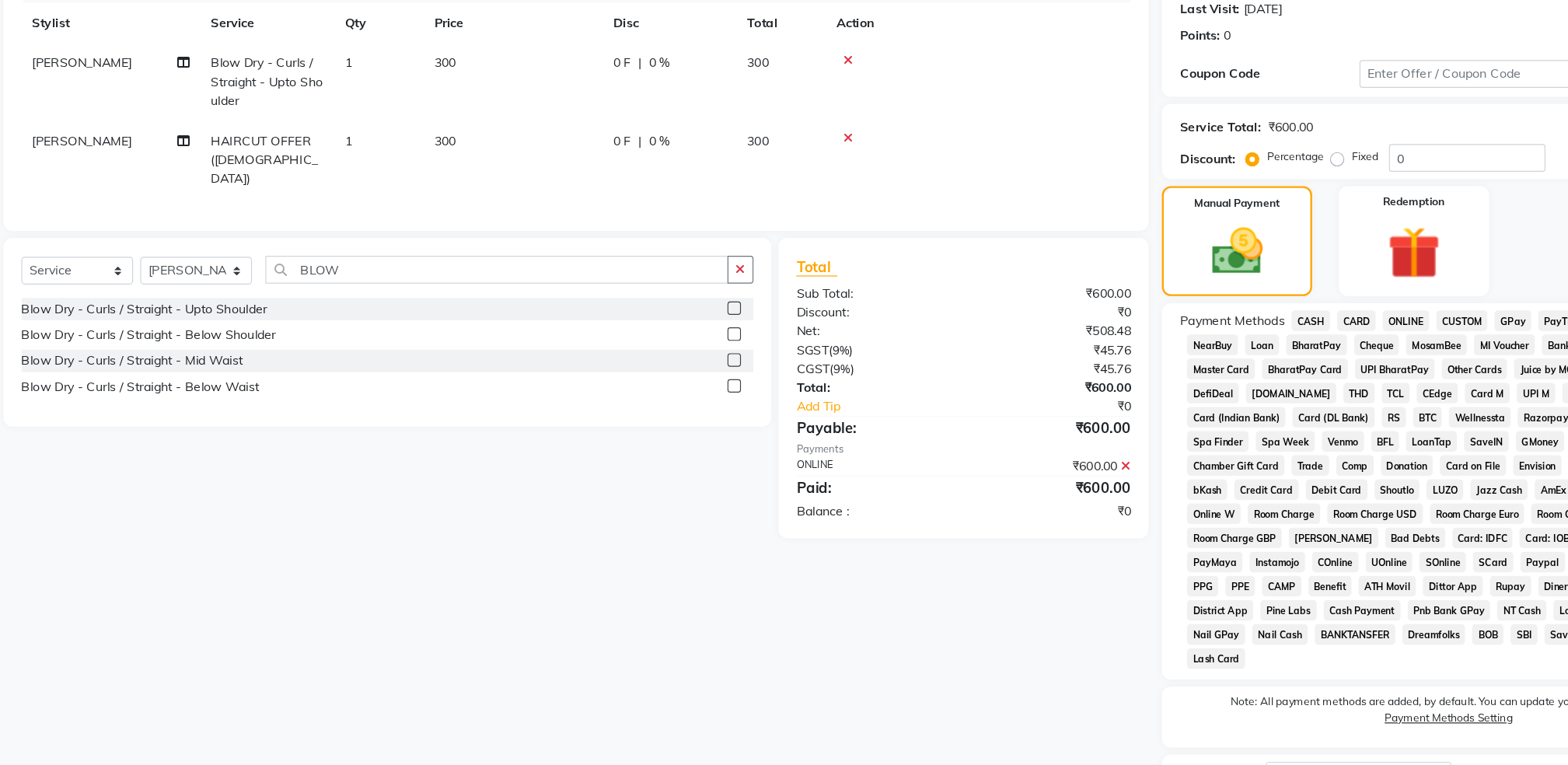 scroll, scrollTop: 213, scrollLeft: 0, axis: vertical 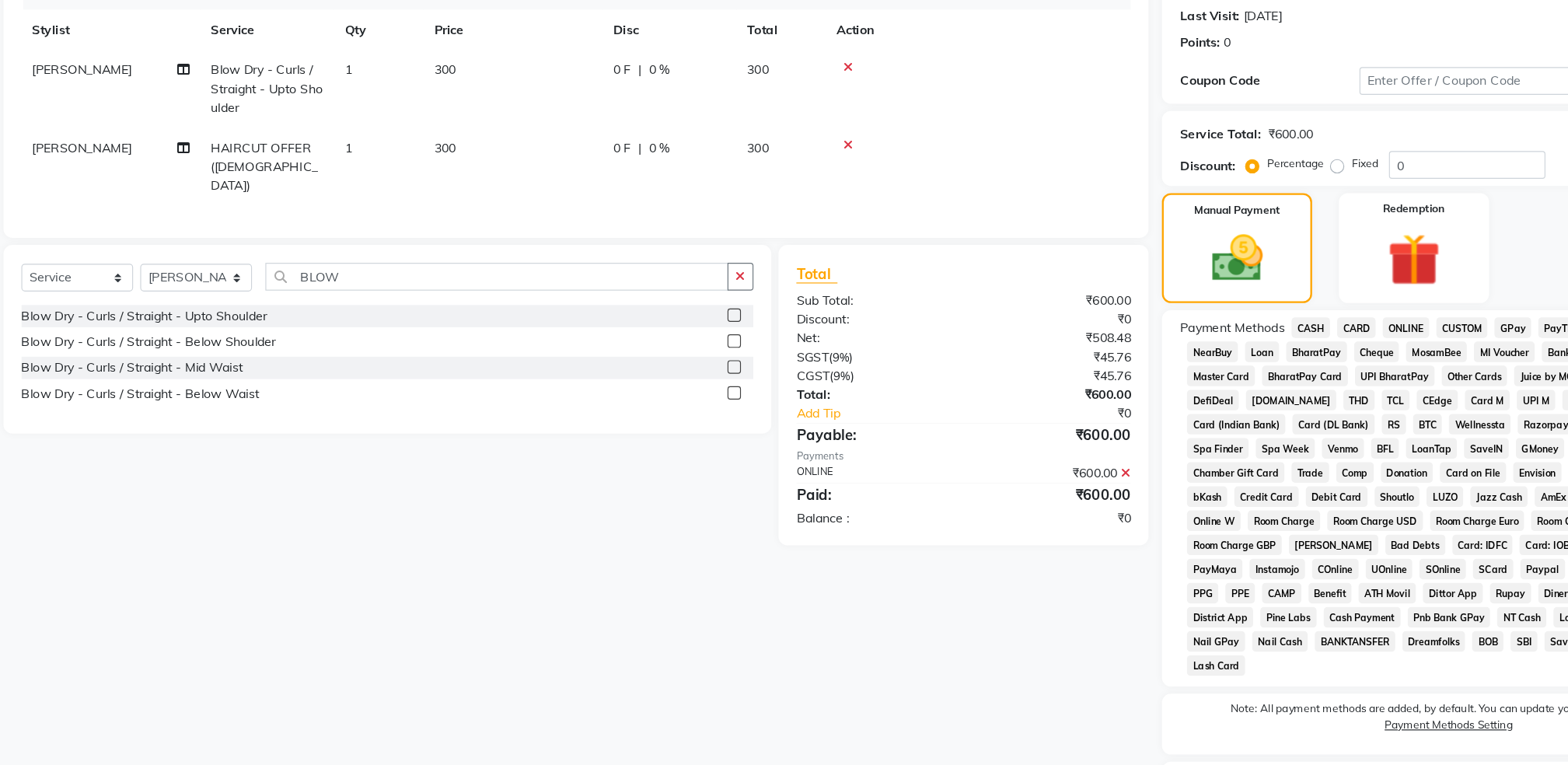 click on "ONLINE" 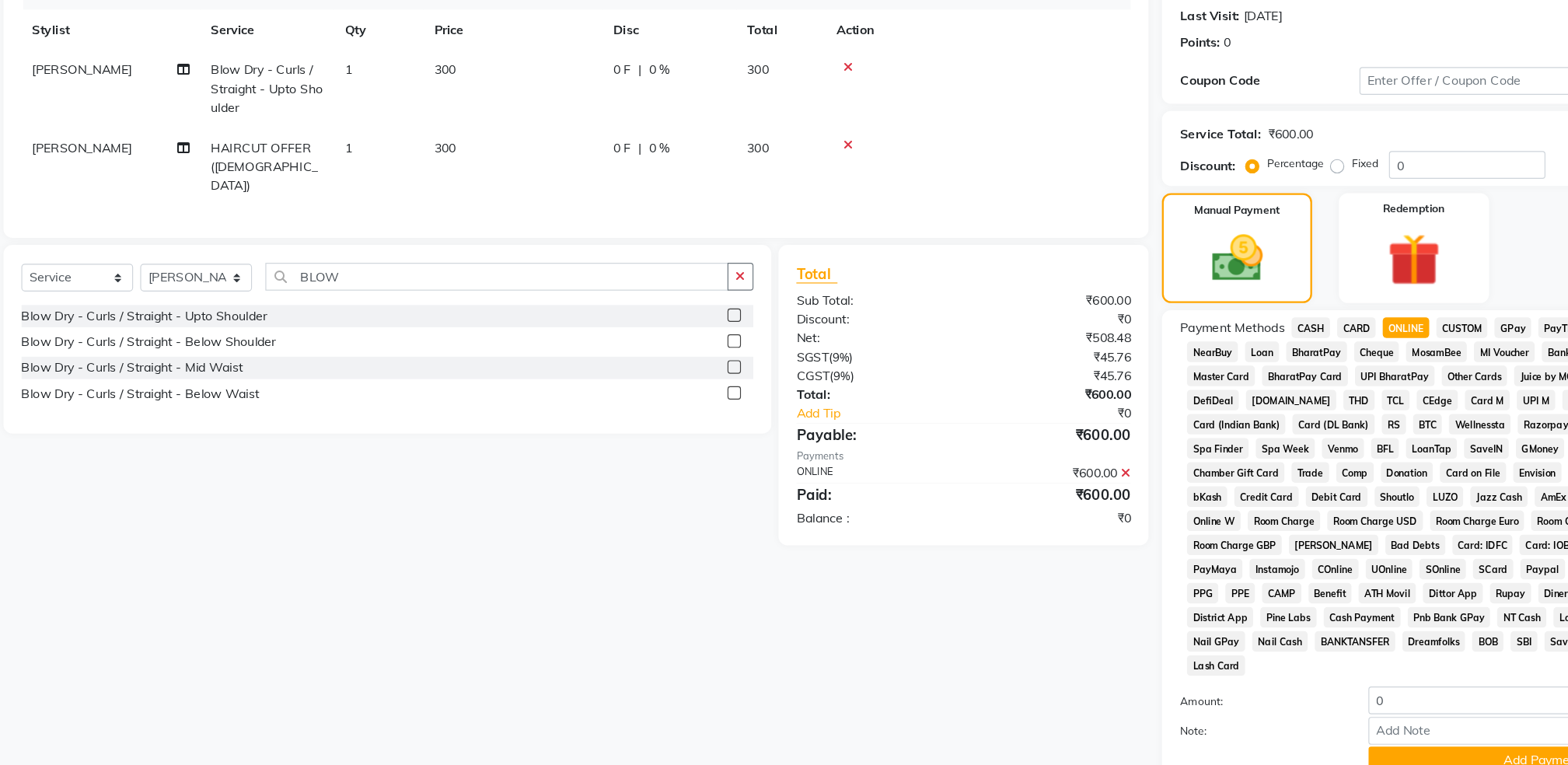 scroll, scrollTop: 0, scrollLeft: 0, axis: both 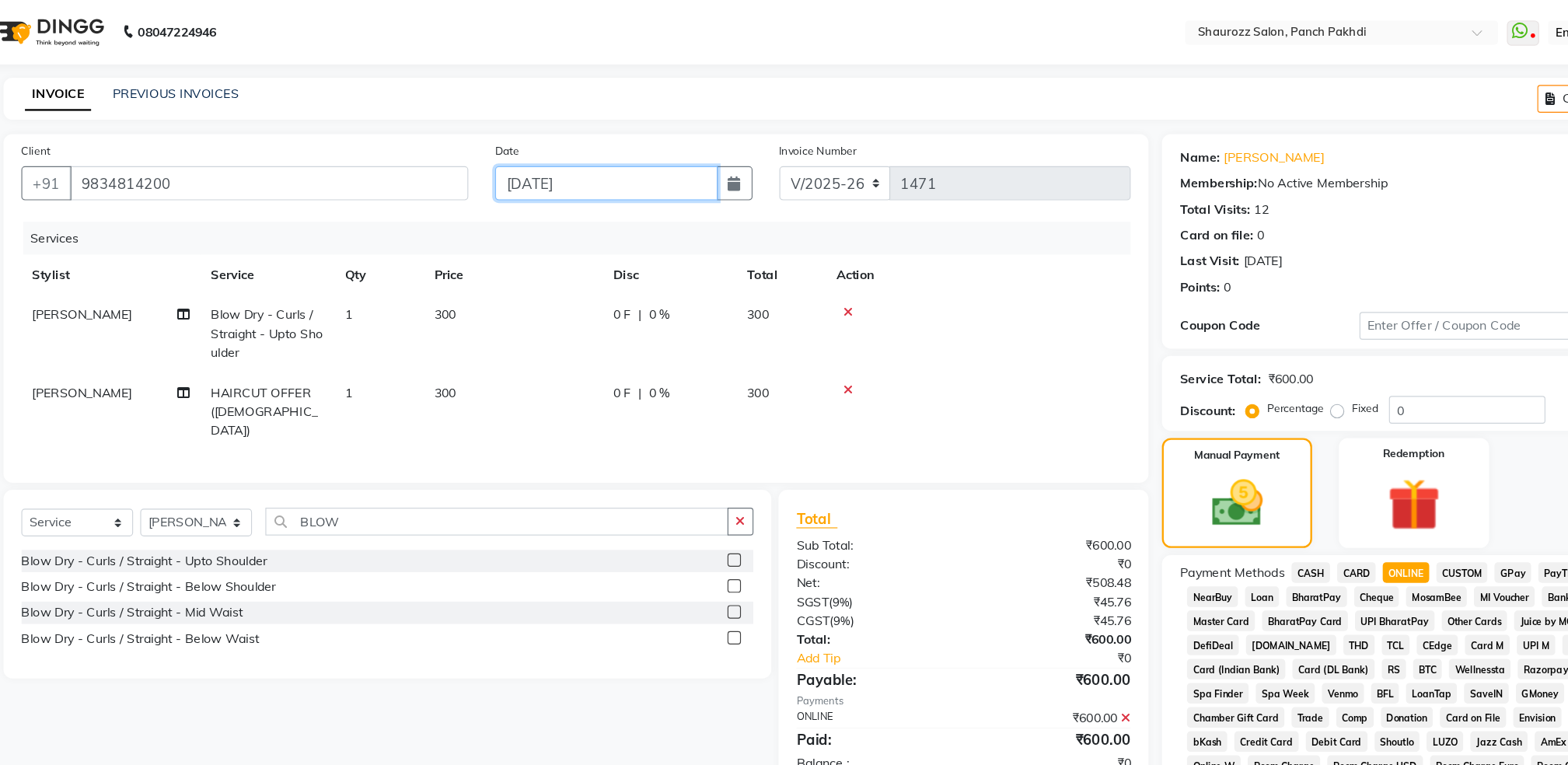 click on "[DATE]" 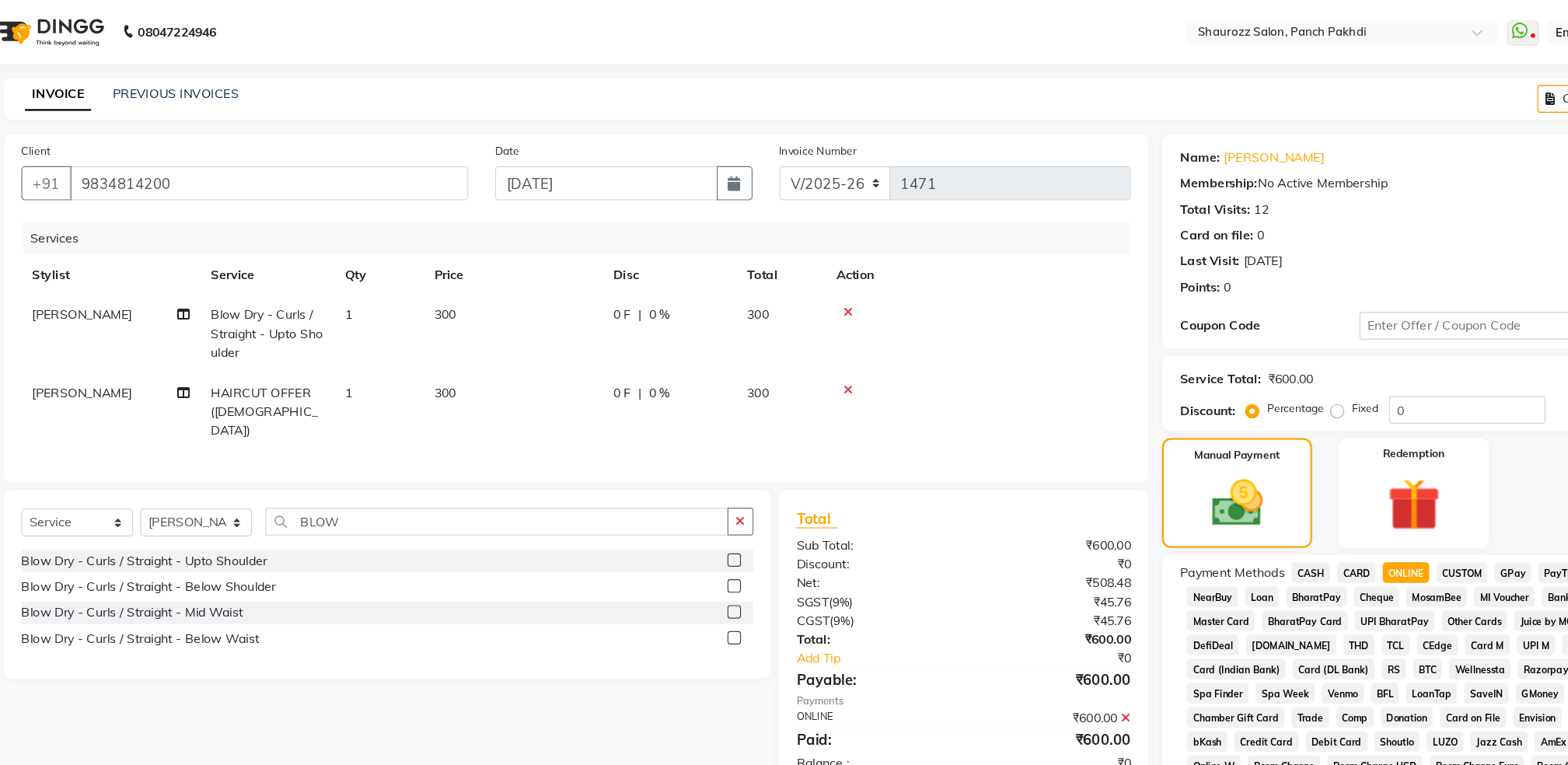 select on "7" 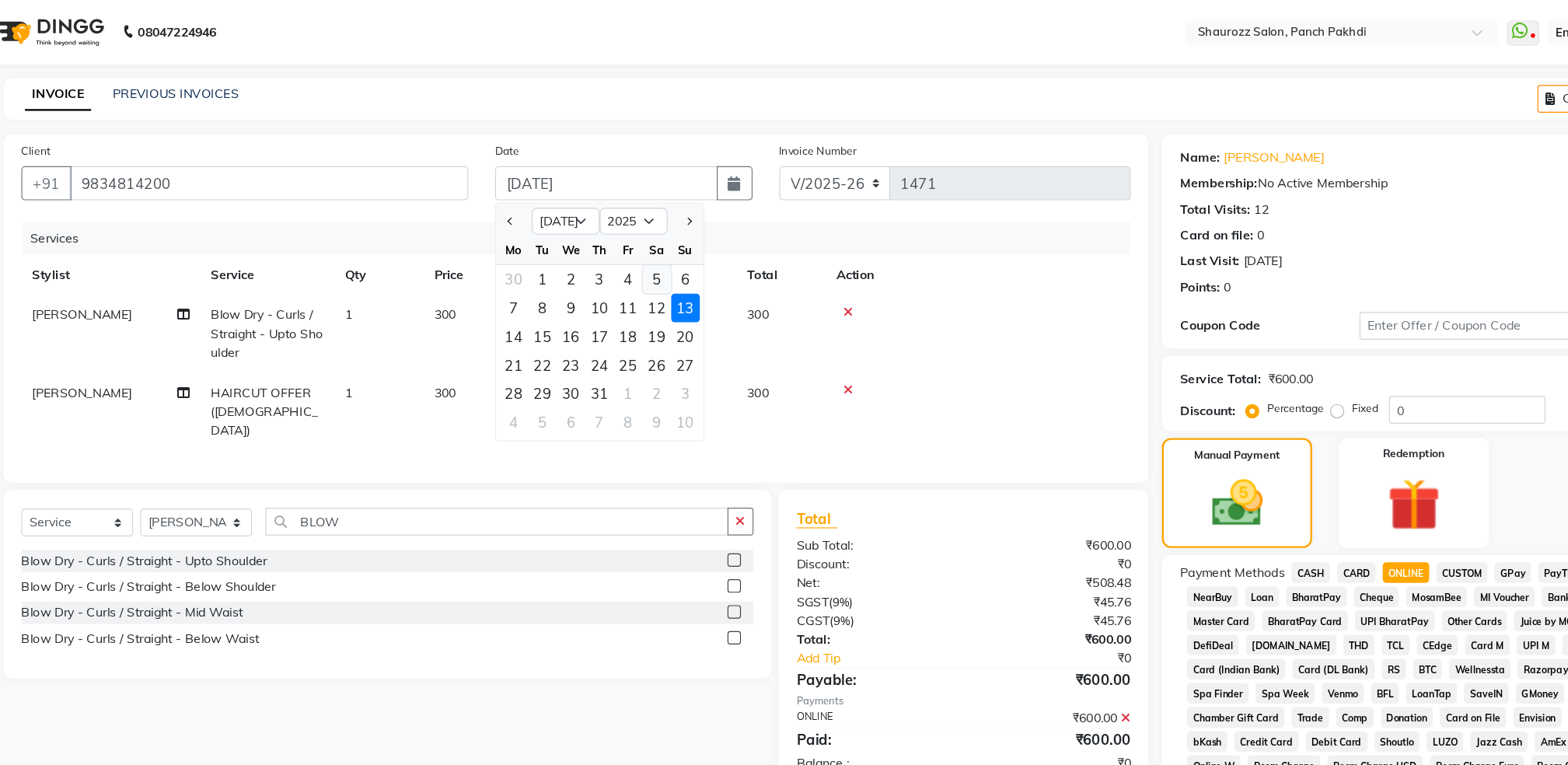click on "5" 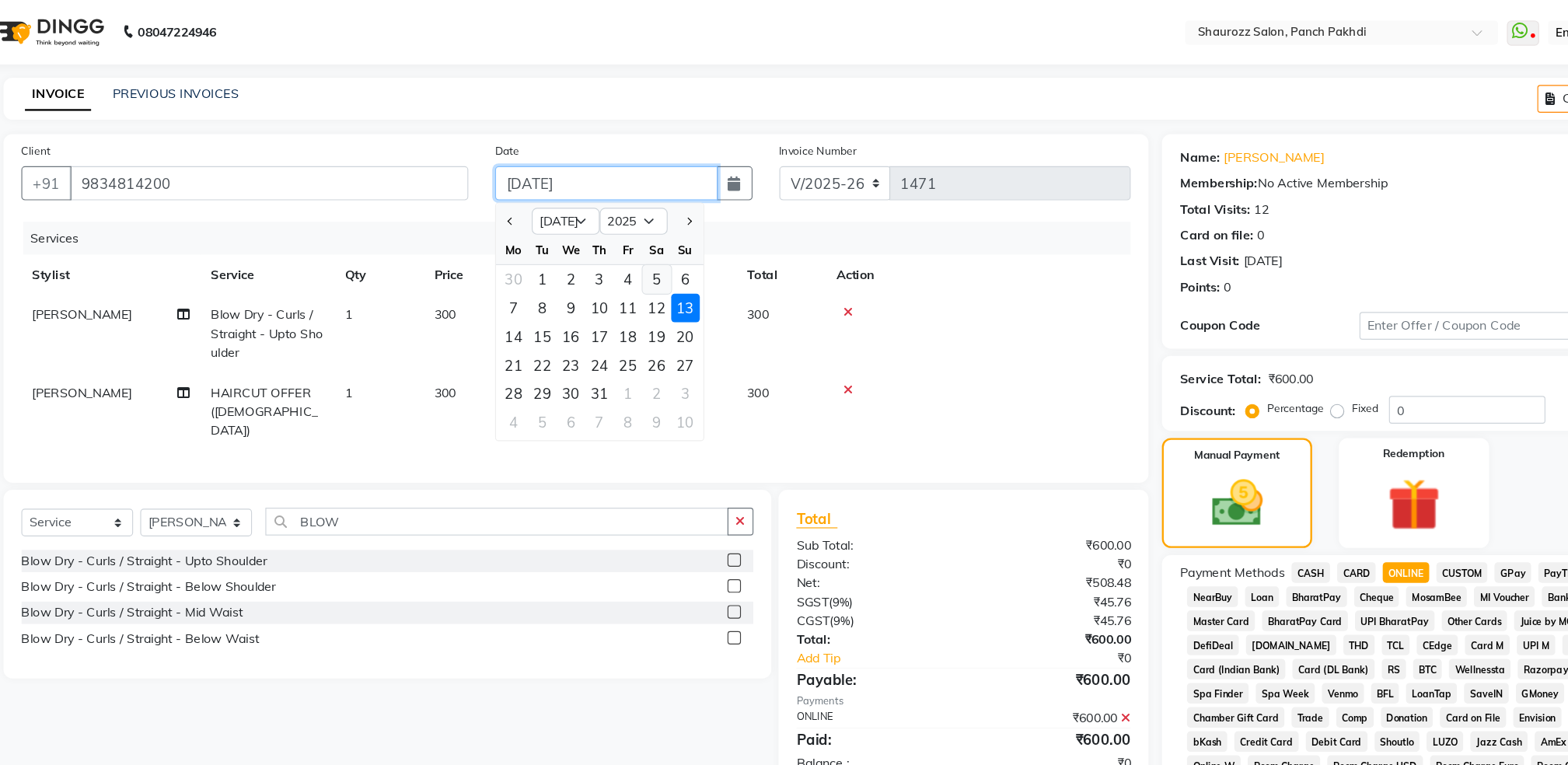 type on "05-07-2025" 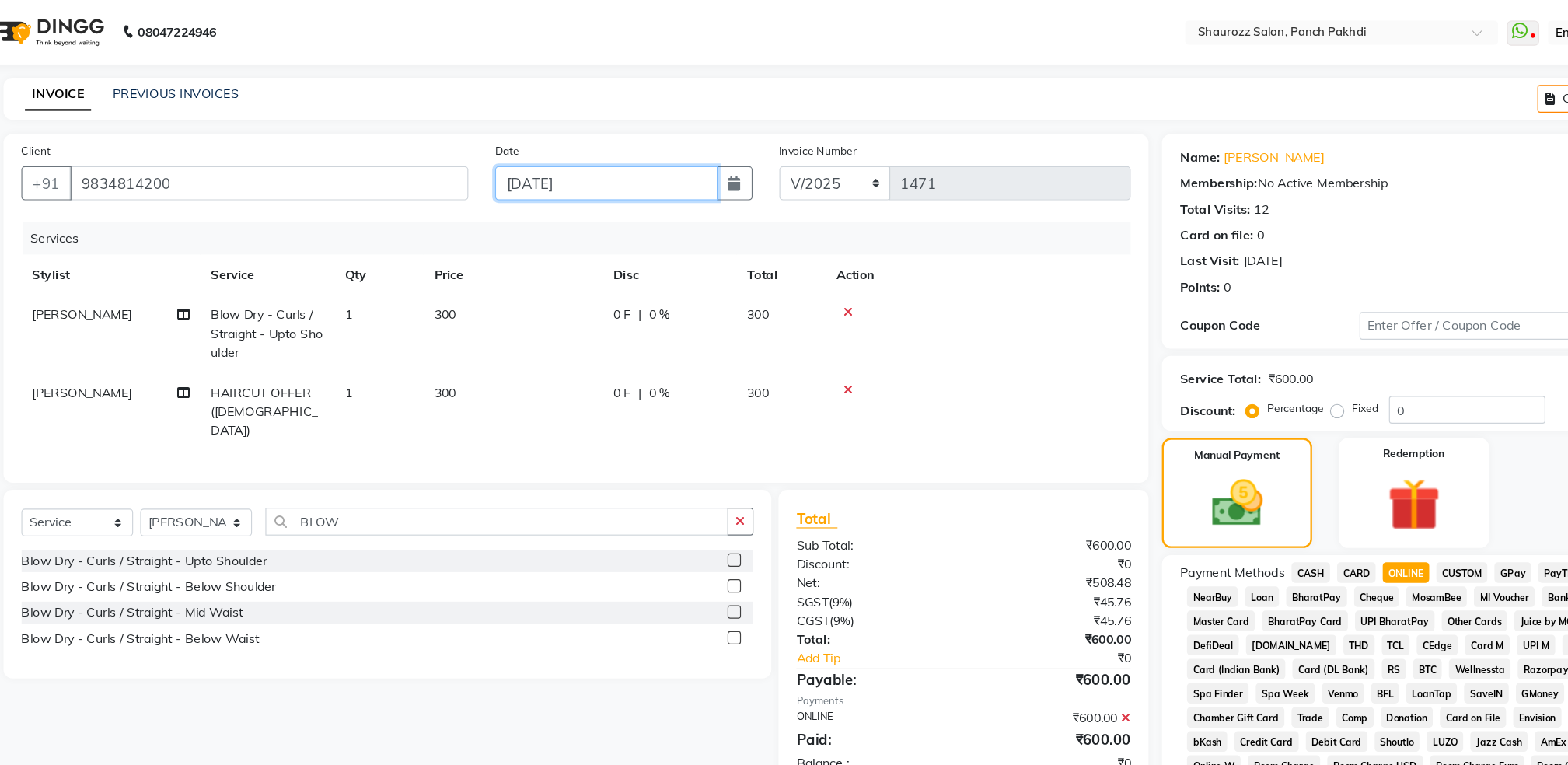 click on "05-07-2025" 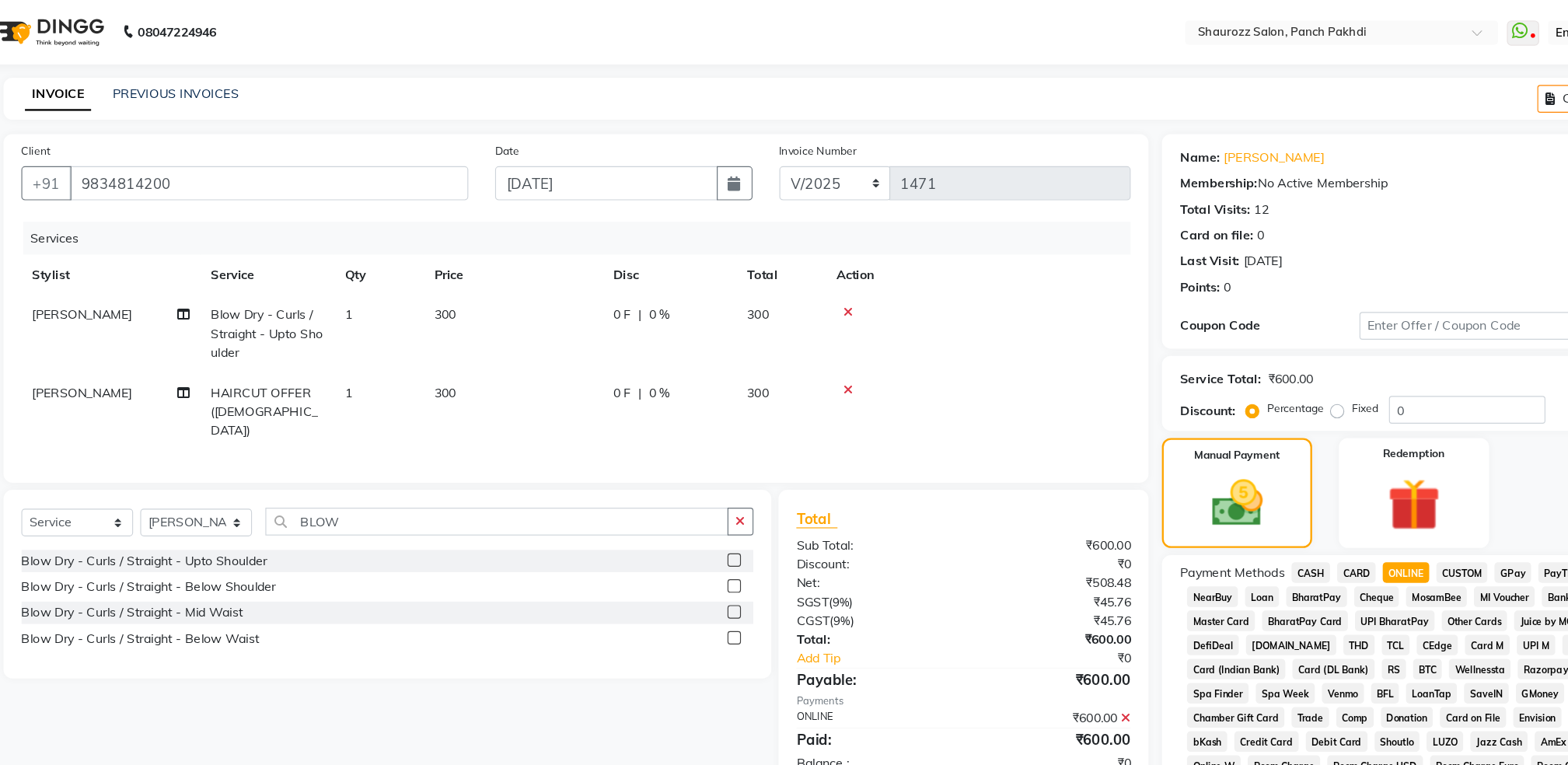 select on "7" 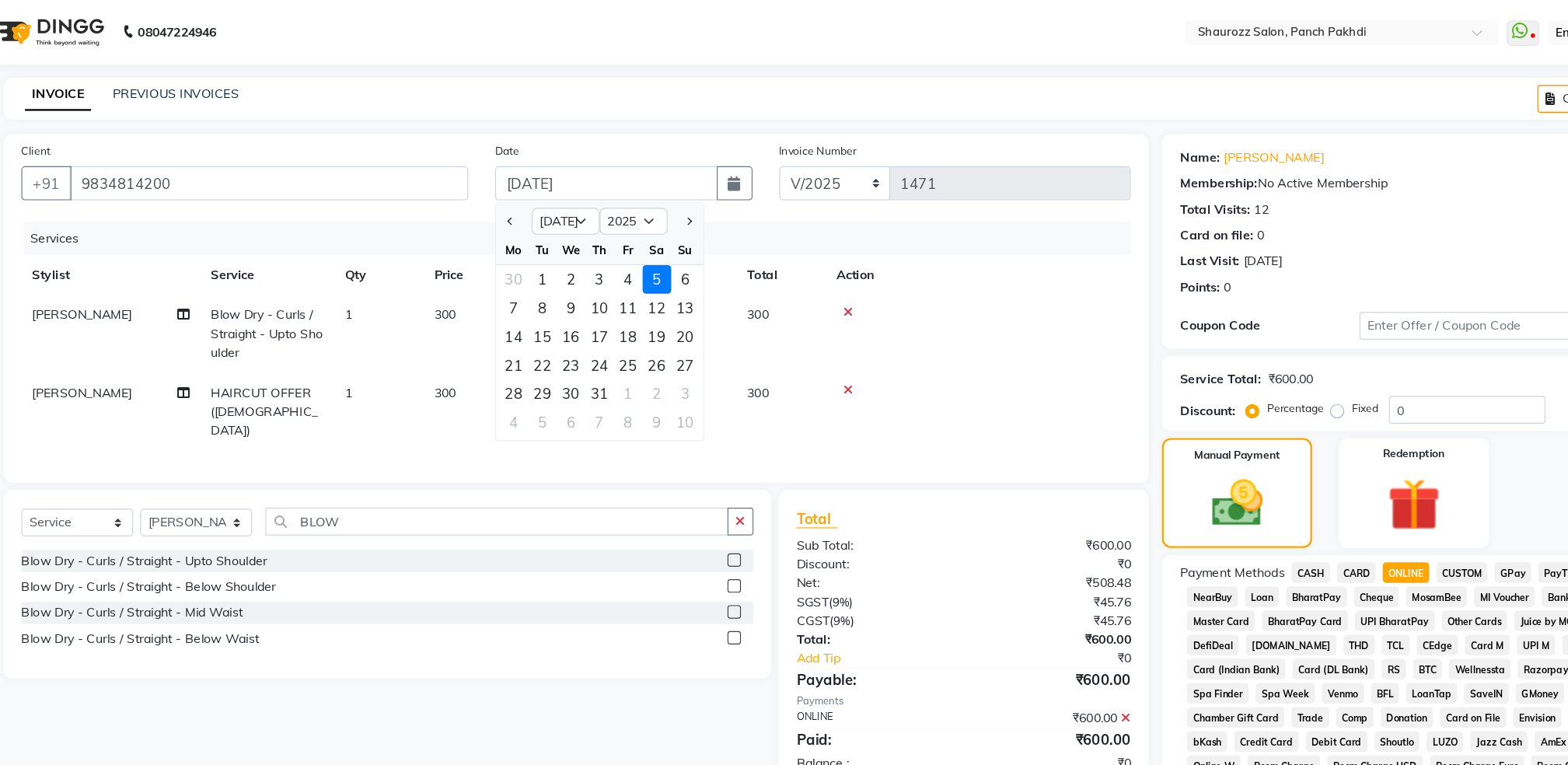 click on "Action" 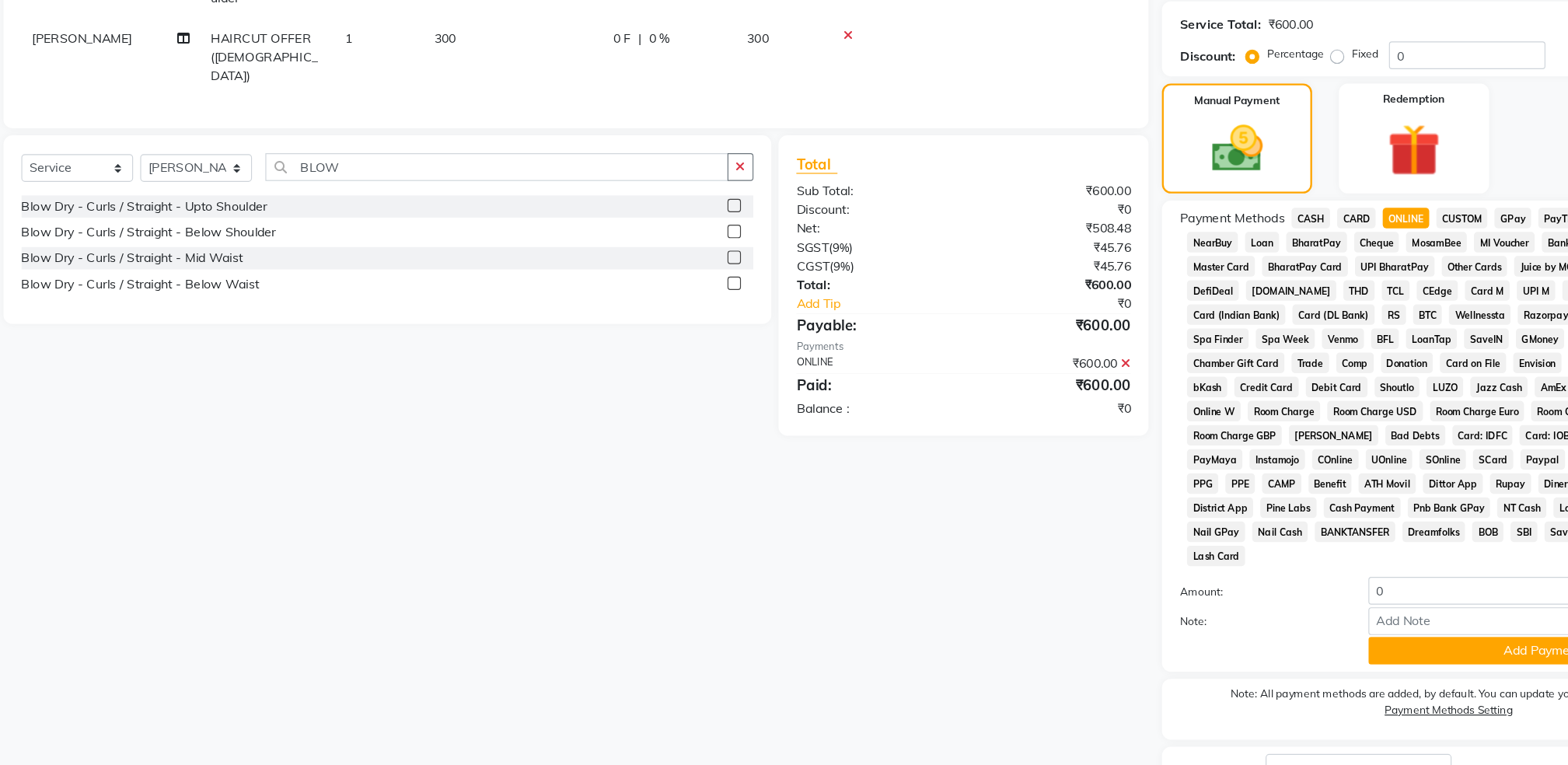 scroll, scrollTop: 0, scrollLeft: 0, axis: both 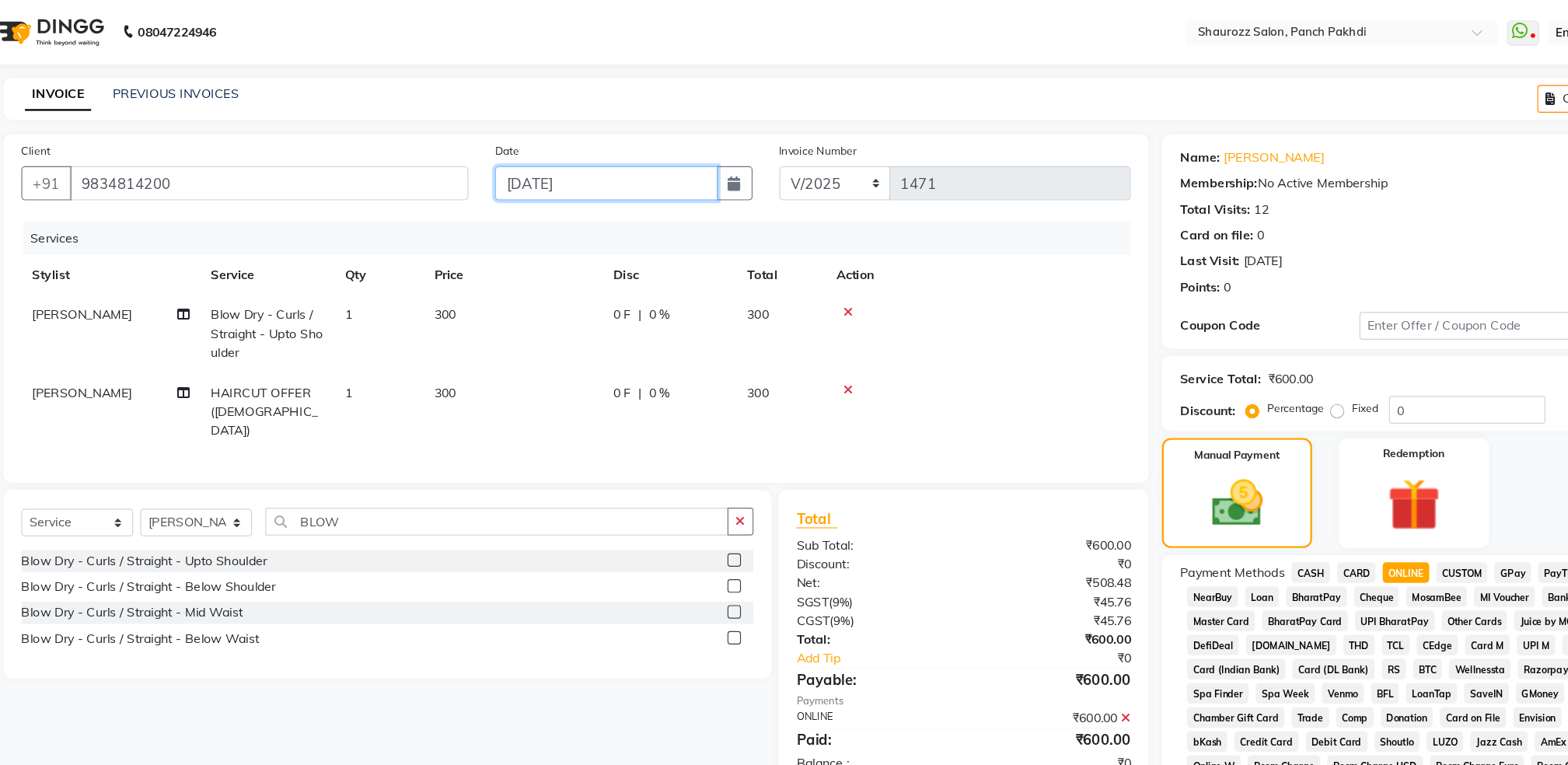 click on "05-07-2025" 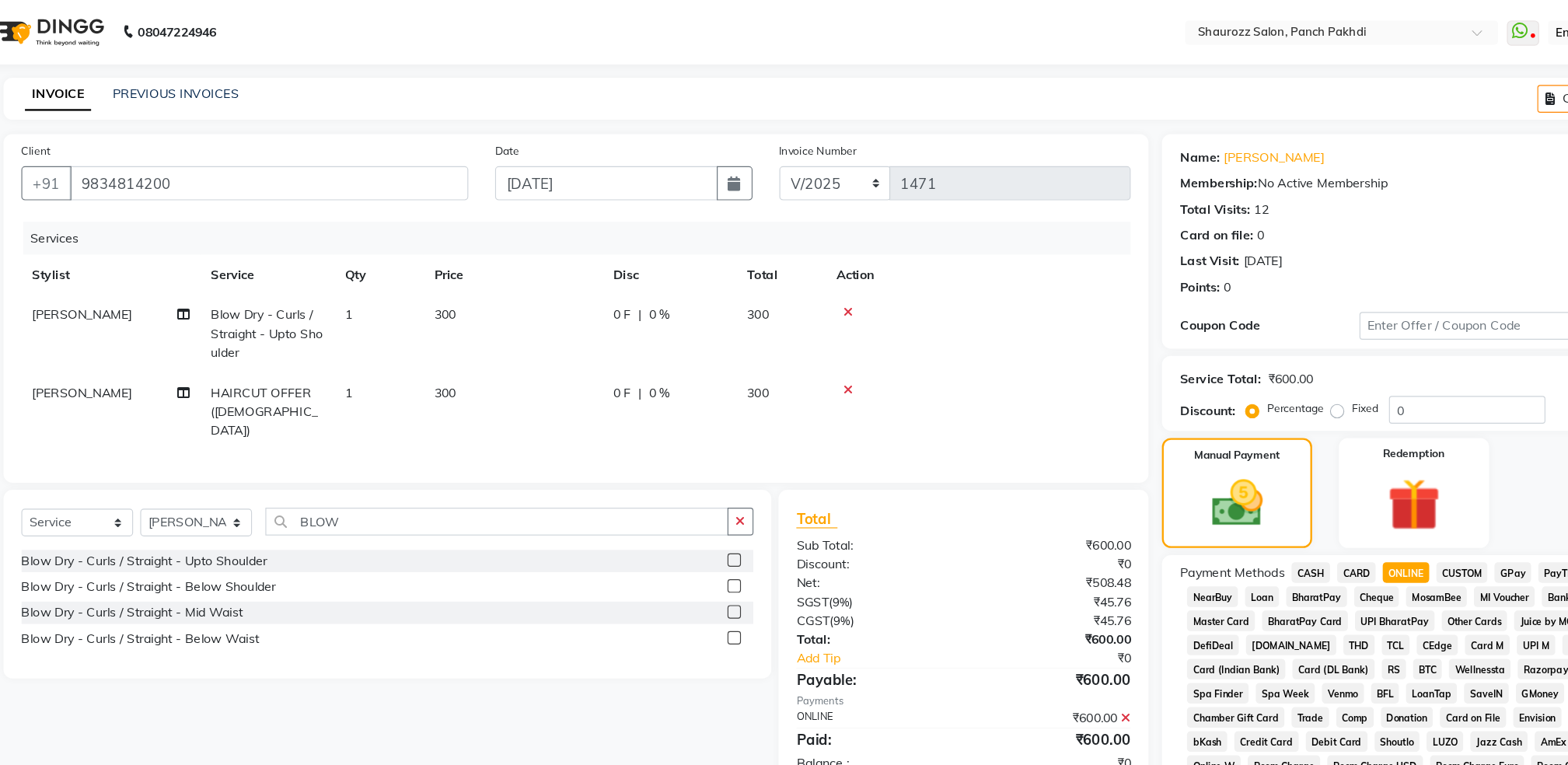 select on "7" 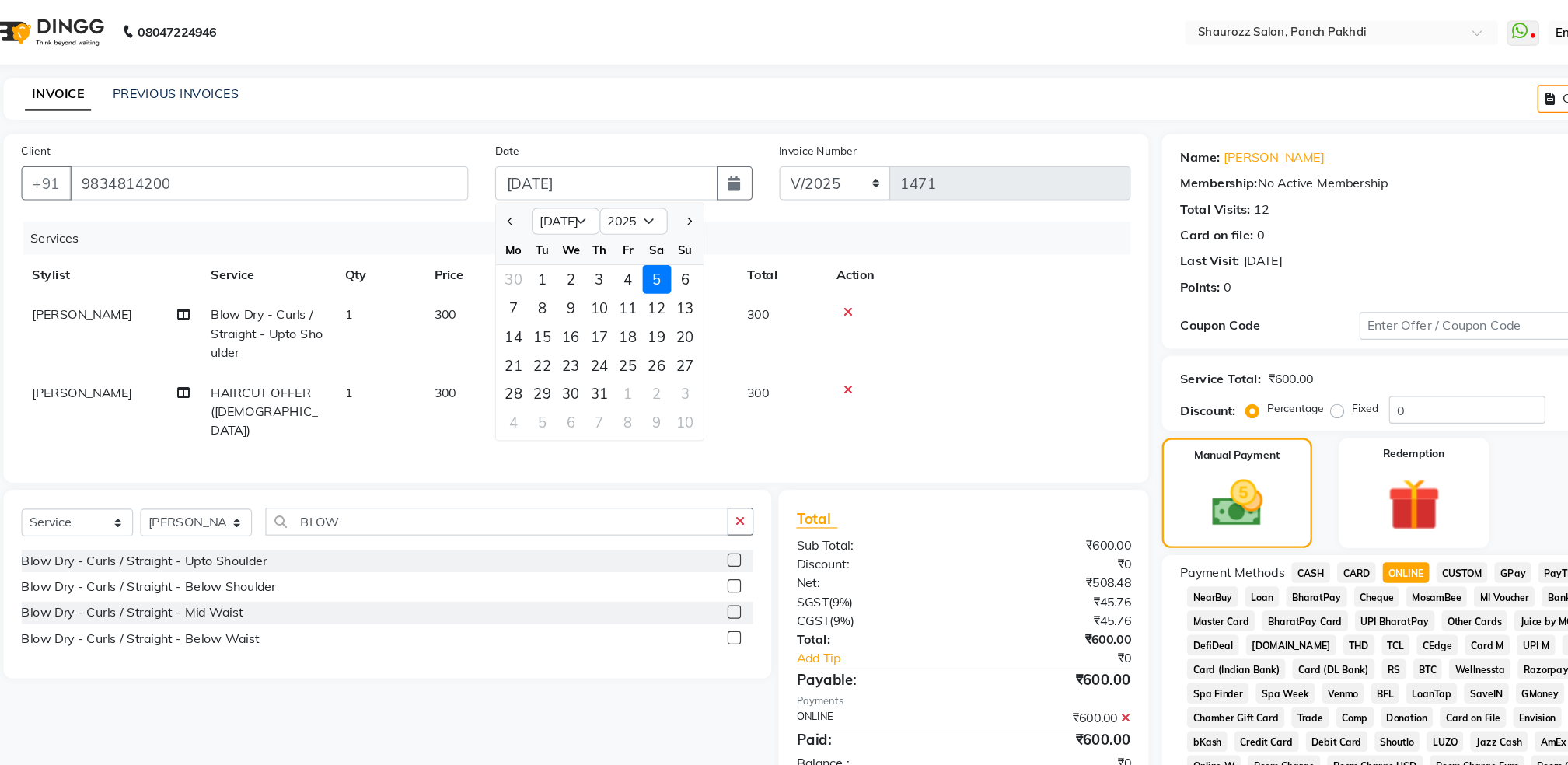 click 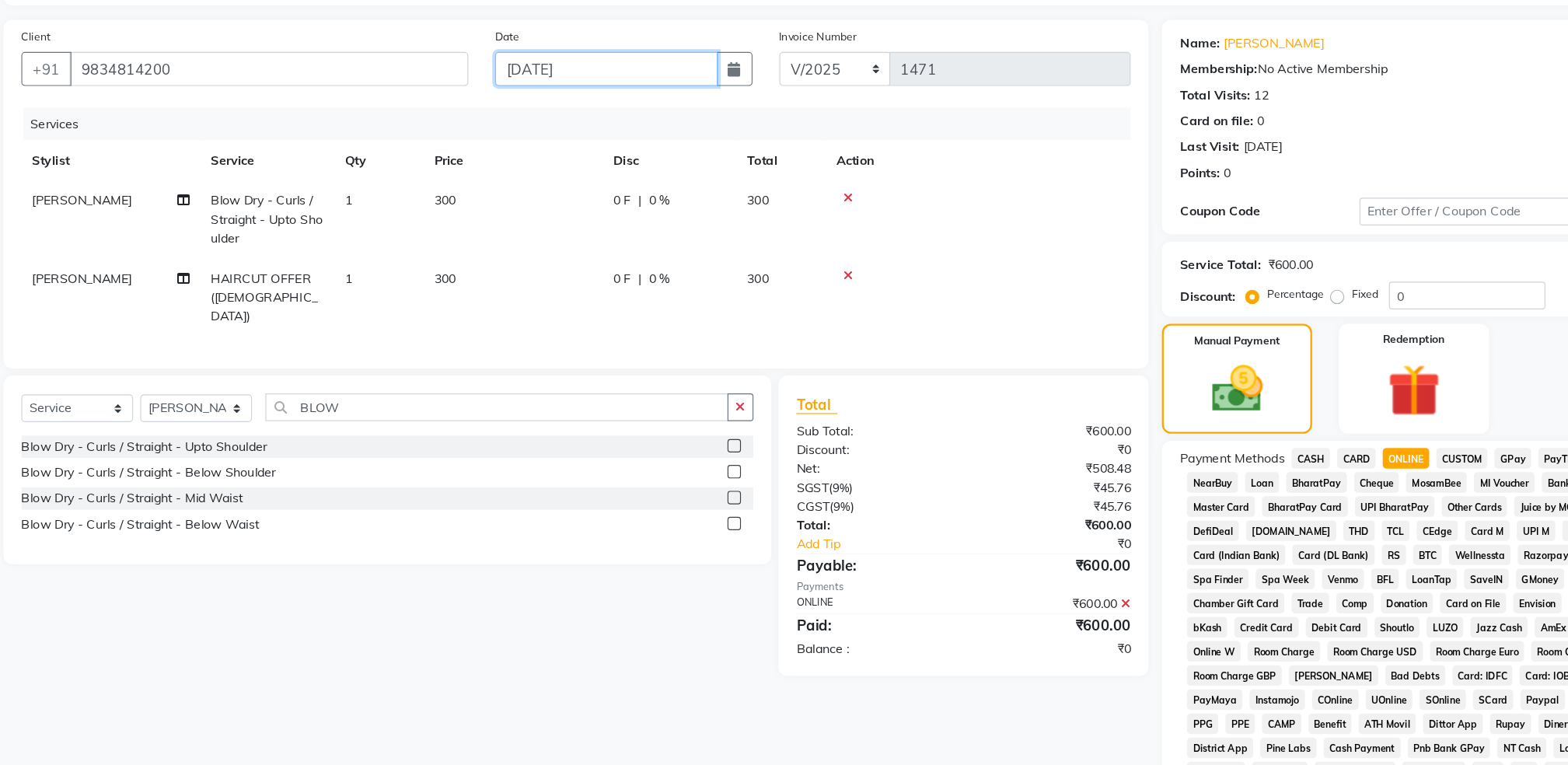 scroll, scrollTop: 309, scrollLeft: 0, axis: vertical 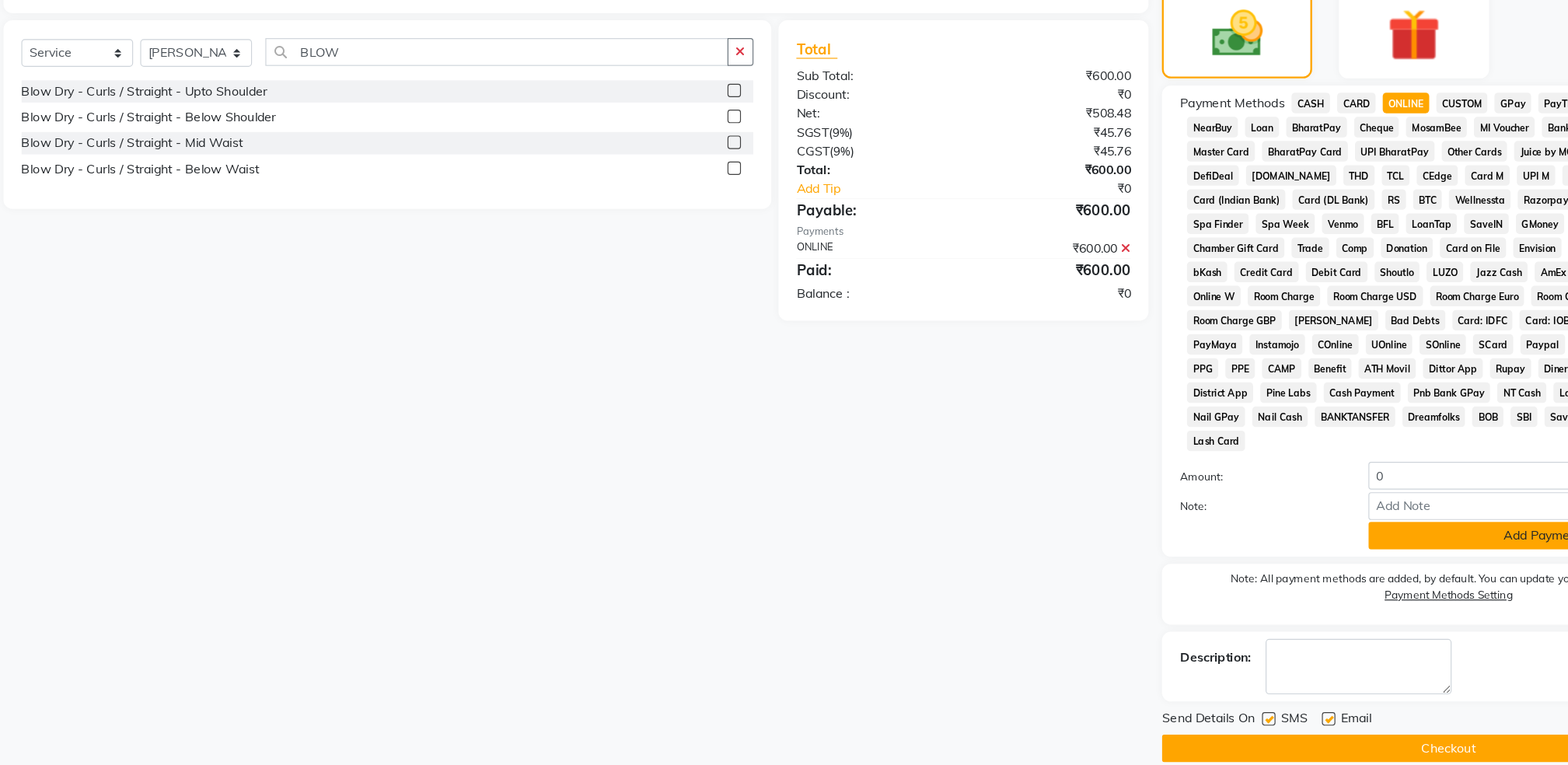 click on "Add Payment" 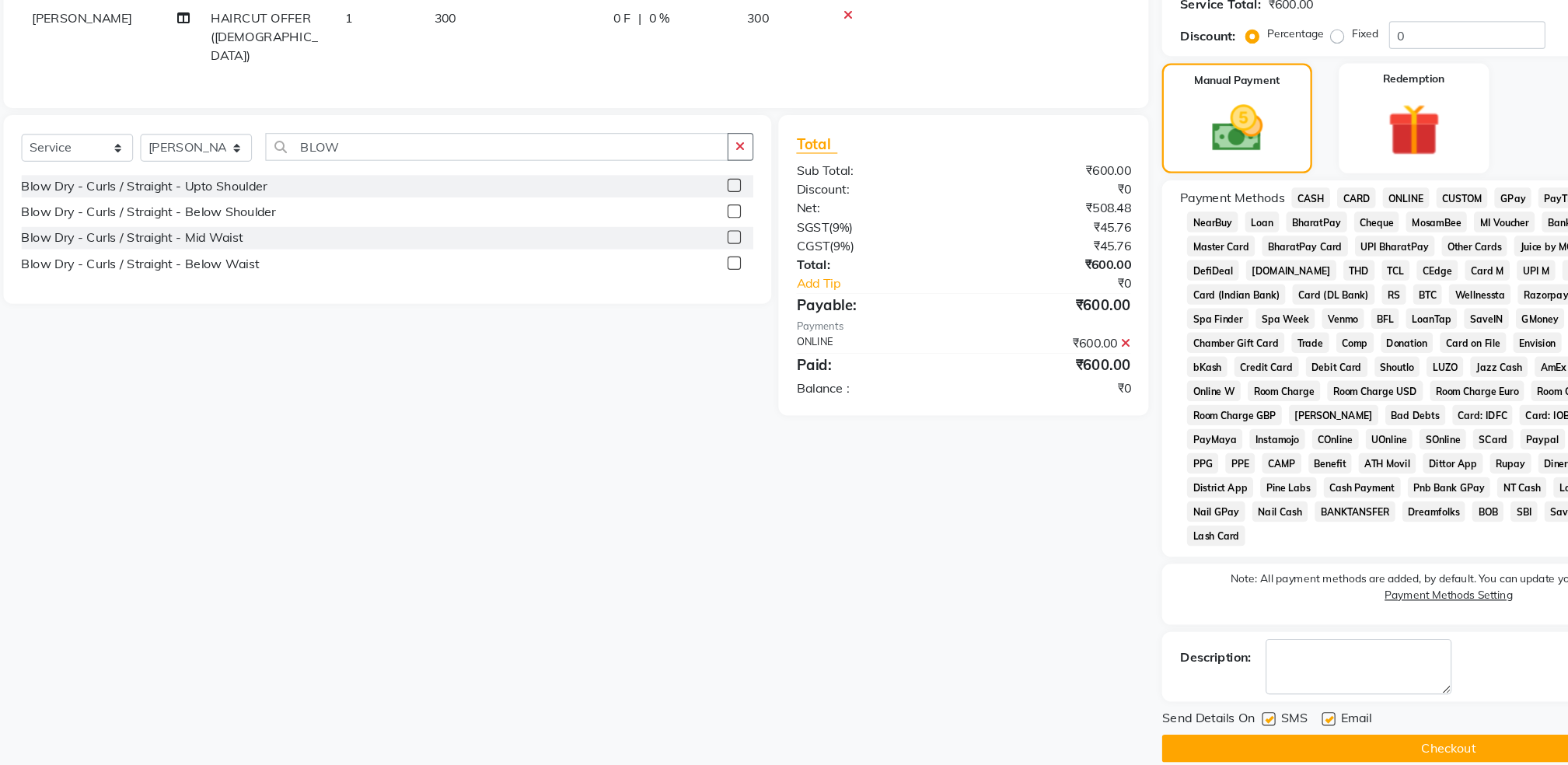 click on "ONLINE" 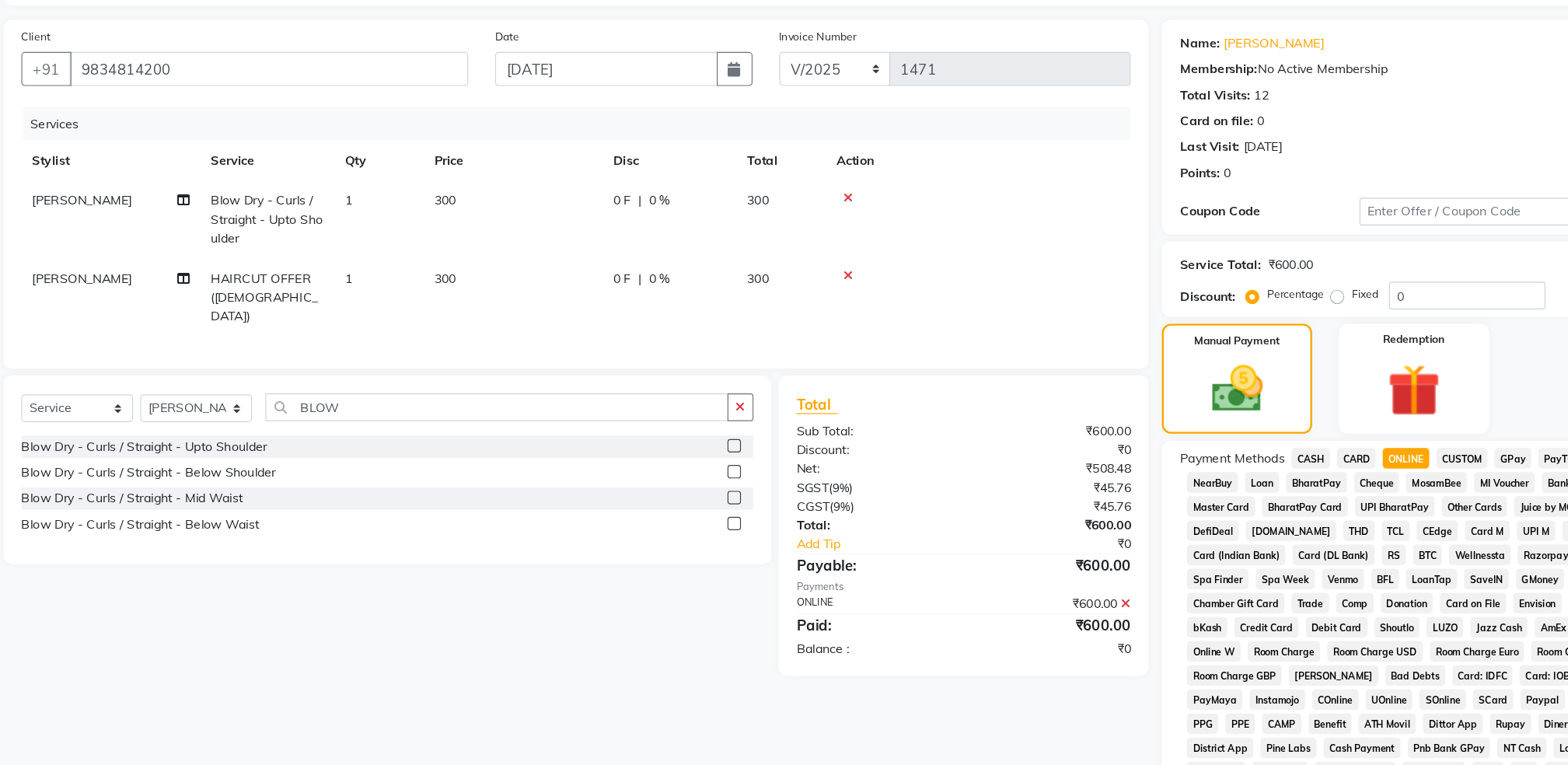 scroll, scrollTop: 309, scrollLeft: 0, axis: vertical 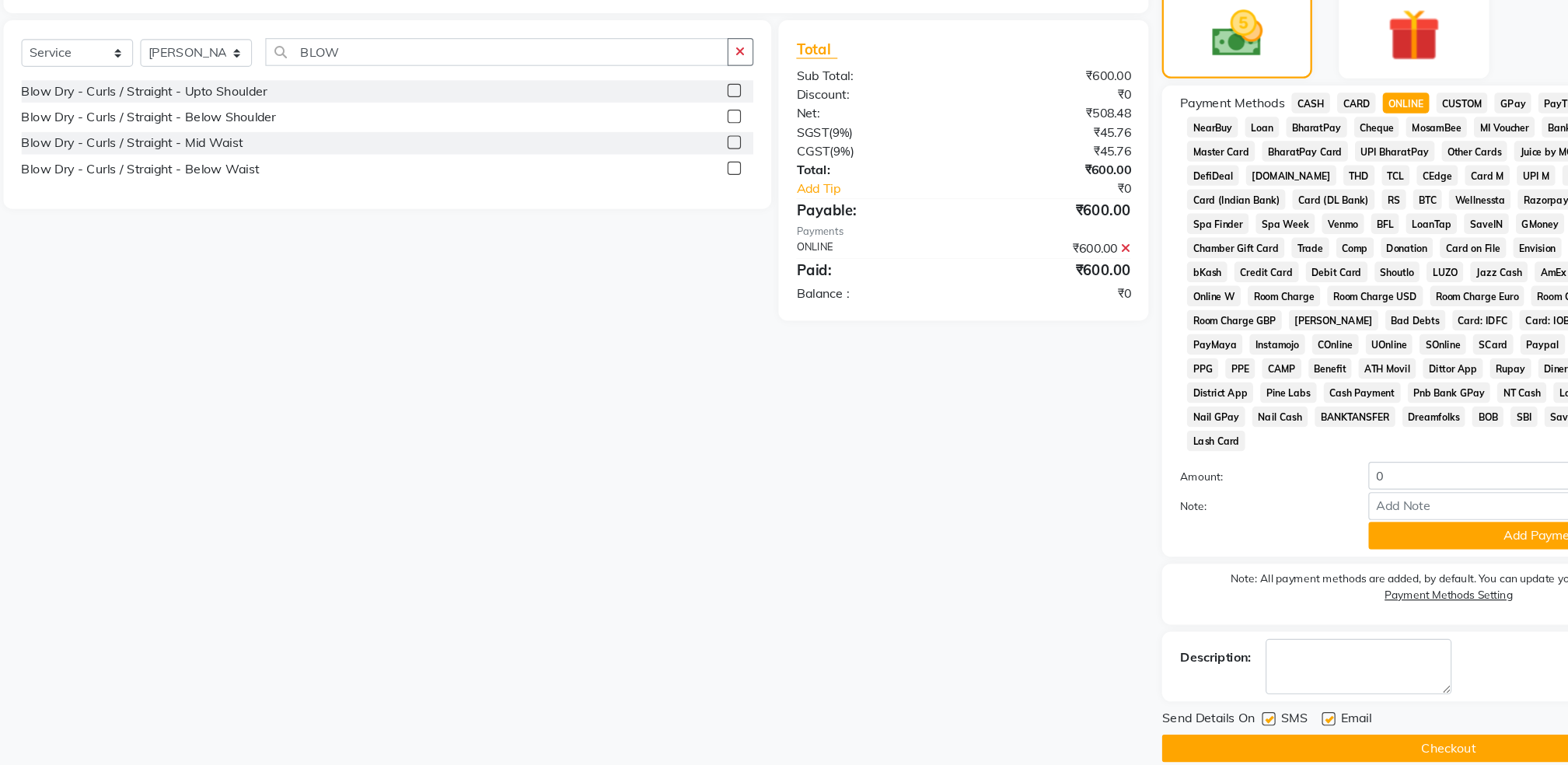 click on "Checkout" 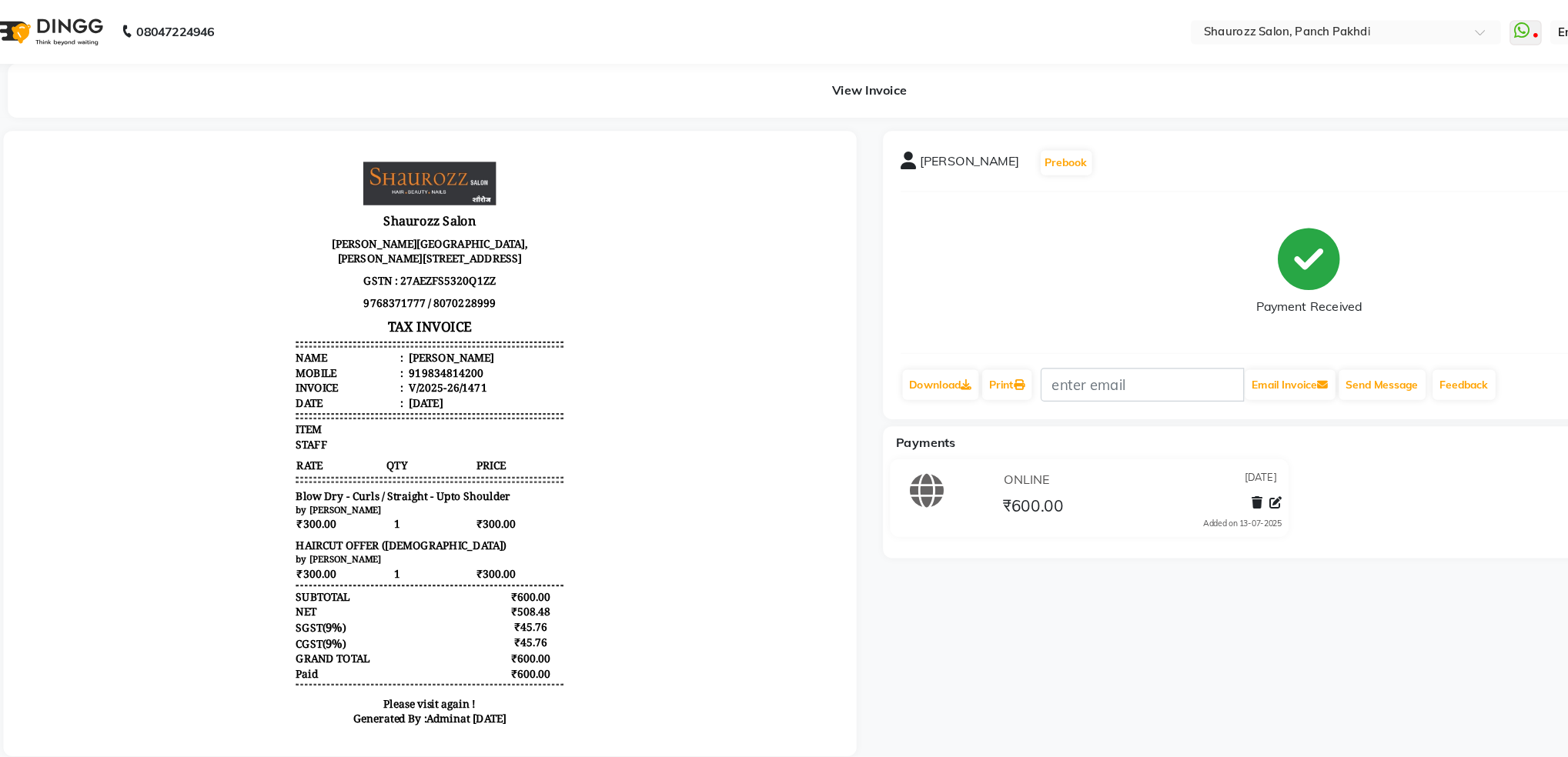scroll, scrollTop: 0, scrollLeft: 0, axis: both 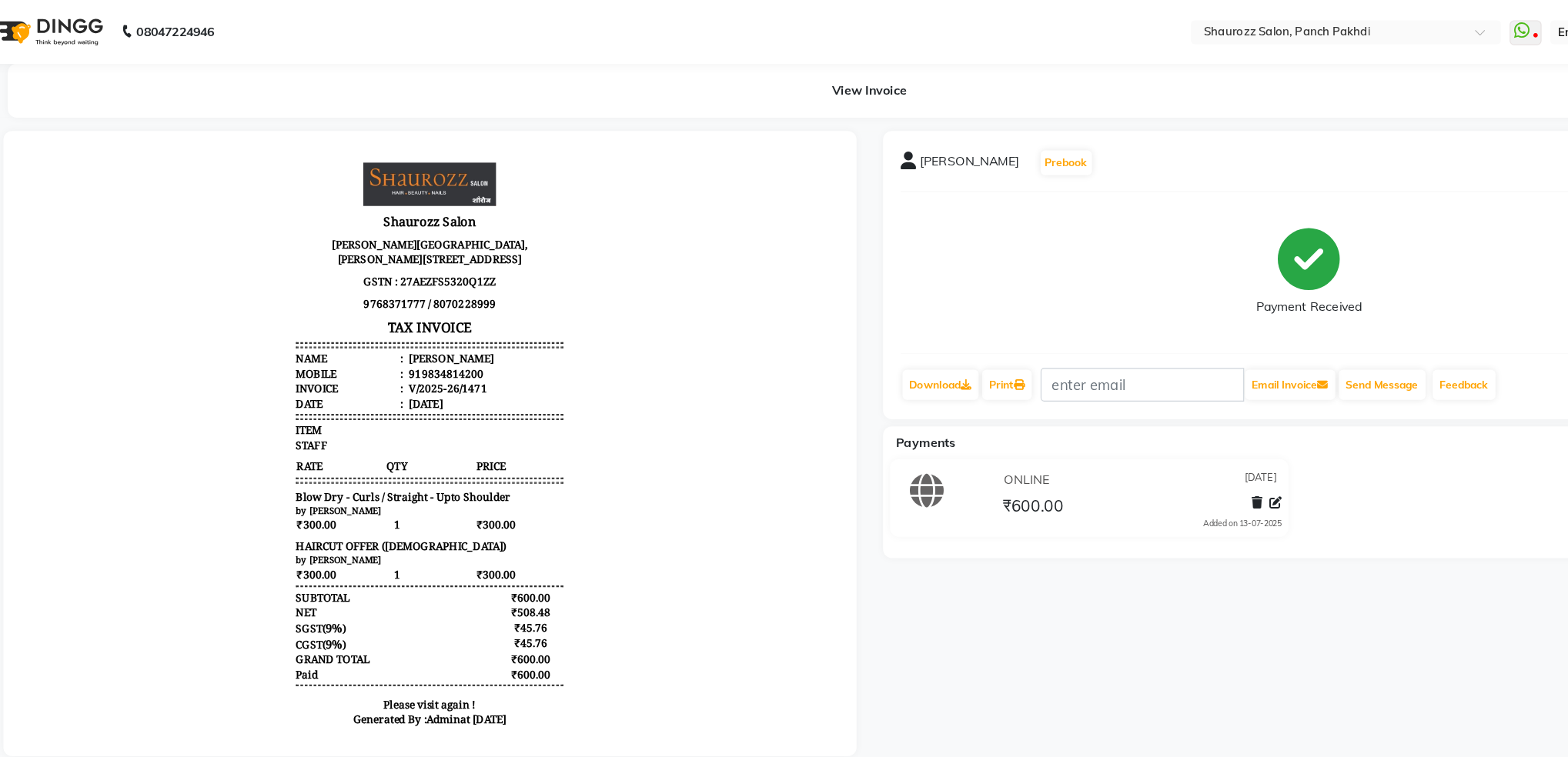 click on "Payment Received" 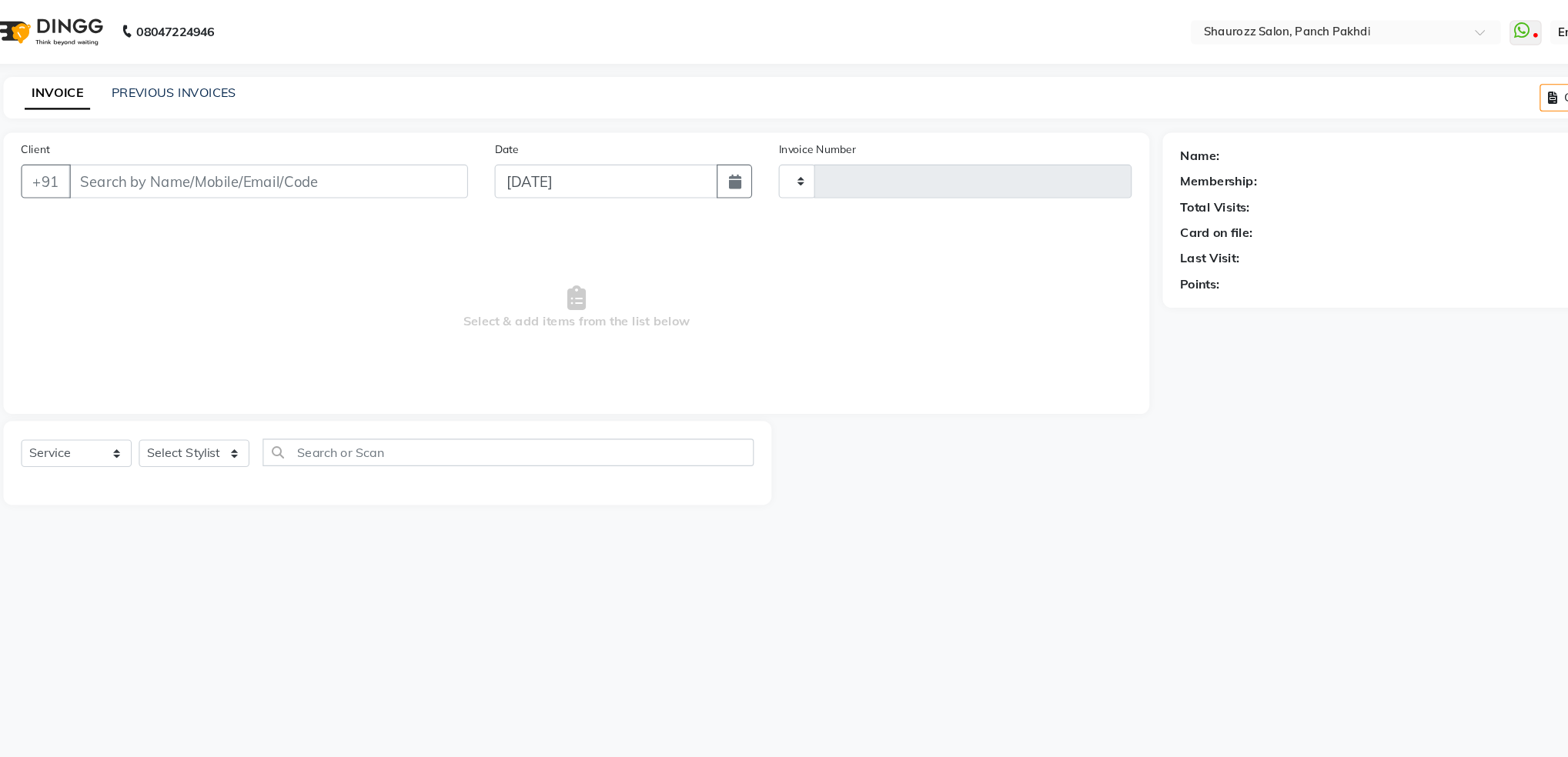 type on "1472" 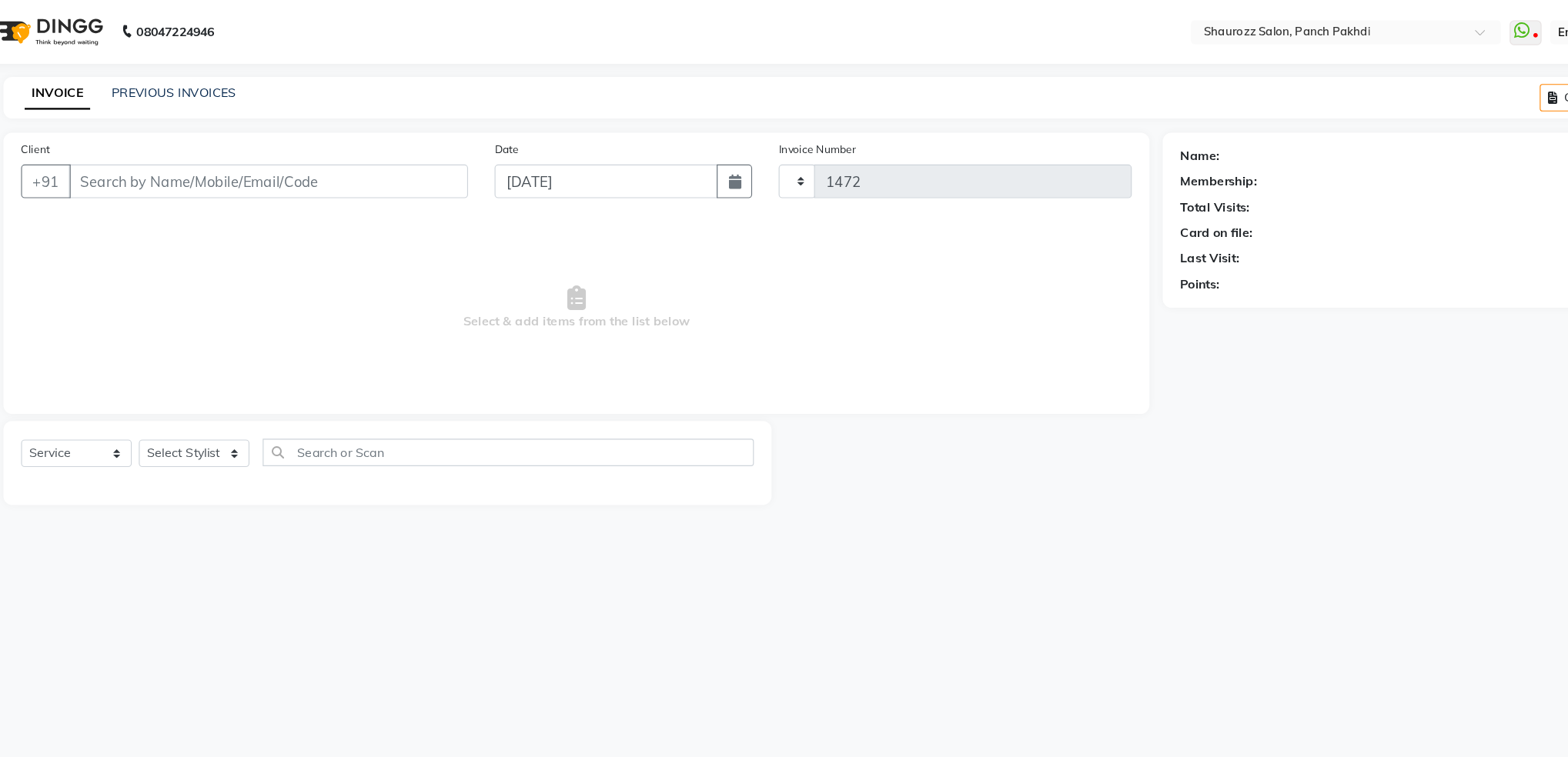select on "485" 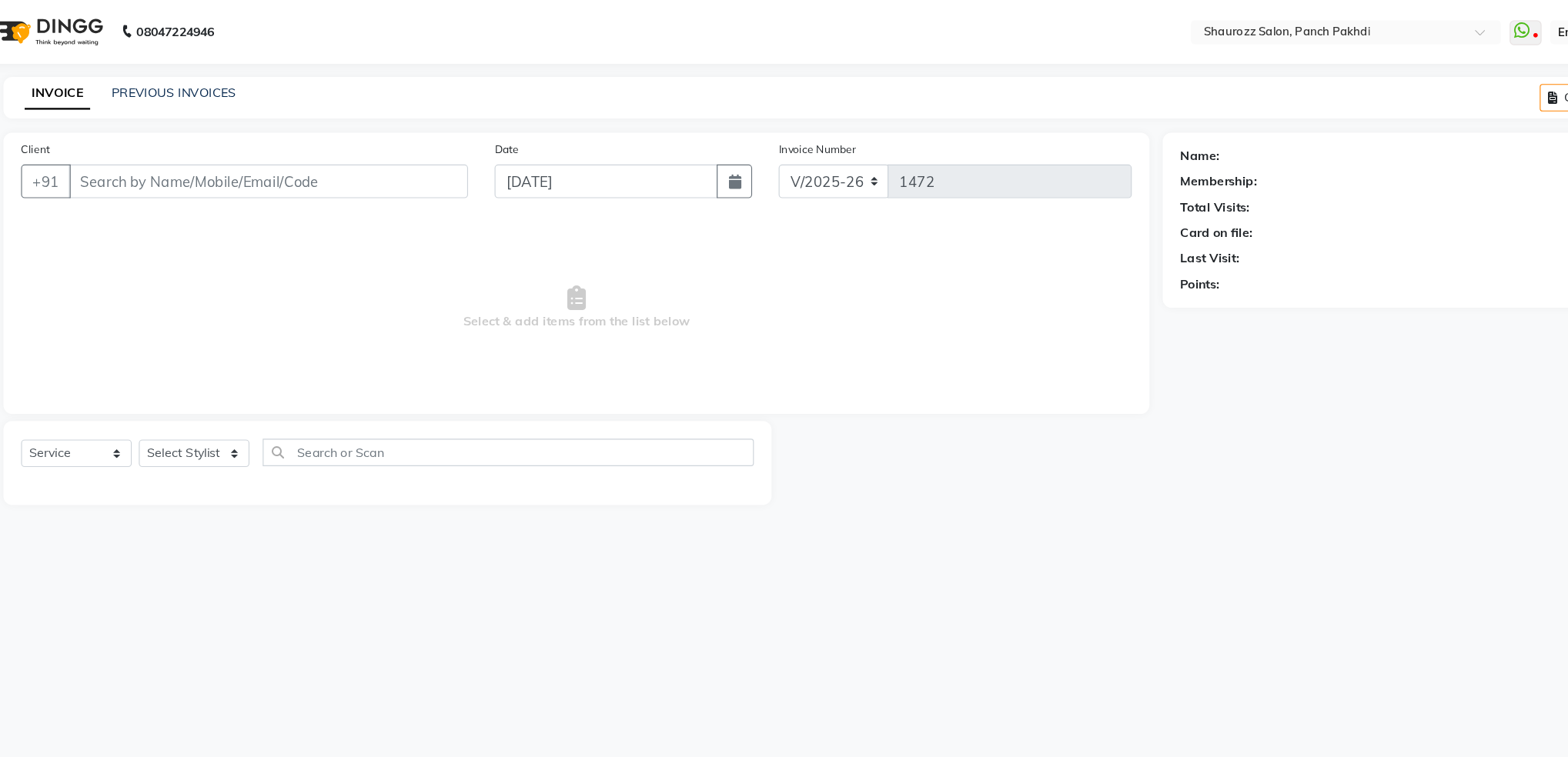 click on "Client" at bounding box center (284, 158) 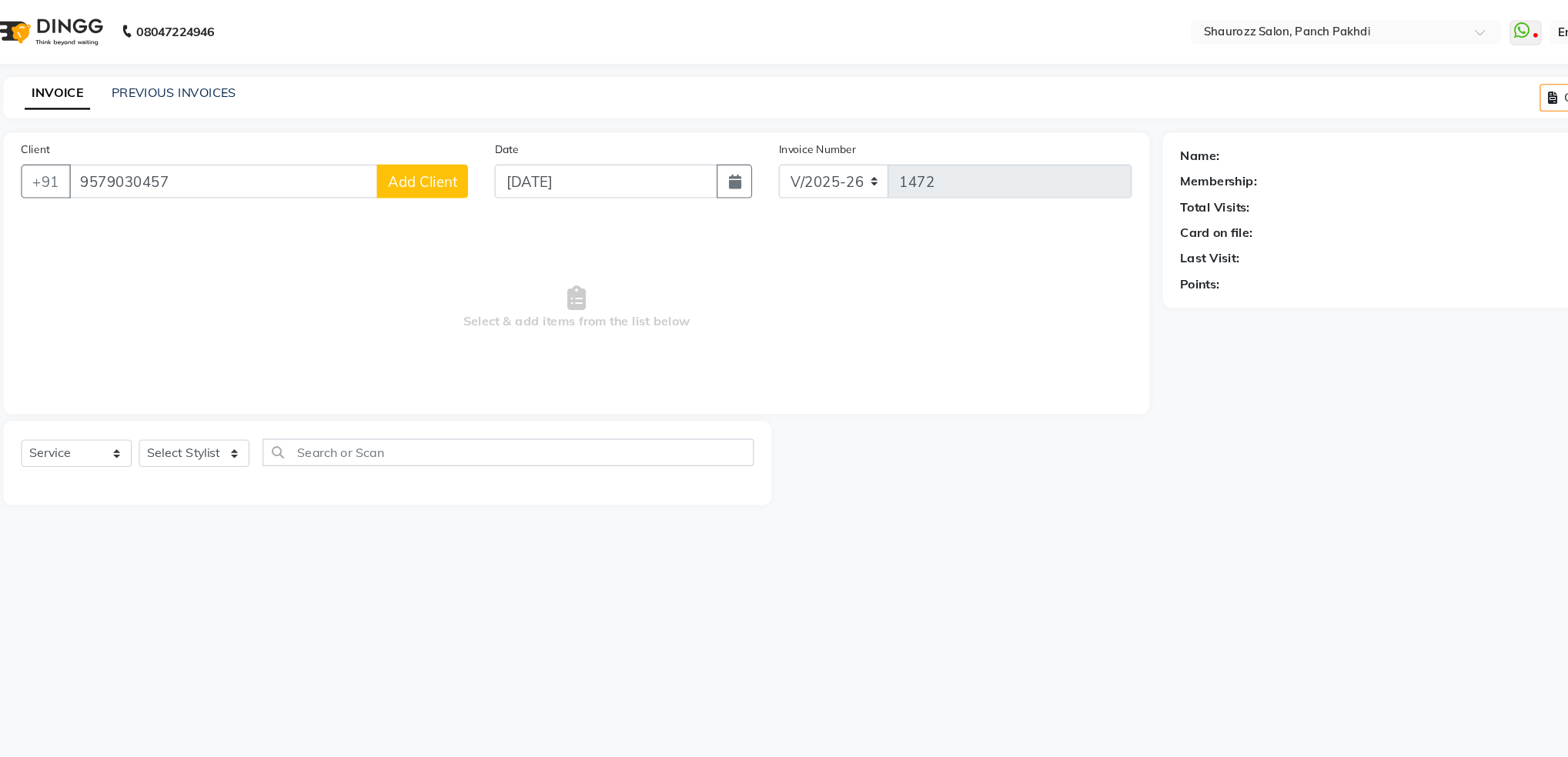 type on "9579030457" 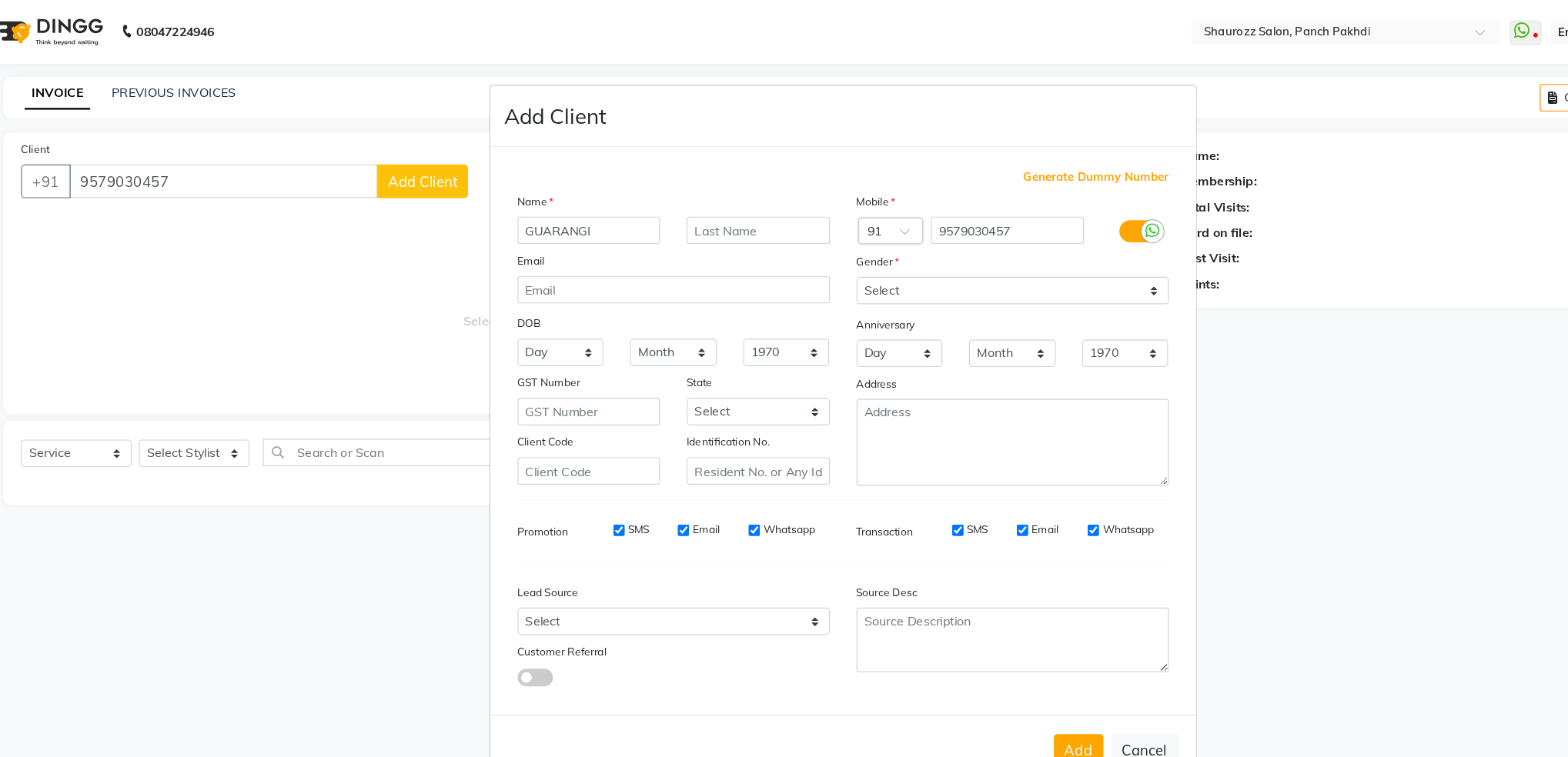 type on "GUARANGI" 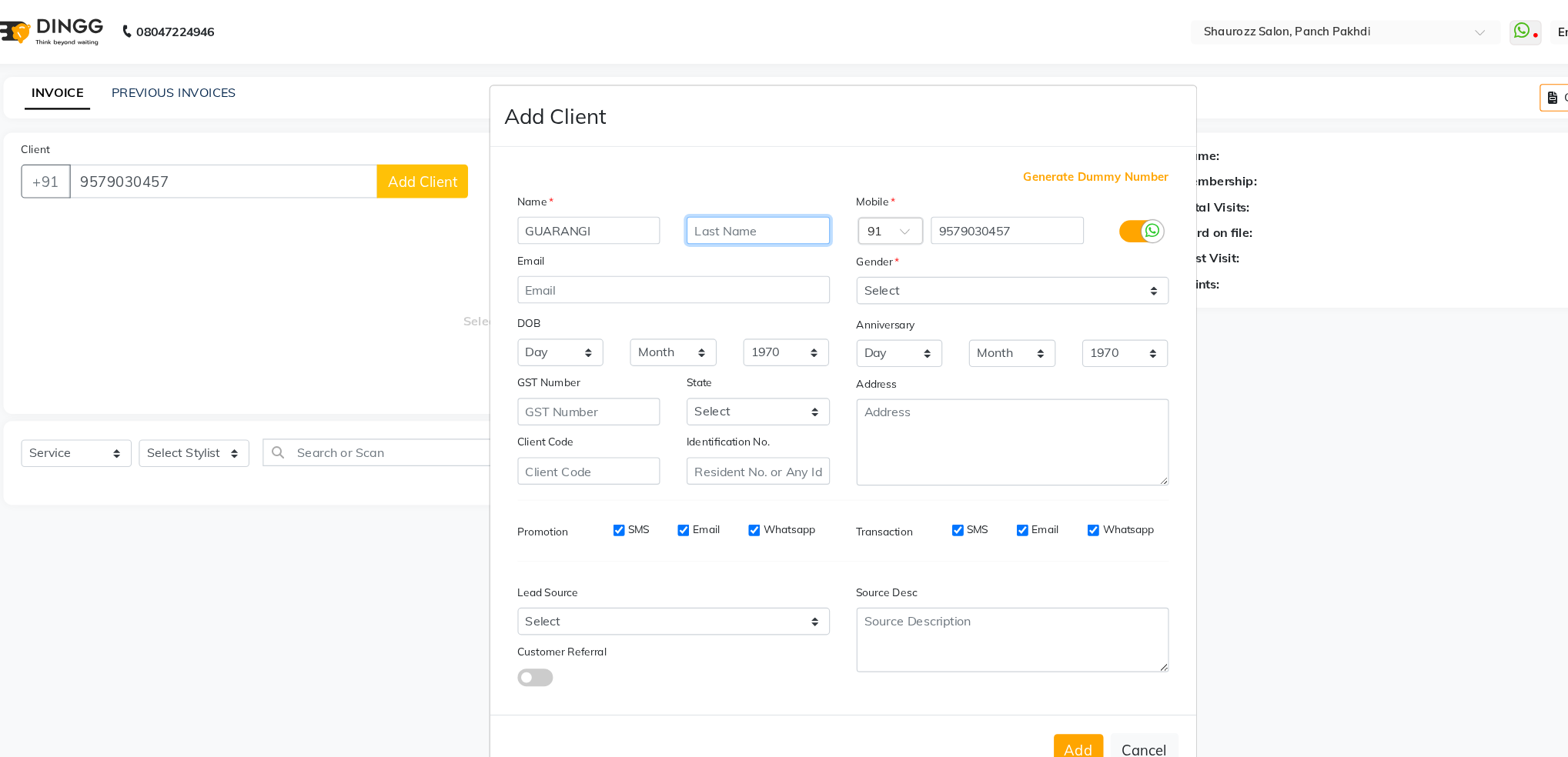 click at bounding box center (710, 200) 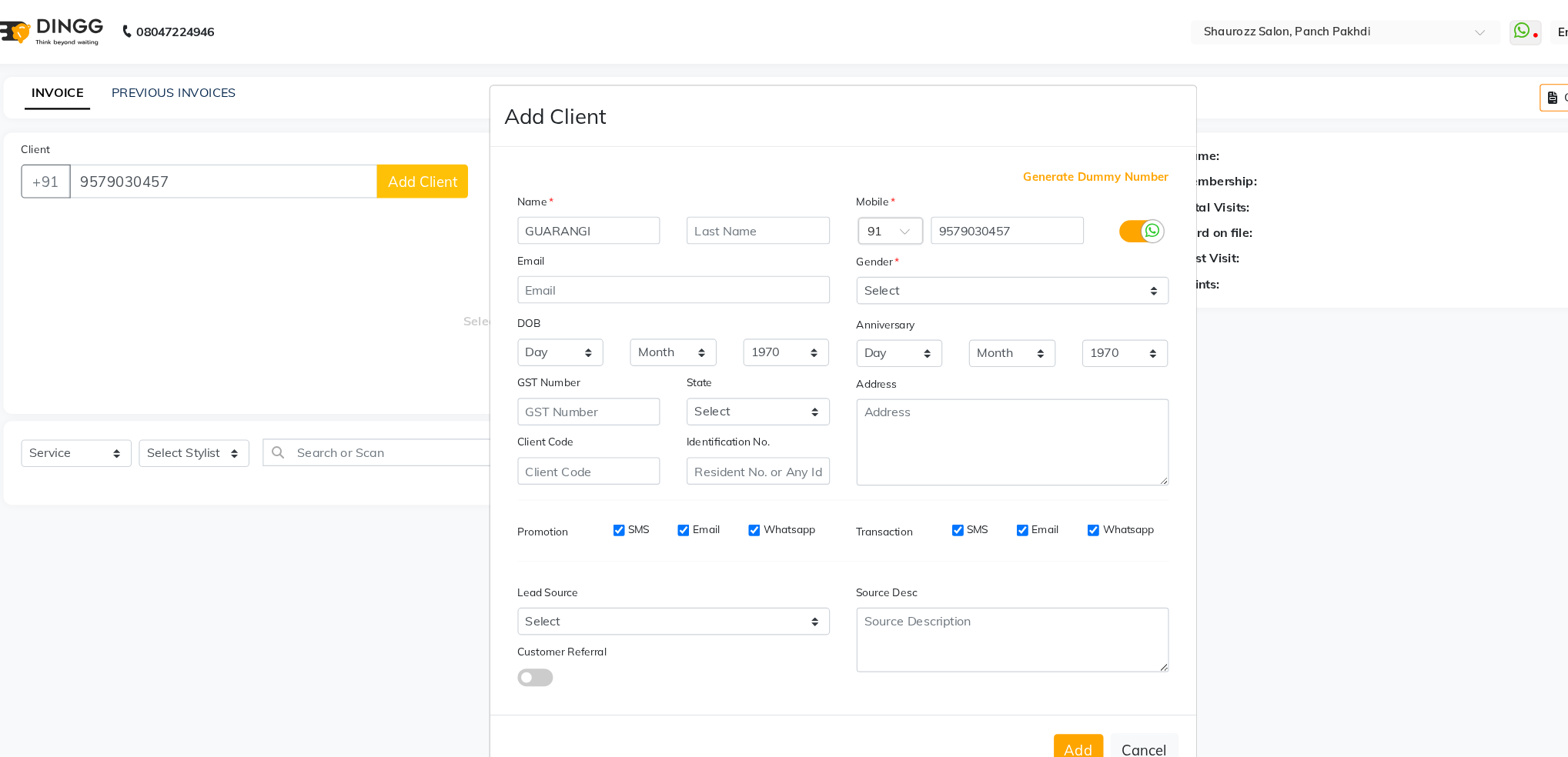 drag, startPoint x: 851, startPoint y: 238, endPoint x: 851, endPoint y: 249, distance: 11 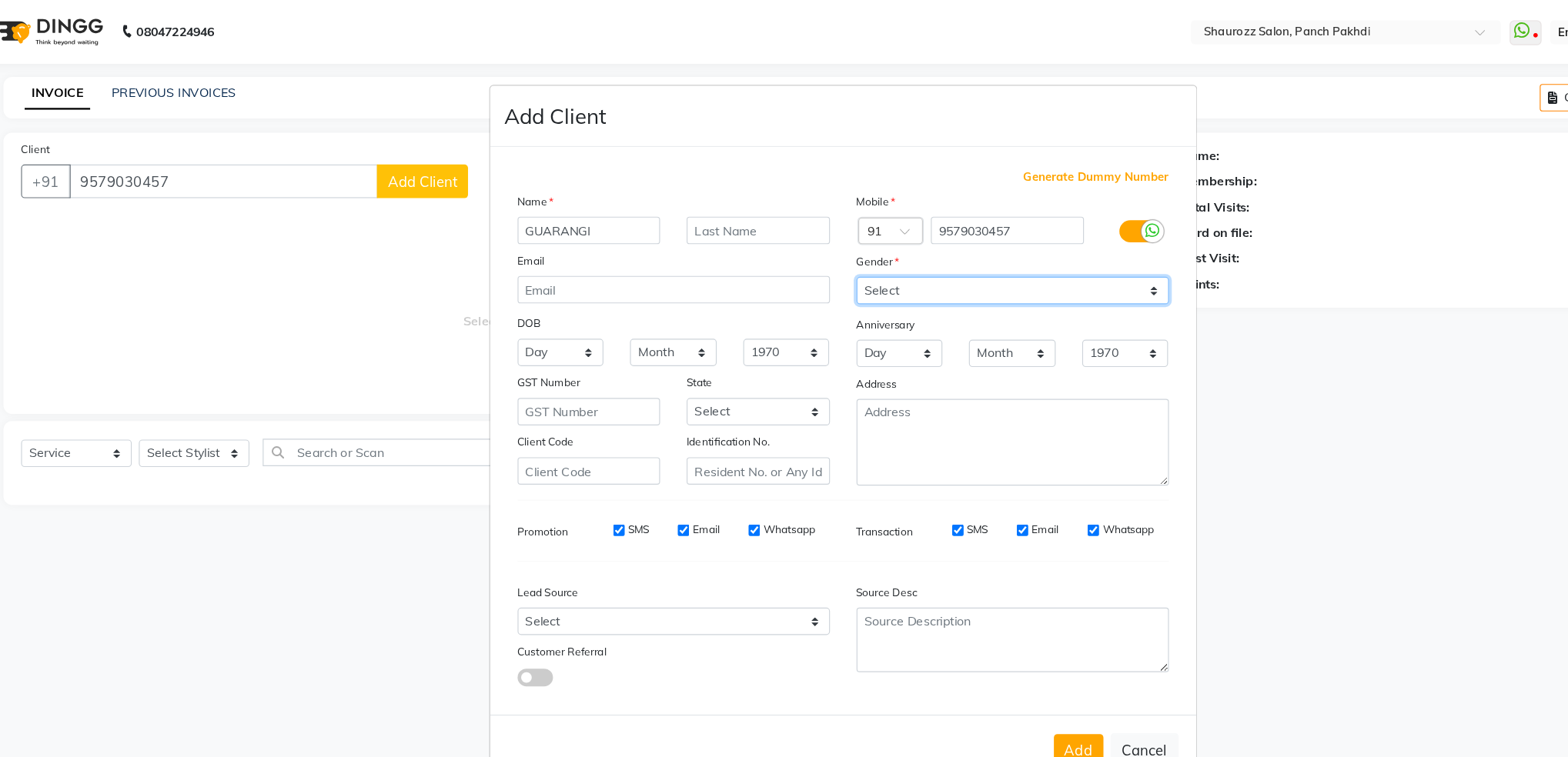 click on "Select [DEMOGRAPHIC_DATA] [DEMOGRAPHIC_DATA] Other Prefer Not To Say" at bounding box center (931, 252) 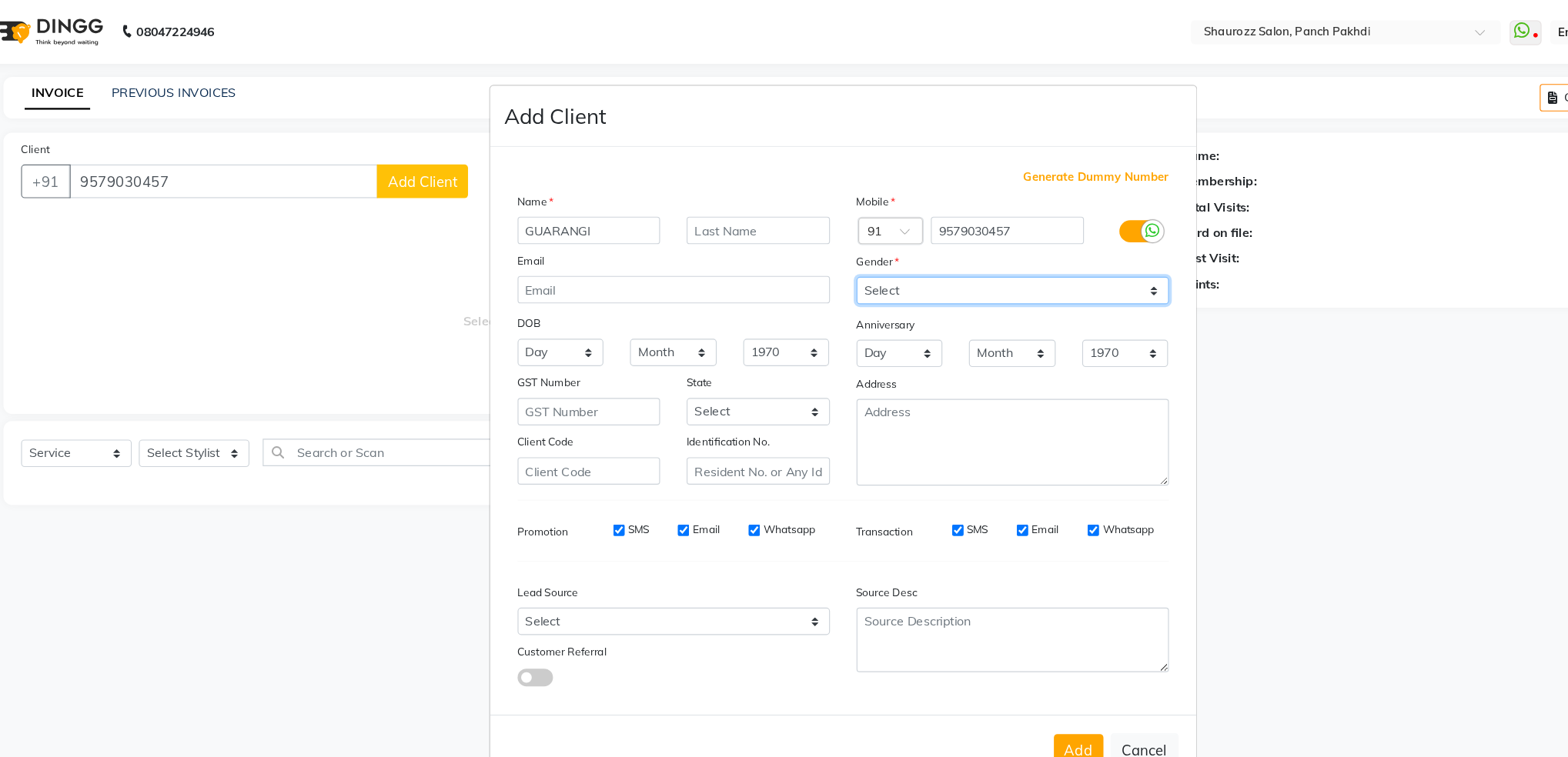 select on "[DEMOGRAPHIC_DATA]" 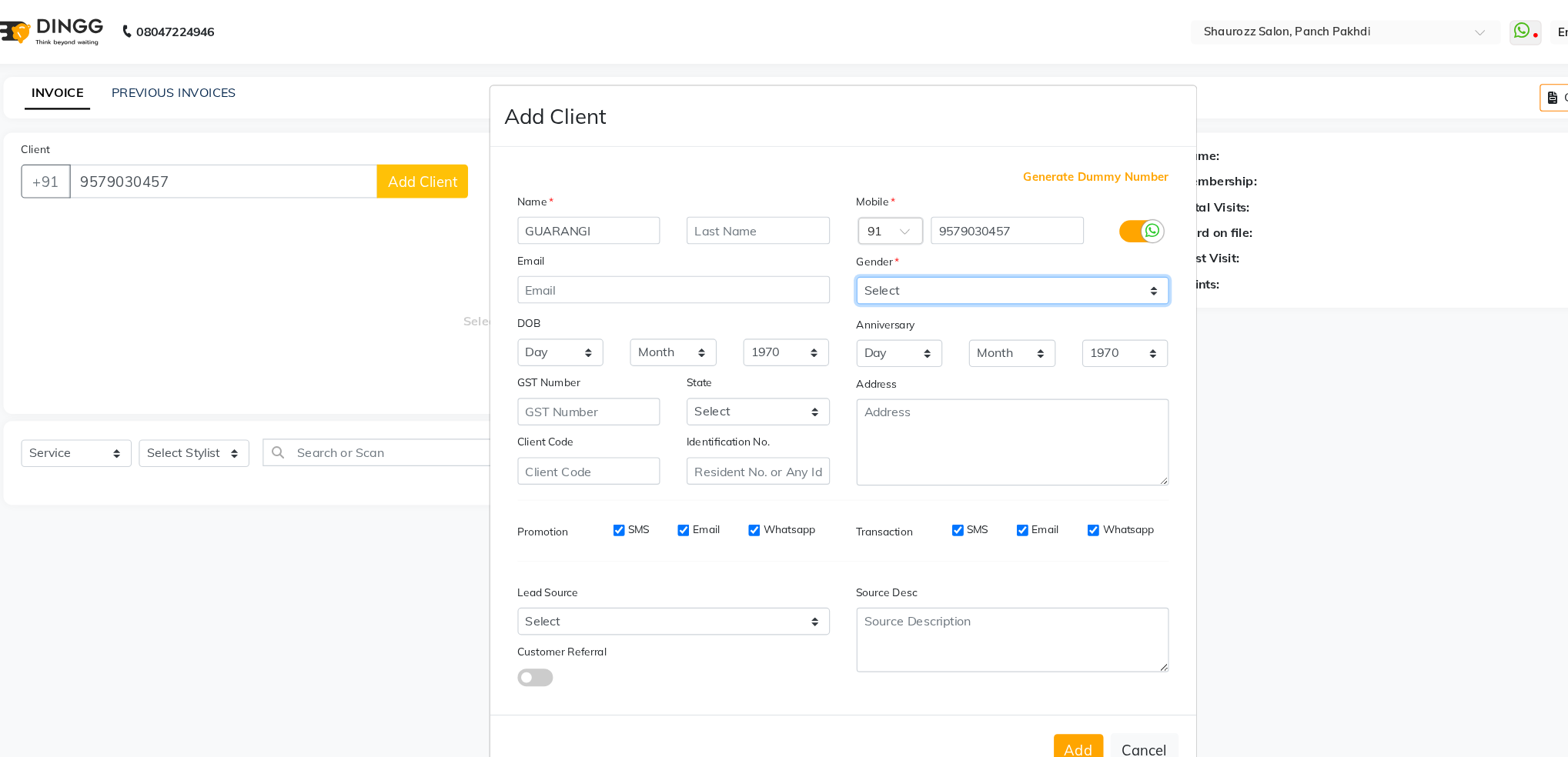 click on "Select [DEMOGRAPHIC_DATA] [DEMOGRAPHIC_DATA] Other Prefer Not To Say" at bounding box center [931, 252] 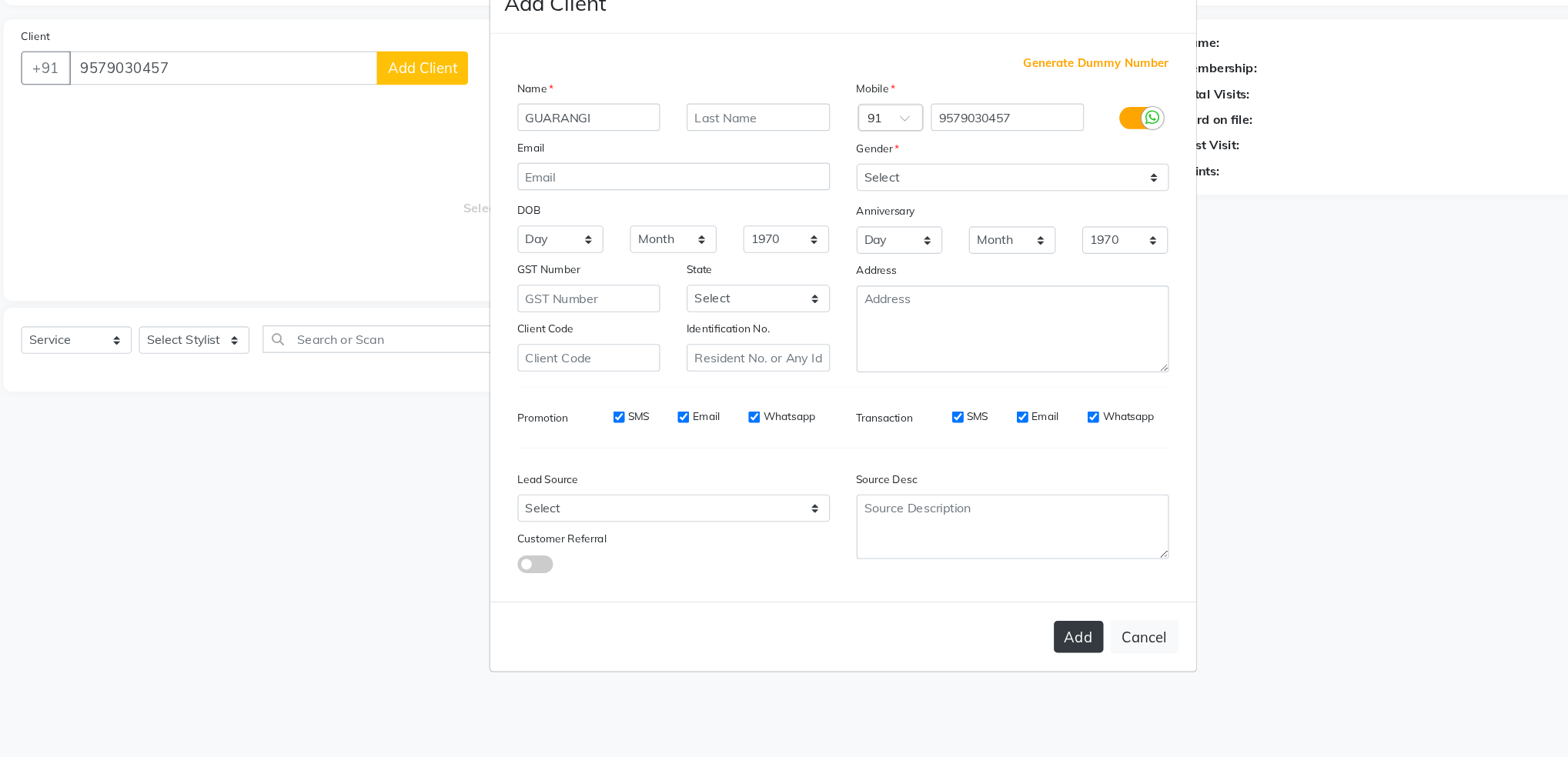 click on "Add" at bounding box center (989, 652) 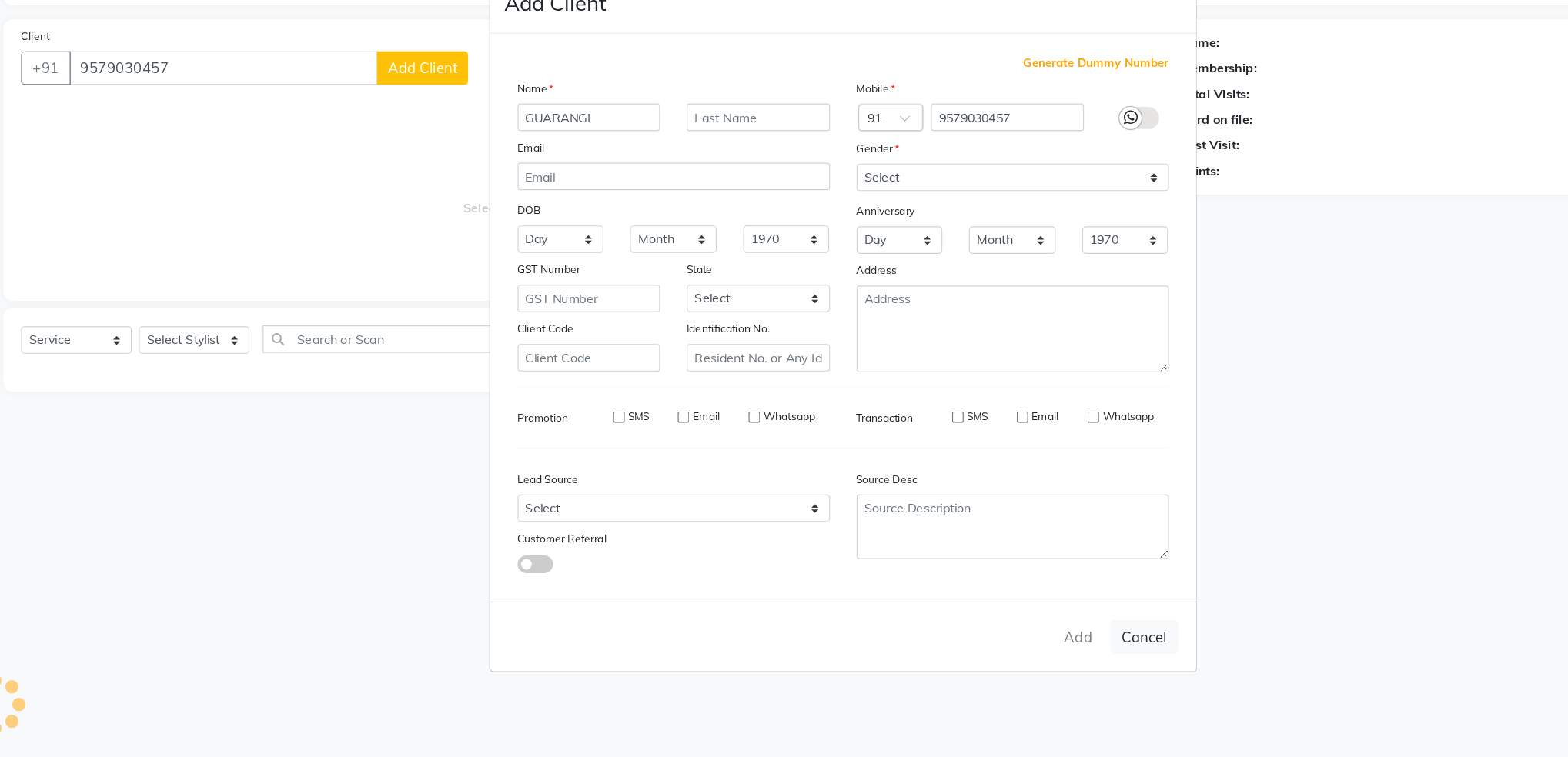 type 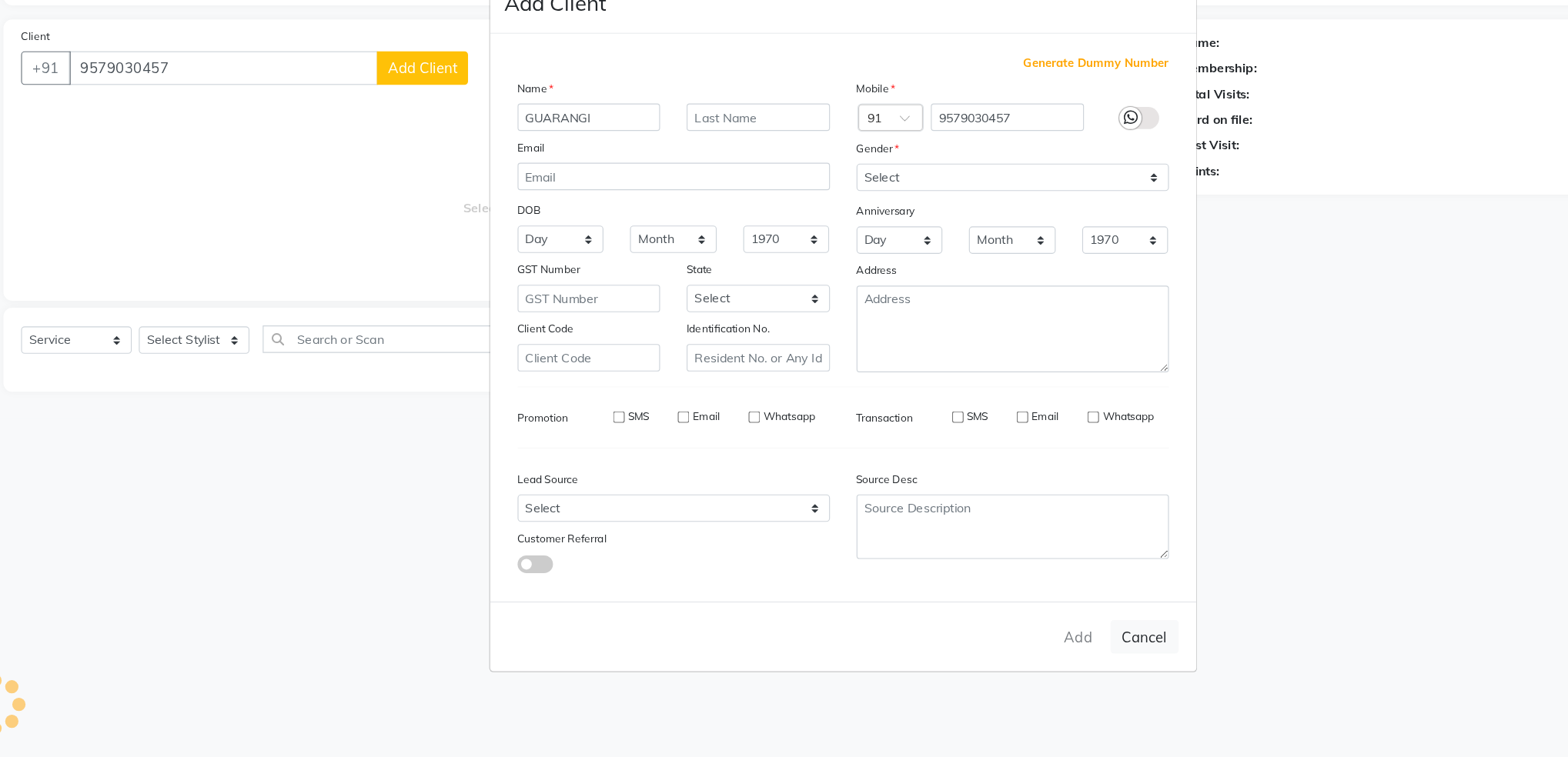 select 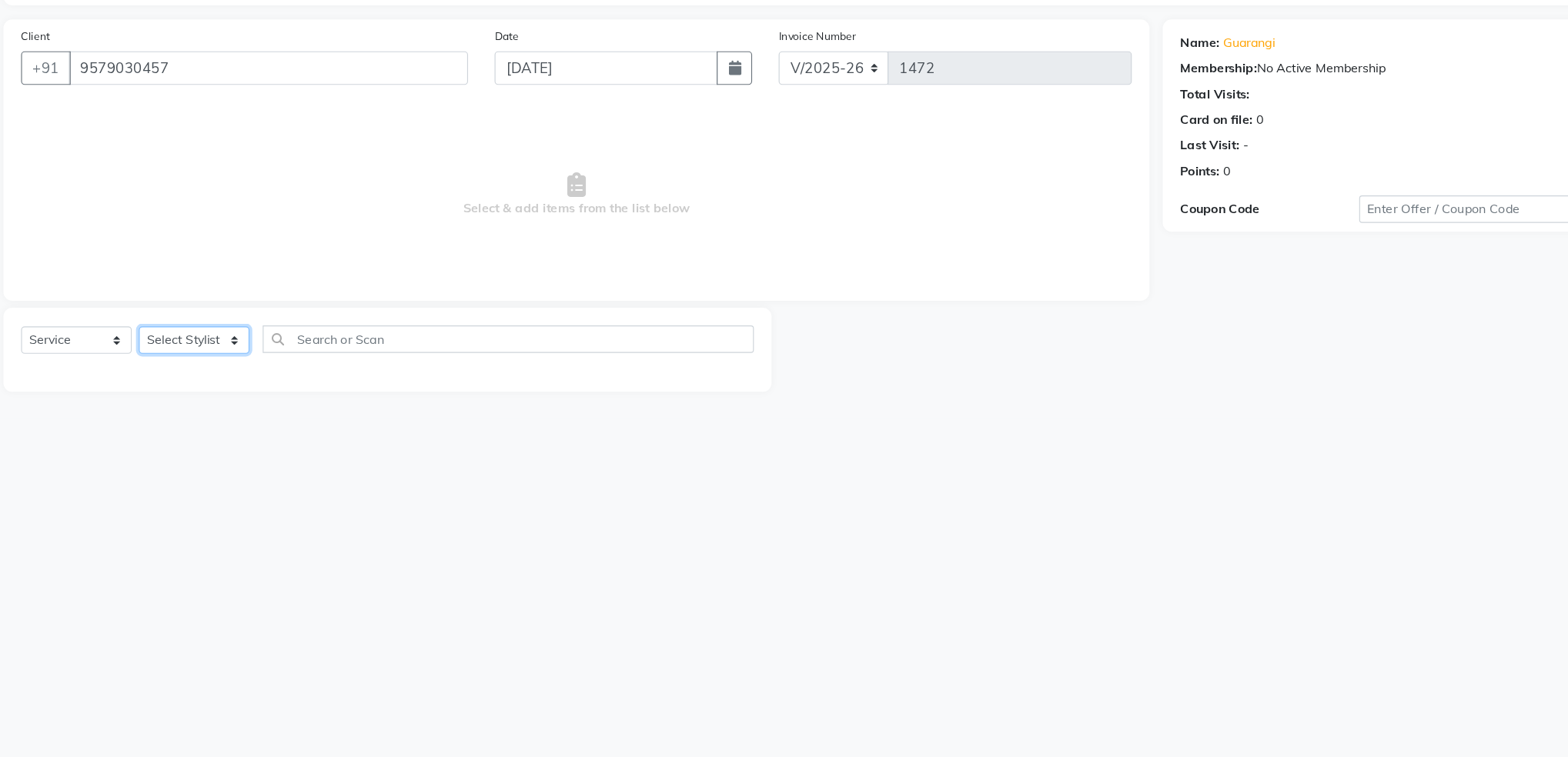 click on "Select Stylist [PERSON_NAME] [PERSON_NAME] [PERSON_NAME]  [PERSON_NAME] [PERSON_NAME] Salon Samseer [PERSON_NAME] [PERSON_NAME]" 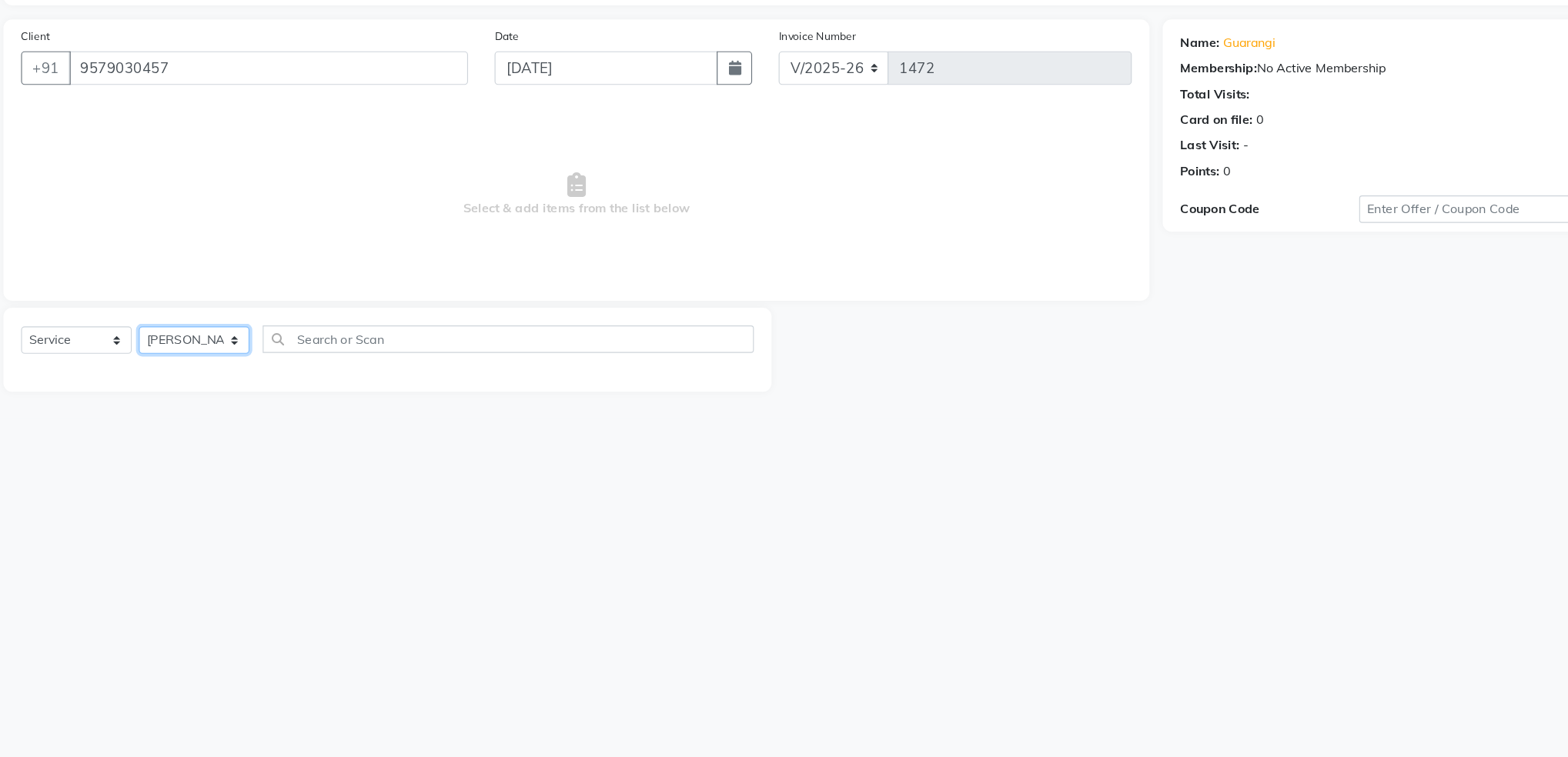 click on "Select Stylist [PERSON_NAME] [PERSON_NAME] [PERSON_NAME]  [PERSON_NAME] [PERSON_NAME] Salon Samseer [PERSON_NAME] [PERSON_NAME]" 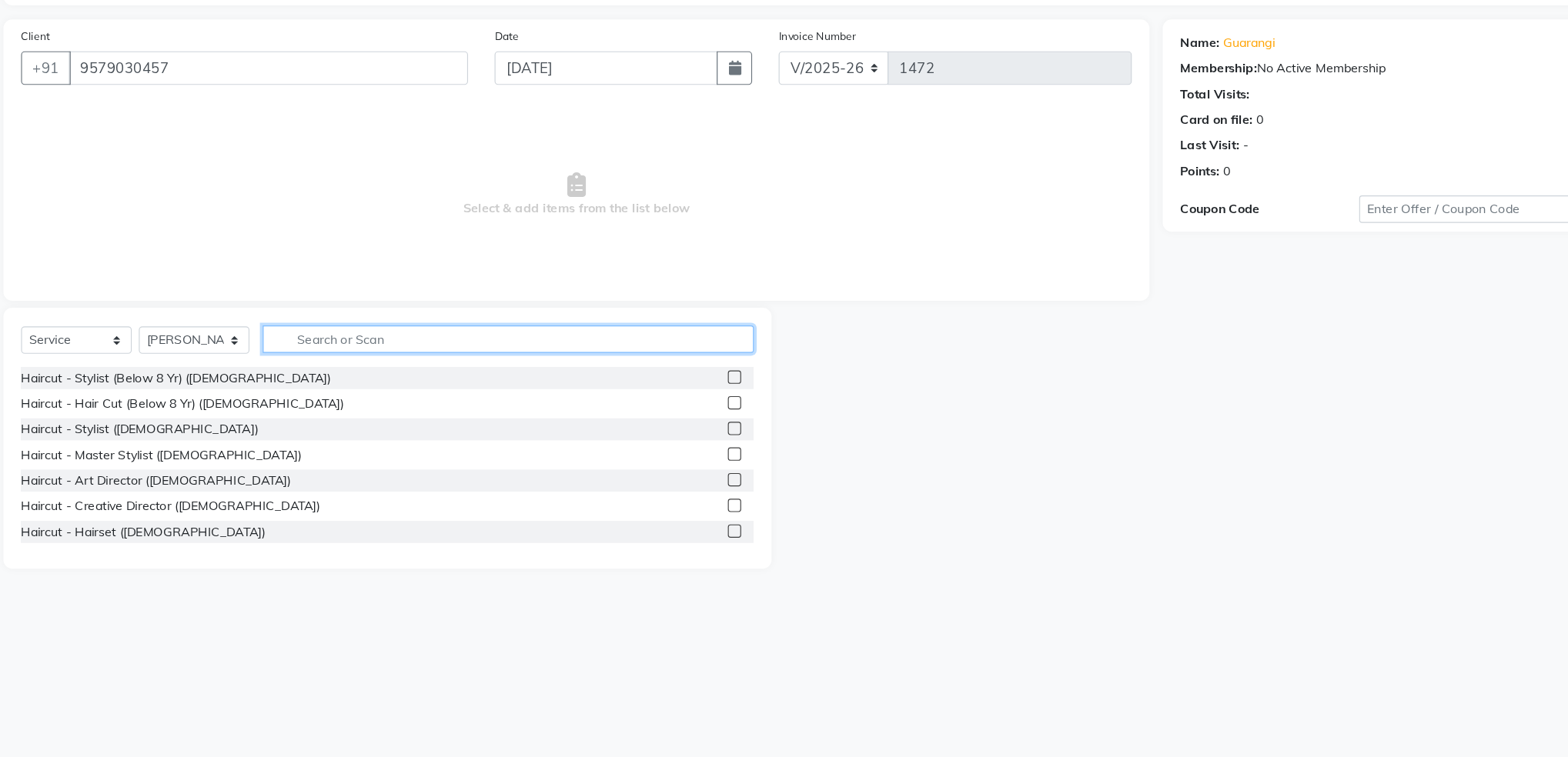 click 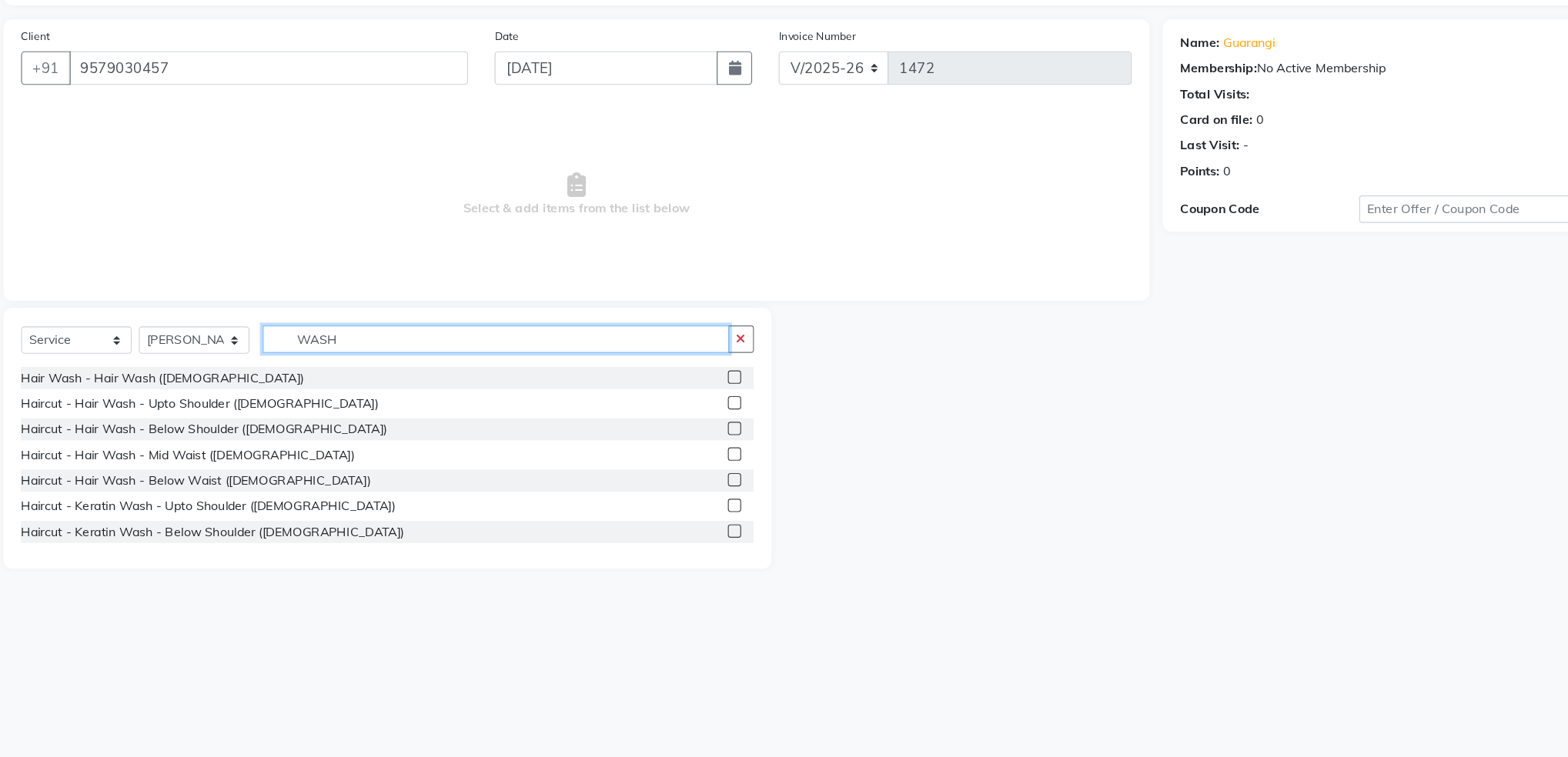 type on "WASH" 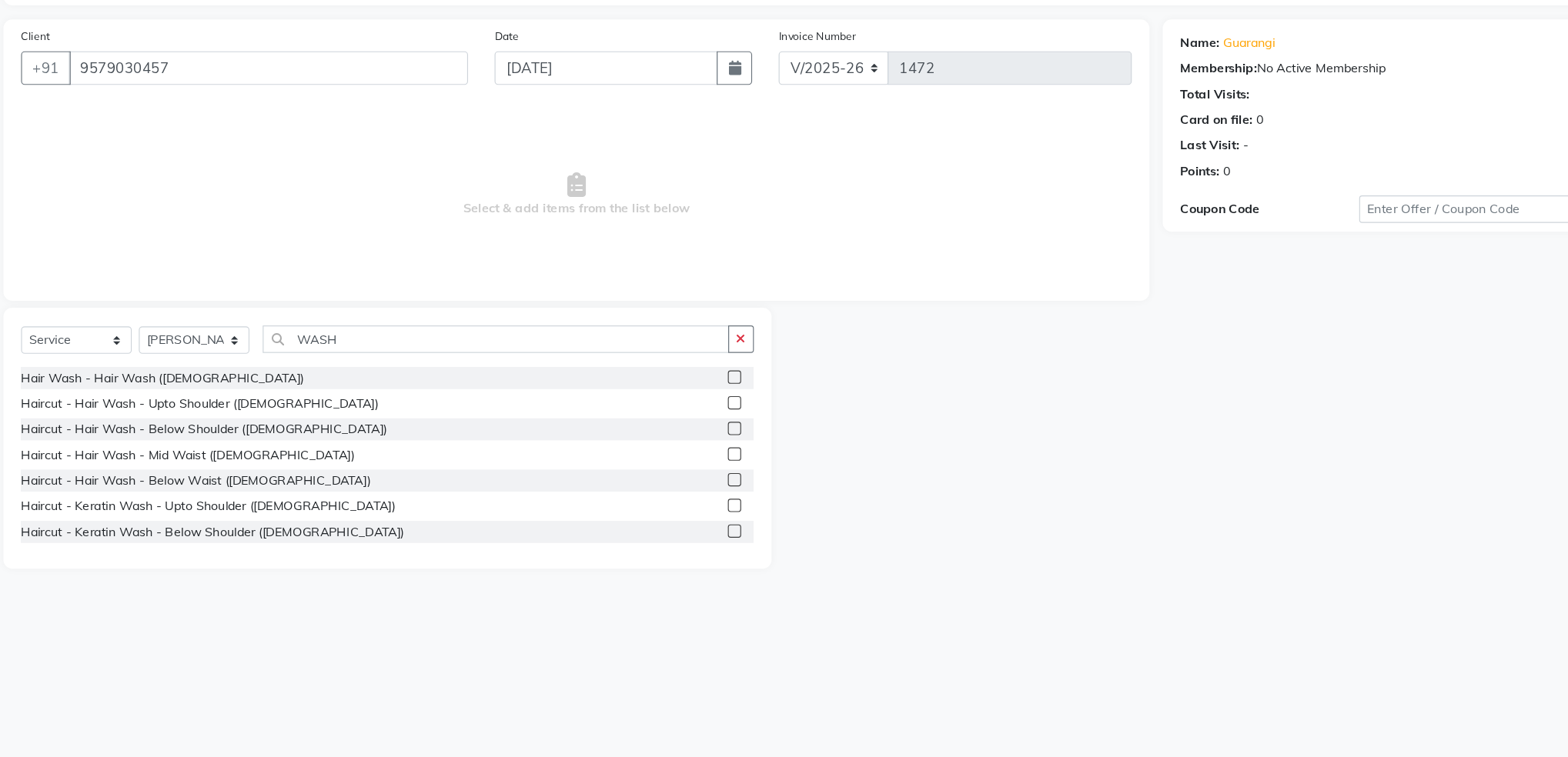click 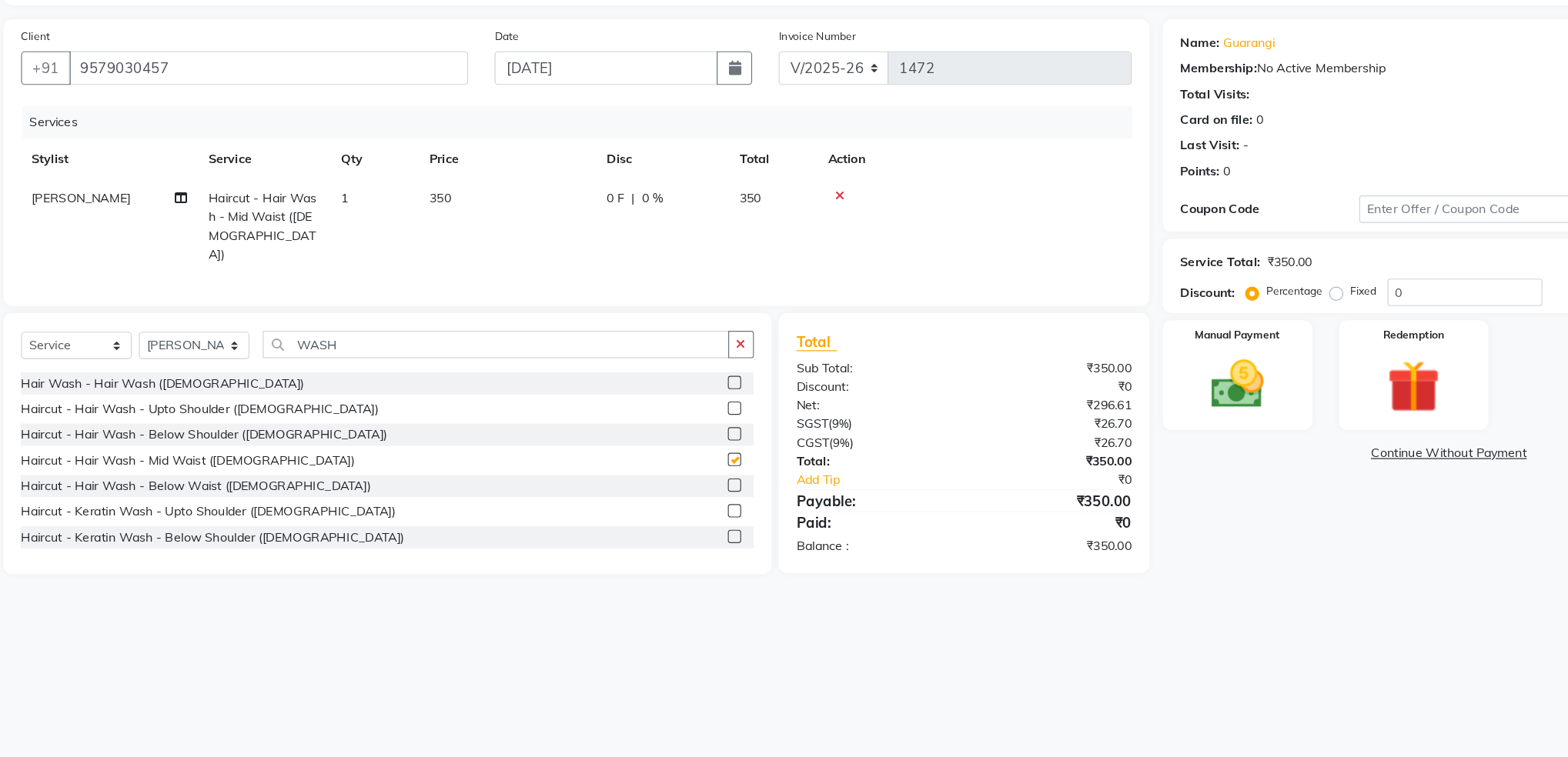 checkbox on "false" 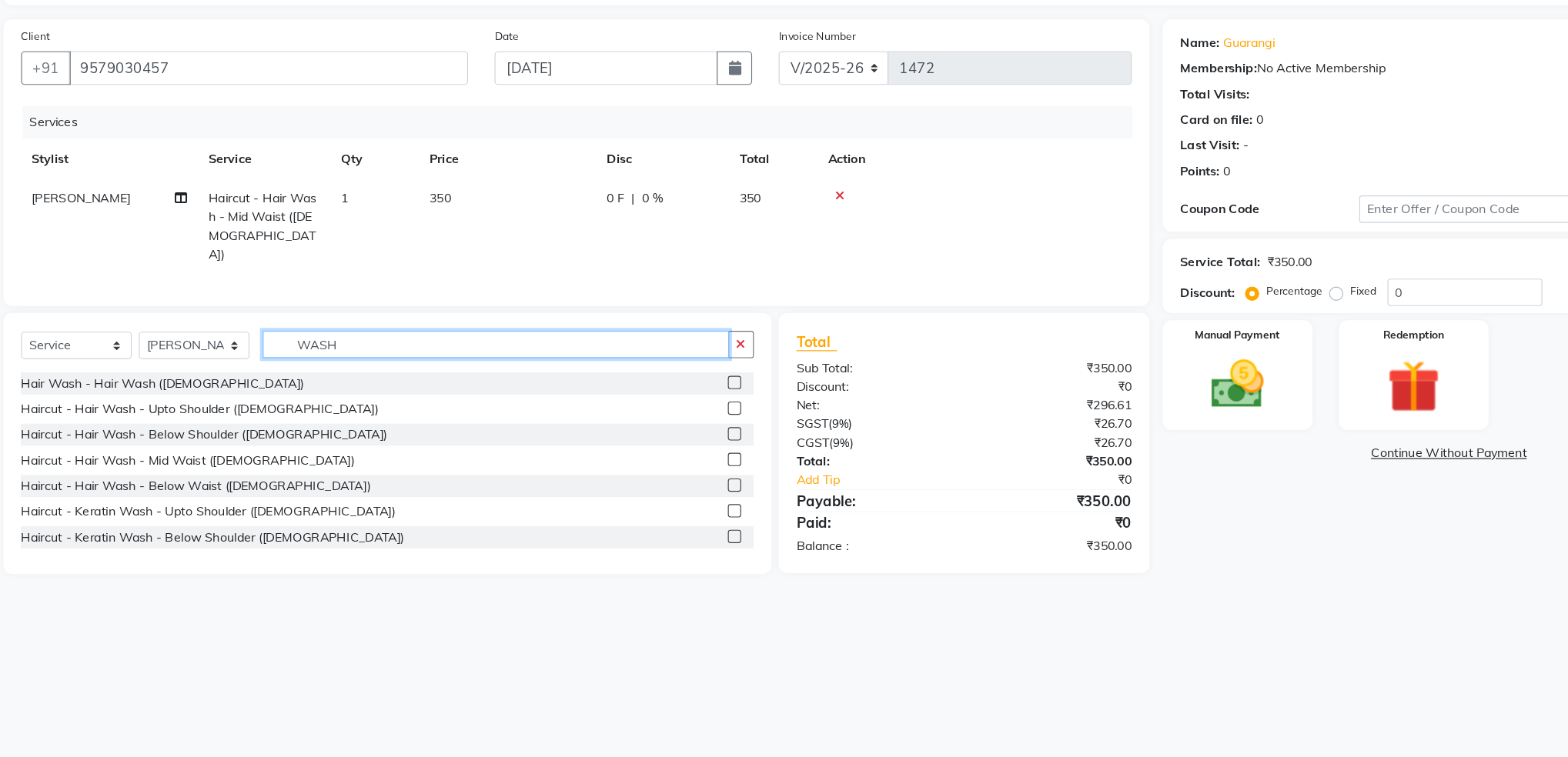 click on "WASH" 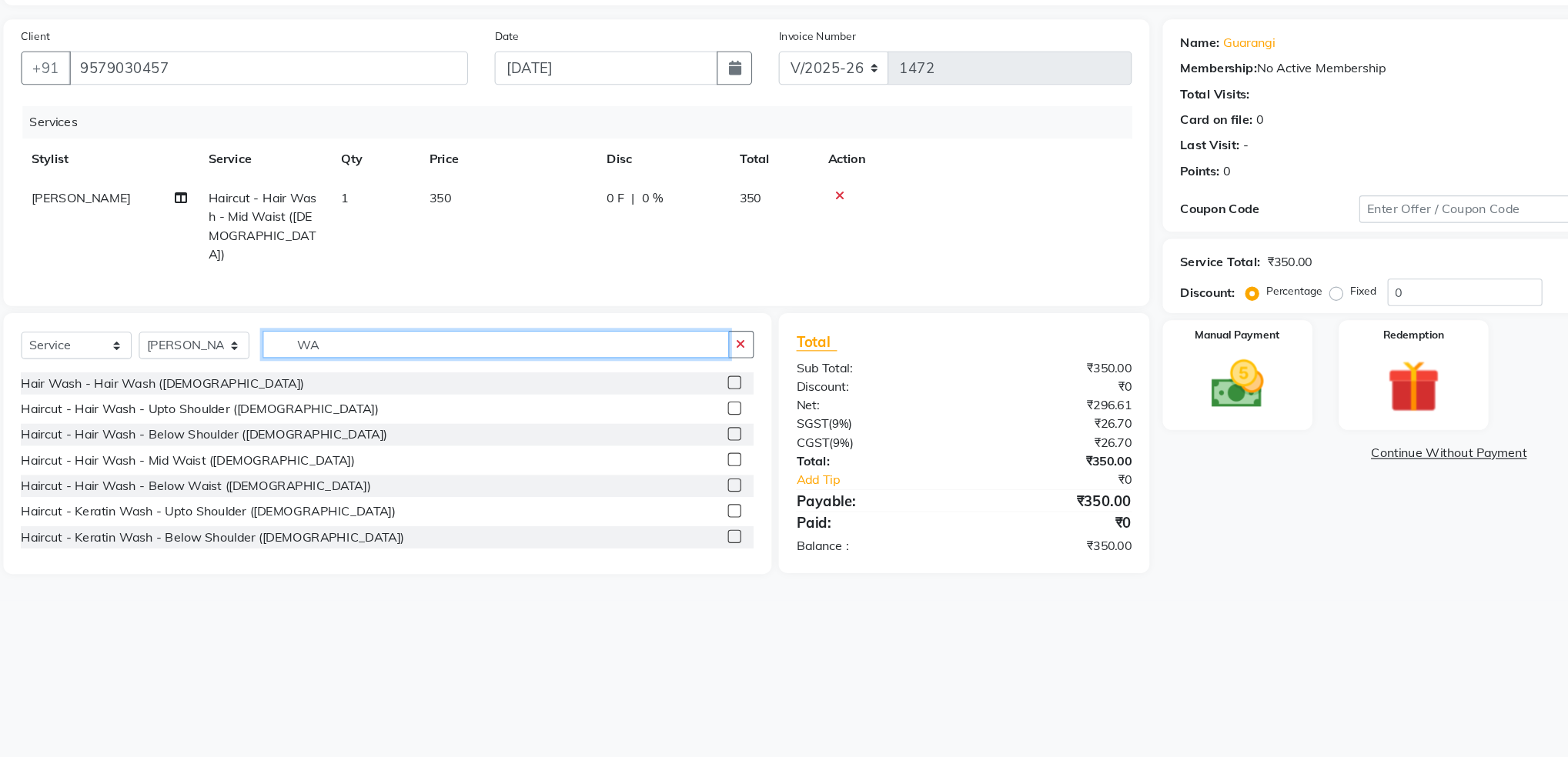 type on "W" 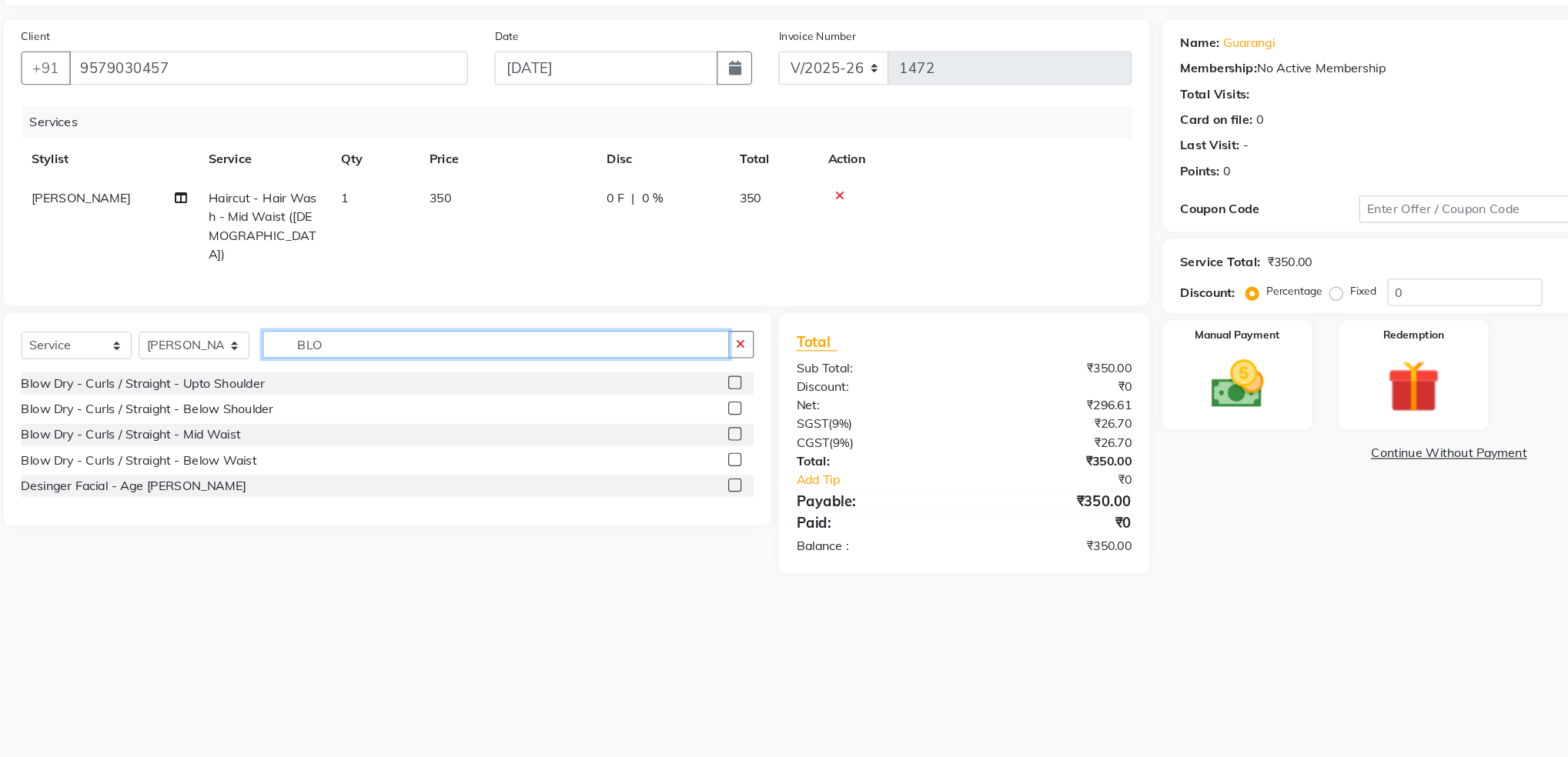type on "BLO" 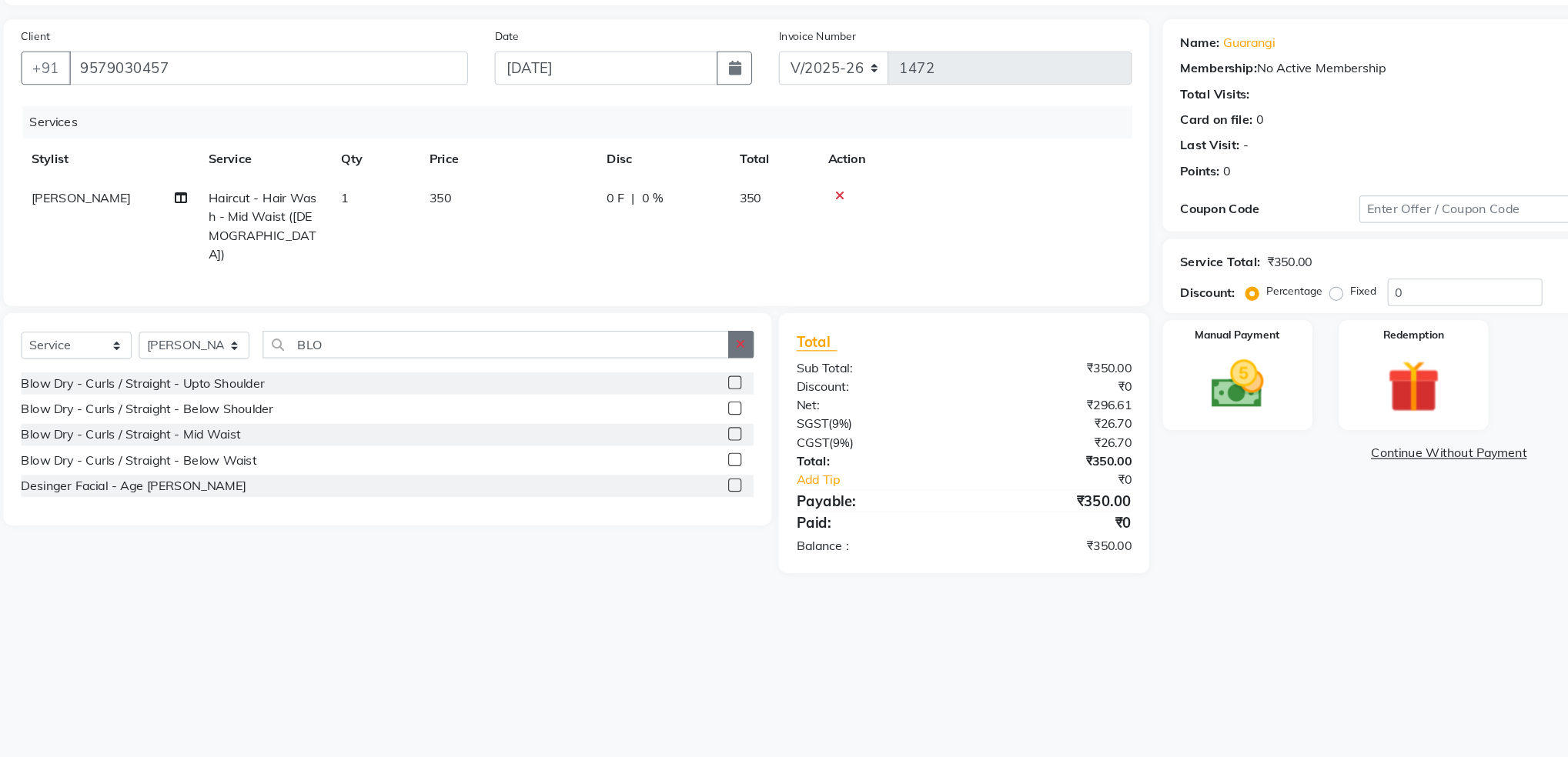 click 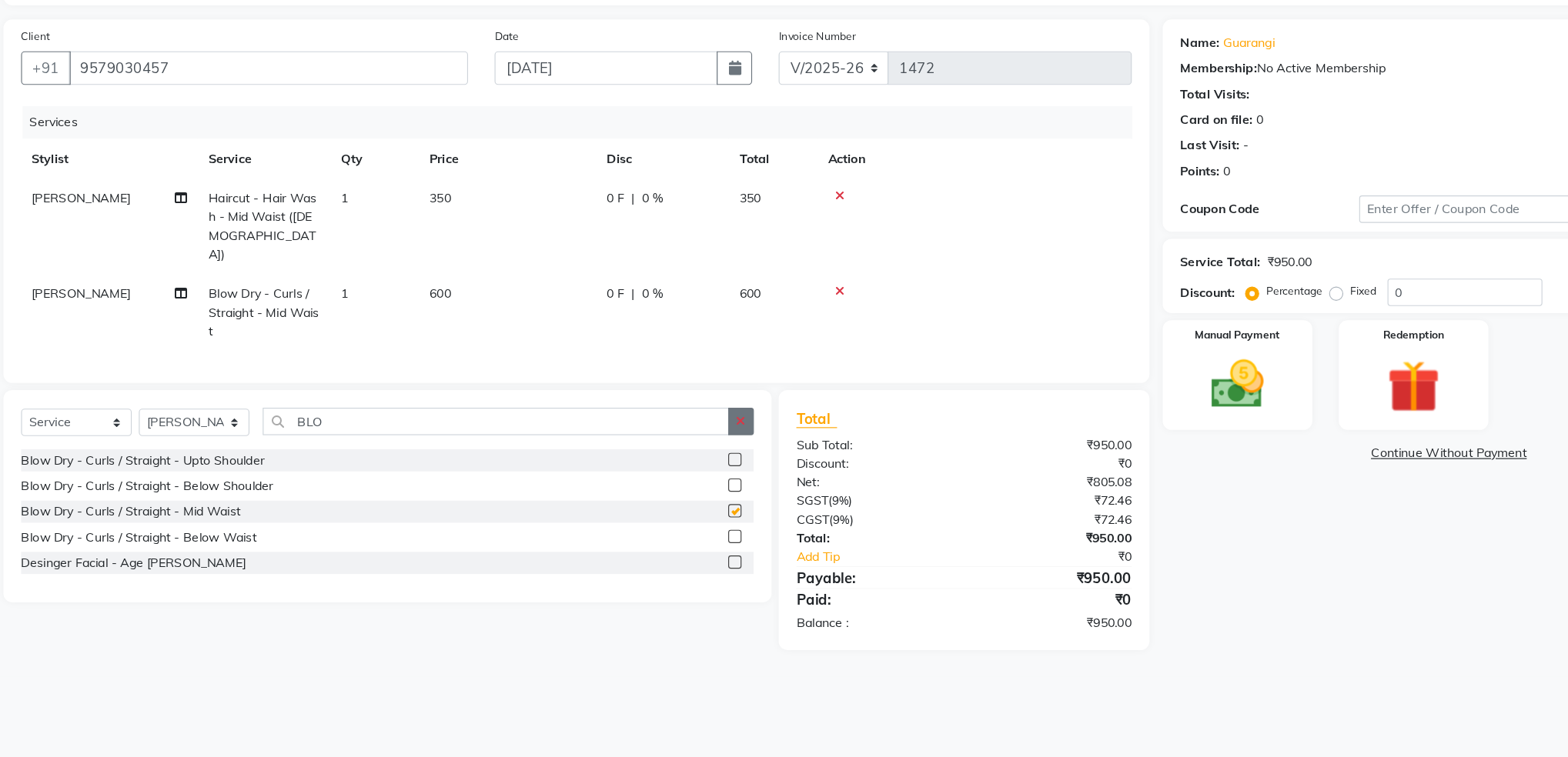 checkbox on "false" 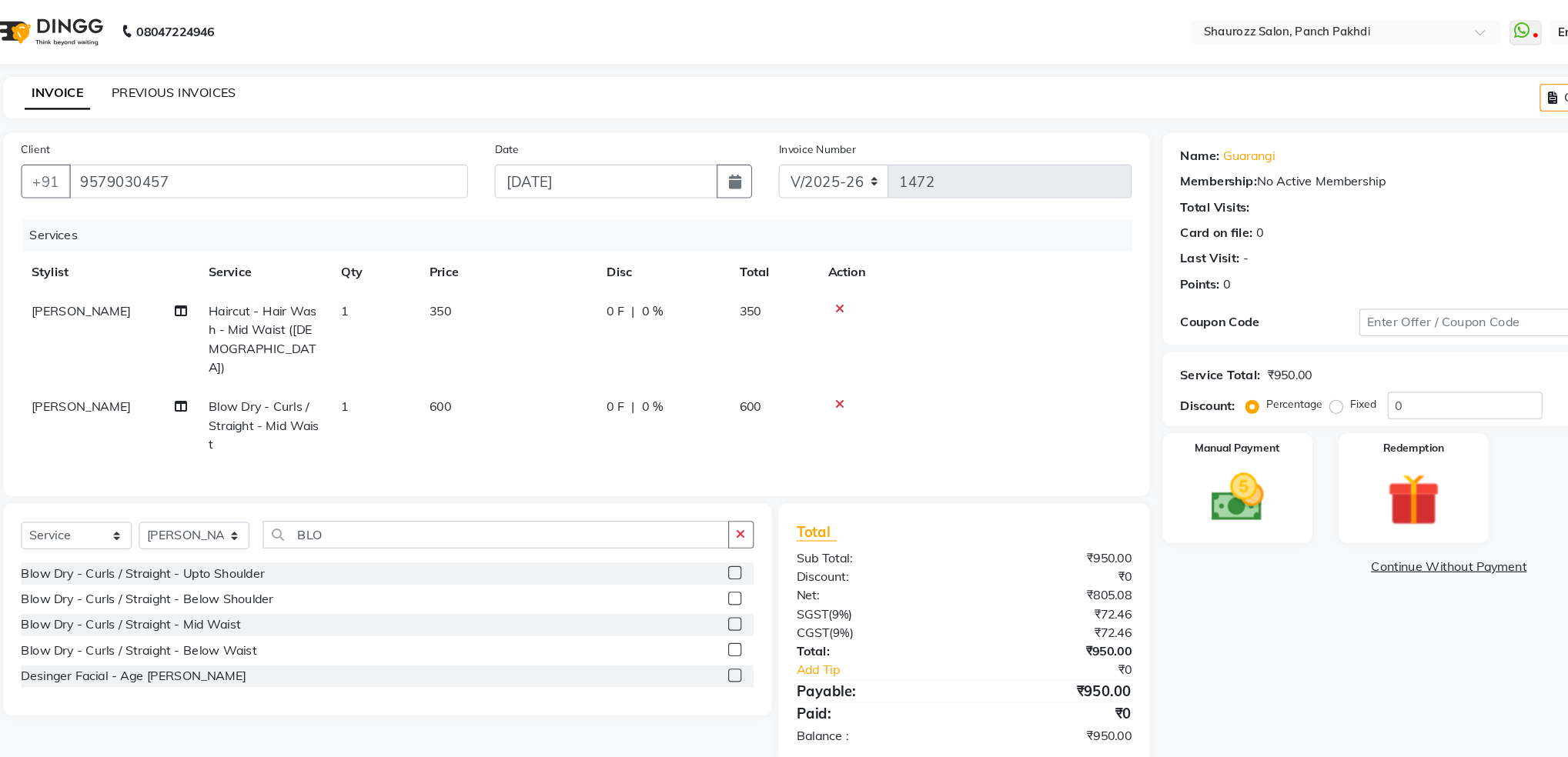 click on "PREVIOUS INVOICES" 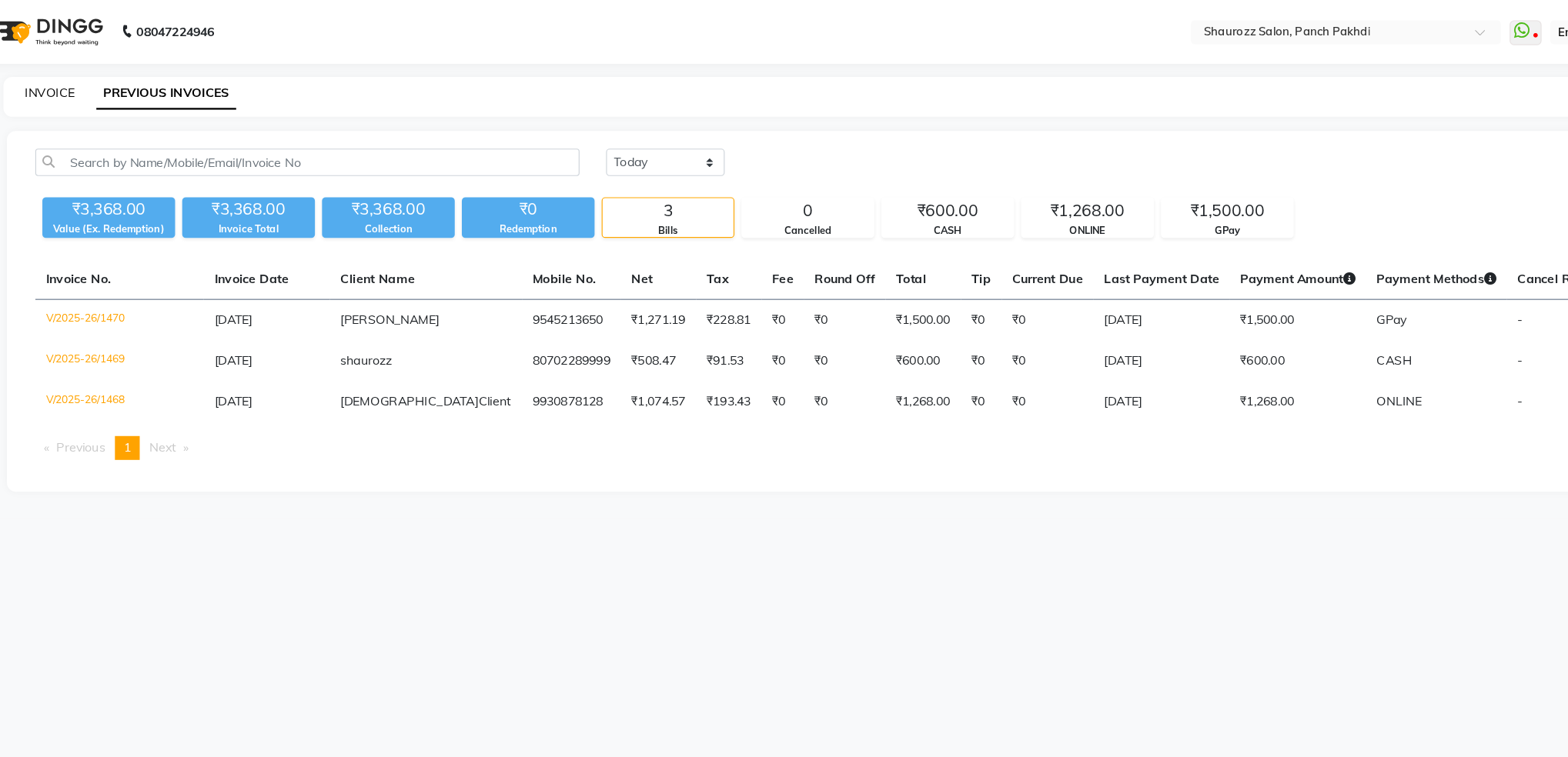click on "INVOICE" 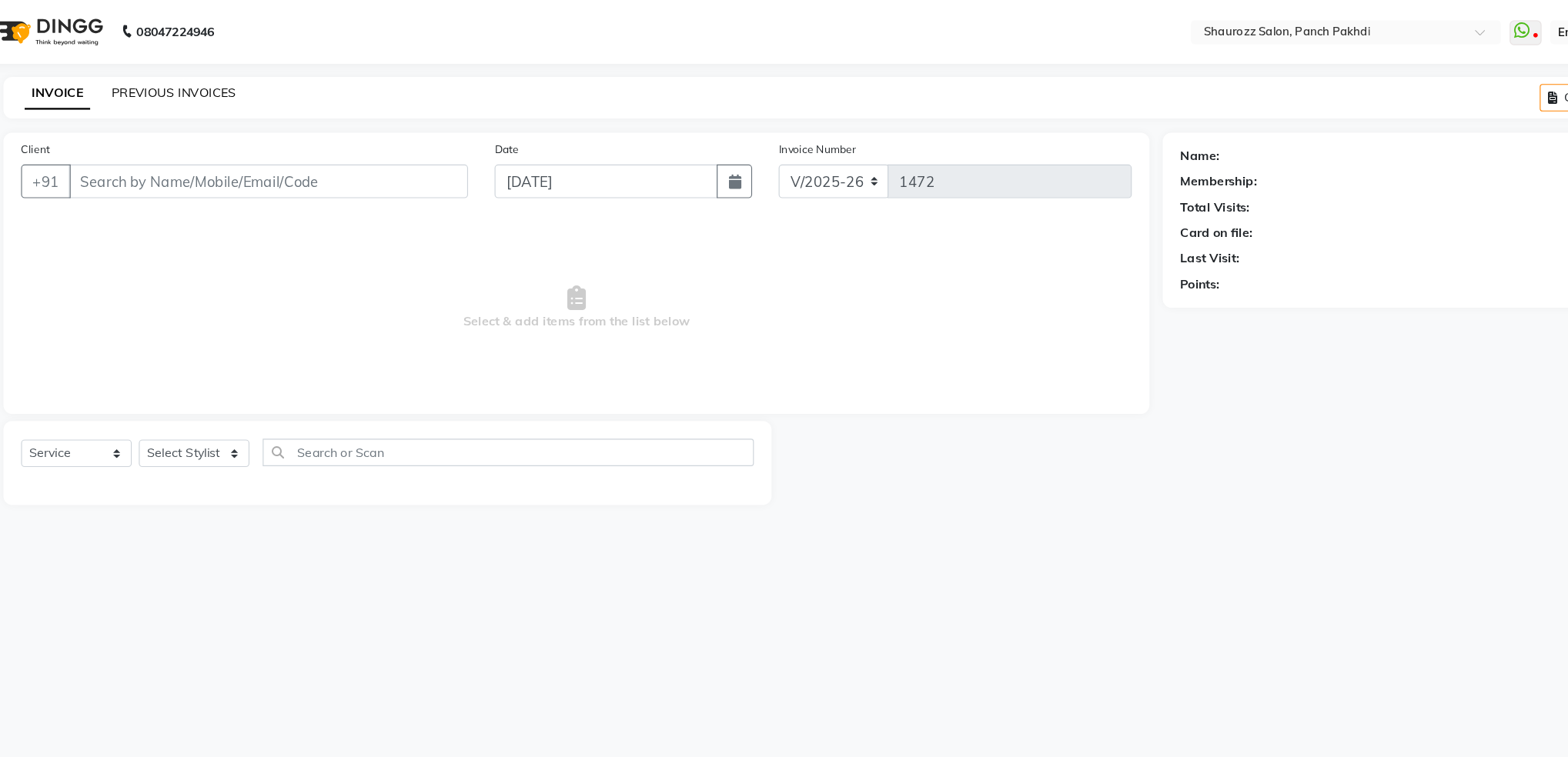 click on "PREVIOUS INVOICES" 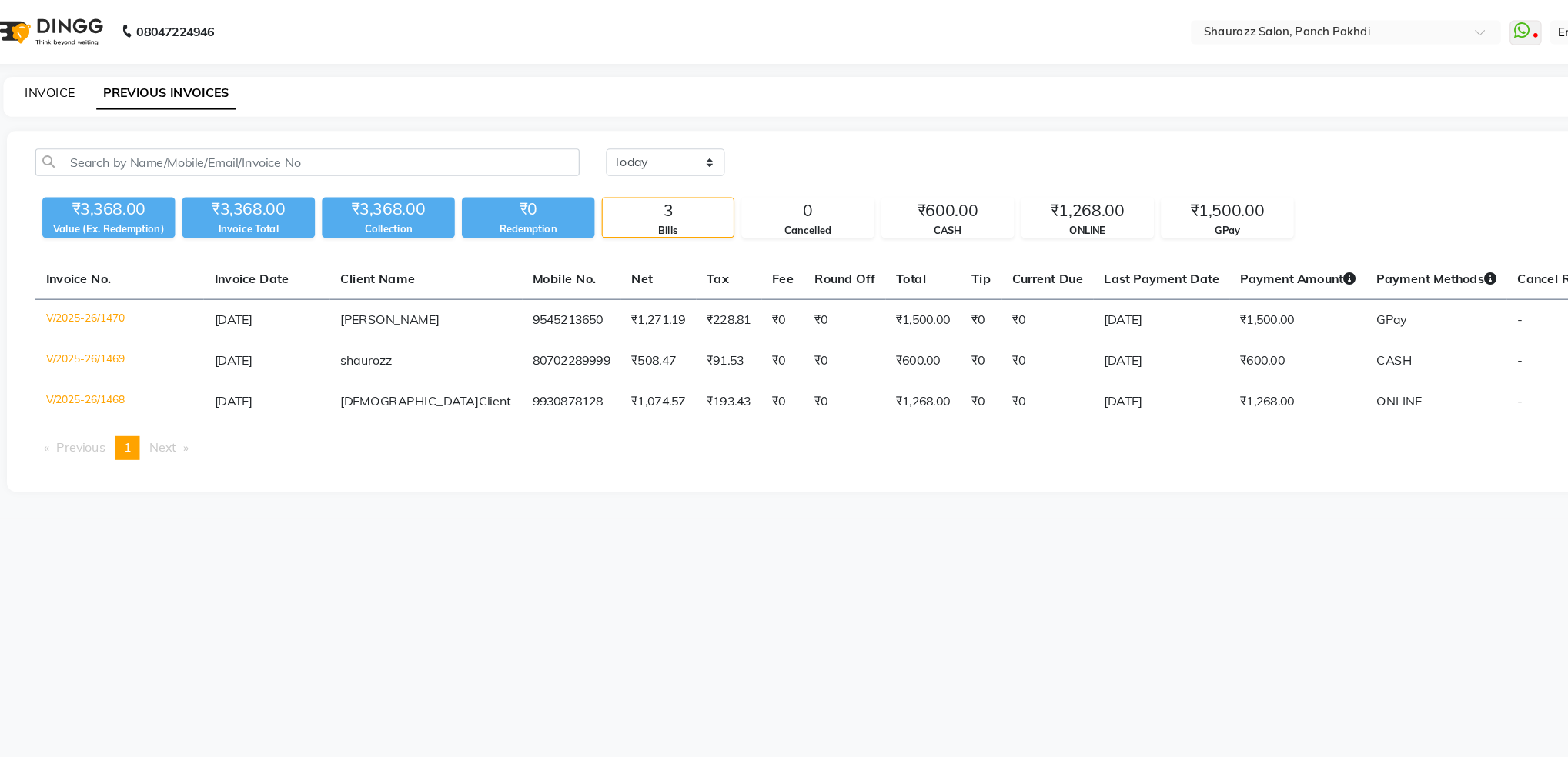 click on "INVOICE" 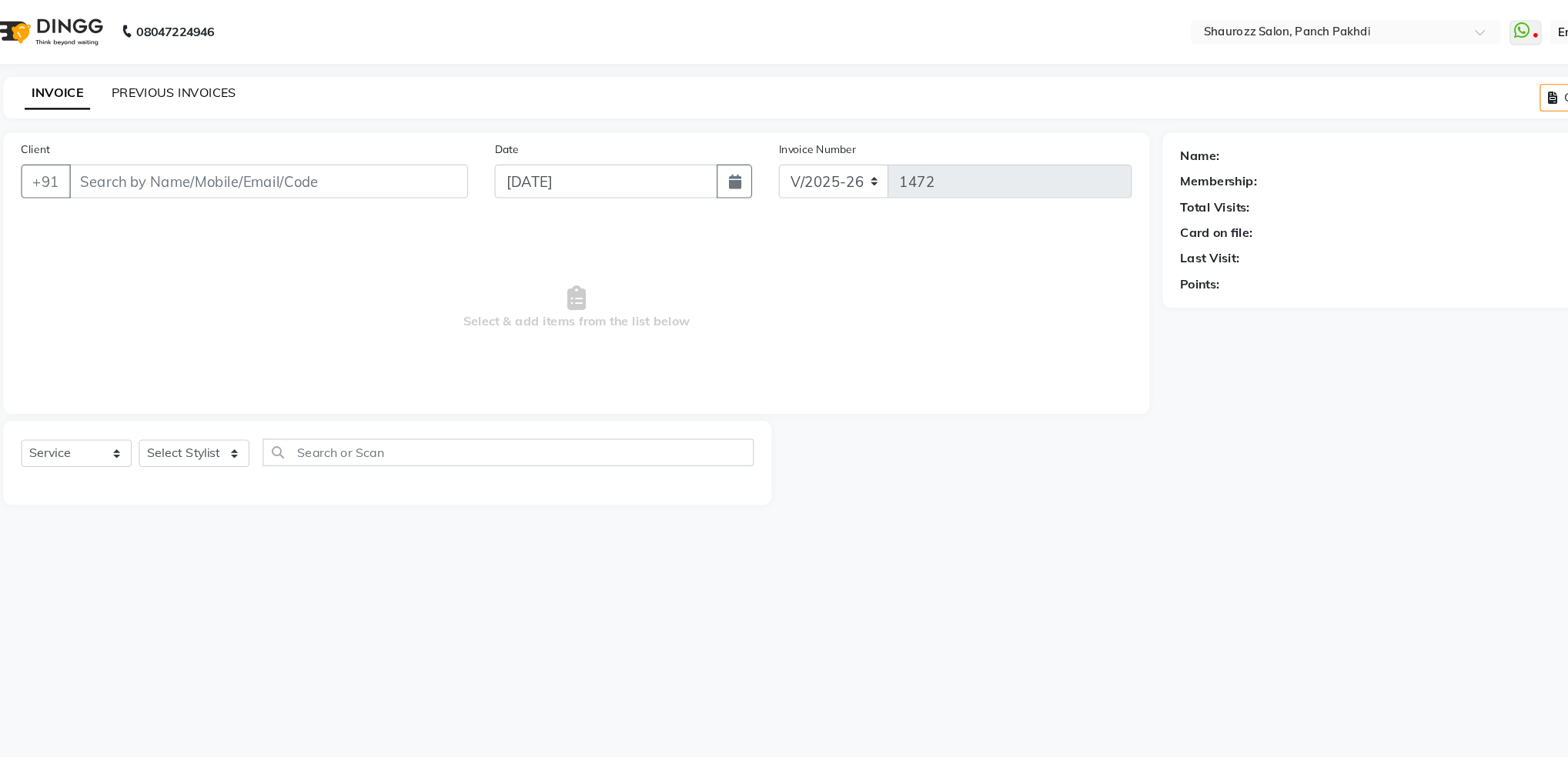click on "PREVIOUS INVOICES" 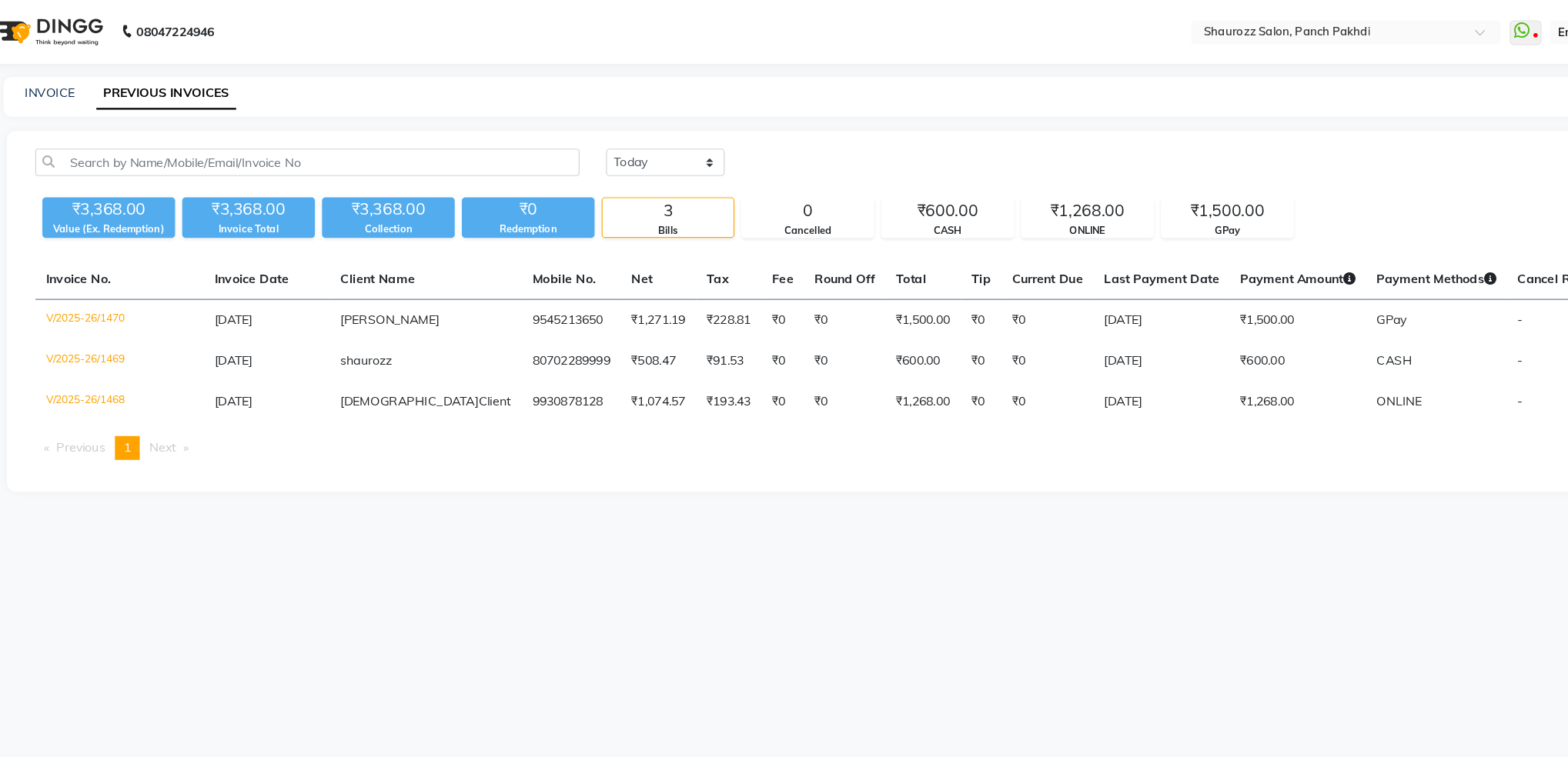 click on "3" 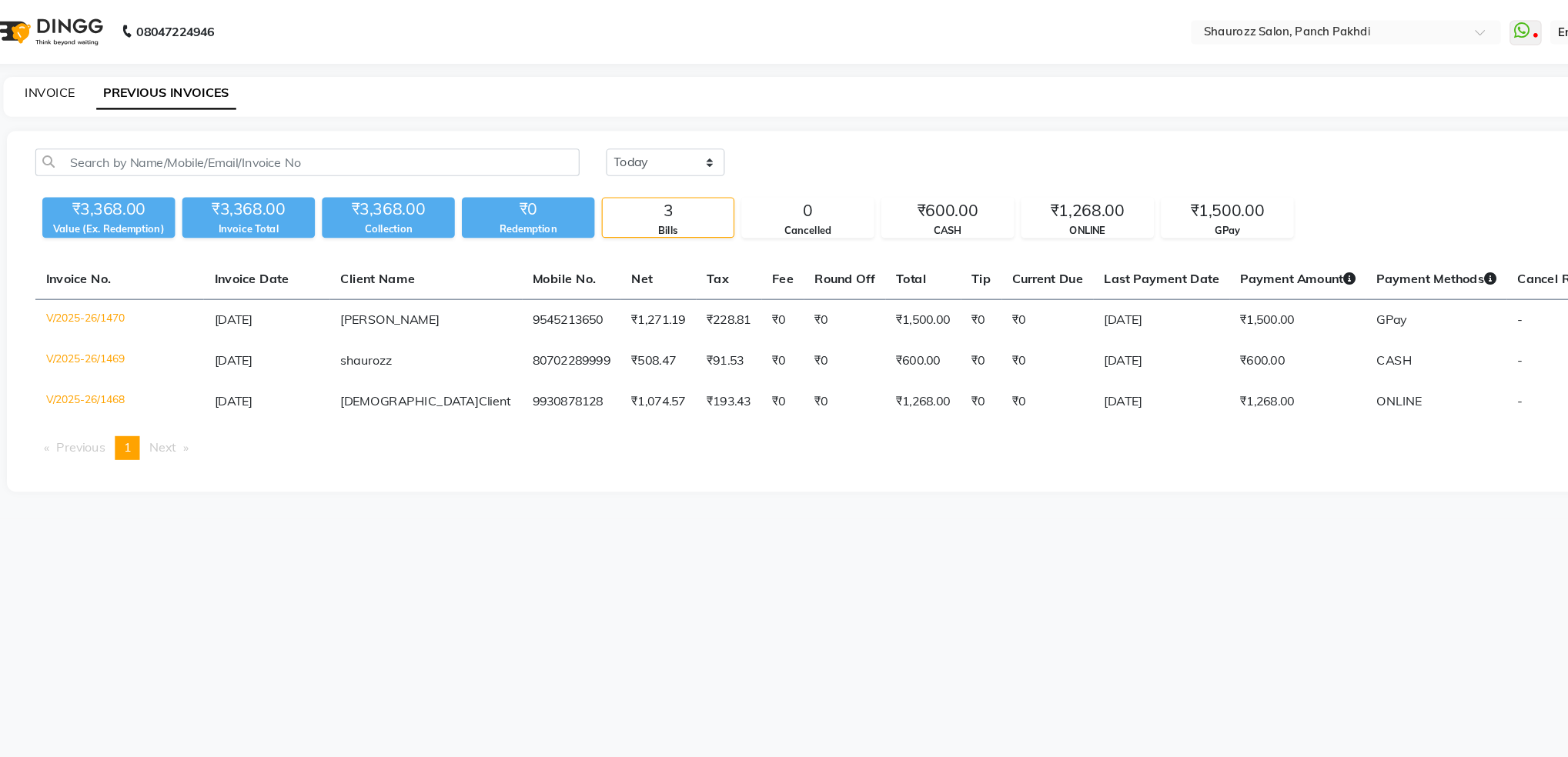 click on "INVOICE" 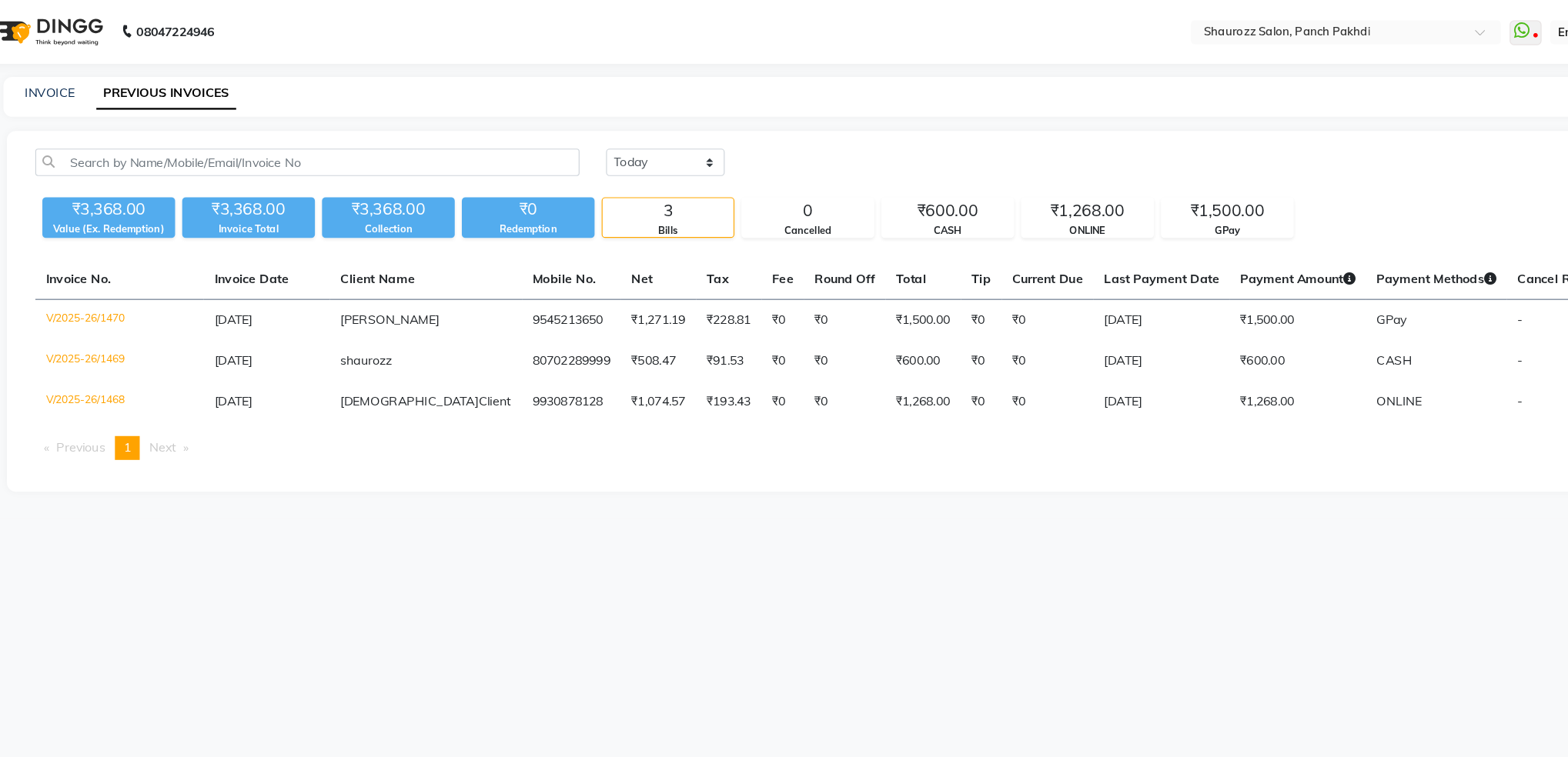 select on "485" 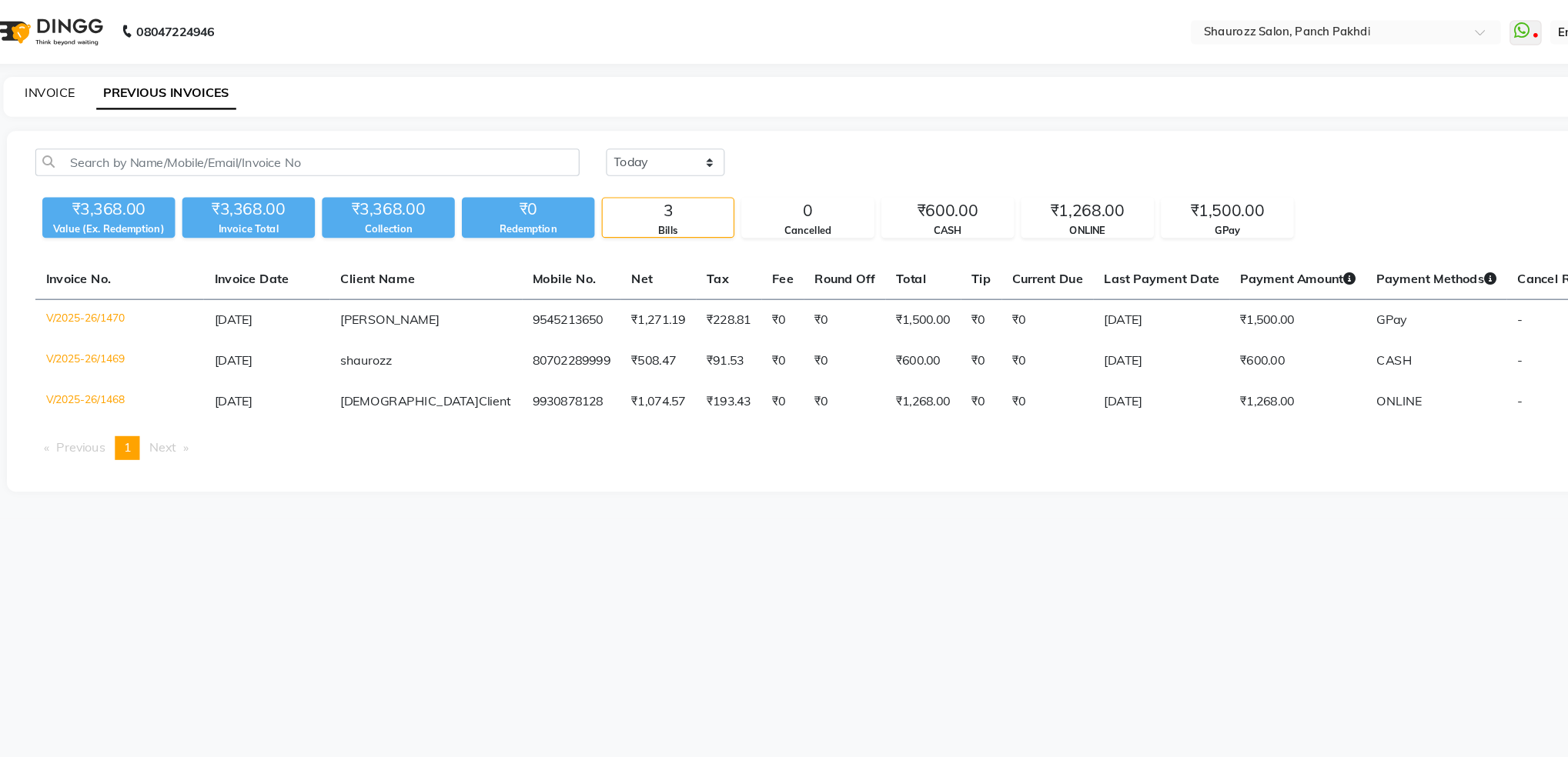 click on "INVOICE" 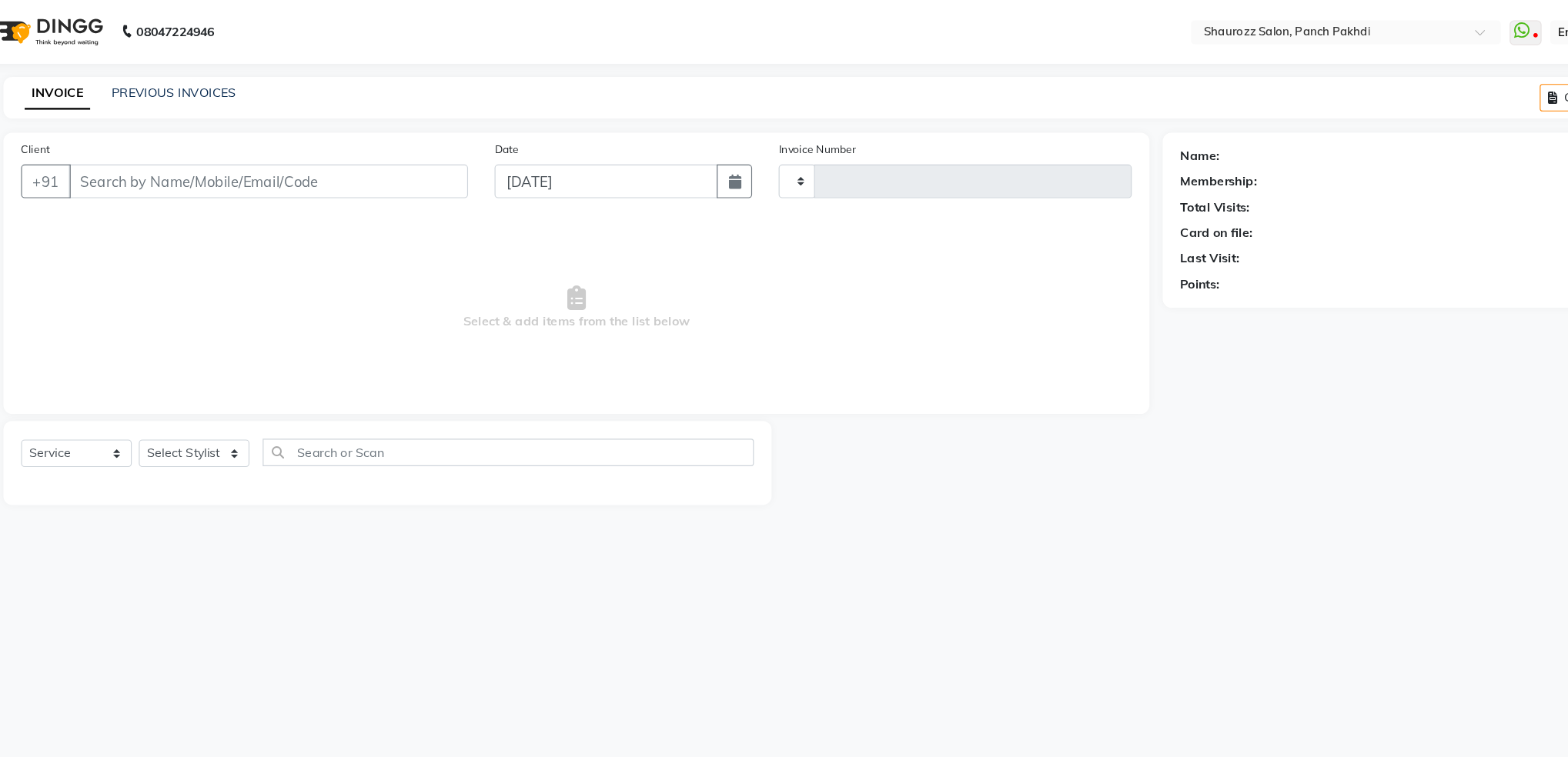 type on "1472" 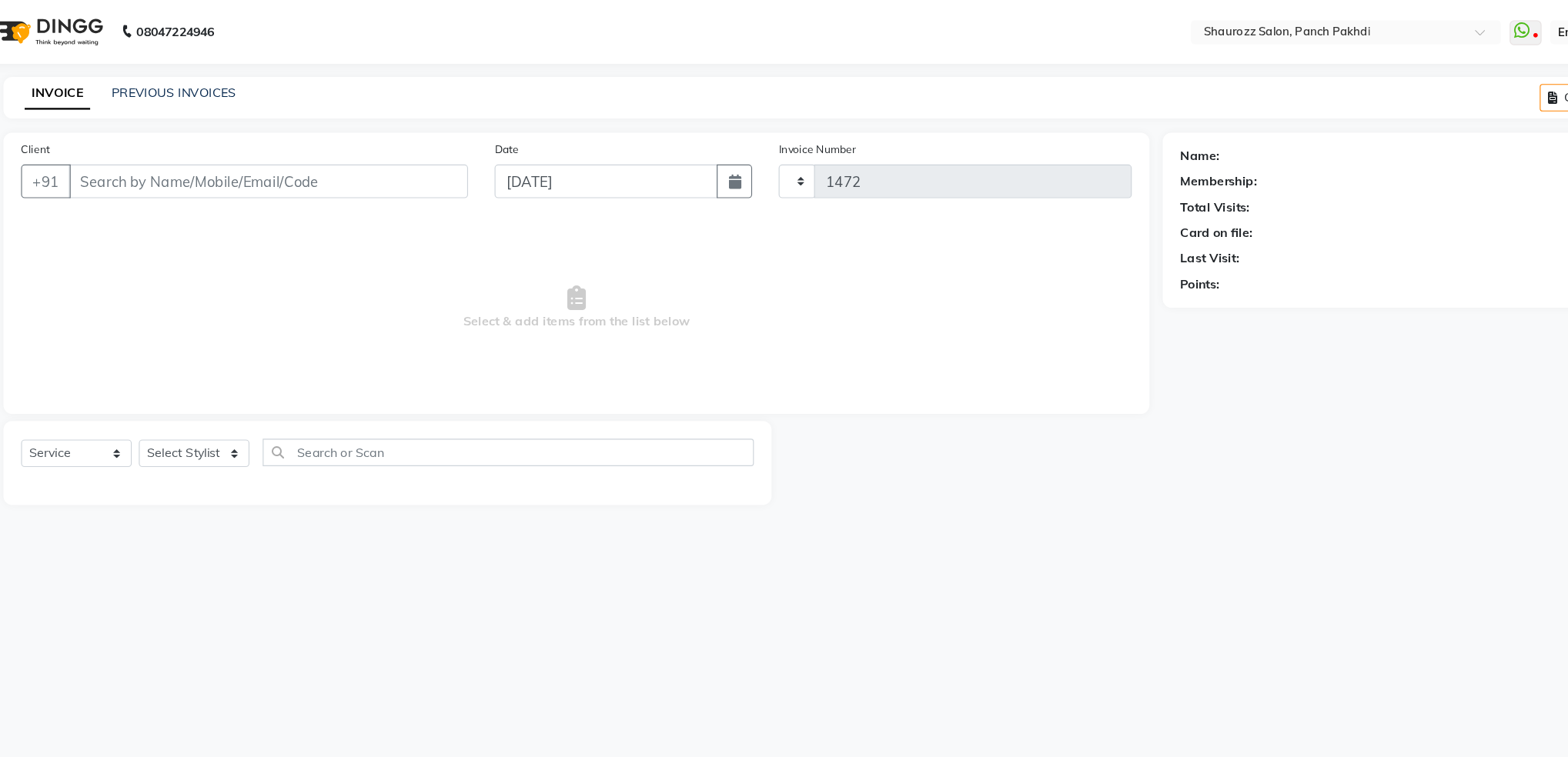 select on "485" 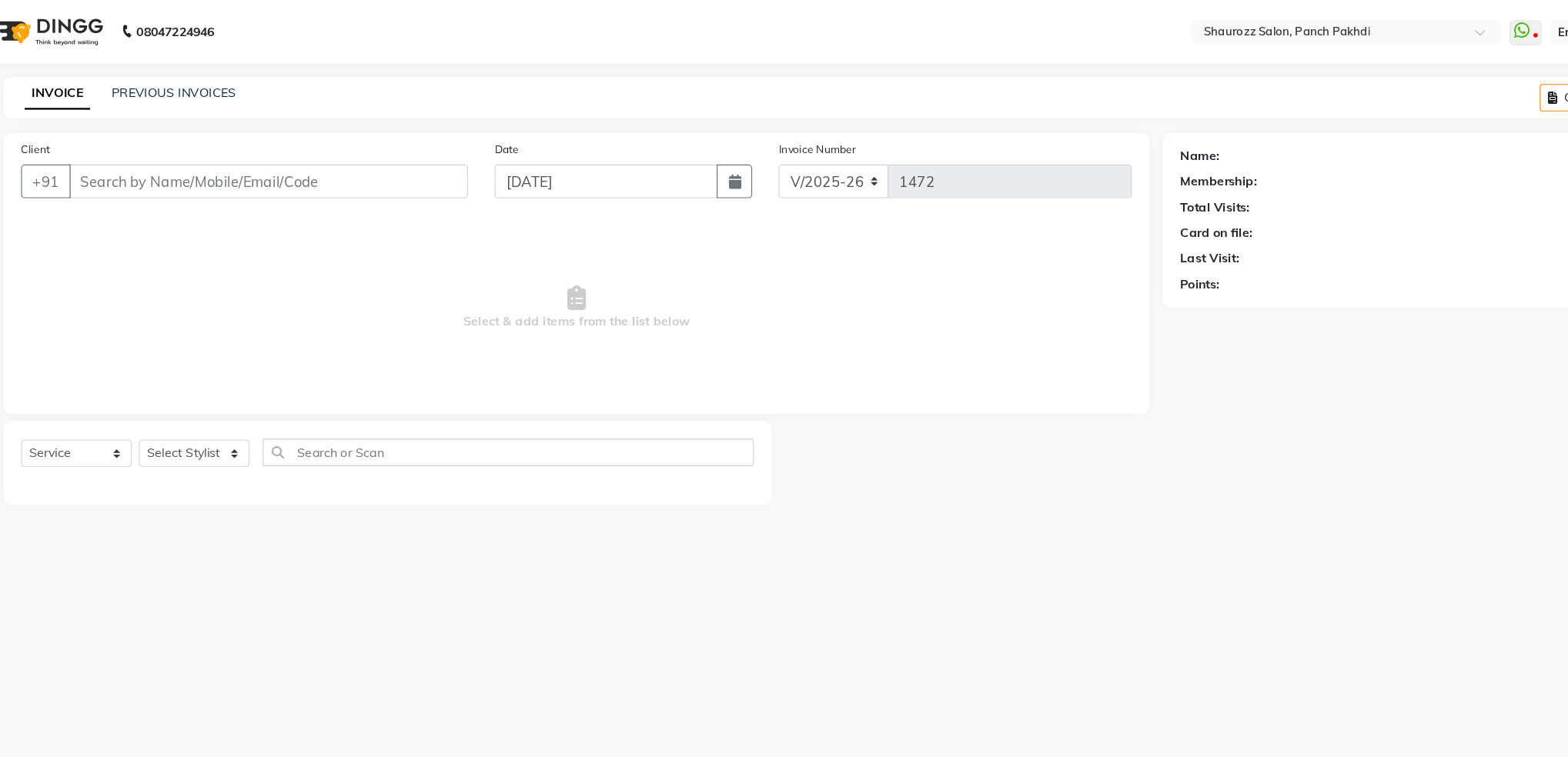 click on "INVOICE" 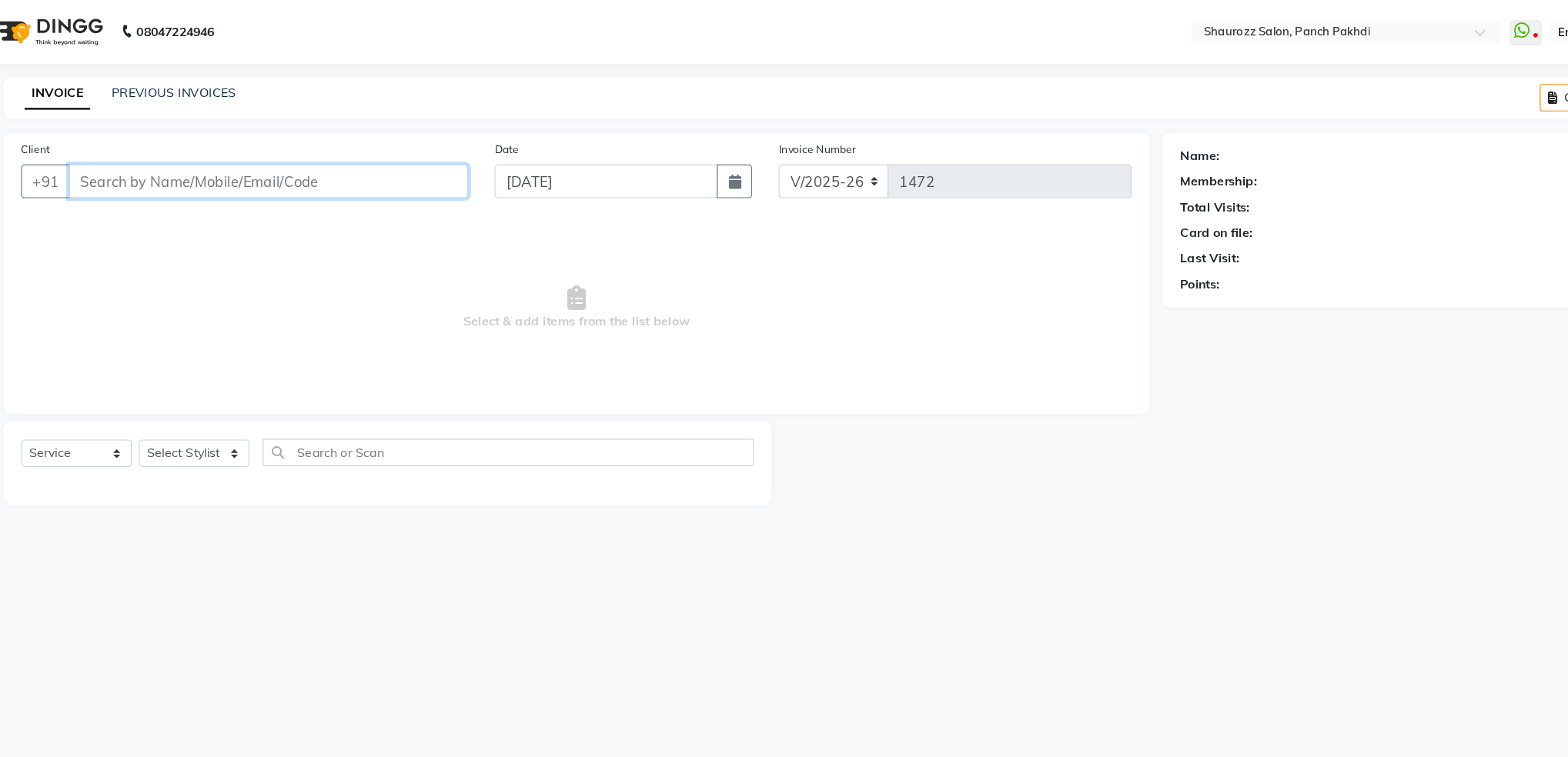 click on "Client" at bounding box center [284, 158] 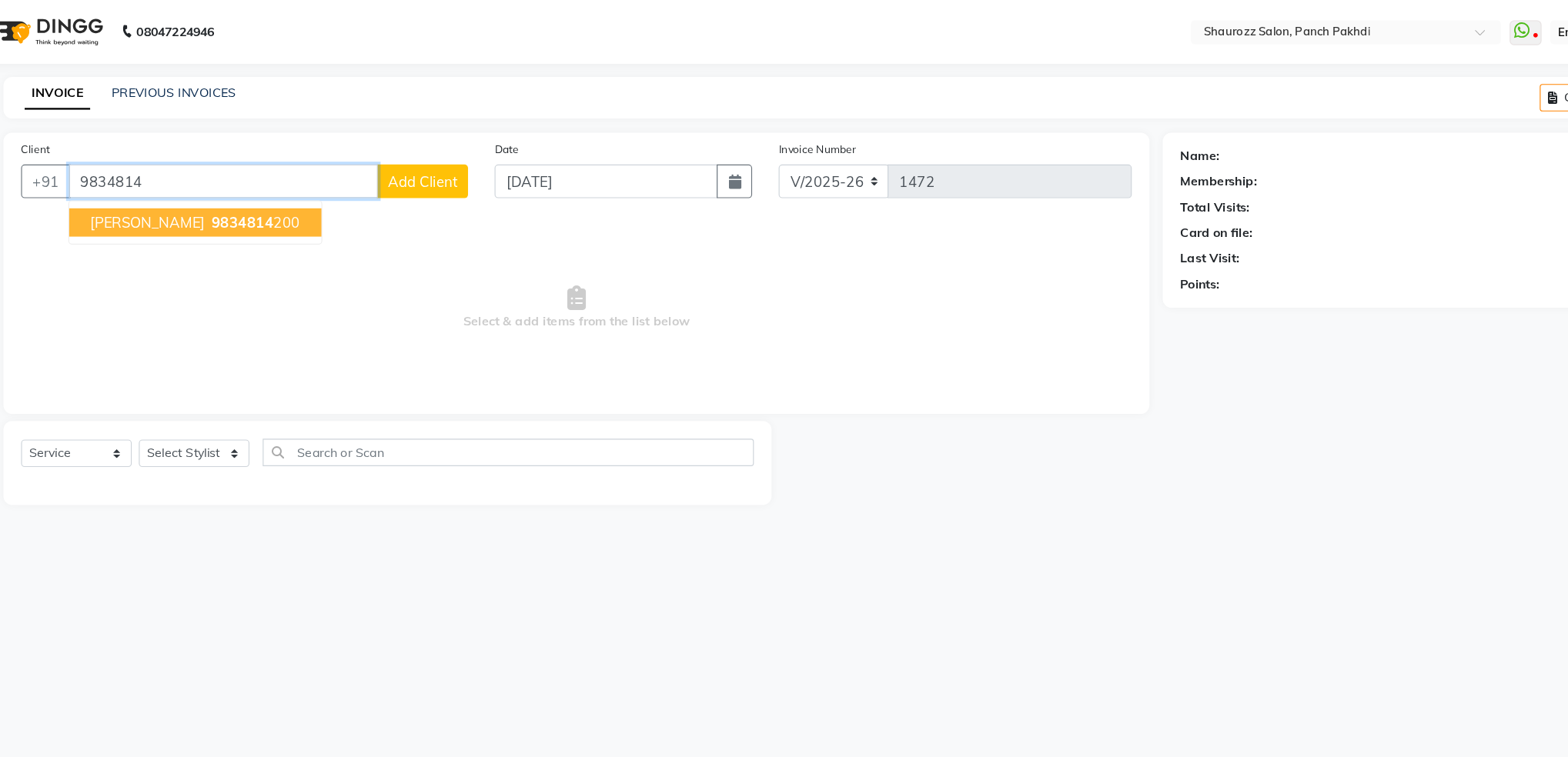 click on "CHARMI" at bounding box center [179, 194] 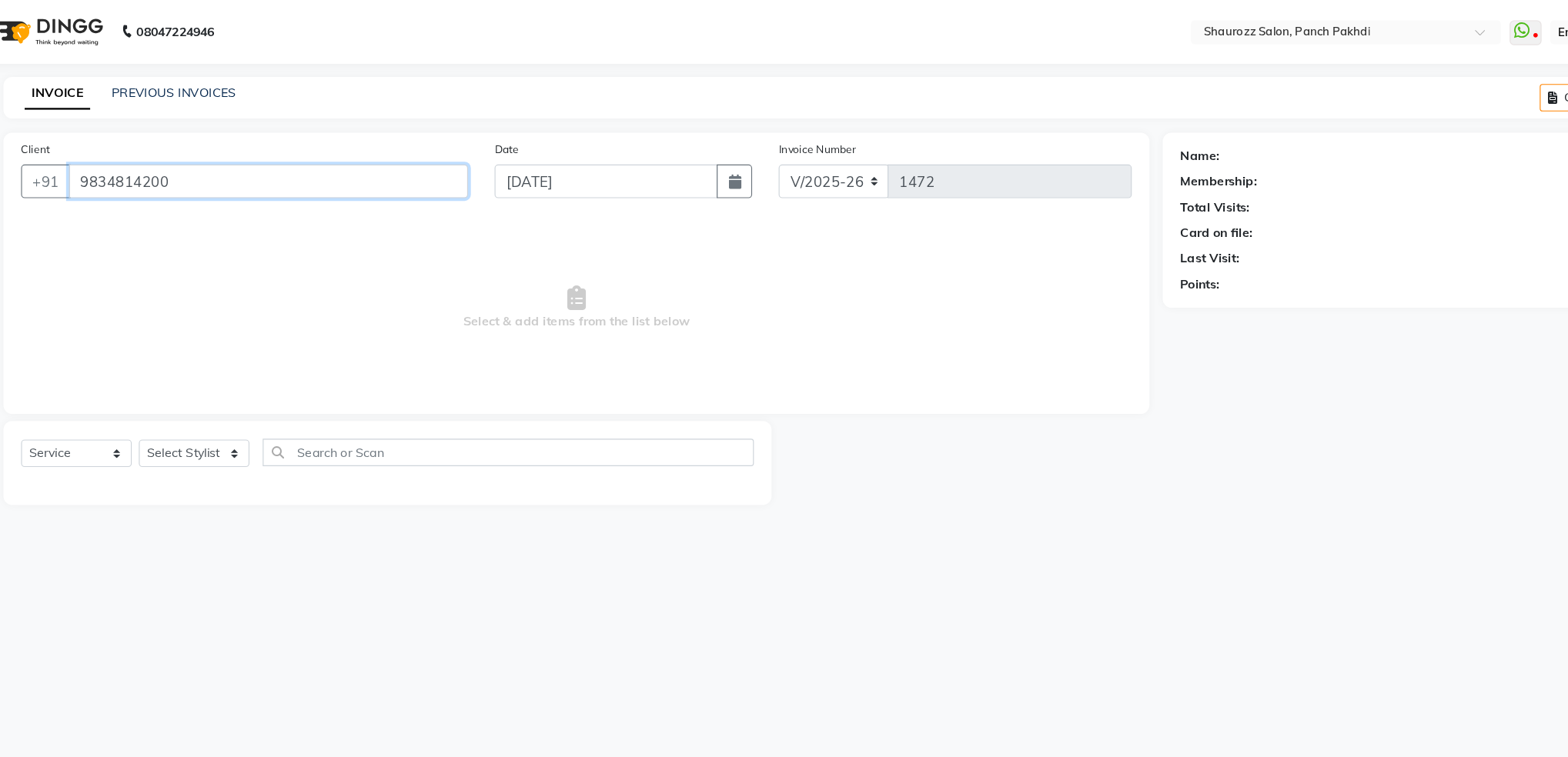 type on "9834814200" 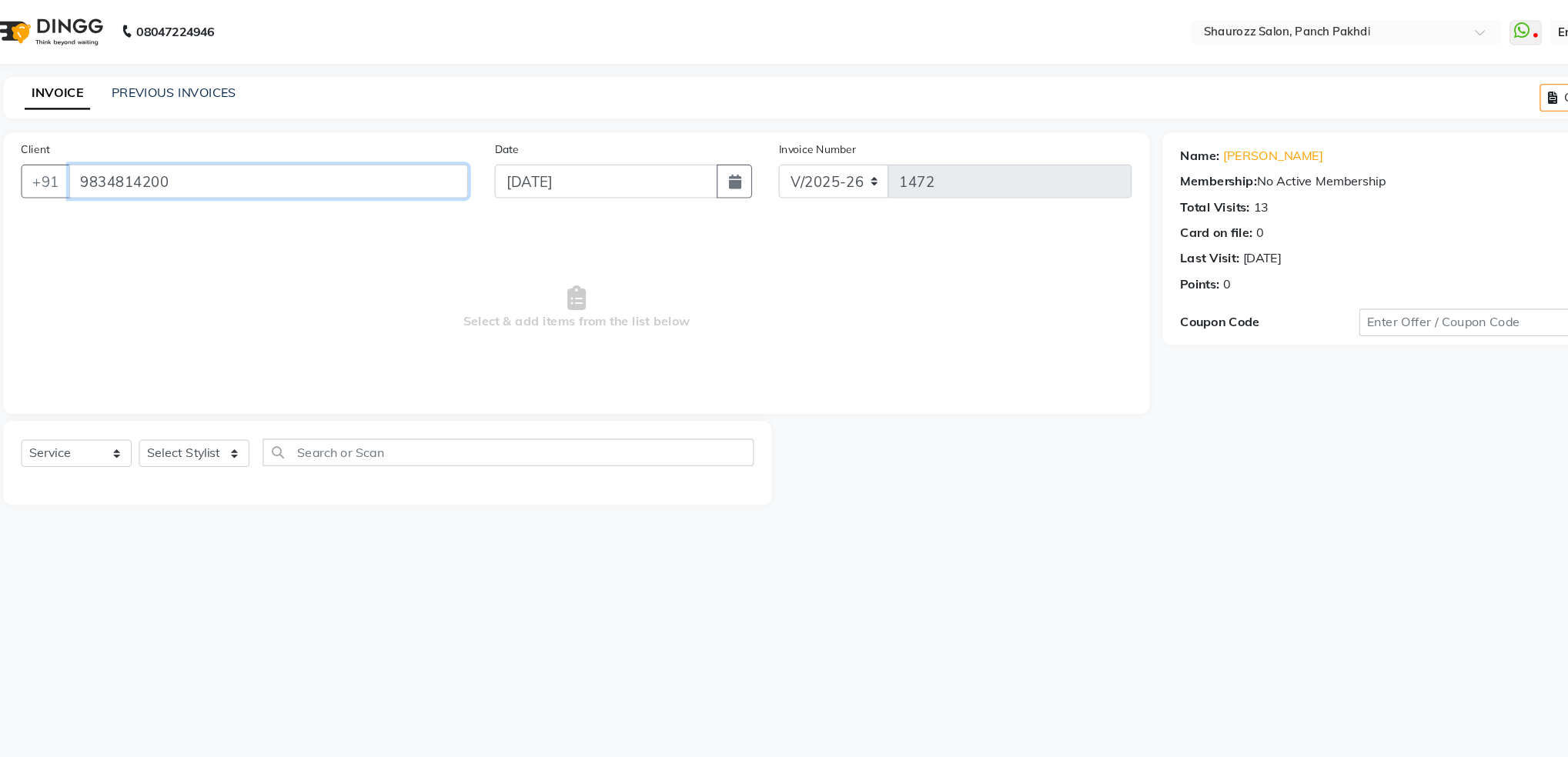 click on "9834814200" at bounding box center [284, 158] 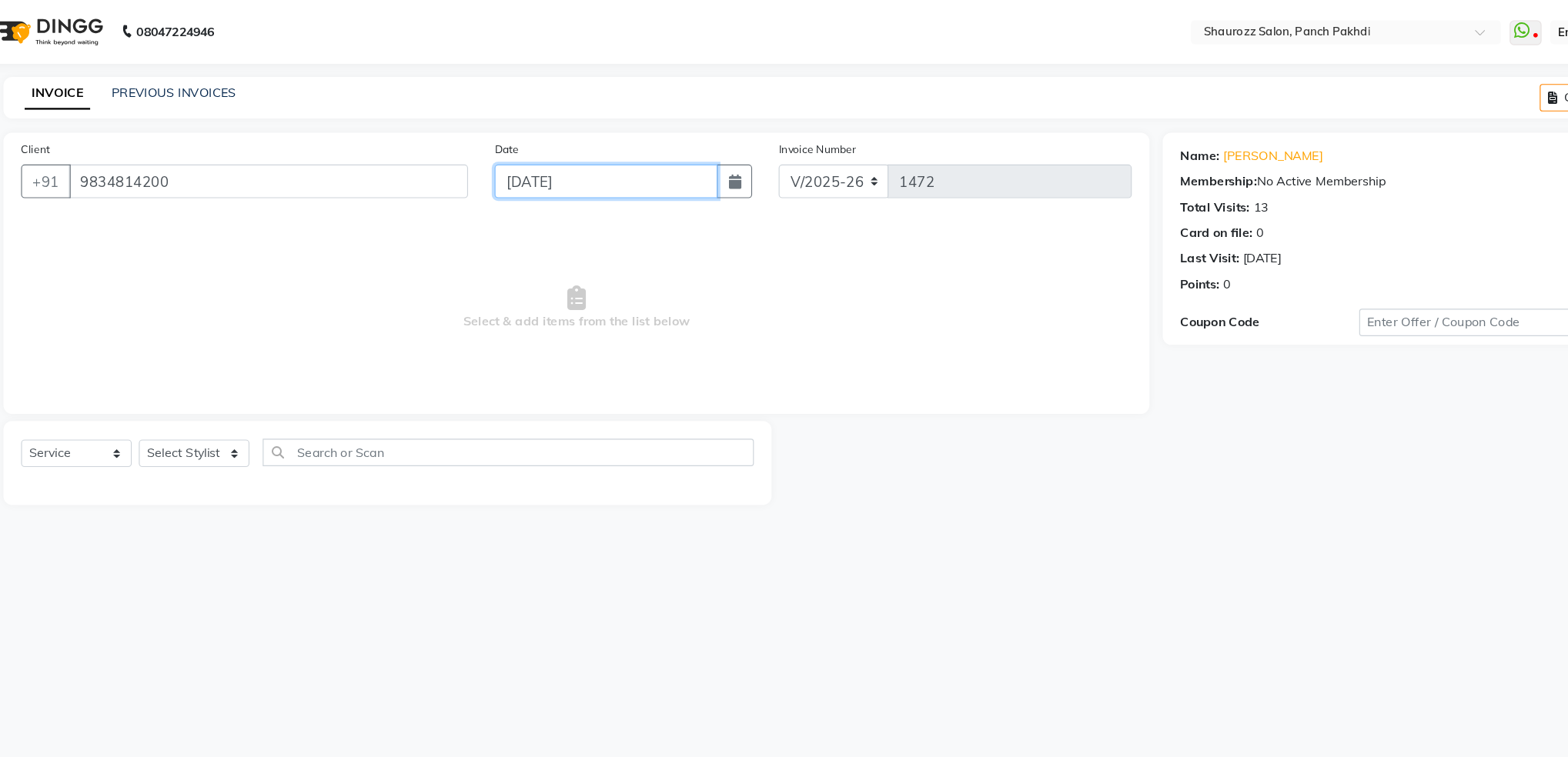 click on "[DATE]" 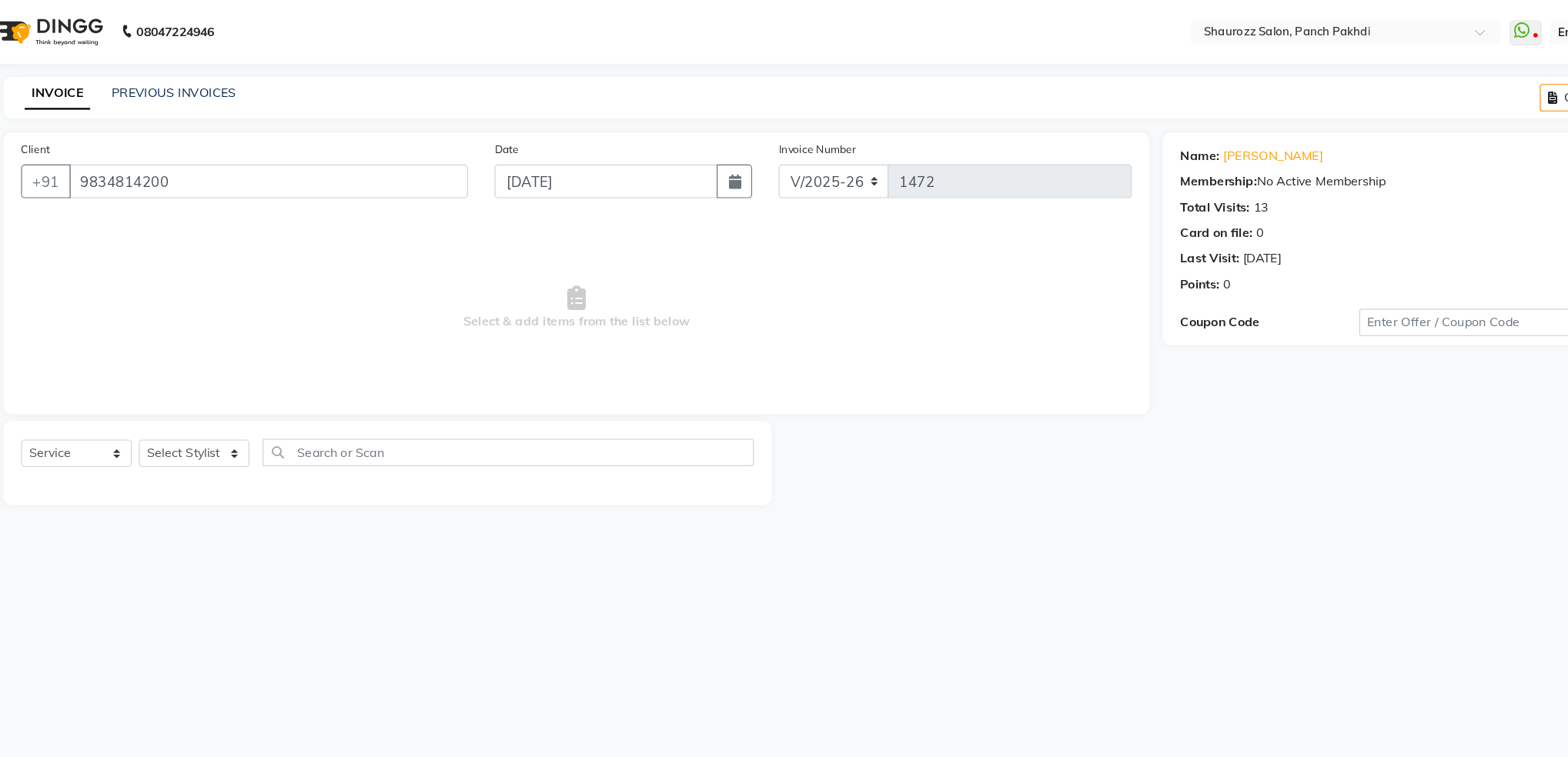 select on "7" 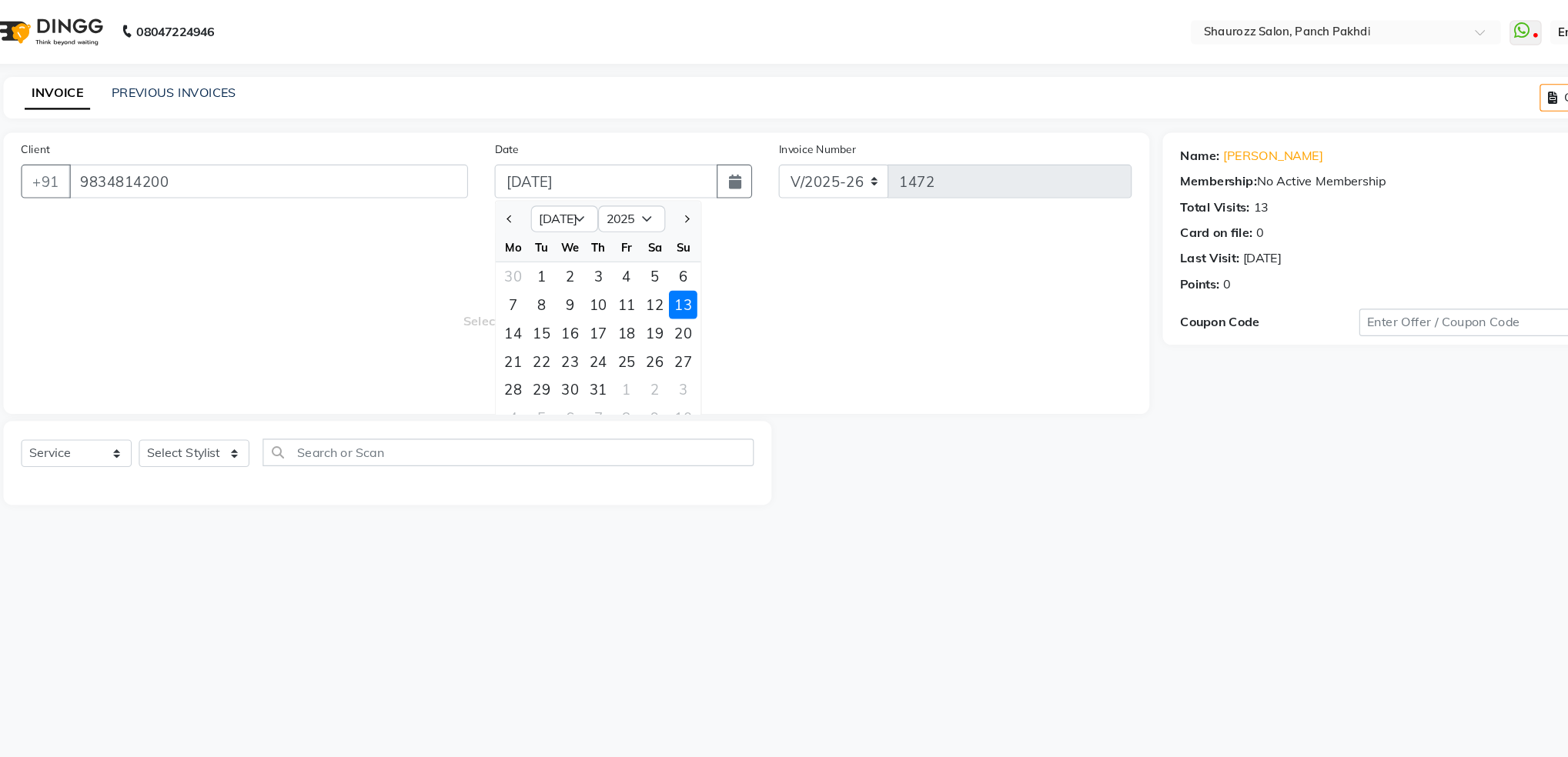 click on "13" 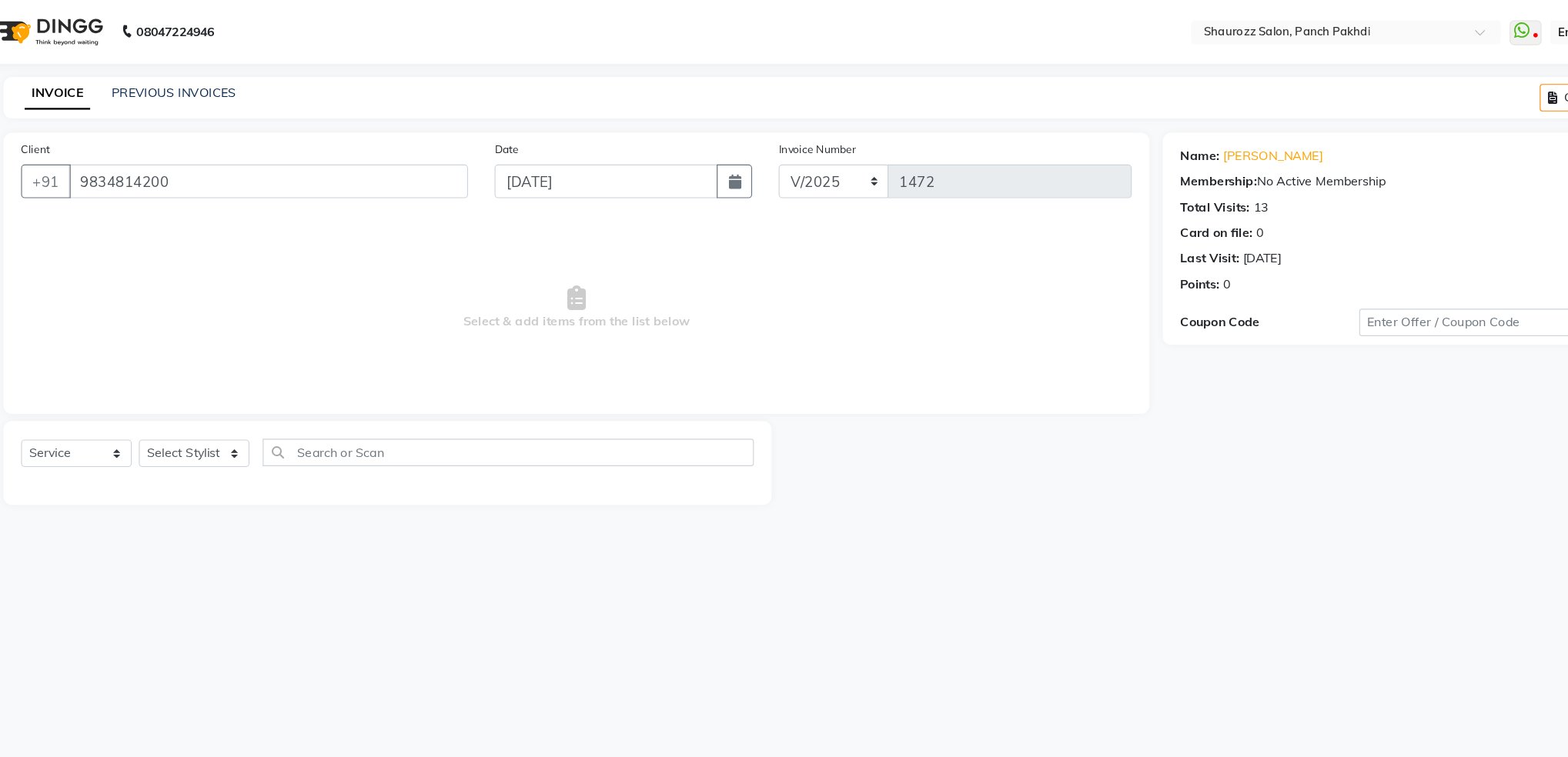 click on "Select & add items from the list below" at bounding box center [552, 268] 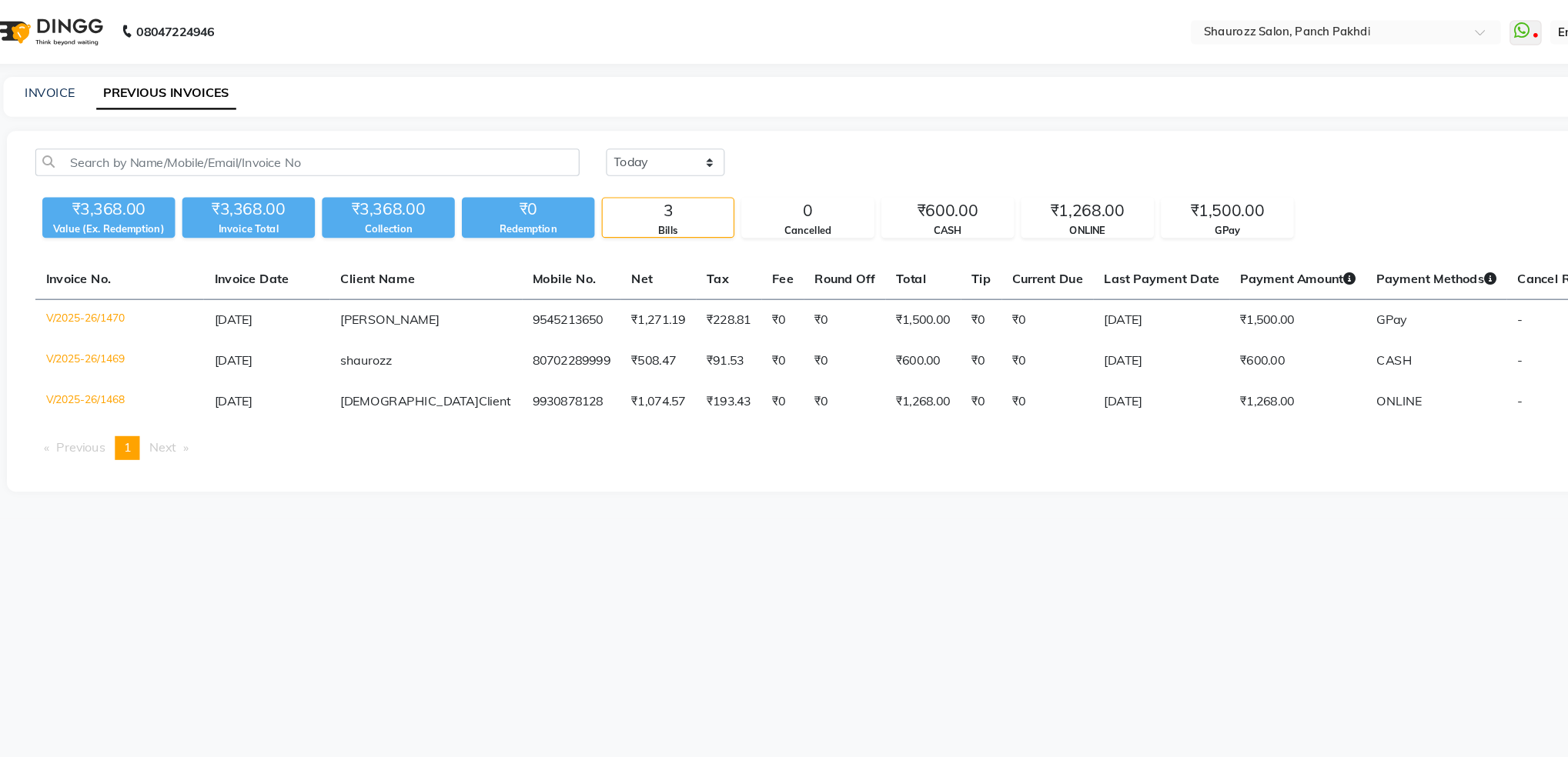 click on "INVOICE" 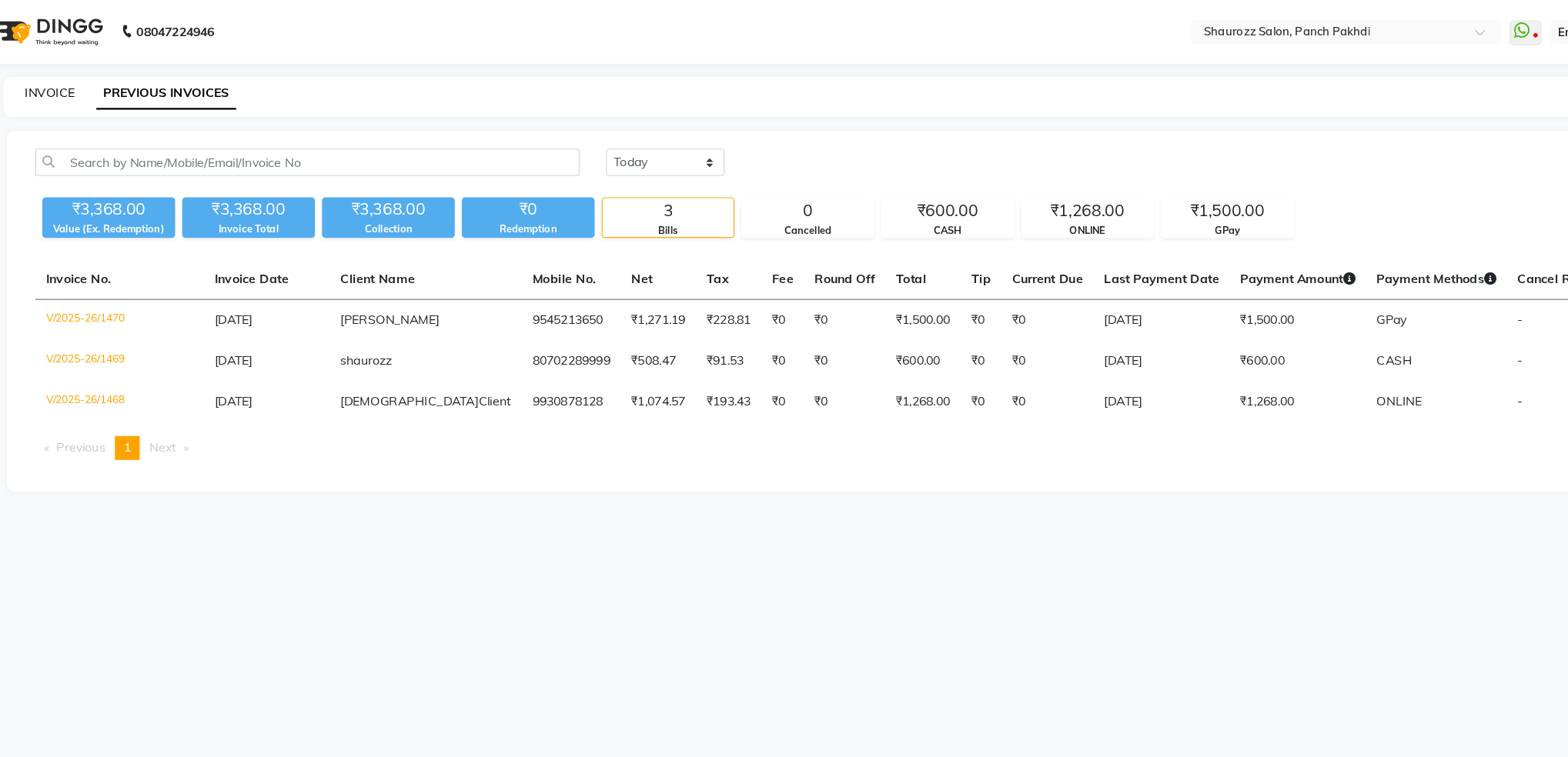 click on "INVOICE" 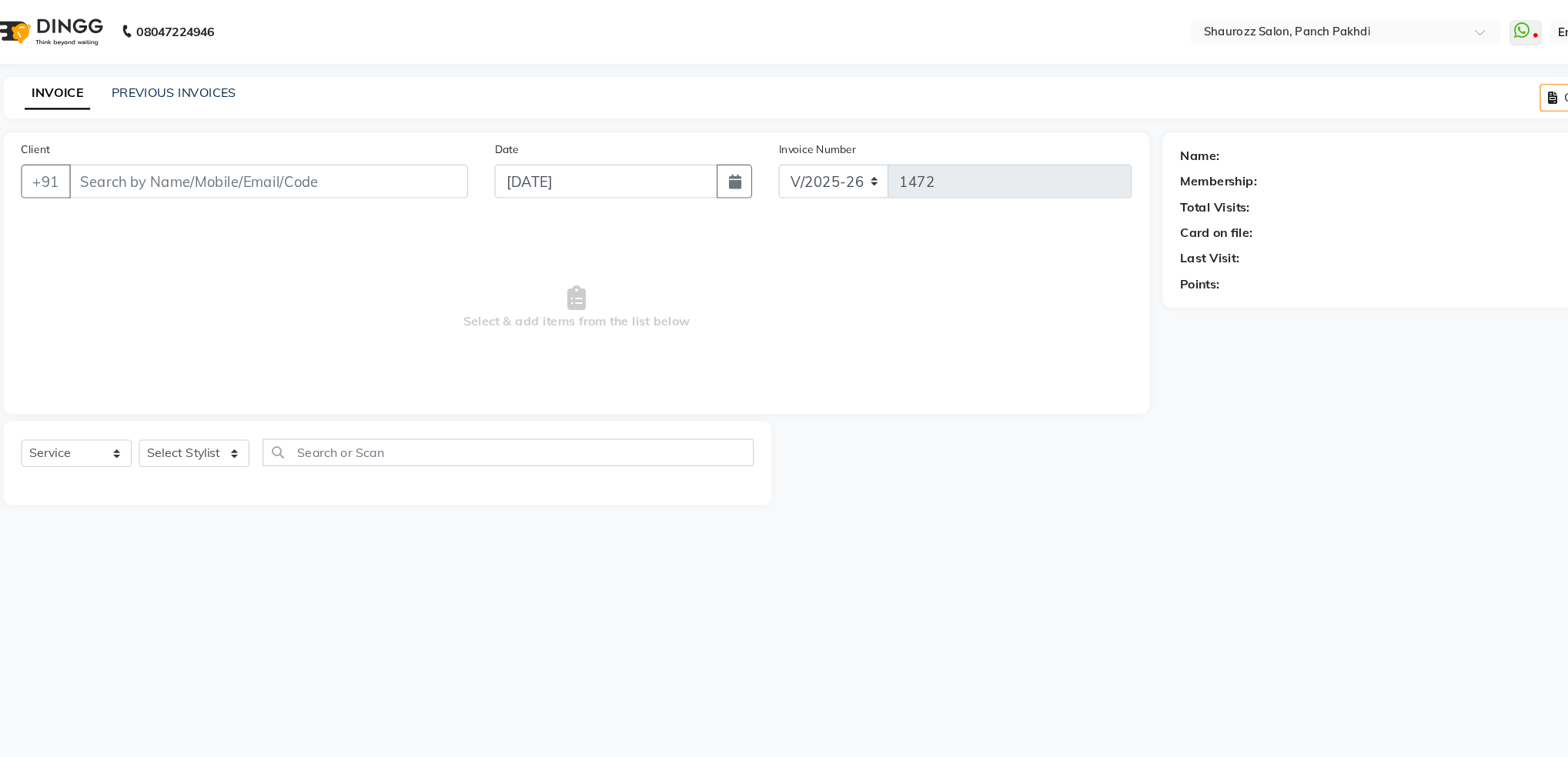 click on "Client" at bounding box center (284, 158) 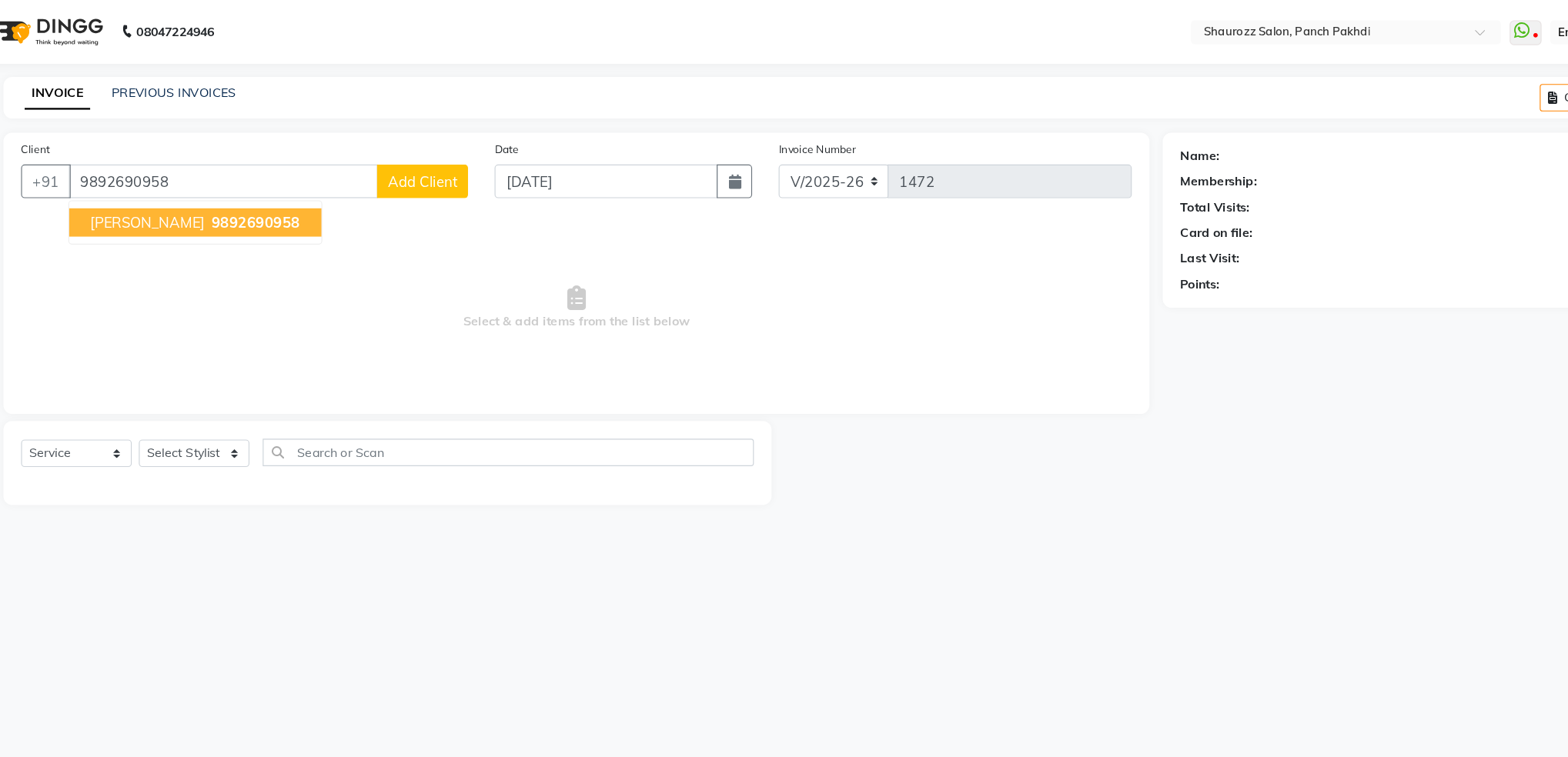 click on "Paras Shah" at bounding box center [179, 194] 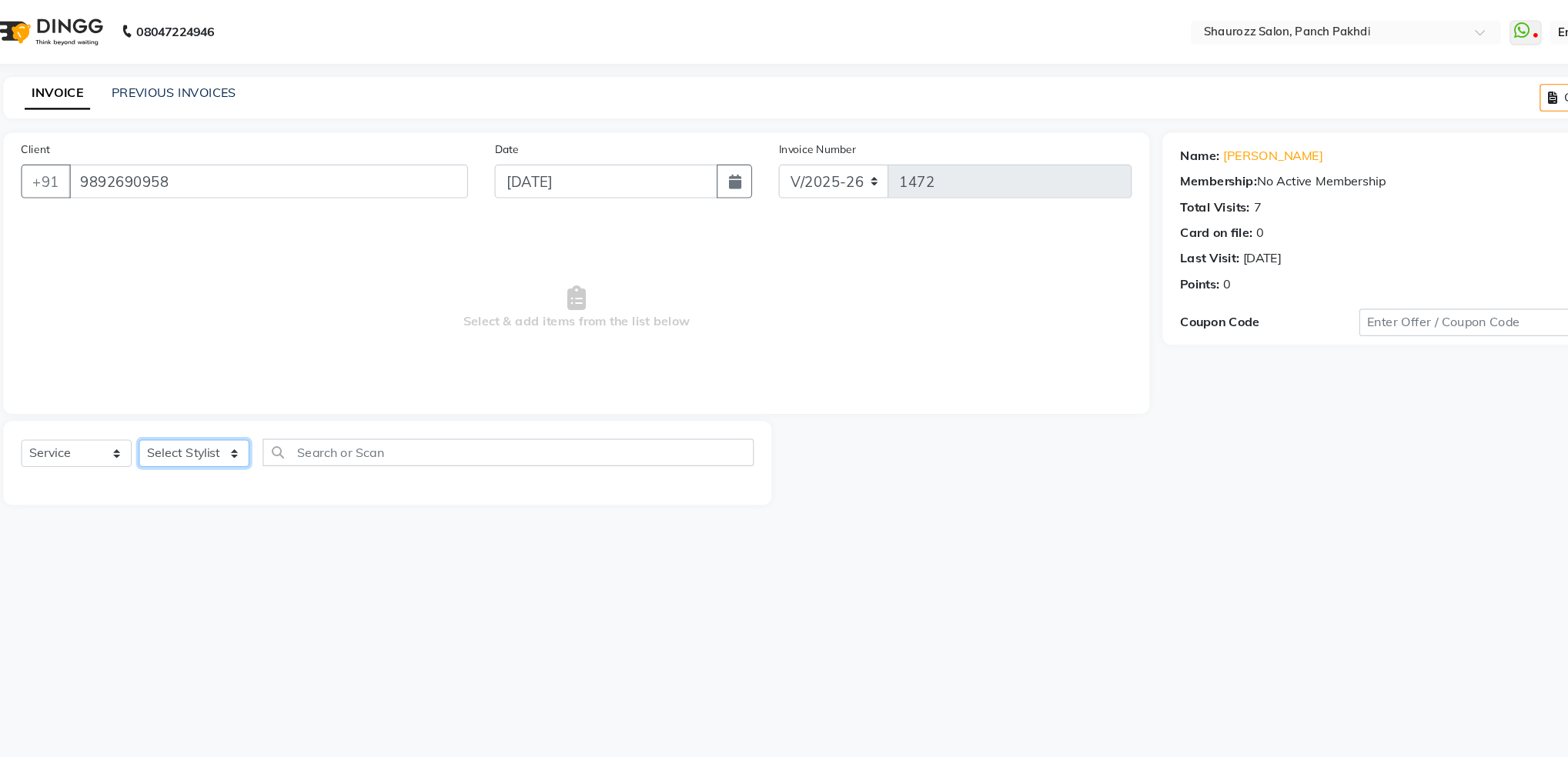 click on "Select Stylist [PERSON_NAME] [PERSON_NAME] [PERSON_NAME]  [PERSON_NAME] [PERSON_NAME] Salon Samseer [PERSON_NAME] [PERSON_NAME]" 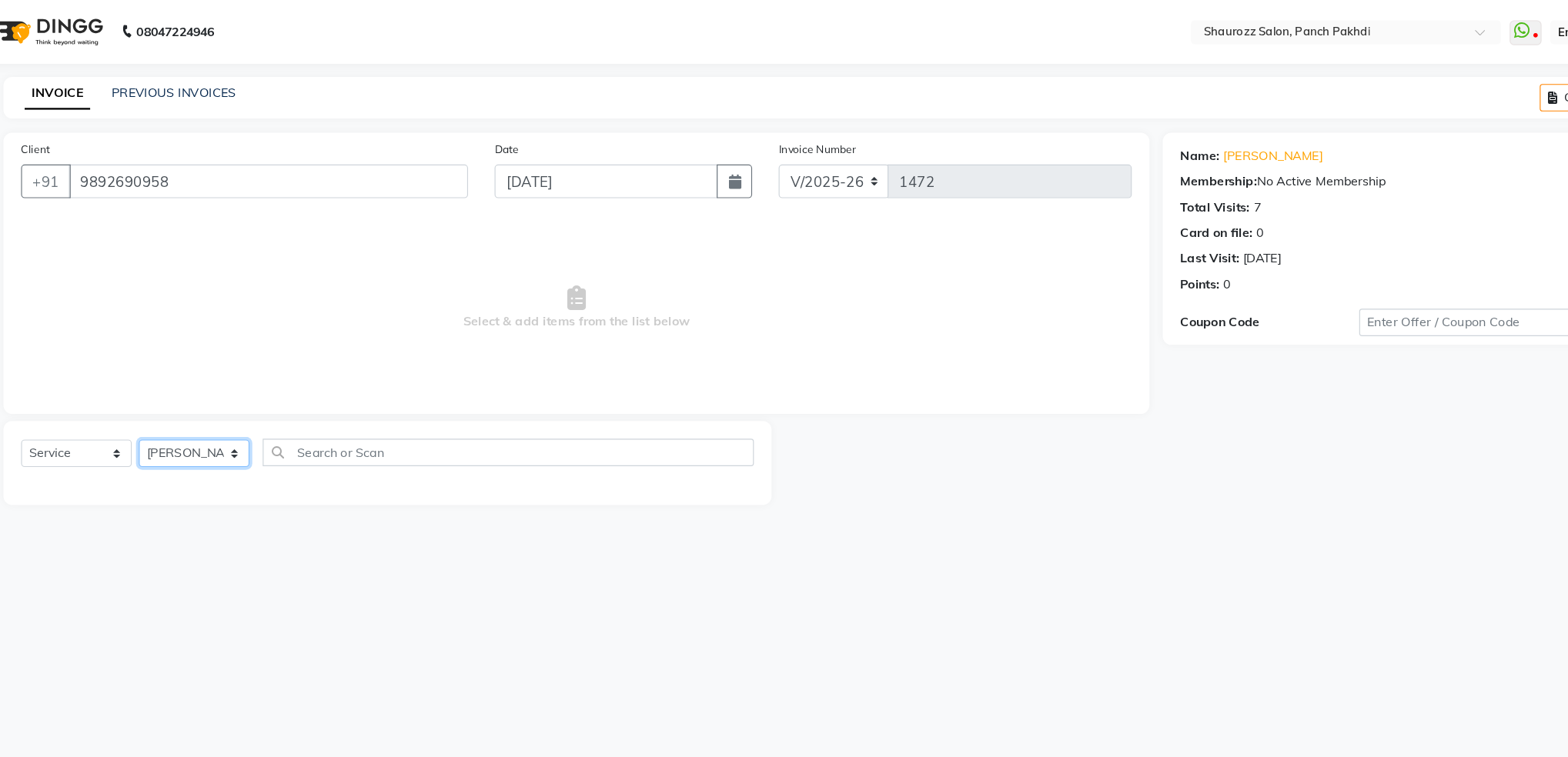 click on "Select Stylist [PERSON_NAME] [PERSON_NAME] [PERSON_NAME]  [PERSON_NAME] [PERSON_NAME] Salon Samseer [PERSON_NAME] [PERSON_NAME]" 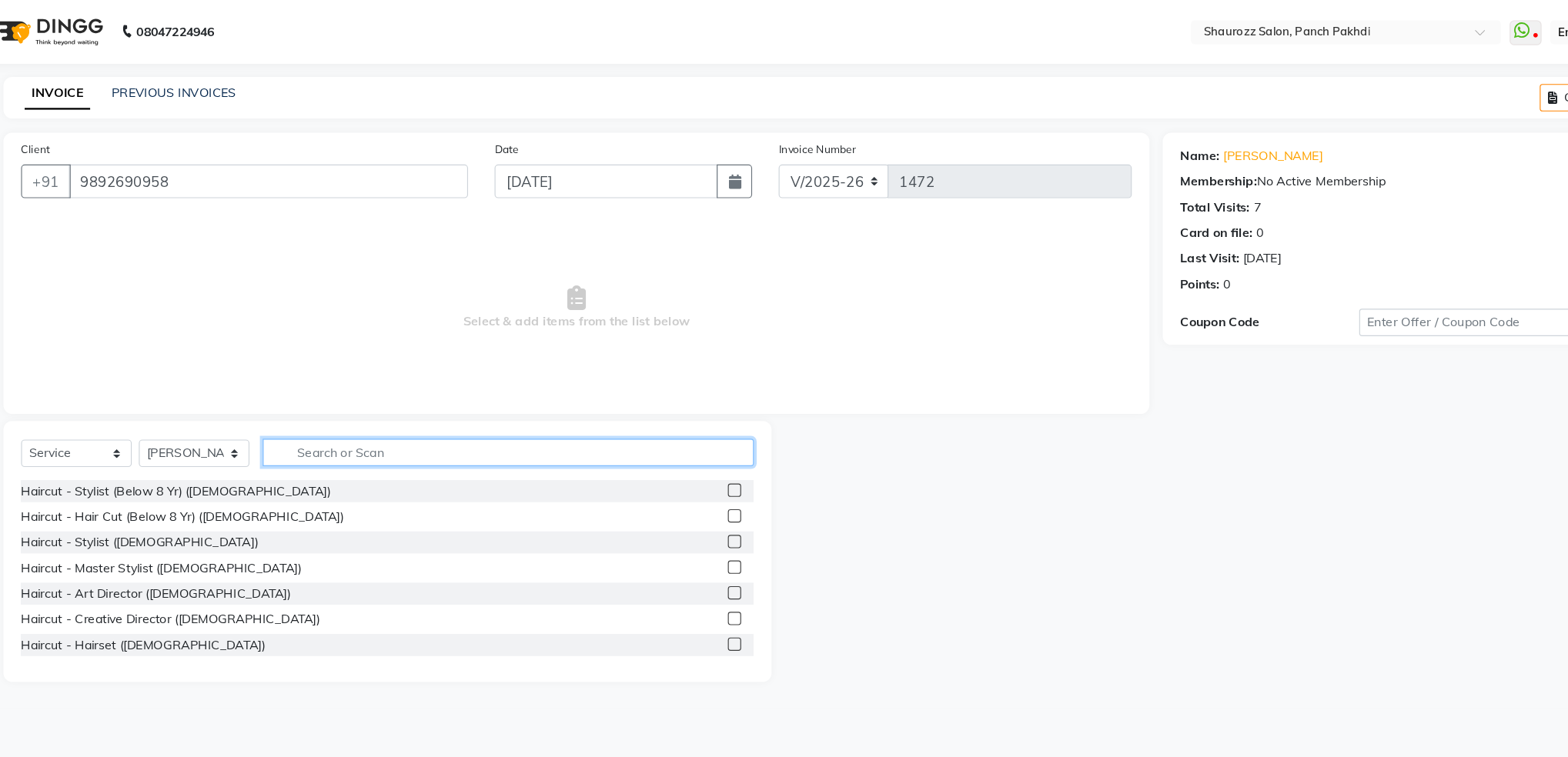 click 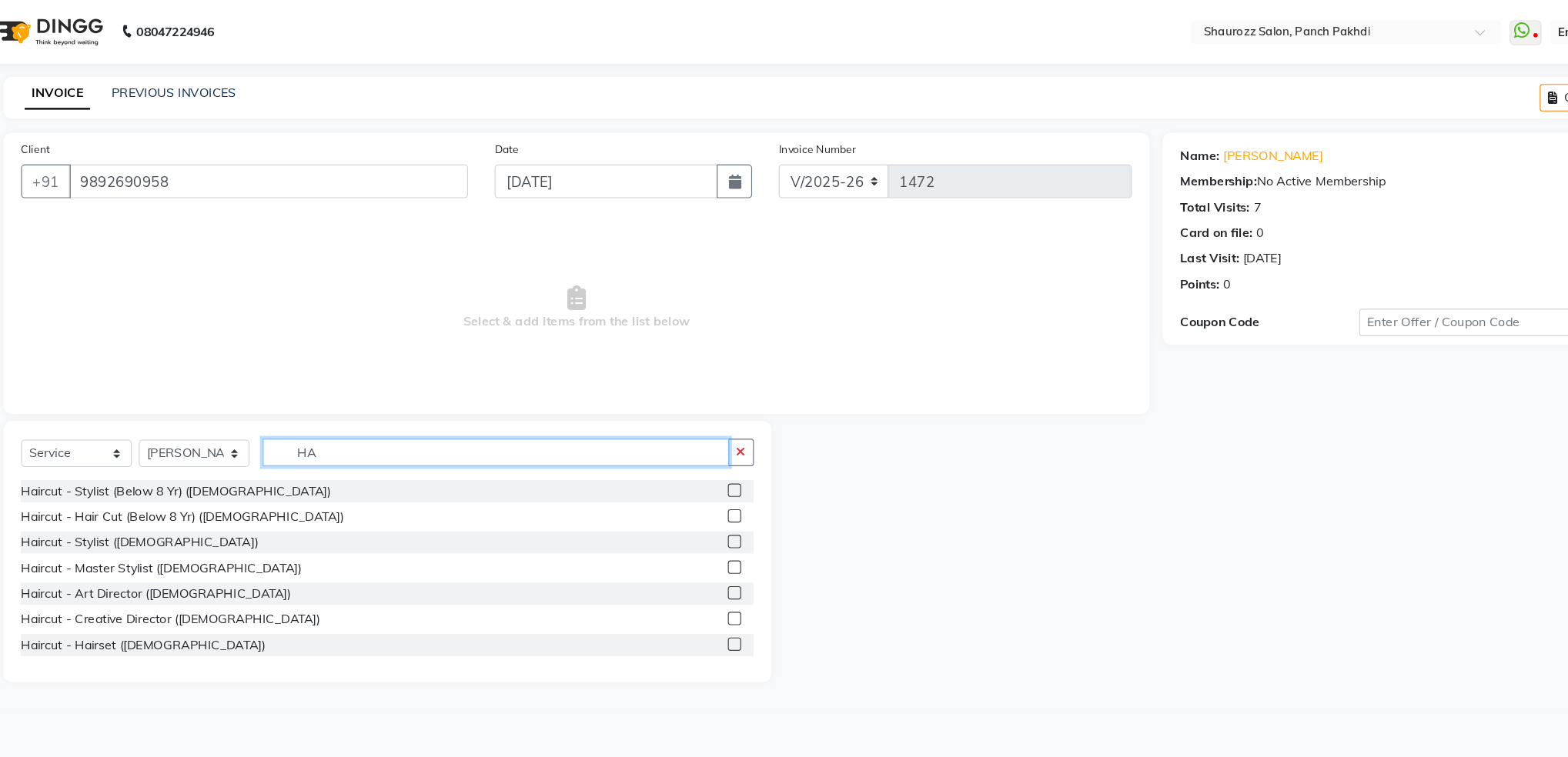 type on "H" 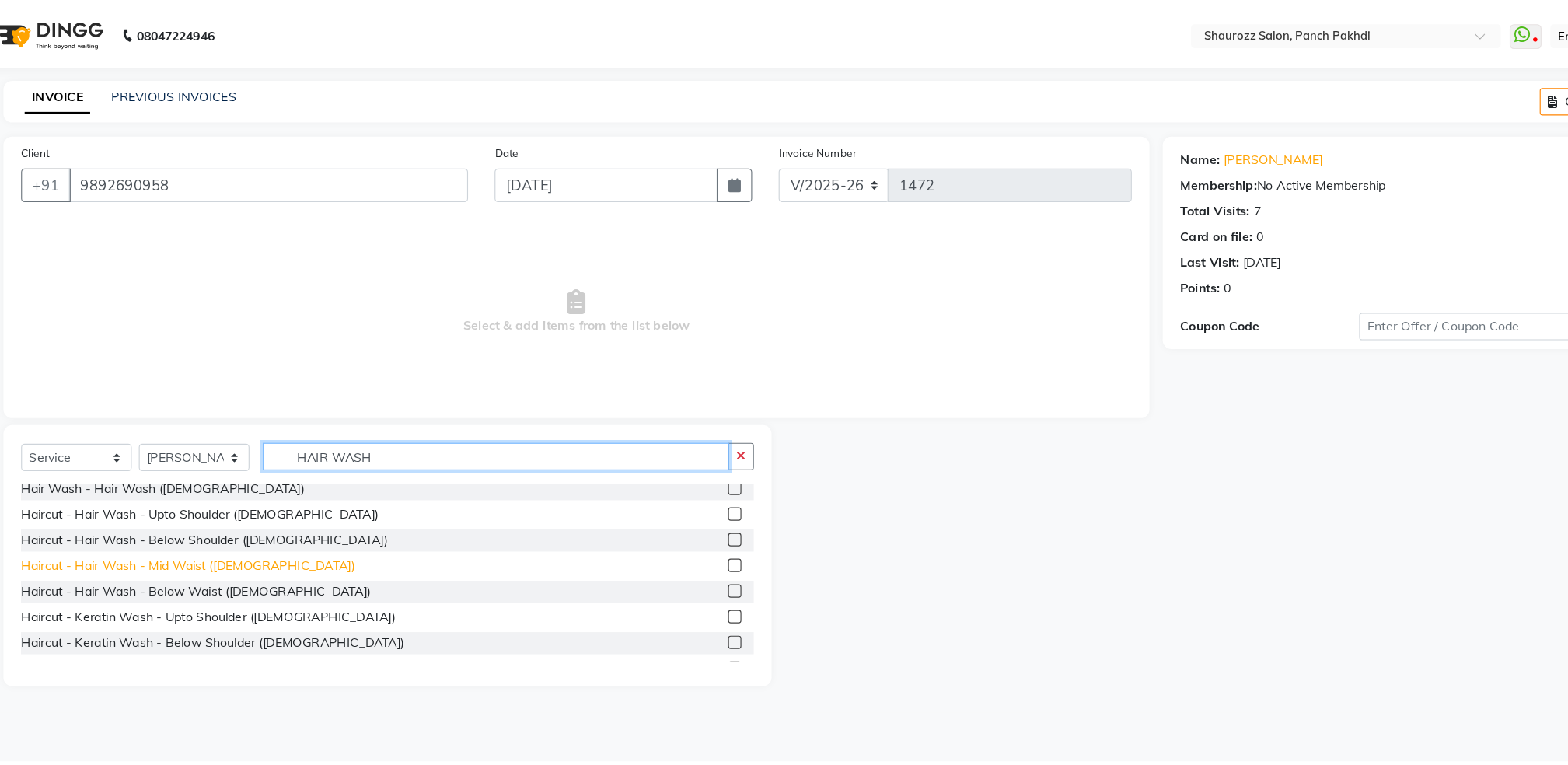 scroll, scrollTop: 0, scrollLeft: 0, axis: both 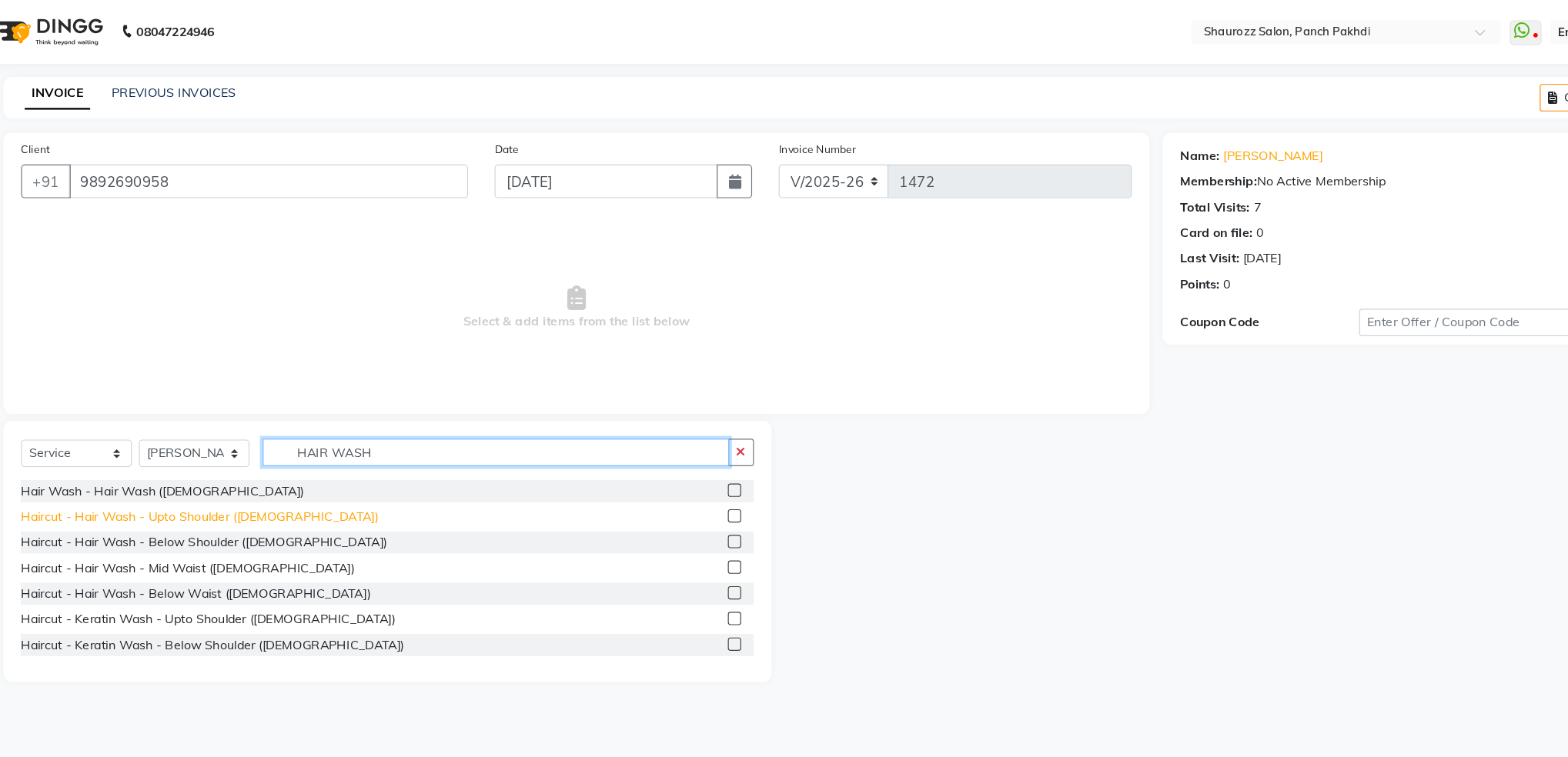 type on "HAIR WASH" 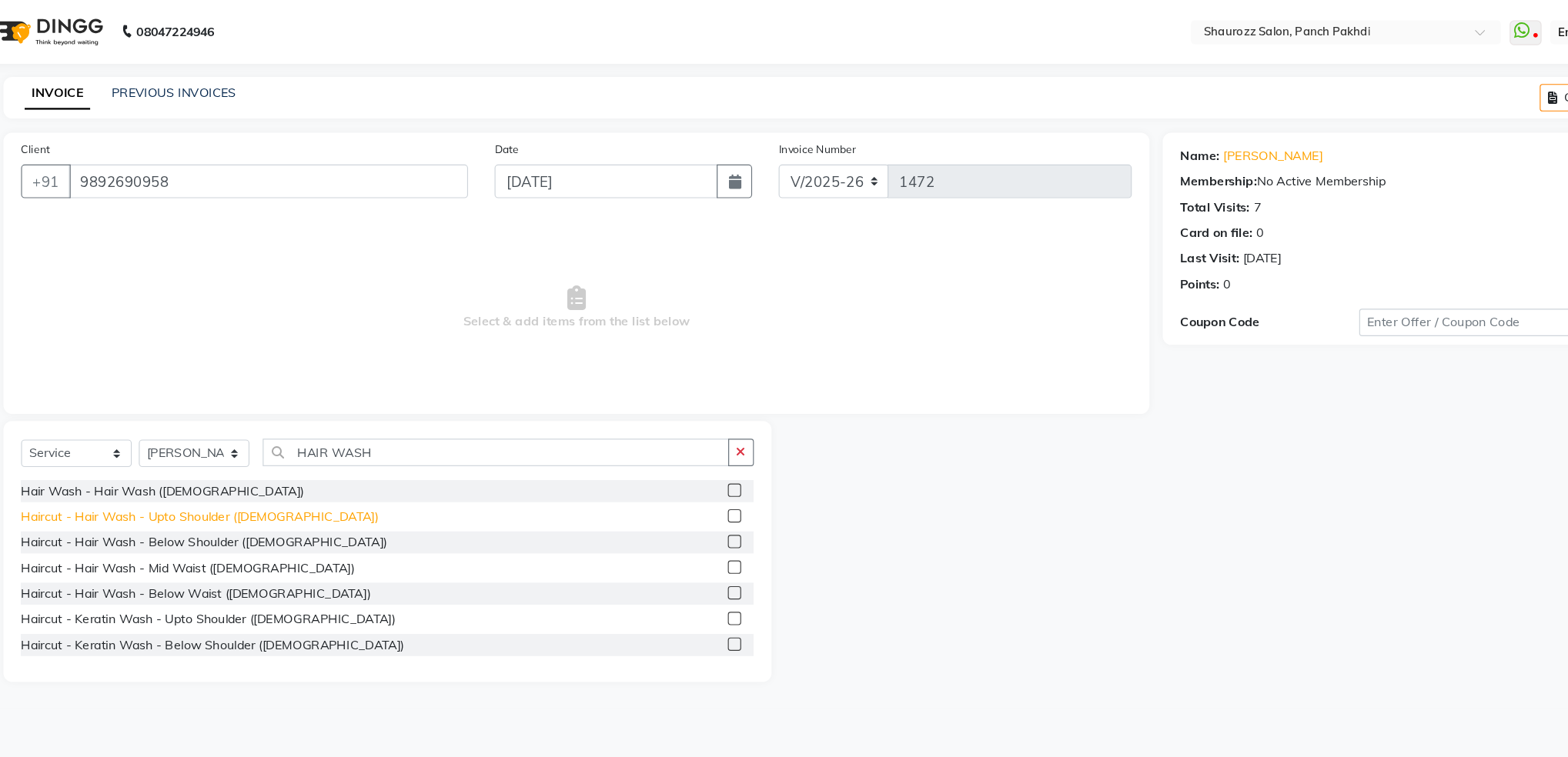 click on "Haircut - Hair Wash - Upto Shoulder ([DEMOGRAPHIC_DATA])" 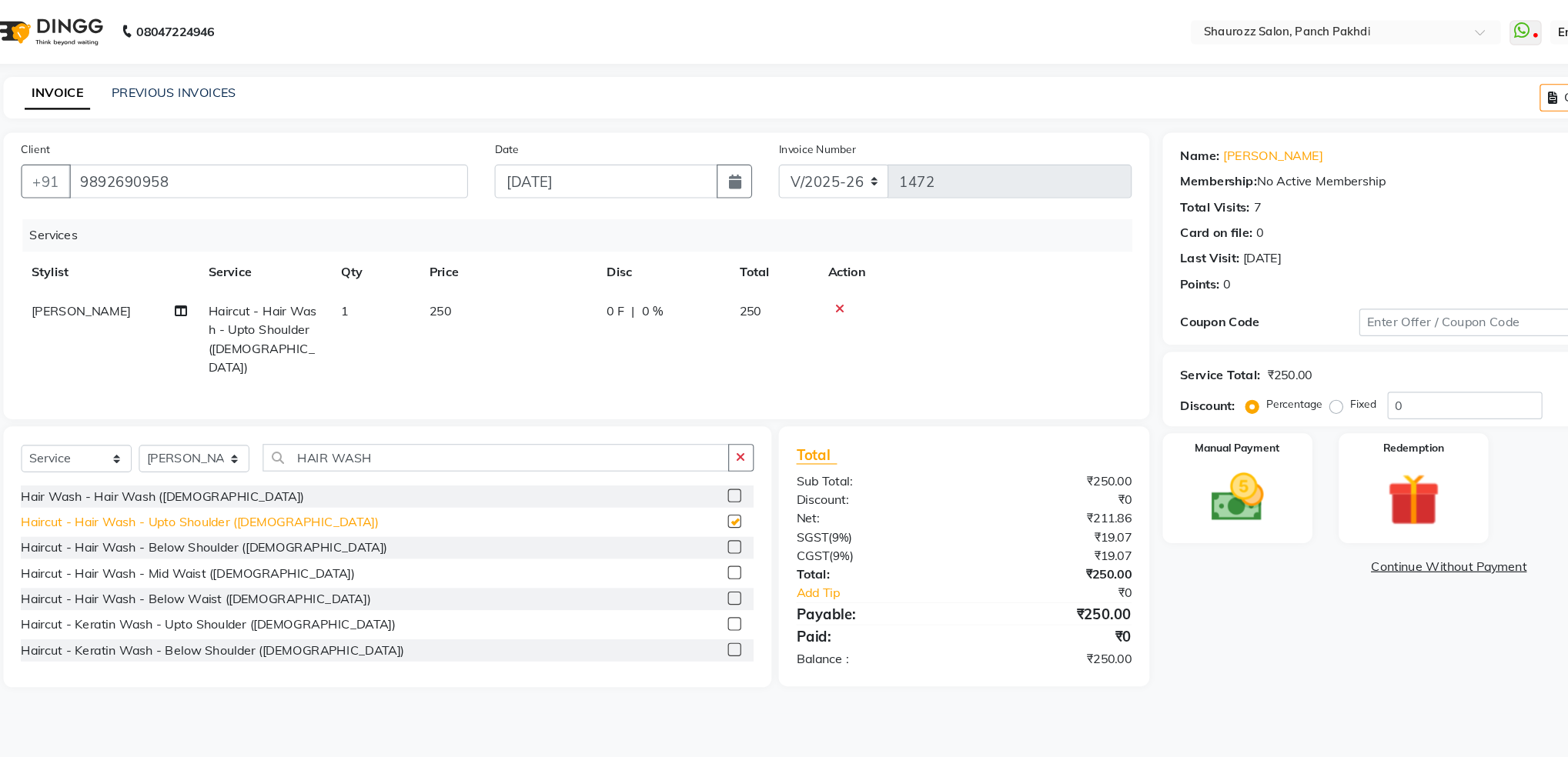 checkbox on "false" 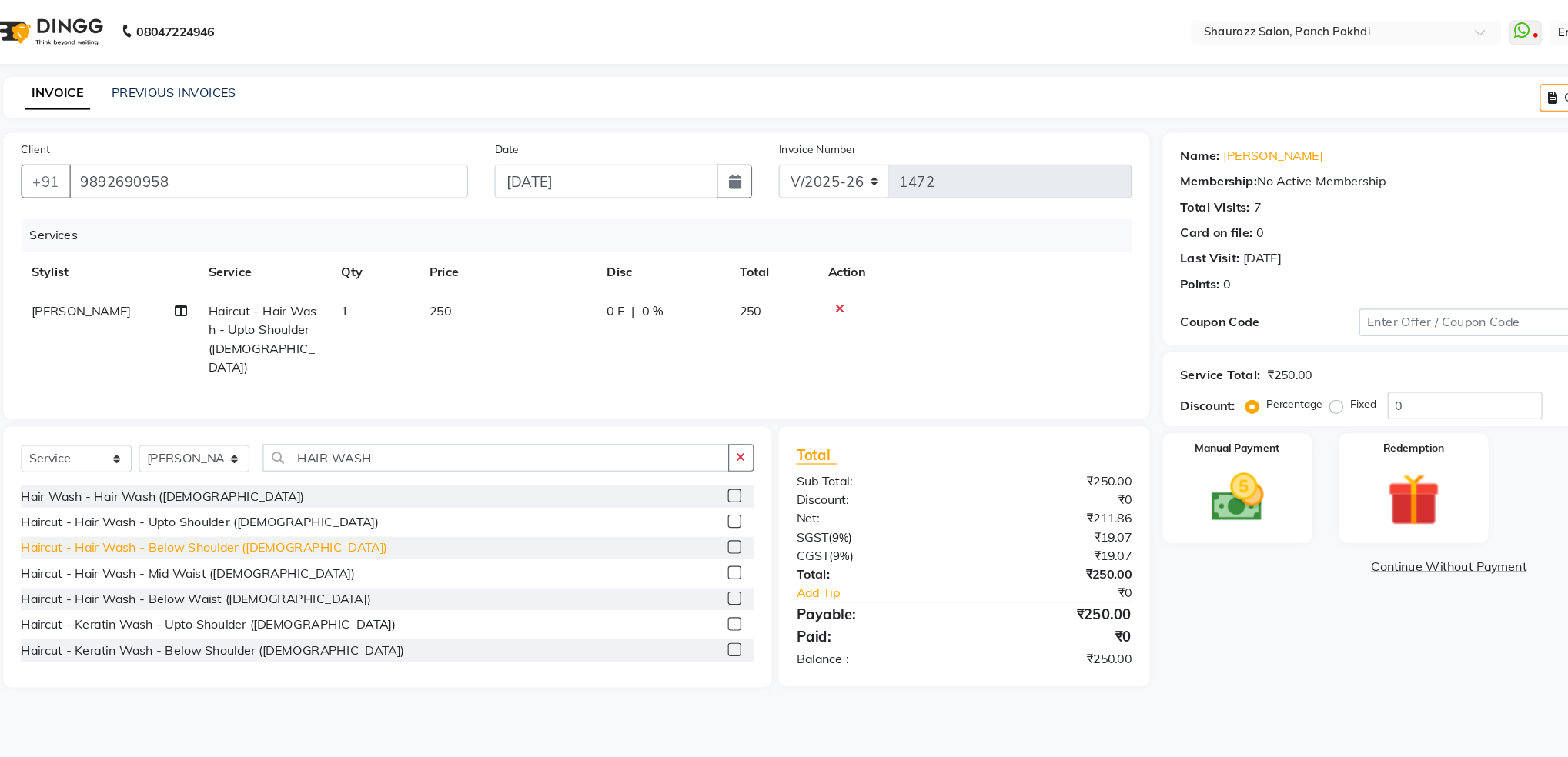 click on "Haircut - Hair Wash - Below Shoulder ([DEMOGRAPHIC_DATA])" 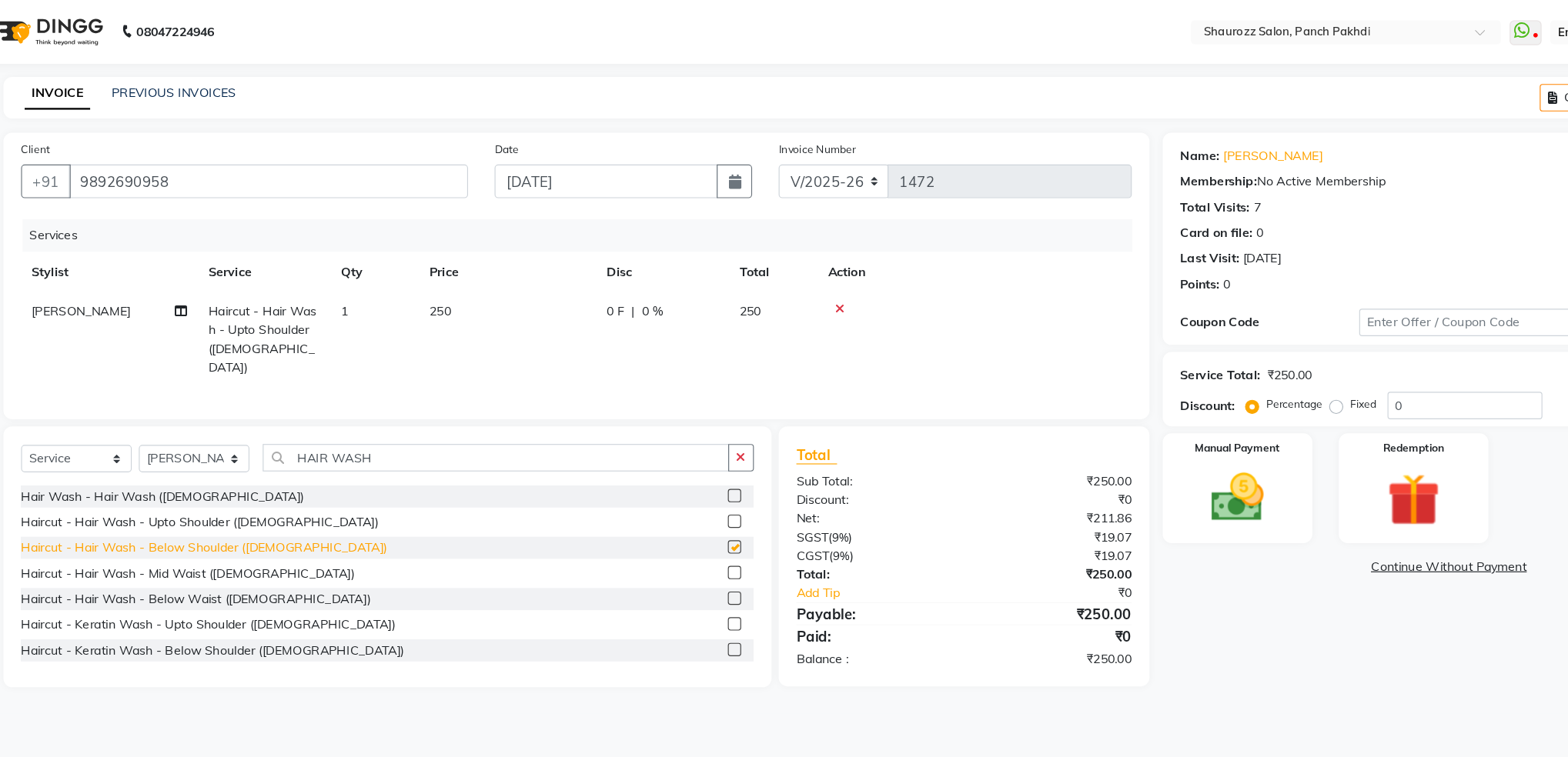checkbox on "false" 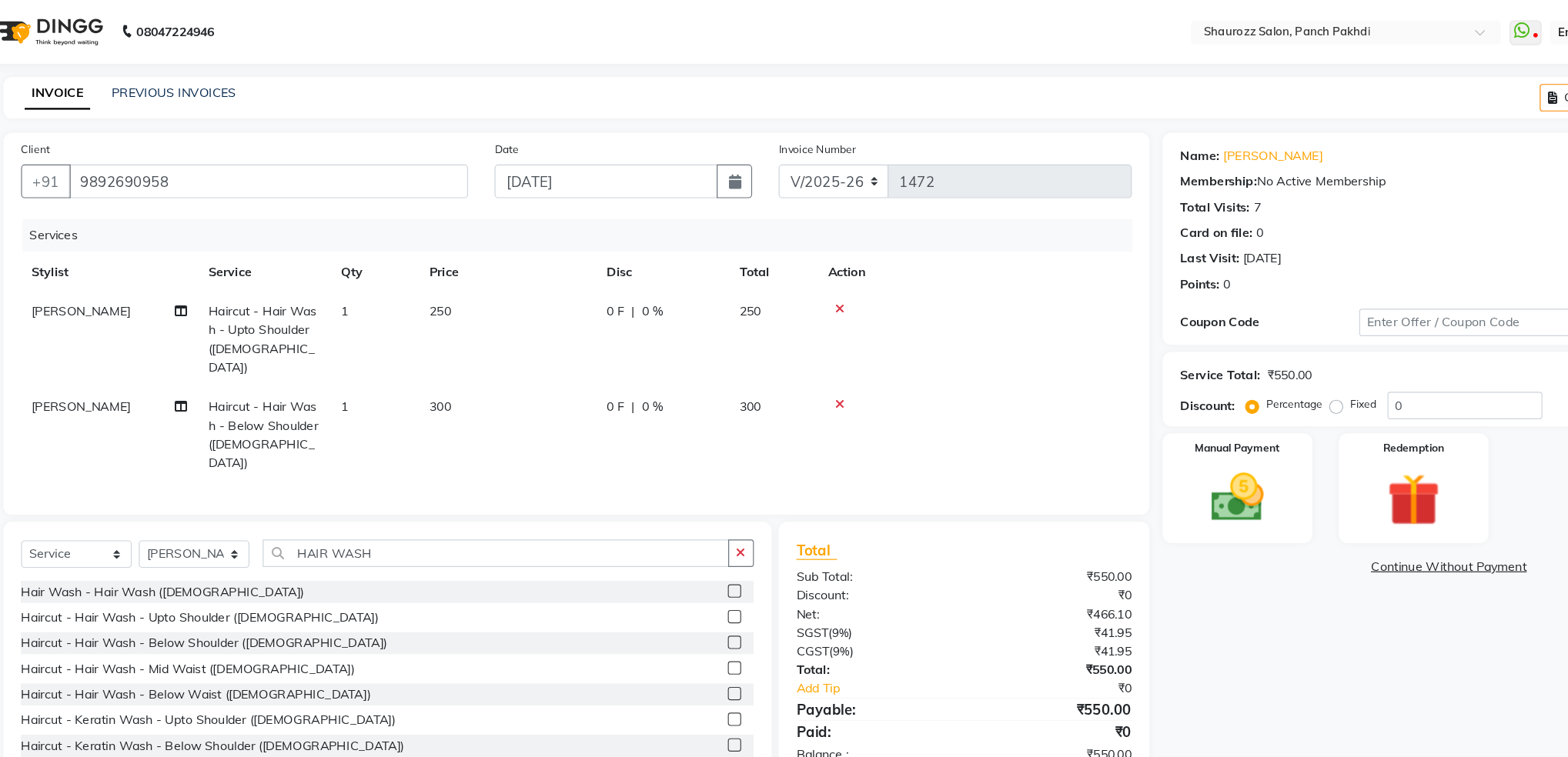 click 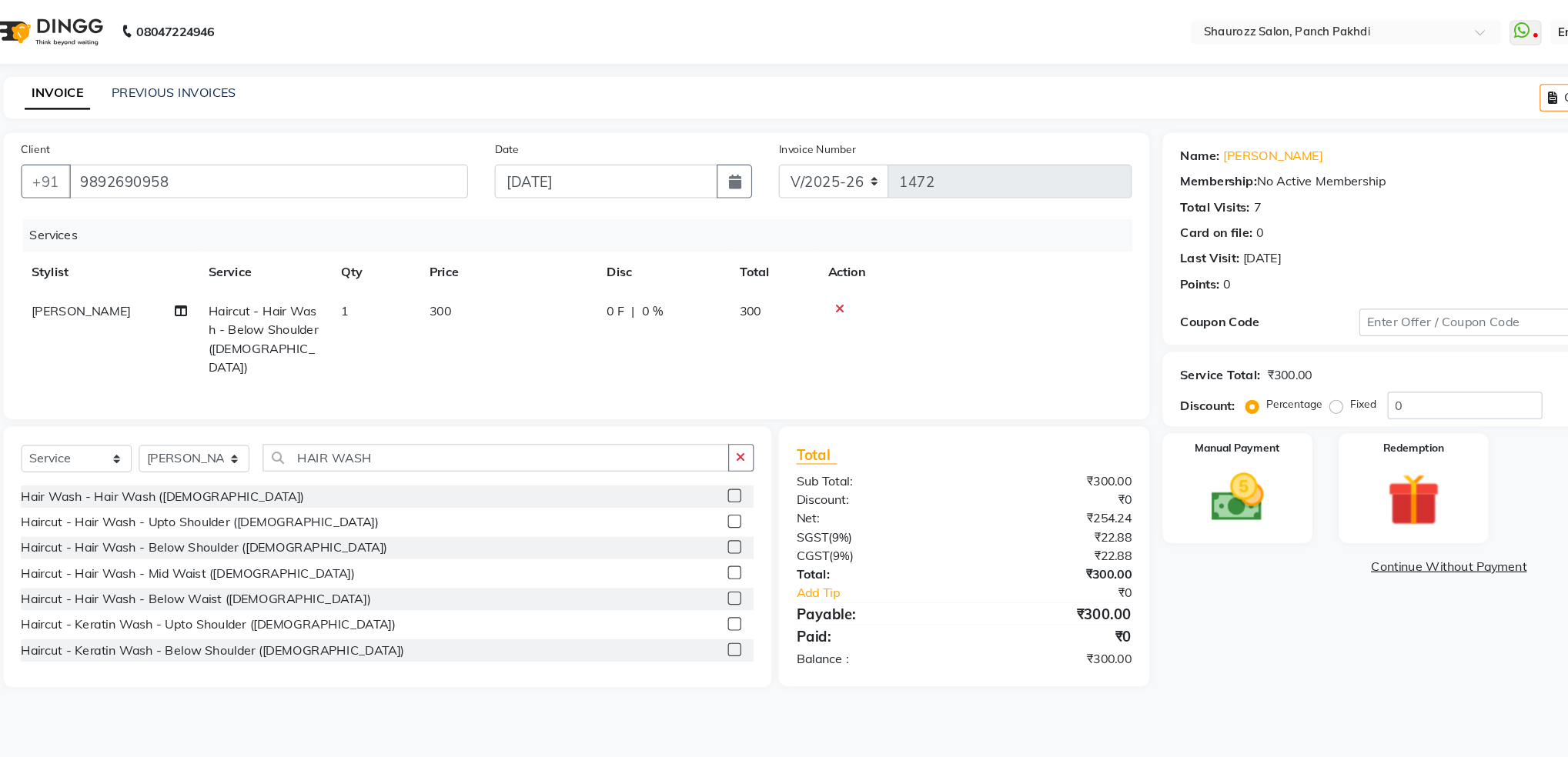 click on "300" 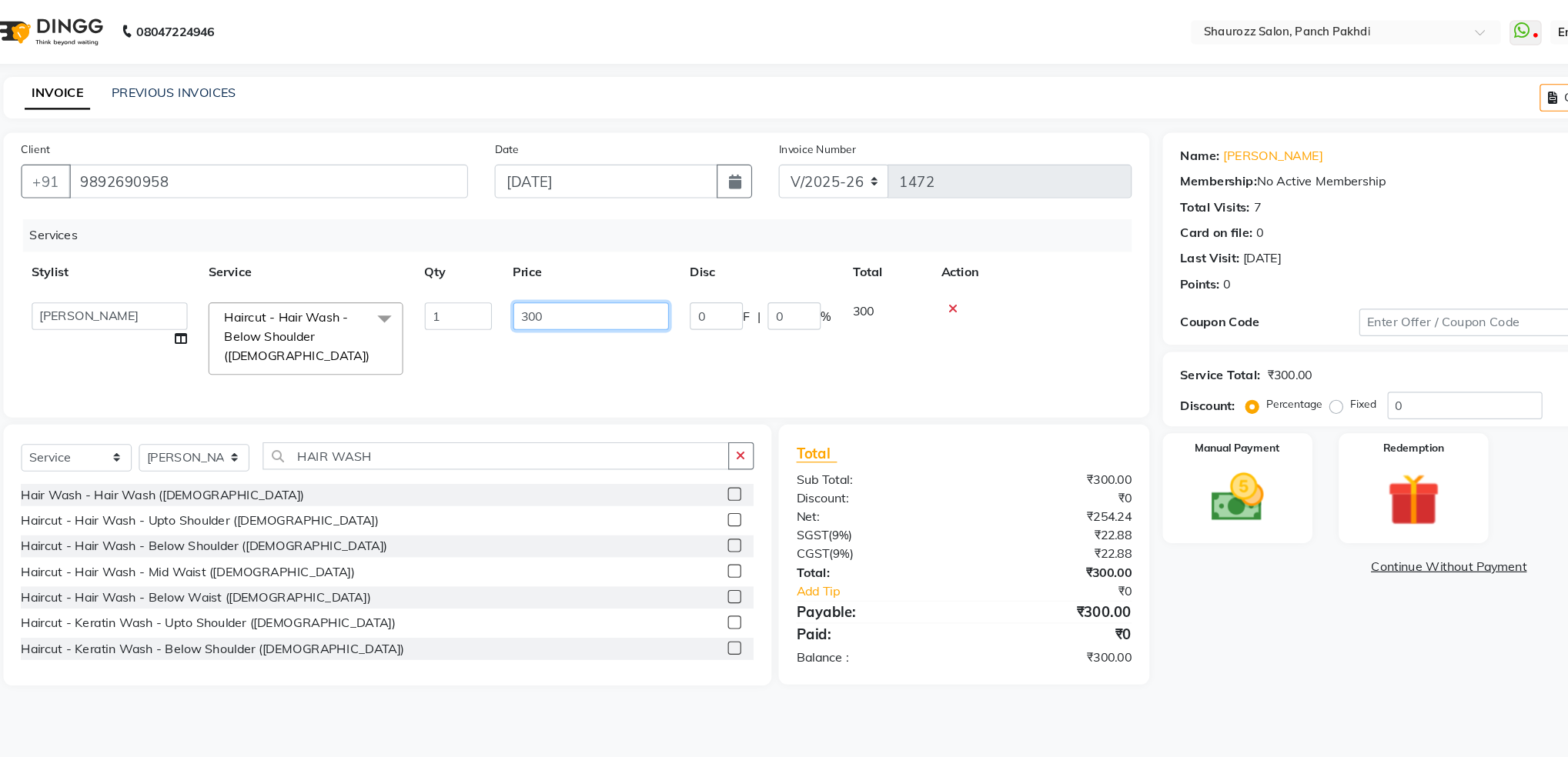 click on "300" 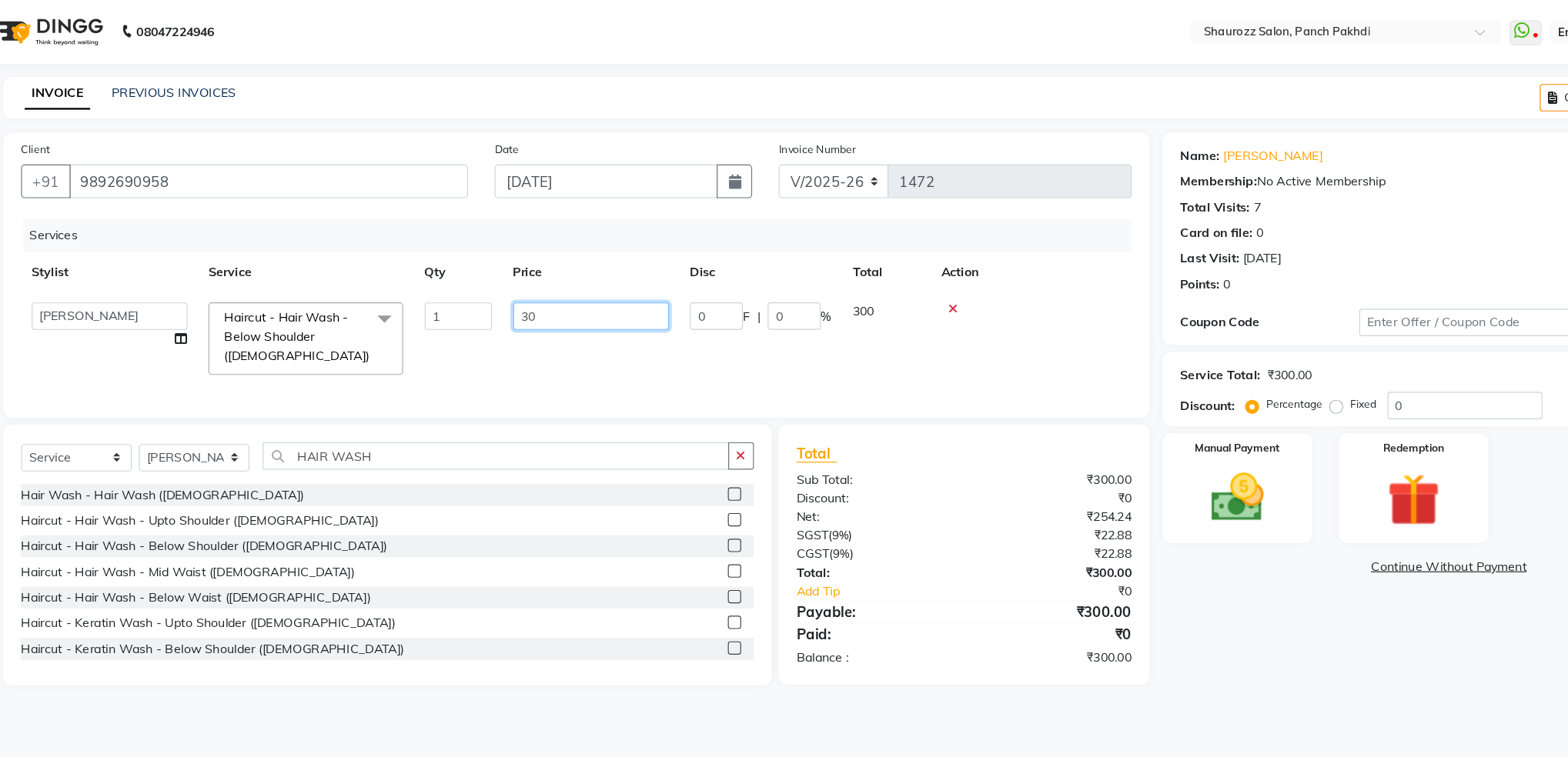 type on "3" 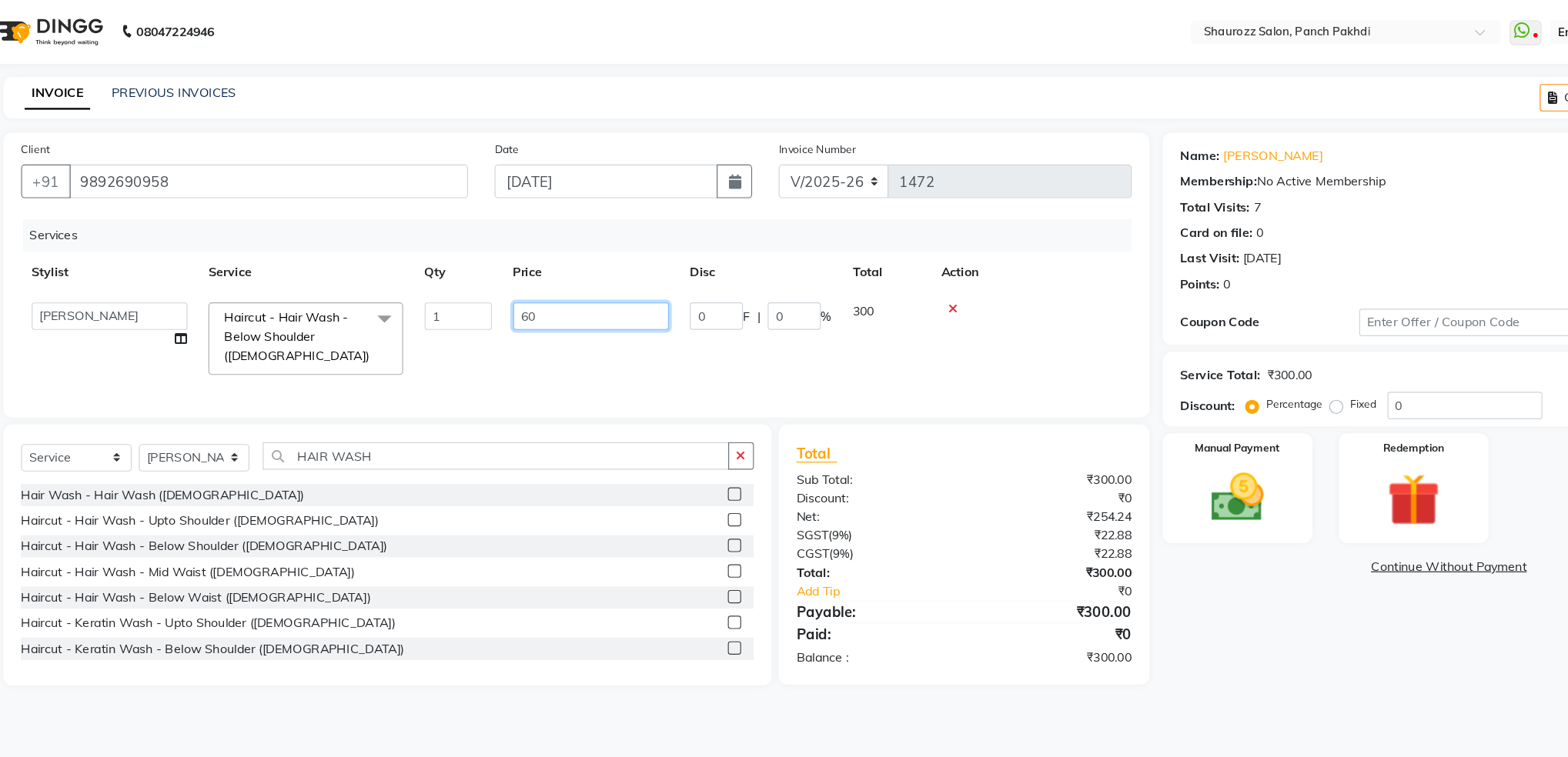 type on "600" 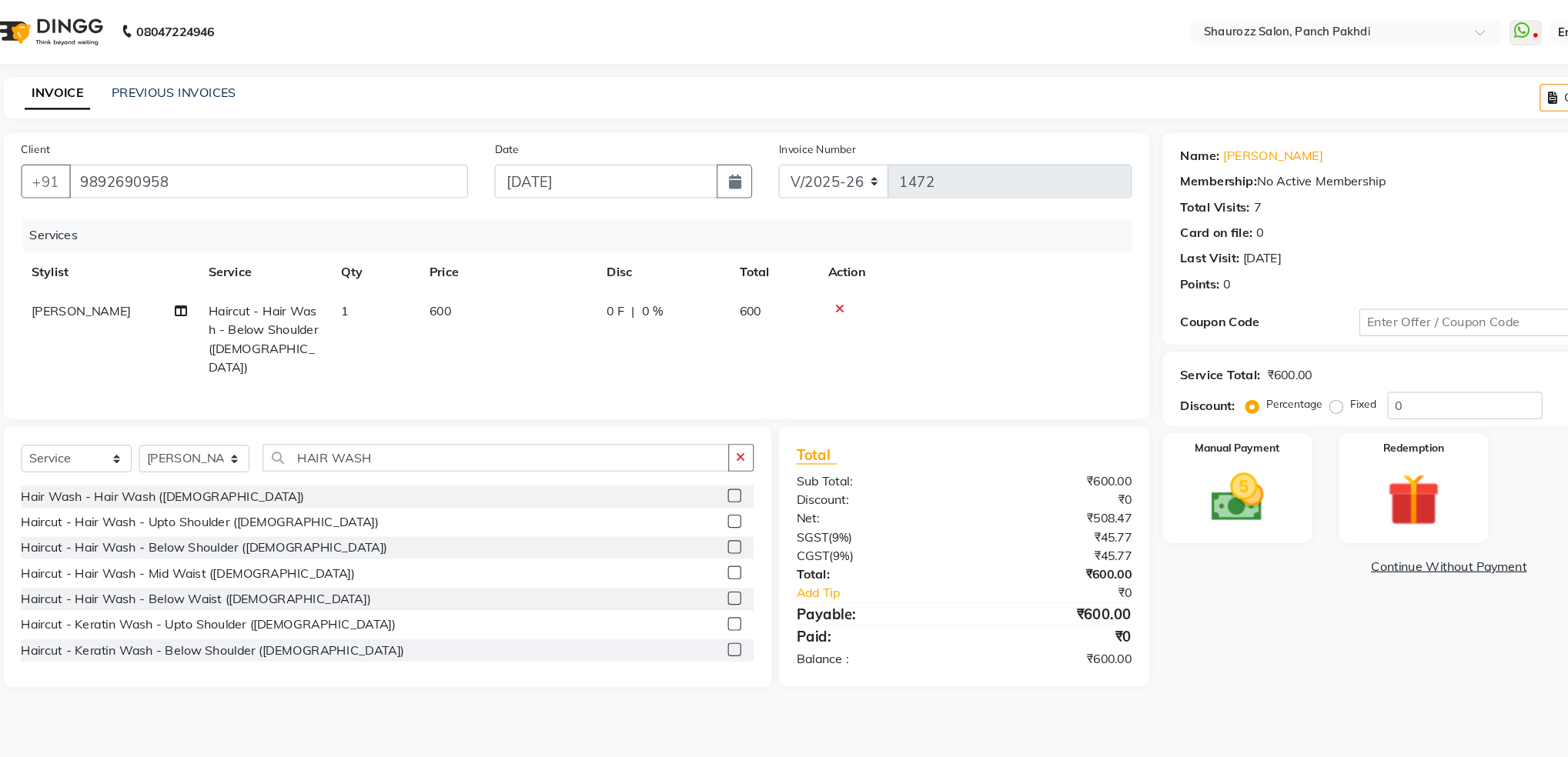 click 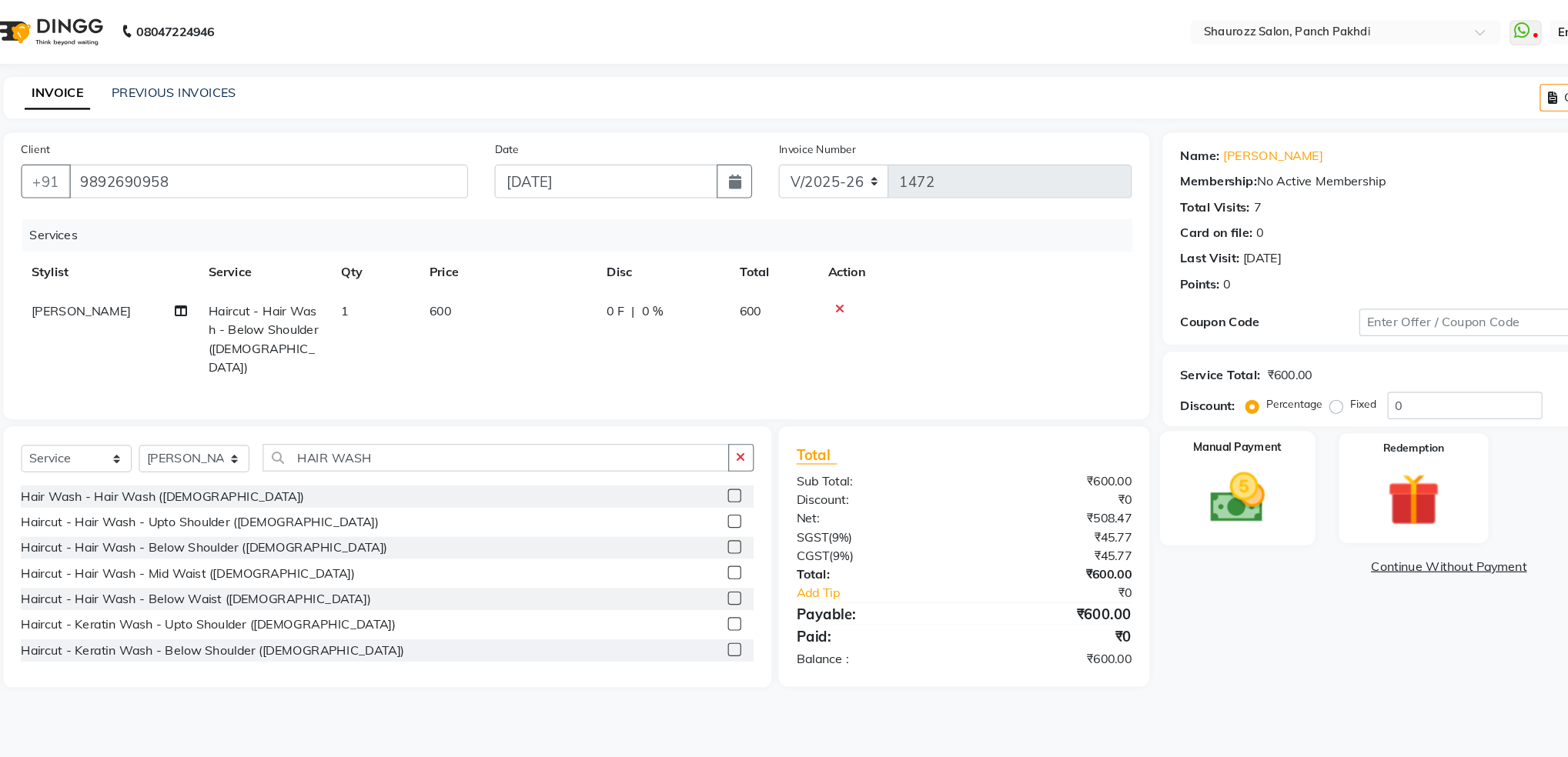 click 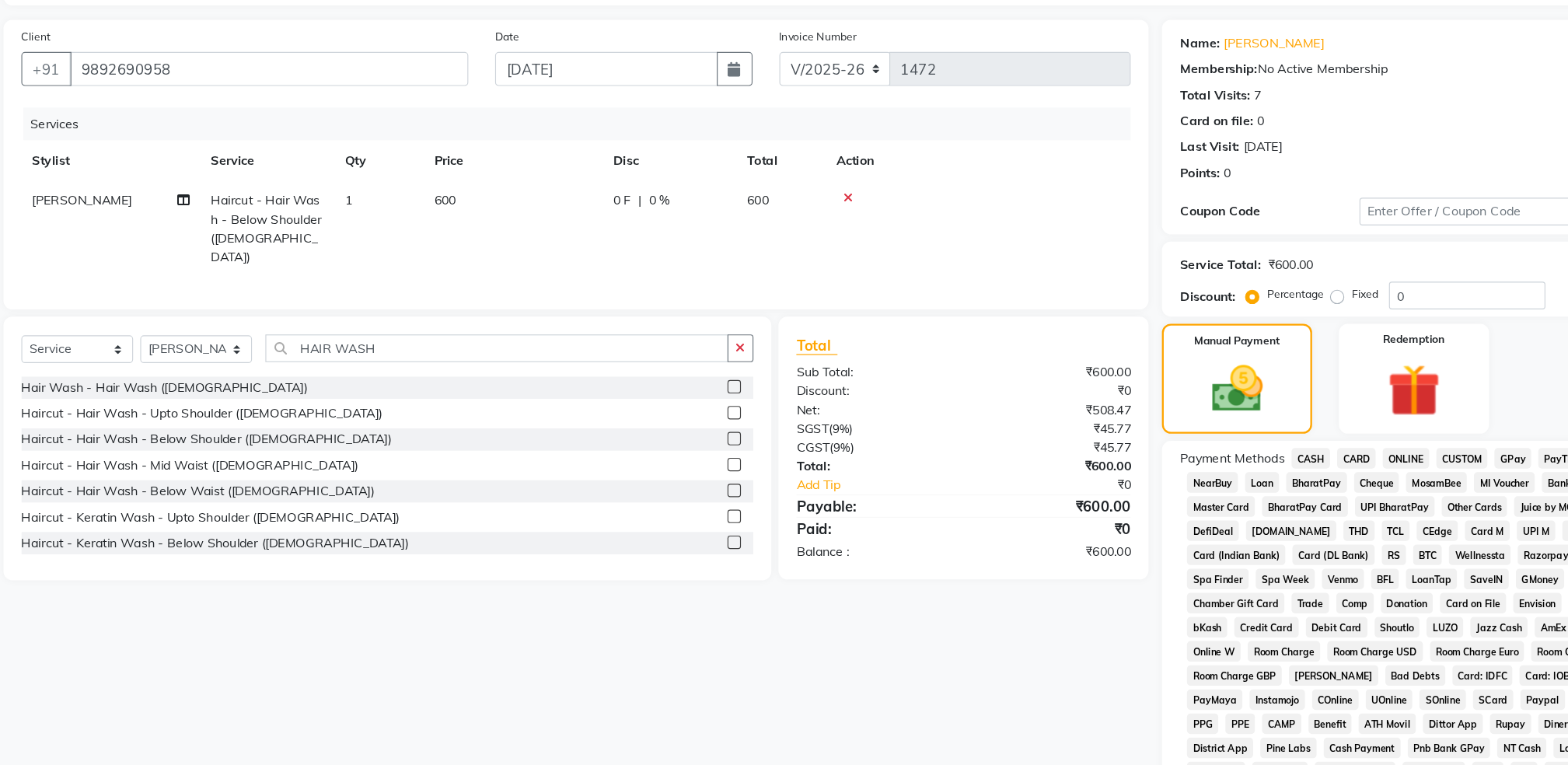 click on "GPay" 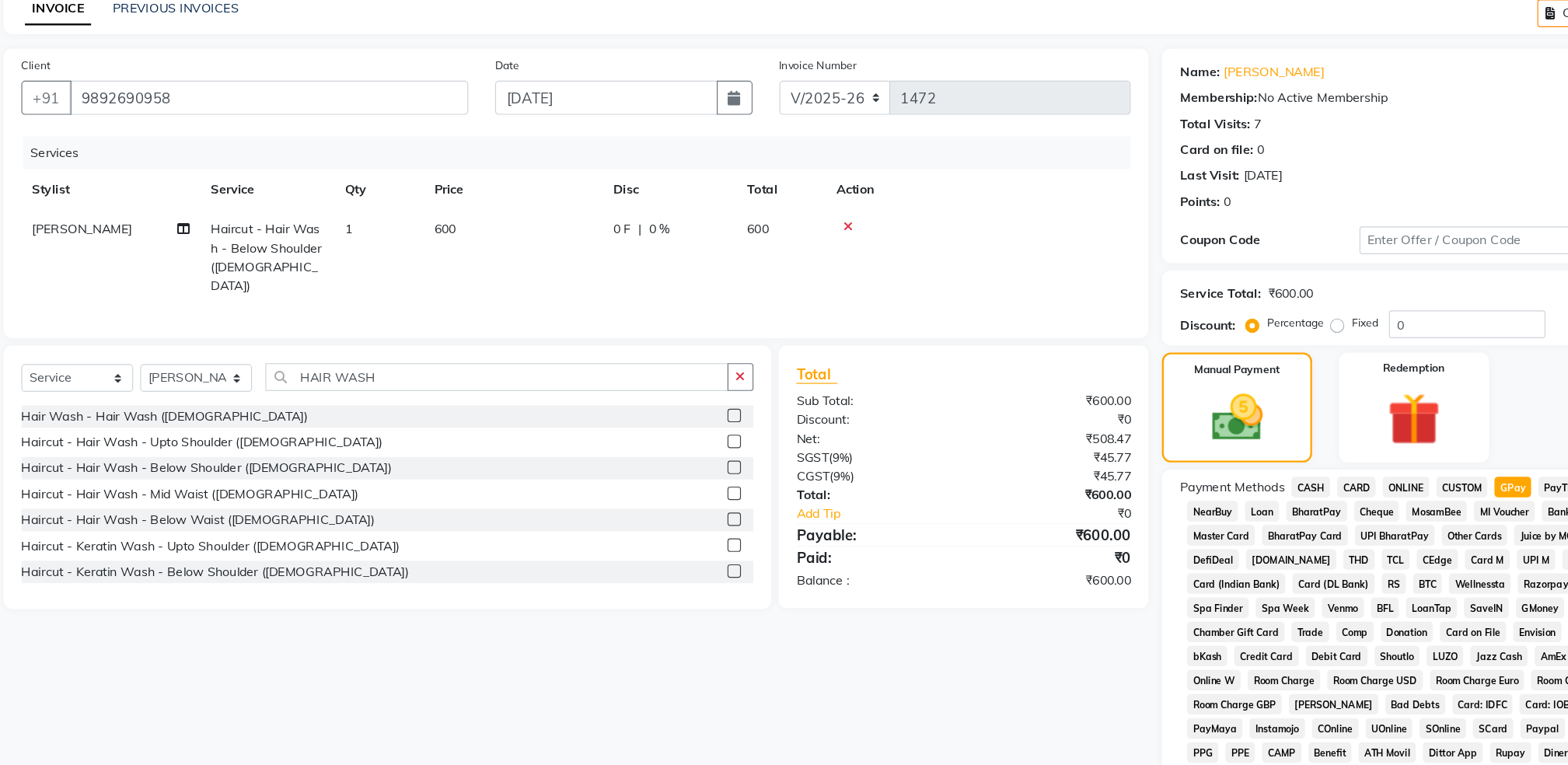 scroll, scrollTop: 0, scrollLeft: 0, axis: both 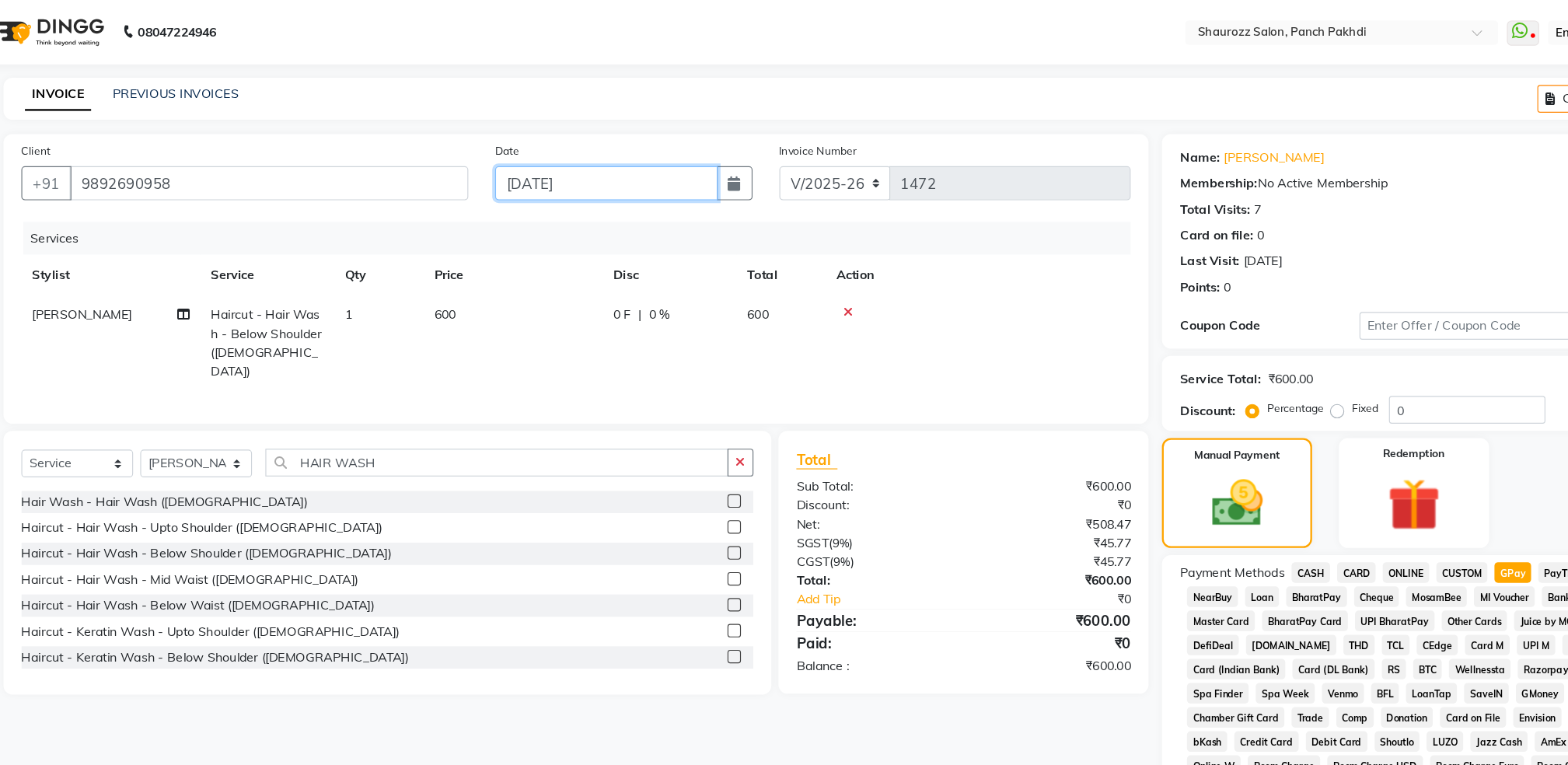 click on "[DATE]" 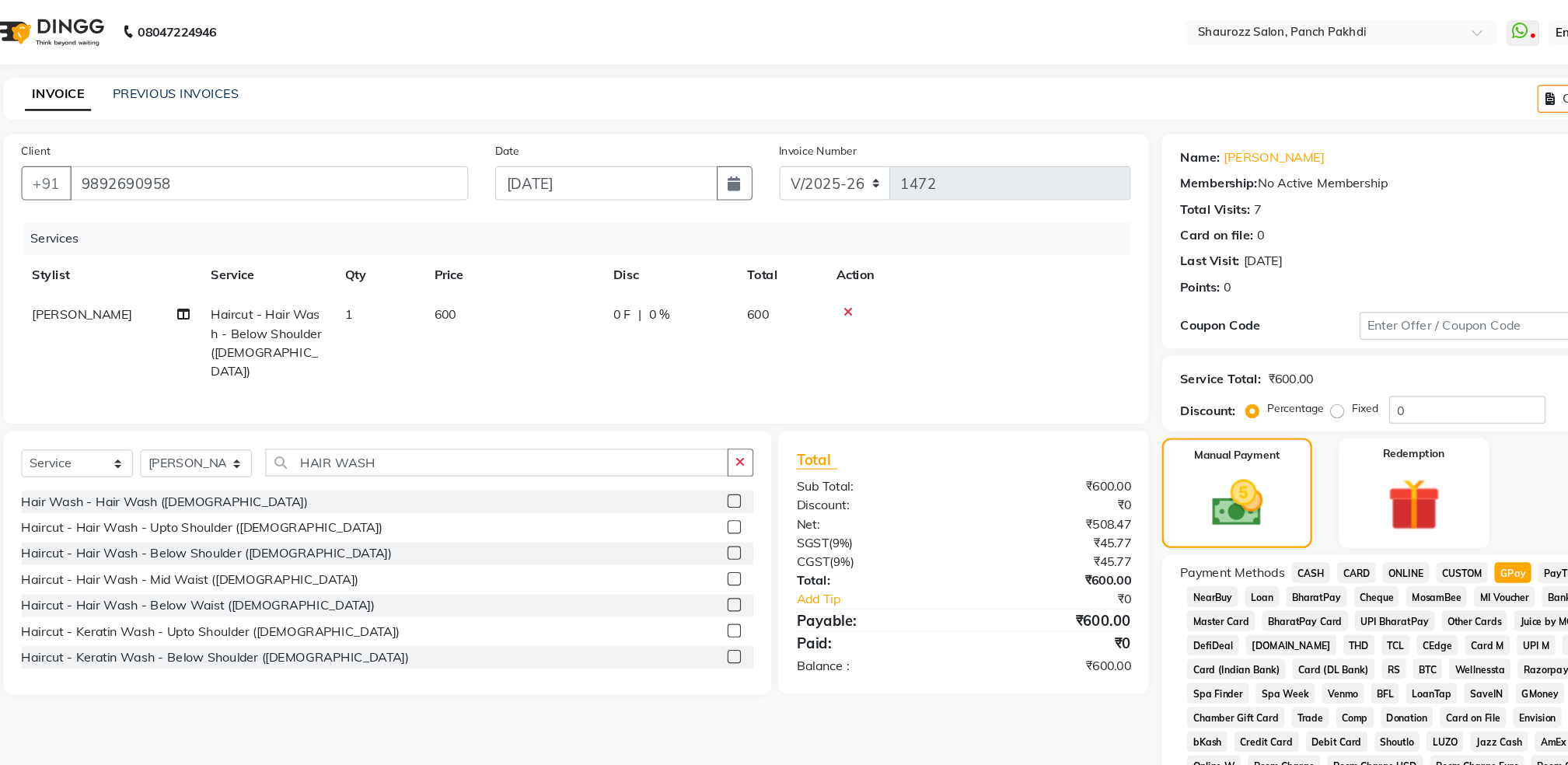 select on "7" 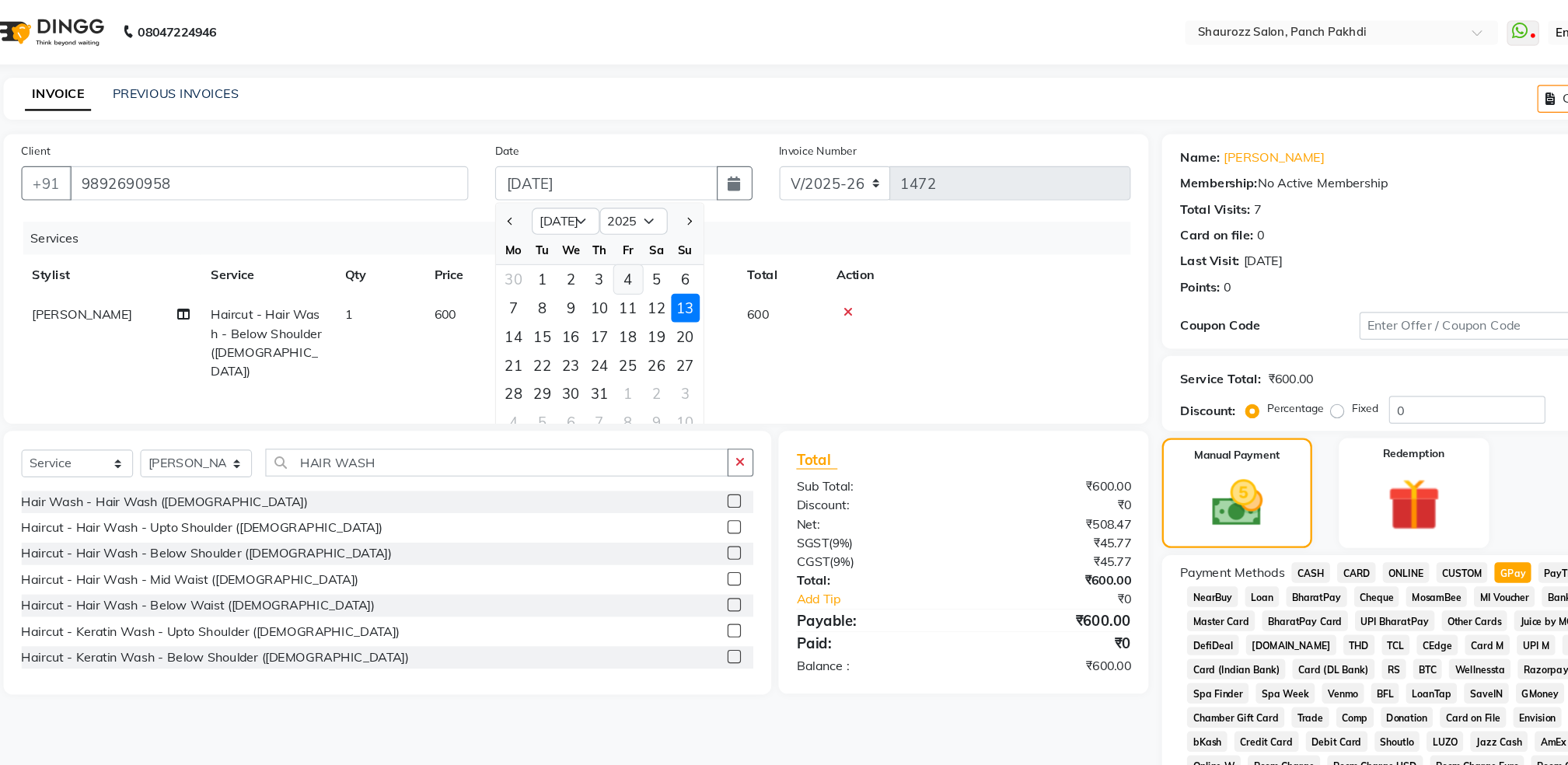 click on "4" 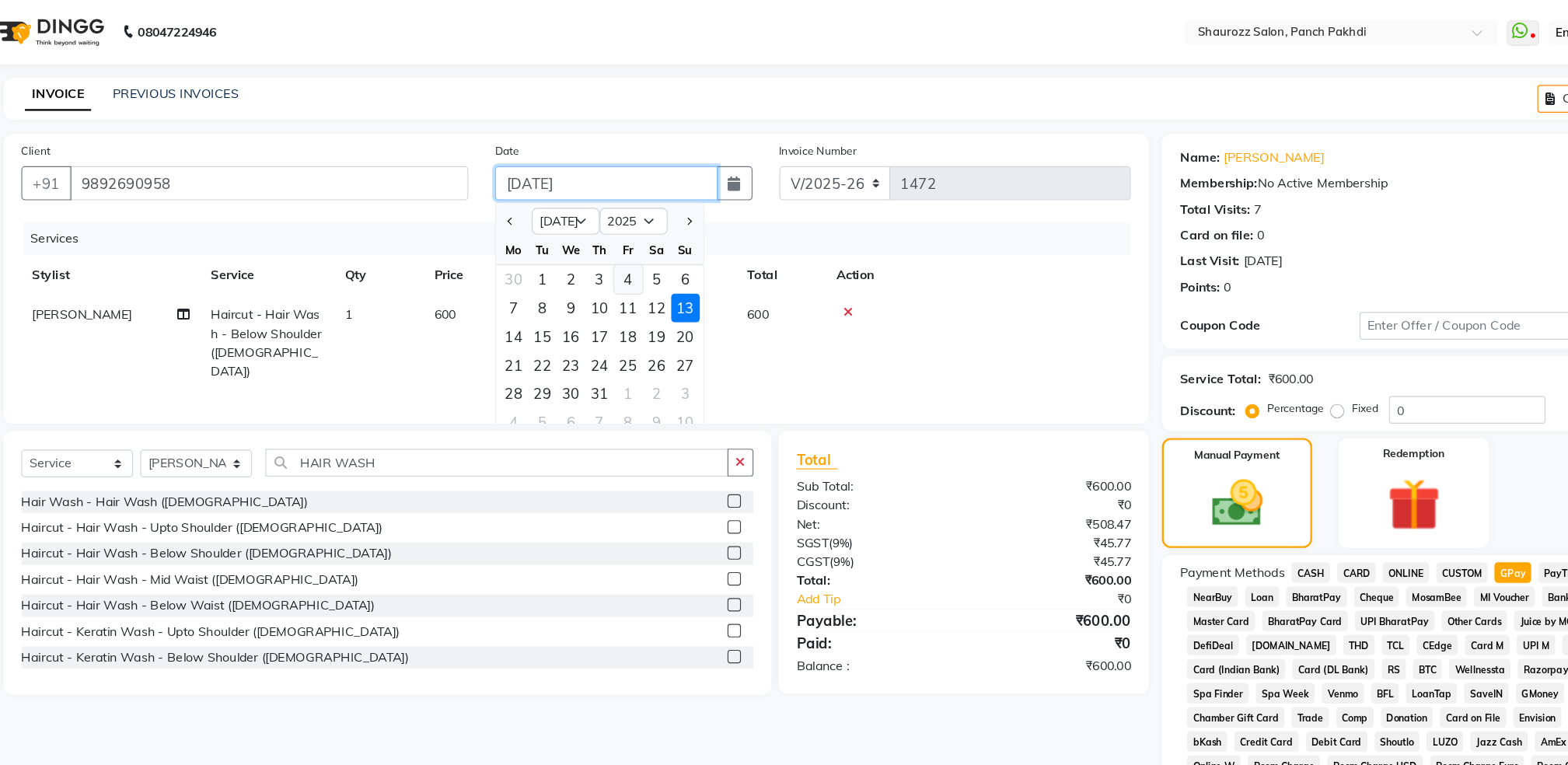 type on "04-07-2025" 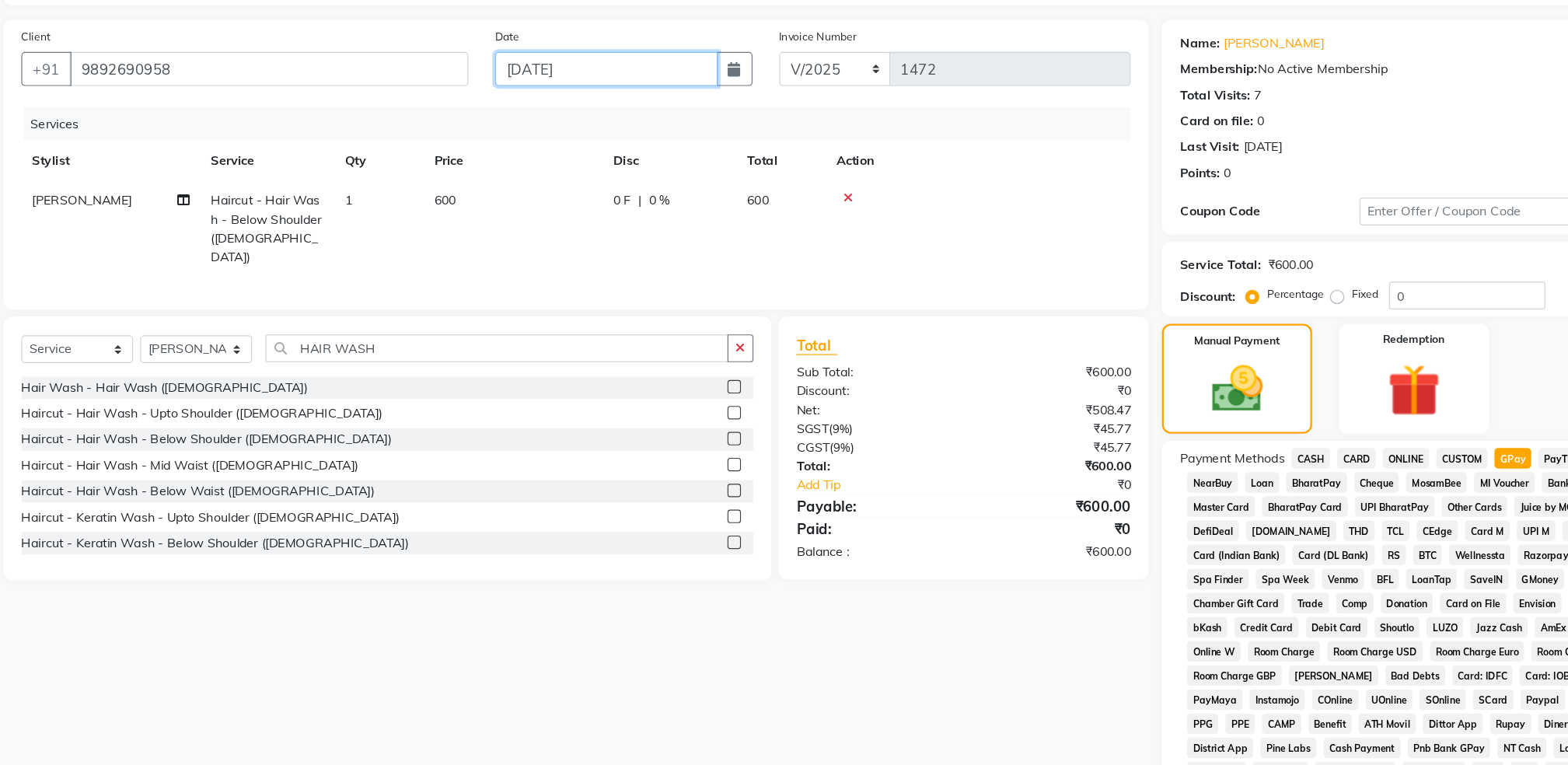 scroll, scrollTop: 221, scrollLeft: 0, axis: vertical 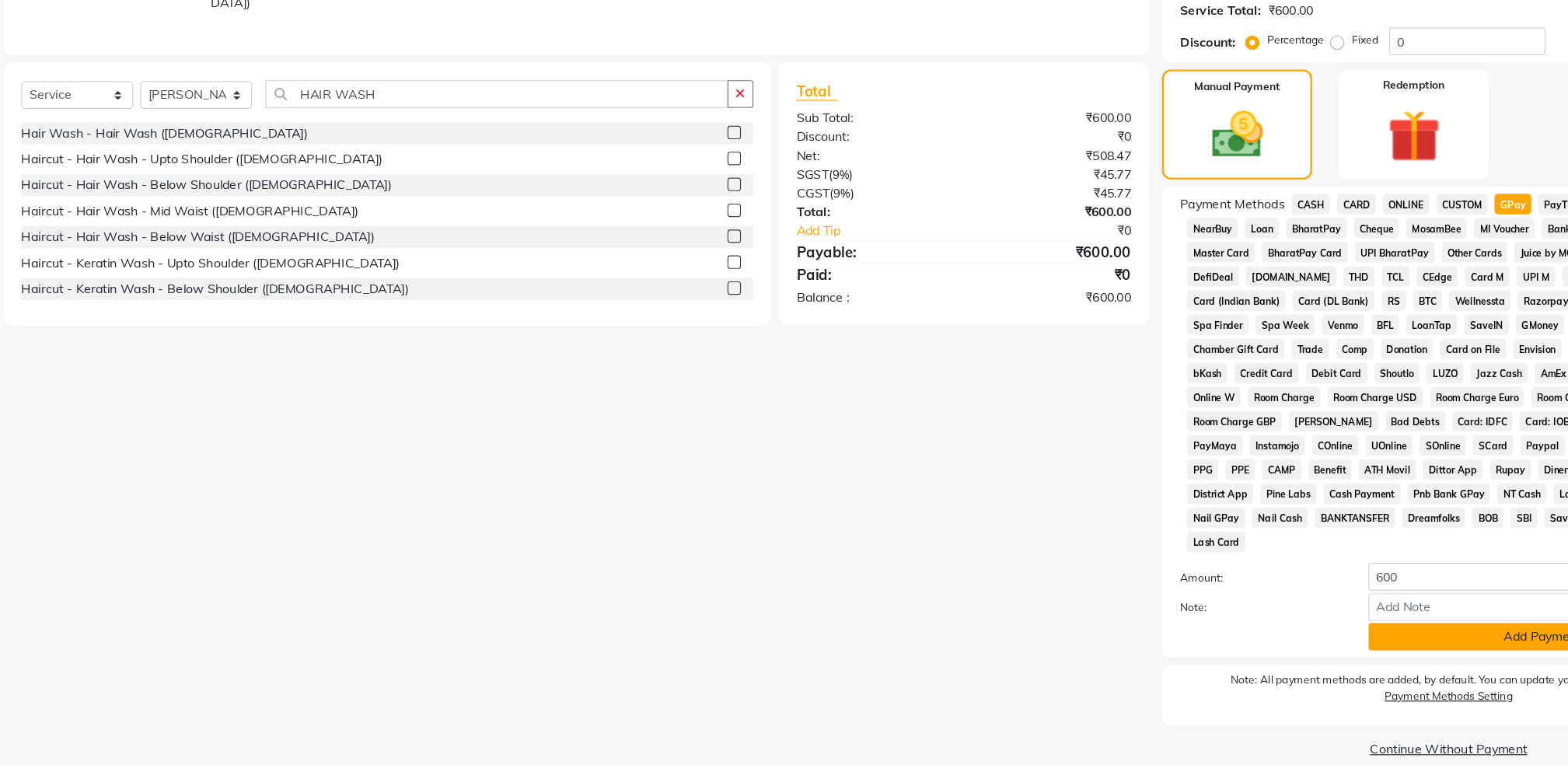 click on "Add Payment" 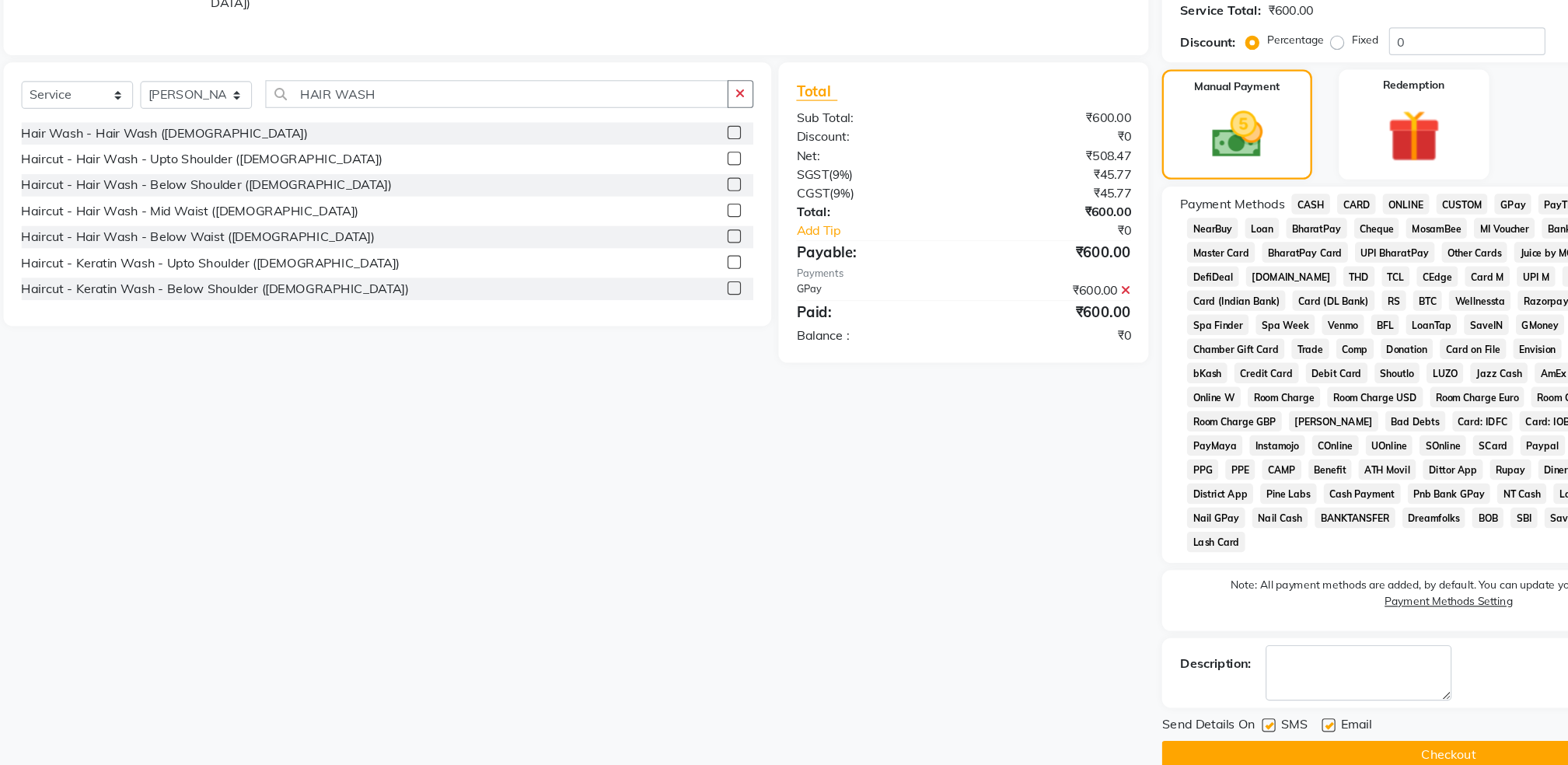 scroll, scrollTop: 226, scrollLeft: 0, axis: vertical 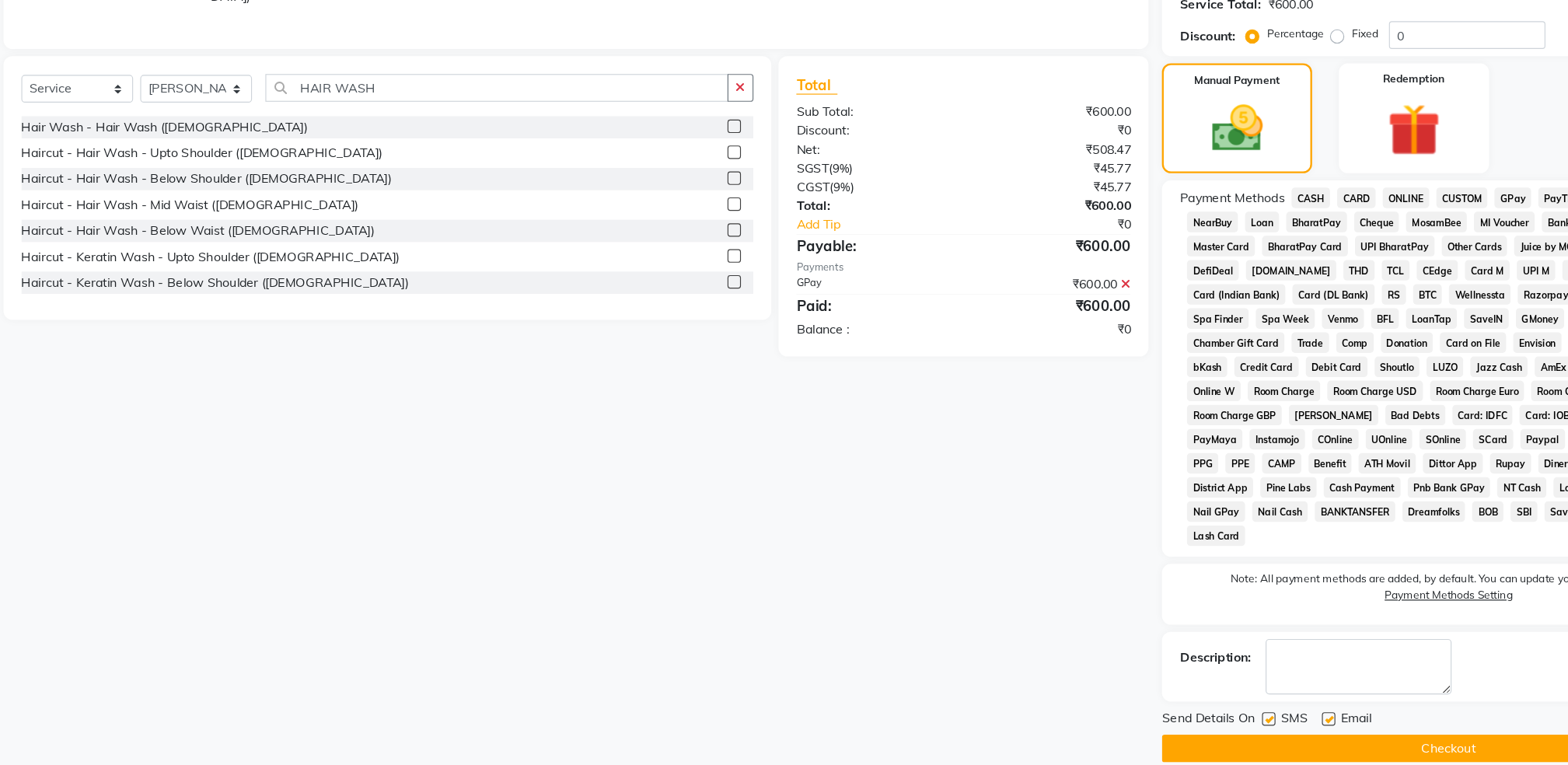 click on "Checkout" 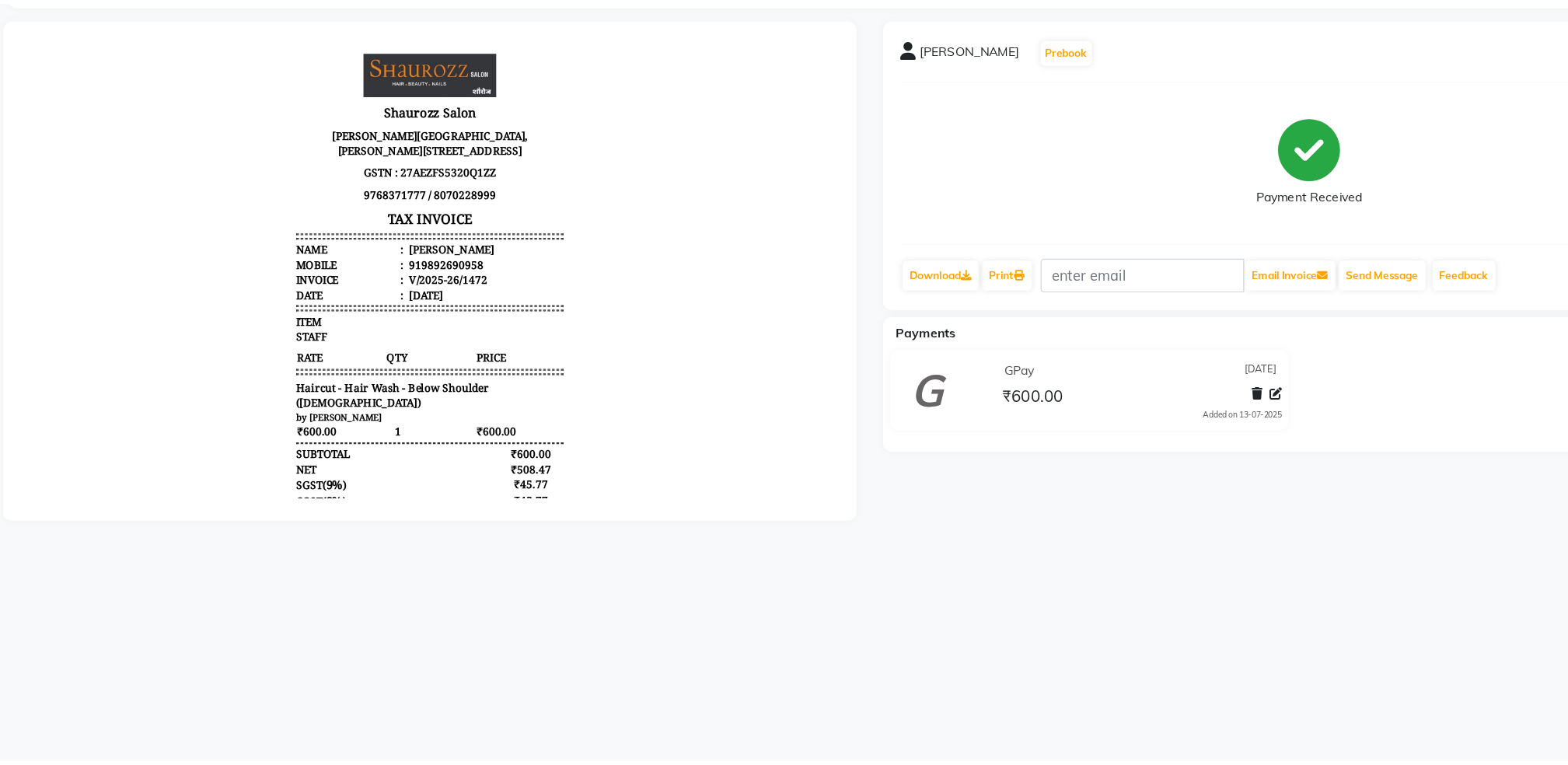 scroll, scrollTop: 0, scrollLeft: 0, axis: both 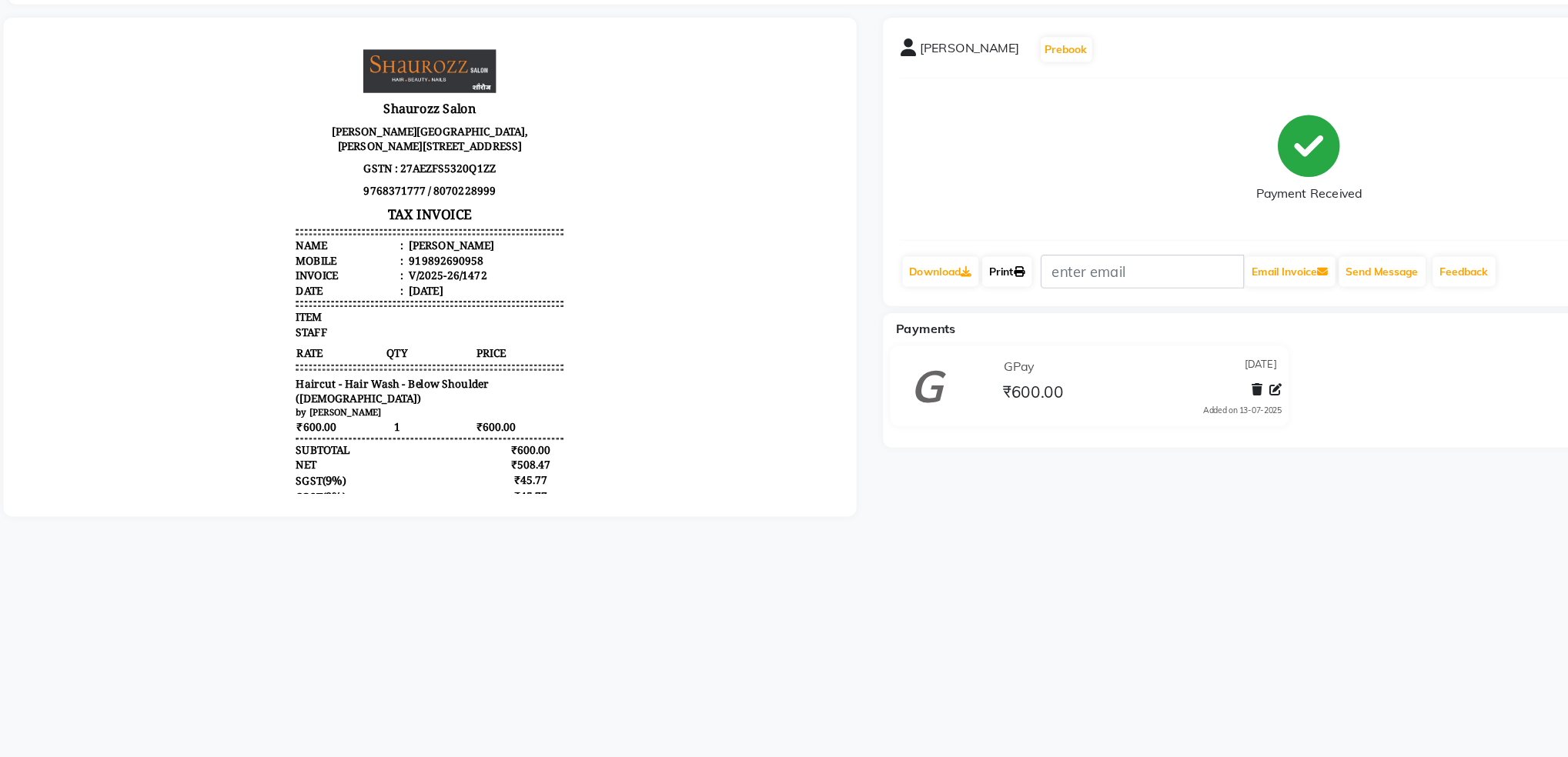 click on "Print" 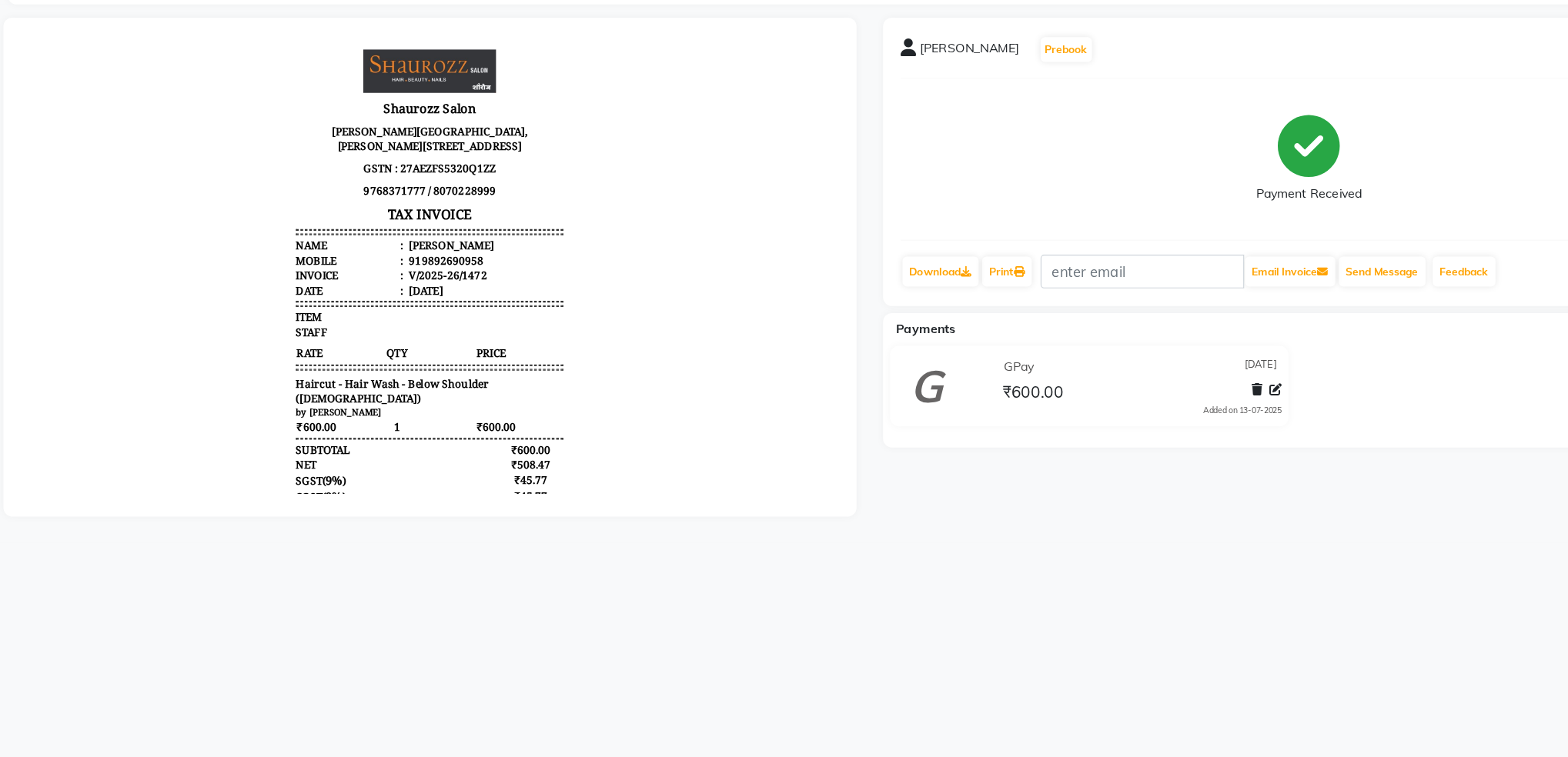 click on "08047224946 Select Location × Shaurozz Salon, Panch Pakhdi  WhatsApp Status  ✕ Status:  Disconnected Most Recent Message: 28-06-2025     08:42 PM Recent Service Activity: 28-06-2025     08:51 PM  08047224946 Whatsapp Settings English ENGLISH Español العربية मराठी हिंदी ગુજરાતી தமிழ் 中文 Notifications nothing to show Admin Manage Profile Change Password Sign out  Version:3.15.4  ☀ Shaurozz Salon, Panch Pakhdi  Calendar  Invoice  Clients  Leads   Marketing  Members  Inventory  Staff  Reports  Settings Upcoming Tentative Confirm Bookings Generate Report Segments Page Builder  View Invoice      Paras Shah  Prebook   Payment Received  Download  Print   Email Invoice   Send Message Feedback  Payments GPay 04-07-2025 ₹600.00  Added on 13-07-2025" at bounding box center [784, 378] 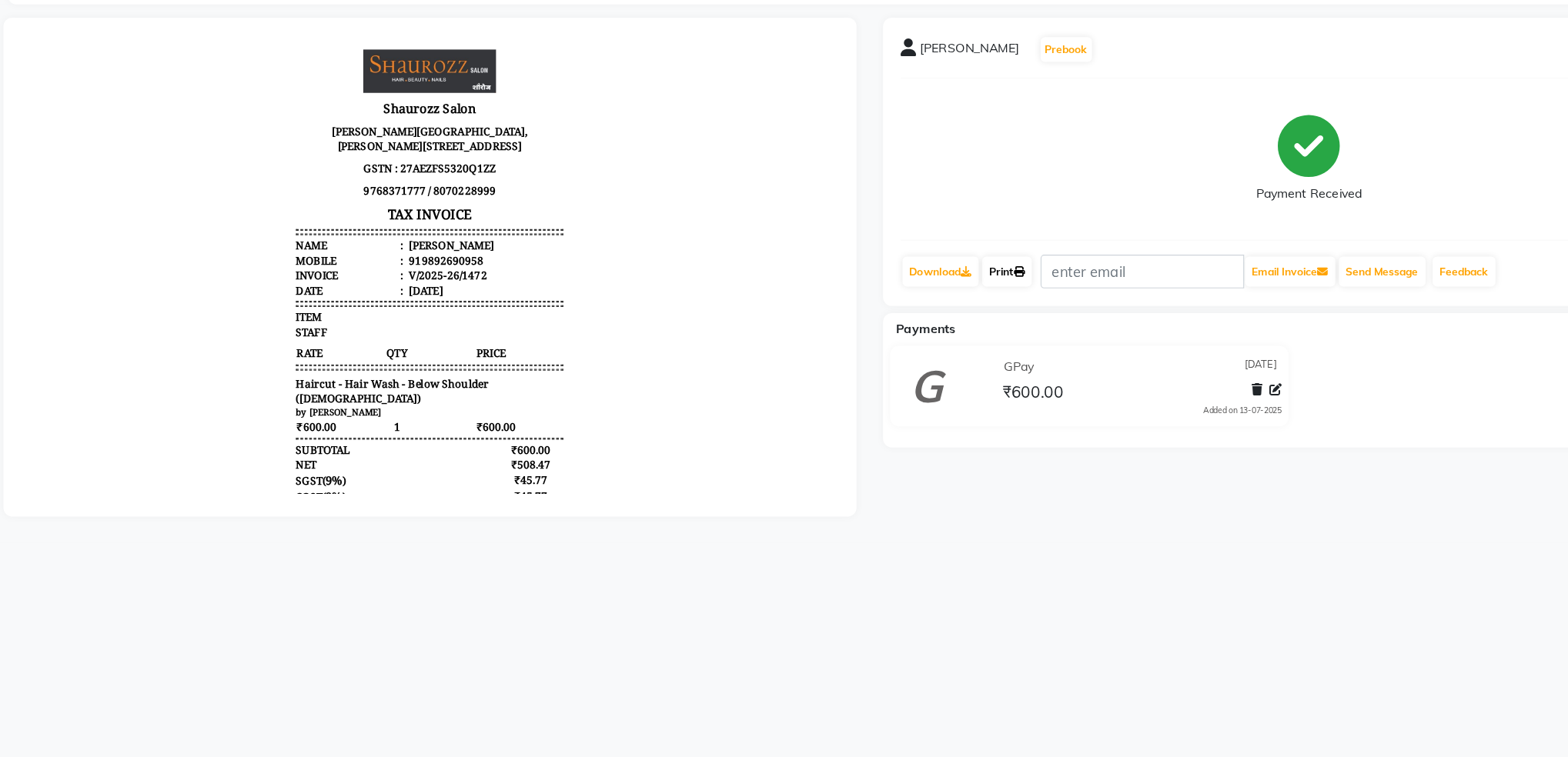 click on "Print" 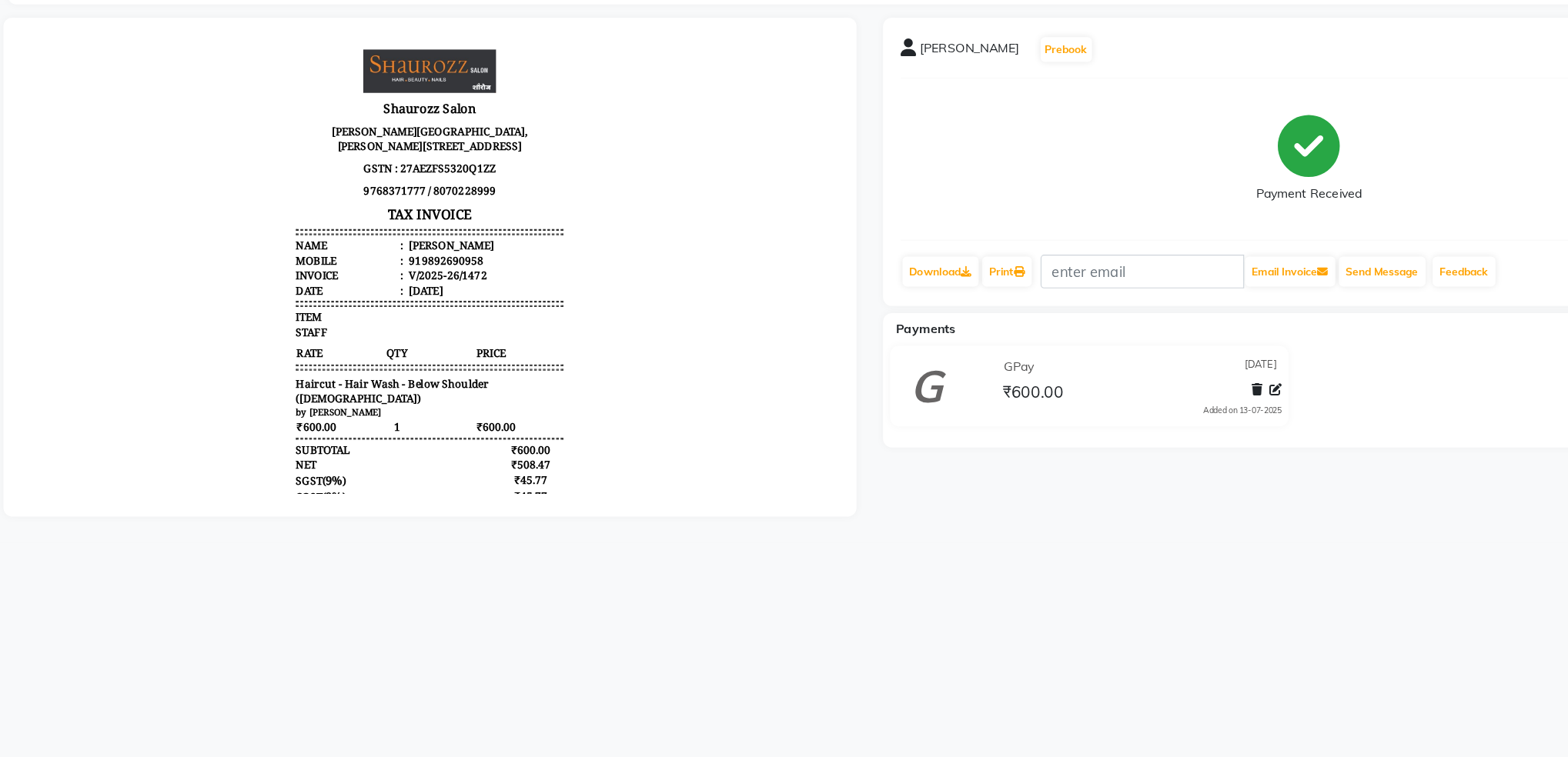 drag, startPoint x: 1345, startPoint y: 495, endPoint x: 1331, endPoint y: 498, distance: 14.317821 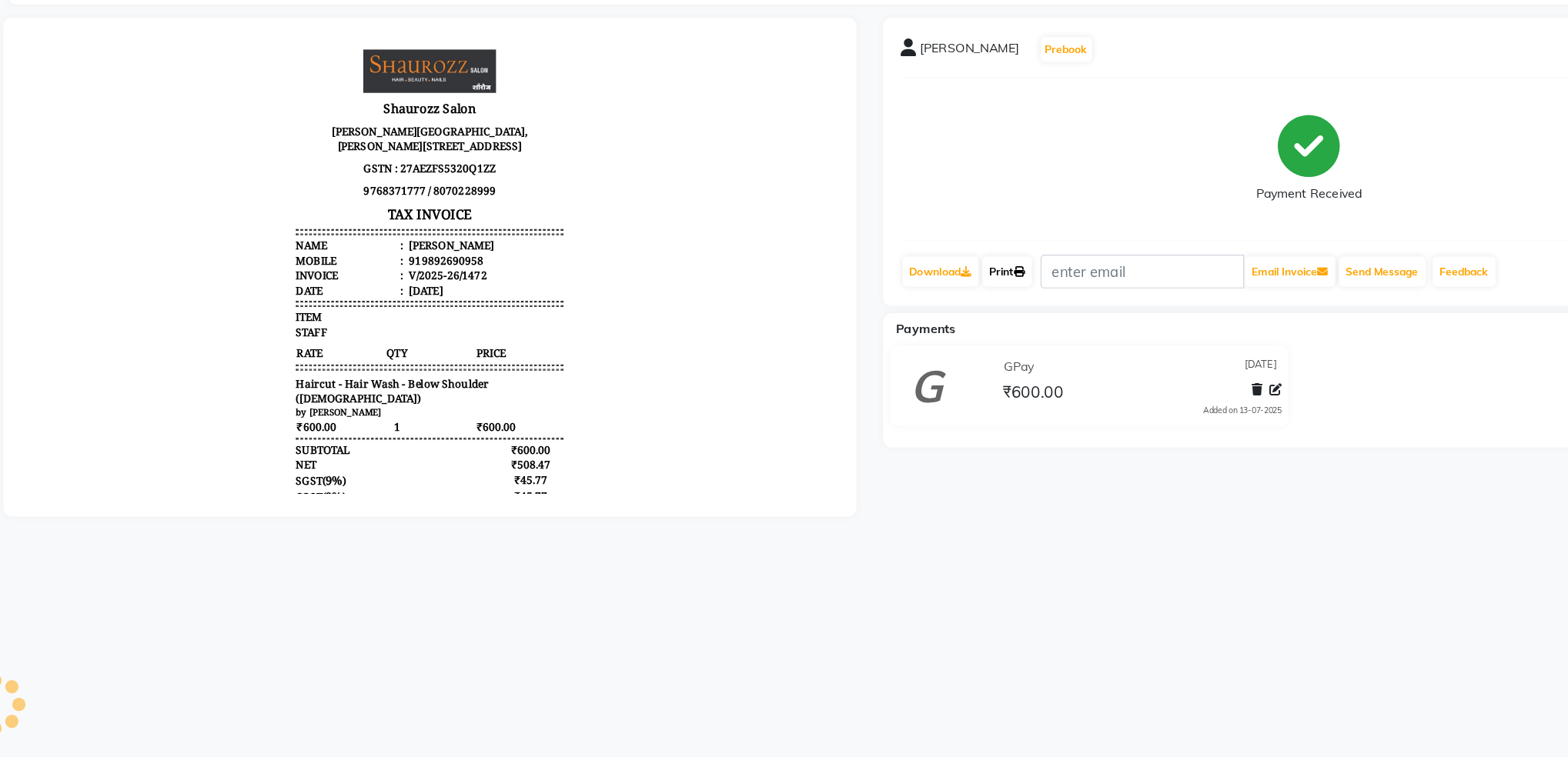 click on "Print" 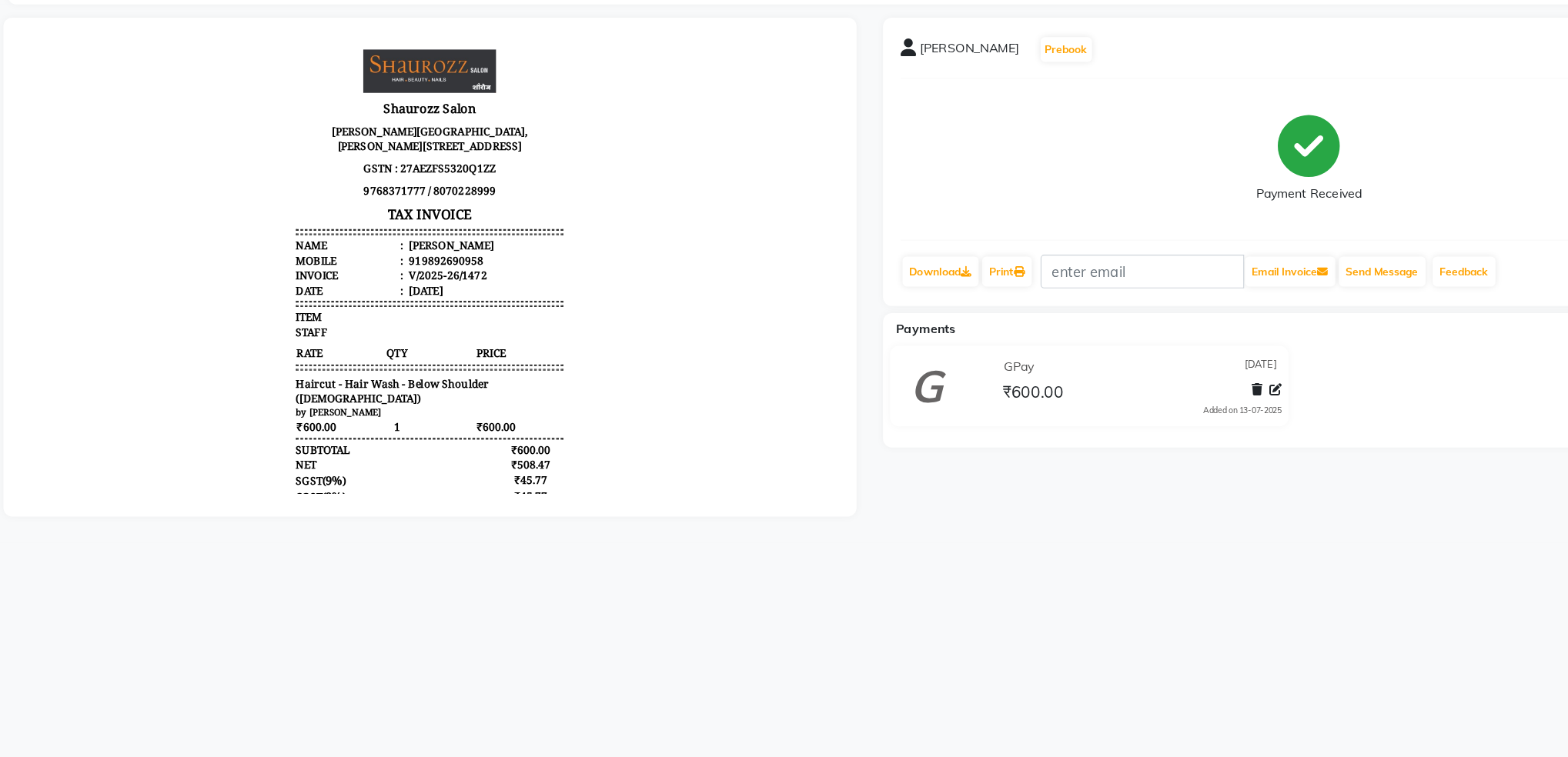 click on "GPay 04-07-2025 ₹600.00  Added on 13-07-2025" 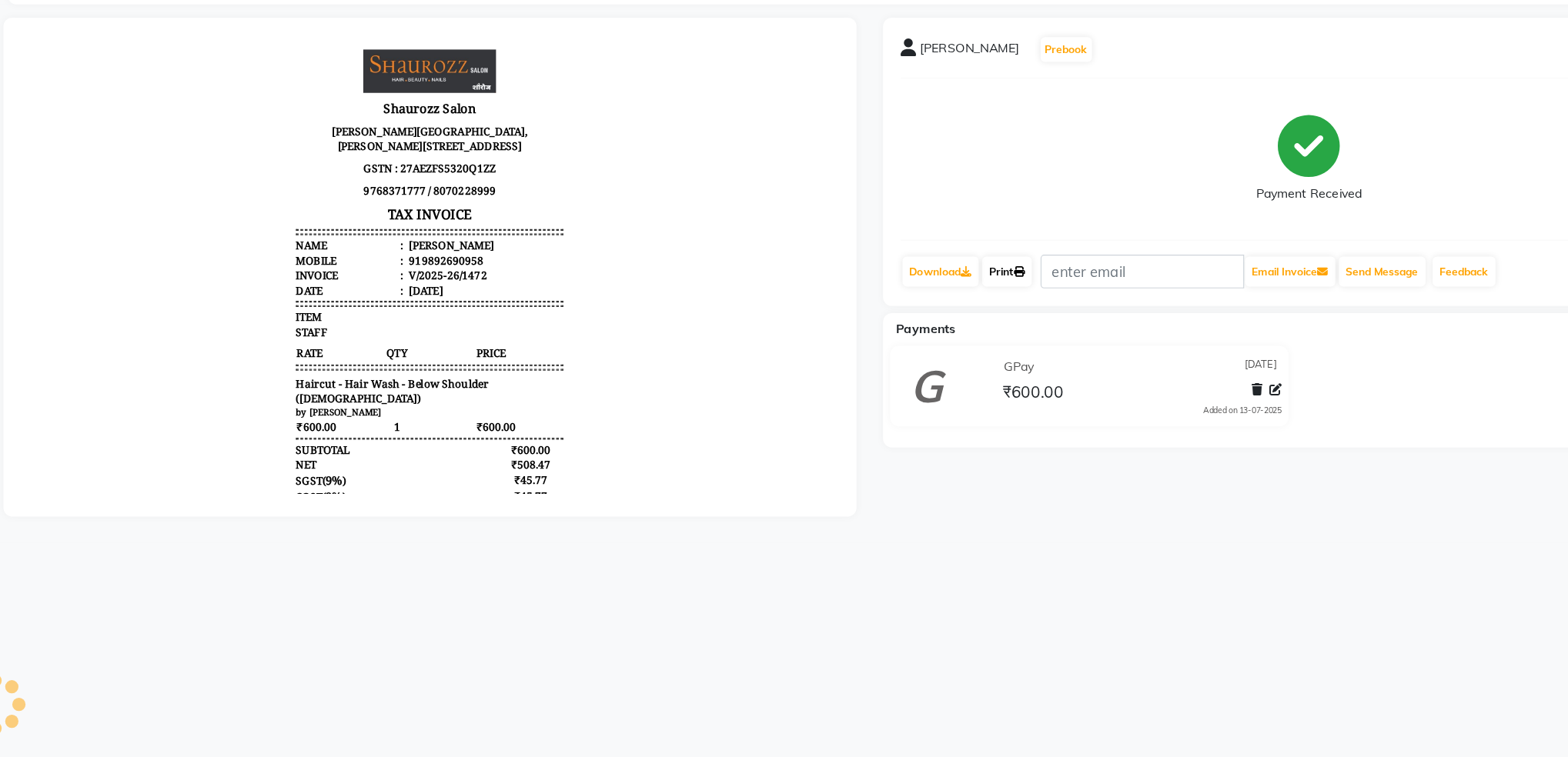 click on "Print" 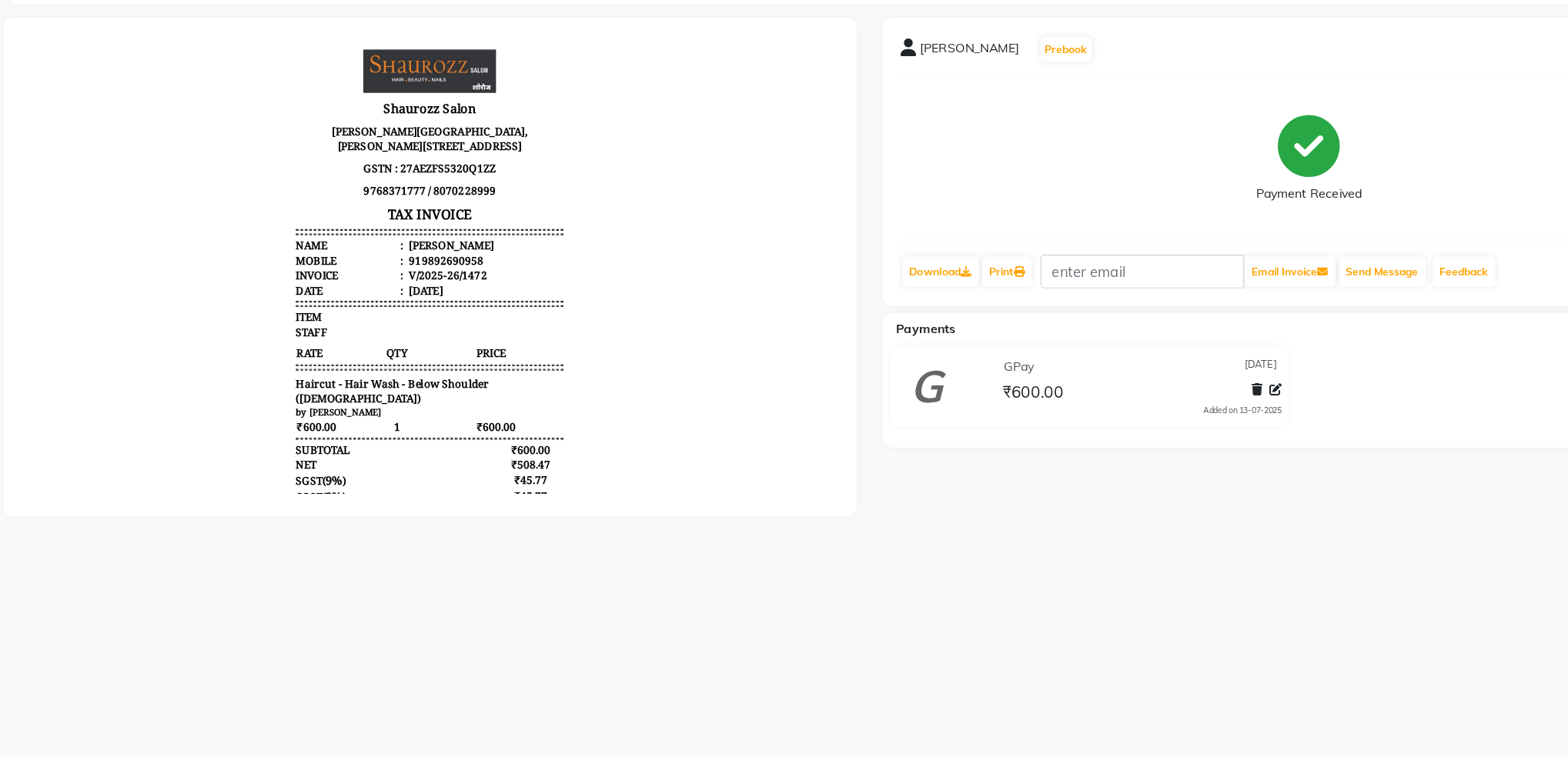 click on "Paras Shah  Prebook   Payment Received  Download  Print   Email Invoice   Send Message Feedback  Payments GPay 04-07-2025 ₹600.00  Added on 13-07-2025" 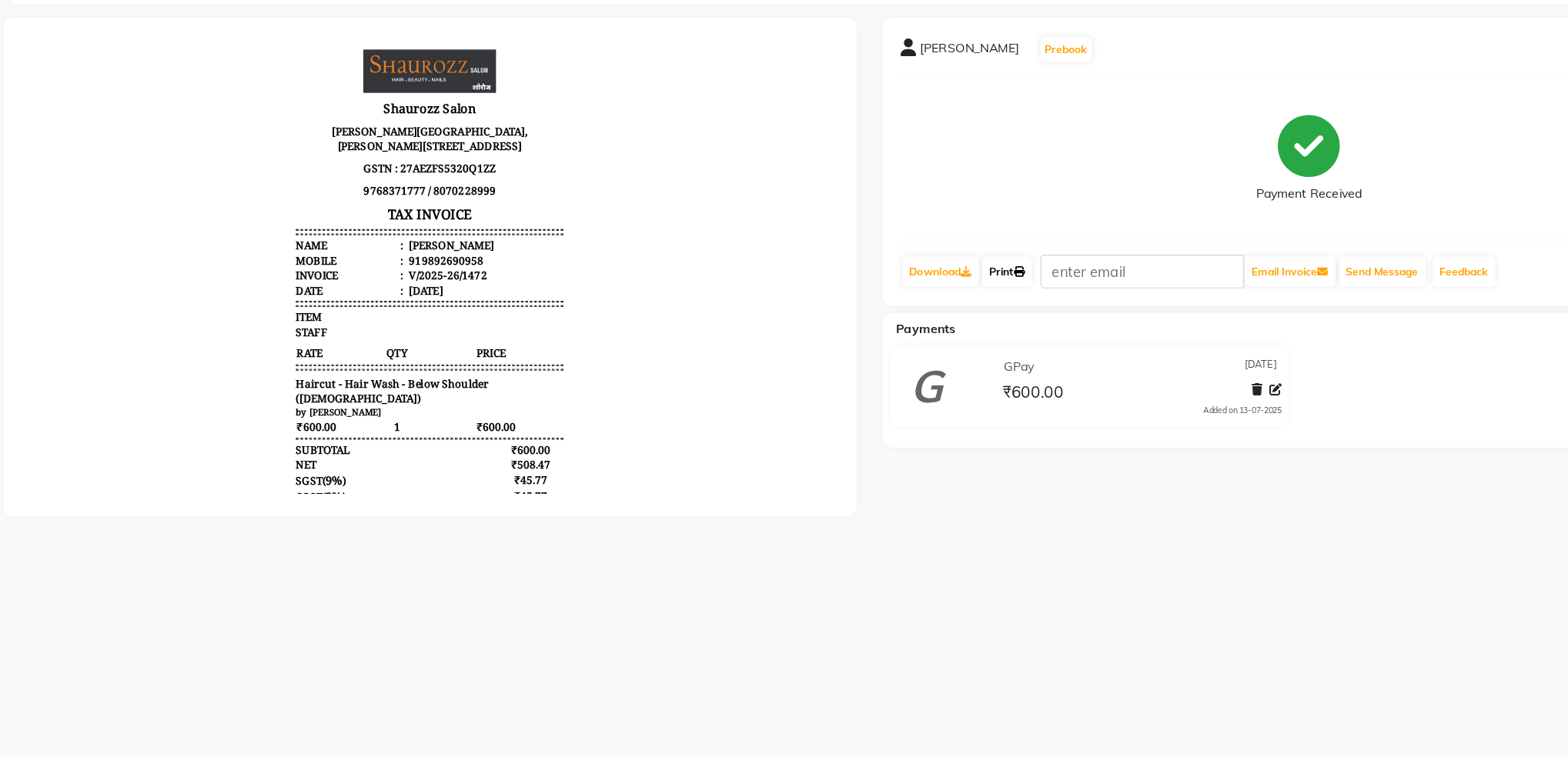 click on "Print" 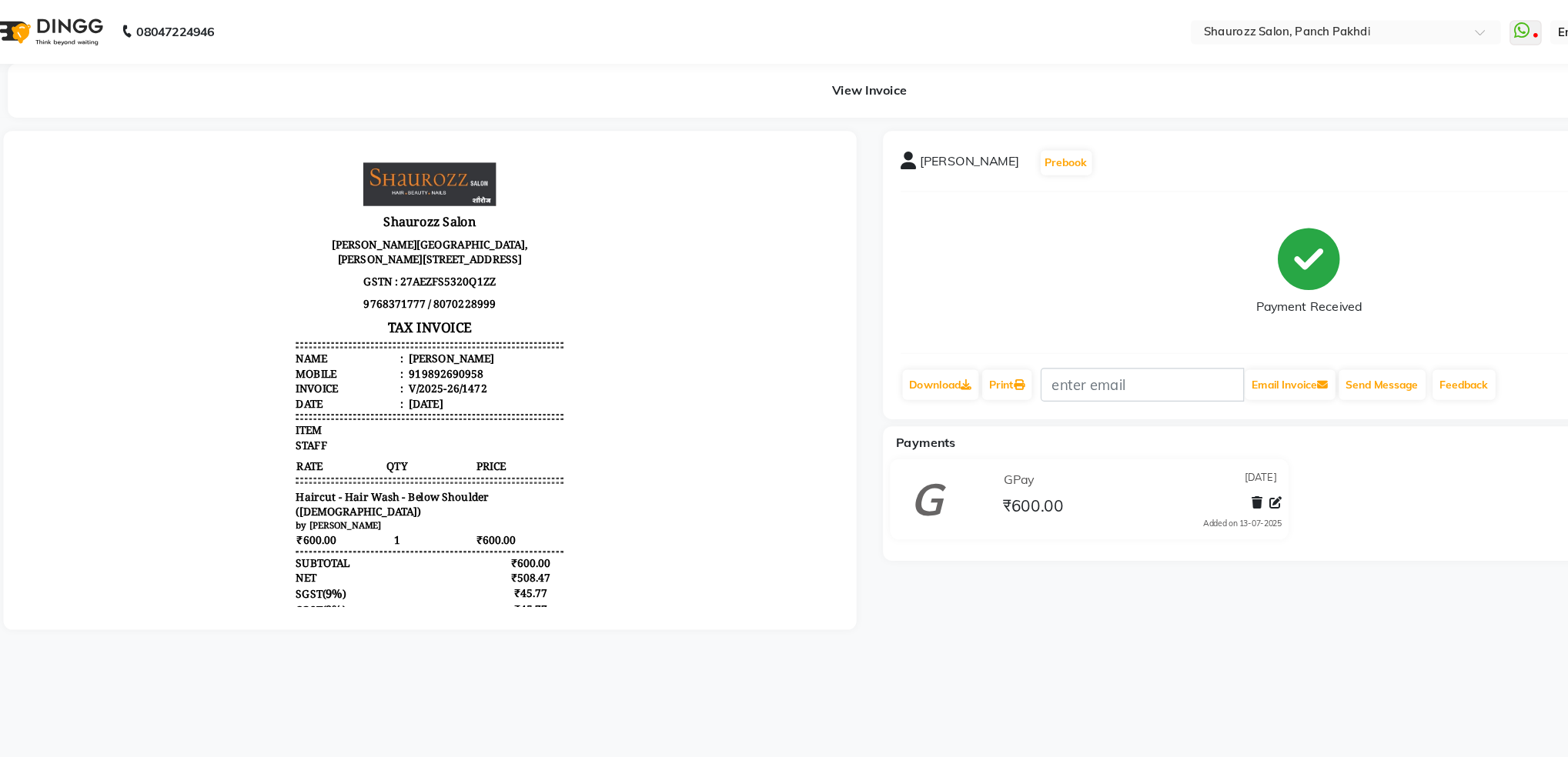 select on "service" 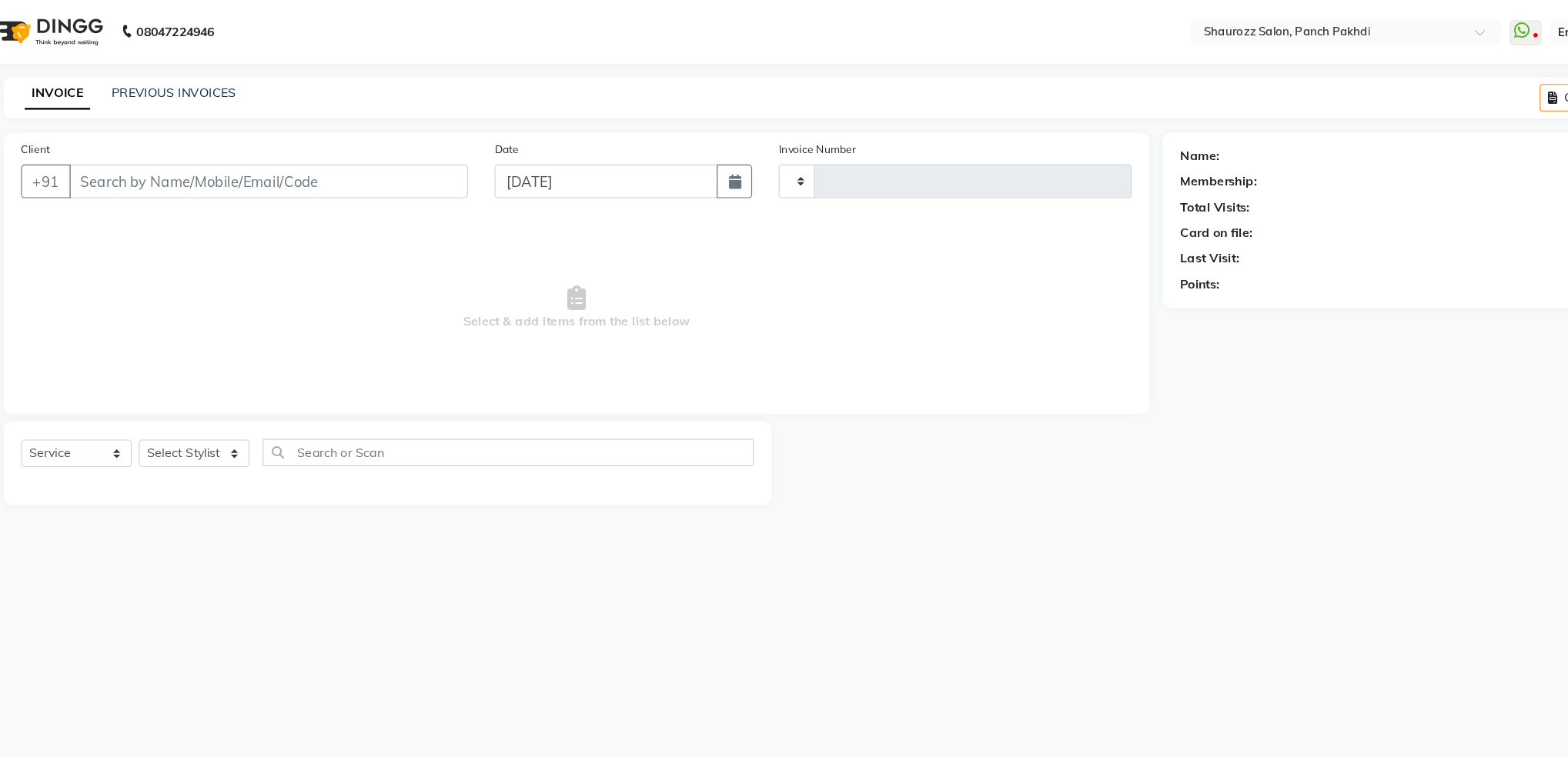 type on "1473" 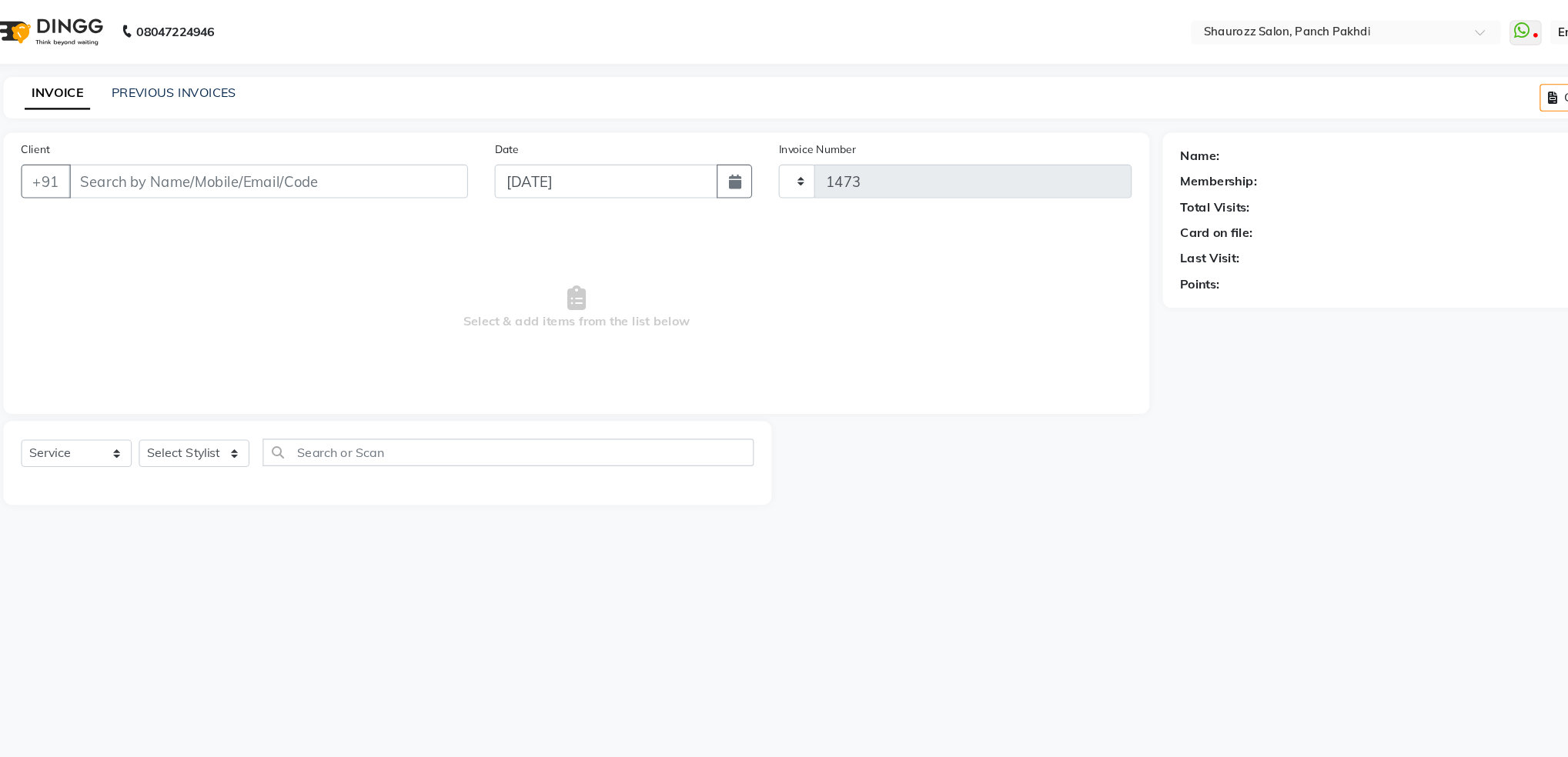 select on "485" 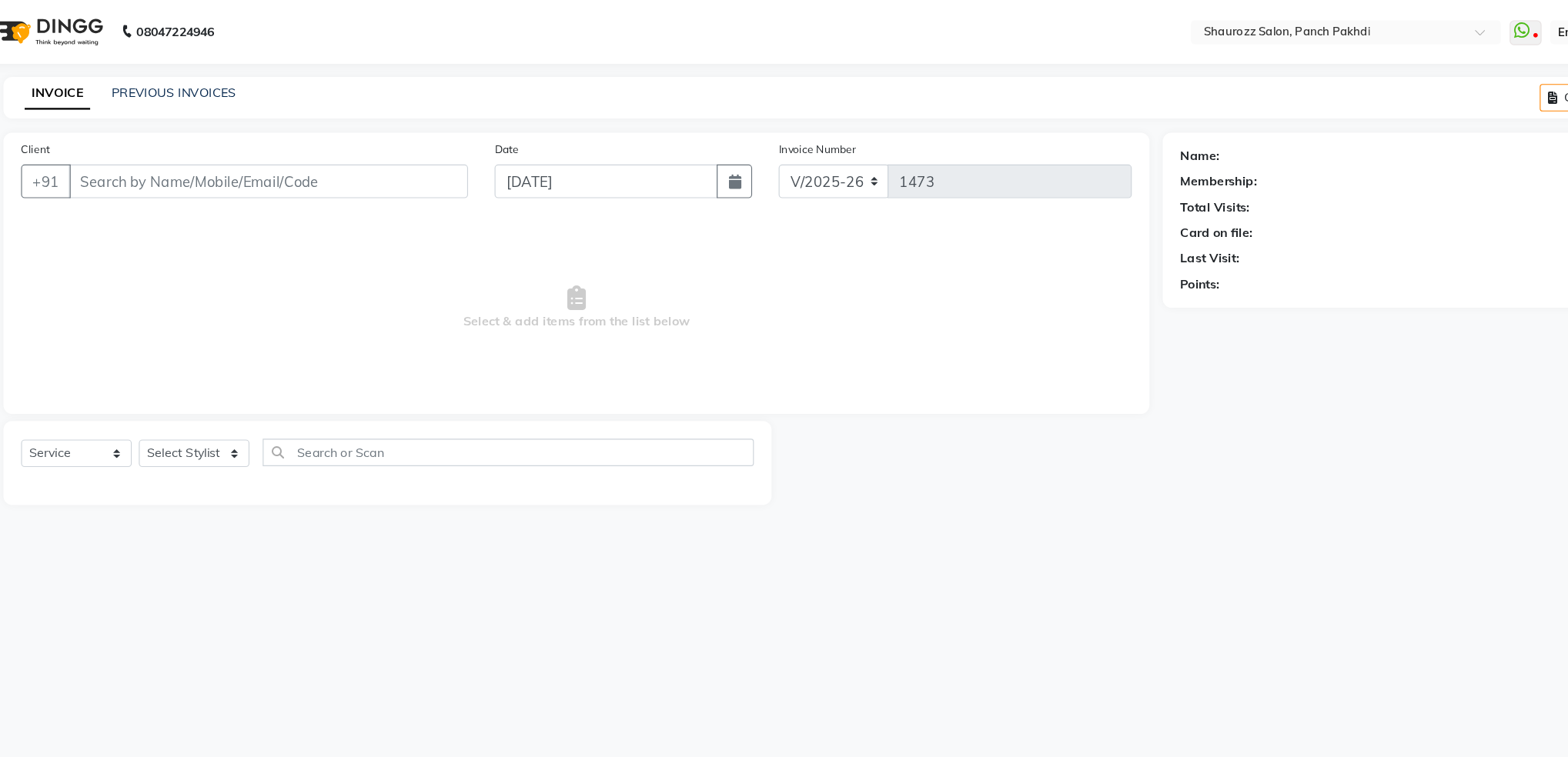 click on "Client" at bounding box center [284, 158] 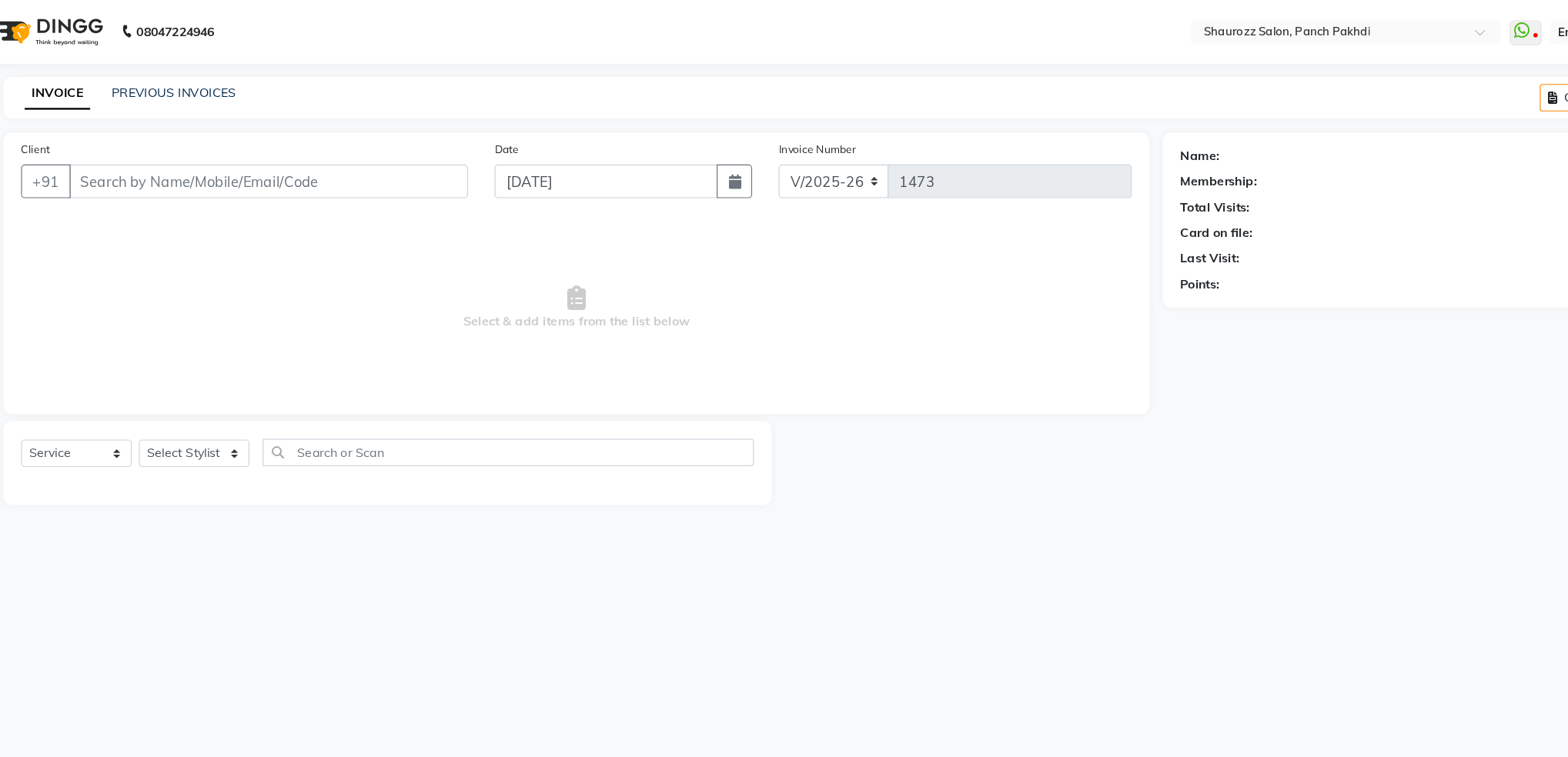 click on "Client" at bounding box center [284, 158] 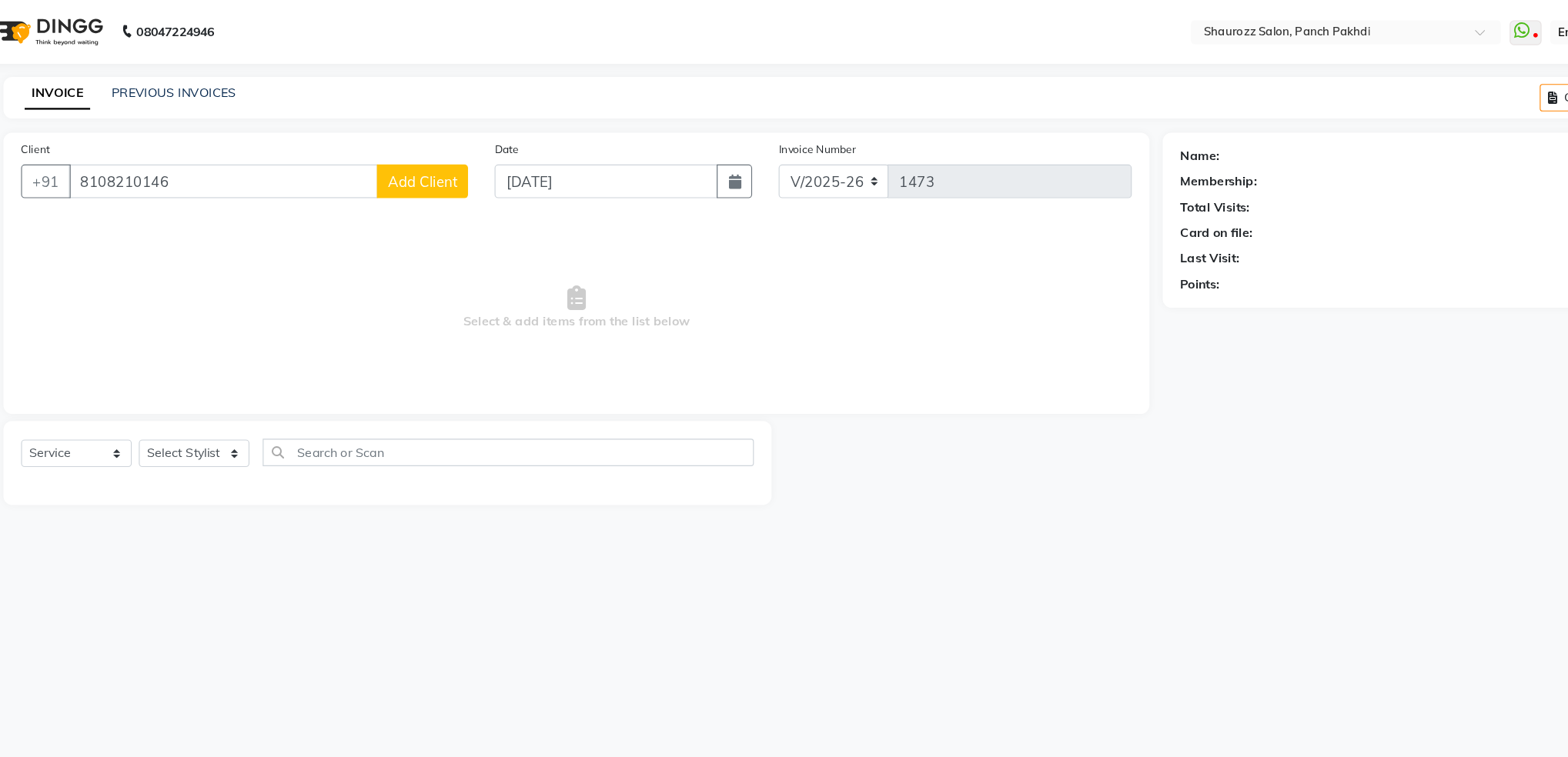 type on "8108210146" 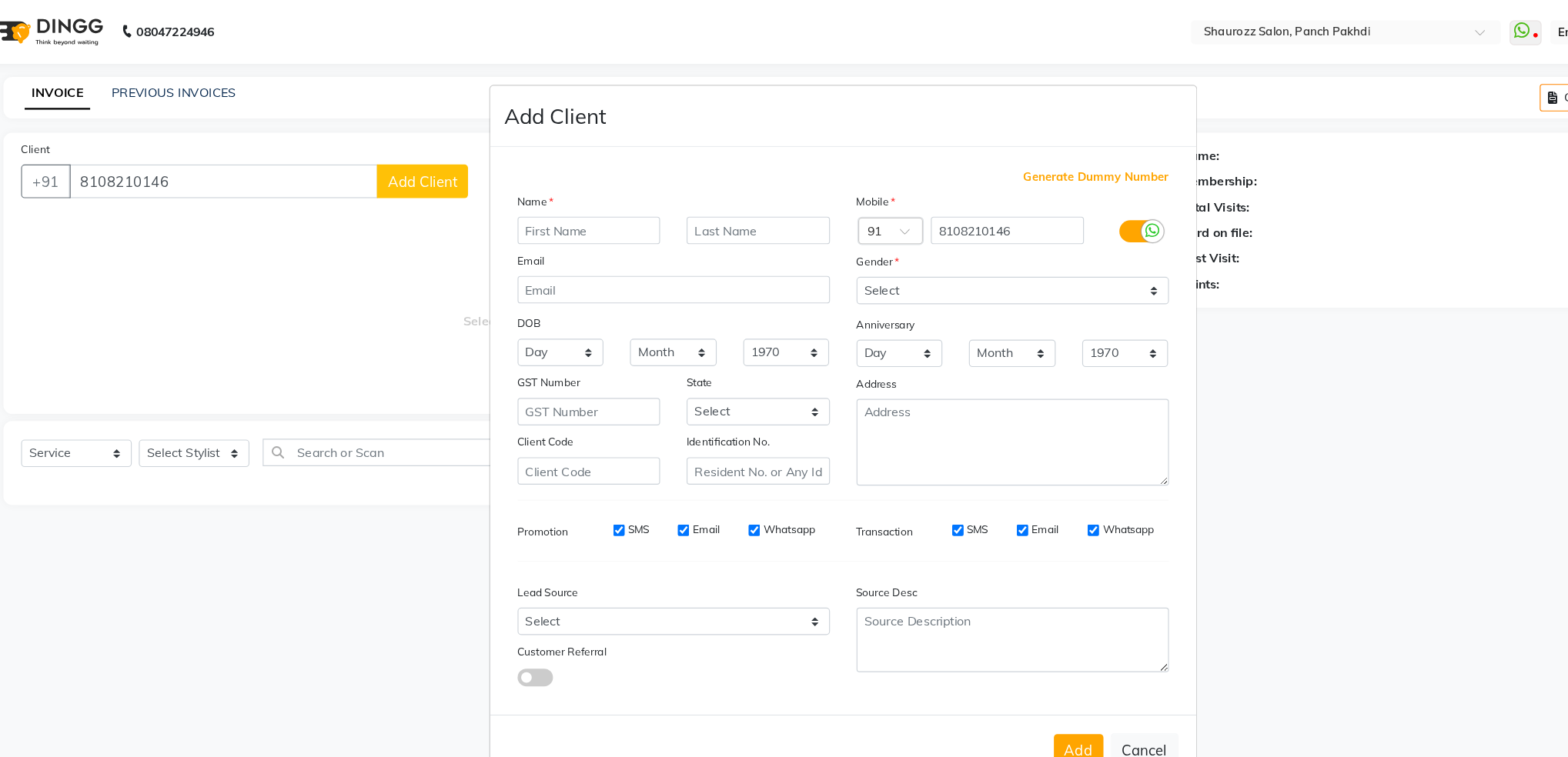 click on "Add Client Generate Dummy Number Name Email DOB Day 01 02 03 04 05 06 07 08 09 10 11 12 13 14 15 16 17 18 19 20 21 22 23 24 25 26 27 28 29 30 31 Month January February March April May June July August September October November December 1940 1941 1942 1943 1944 1945 1946 1947 1948 1949 1950 1951 1952 1953 1954 1955 1956 1957 1958 1959 1960 1961 1962 1963 1964 1965 1966 1967 1968 1969 1970 1971 1972 1973 1974 1975 1976 1977 1978 1979 1980 1981 1982 1983 1984 1985 1986 1987 1988 1989 1990 1991 1992 1993 1994 1995 1996 1997 1998 1999 2000 2001 2002 2003 2004 2005 2006 2007 2008 2009 2010 2011 2012 2013 2014 2015 2016 2017 2018 2019 2020 2021 2022 2023 2024 GST Number State Select Andaman and Nicobar Islands Andhra Pradesh Arunachal Pradesh Assam Bihar Chandigarh Chhattisgarh Dadra and Nagar Haveli Daman and Diu Delhi Goa Gujarat Haryana Himachal Pradesh Jammu and Kashmir Jharkhand Karnataka Kerala Lakshadweep Madhya Pradesh Maharashtra Manipur Meghalaya Mizoram Nagaland Odisha Pondicherry Punjab Rajasthan Sikkim" at bounding box center [784, 378] 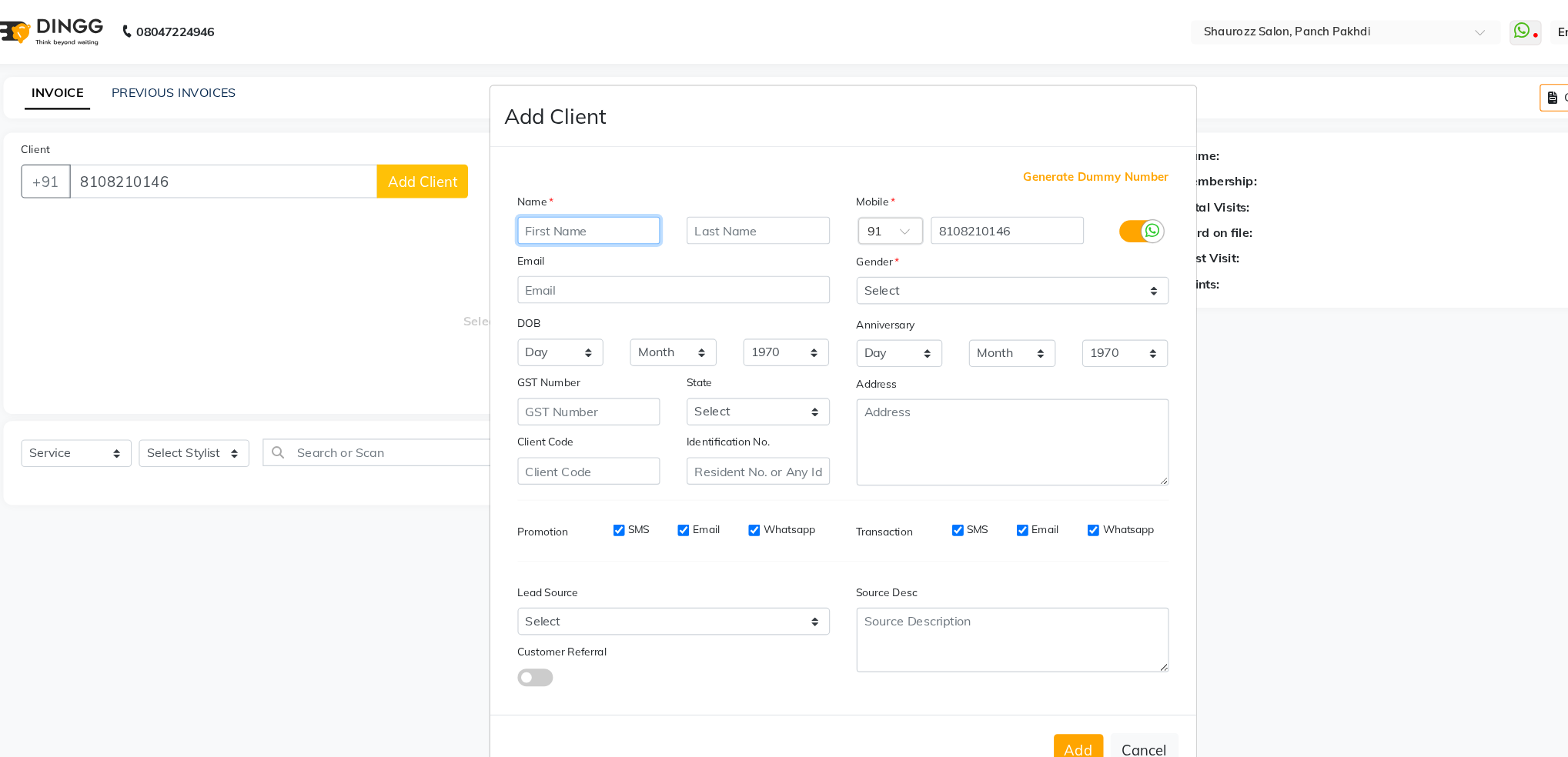 click at bounding box center (563, 200) 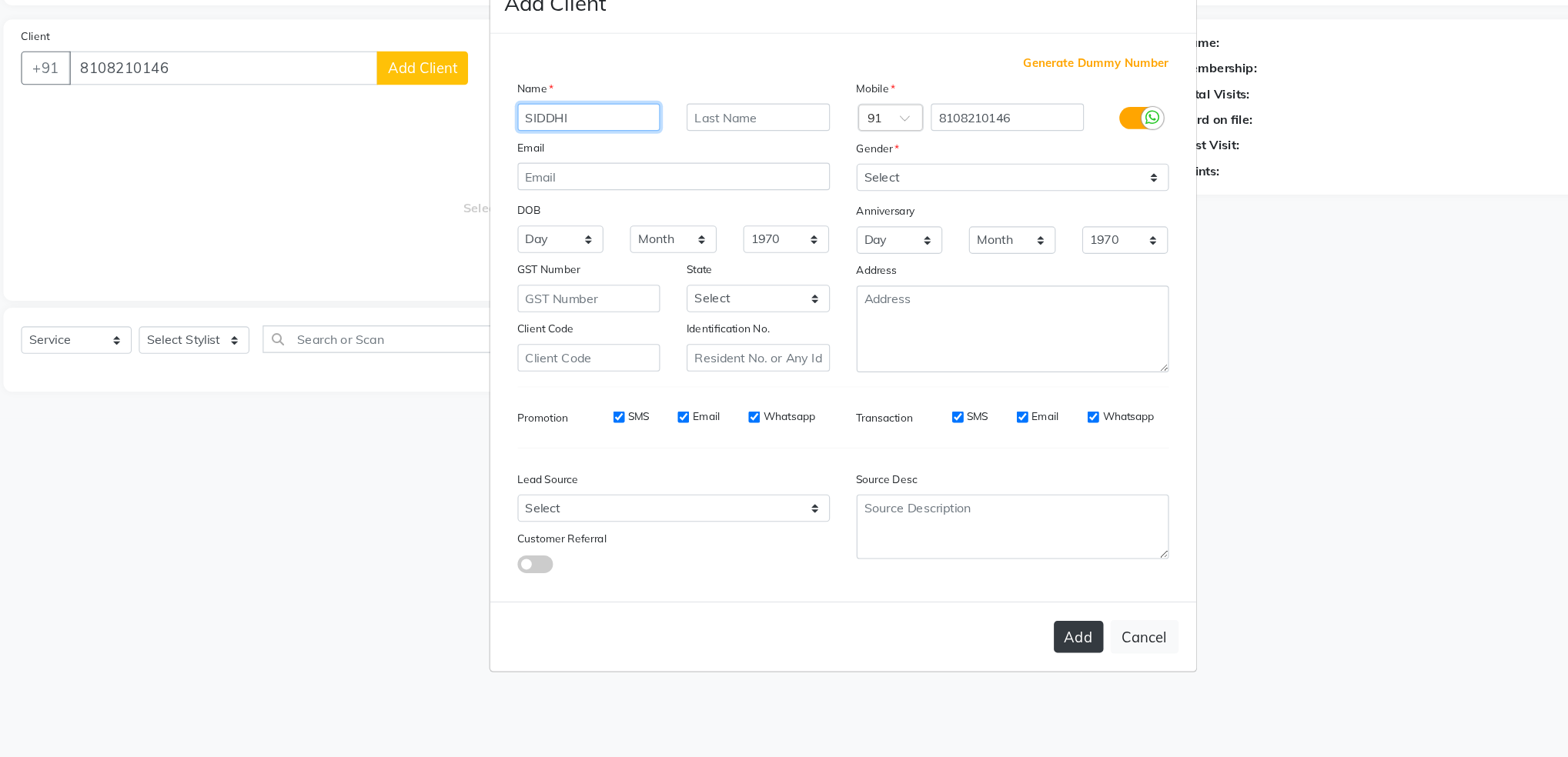 type on "SIDDHI" 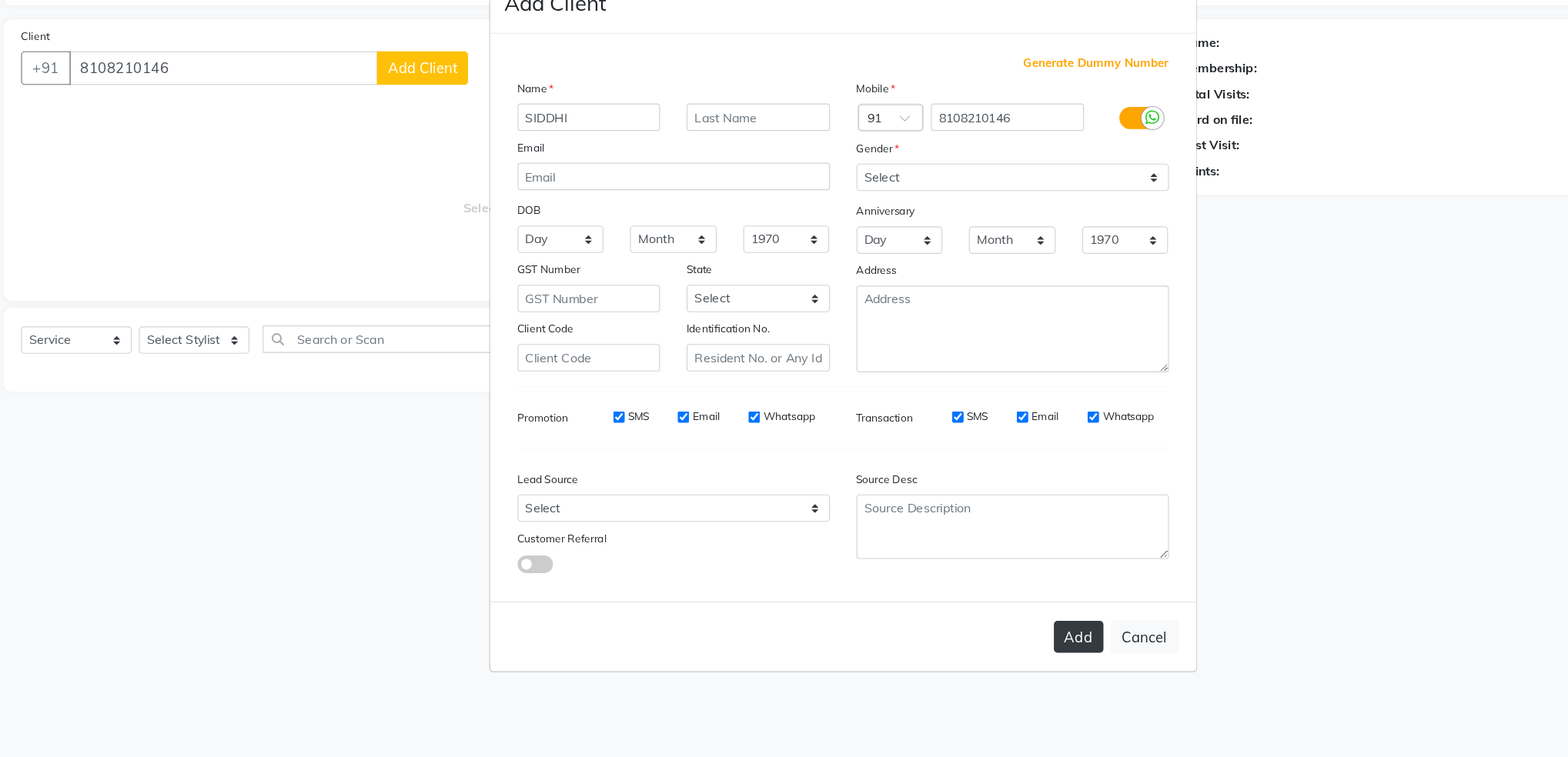 click on "Add" at bounding box center [989, 652] 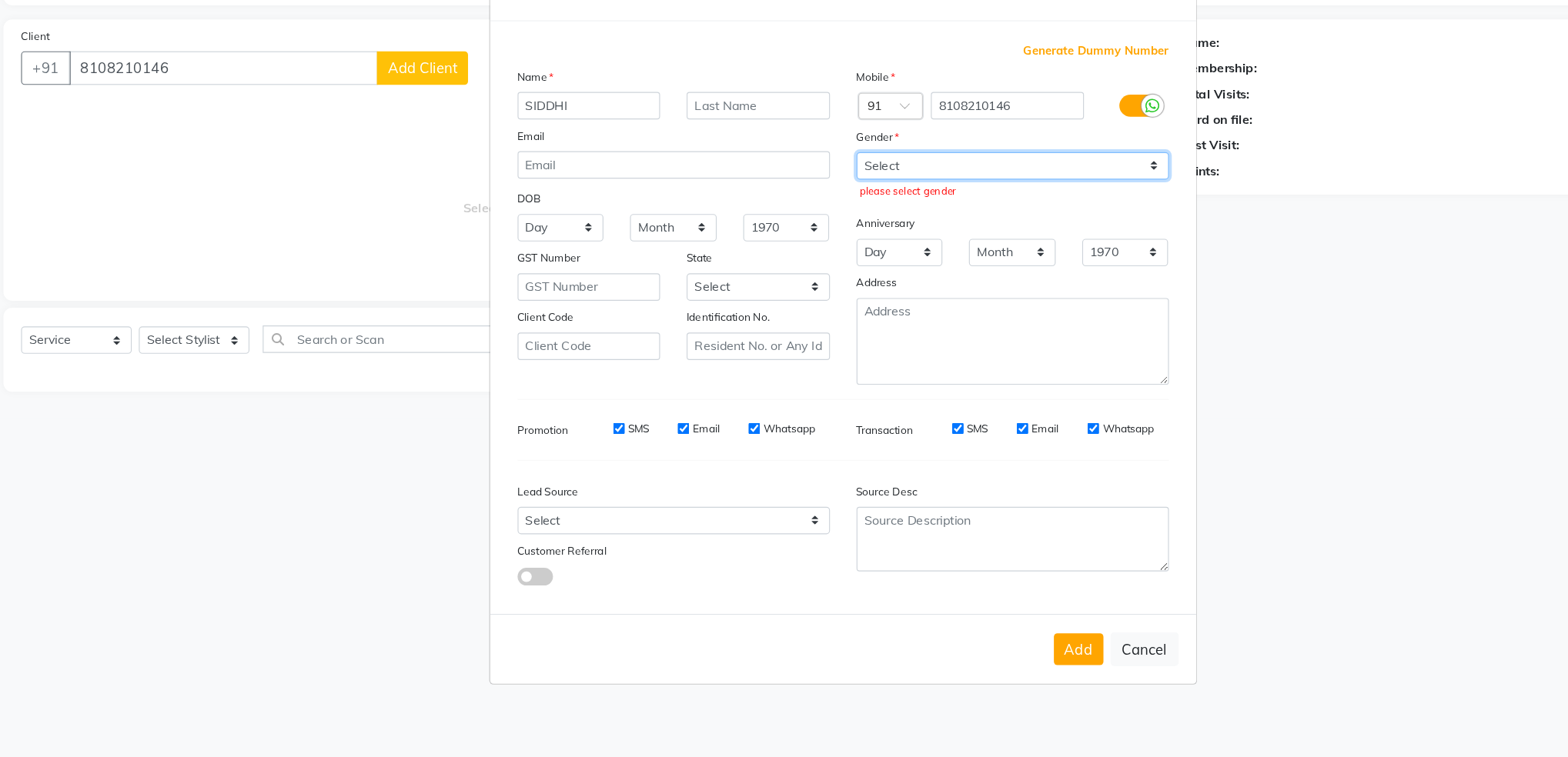 click on "Select [DEMOGRAPHIC_DATA] [DEMOGRAPHIC_DATA] Other Prefer Not To Say" at bounding box center (931, 242) 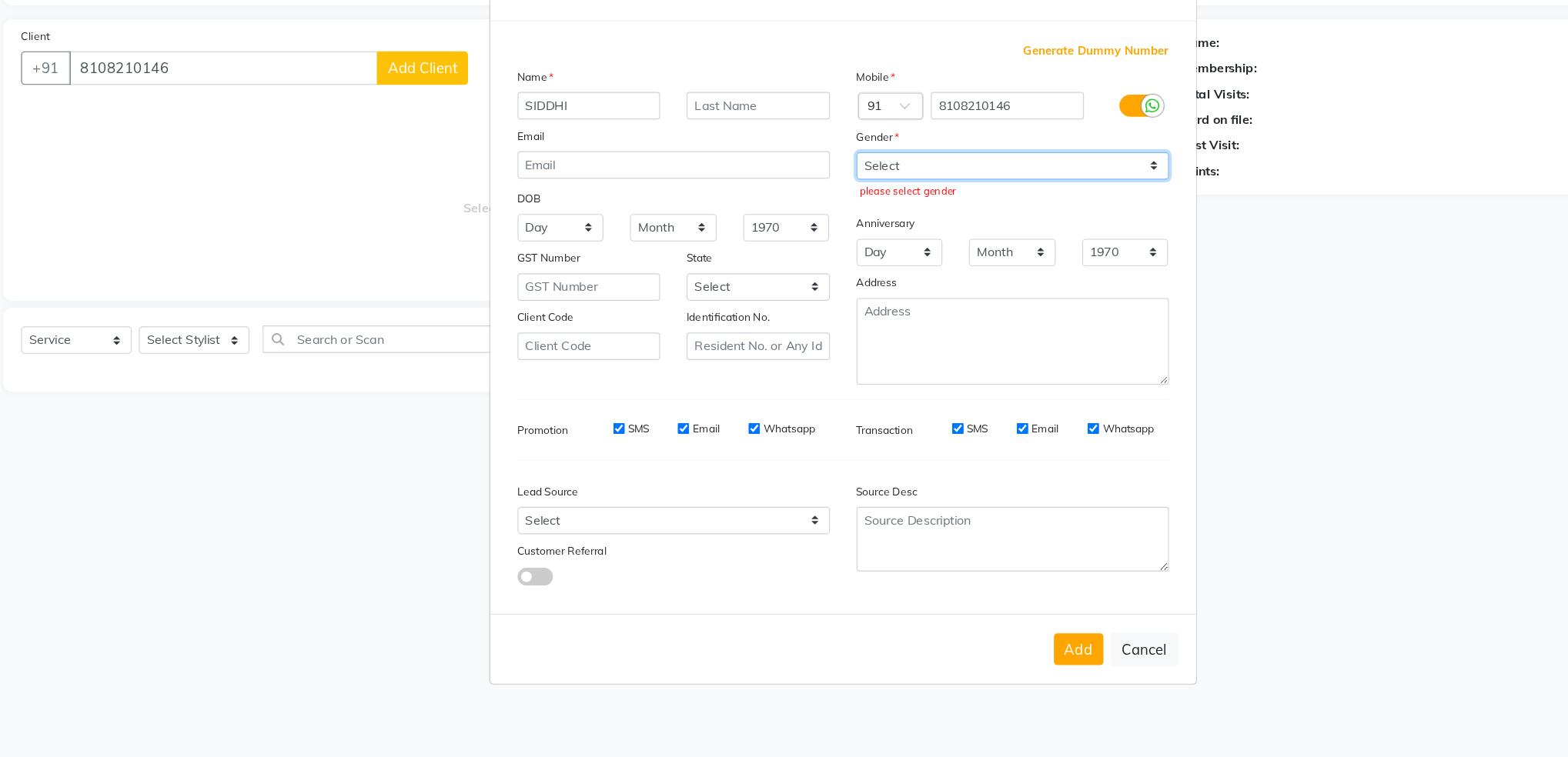 select on "[DEMOGRAPHIC_DATA]" 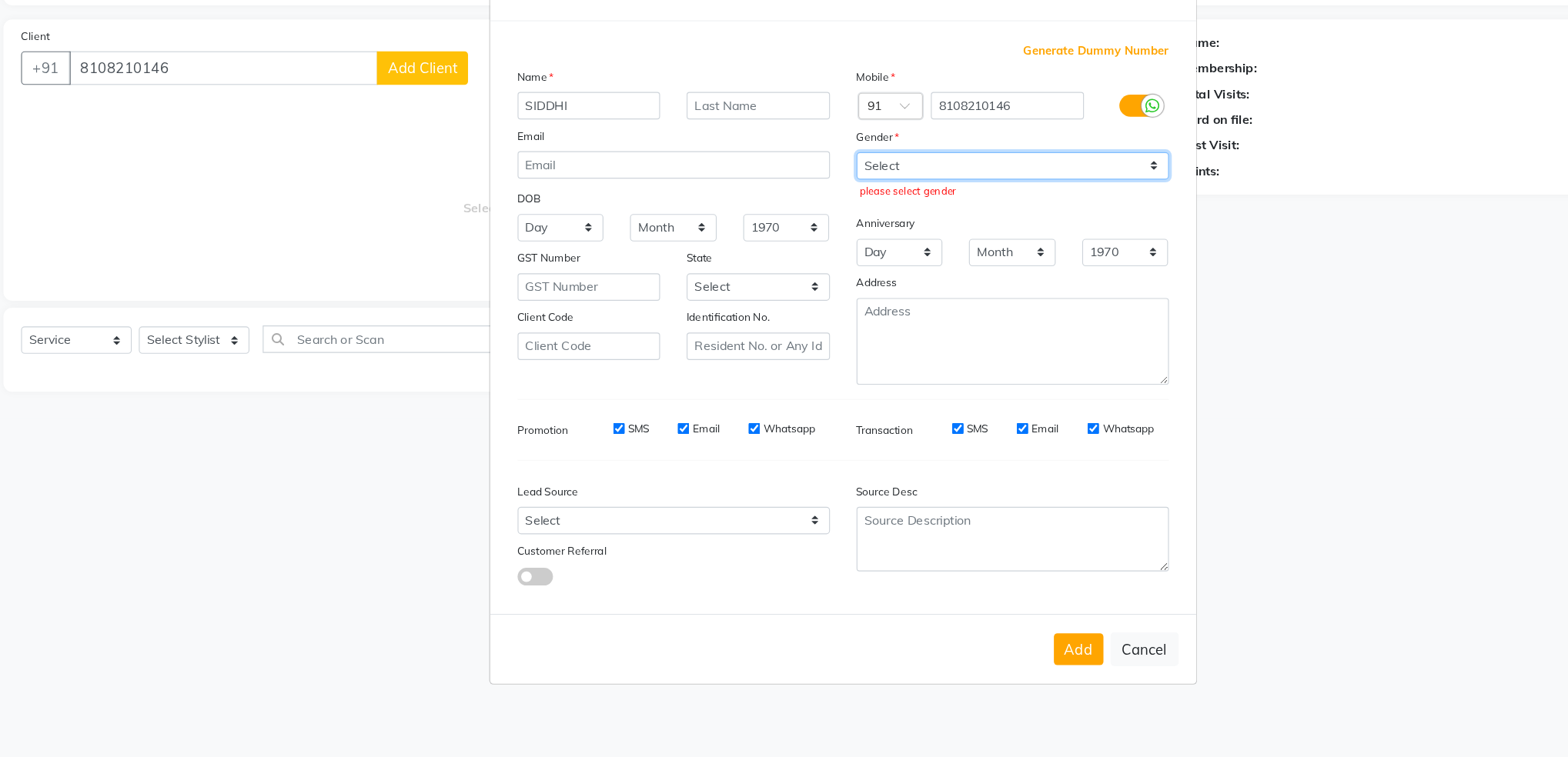 click on "Select [DEMOGRAPHIC_DATA] [DEMOGRAPHIC_DATA] Other Prefer Not To Say" at bounding box center [931, 242] 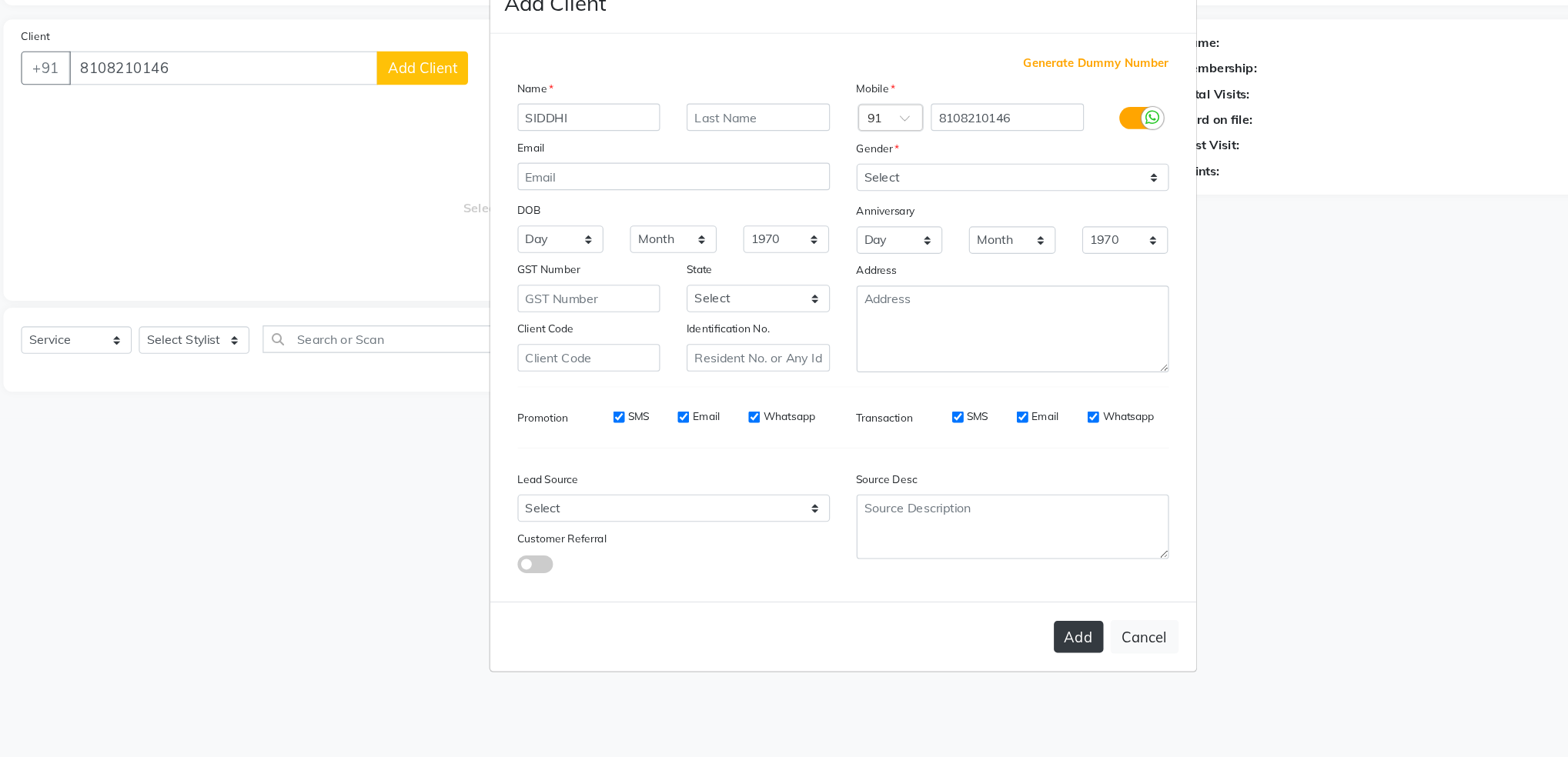 click on "Add" at bounding box center (989, 652) 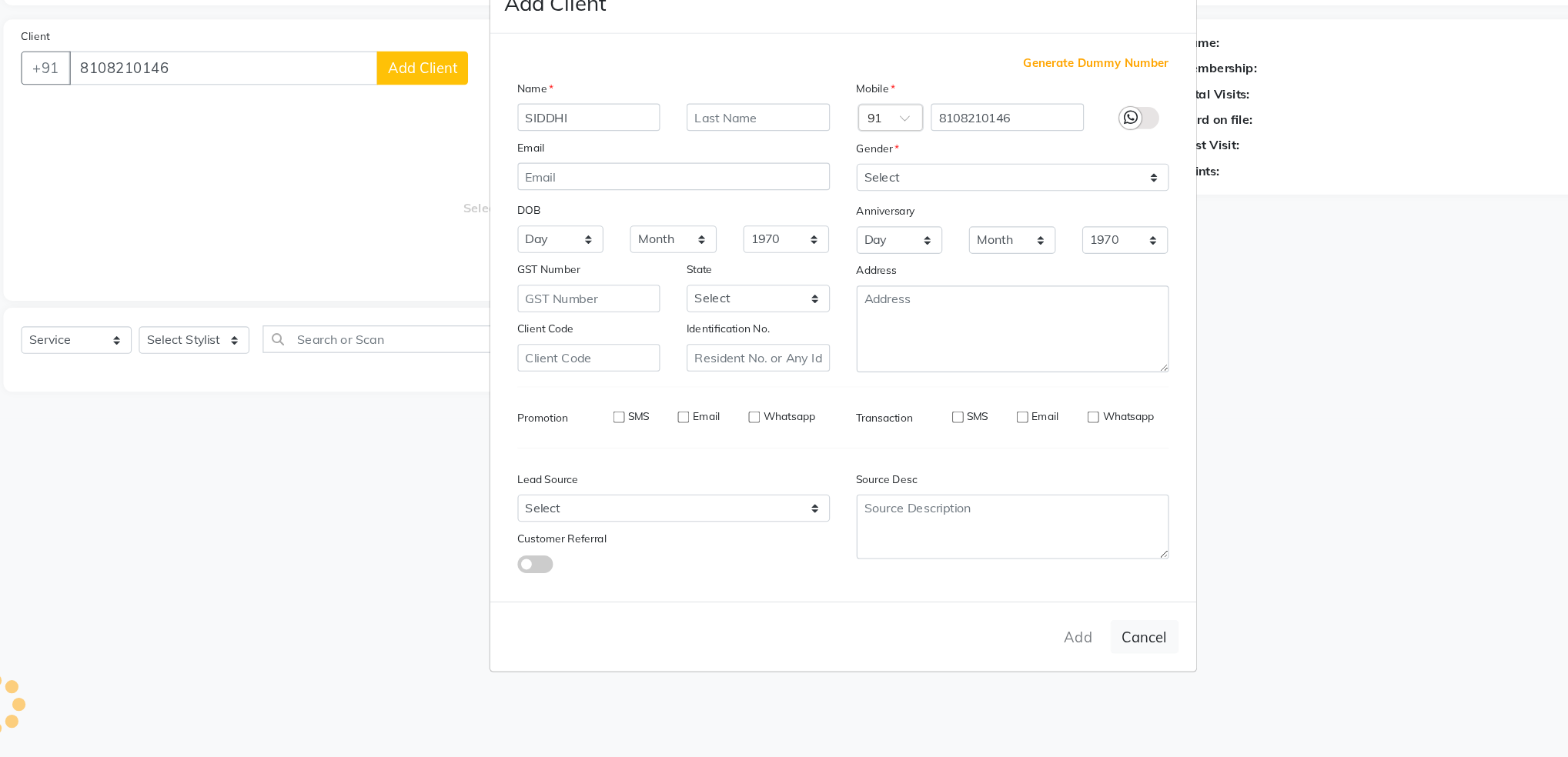 type 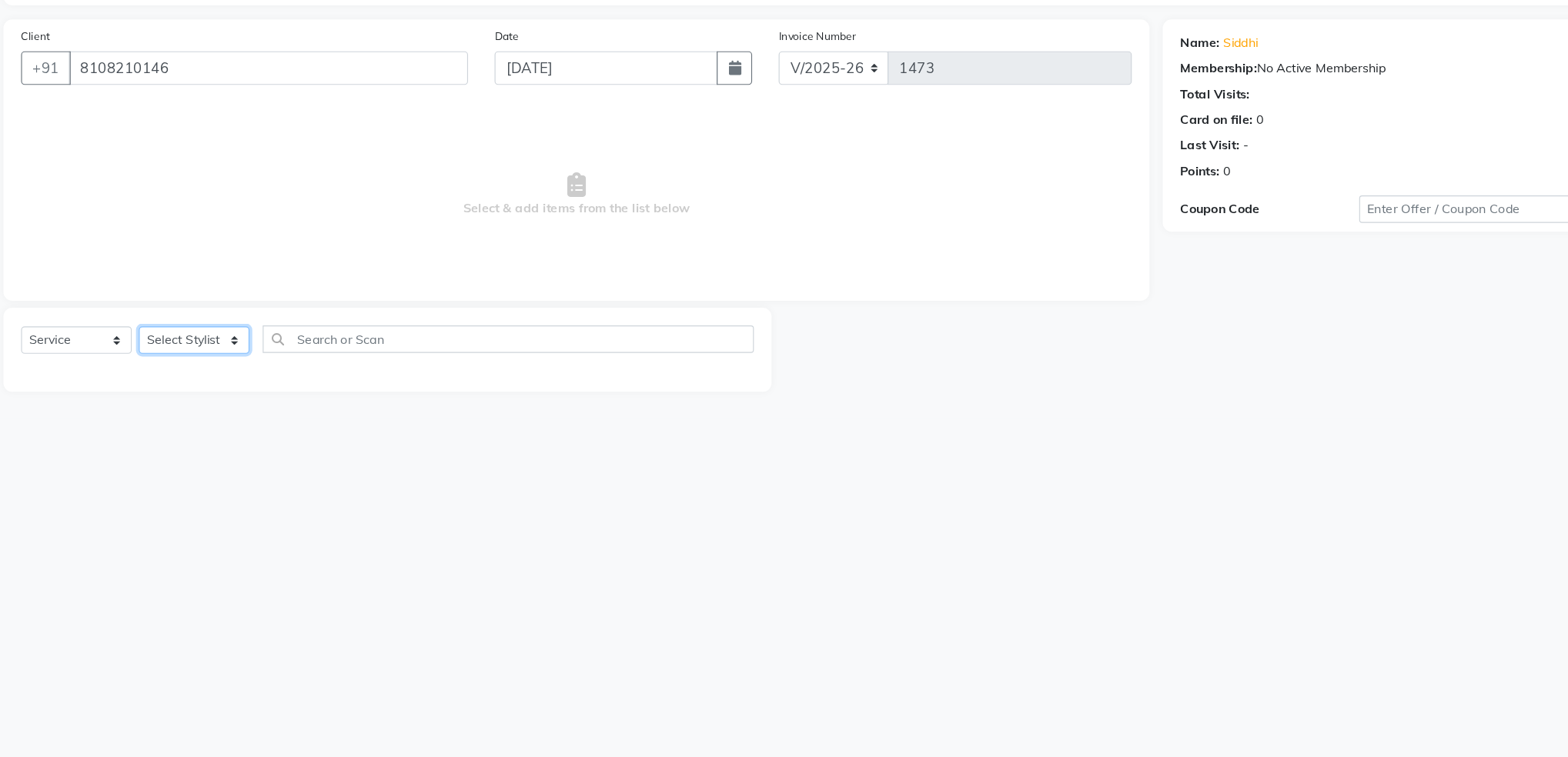 click on "Select Stylist [PERSON_NAME] [PERSON_NAME] [PERSON_NAME]  [PERSON_NAME] [PERSON_NAME] Salon Samseer [PERSON_NAME] [PERSON_NAME]" 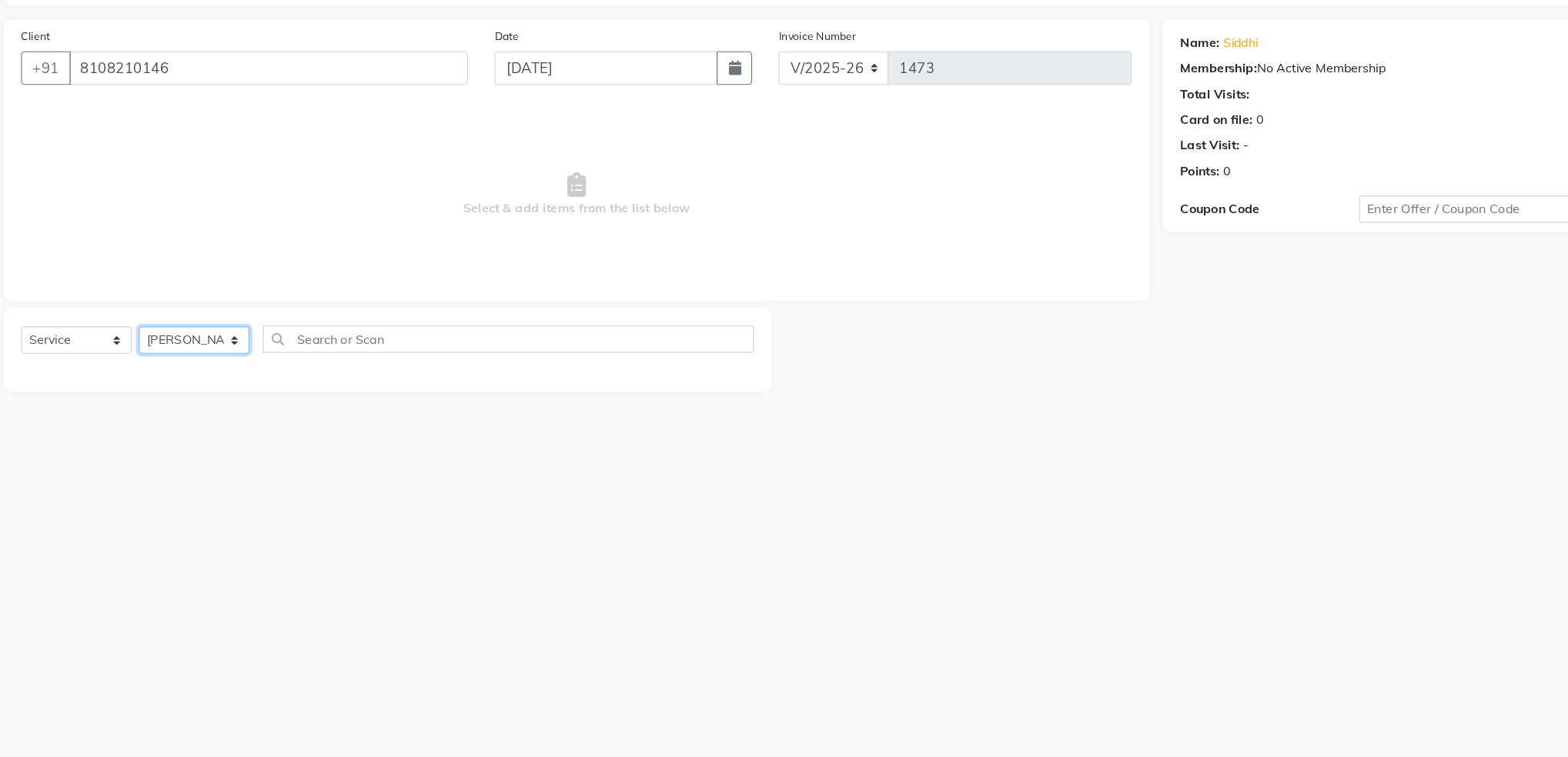 click on "Select Stylist [PERSON_NAME] [PERSON_NAME] [PERSON_NAME]  [PERSON_NAME] [PERSON_NAME] Salon Samseer [PERSON_NAME] [PERSON_NAME]" 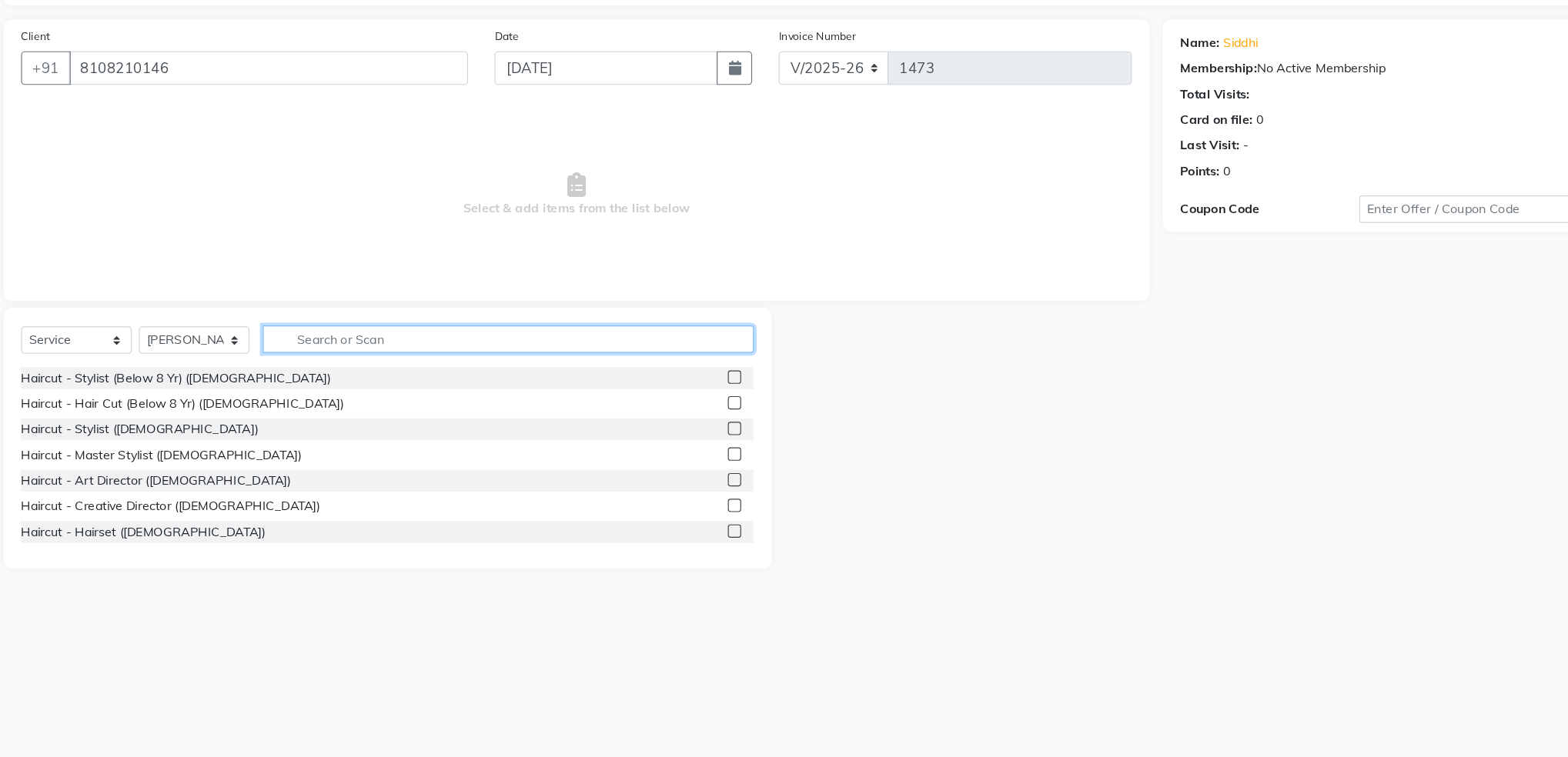 click 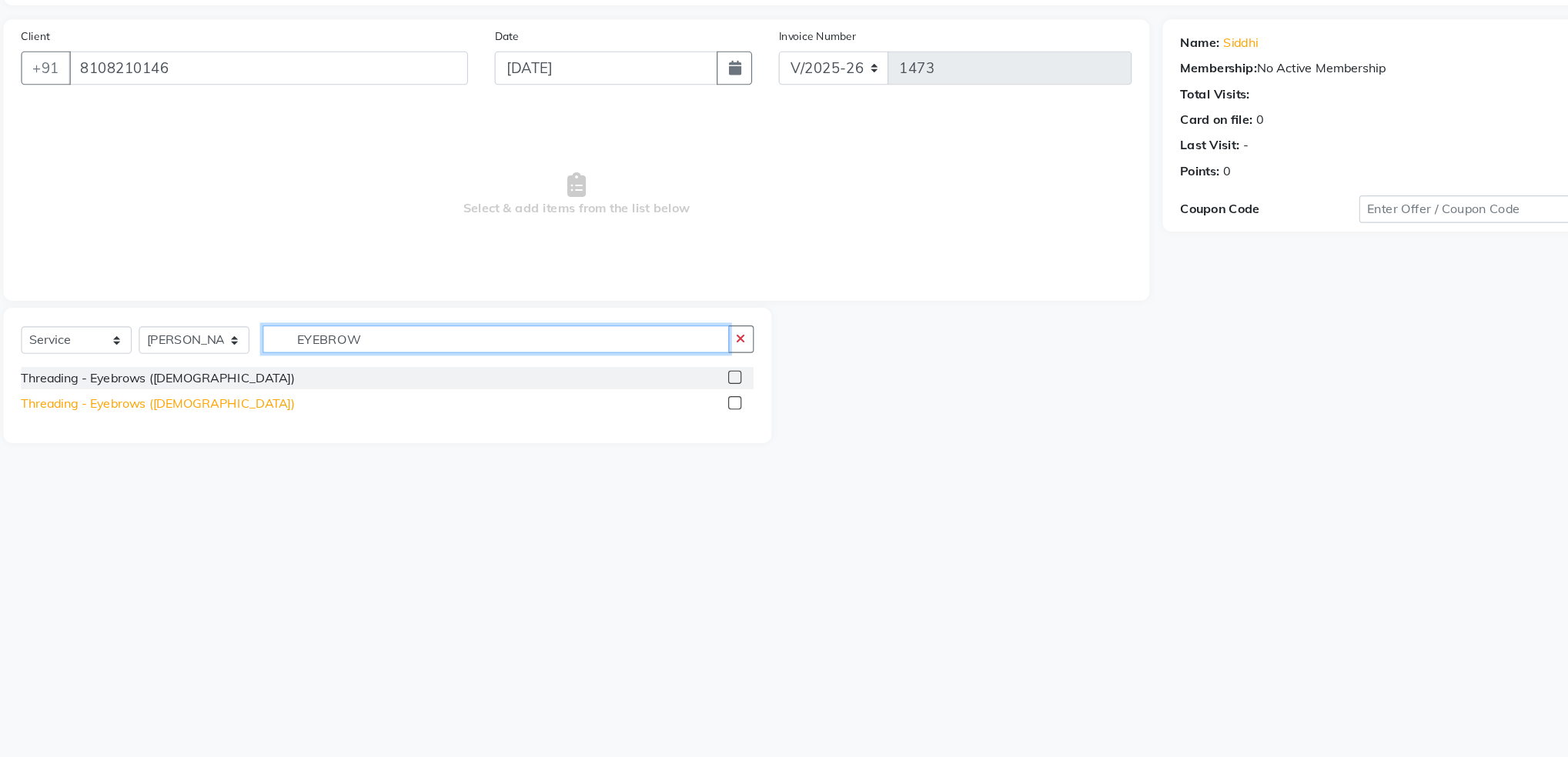 type on "EYEBROW" 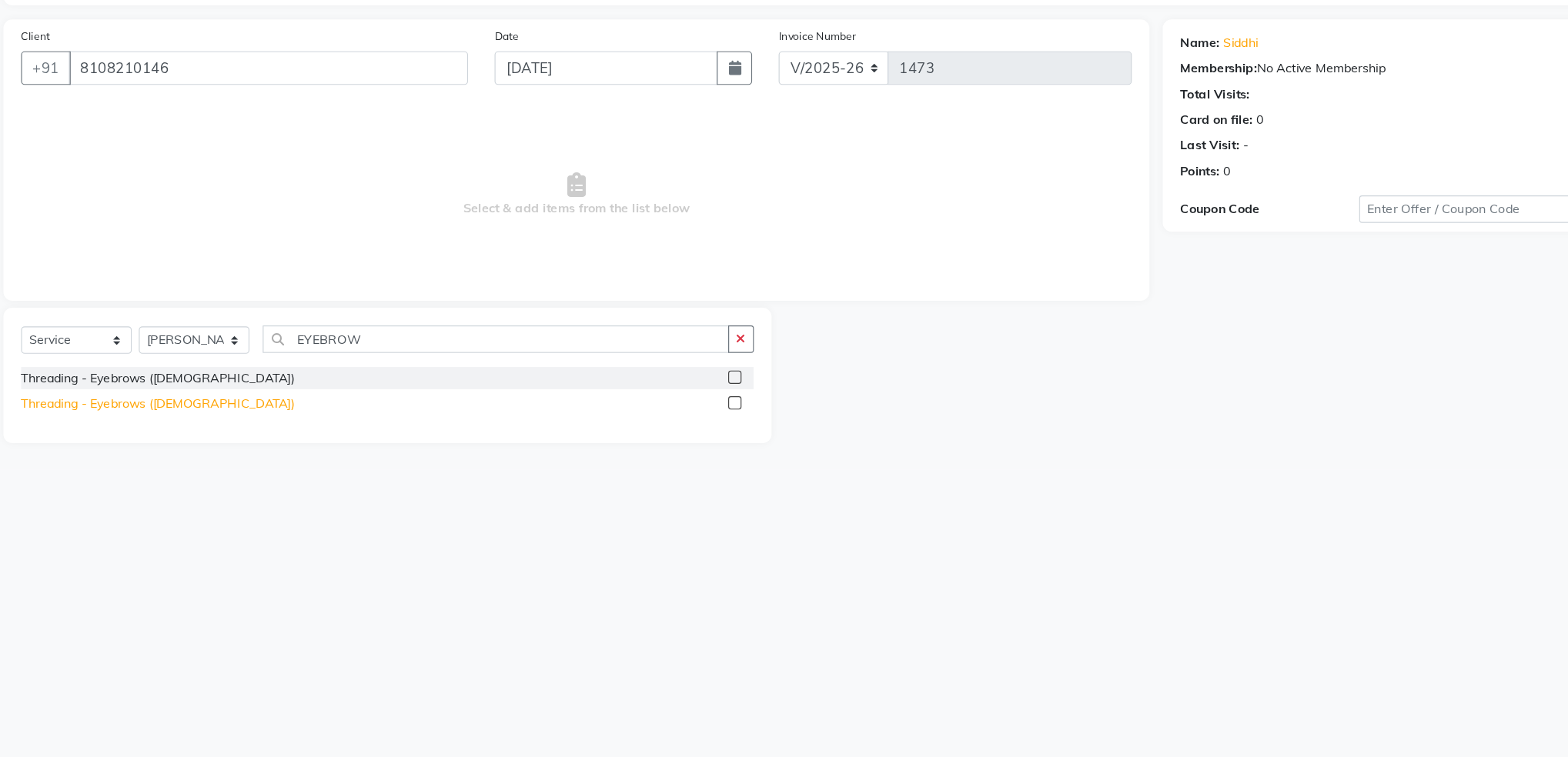 click on "Threading - Eyebrows ([DEMOGRAPHIC_DATA])" 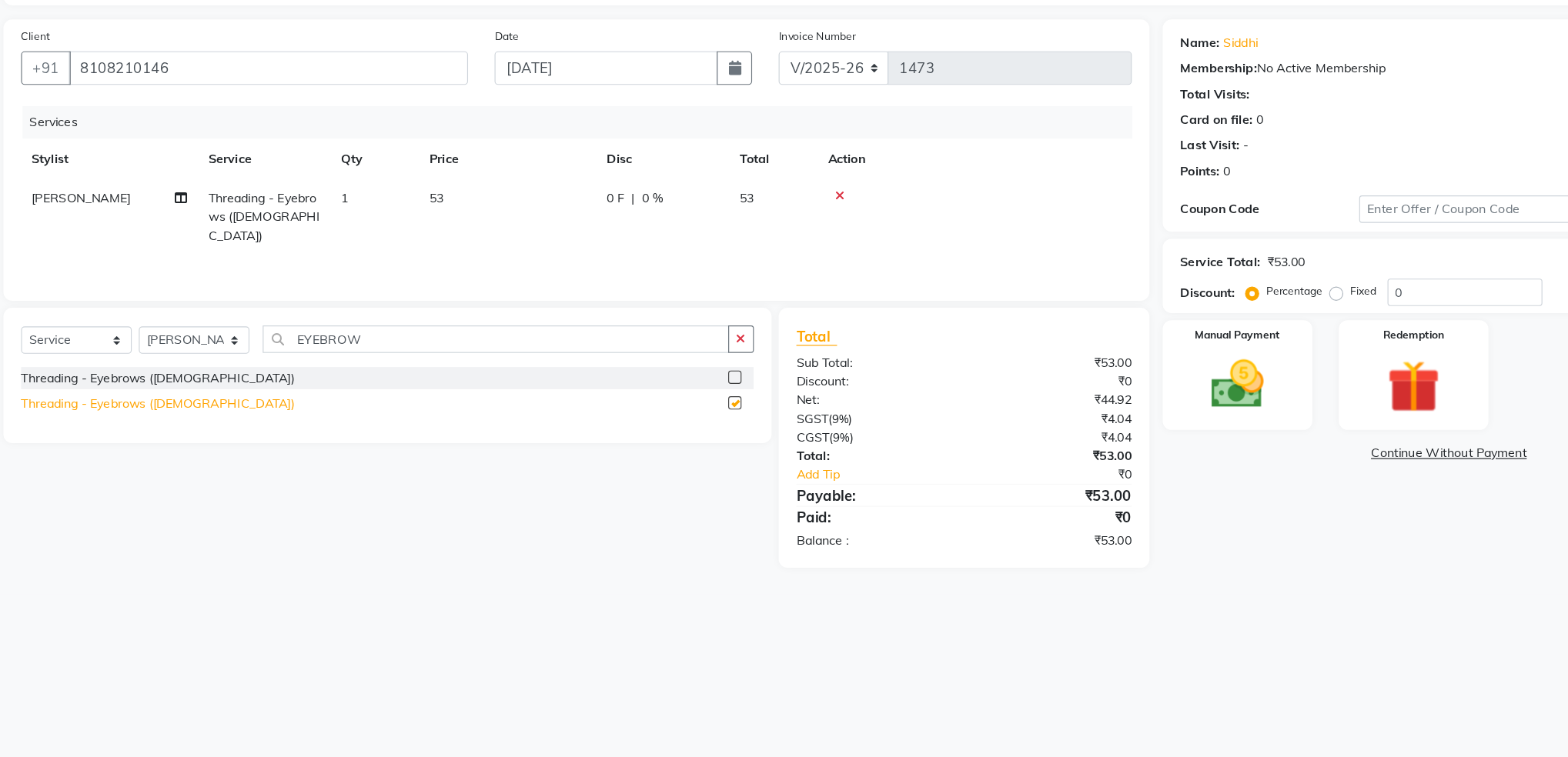 checkbox on "false" 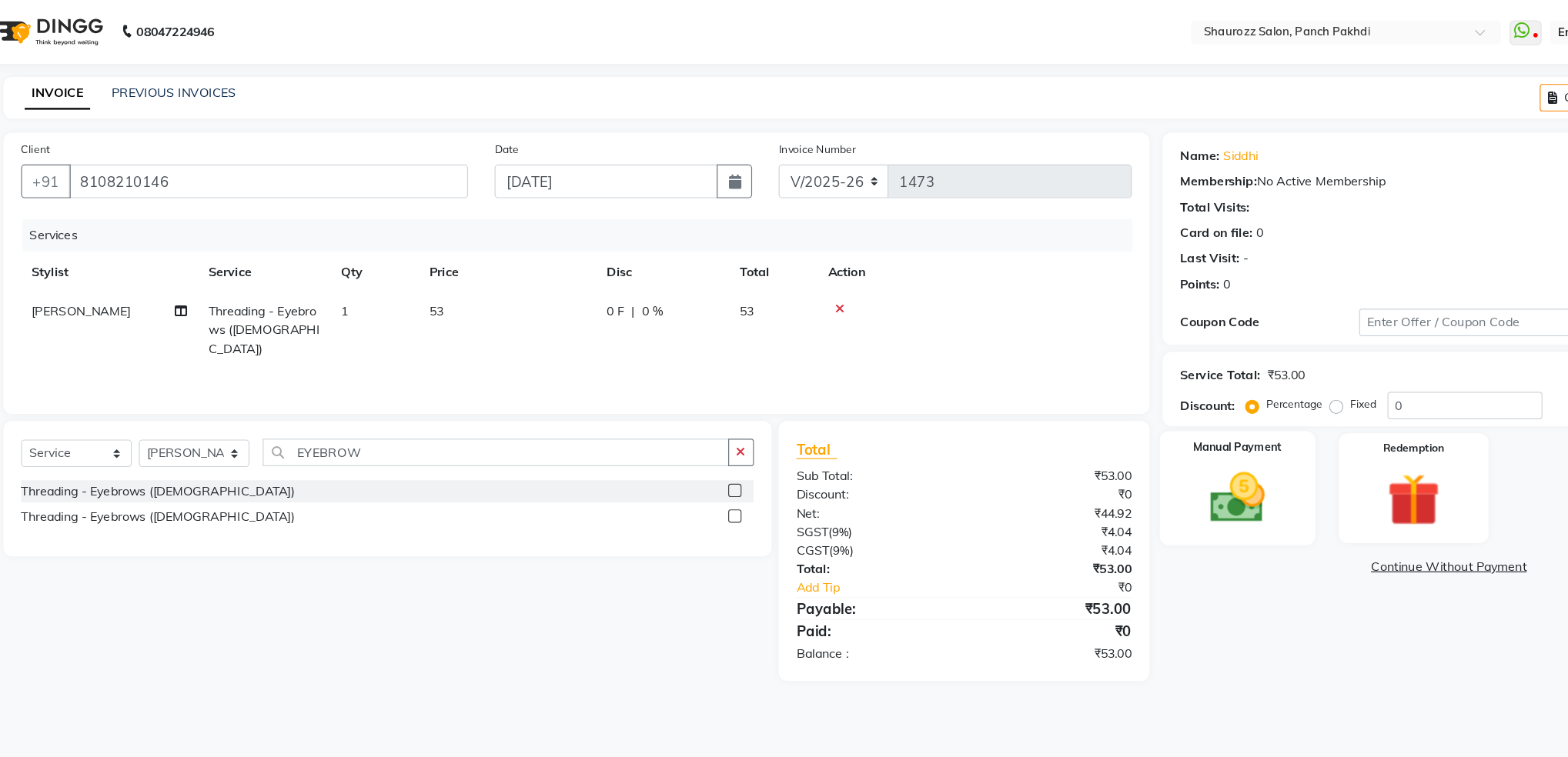 click on "Manual Payment" 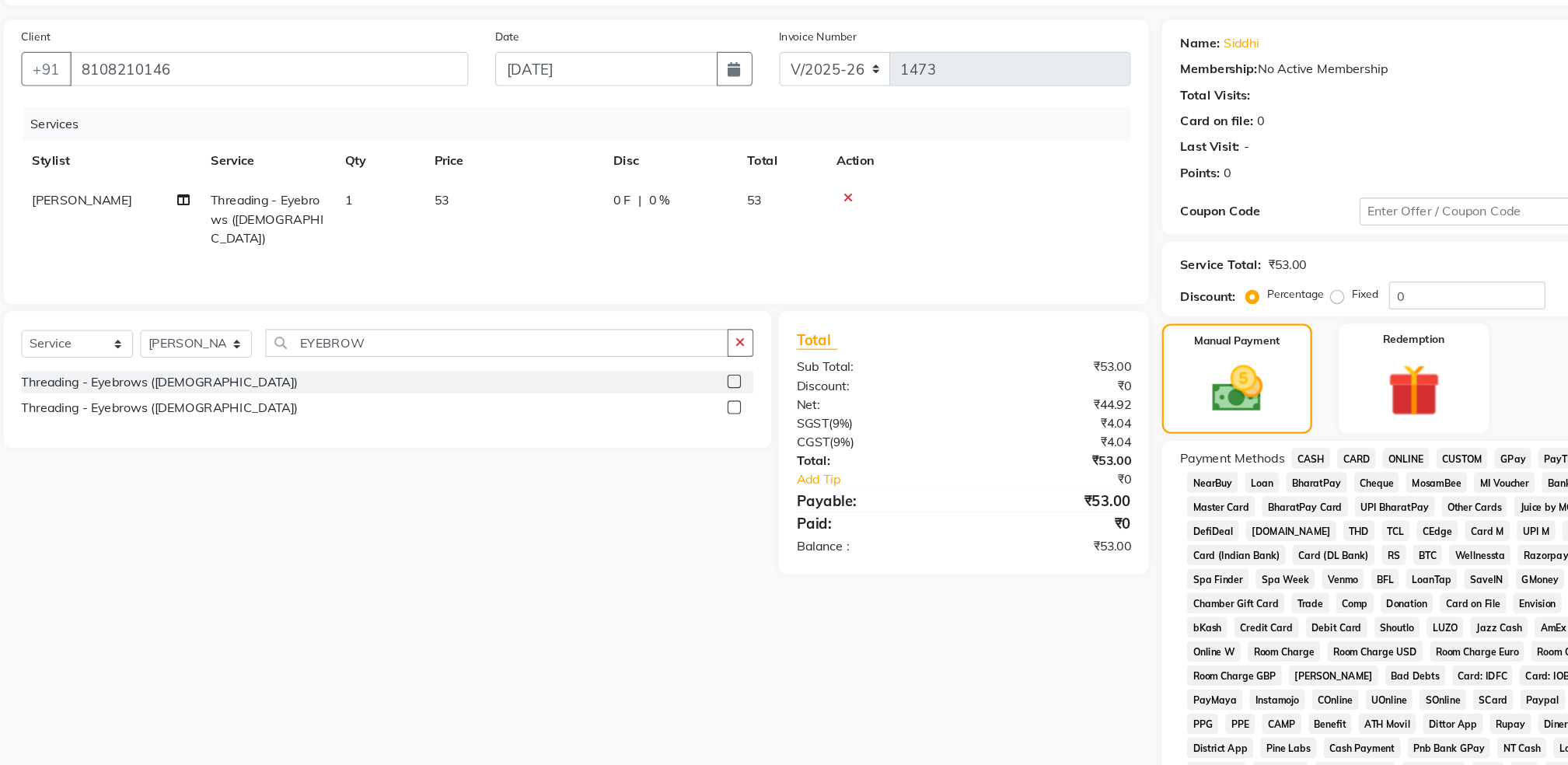 click on "CASH" 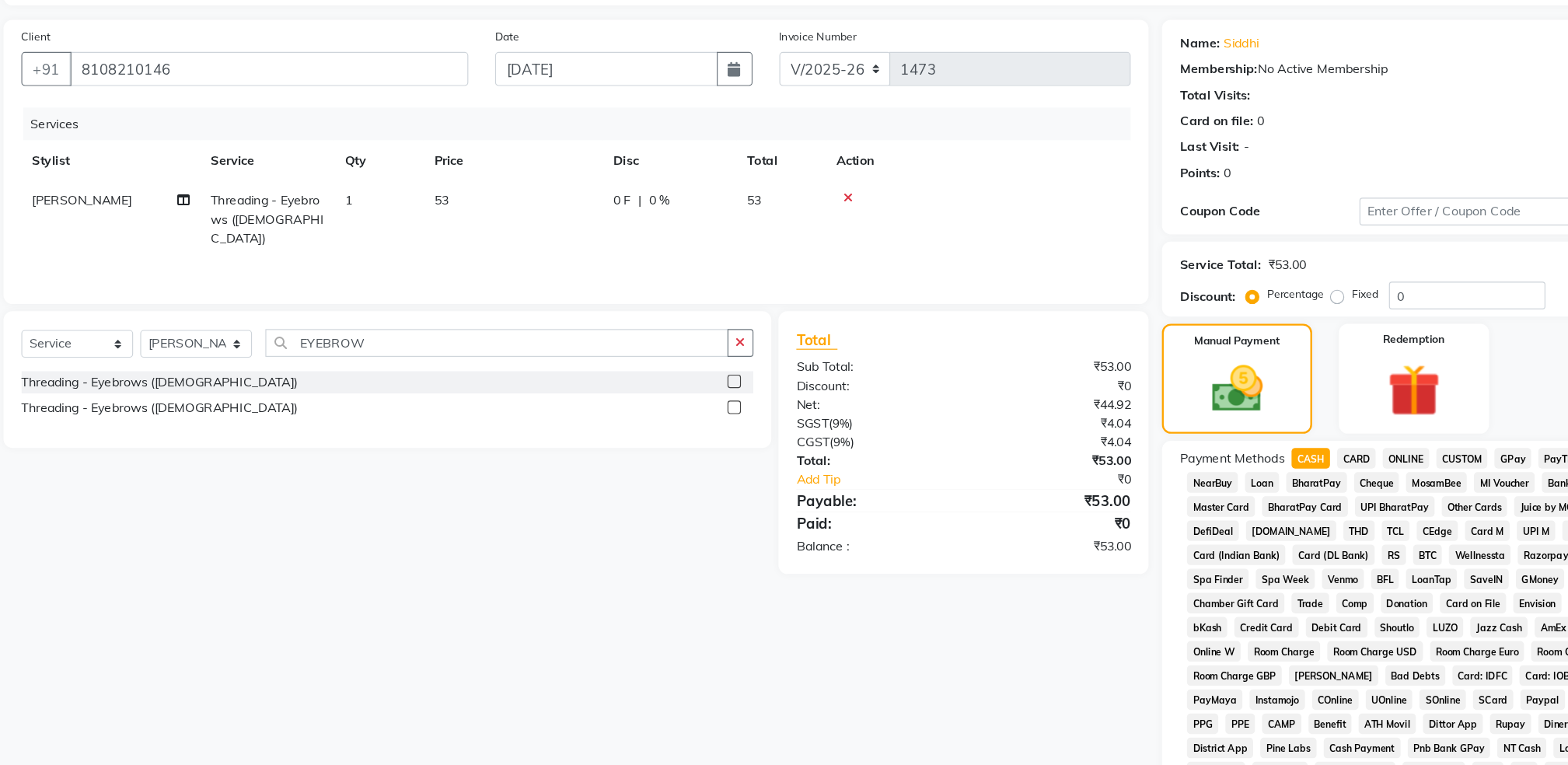 scroll, scrollTop: 221, scrollLeft: 0, axis: vertical 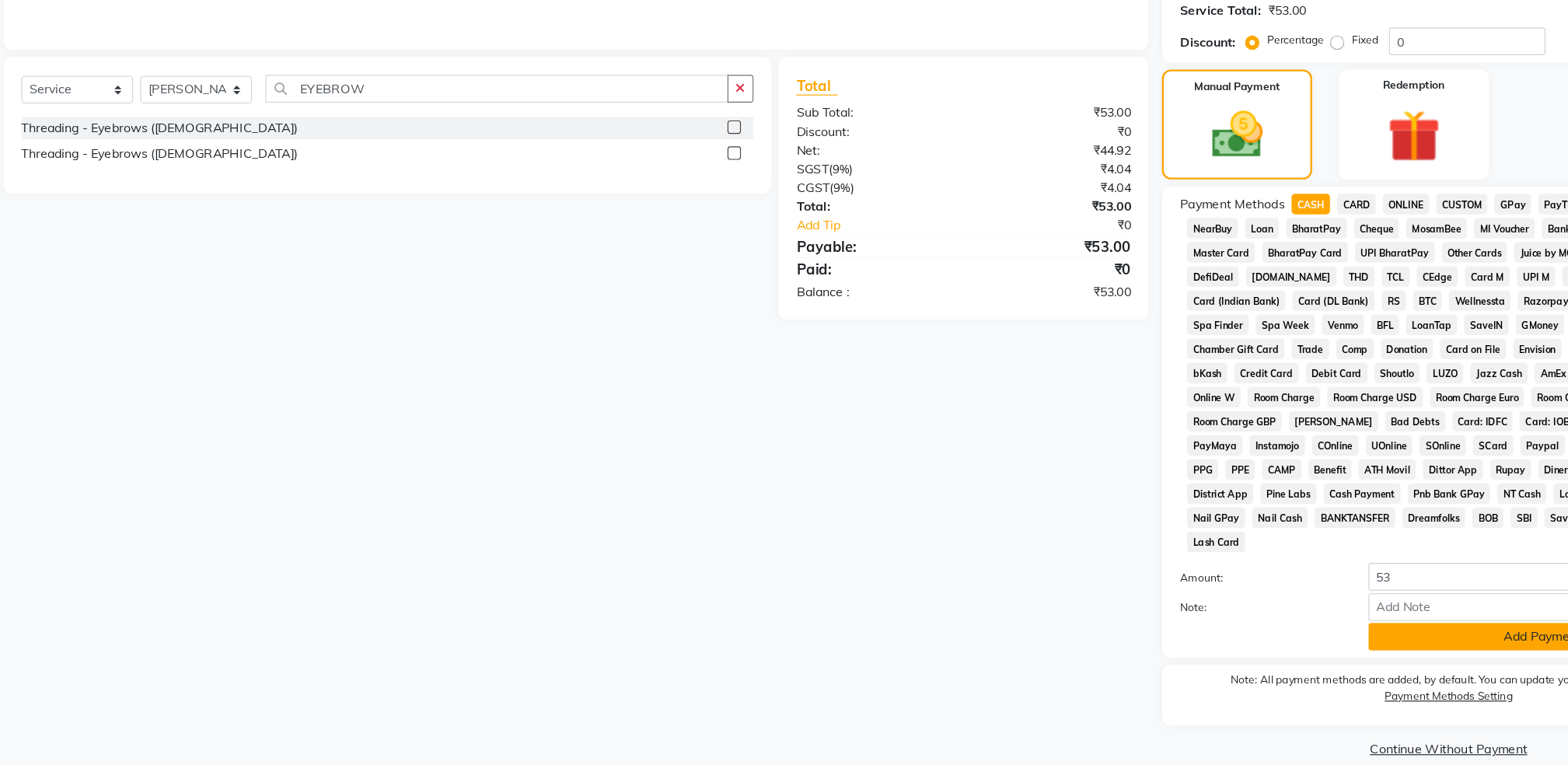 click on "Add Payment" 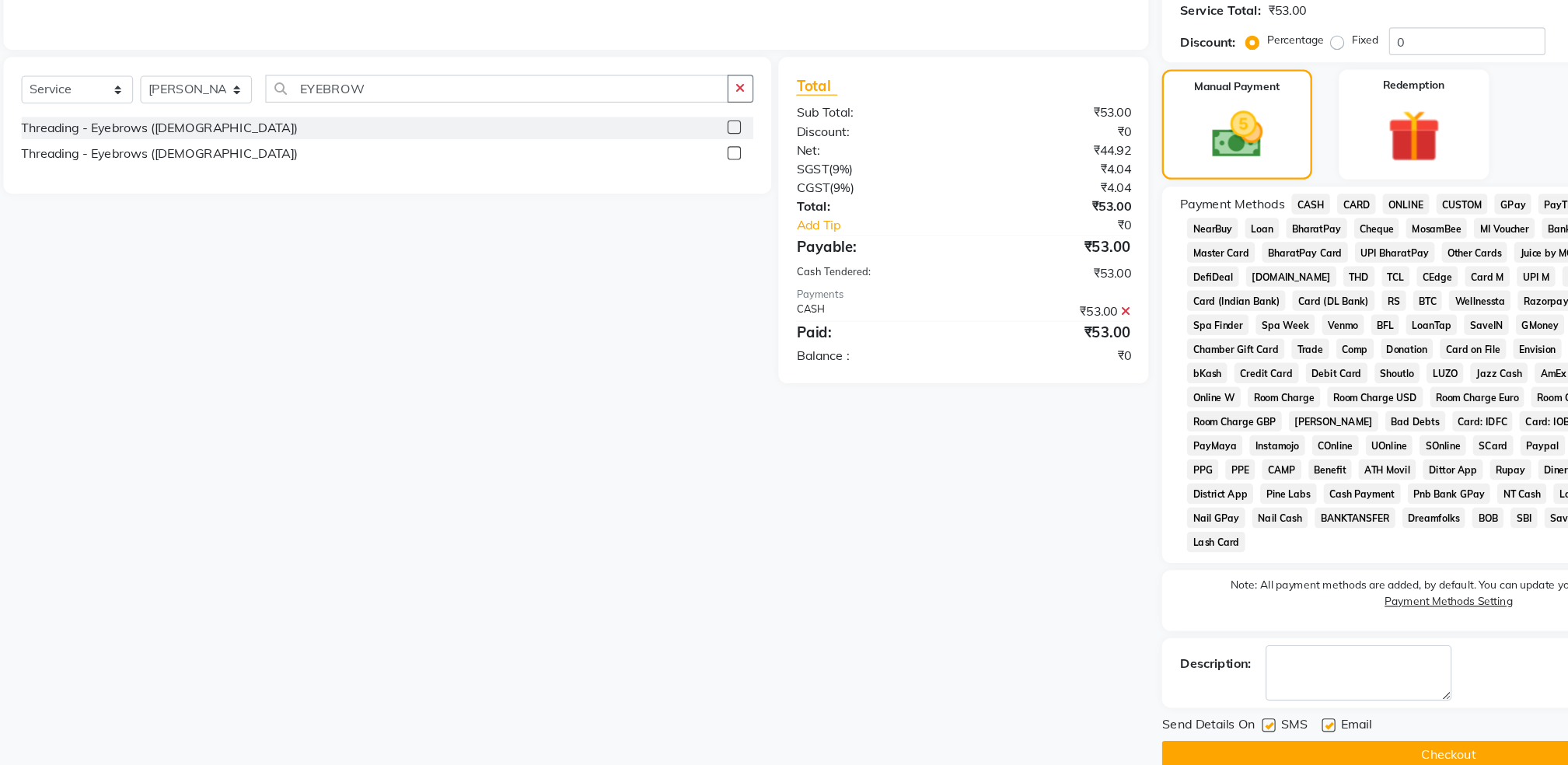 scroll, scrollTop: 226, scrollLeft: 0, axis: vertical 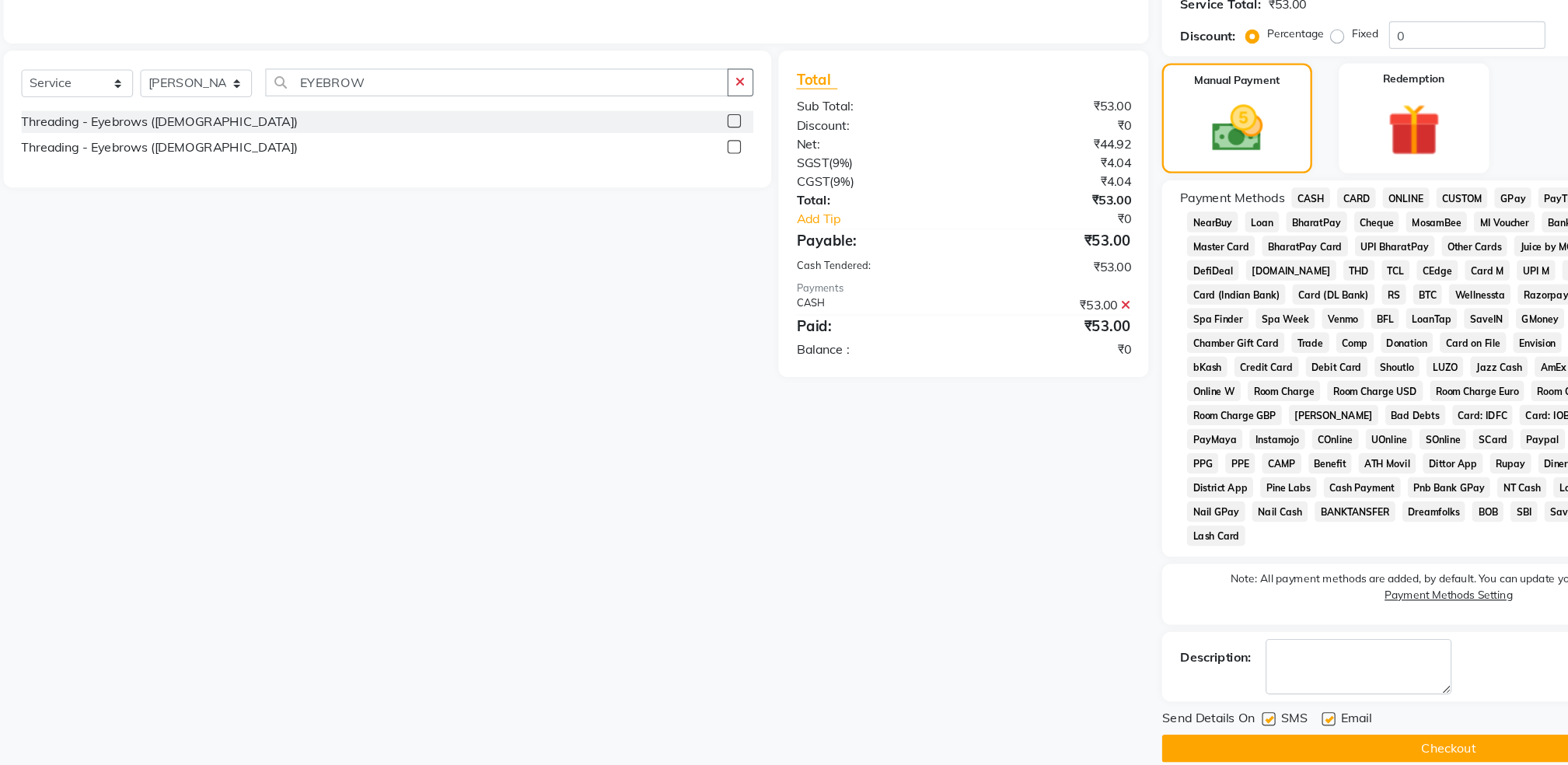 click on "Checkout" 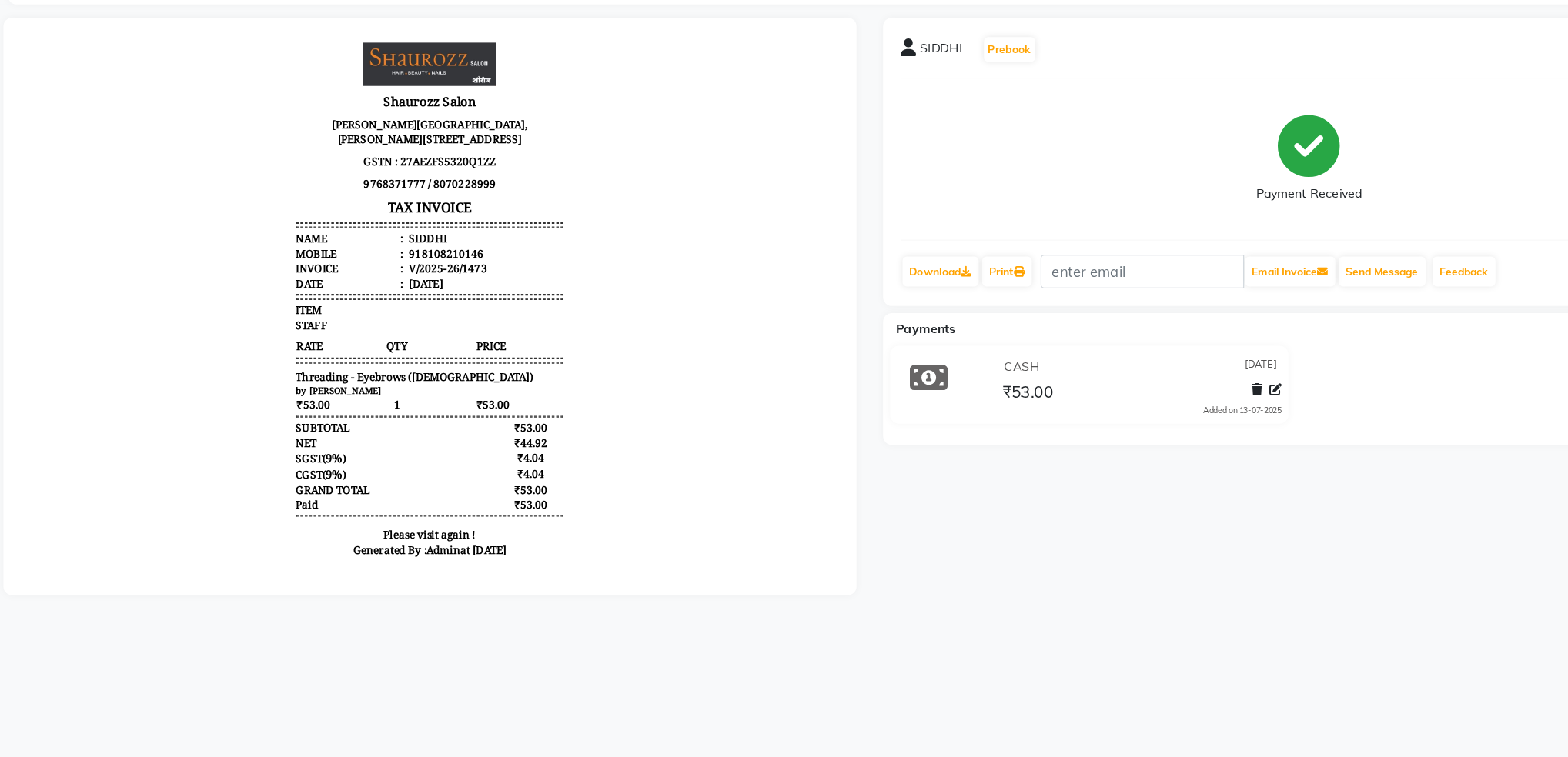 scroll, scrollTop: 13, scrollLeft: 0, axis: vertical 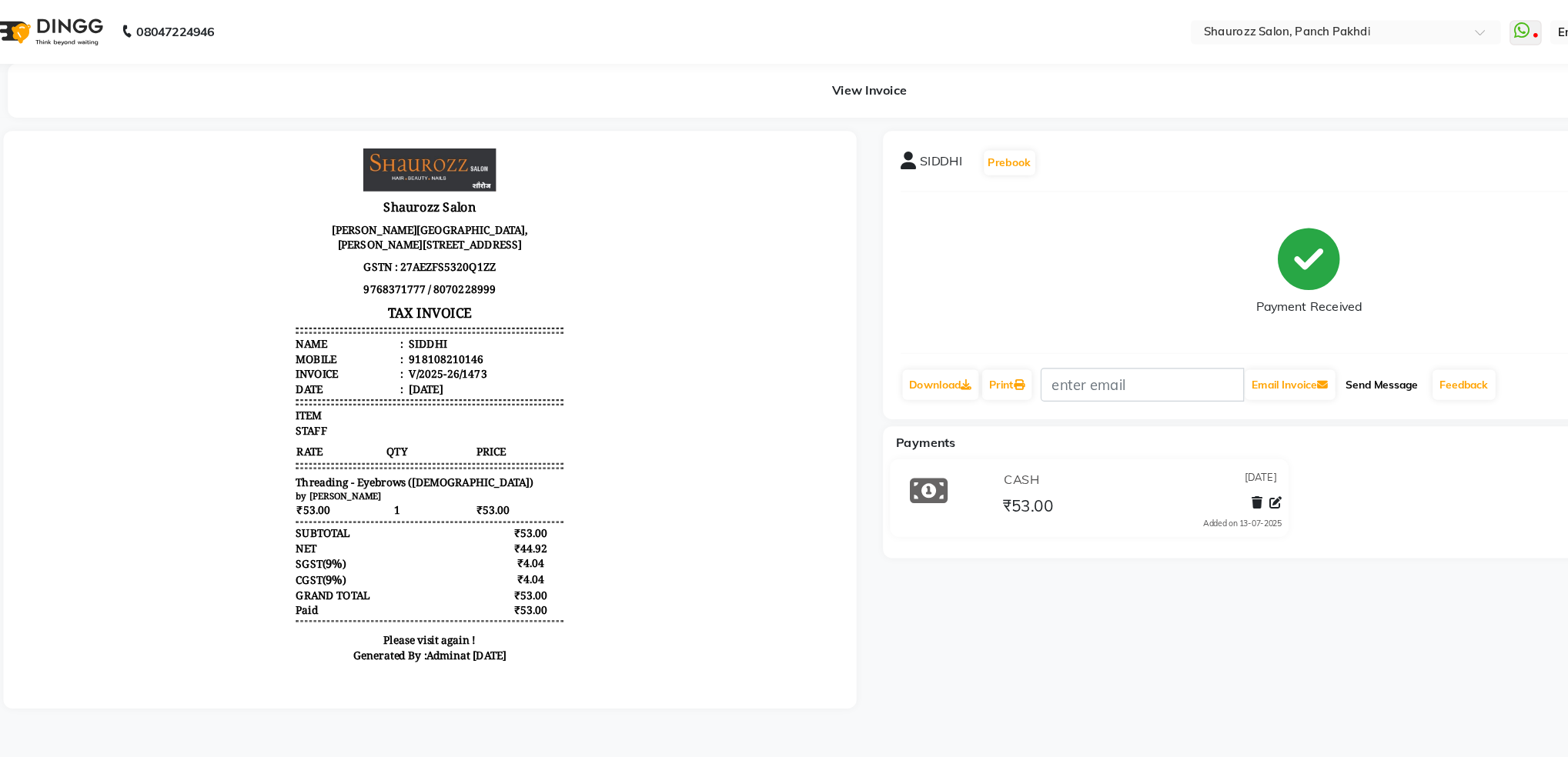 click on "Send Message" 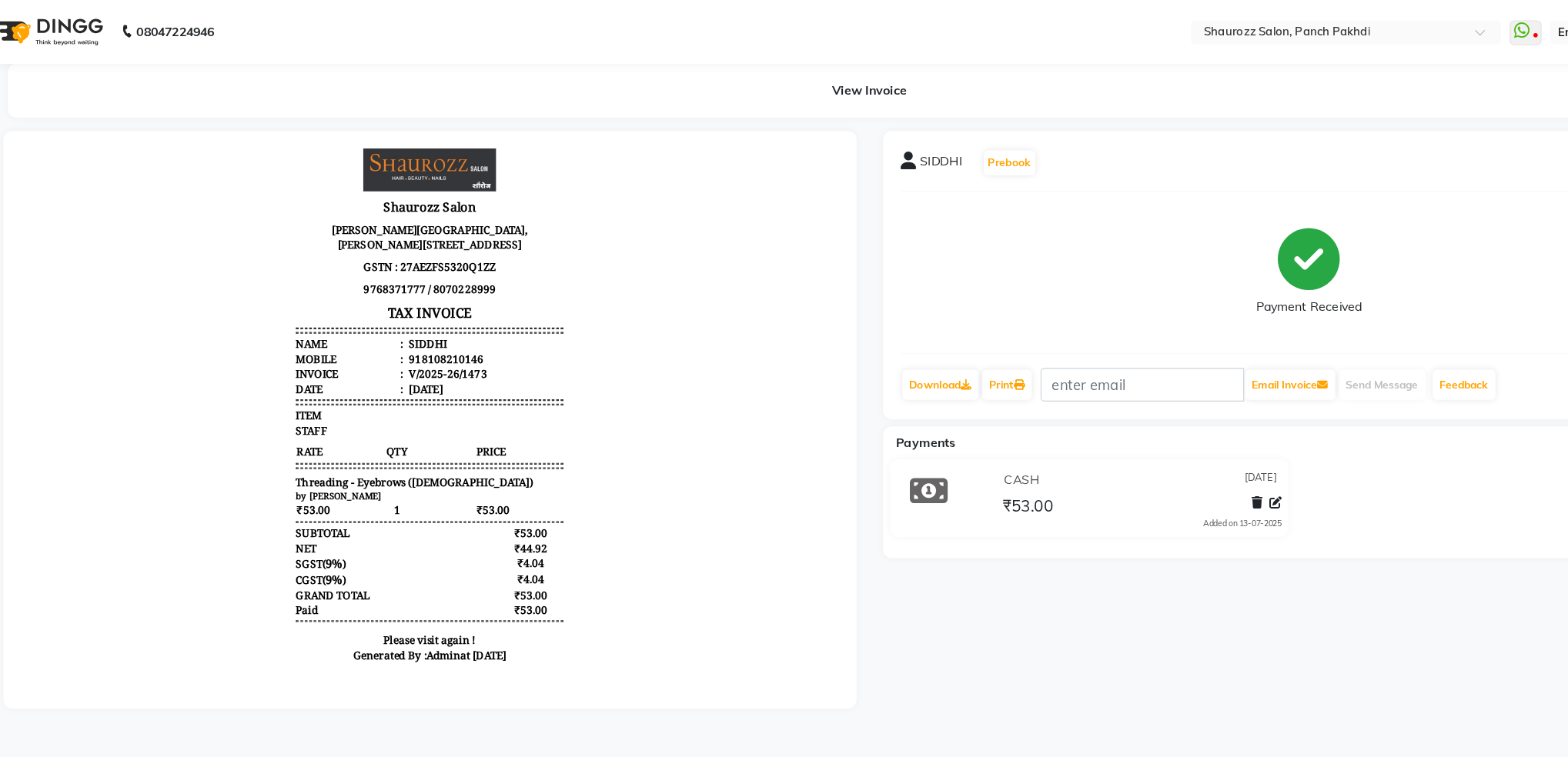 click on "Payment Received" 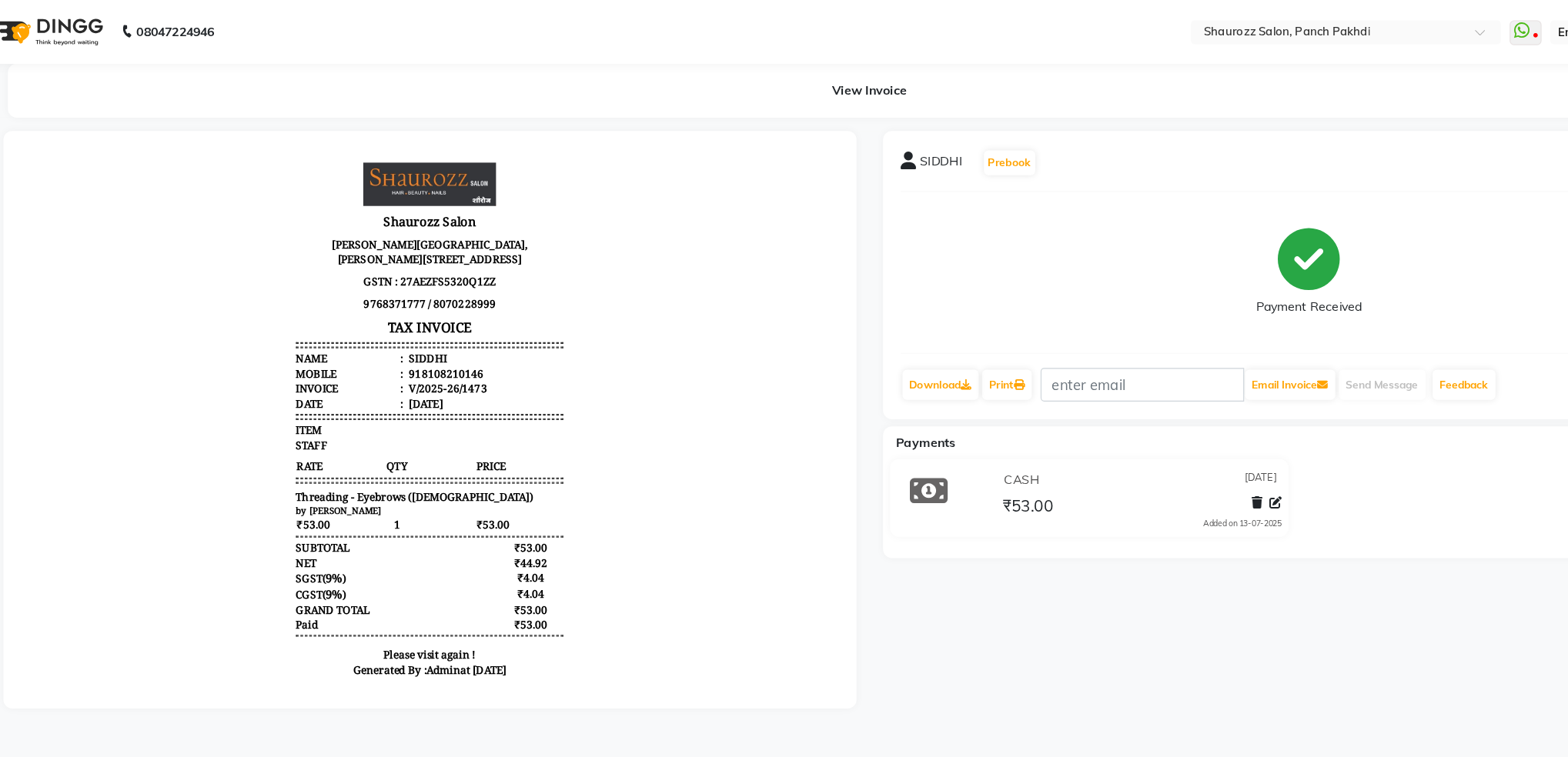 click on "Shaurozz Salon
Mahaveer Building, Meenatai Thakre Rd, Bhakti Mandir, Panch Pakhdi, Thane West, Thane, Maharashtra 400602
GSTN :
27AEZFS5320Q1ZZ
9768371777 / 8070228999
TAX INVOICE
Name  :
SIDDHI
Mobile :
918108210146
Invoice  :
V/2025-26/1473
Date  :
07/13/2025
ITEM" at bounding box center (376, 389) 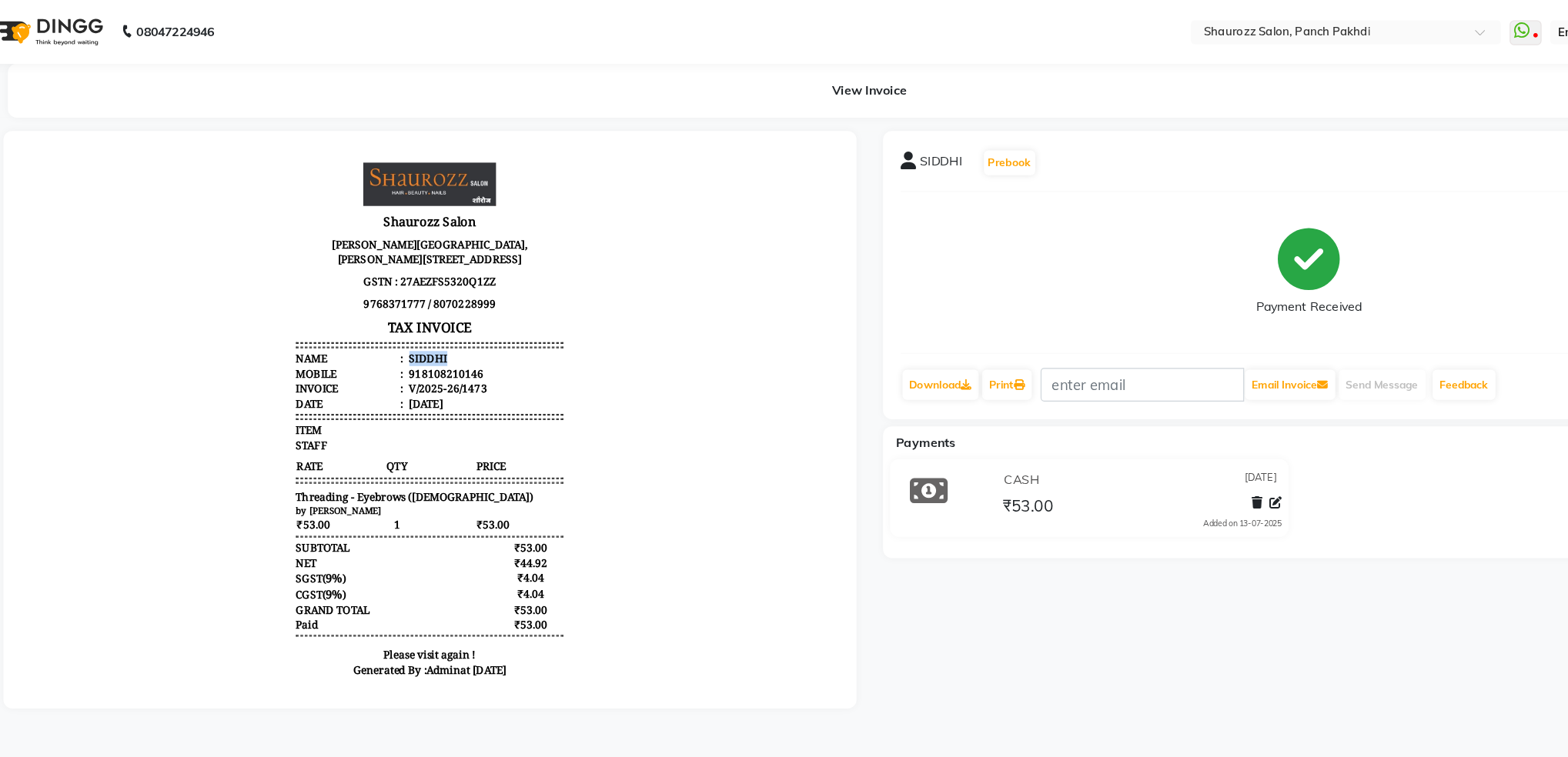 click on "SIDDHI" at bounding box center (373, 331) 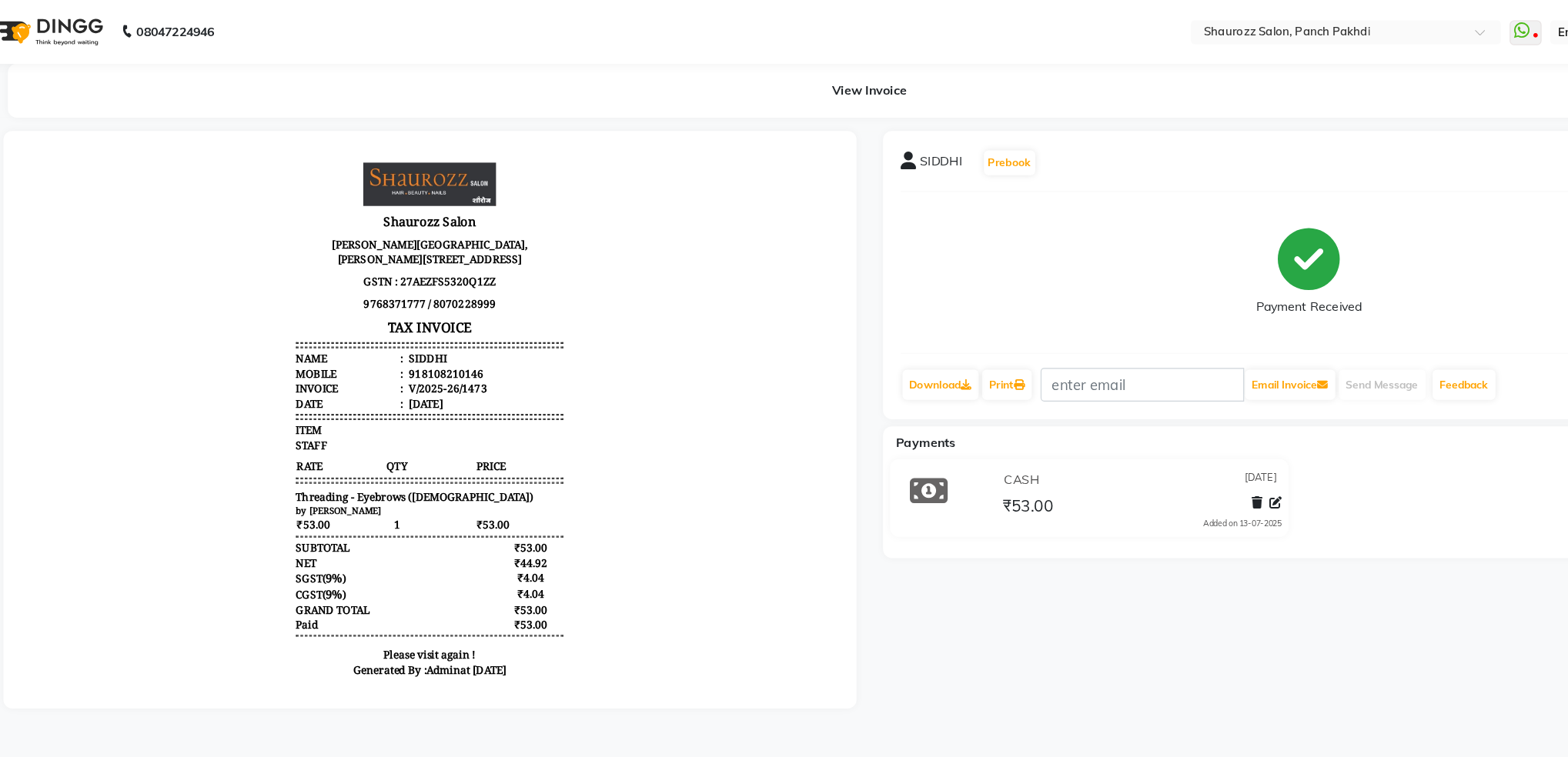 drag, startPoint x: 366, startPoint y: 345, endPoint x: 589, endPoint y: 368, distance: 224.183 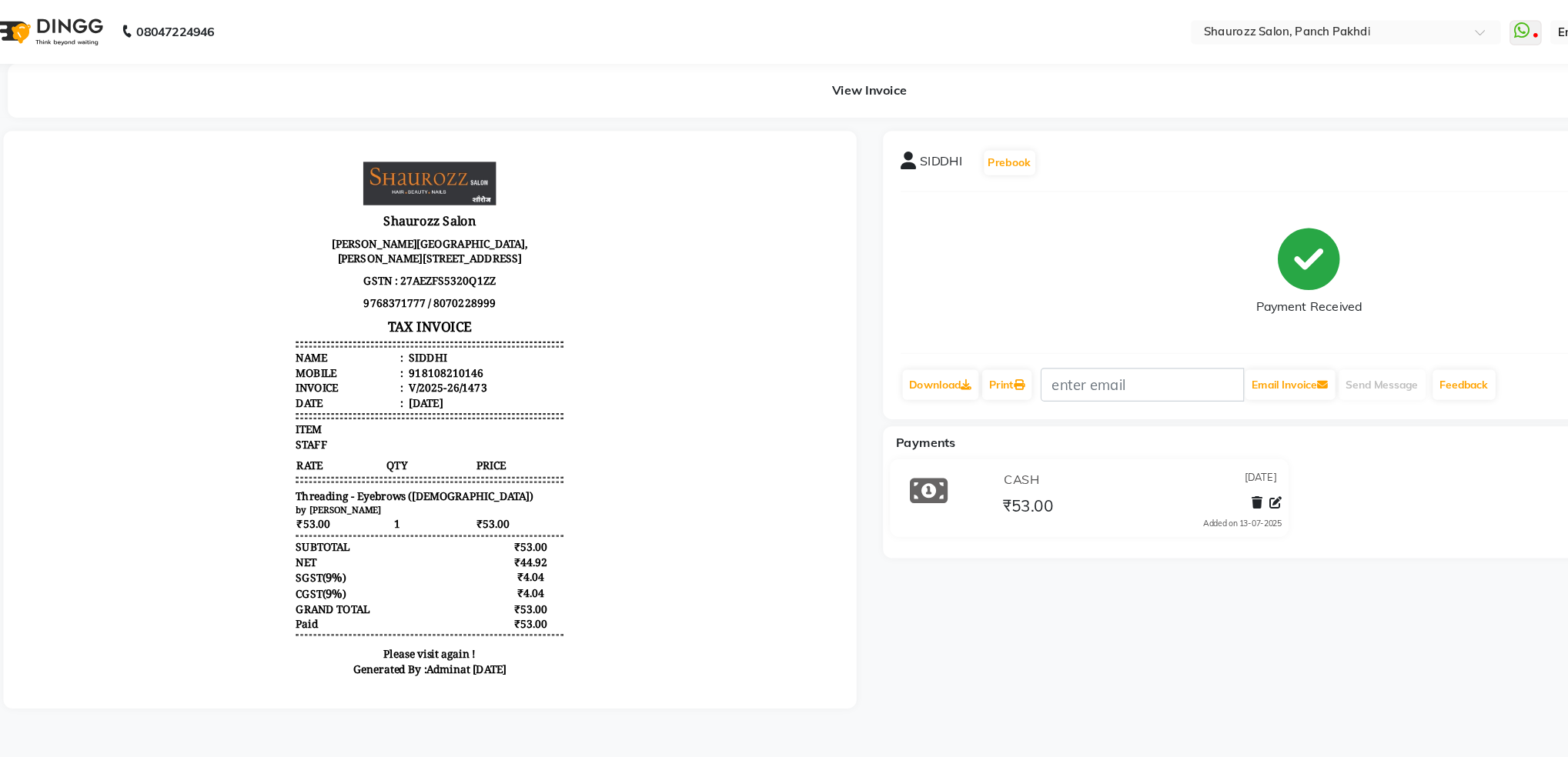scroll, scrollTop: 0, scrollLeft: 0, axis: both 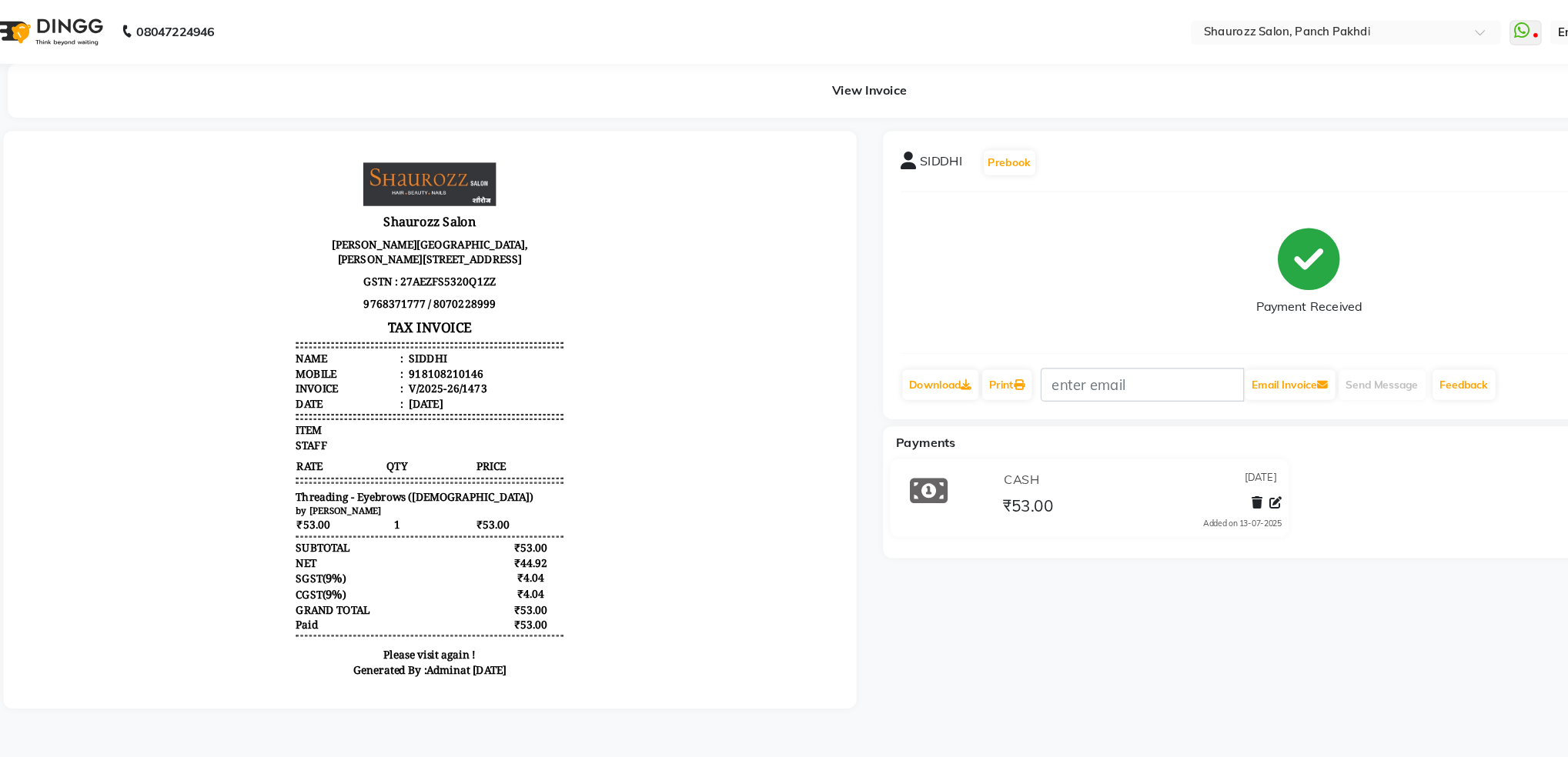 click at bounding box center [425, 365] 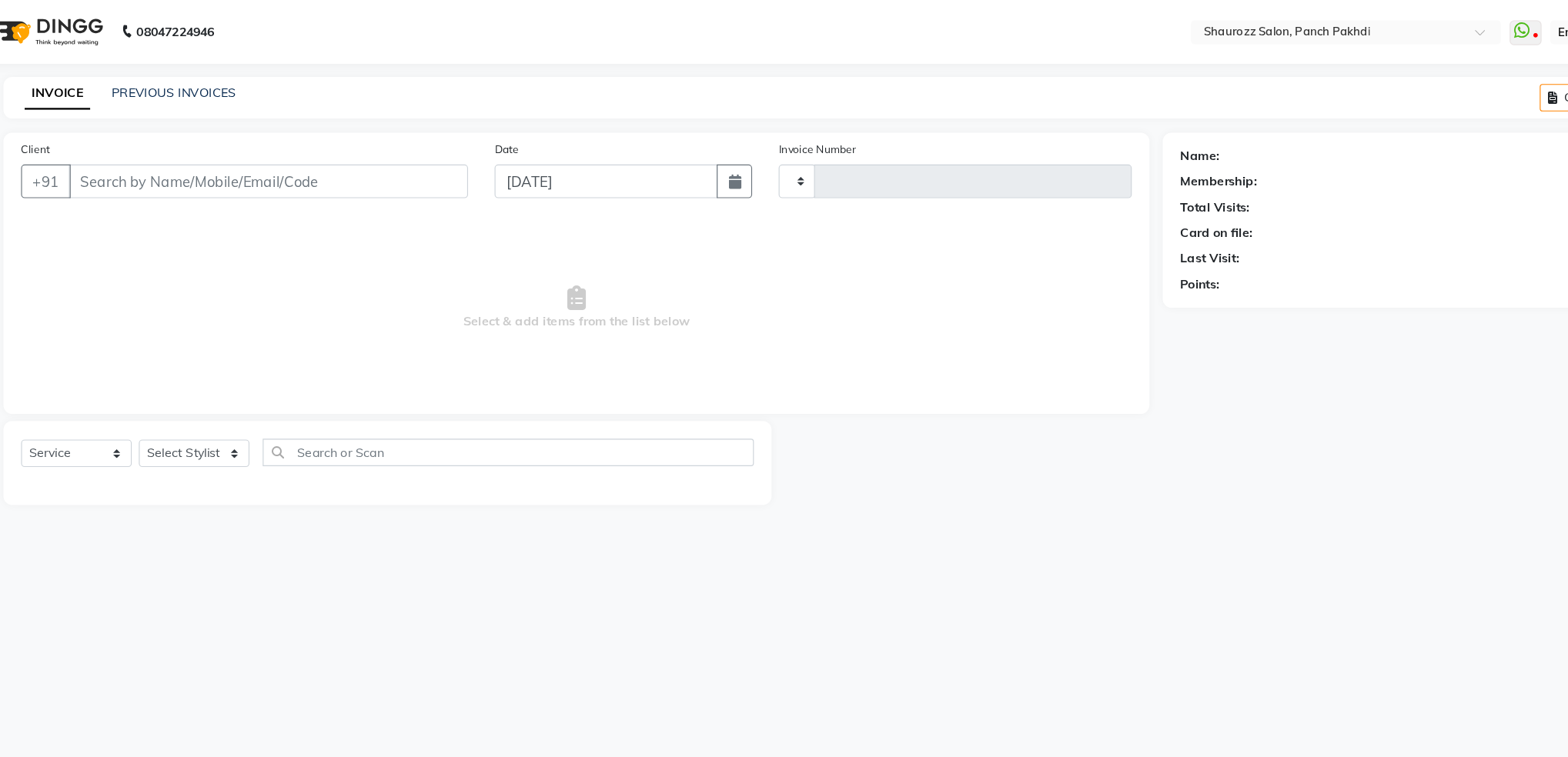 type on "1474" 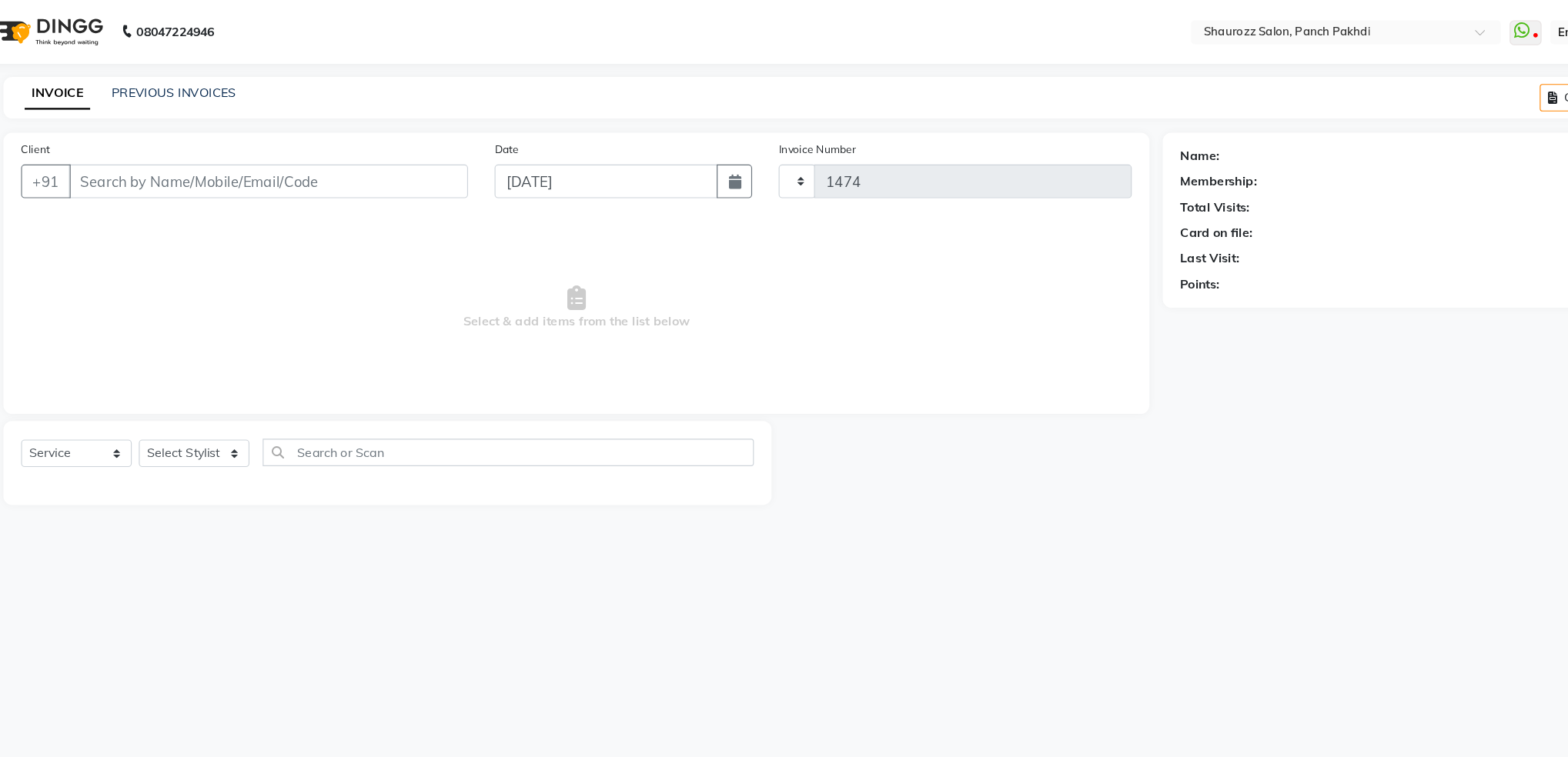 select on "485" 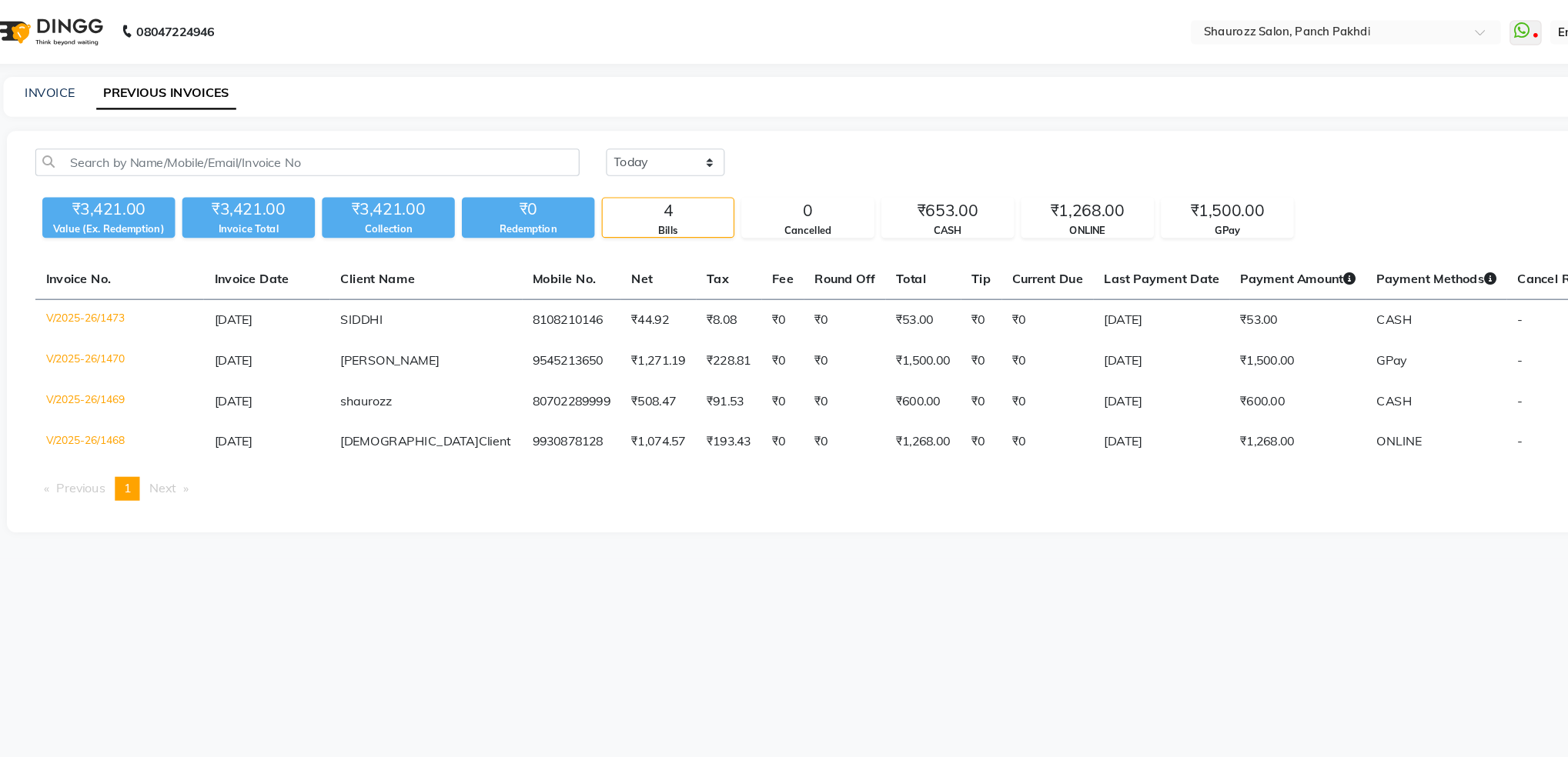 select on "485" 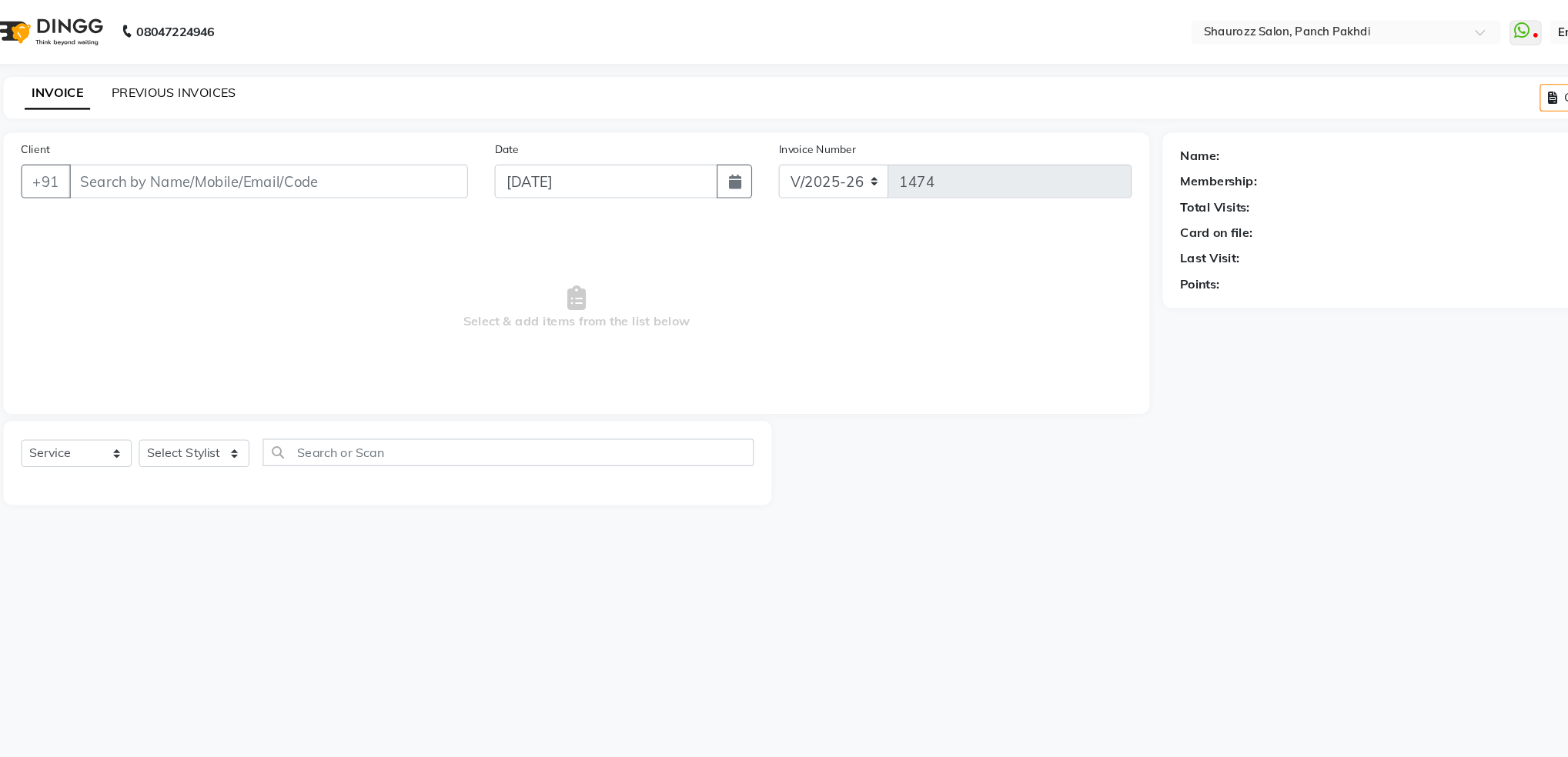 click on "PREVIOUS INVOICES" 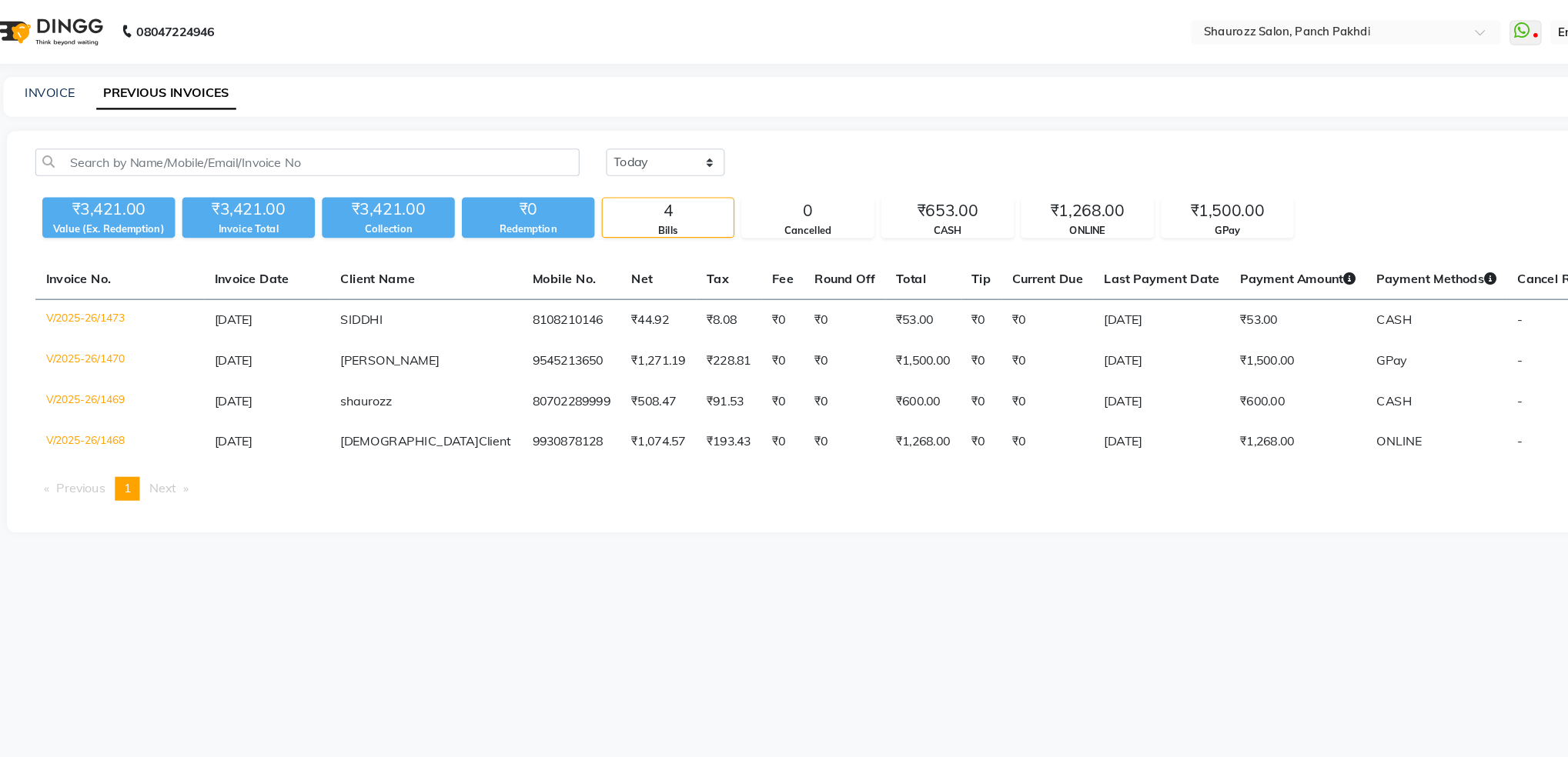 click on "INVOICE PREVIOUS INVOICES" 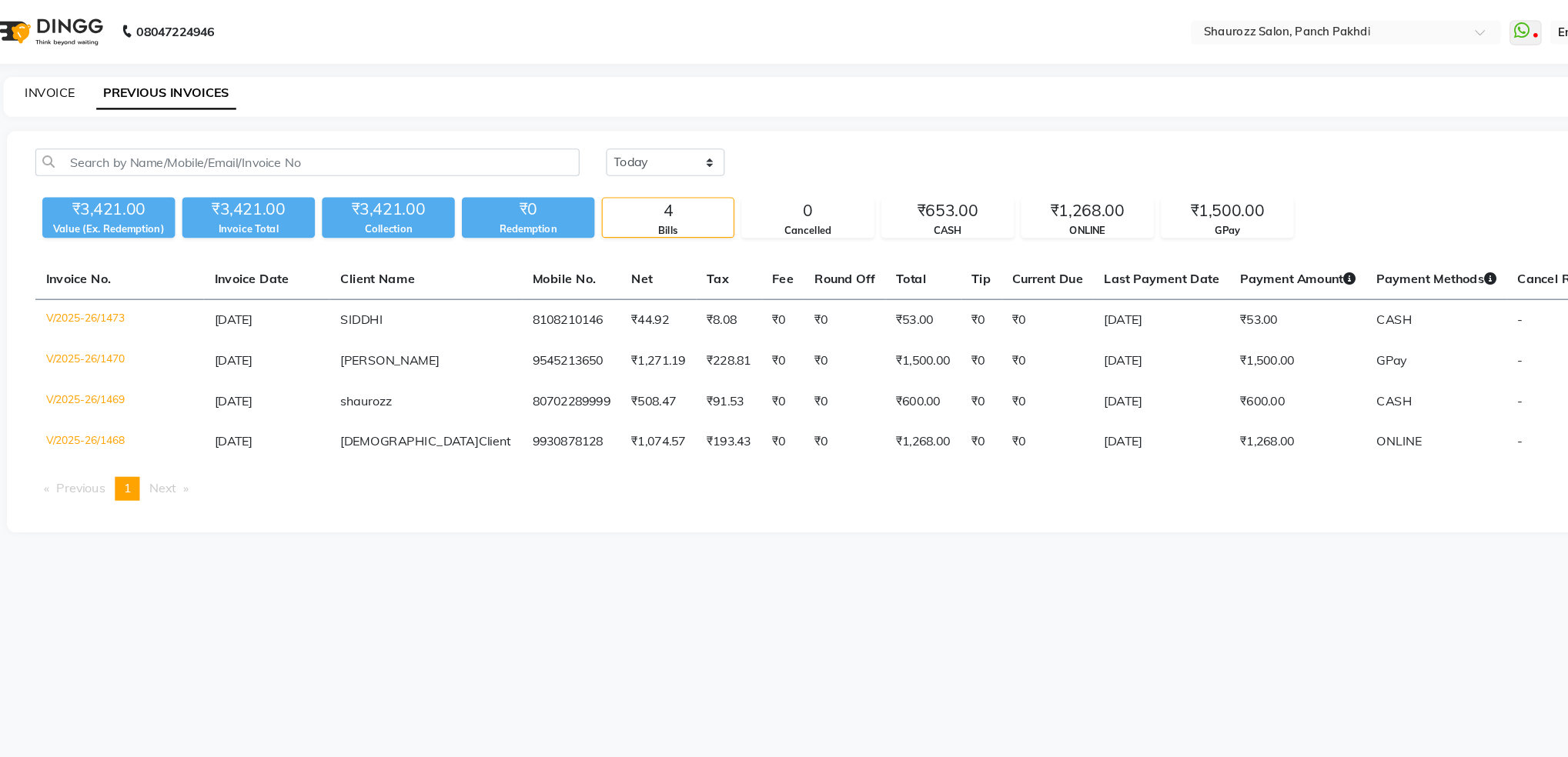 click on "INVOICE" 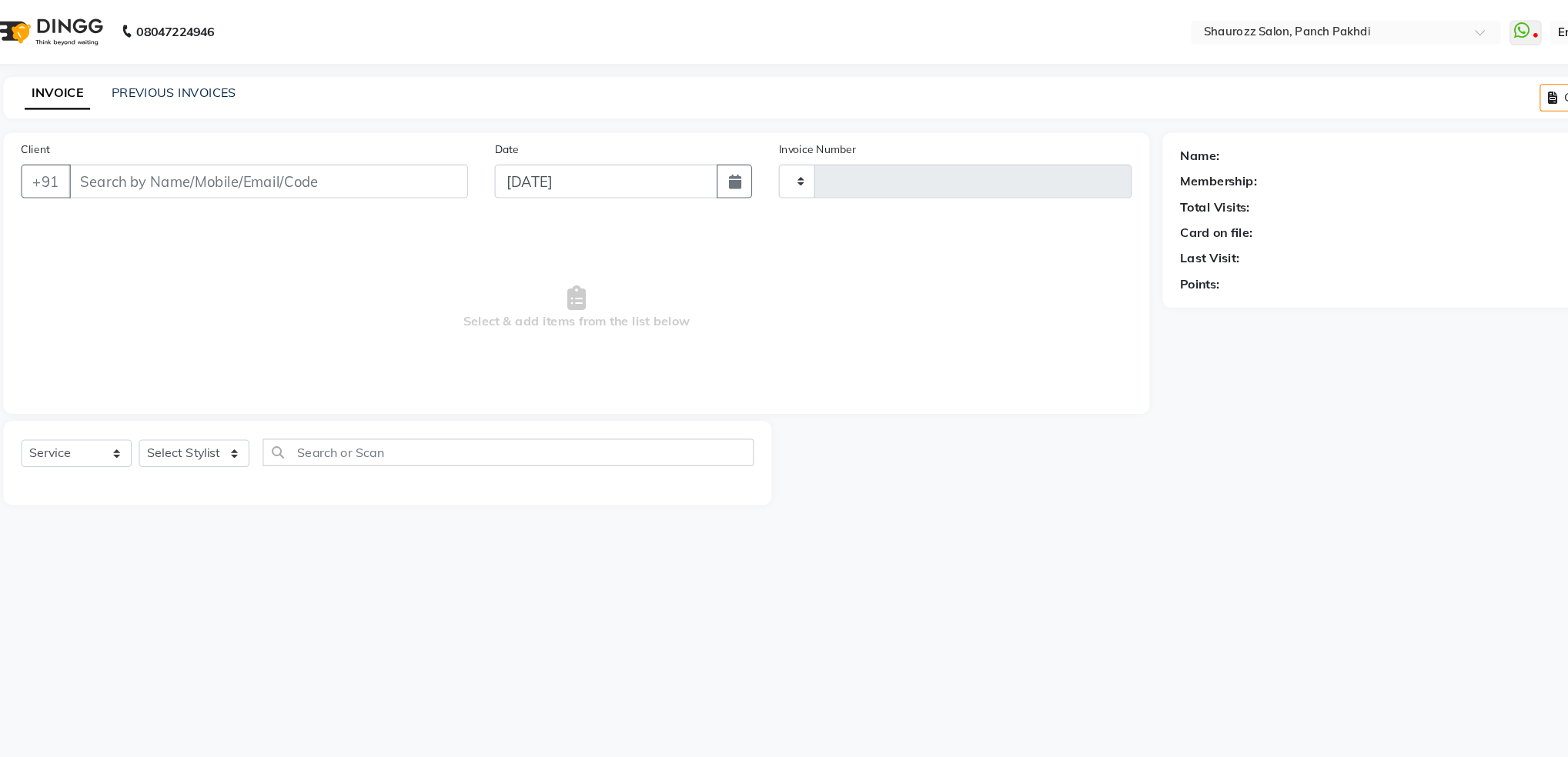 type on "1474" 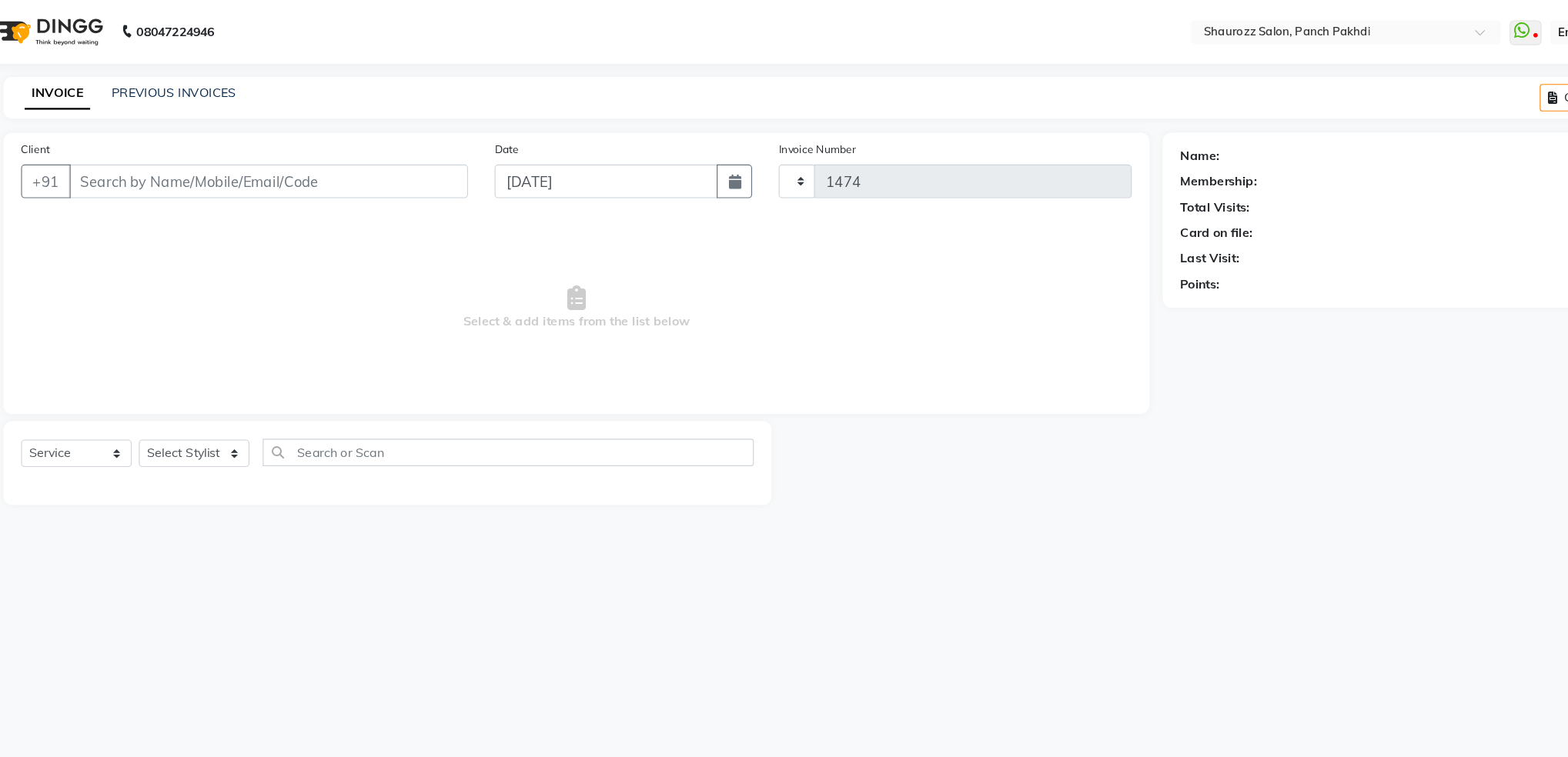select on "485" 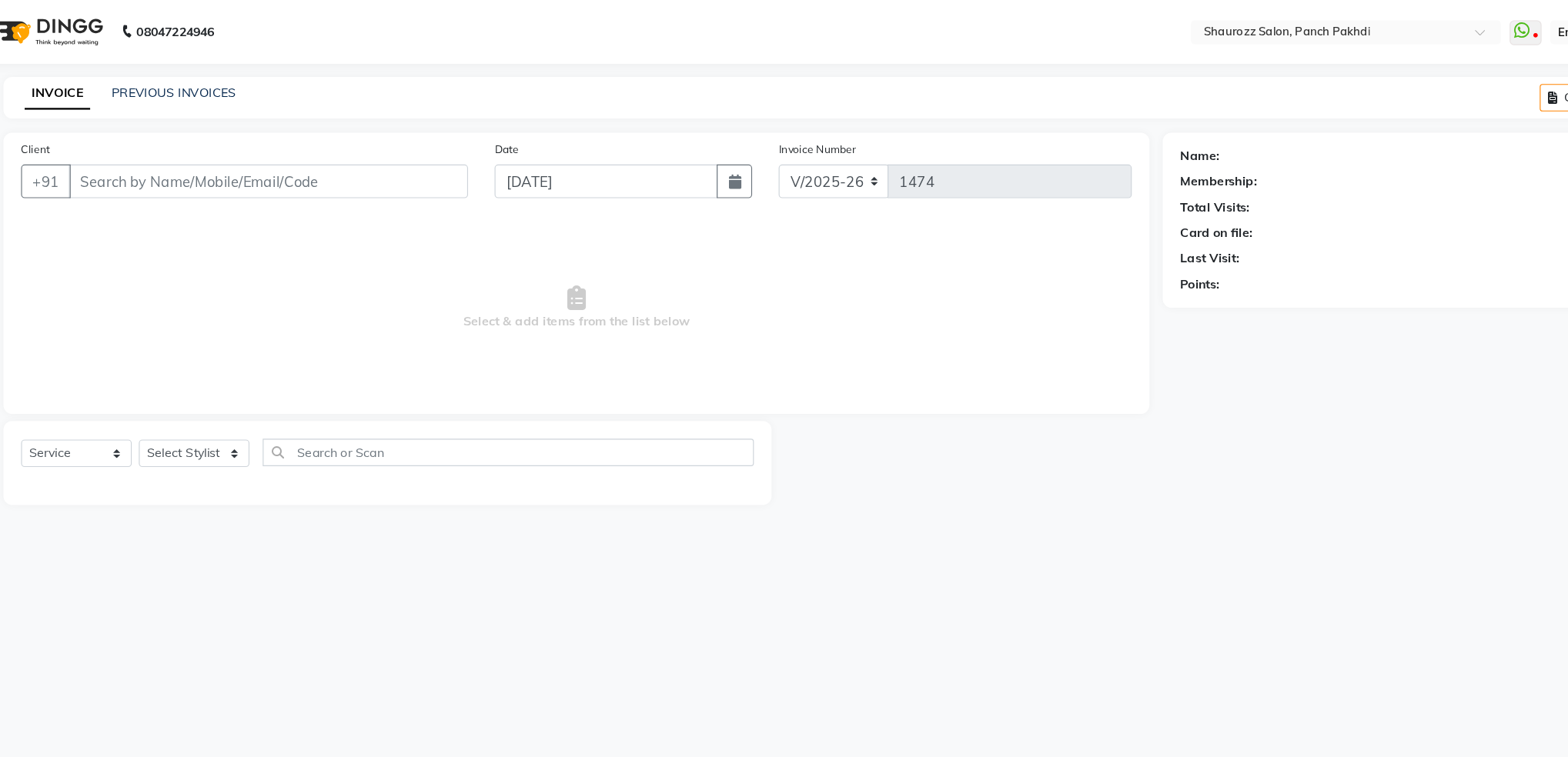 click on "INVOICE" 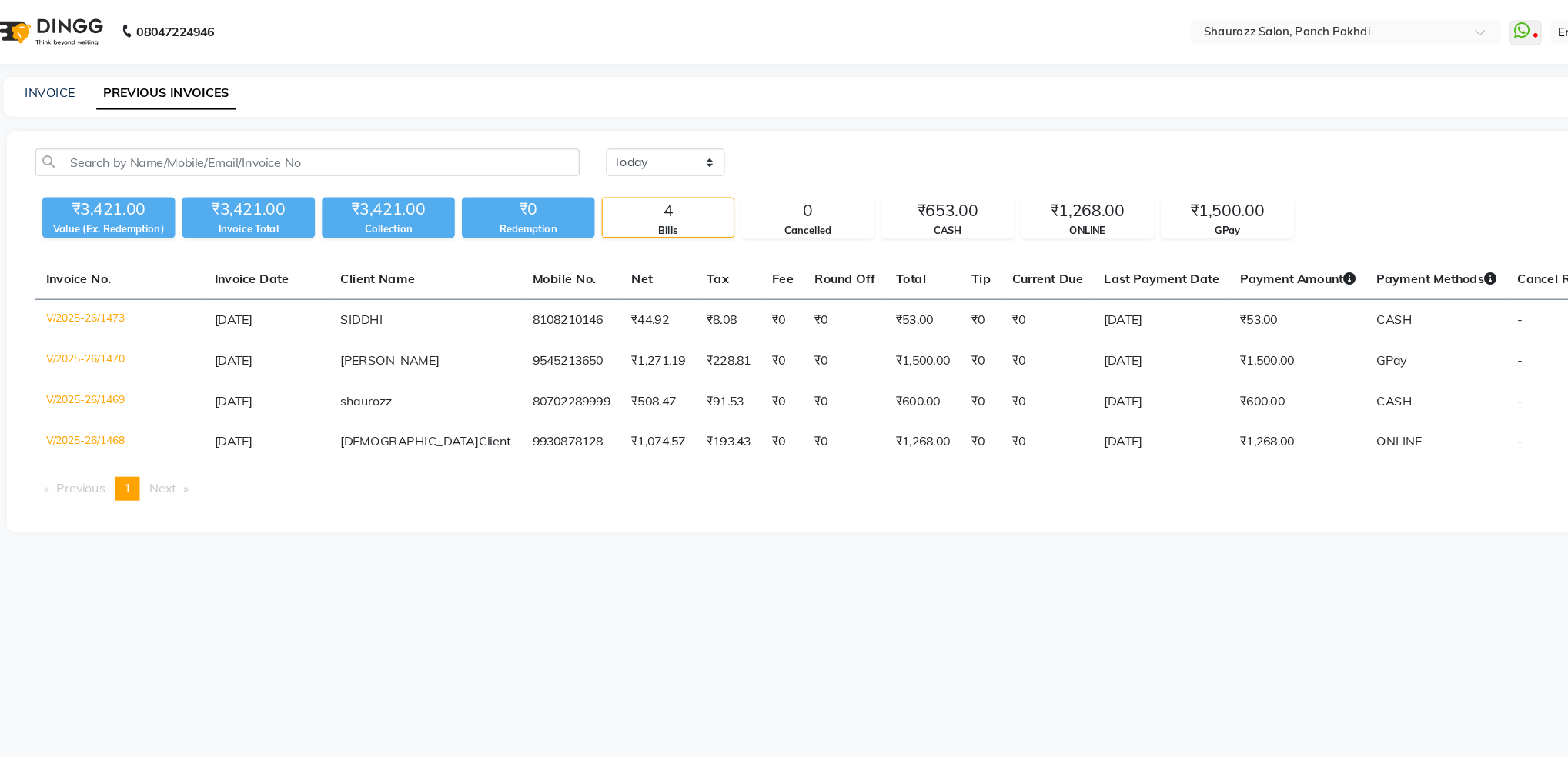 select on "service" 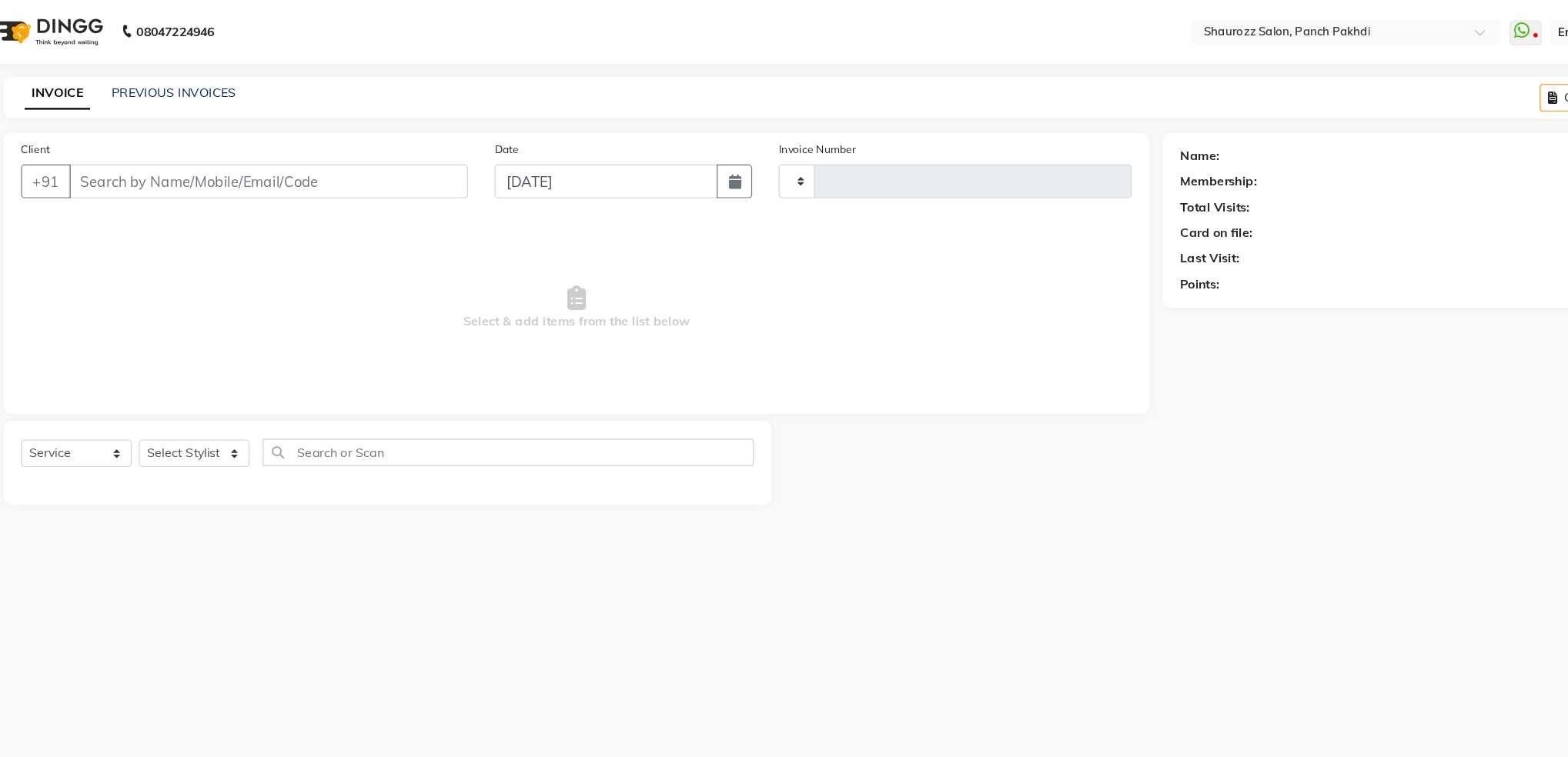 type on "1474" 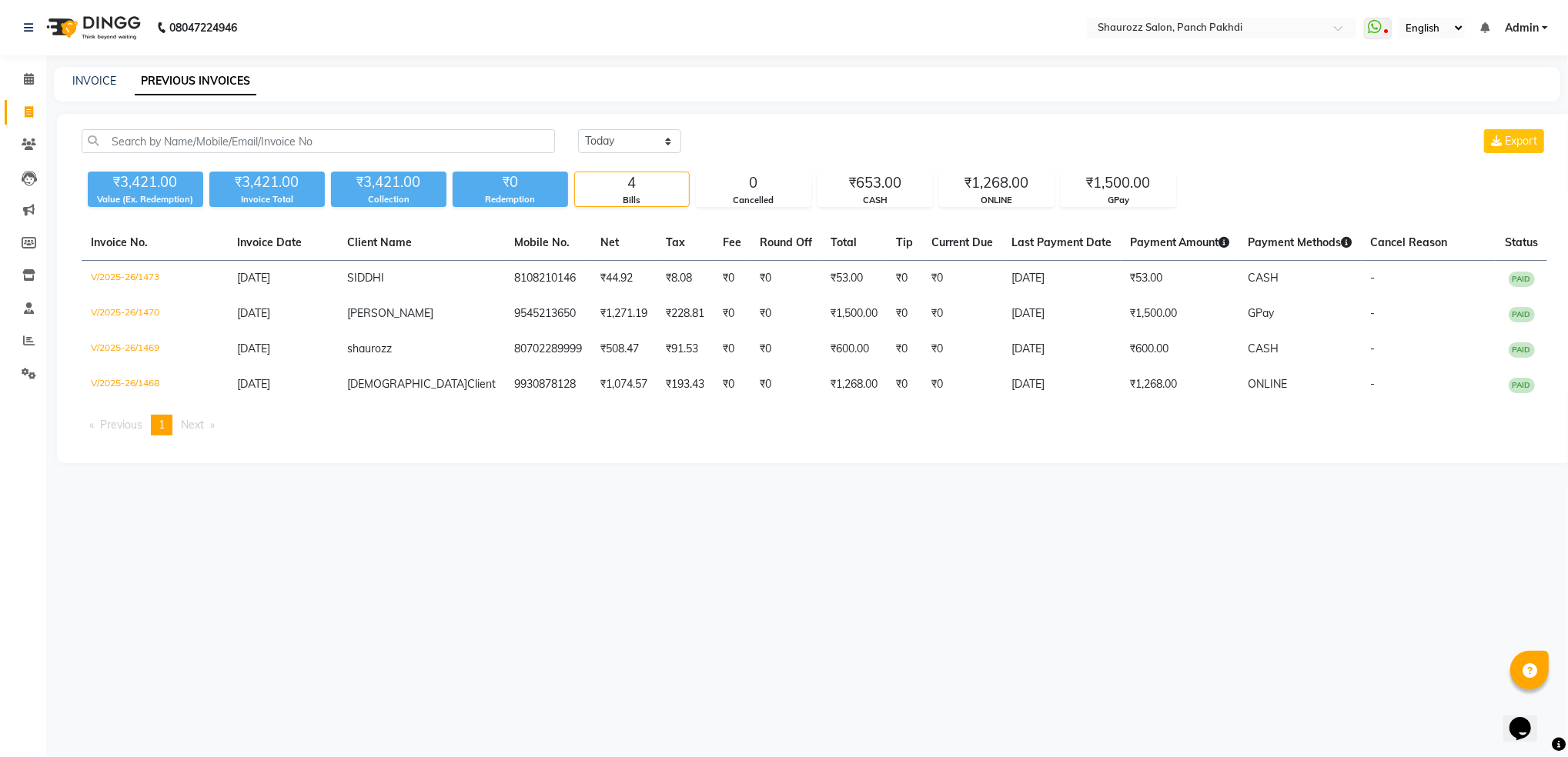 select on "485" 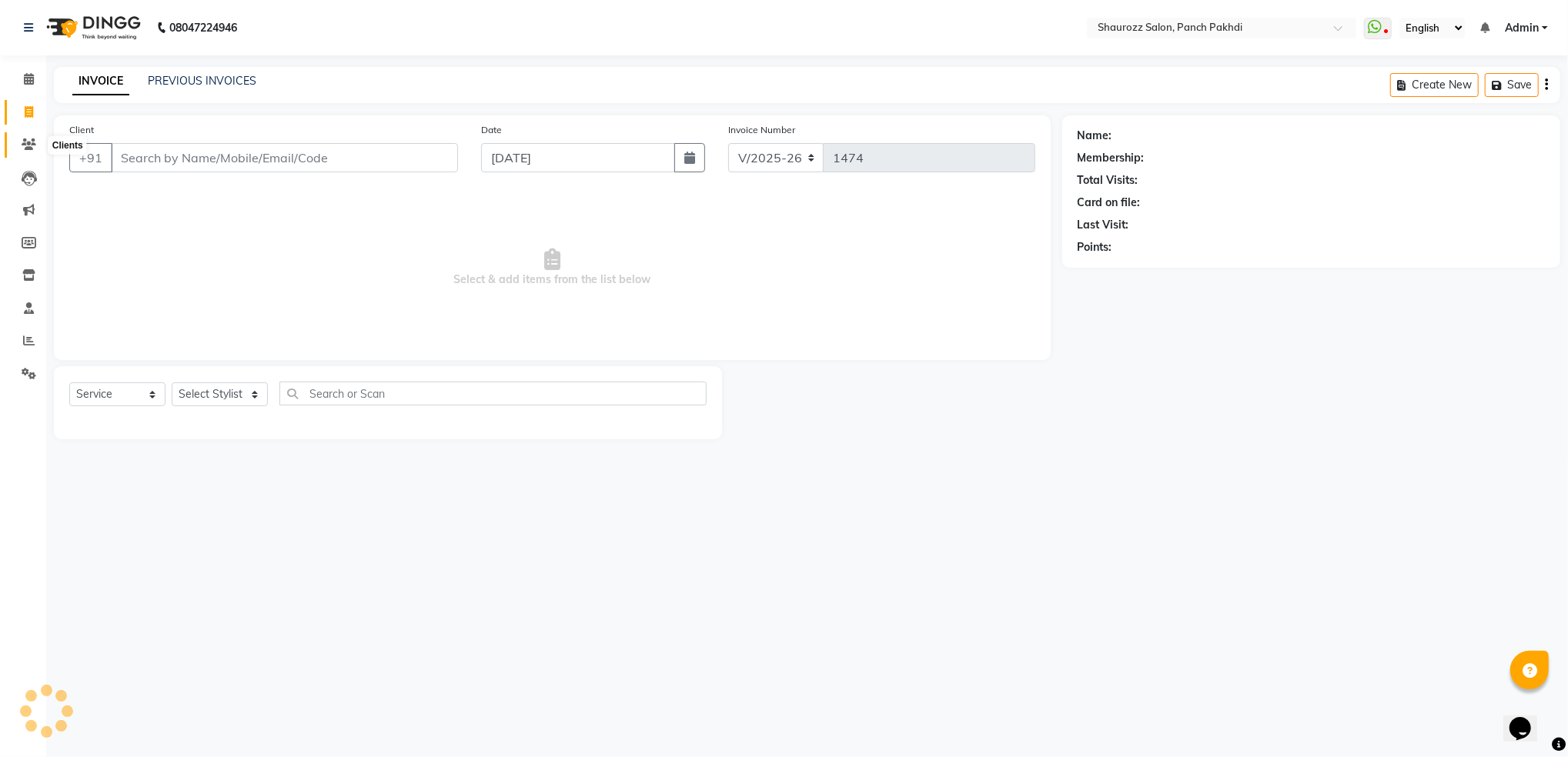 drag, startPoint x: 25, startPoint y: 126, endPoint x: 25, endPoint y: 144, distance: 18 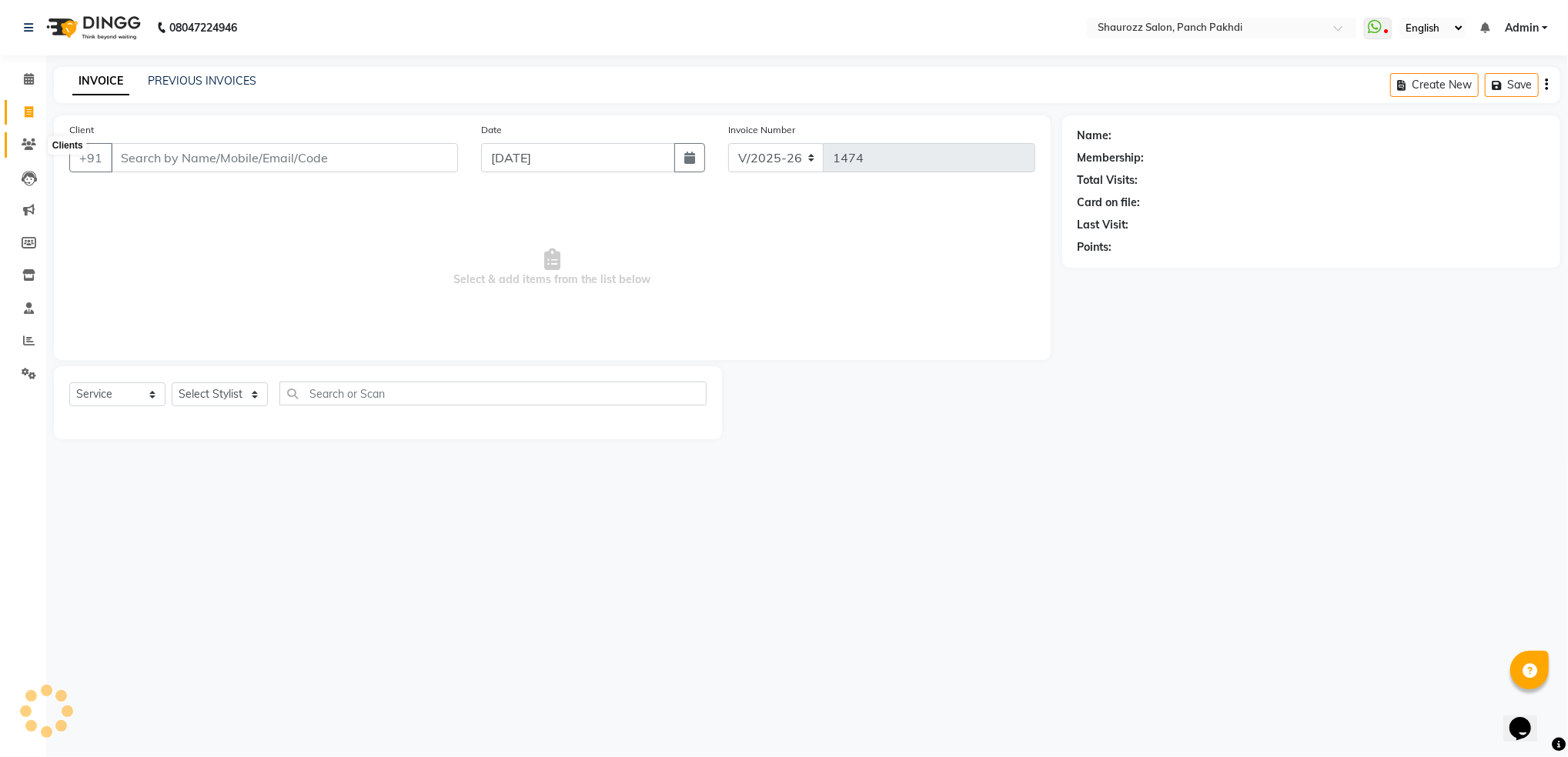 click on "Calendar  Invoice  Clients  Leads   Marketing  Members  Inventory  Staff  Reports  Settings Upcoming Tentative Confirm Bookings Generate Report Segments Page Builder" 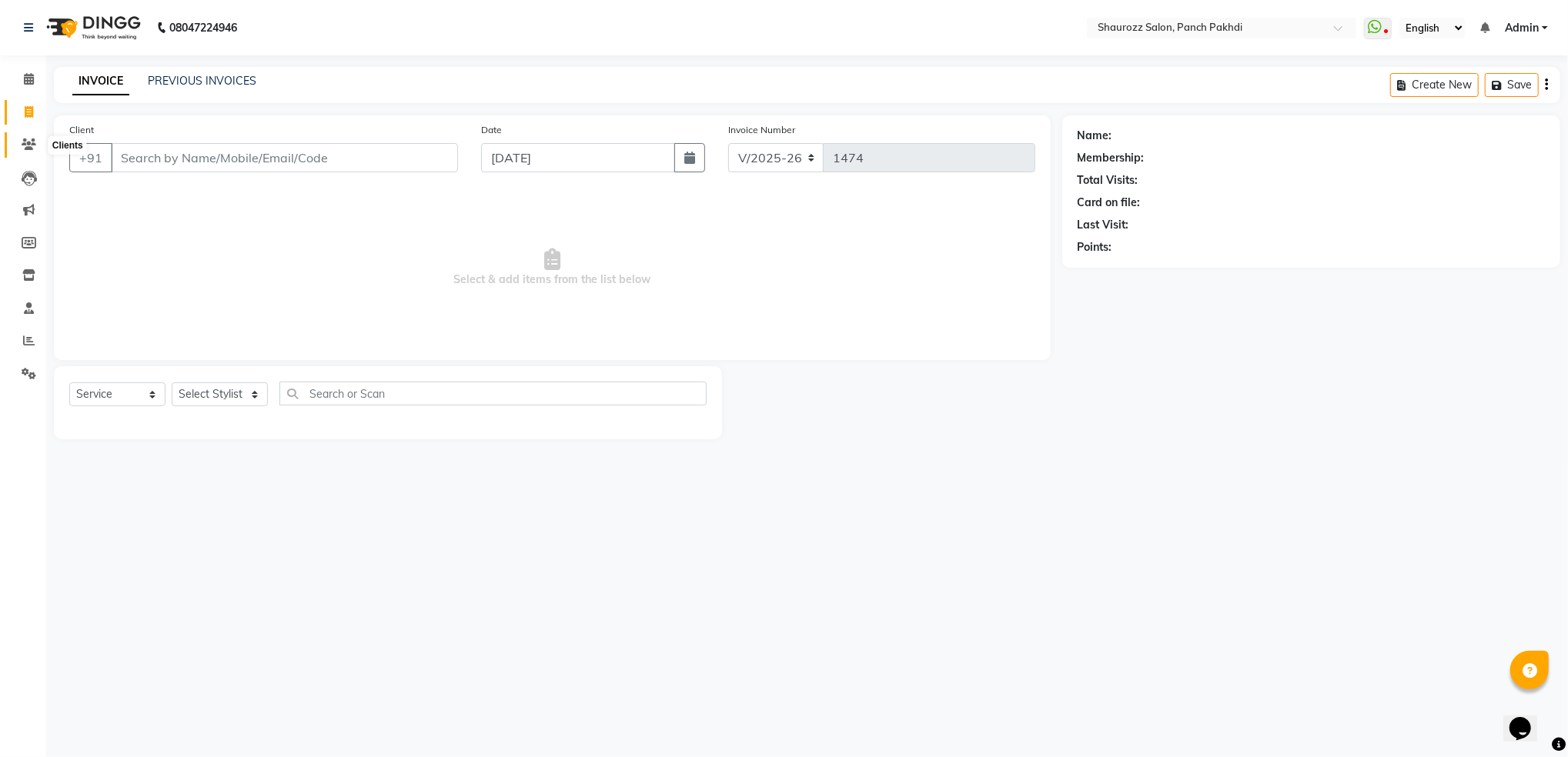 click 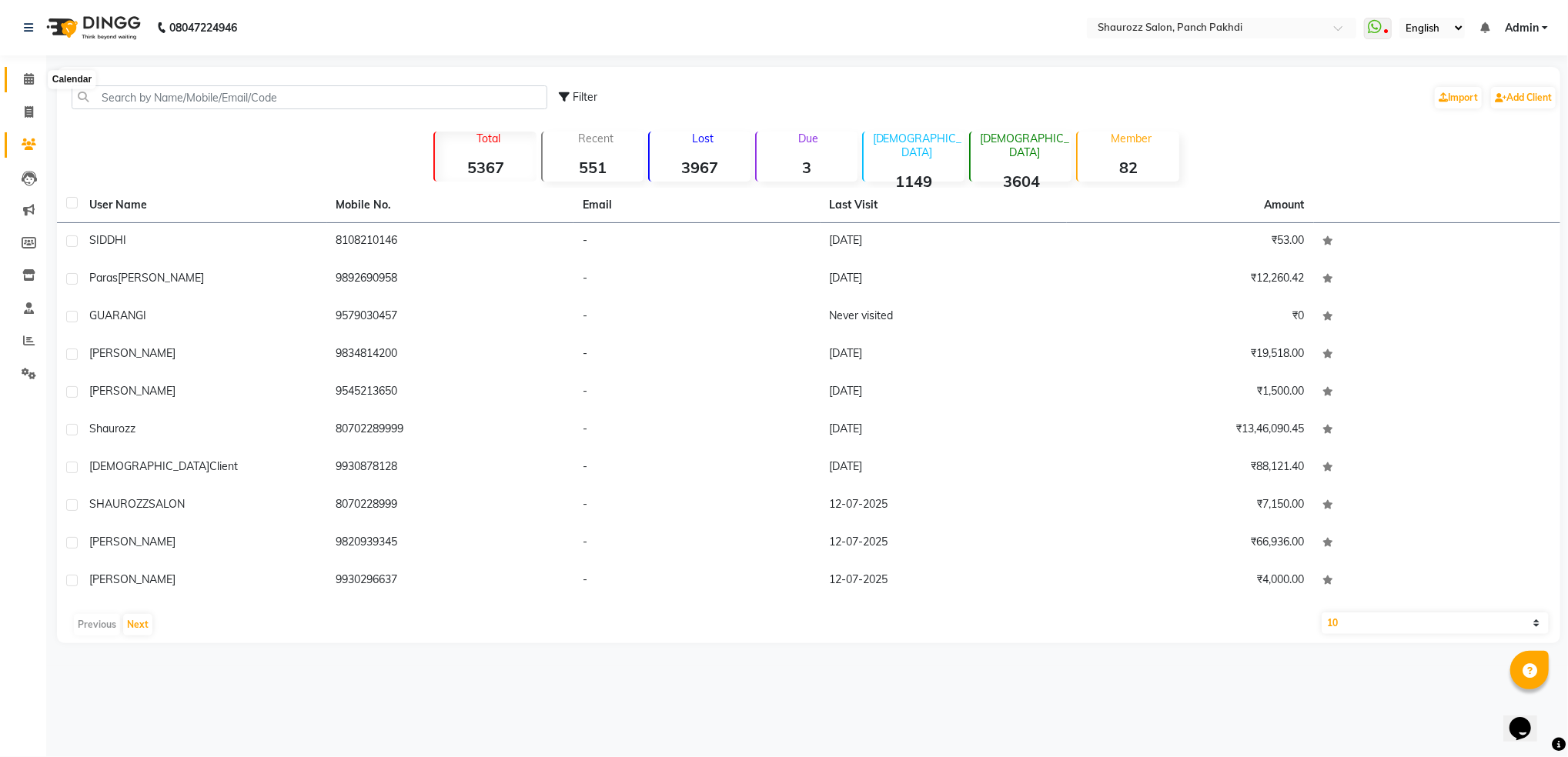 click 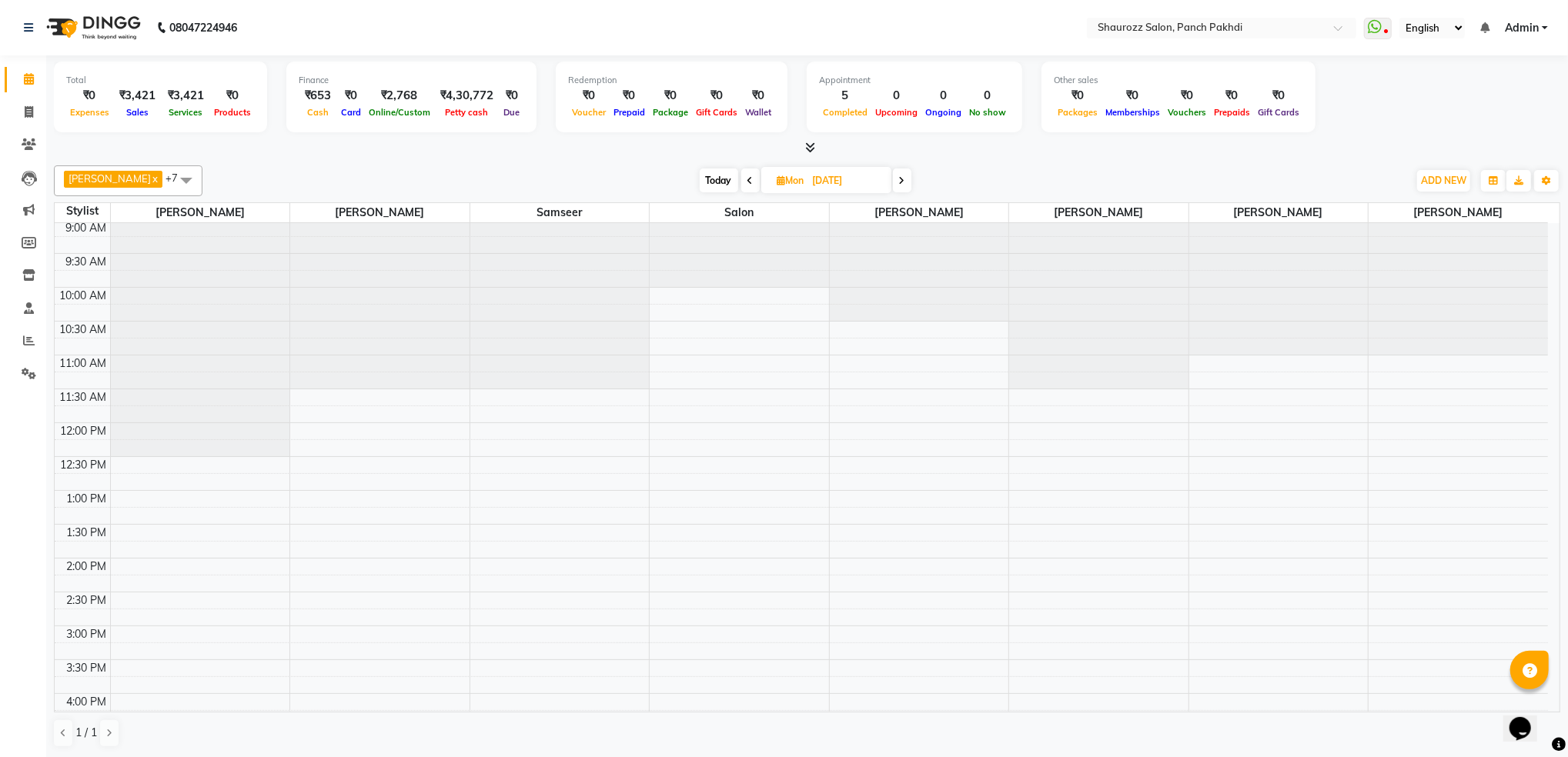 scroll, scrollTop: 0, scrollLeft: 0, axis: both 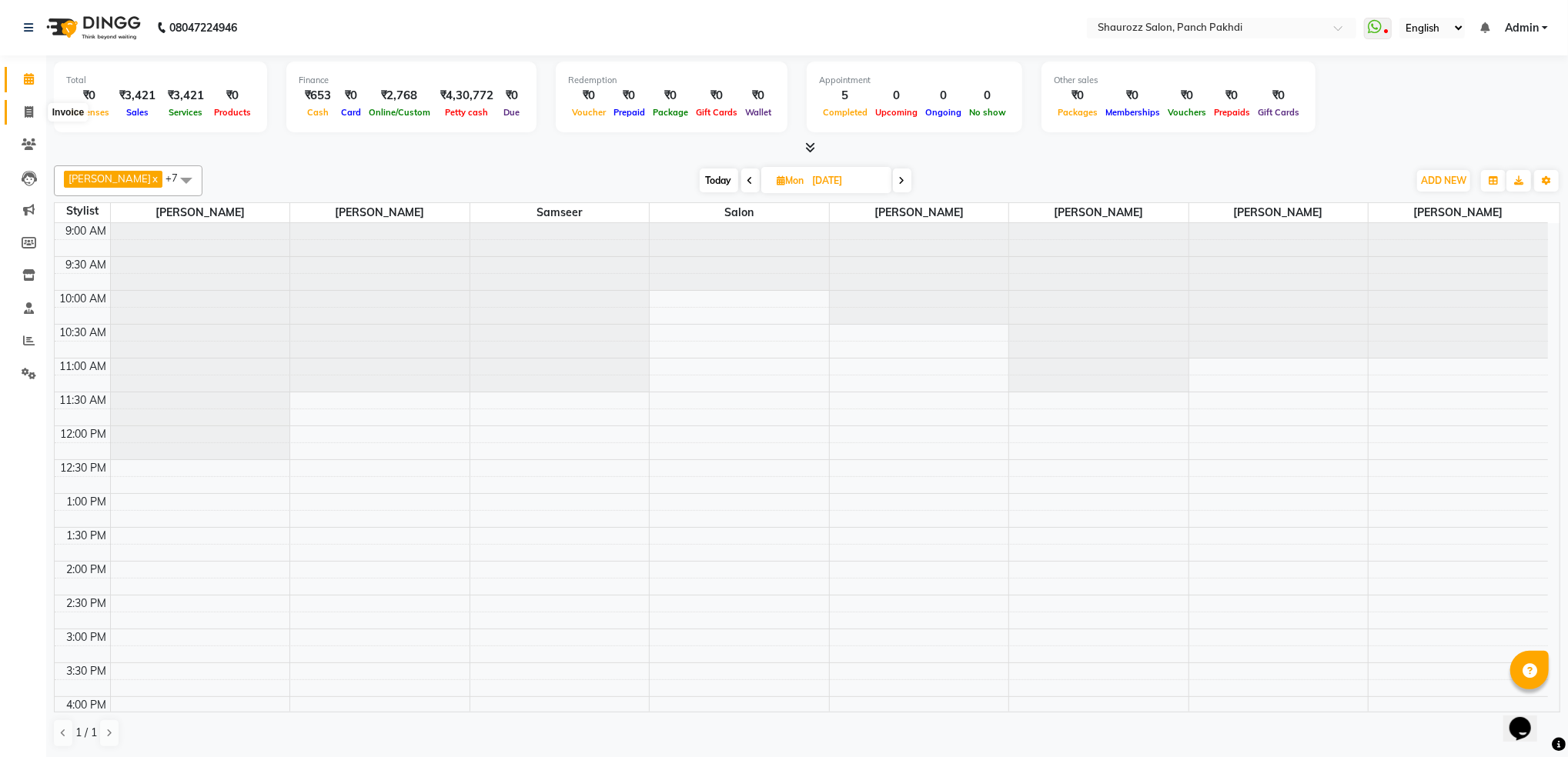 click 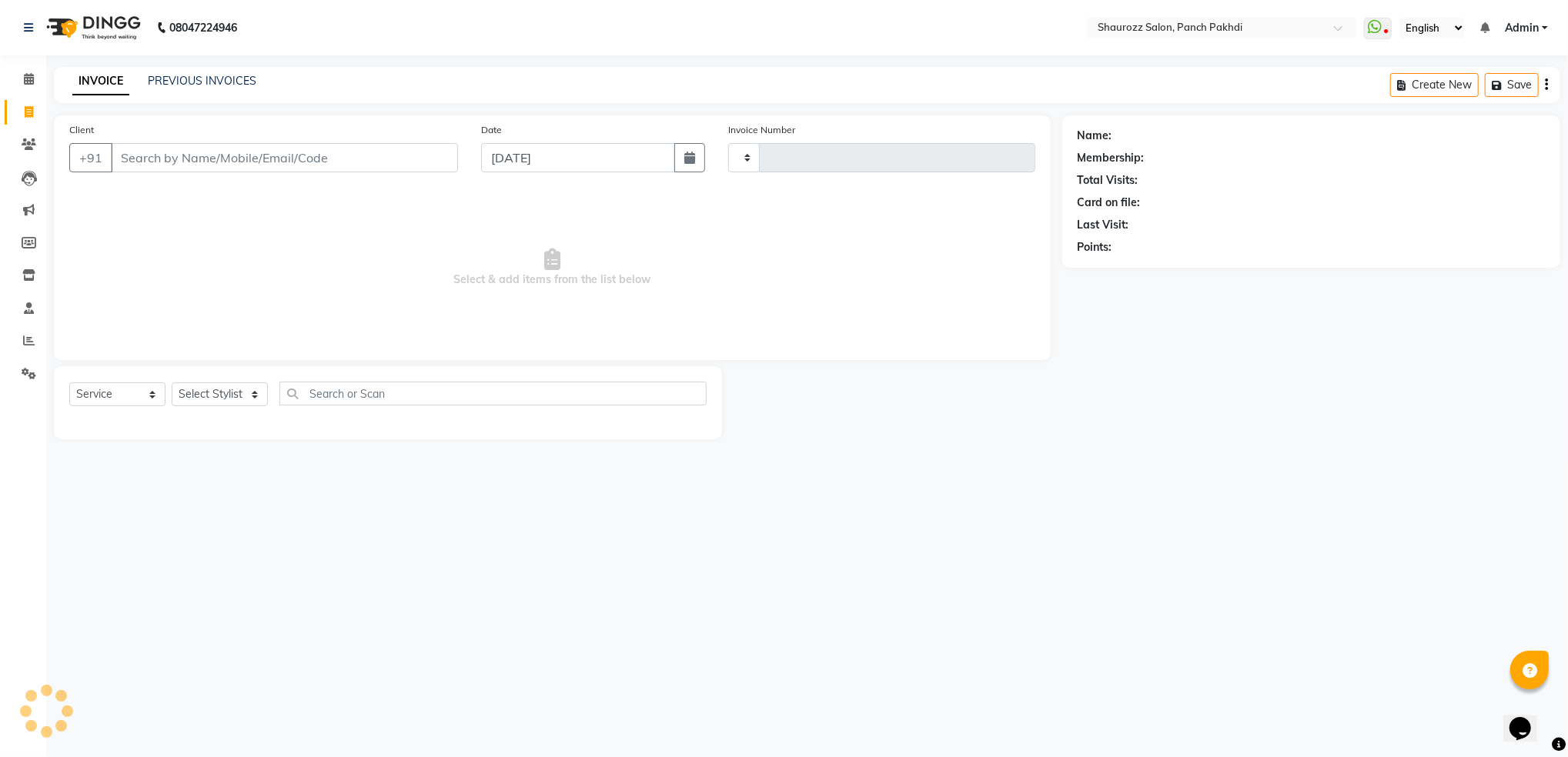 type on "1474" 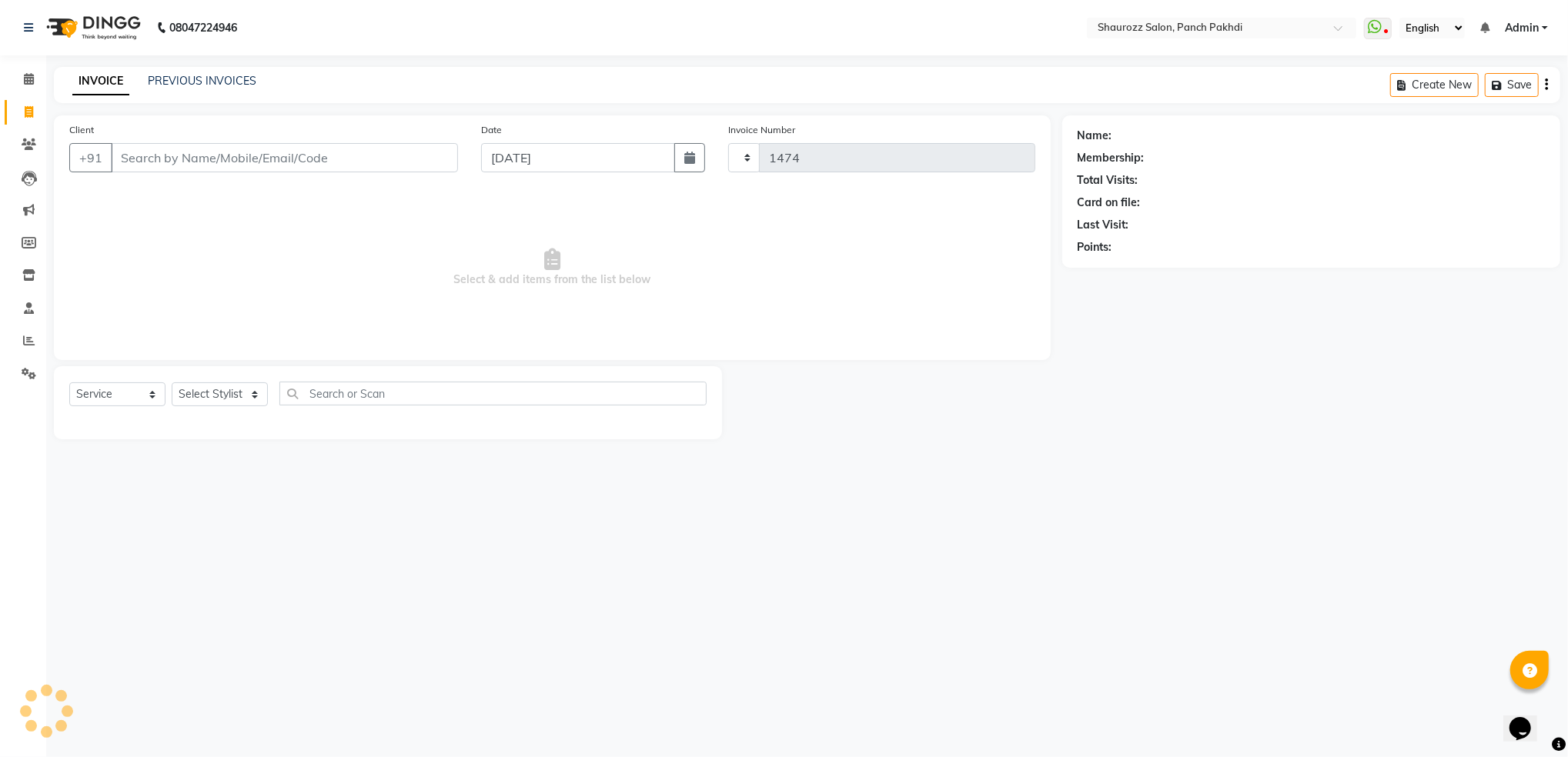 select on "485" 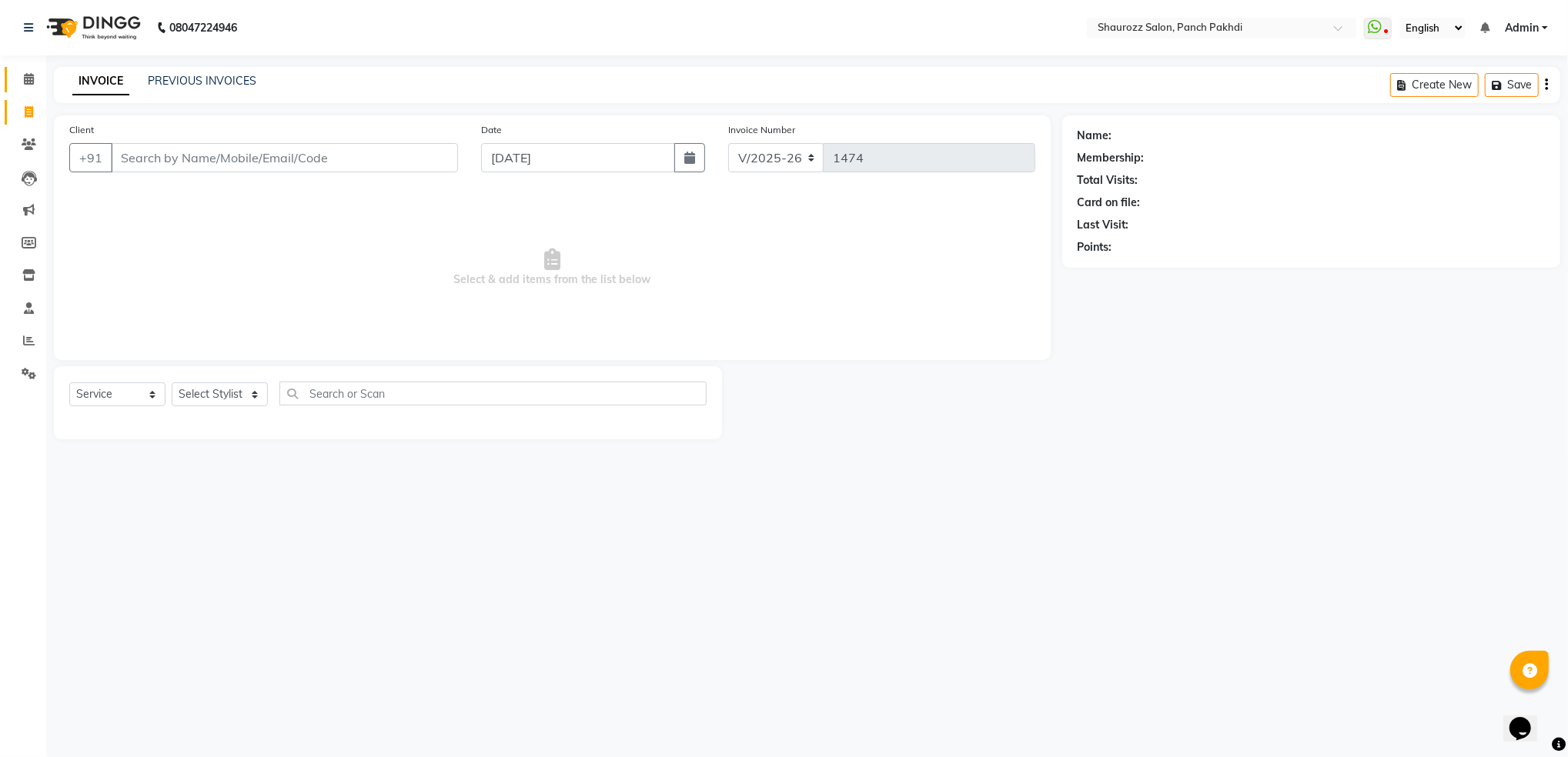 click on "Calendar" 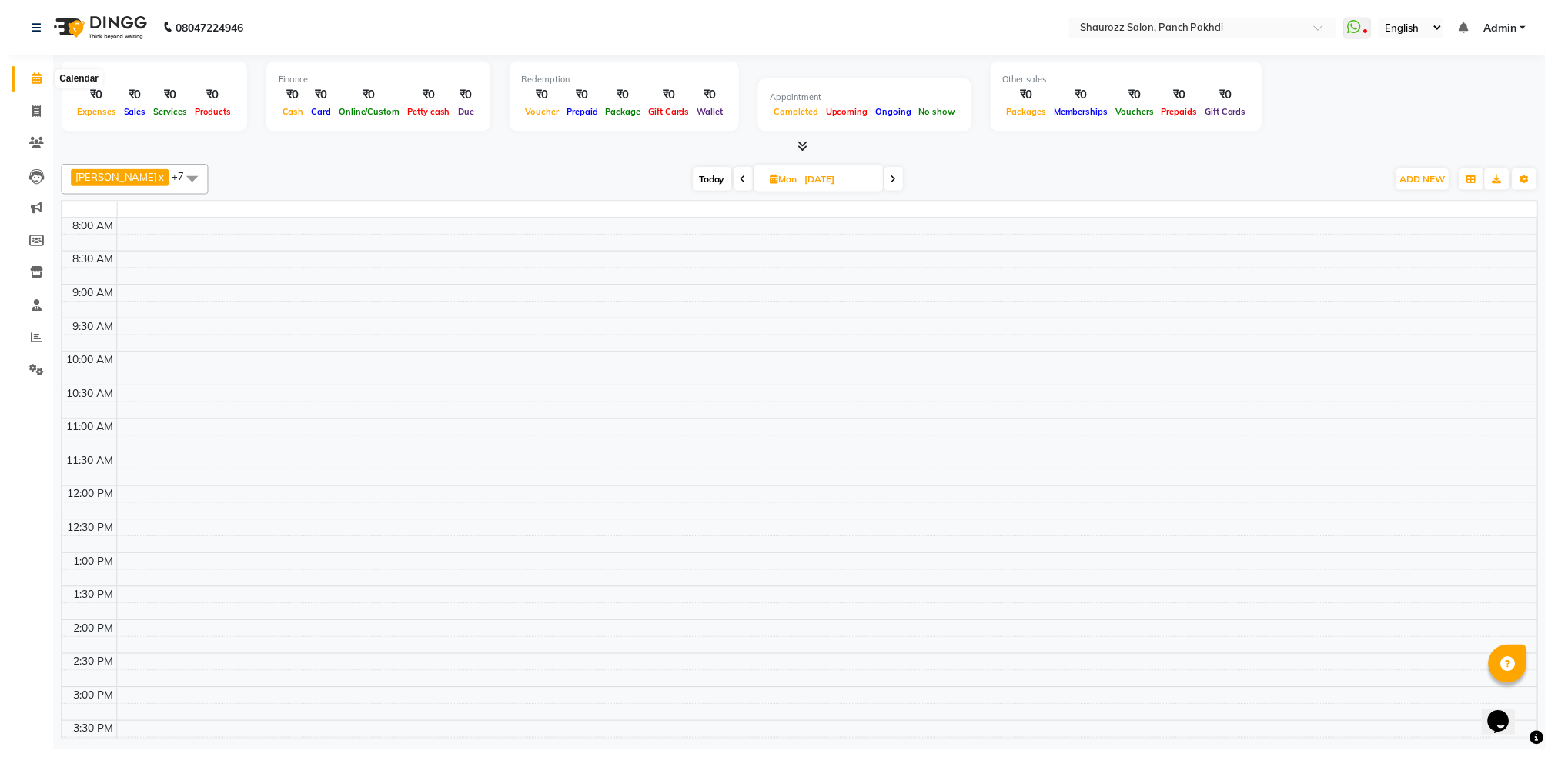 scroll, scrollTop: 0, scrollLeft: 0, axis: both 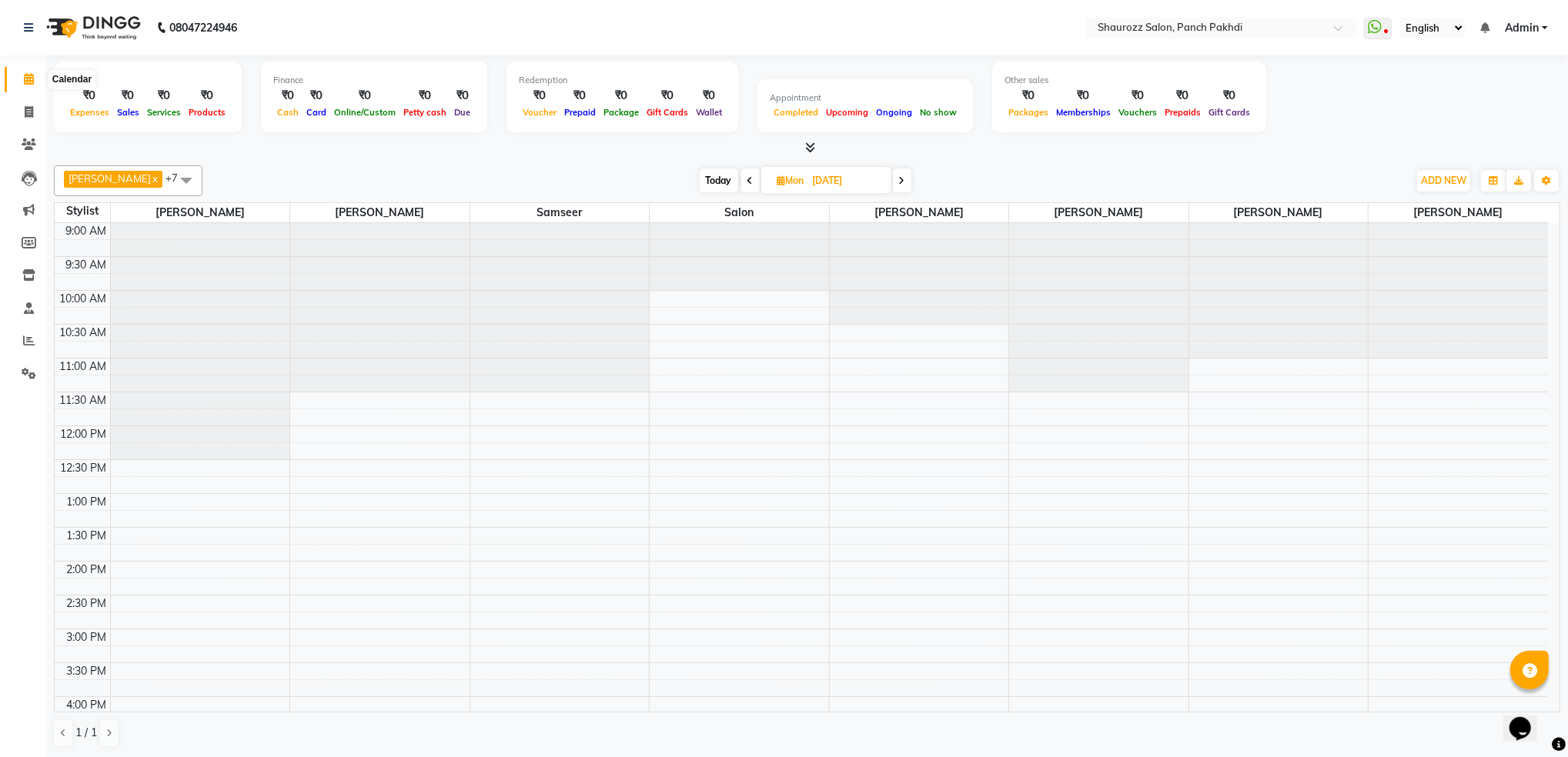 click 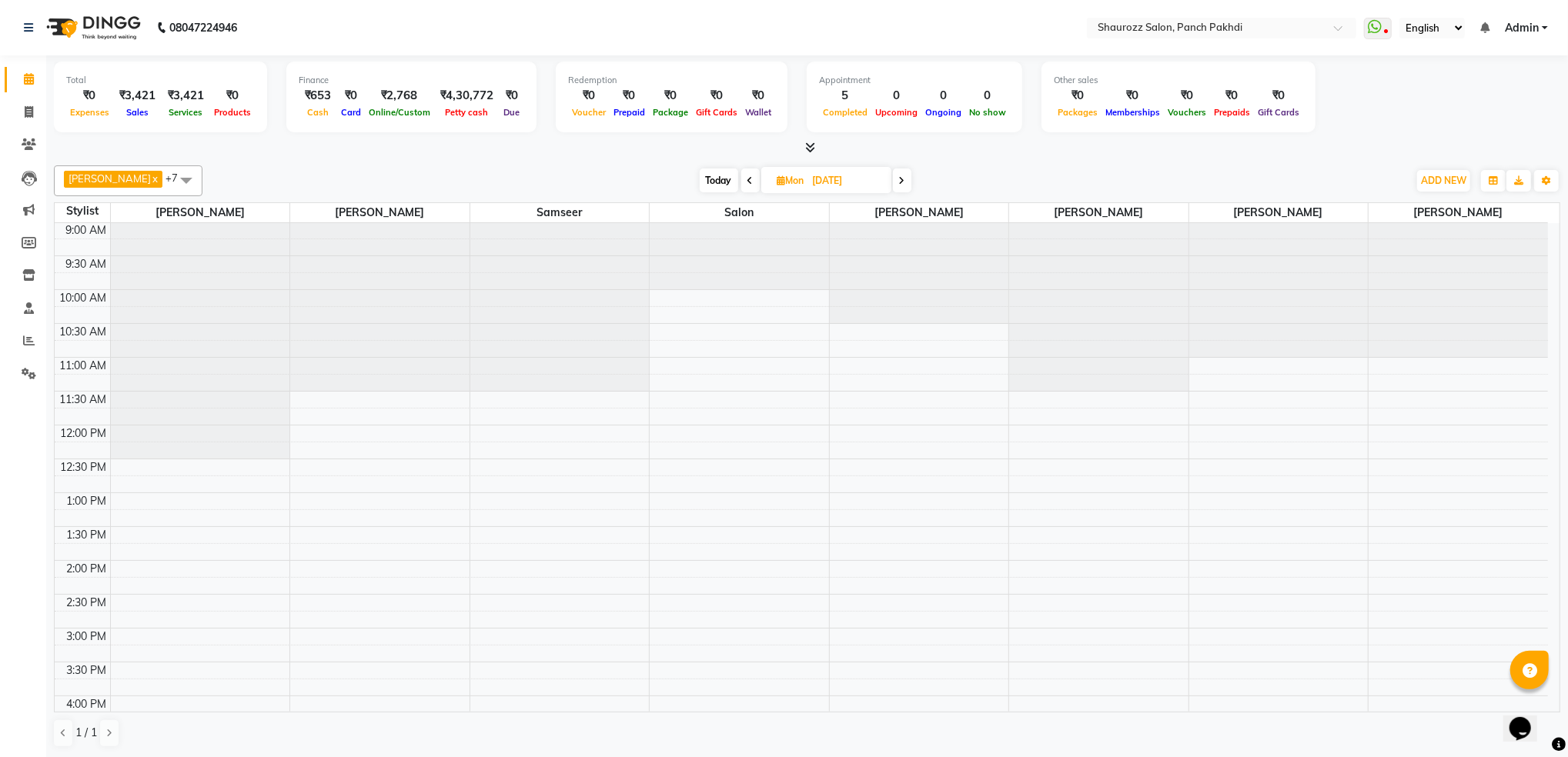 scroll, scrollTop: 0, scrollLeft: 0, axis: both 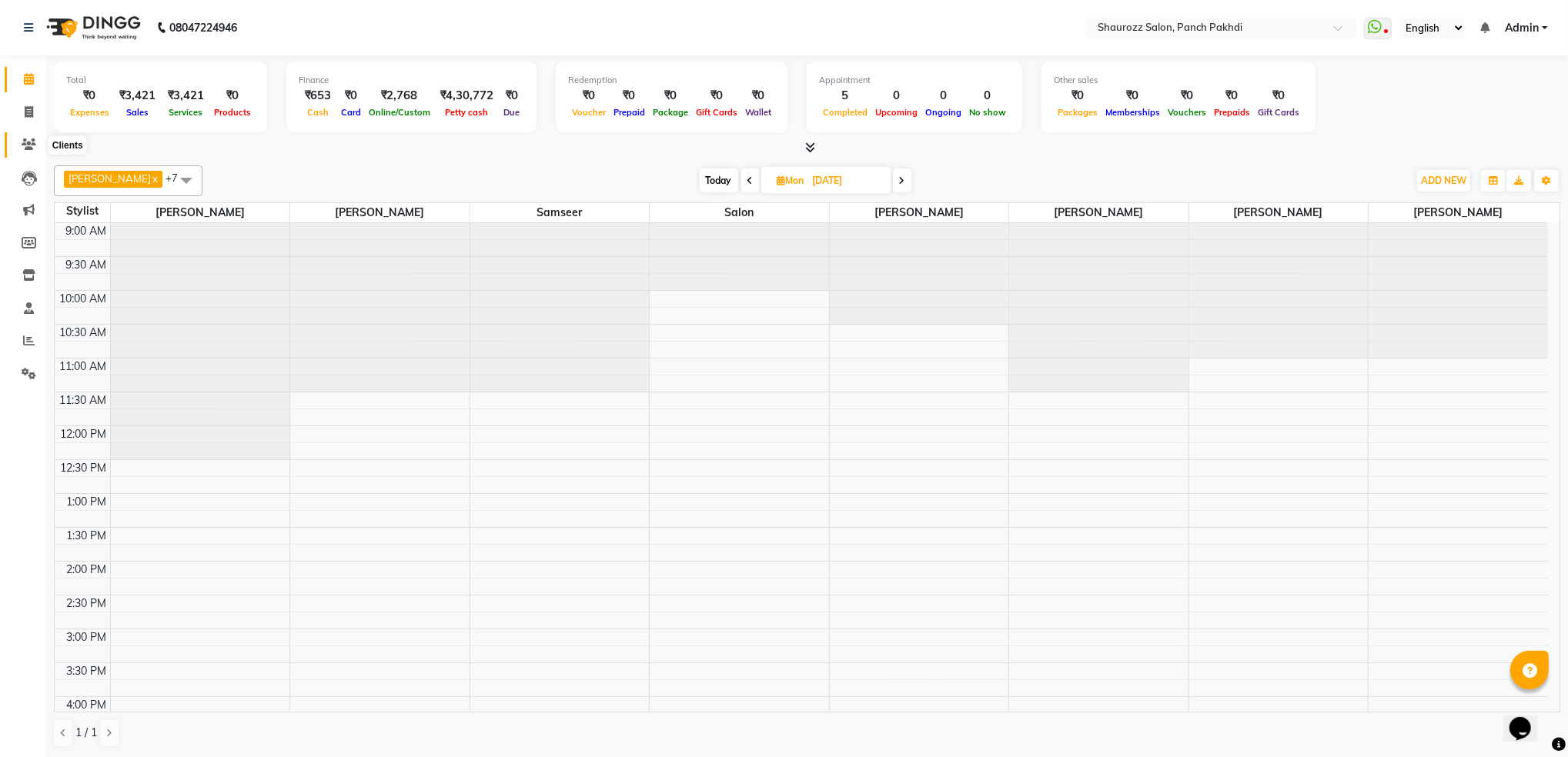click 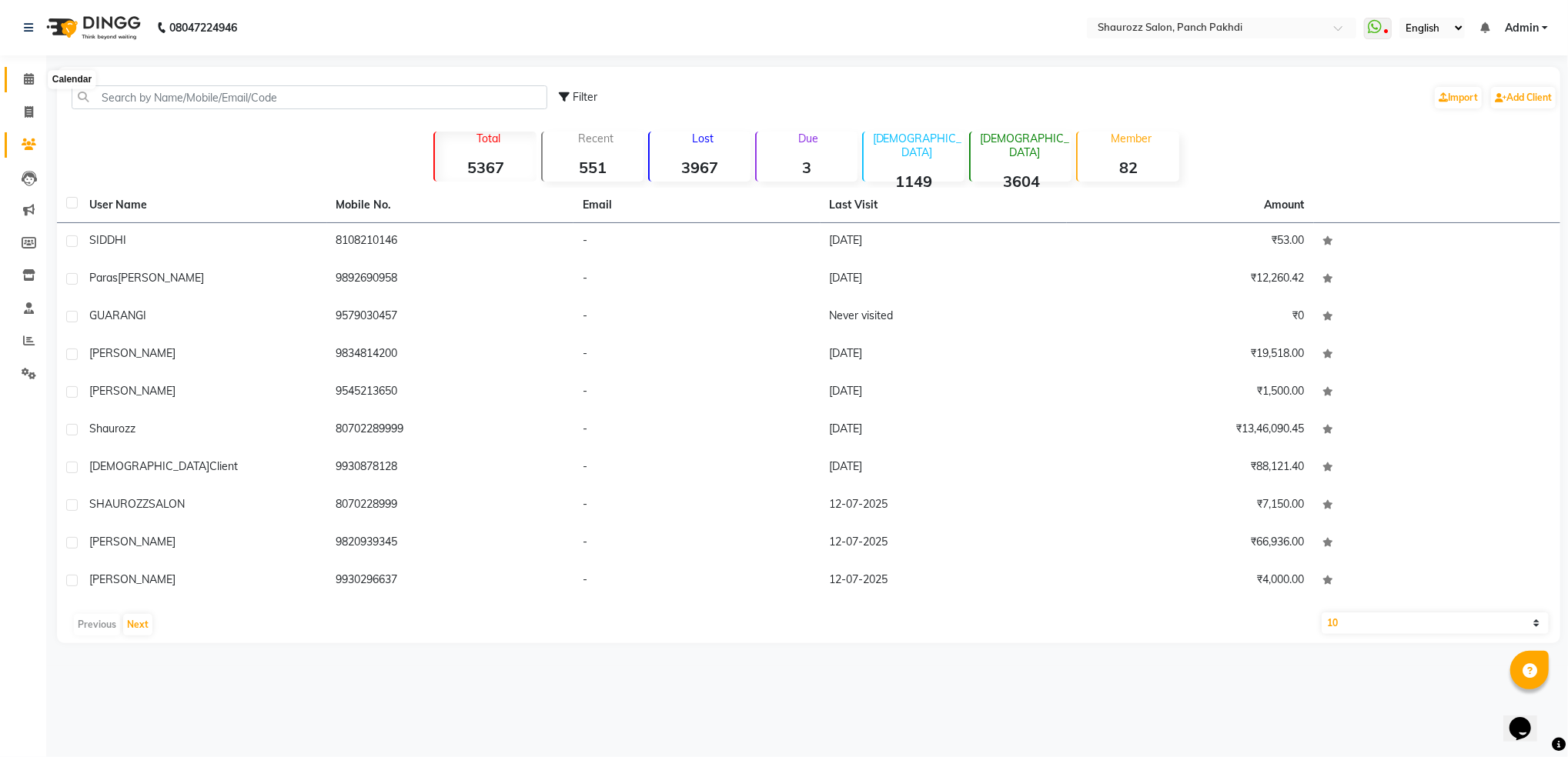 click 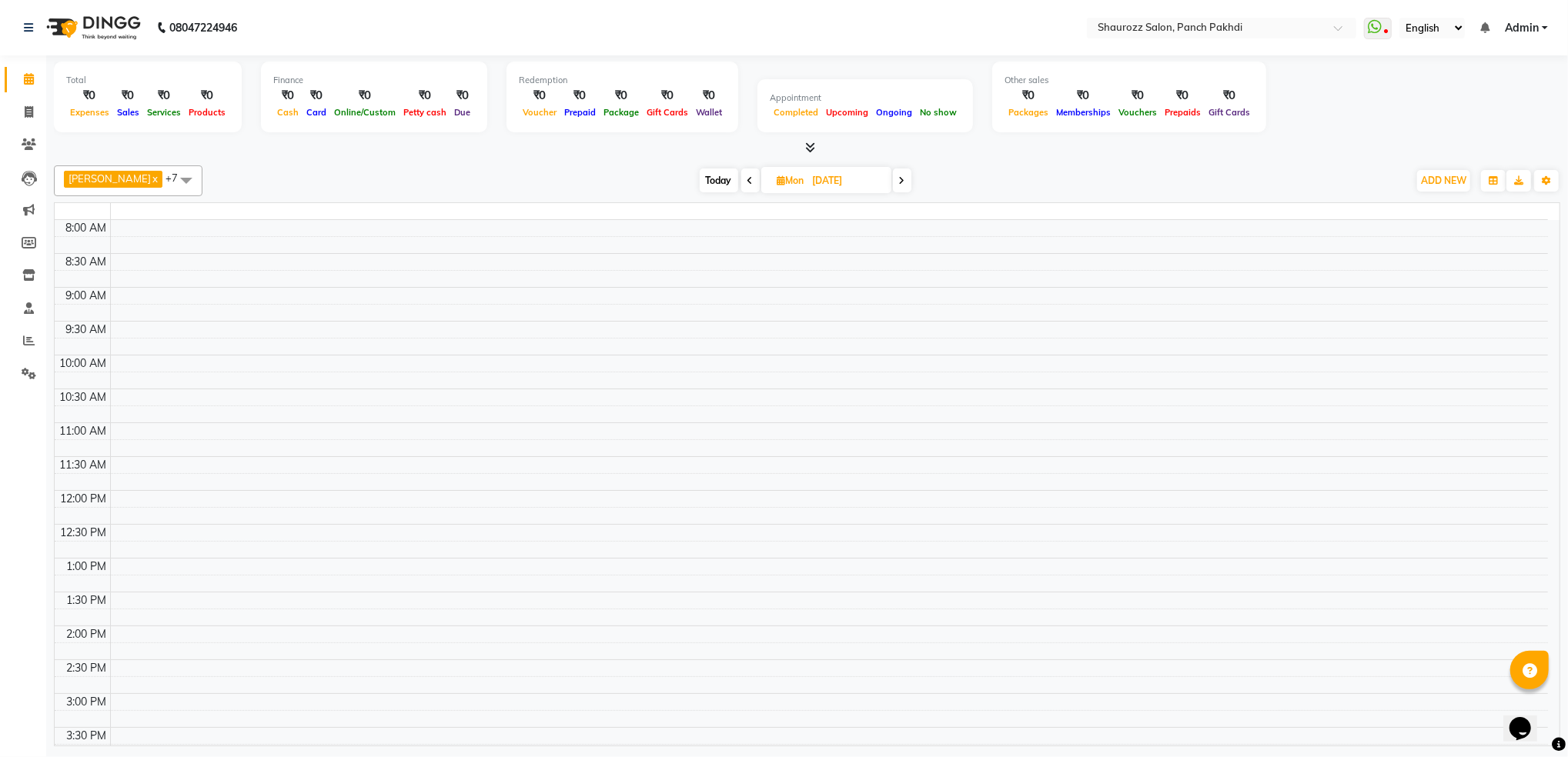 scroll, scrollTop: 0, scrollLeft: 0, axis: both 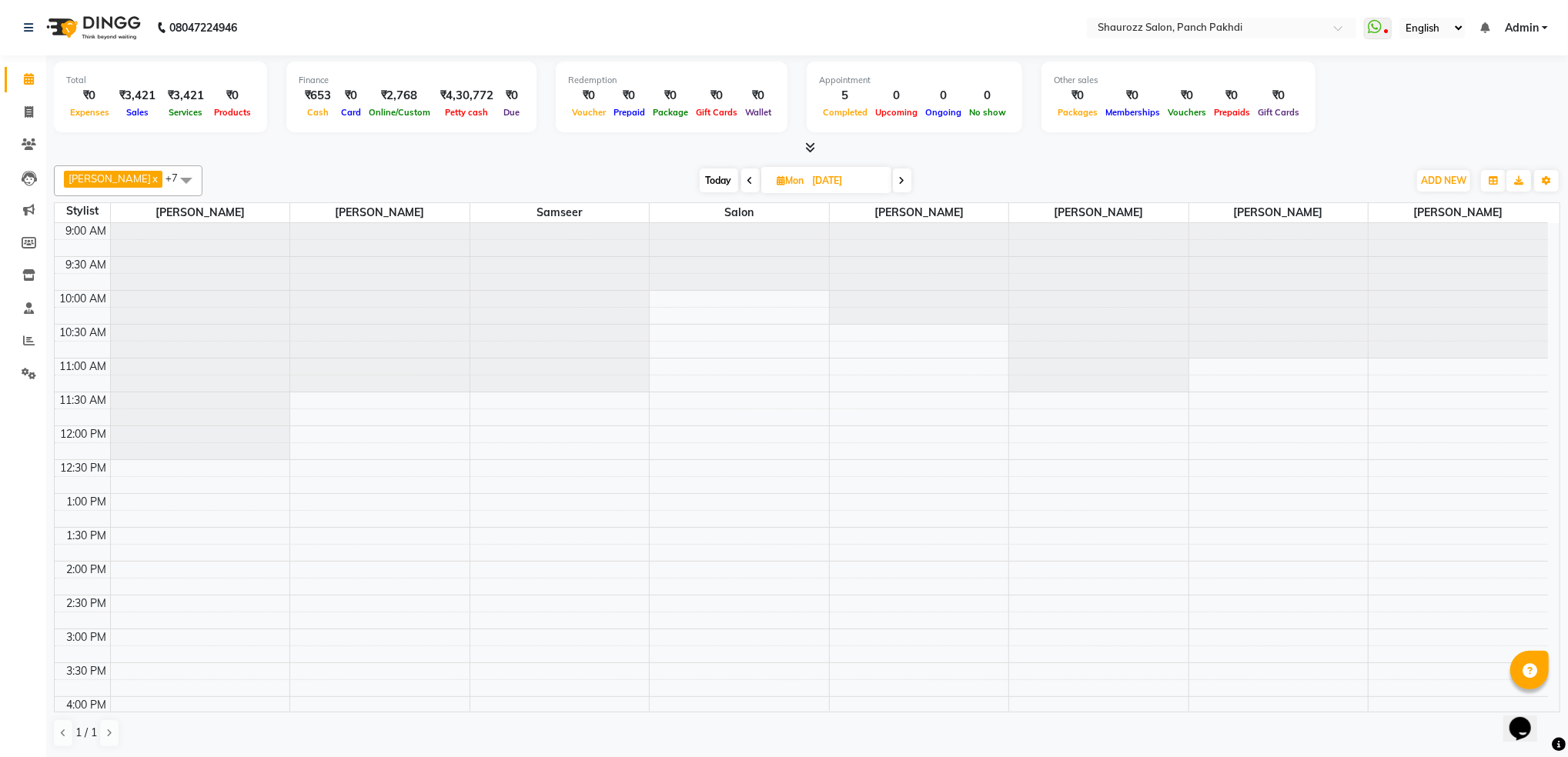click at bounding box center (1098, 223) 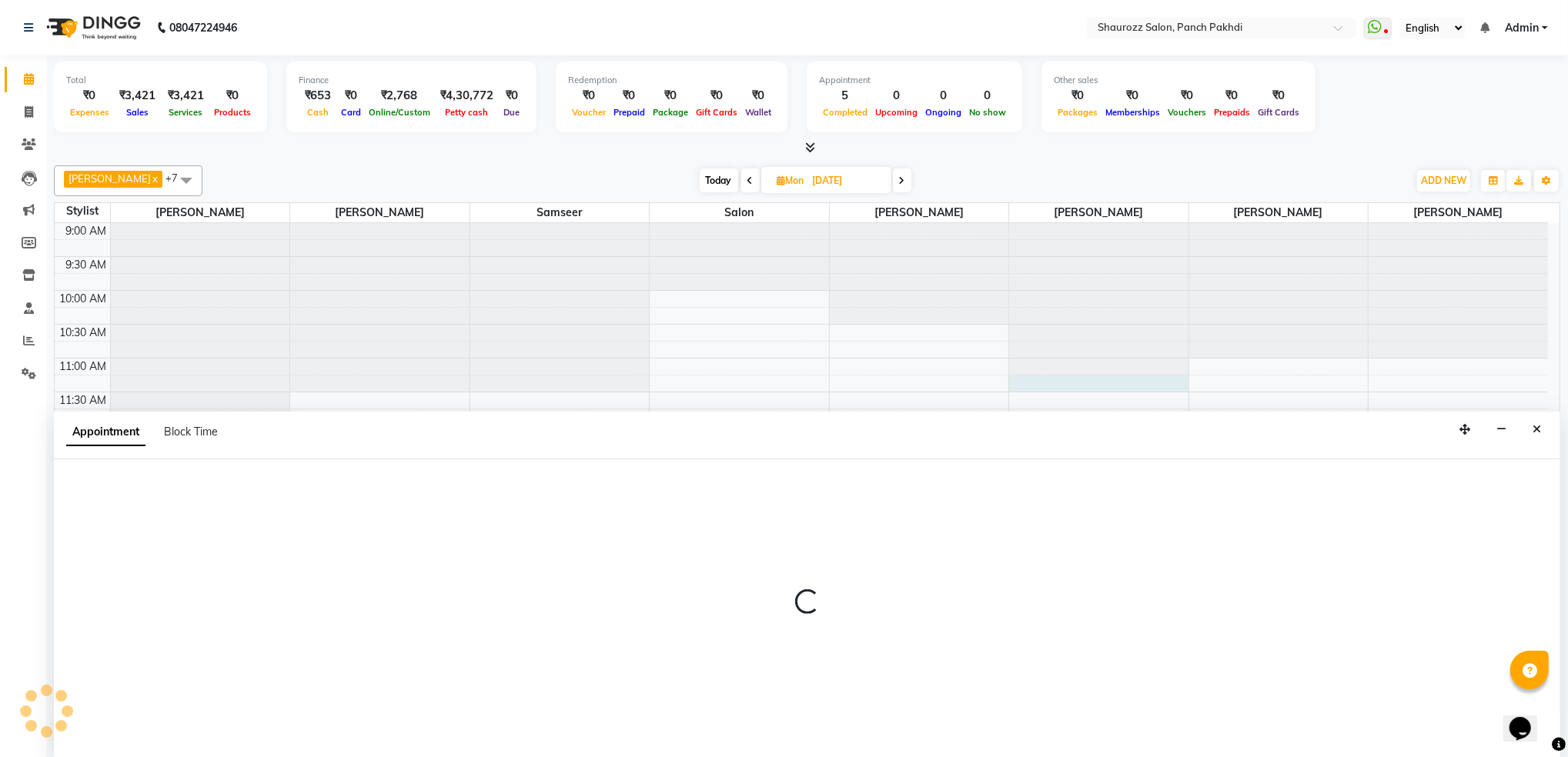 select on "37557" 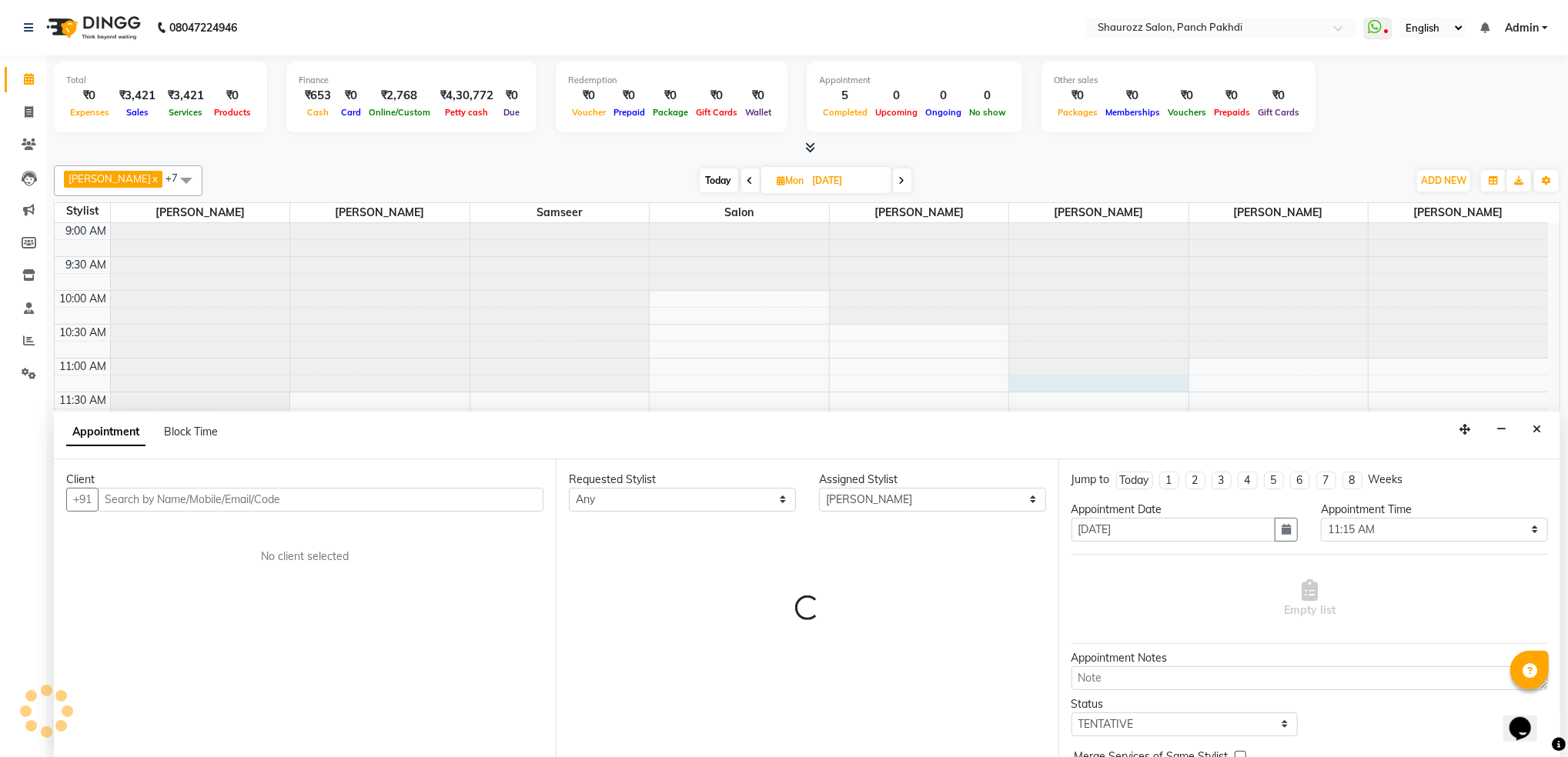 click on "Appointment Block Time" at bounding box center [807, 435] 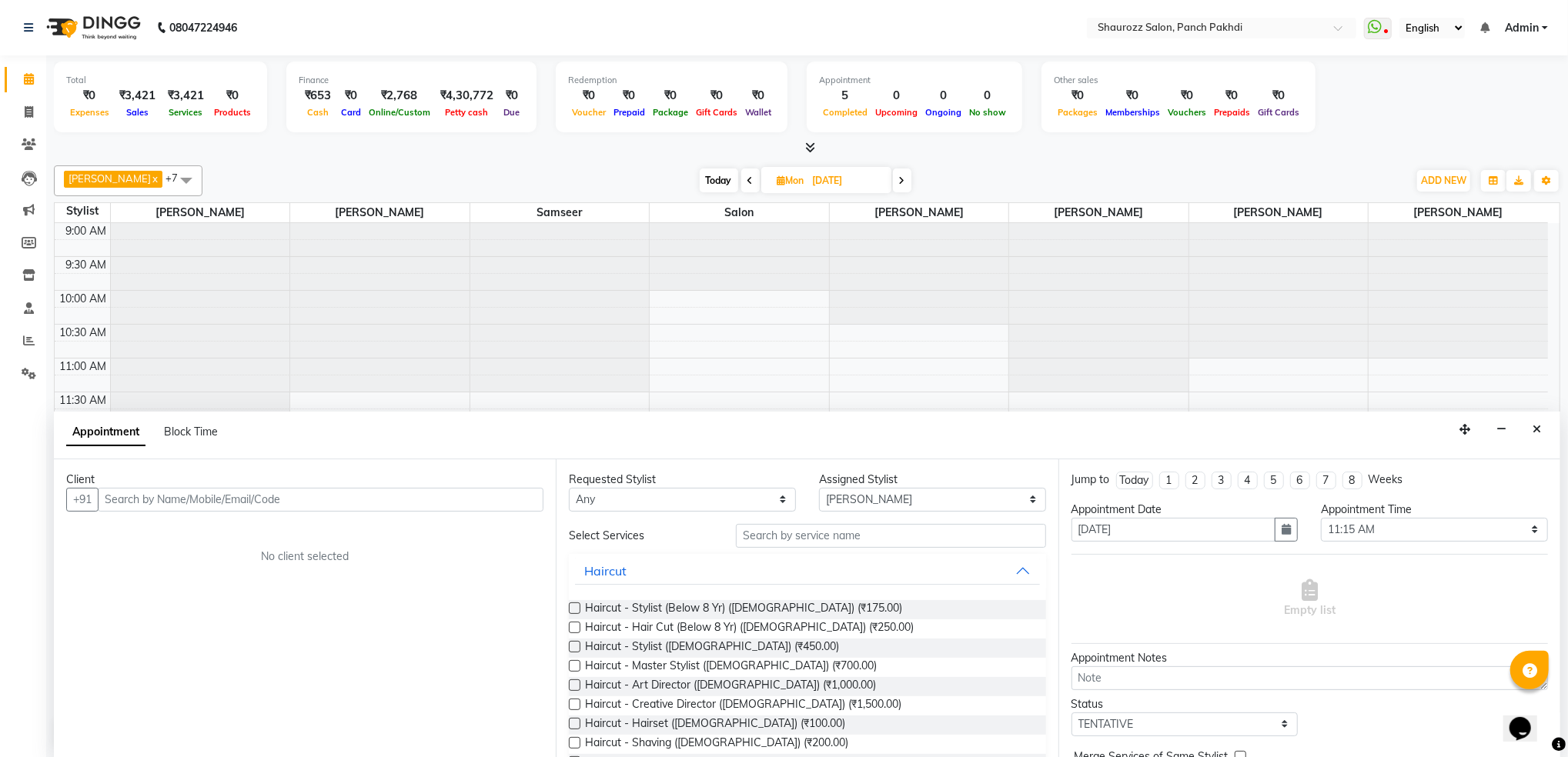 click on "9:00 AM 9:30 AM 10:00 AM 10:30 AM 11:00 AM 11:30 AM 12:00 PM 12:30 PM 1:00 PM 1:30 PM 2:00 PM 2:30 PM 3:00 PM 3:30 PM 4:00 PM 4:30 PM 5:00 PM 5:30 PM 6:00 PM 6:30 PM 7:00 PM 7:30 PM 8:00 PM 8:30 PM 9:00 PM 9:30 PM 10:00 PM 10:30 PM 11:00 PM 11:30 PM" at bounding box center (801, 730) 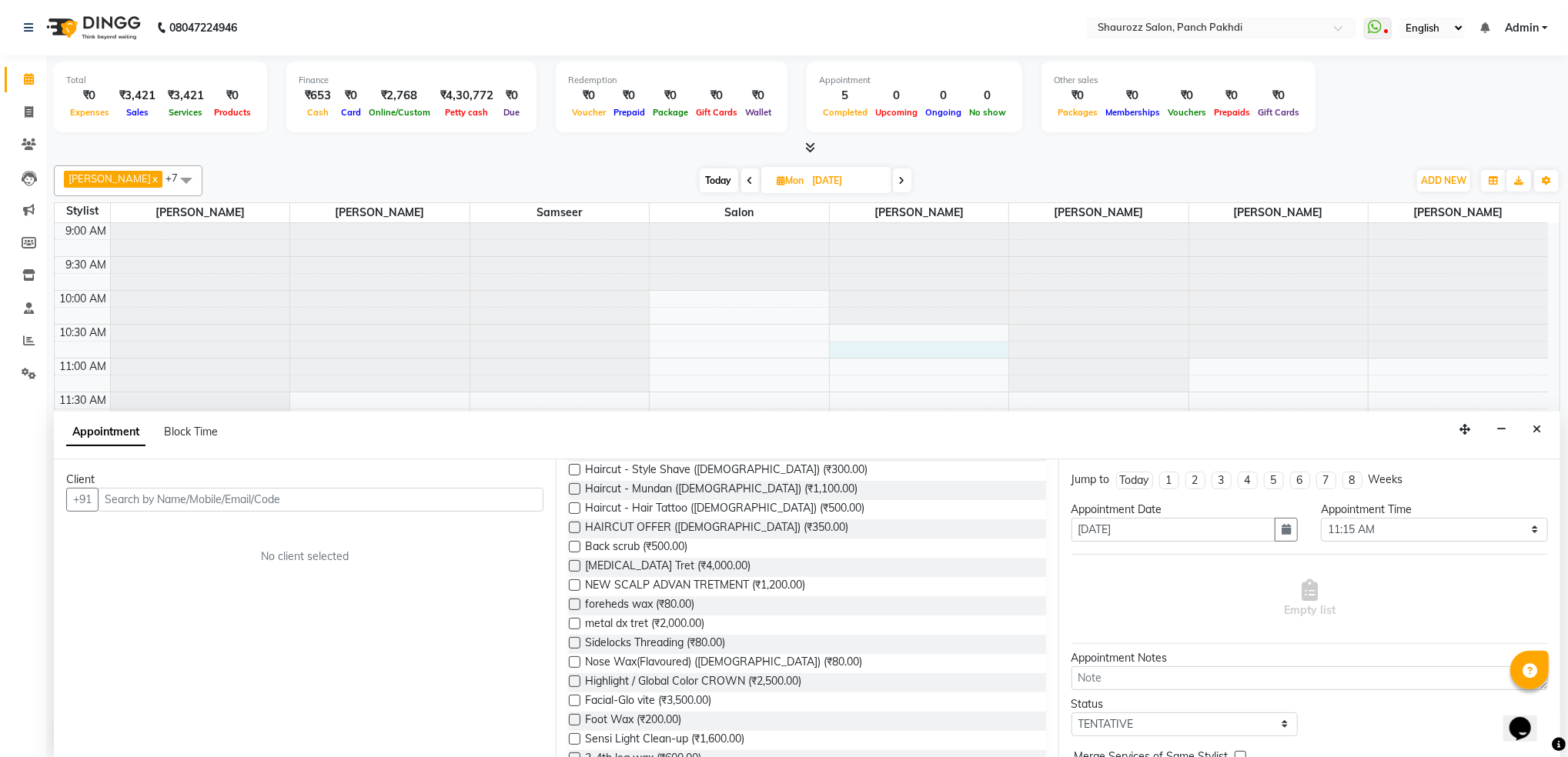 scroll, scrollTop: 0, scrollLeft: 0, axis: both 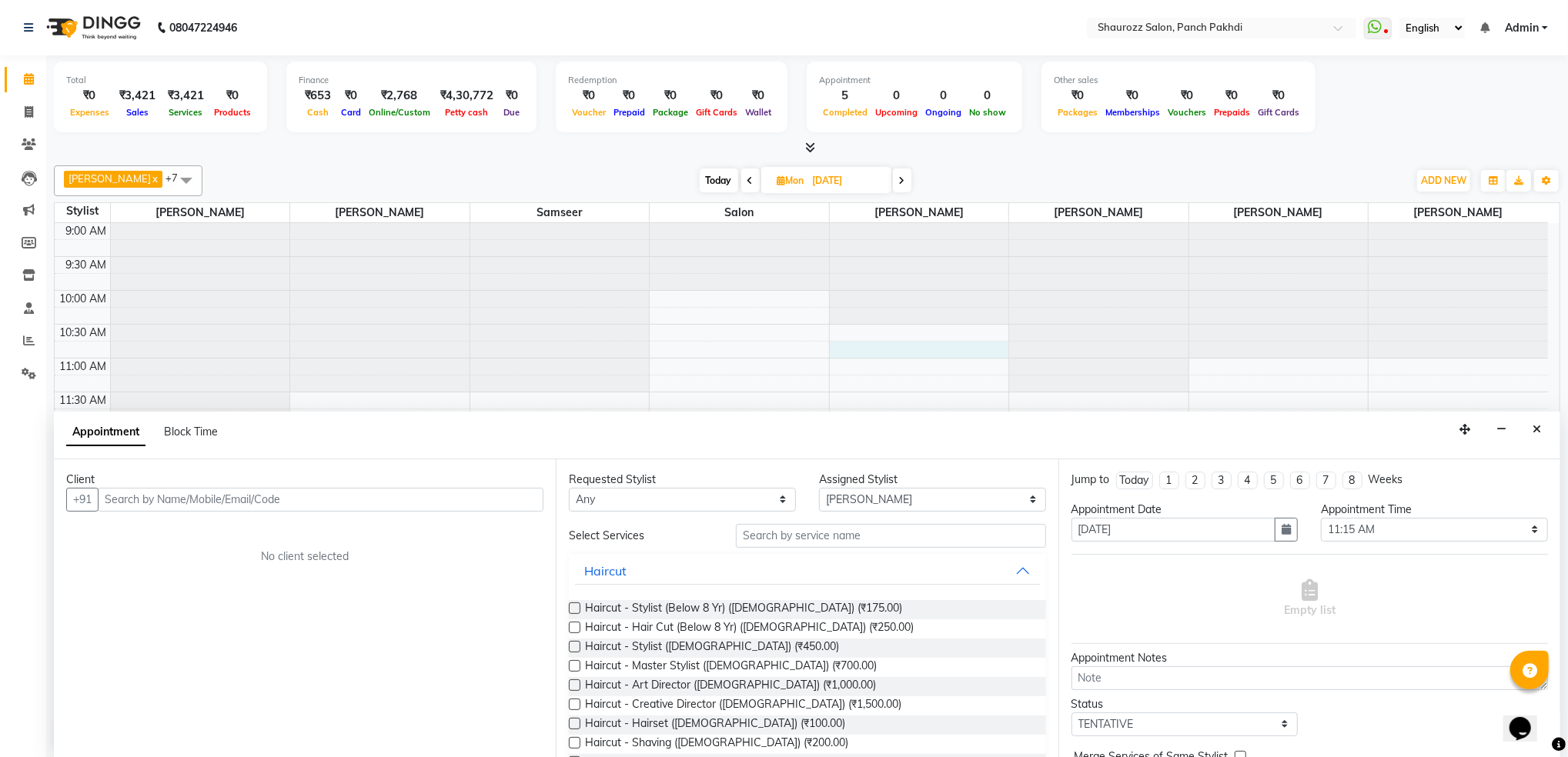 click at bounding box center (560, 308) 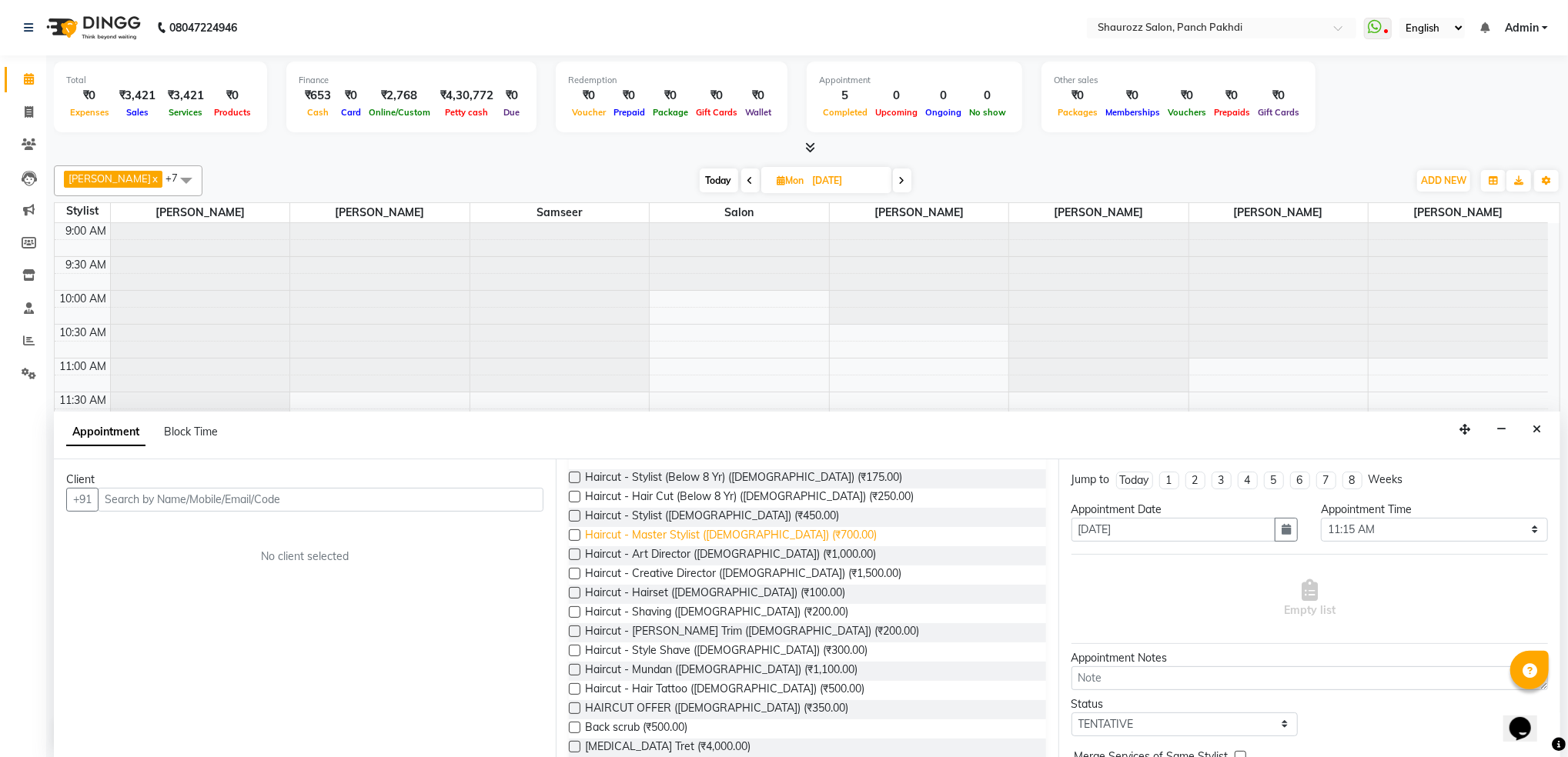 scroll, scrollTop: 0, scrollLeft: 0, axis: both 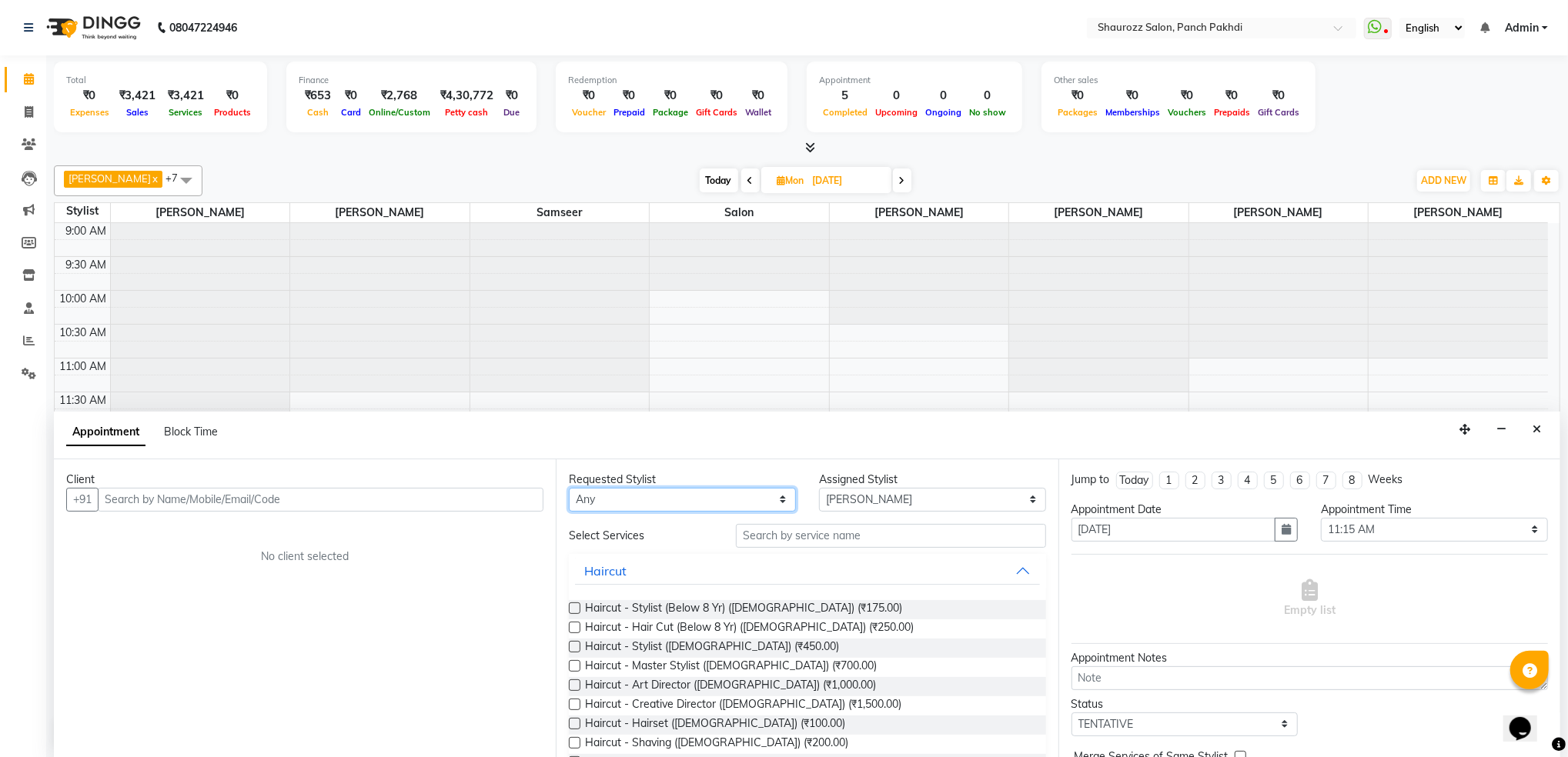 click on "Any Amar Sawale Anita Singh MAMTA Monu Nijam Ahamad prabha Salon Samseer SUSHMA VIJETA" at bounding box center [682, 499] 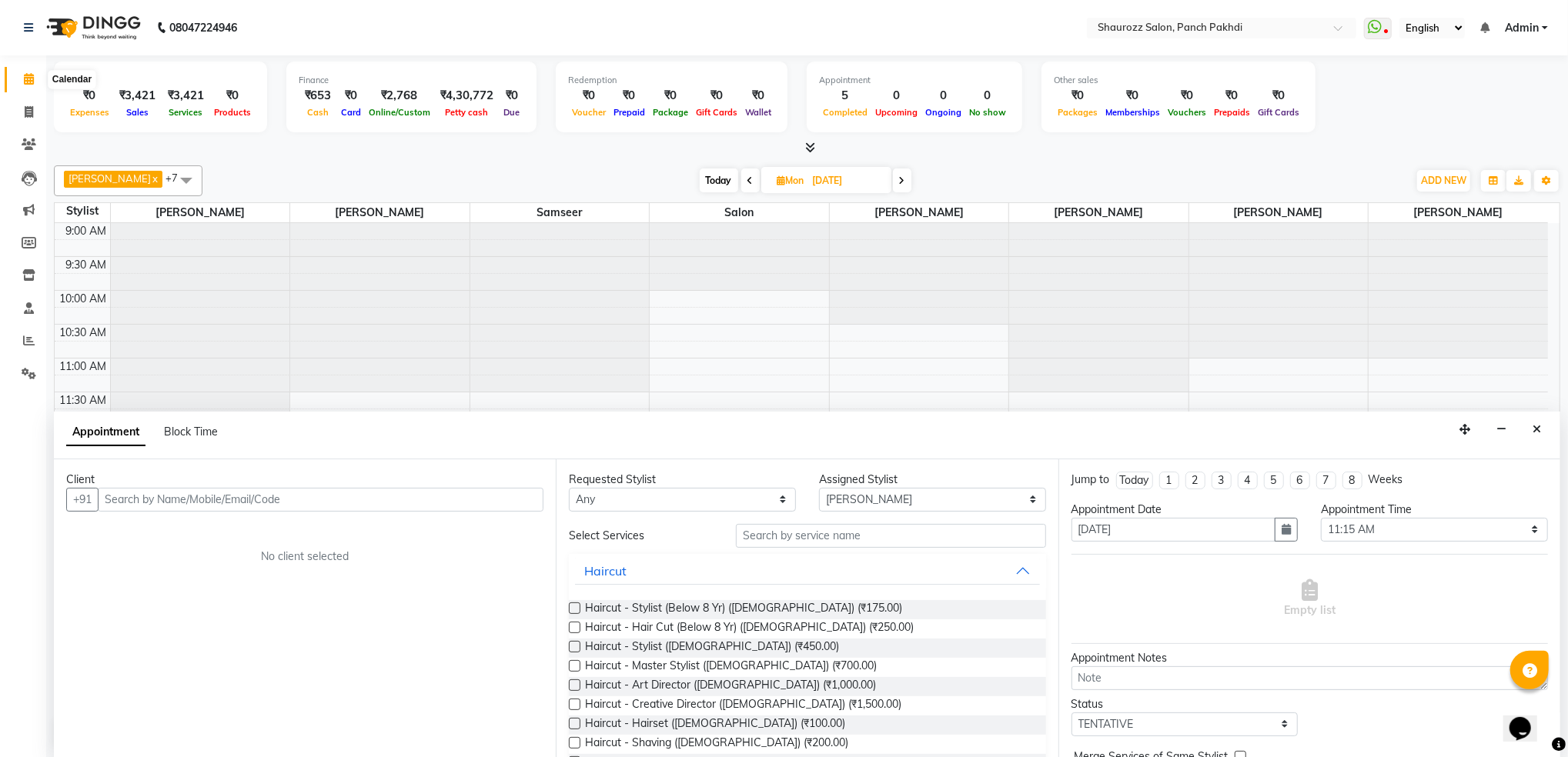 click 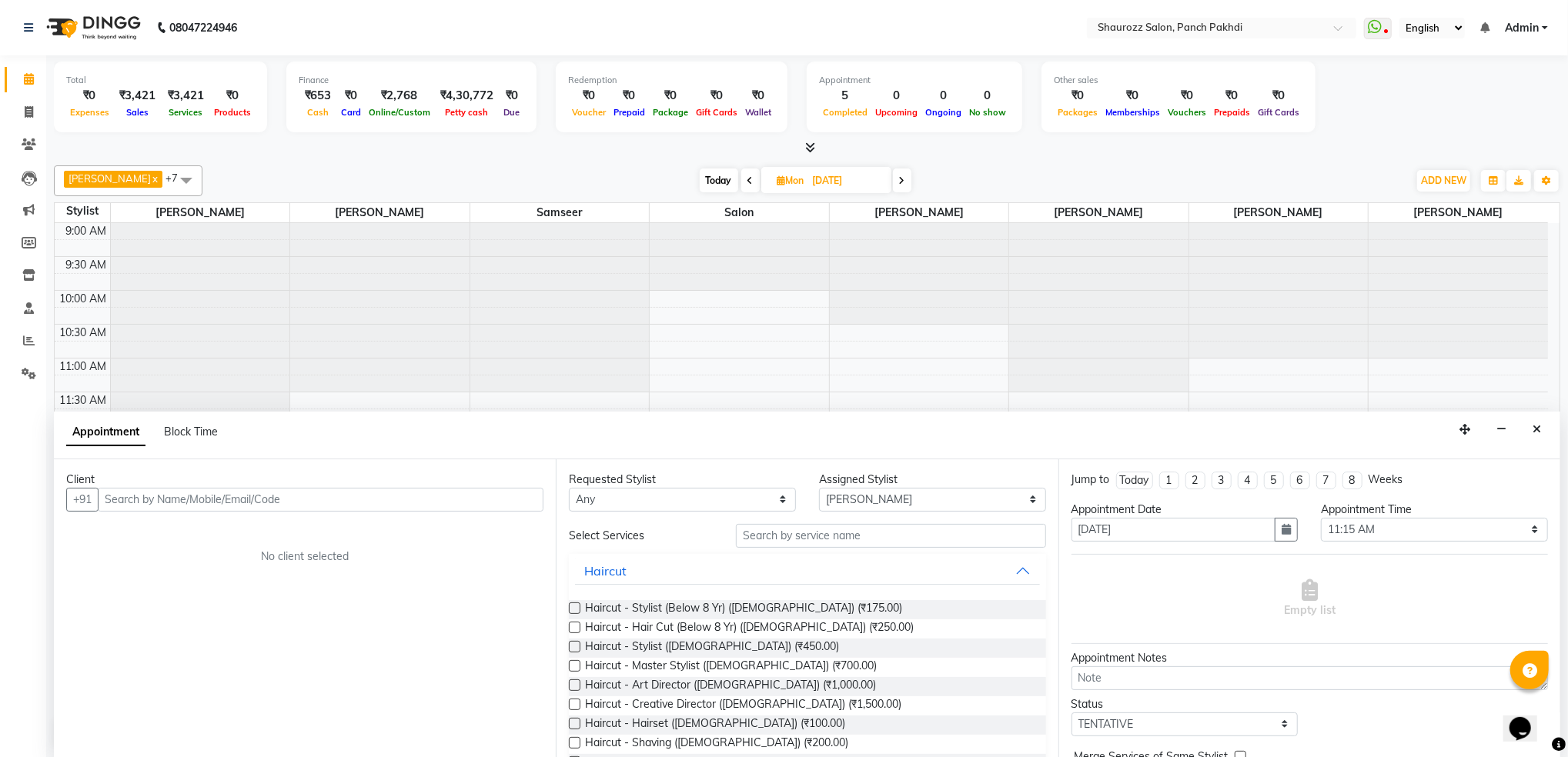 click on "Clients" 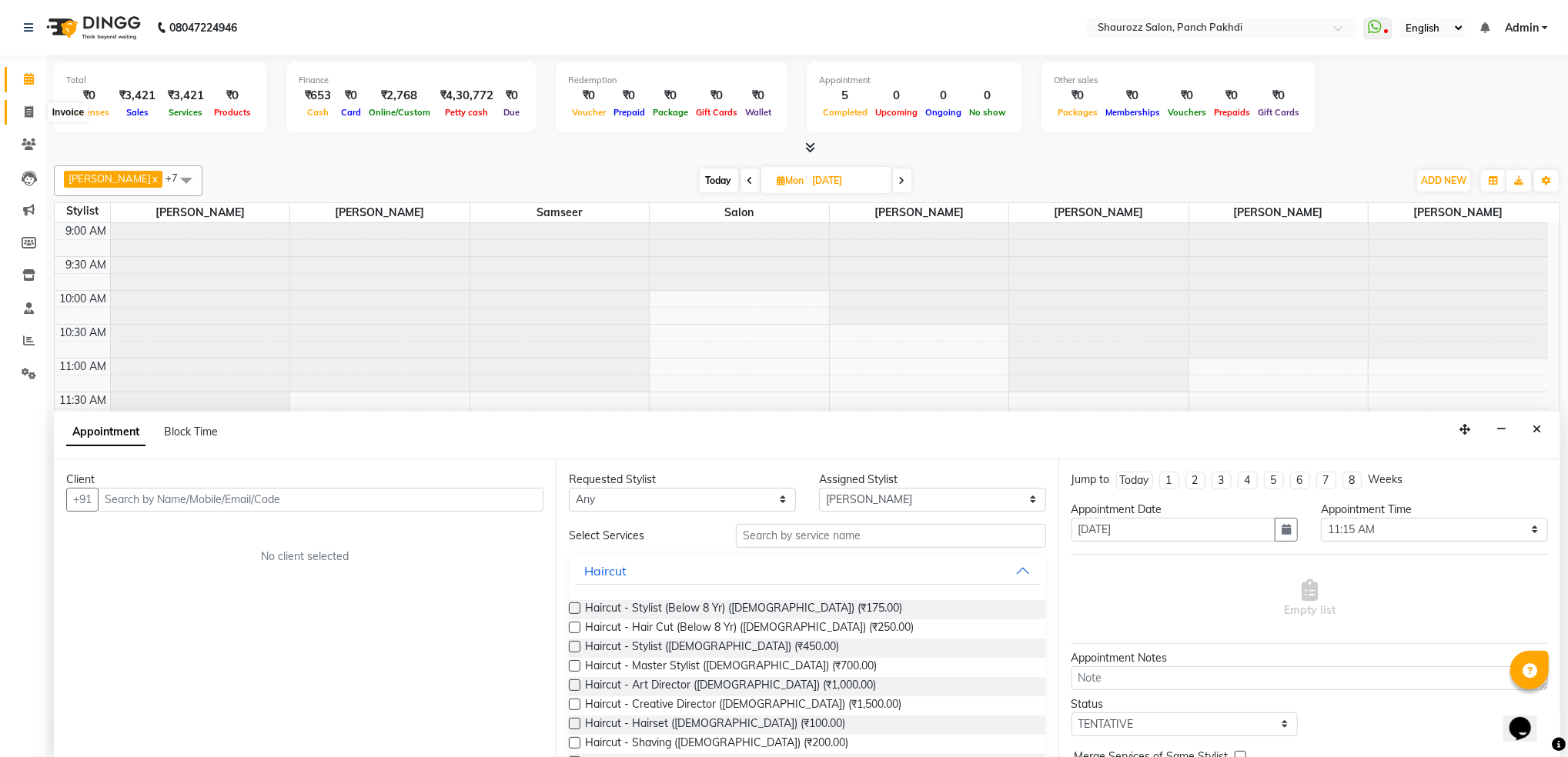 click 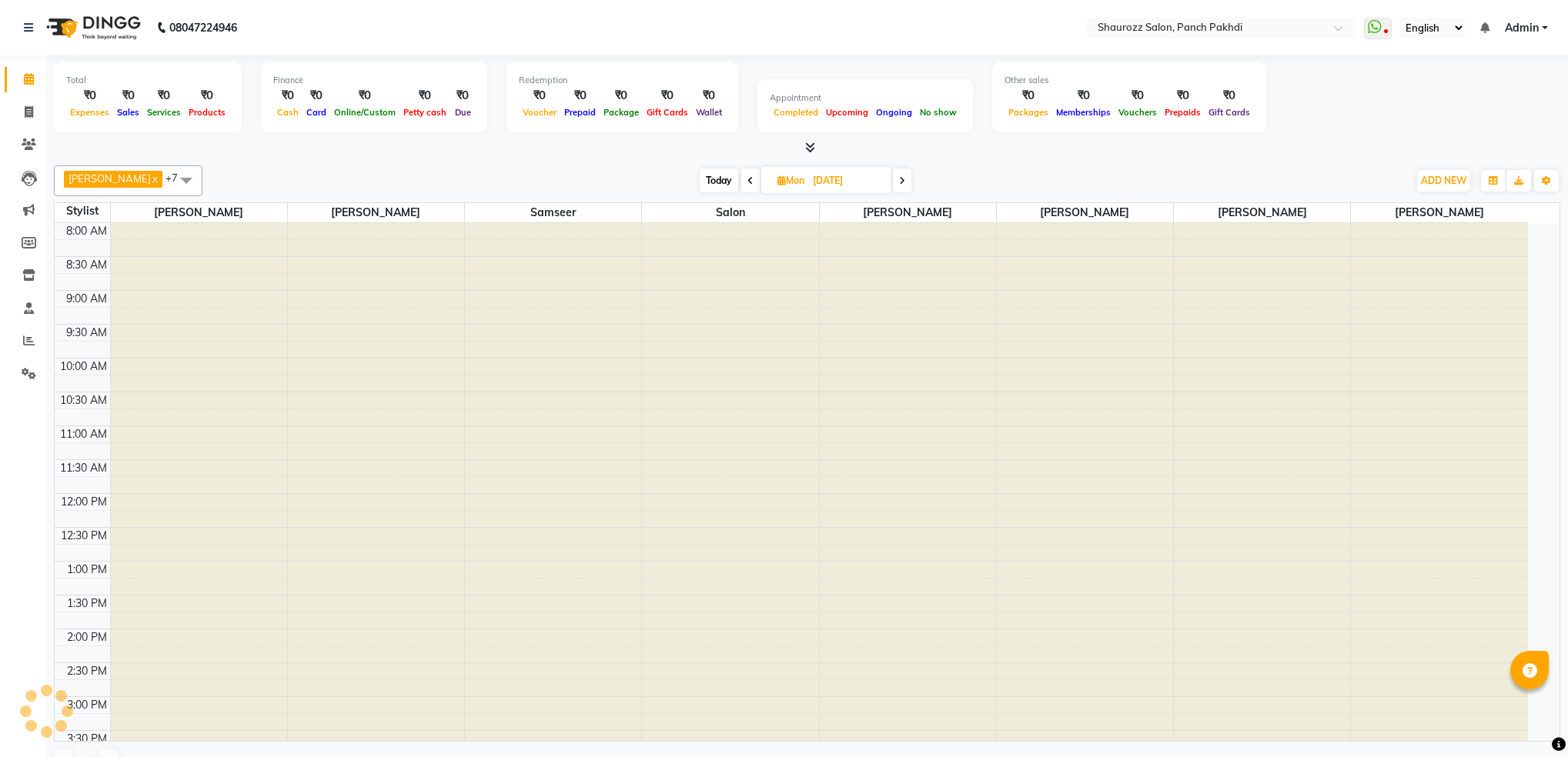 scroll, scrollTop: 0, scrollLeft: 0, axis: both 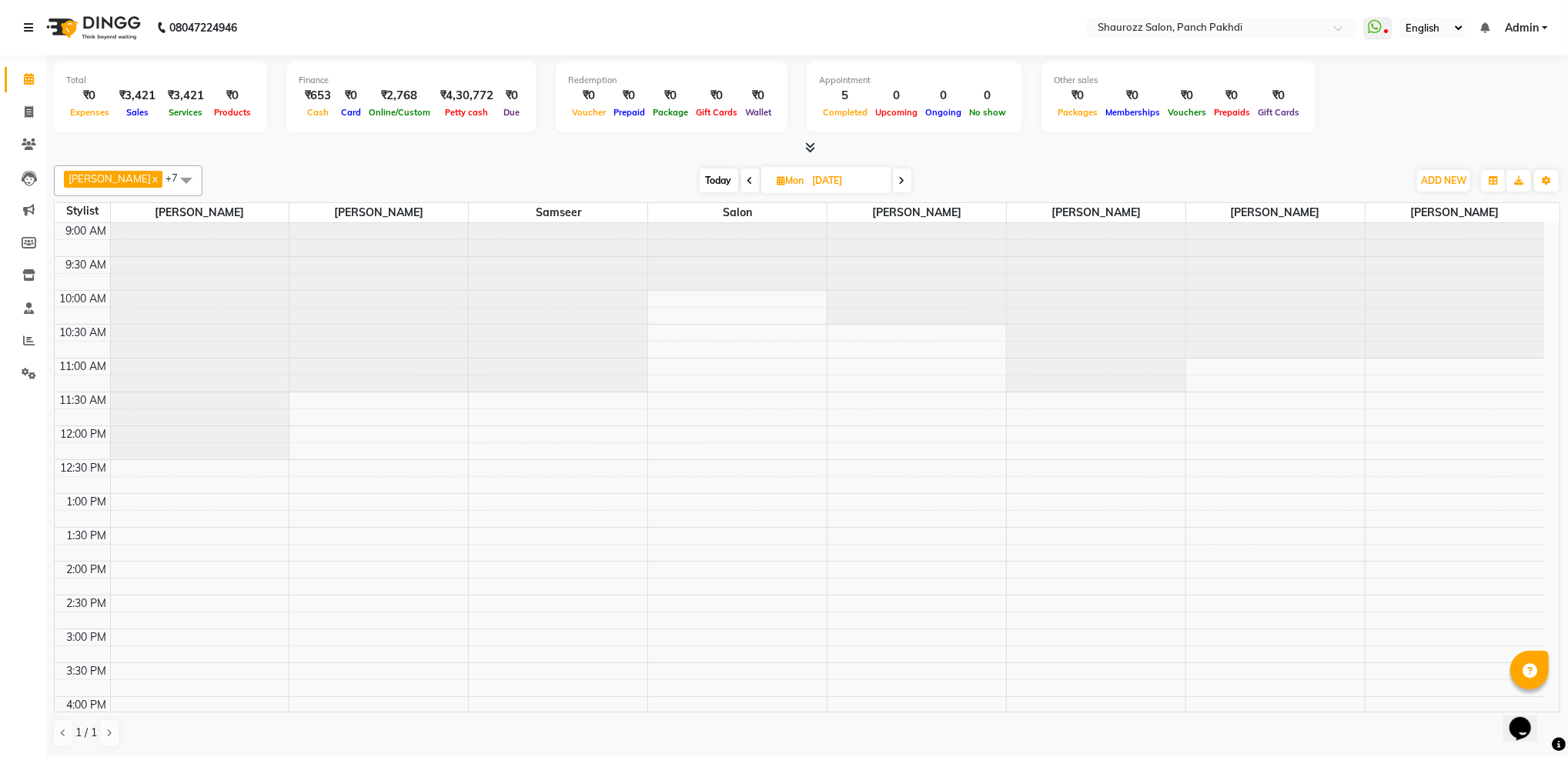 click at bounding box center [28, 28] 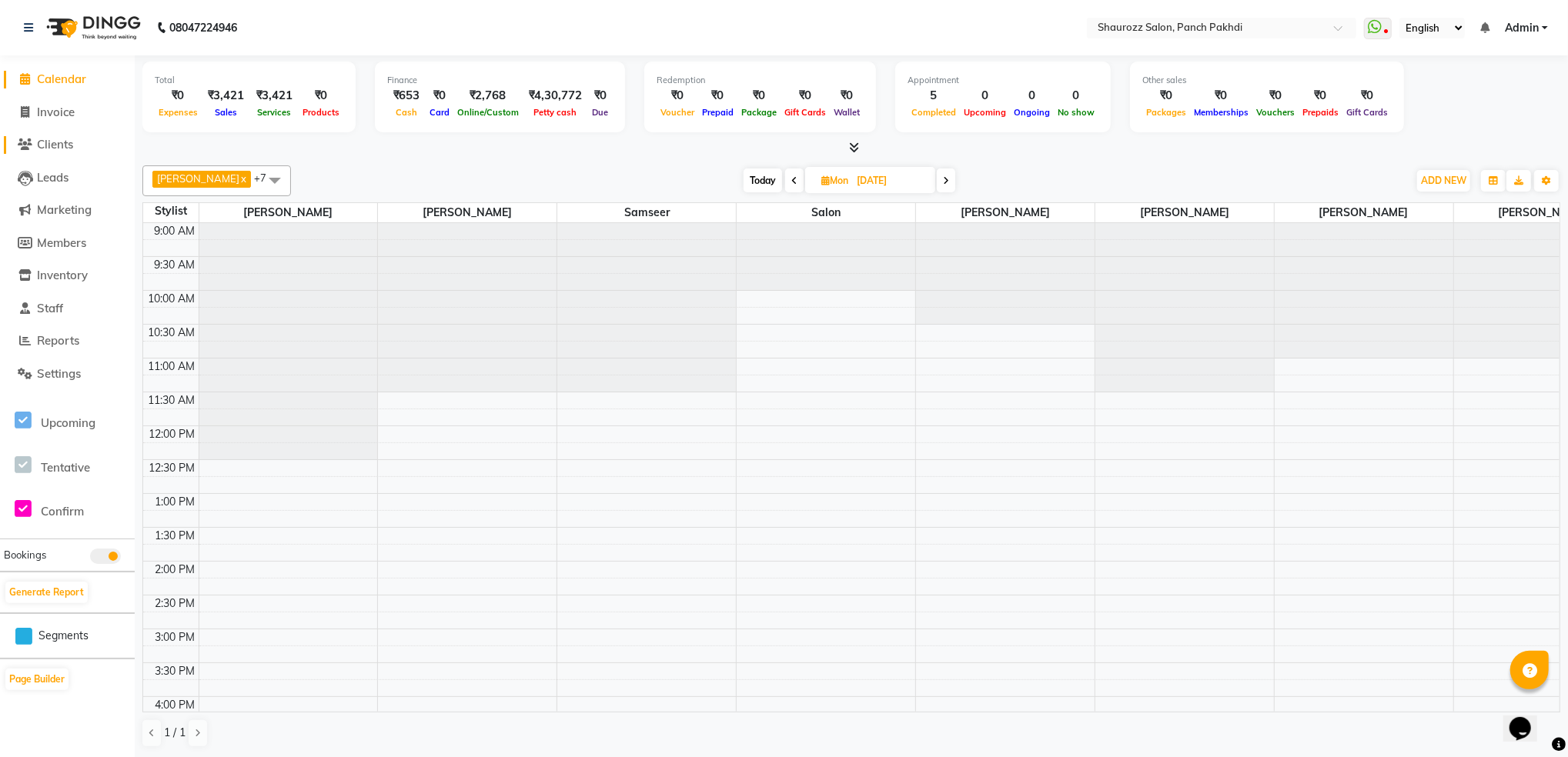 click on "Clients" 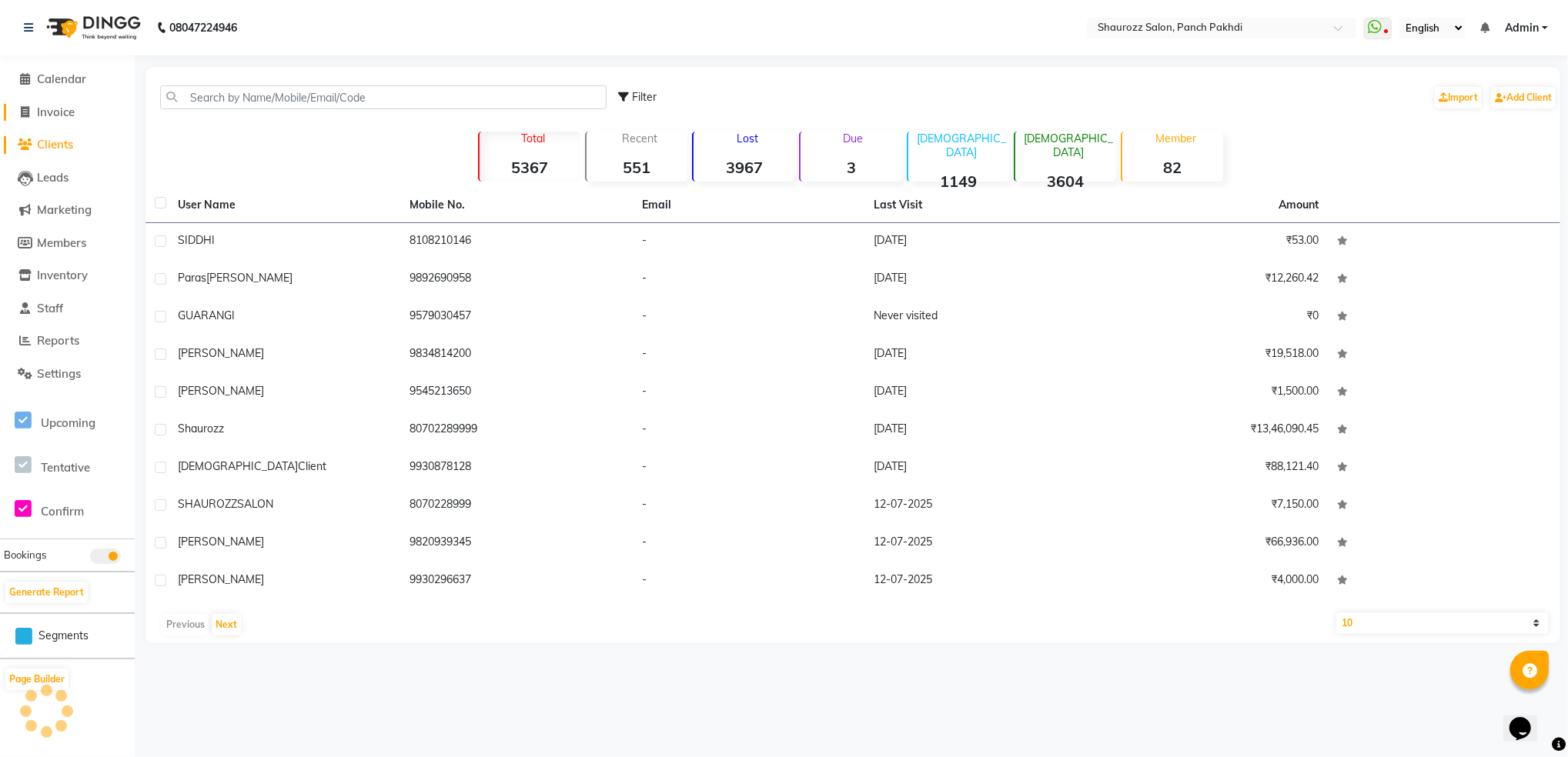 click on "Invoice" 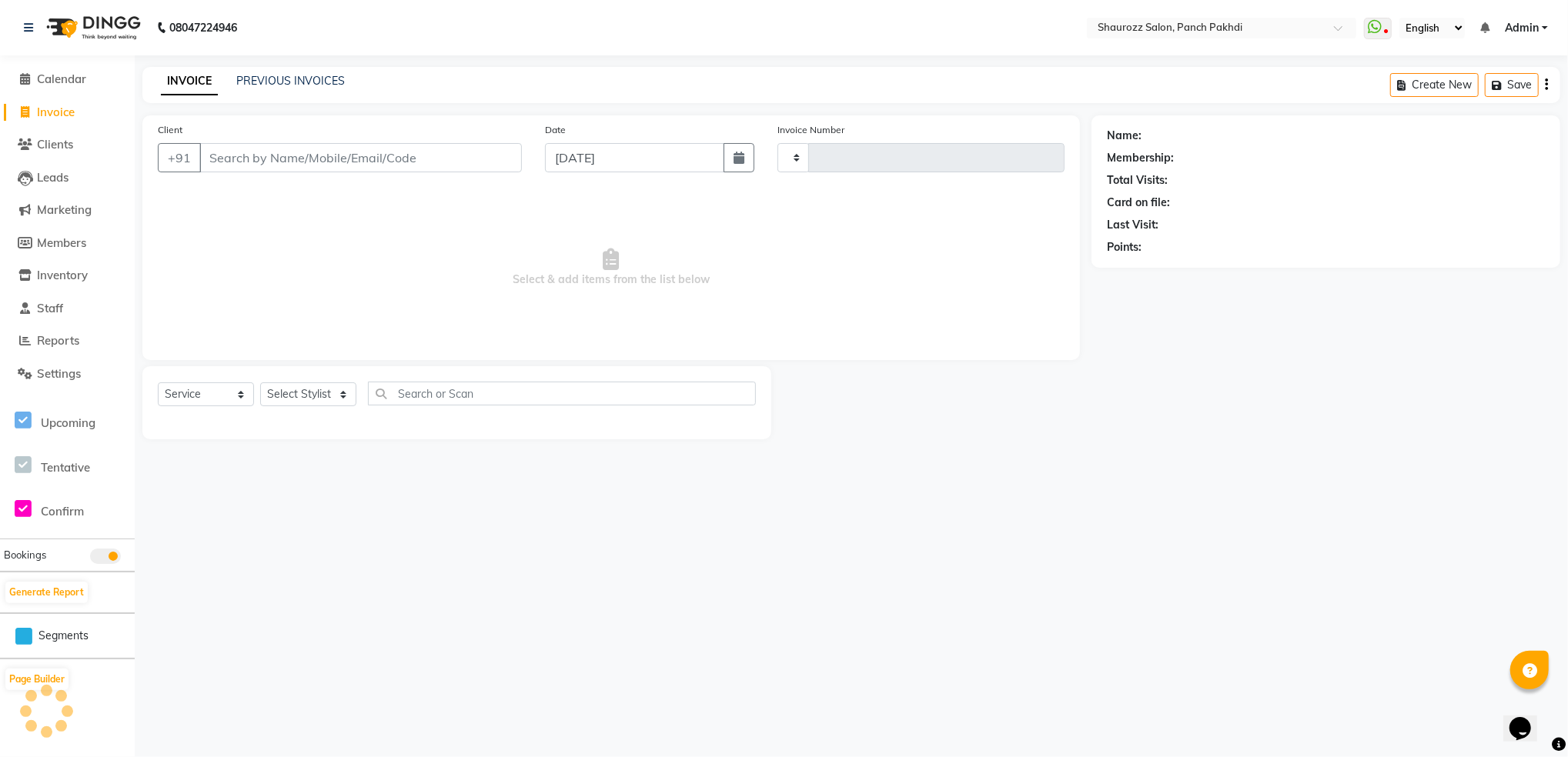 type on "1474" 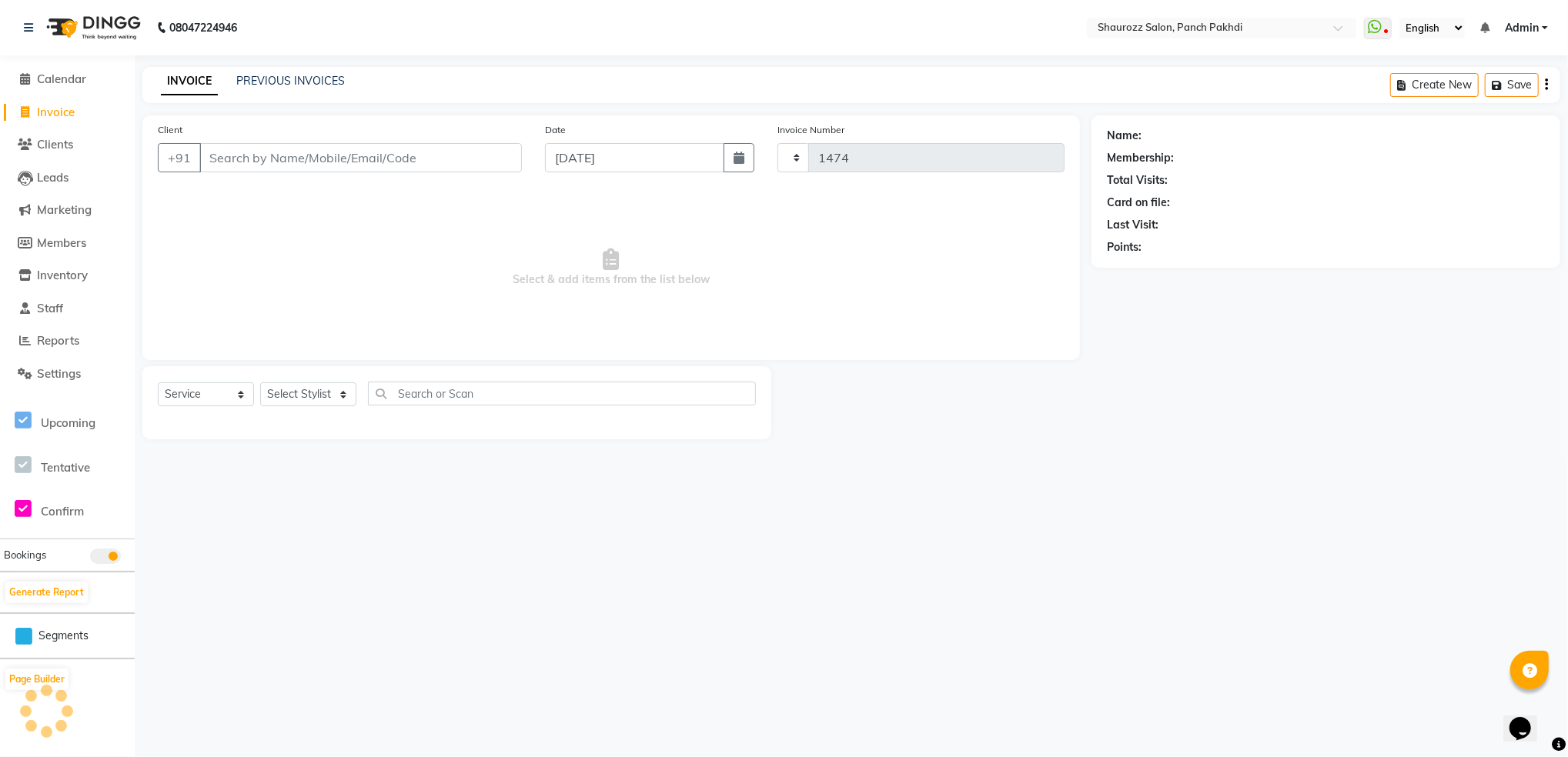 select on "485" 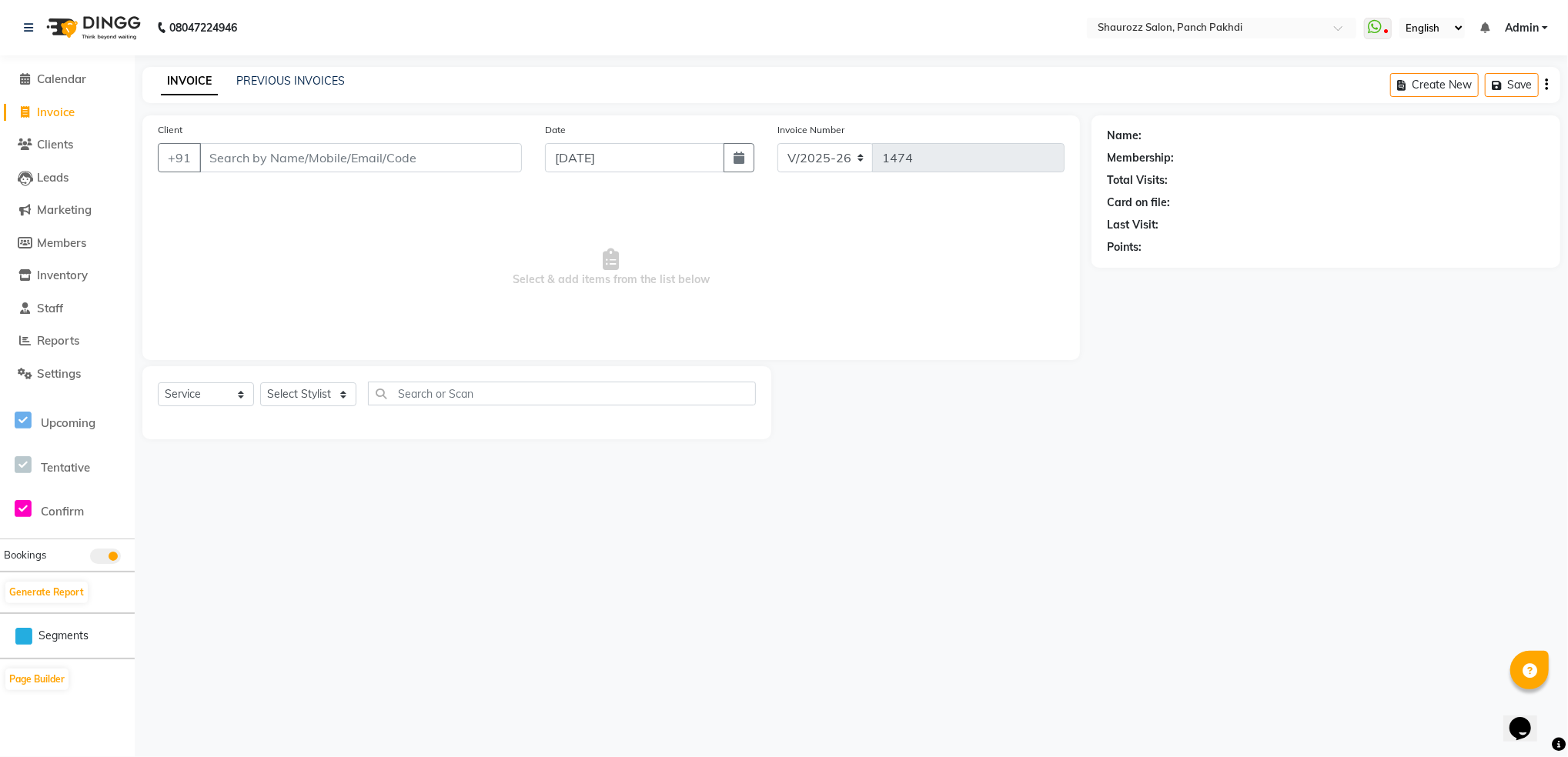 click on "Select & add items from the list below" at bounding box center [611, 268] 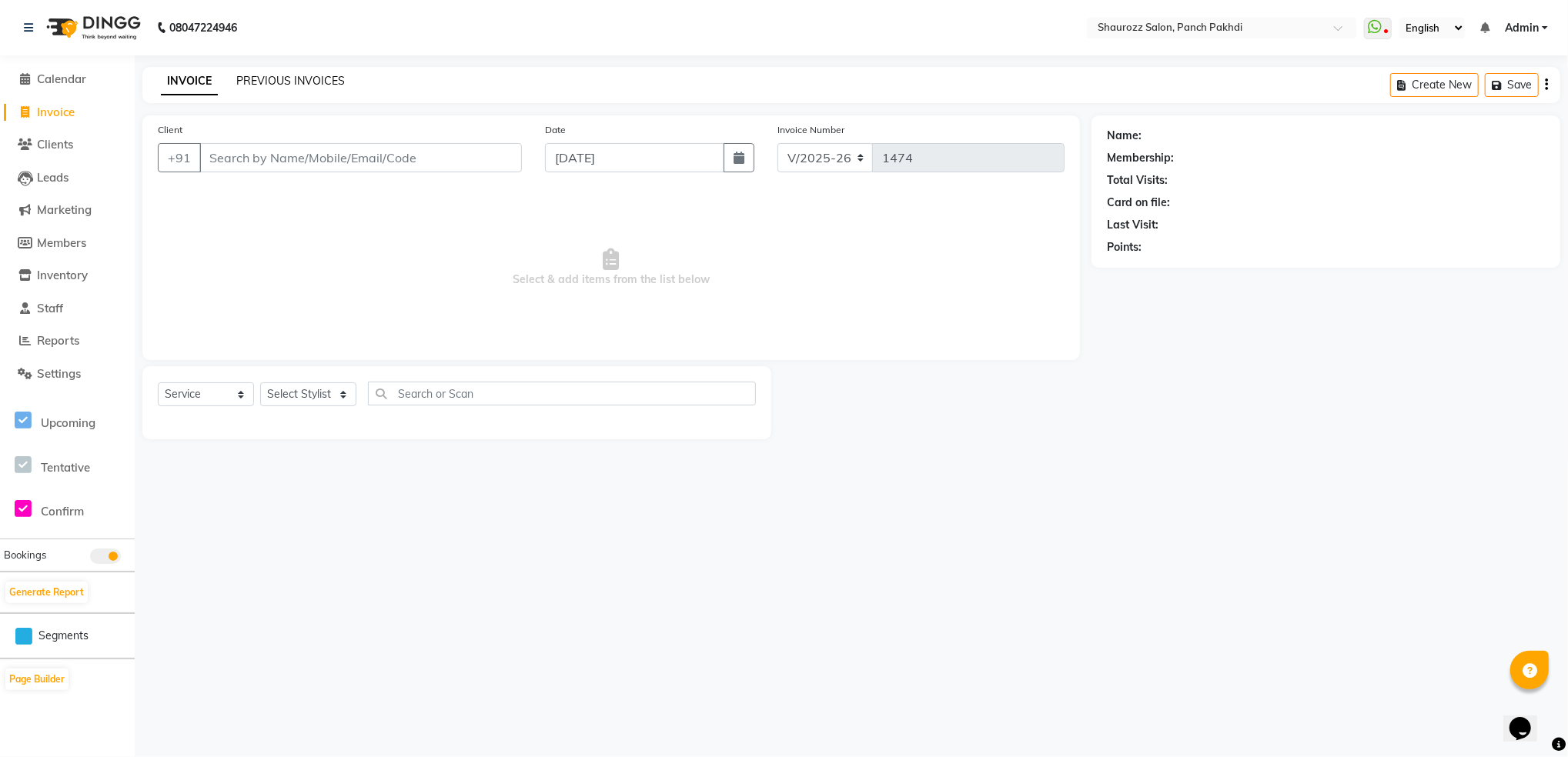 click on "PREVIOUS INVOICES" 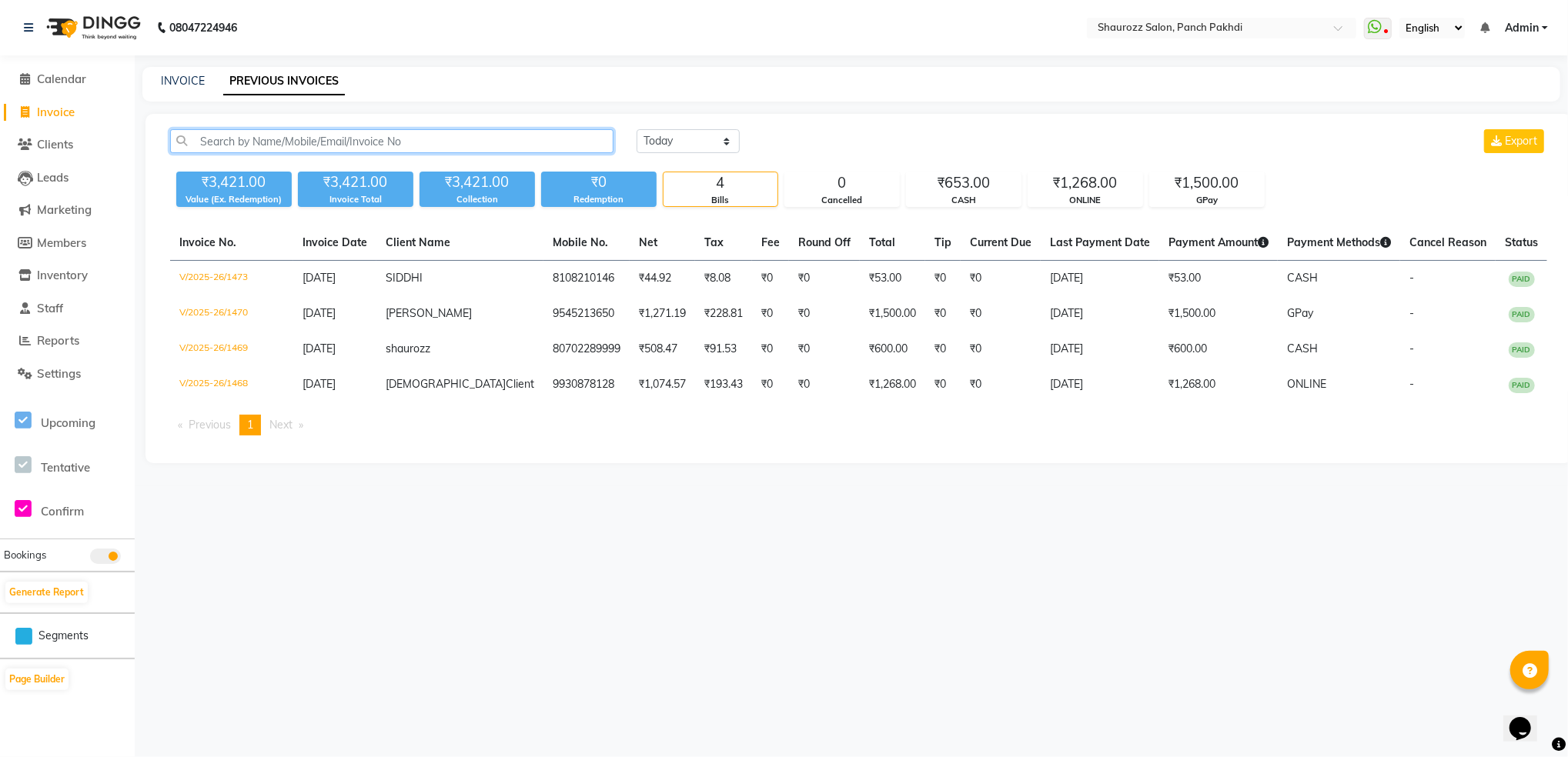 click 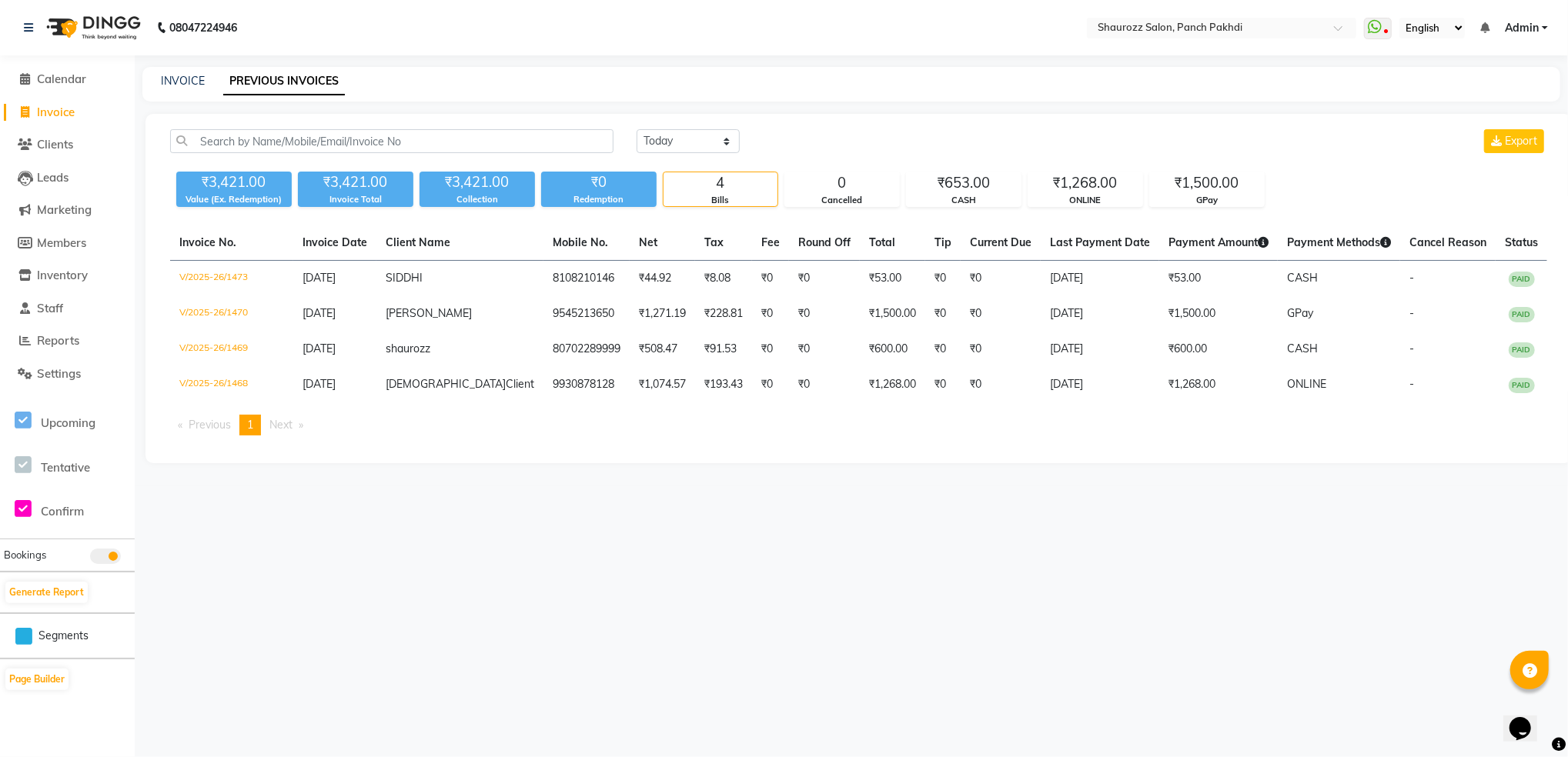 click on "Today Yesterday Custom Range Export ₹3,421.00 Value (Ex. Redemption) ₹3,421.00 Invoice Total  ₹3,421.00 Collection ₹0 Redemption 4 Bills 0 Cancelled ₹653.00 CASH ₹1,268.00 ONLINE ₹1,500.00 GPay  Invoice No.   Invoice Date   Client Name   Mobile No.   Net   Tax   Fee   Round Off   Total   Tip   Current Due   Last Payment Date   Payment Amount   Payment Methods   Cancel Reason   Status   V/2025-26/1473  13-07-2025 SIDDHI   8108210146 ₹44.92 ₹8.08  ₹0  ₹0 ₹53.00 ₹0 ₹0 13-07-2025 ₹53.00  CASH - PAID  V/2025-26/1470  13-07-2025 HARSHA   9545213650 ₹1,271.19 ₹228.81  ₹0  ₹0 ₹1,500.00 ₹0 ₹0 13-07-2025 ₹1,500.00  GPay - PAID  V/2025-26/1469  13-07-2025 shaurozz   80702289999 ₹508.47 ₹91.53  ₹0  ₹0 ₹600.00 ₹0 ₹0 13-07-2025 ₹600.00  CASH - PAID  V/2025-26/1468  13-07-2025 Vaishali  Client 9930878128 ₹1,074.57 ₹193.43  ₹0  ₹0 ₹1,268.00 ₹0 ₹0 13-07-2025 ₹1,268.00  ONLINE - PAID  Previous  page  1 / 1  You're on page  1  Next  page" 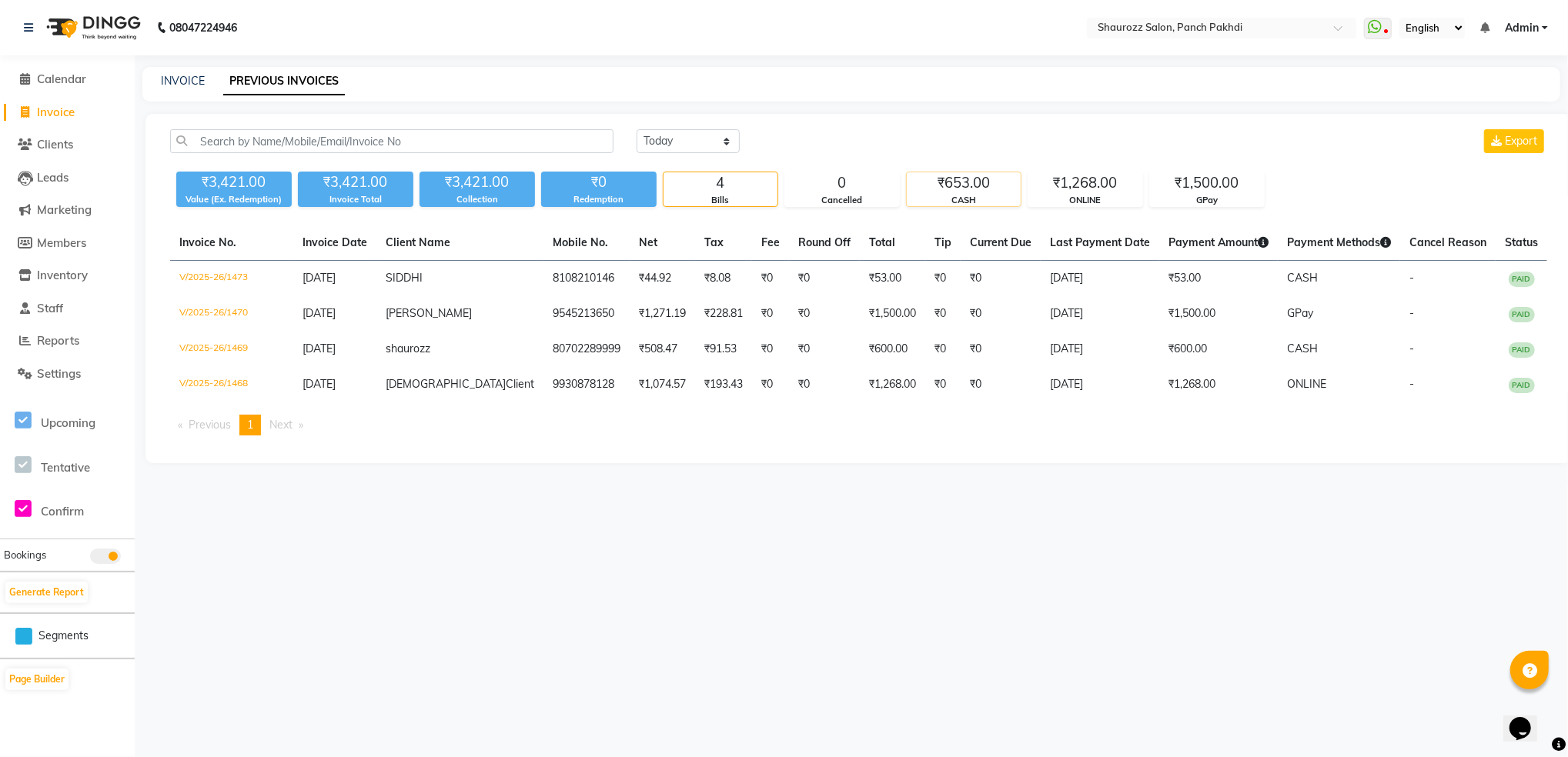 click on "CASH" 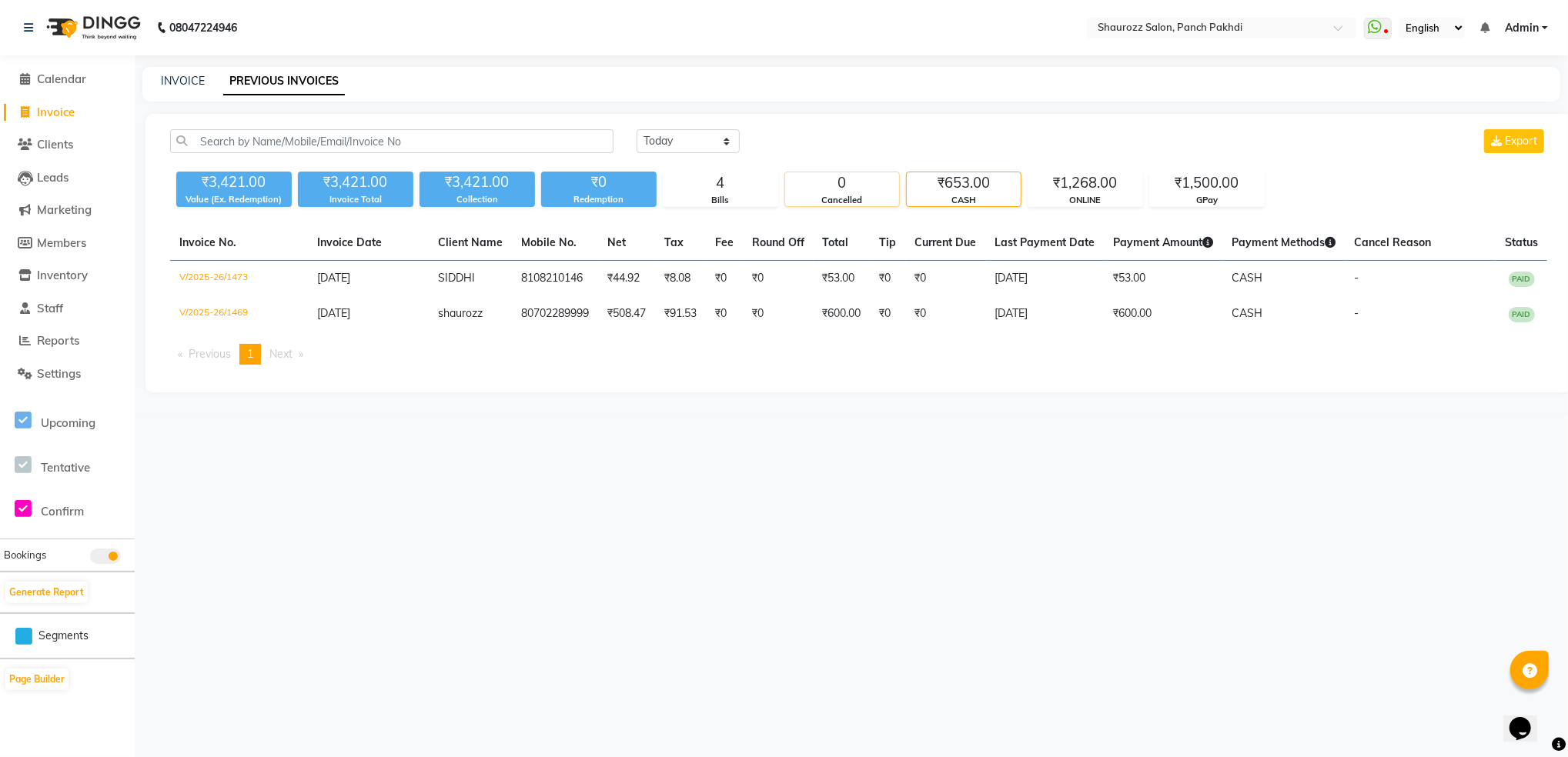 click on "Cancelled" 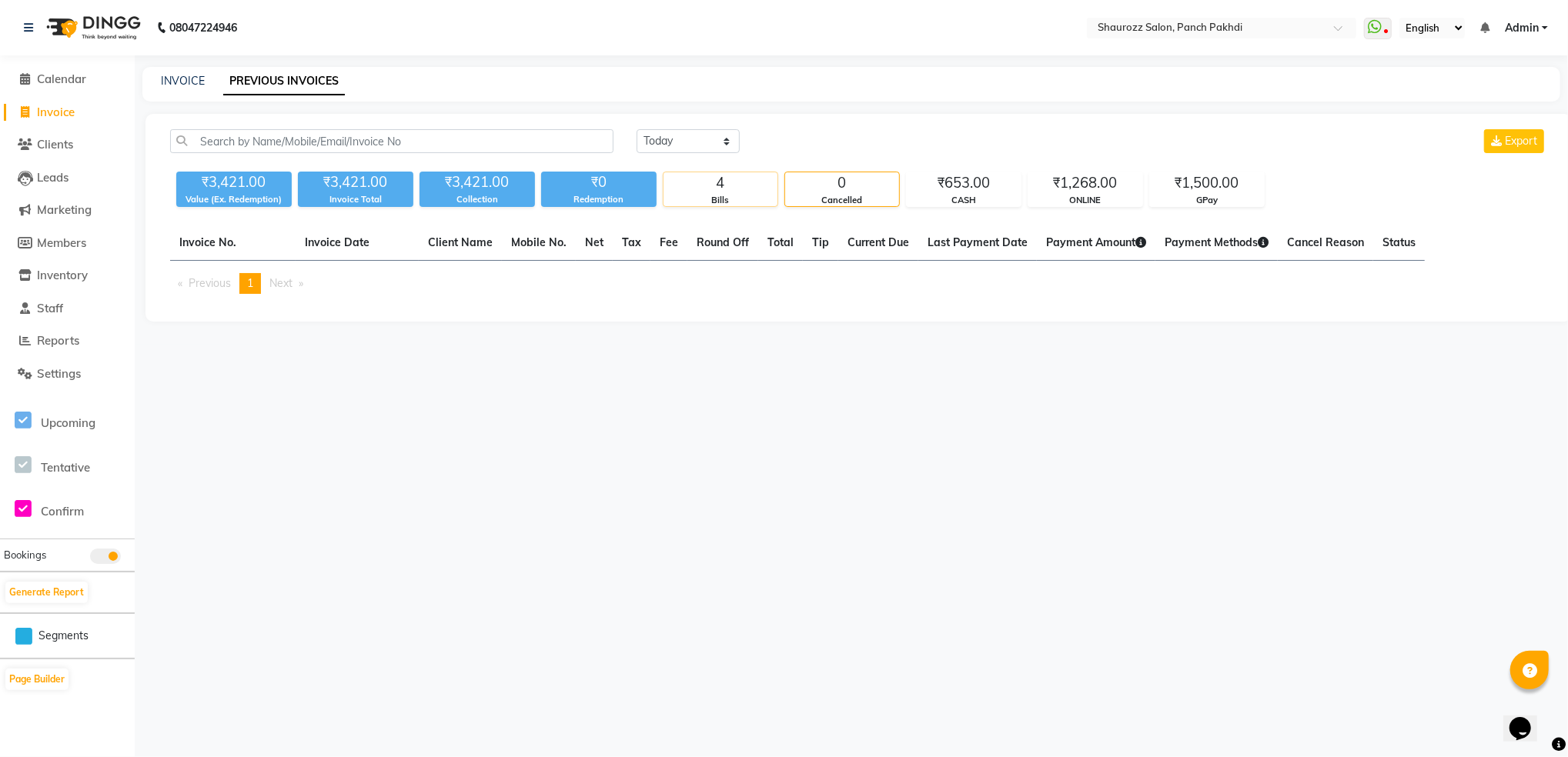 click on "Bills" 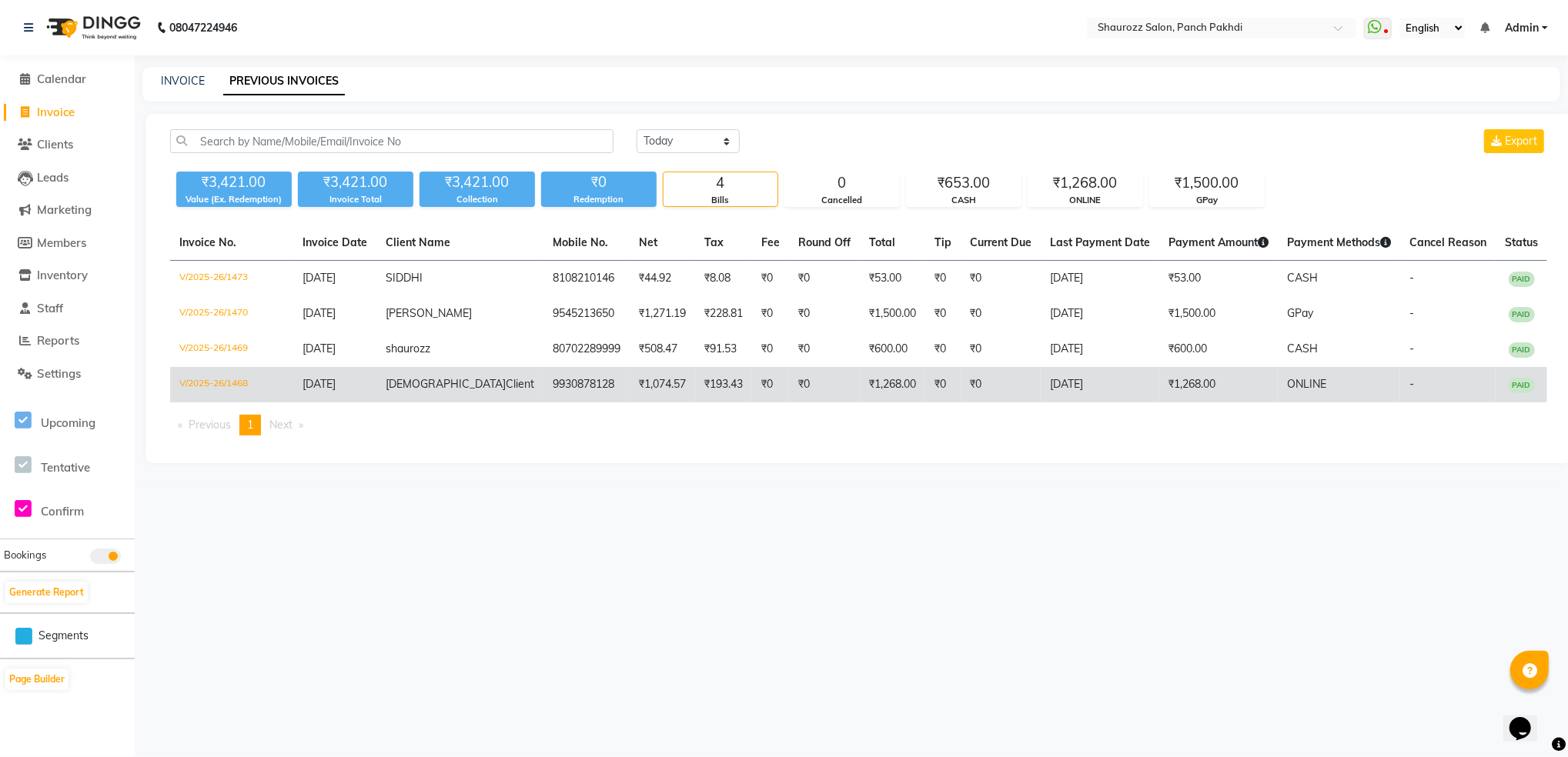 click on "[DEMOGRAPHIC_DATA]" 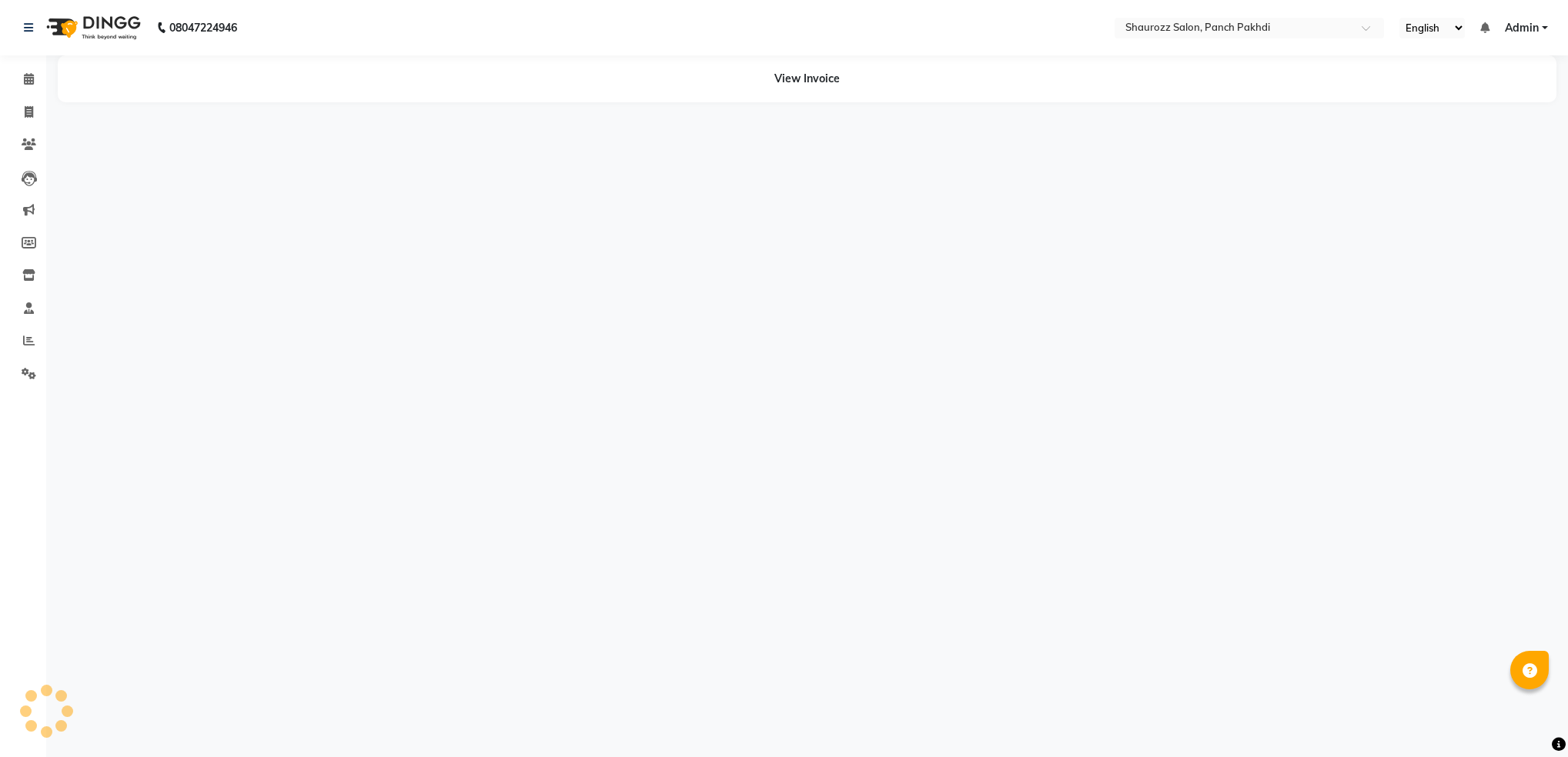 scroll, scrollTop: 0, scrollLeft: 0, axis: both 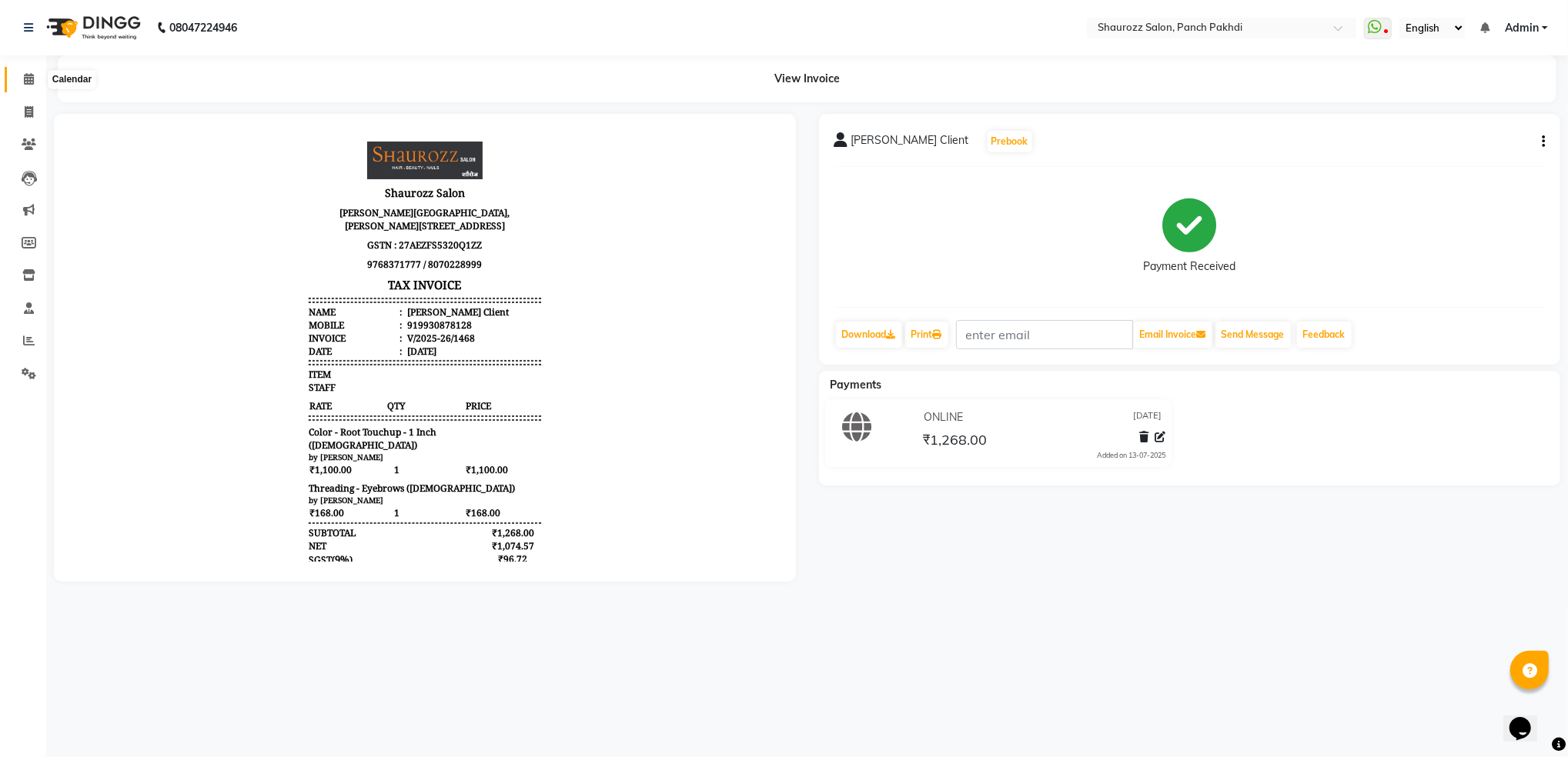 click 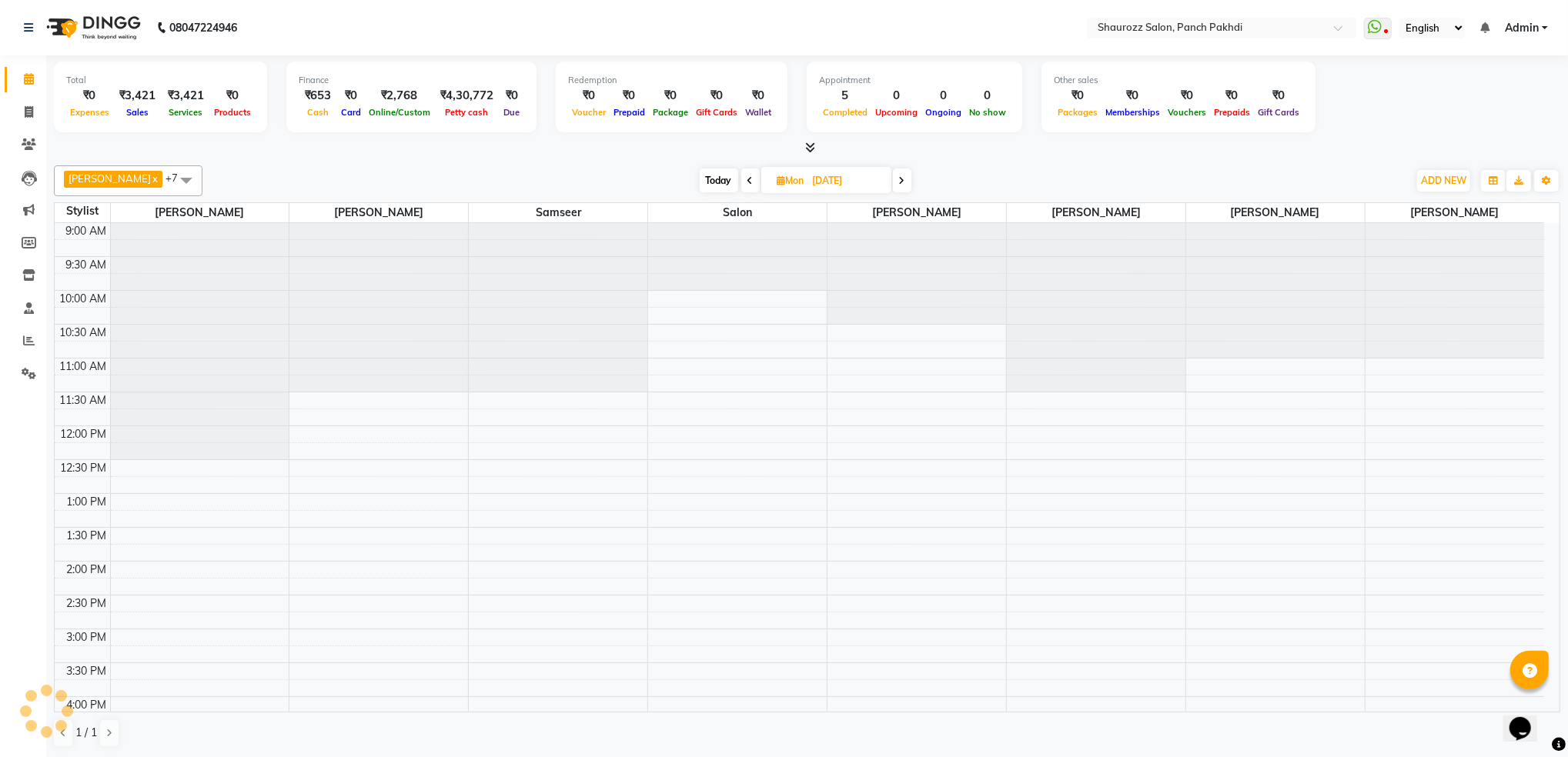 scroll, scrollTop: 0, scrollLeft: 0, axis: both 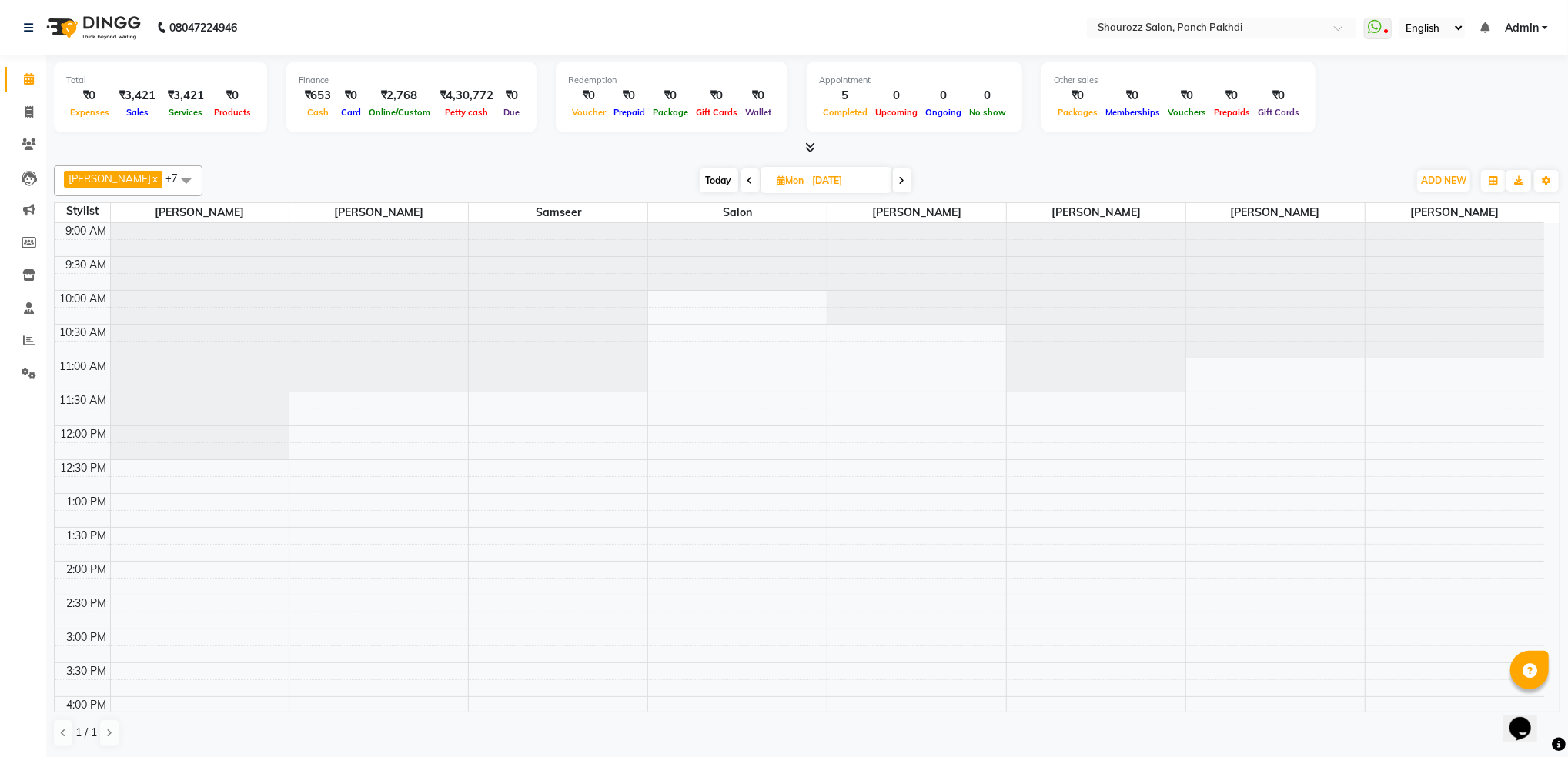 click on "Invoice" 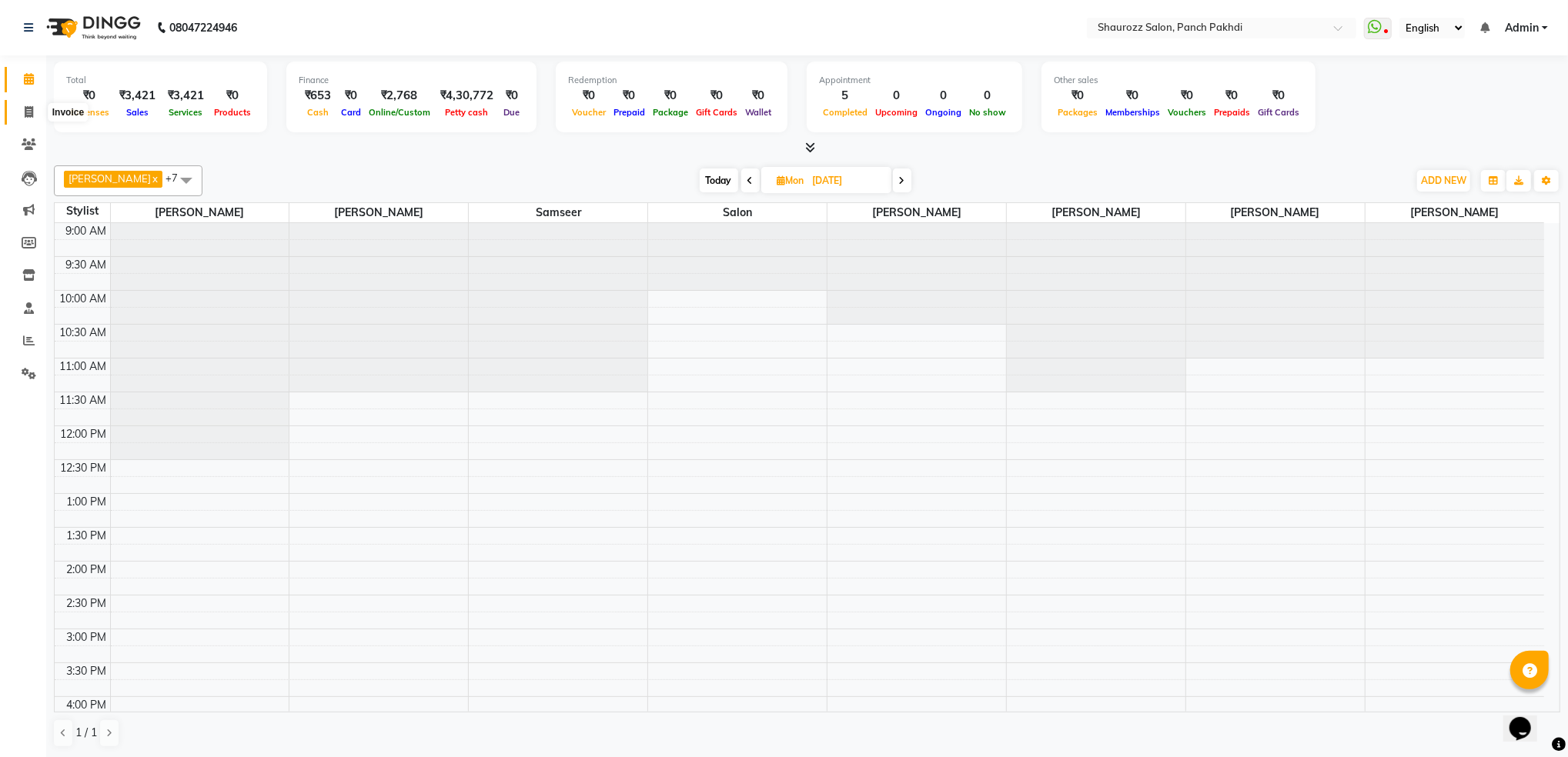 click 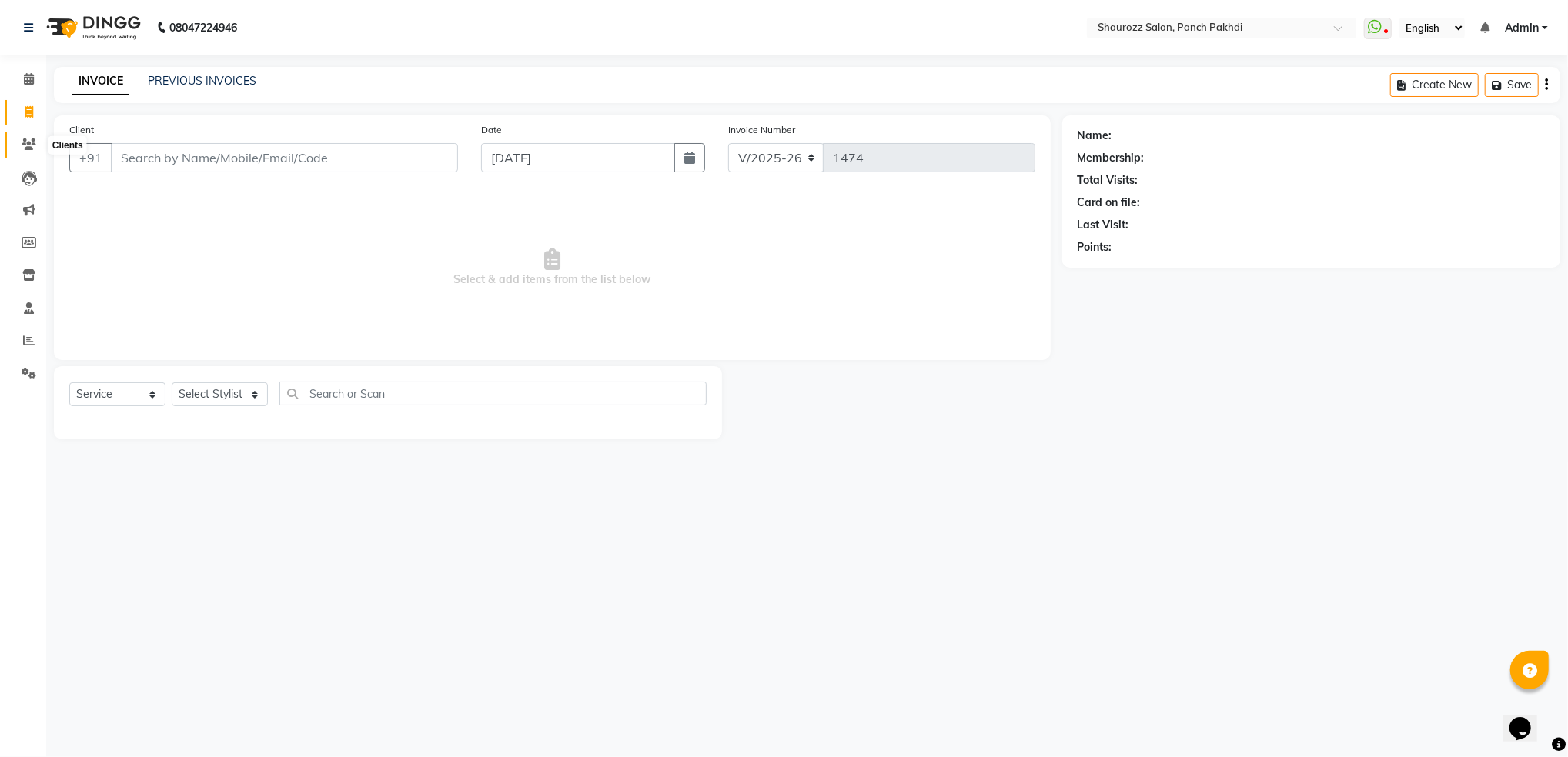 click 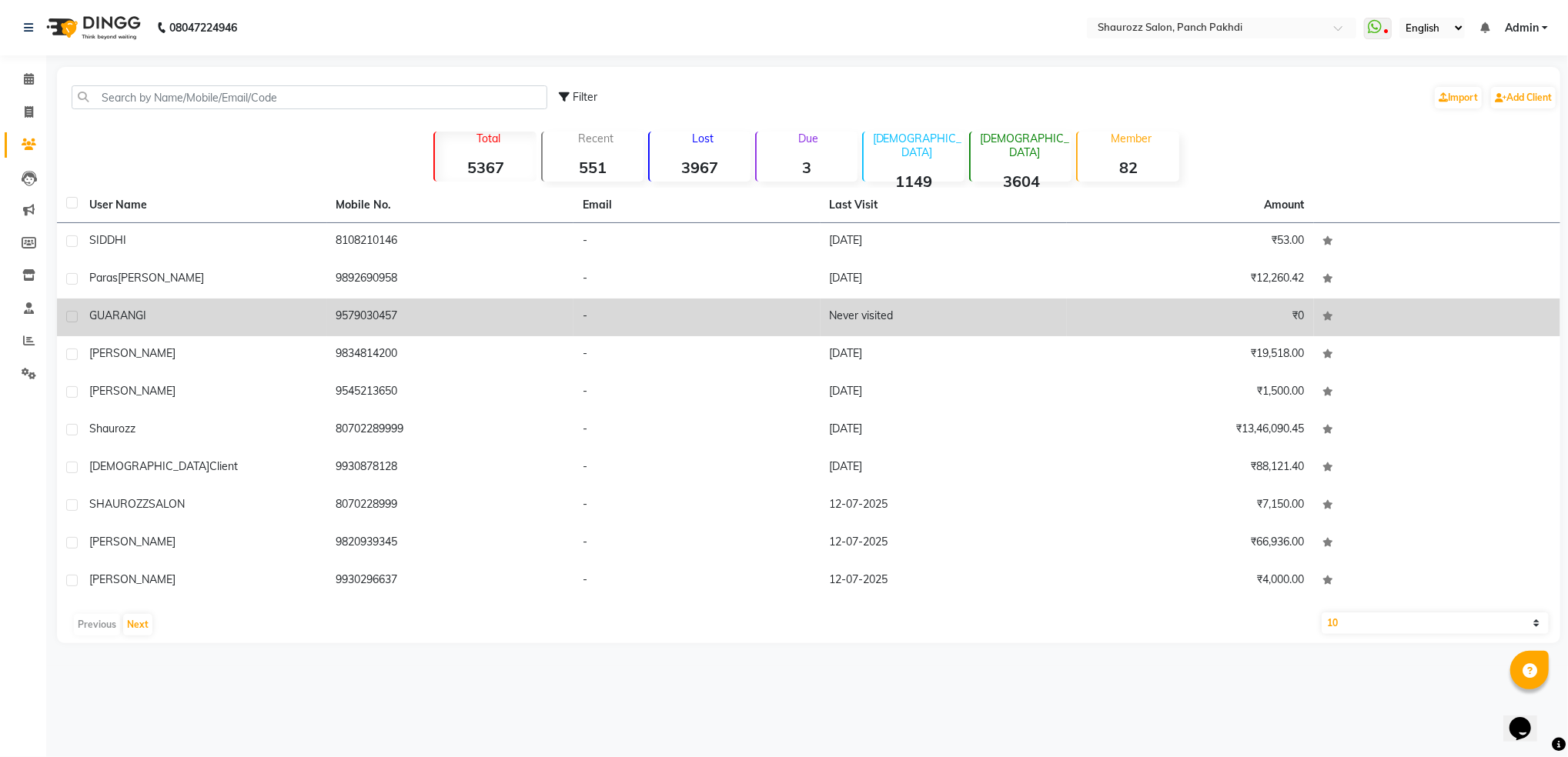 click on "Never visited" 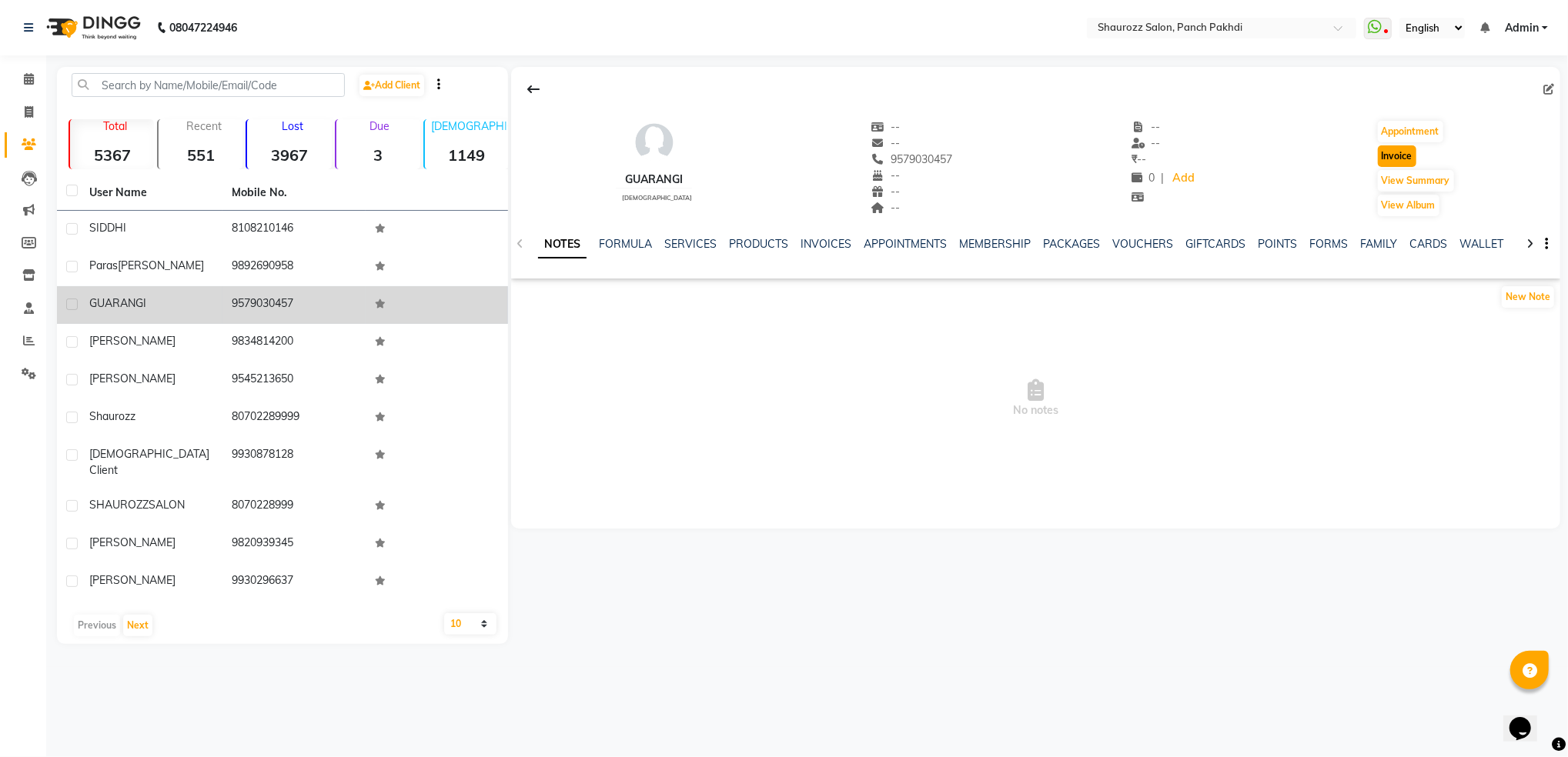 click on "Invoice" 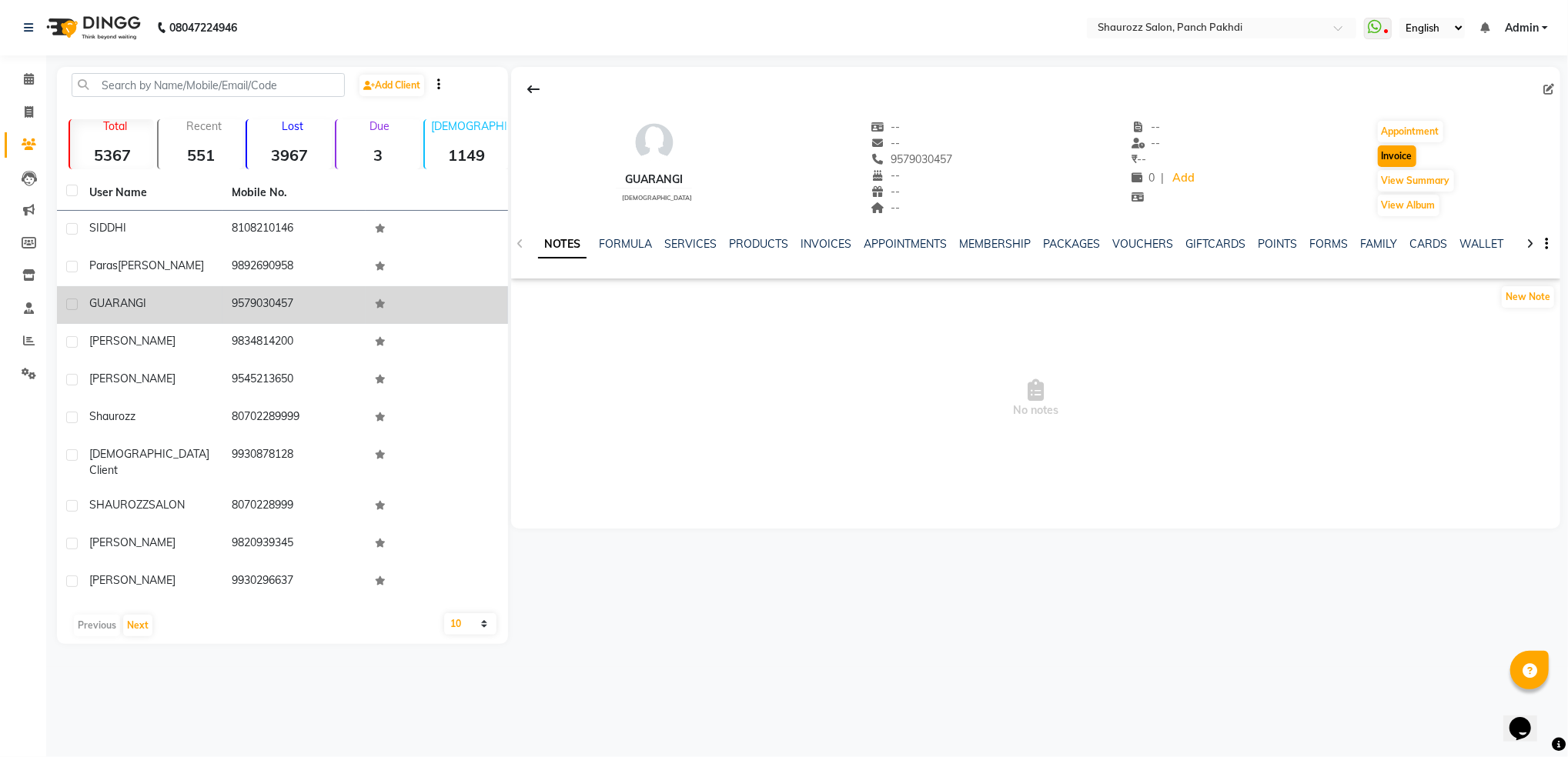 select on "485" 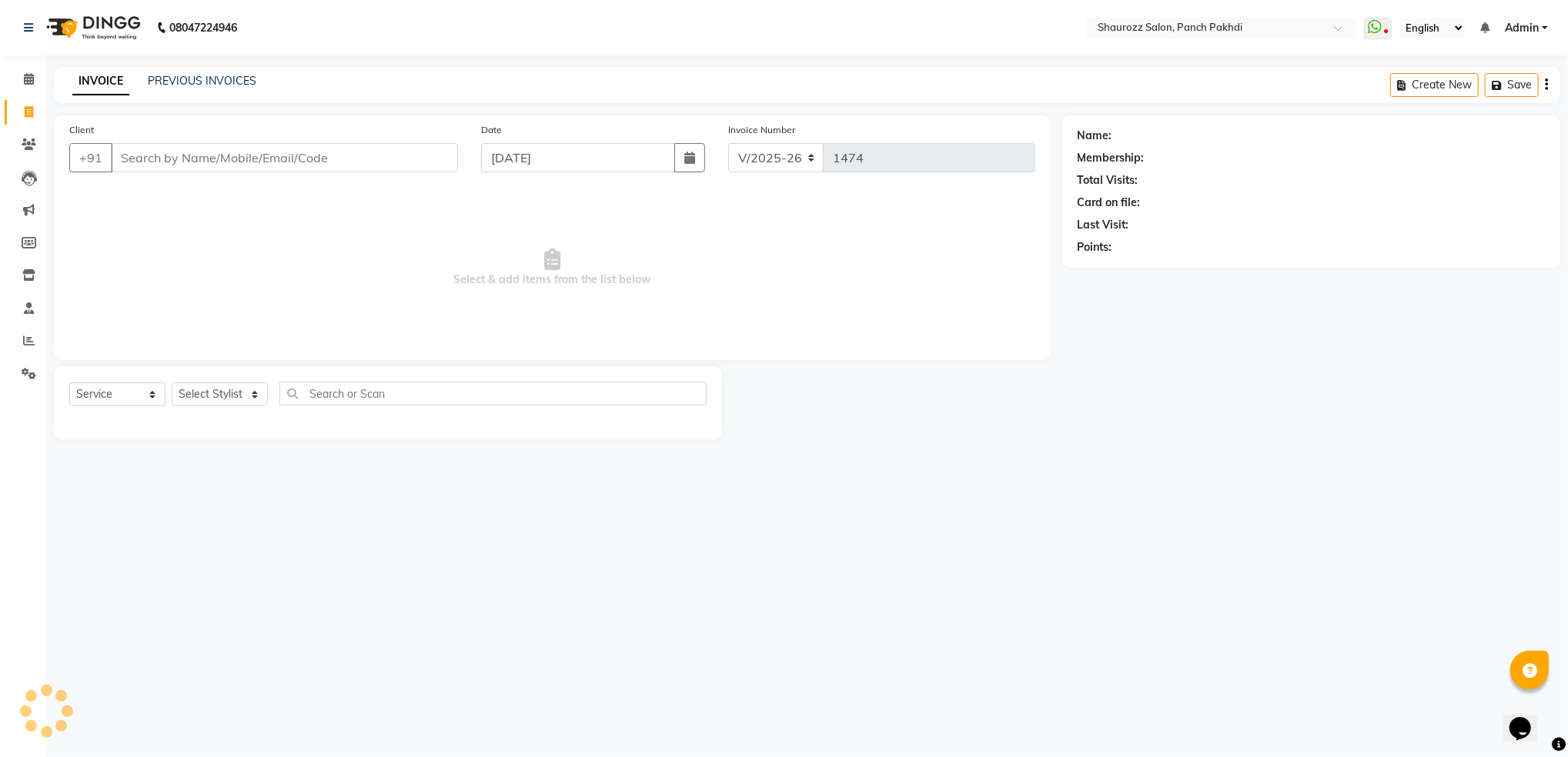 type on "9579030457" 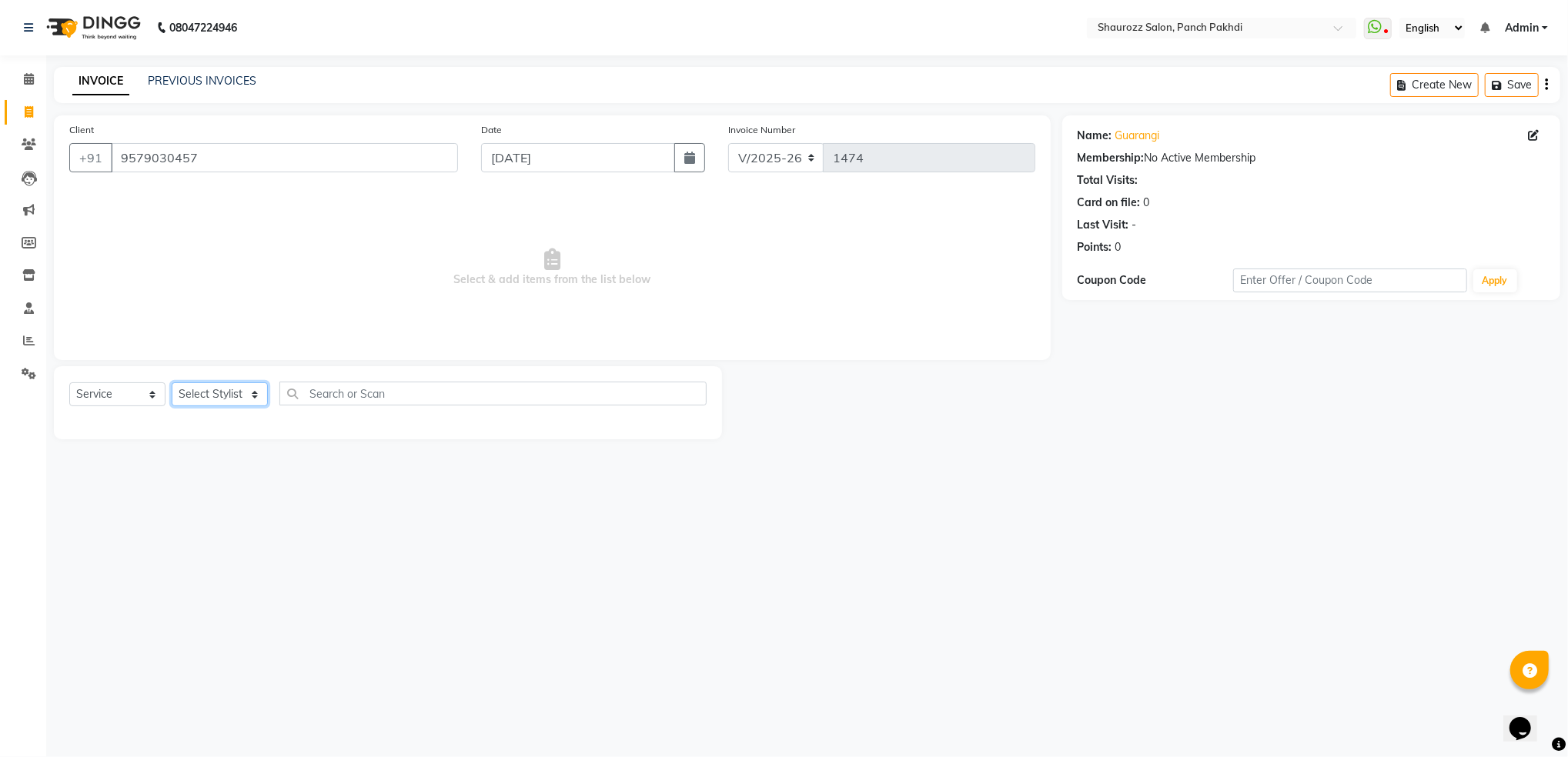 click on "Select Stylist Amar Sawale Anita Singh Kamini  MAMTA Monu Nijam Ahamad prabha Salon Samseer SUSHMA VIJETA" 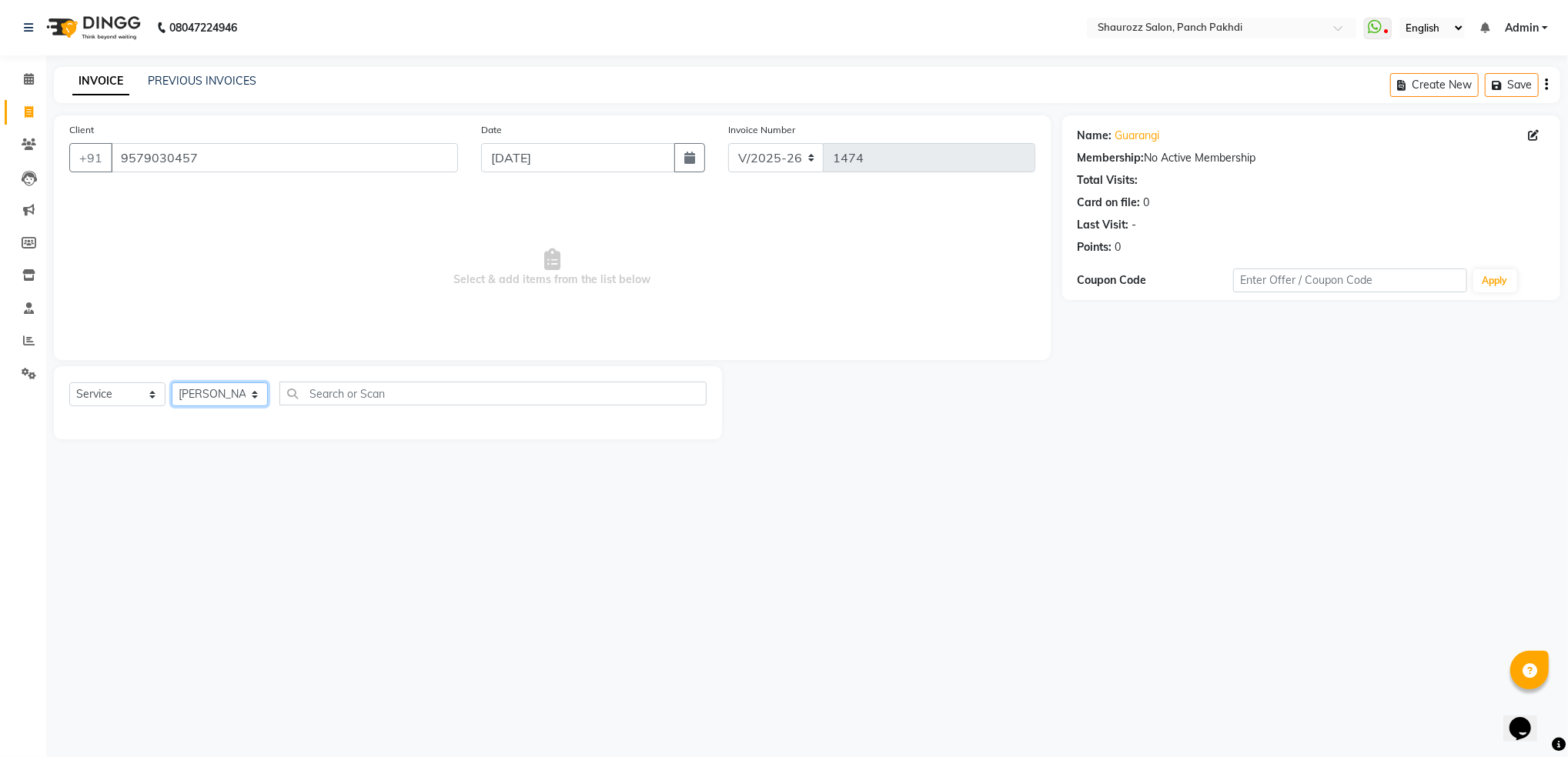click on "Select Stylist Amar Sawale Anita Singh Kamini  MAMTA Monu Nijam Ahamad prabha Salon Samseer SUSHMA VIJETA" 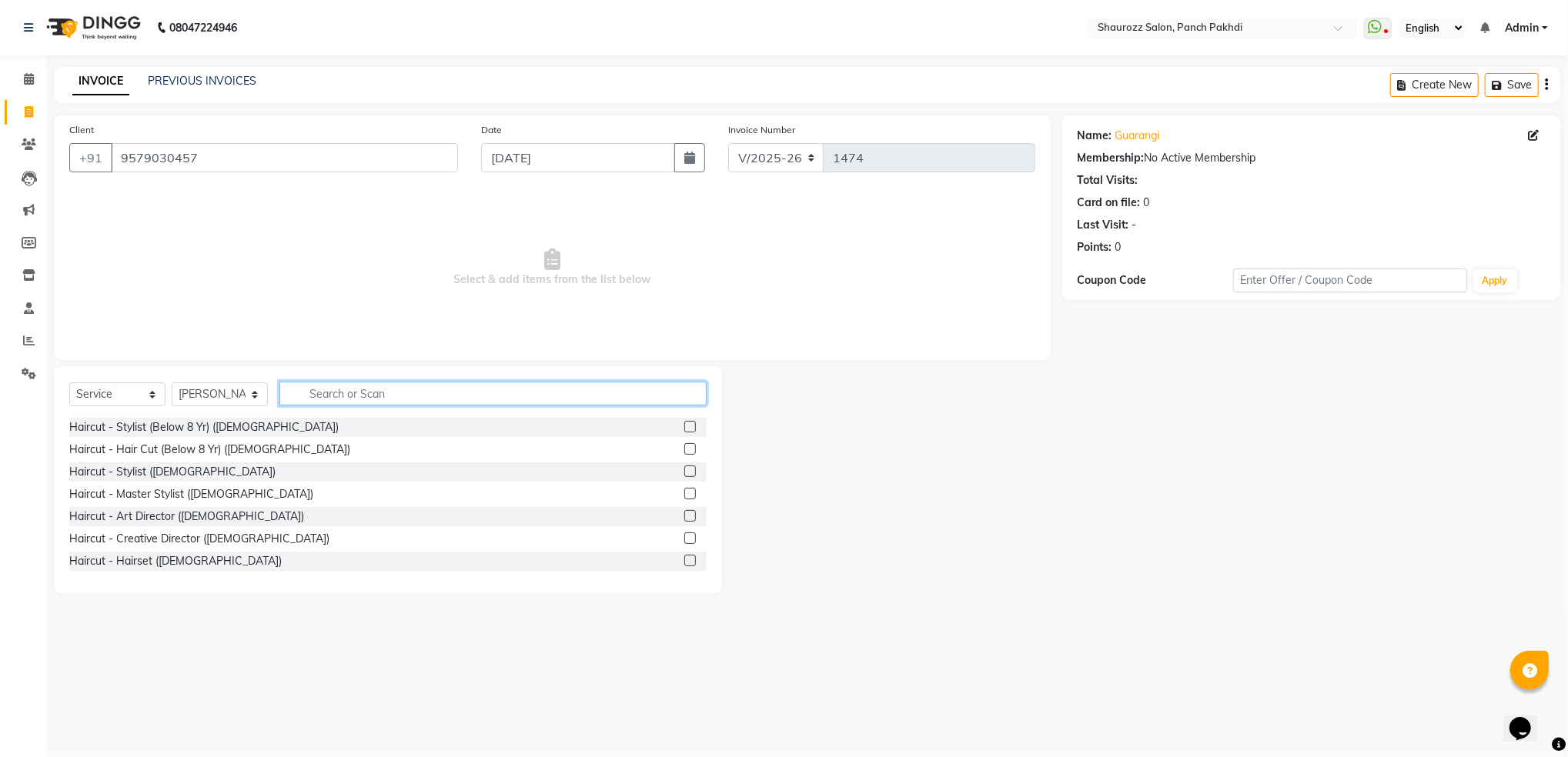 click 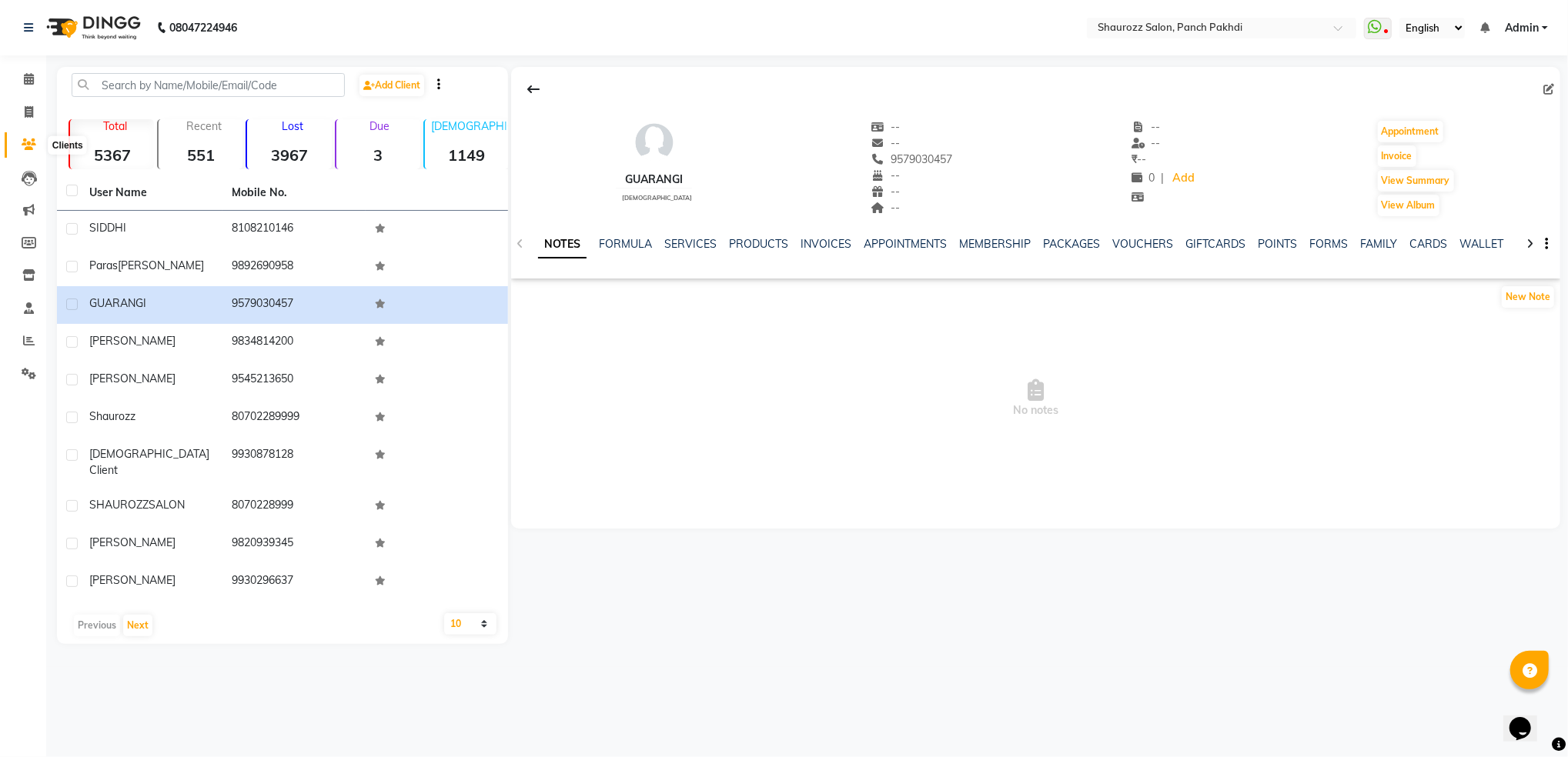 click 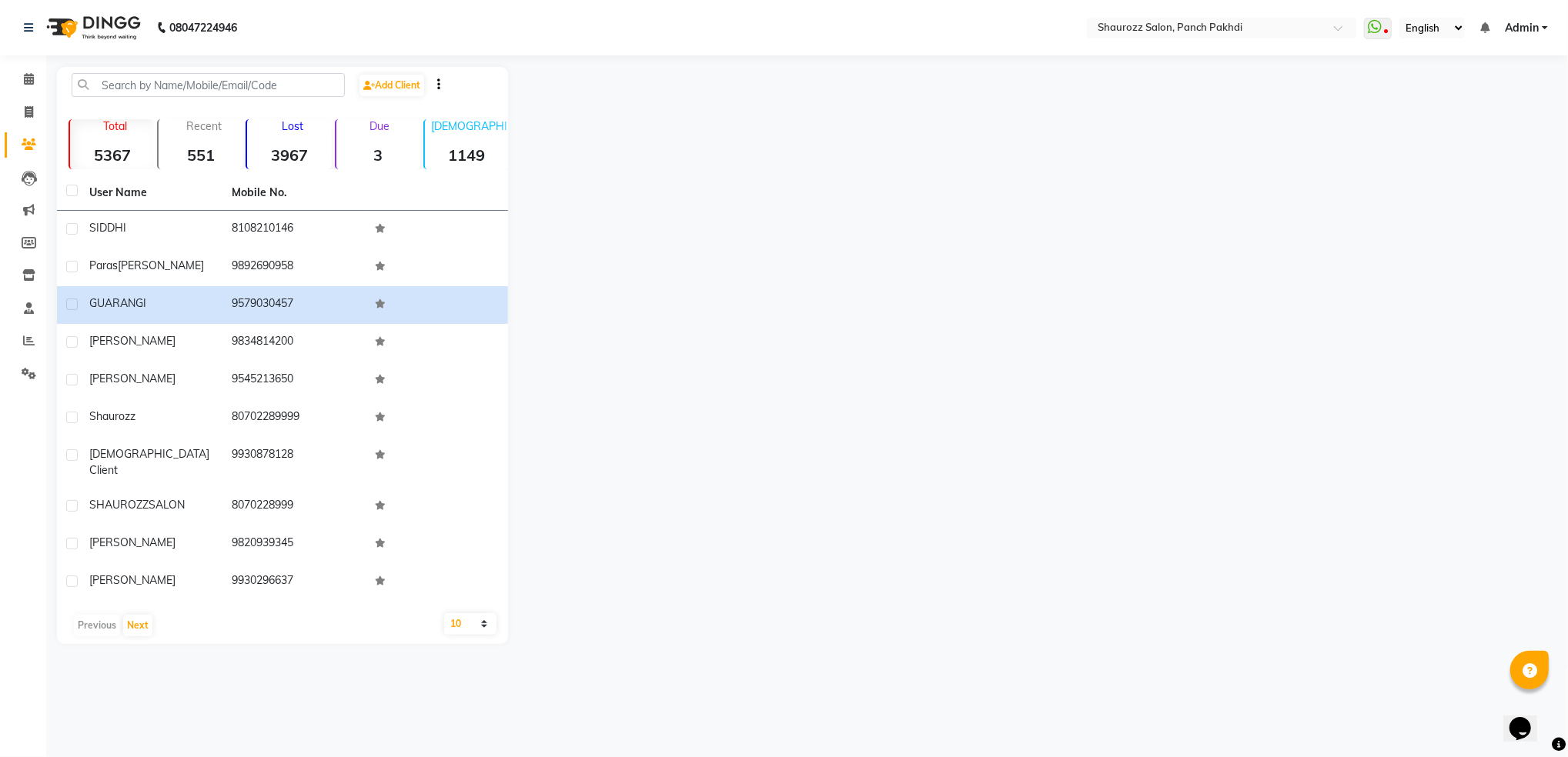 click 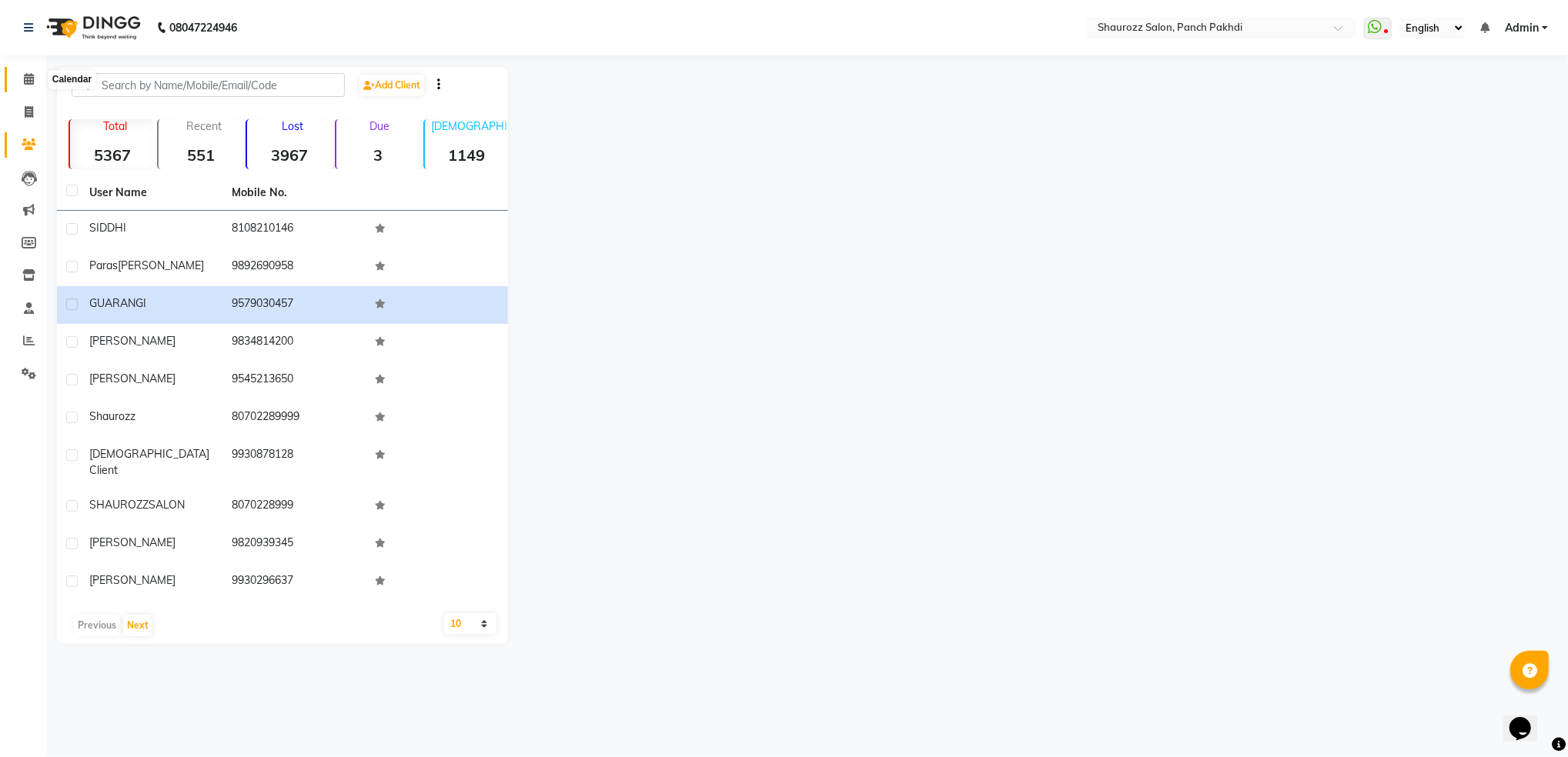 click 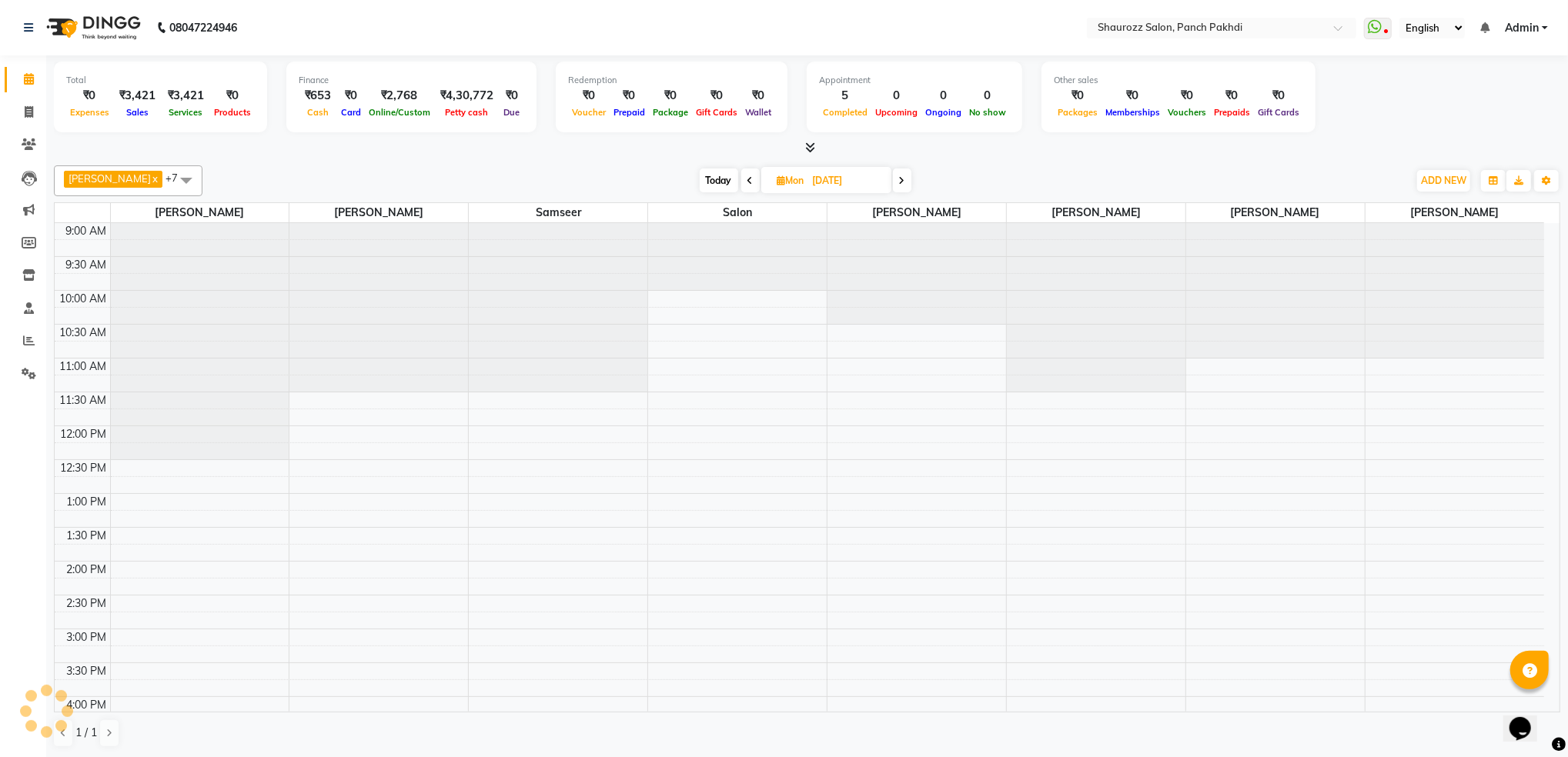 scroll, scrollTop: 0, scrollLeft: 0, axis: both 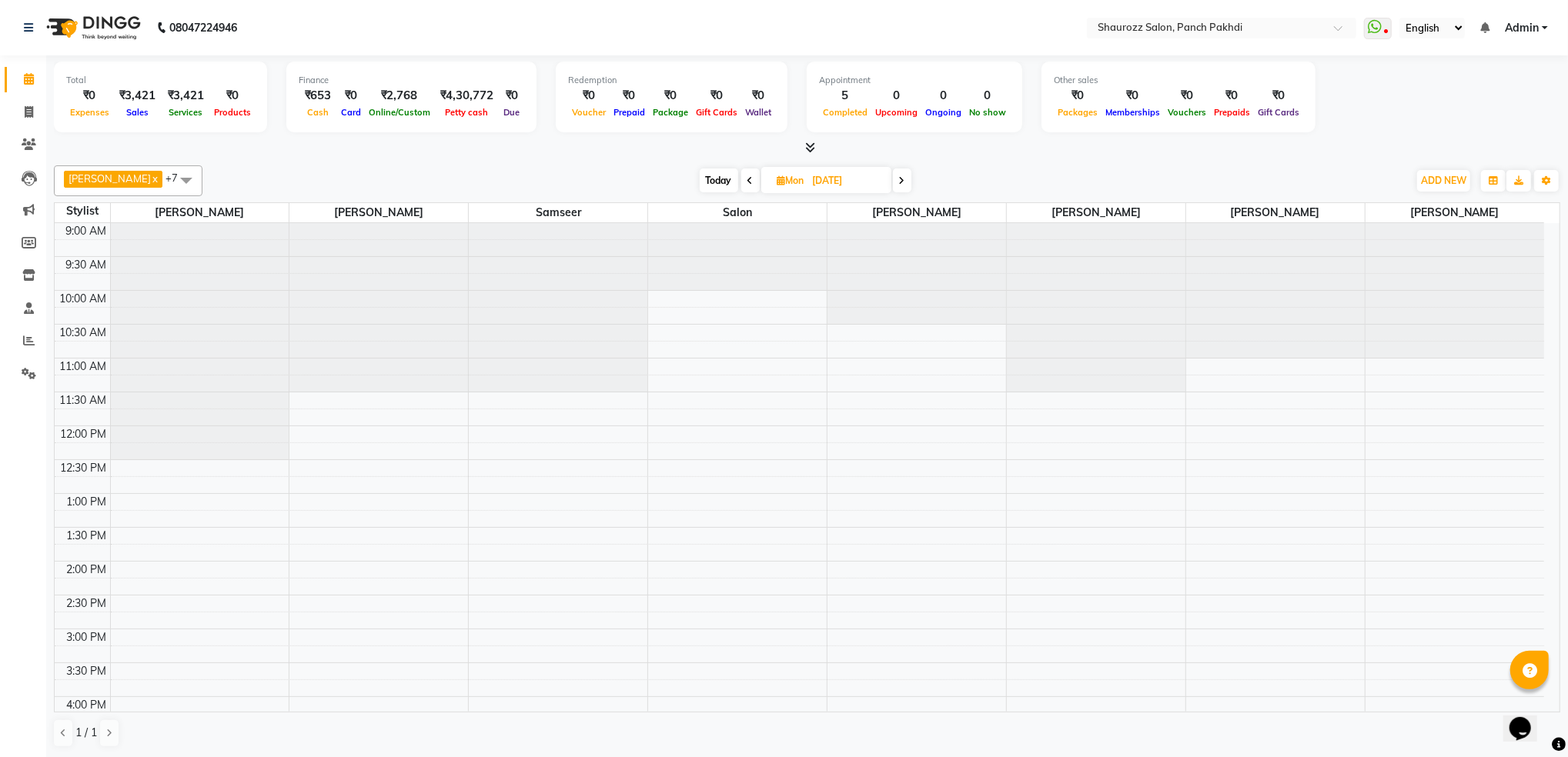 click 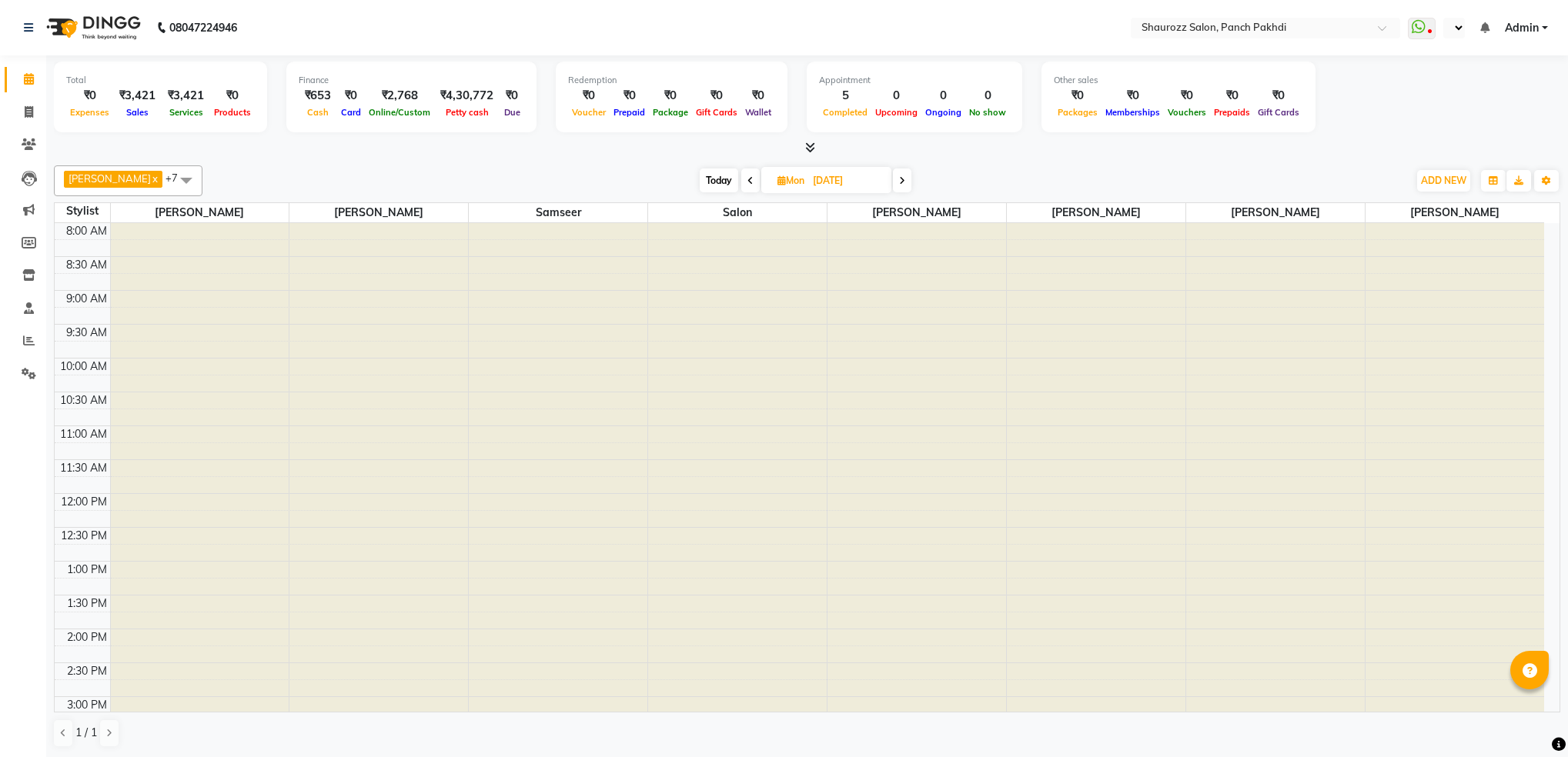 scroll, scrollTop: 0, scrollLeft: 0, axis: both 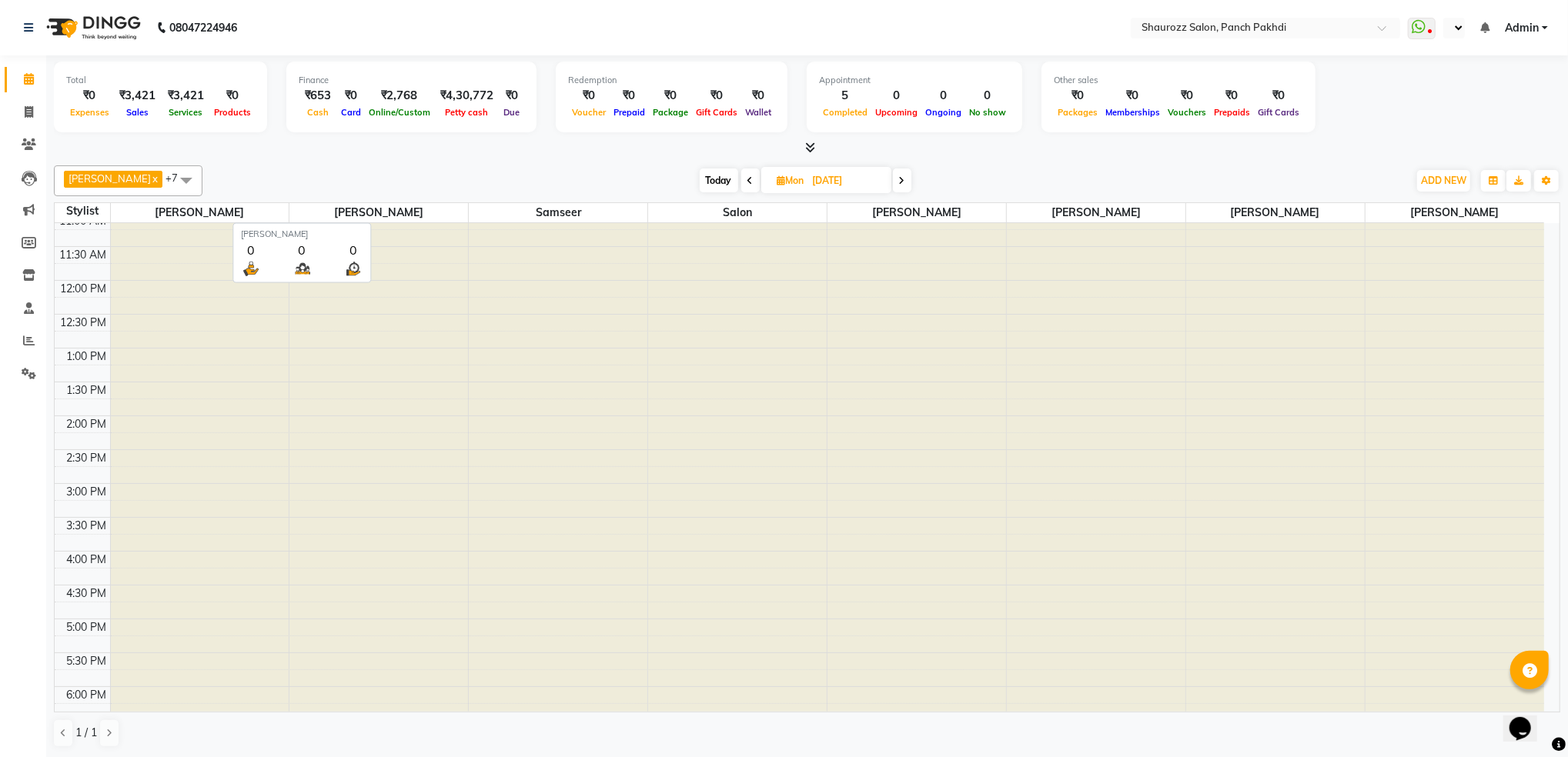 select on "en" 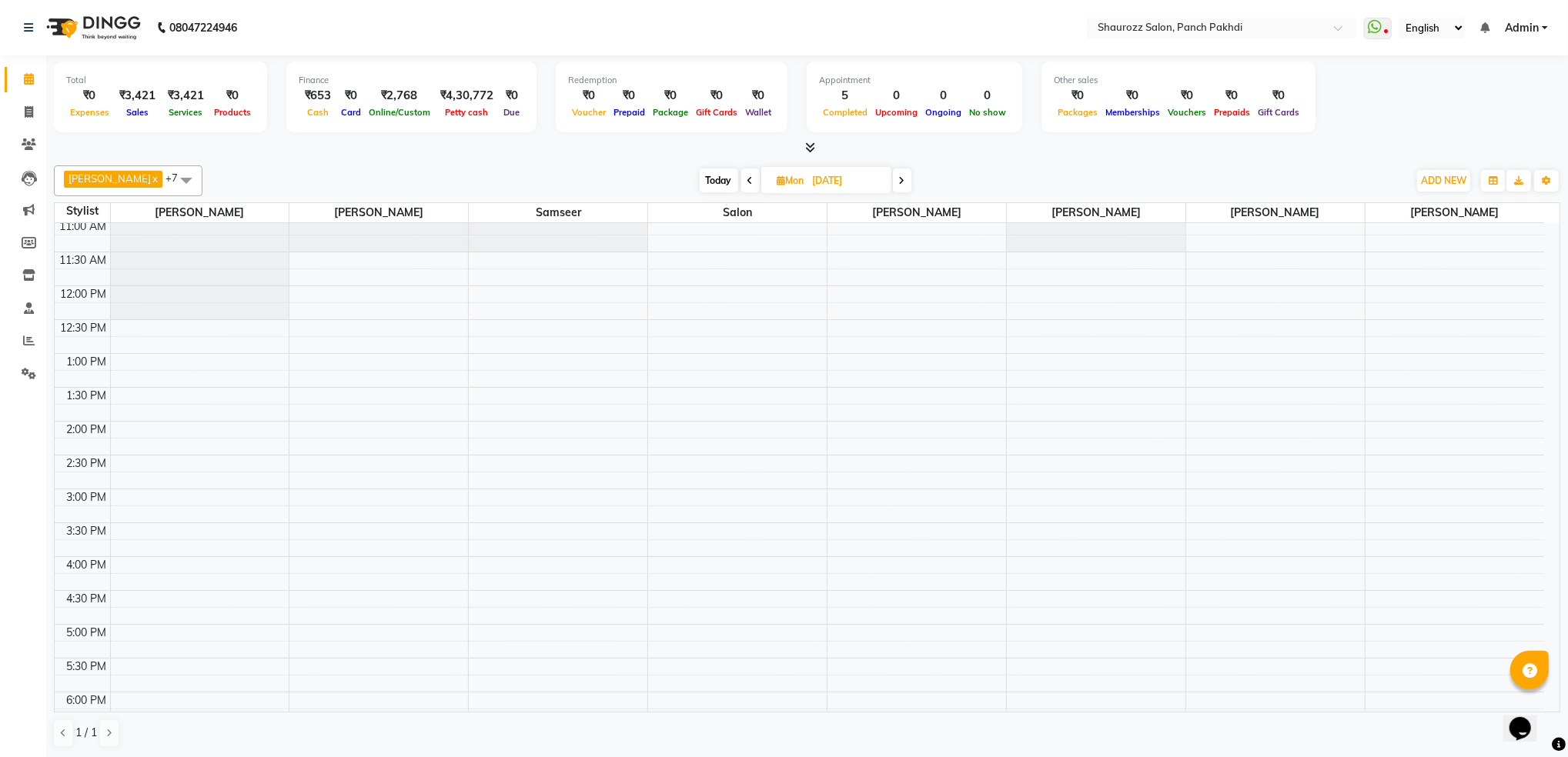 scroll, scrollTop: 0, scrollLeft: 0, axis: both 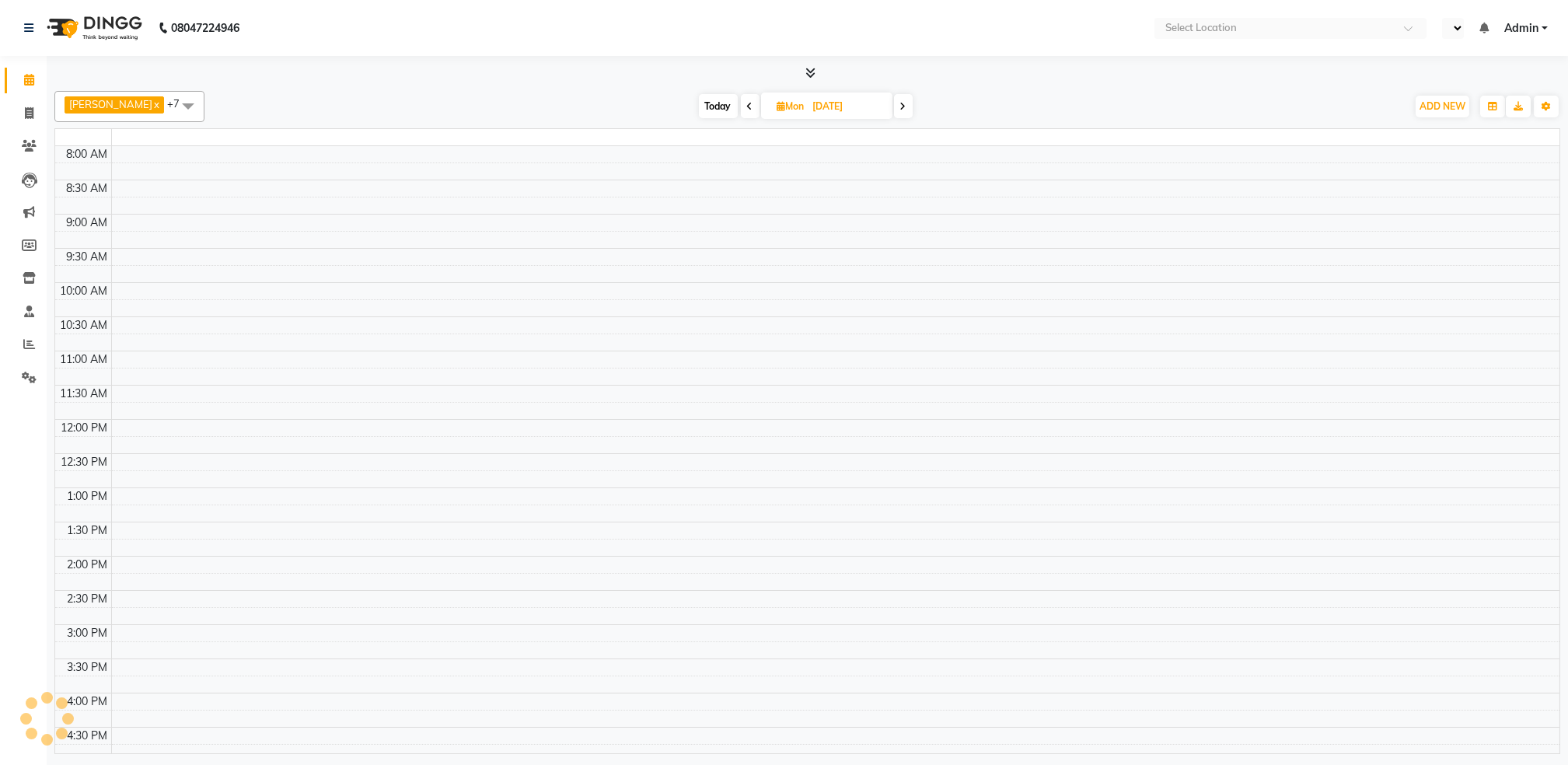select on "en" 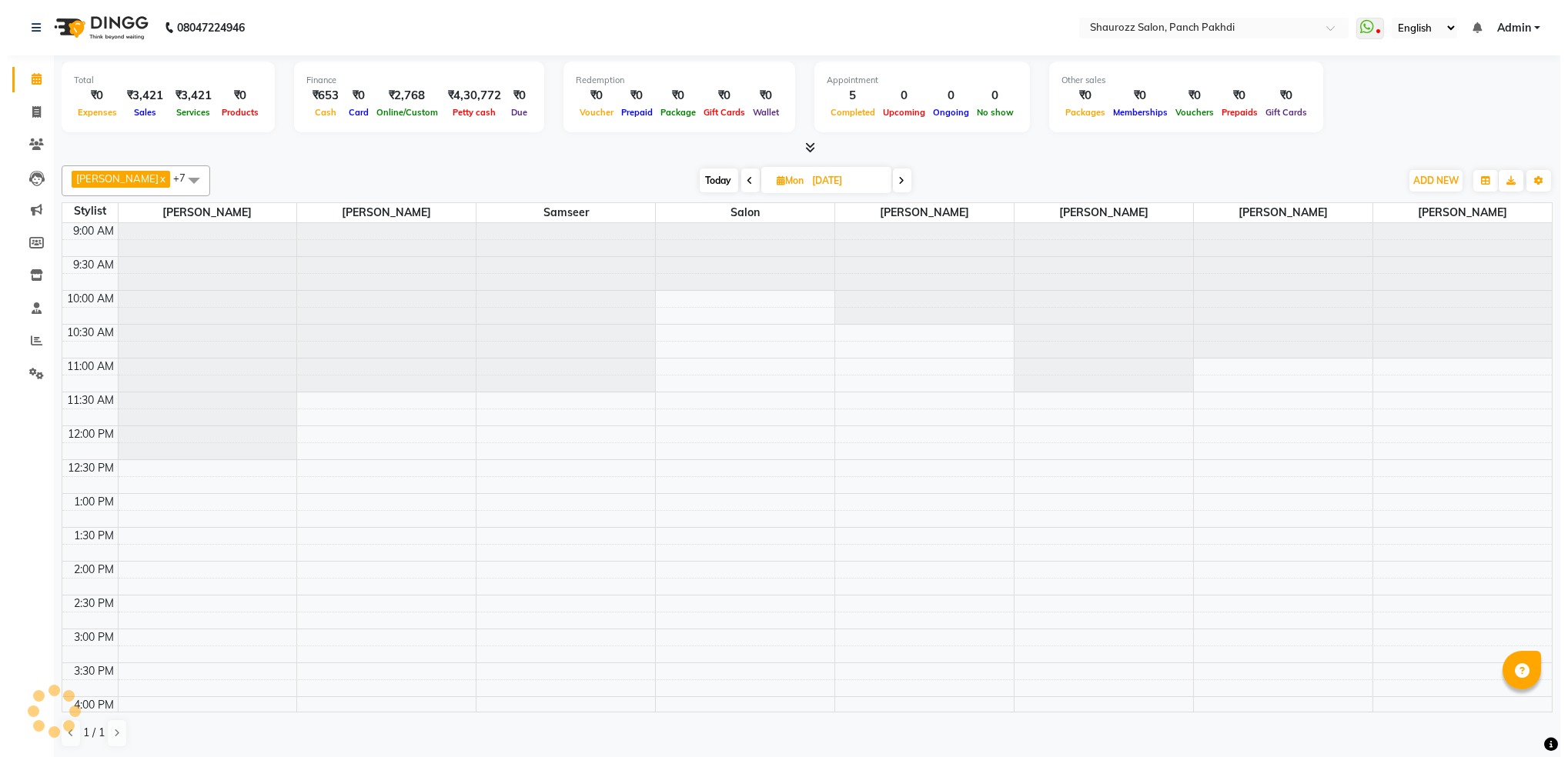 scroll, scrollTop: 0, scrollLeft: 0, axis: both 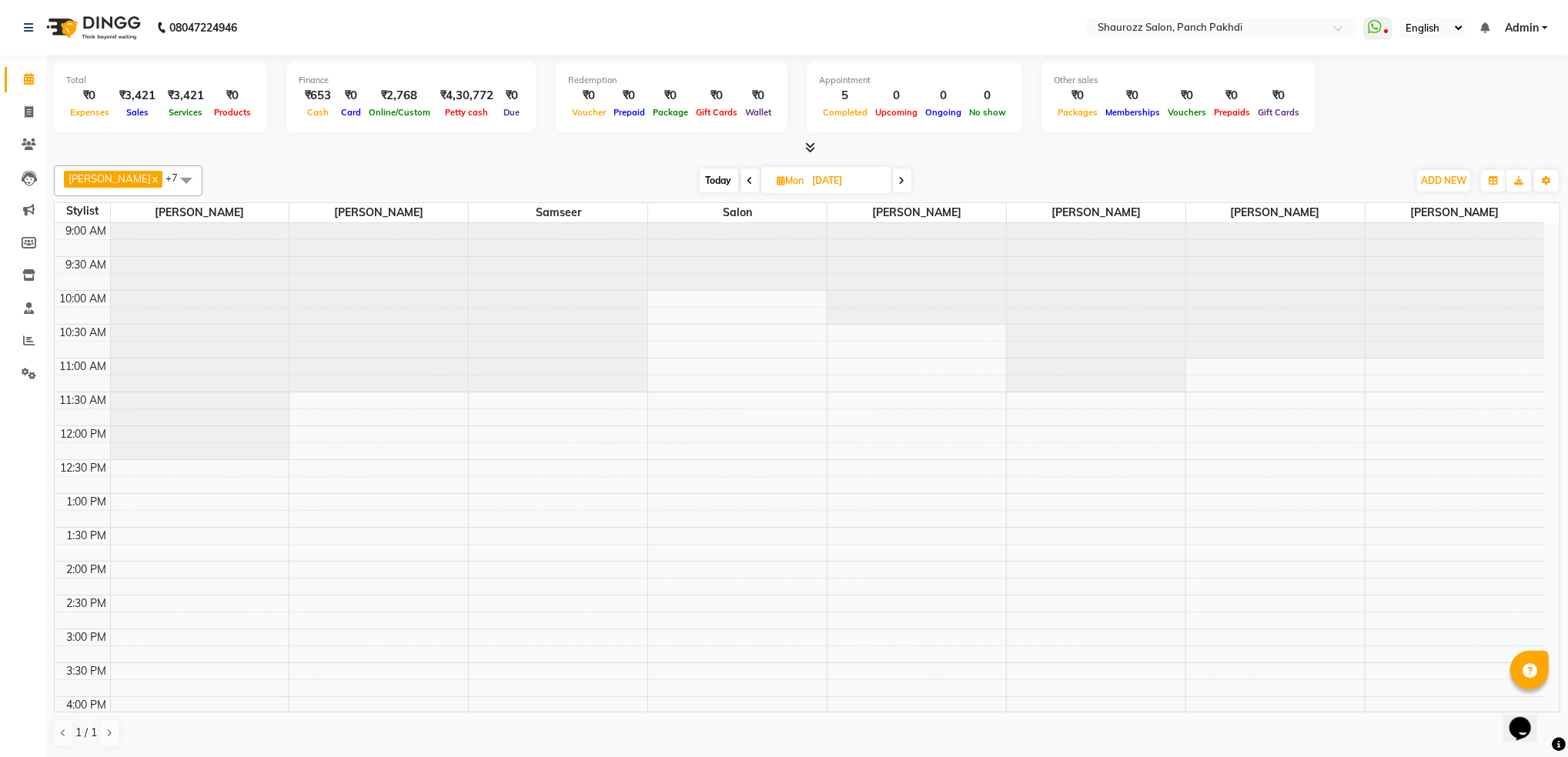 click on "5" at bounding box center [845, 95] 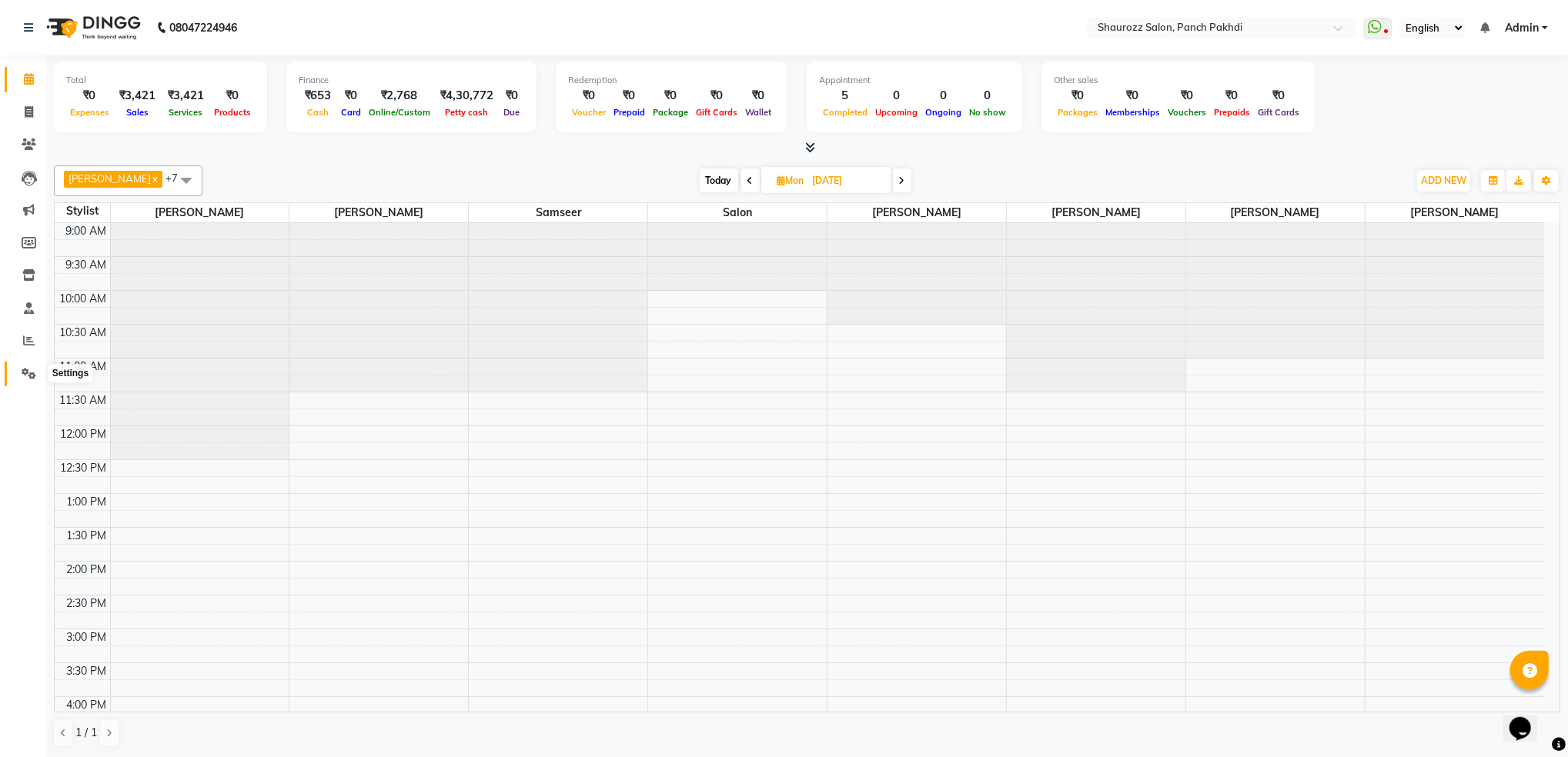 click 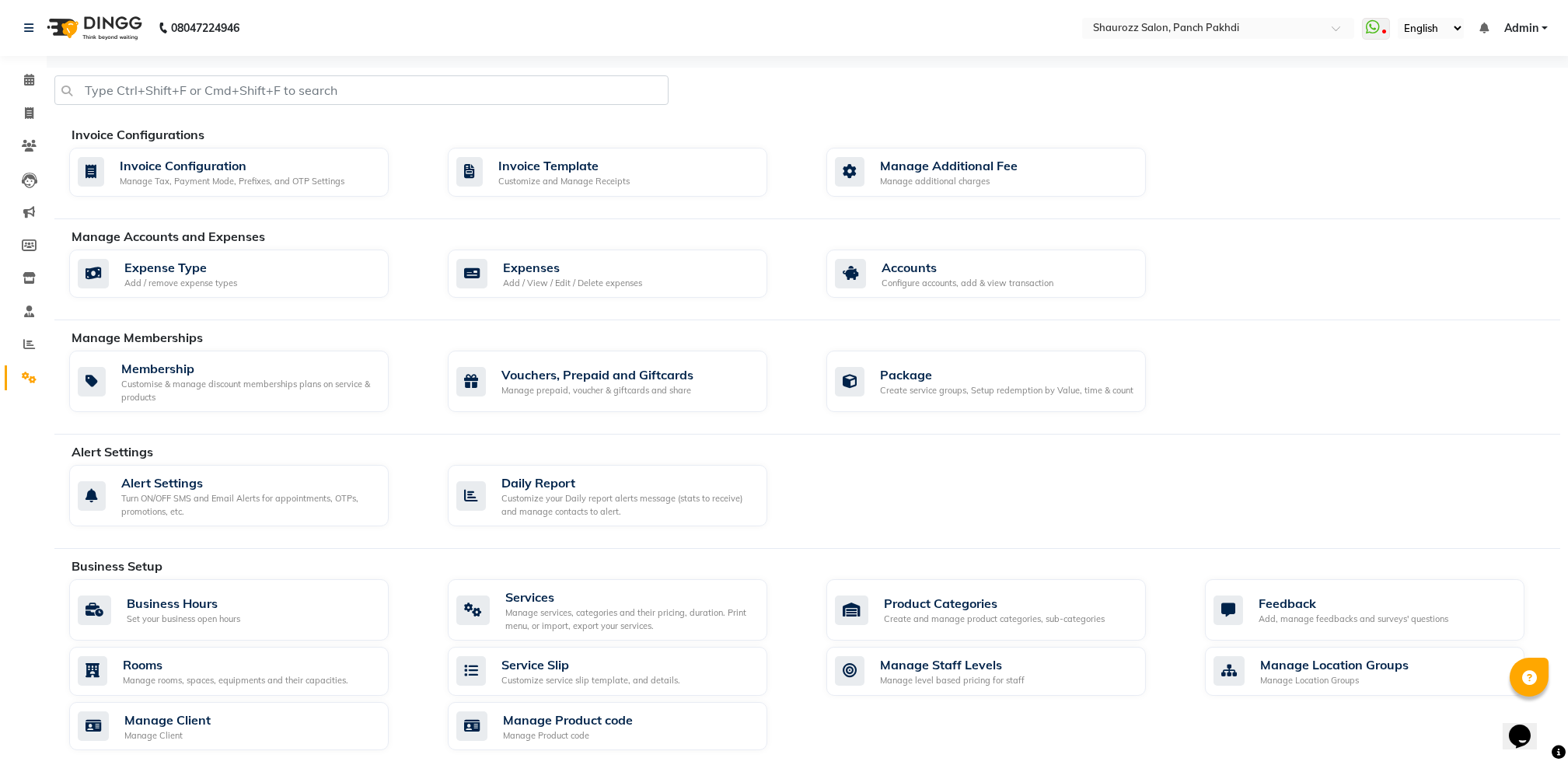 scroll, scrollTop: 261, scrollLeft: 0, axis: vertical 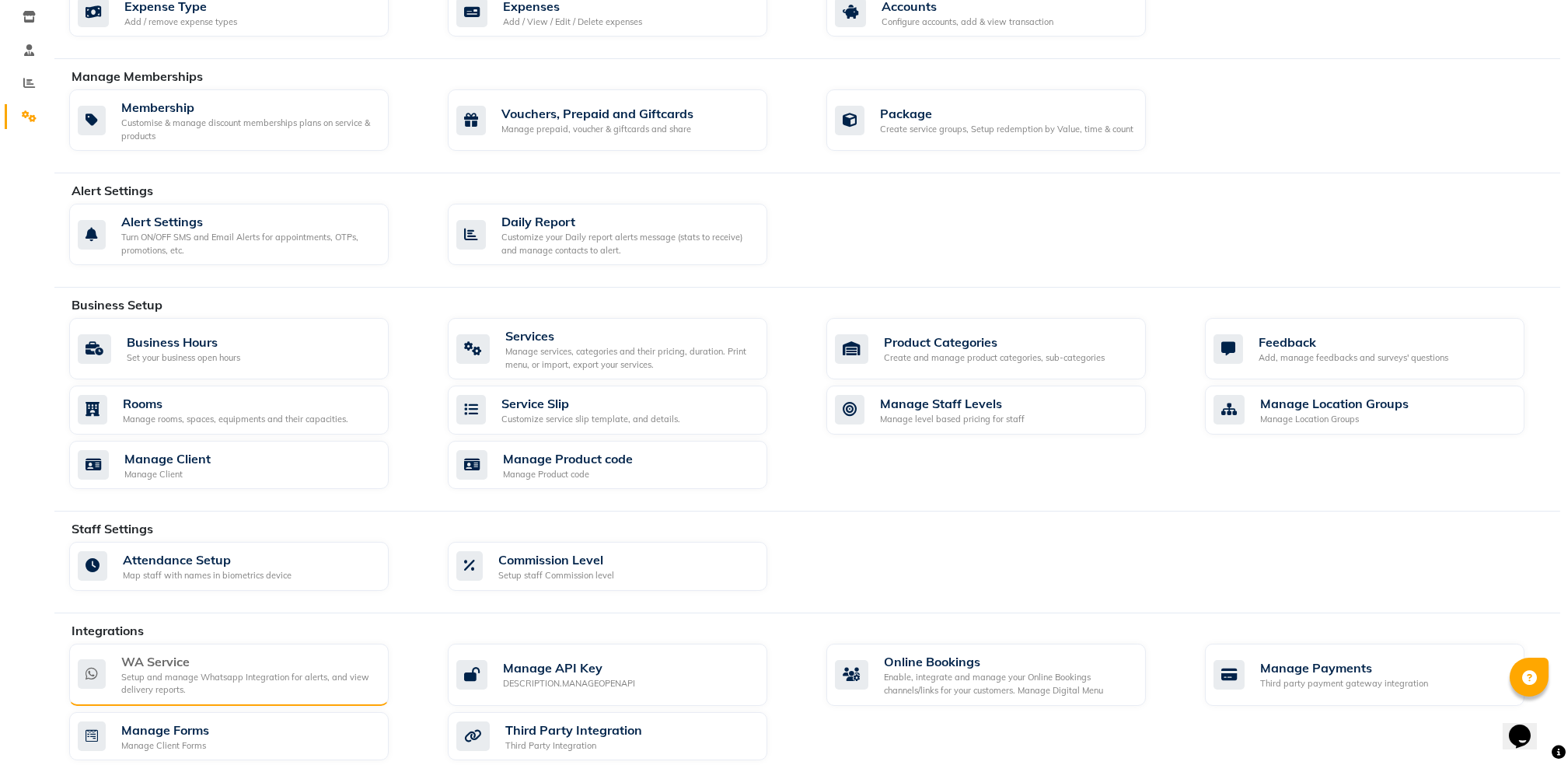 click on "Setup and manage Whatsapp Integration for alerts, and view delivery reports." 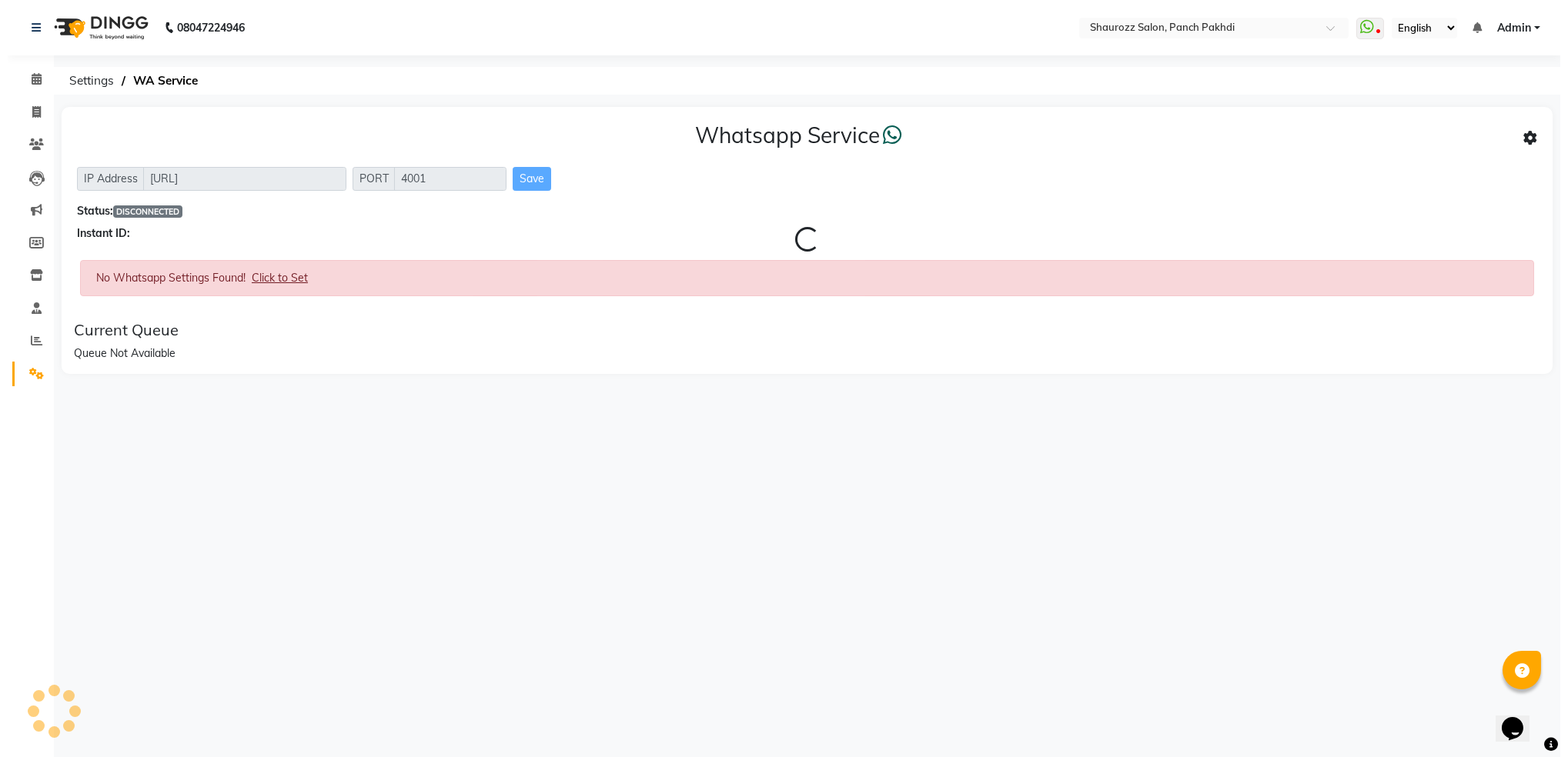 scroll, scrollTop: 0, scrollLeft: 0, axis: both 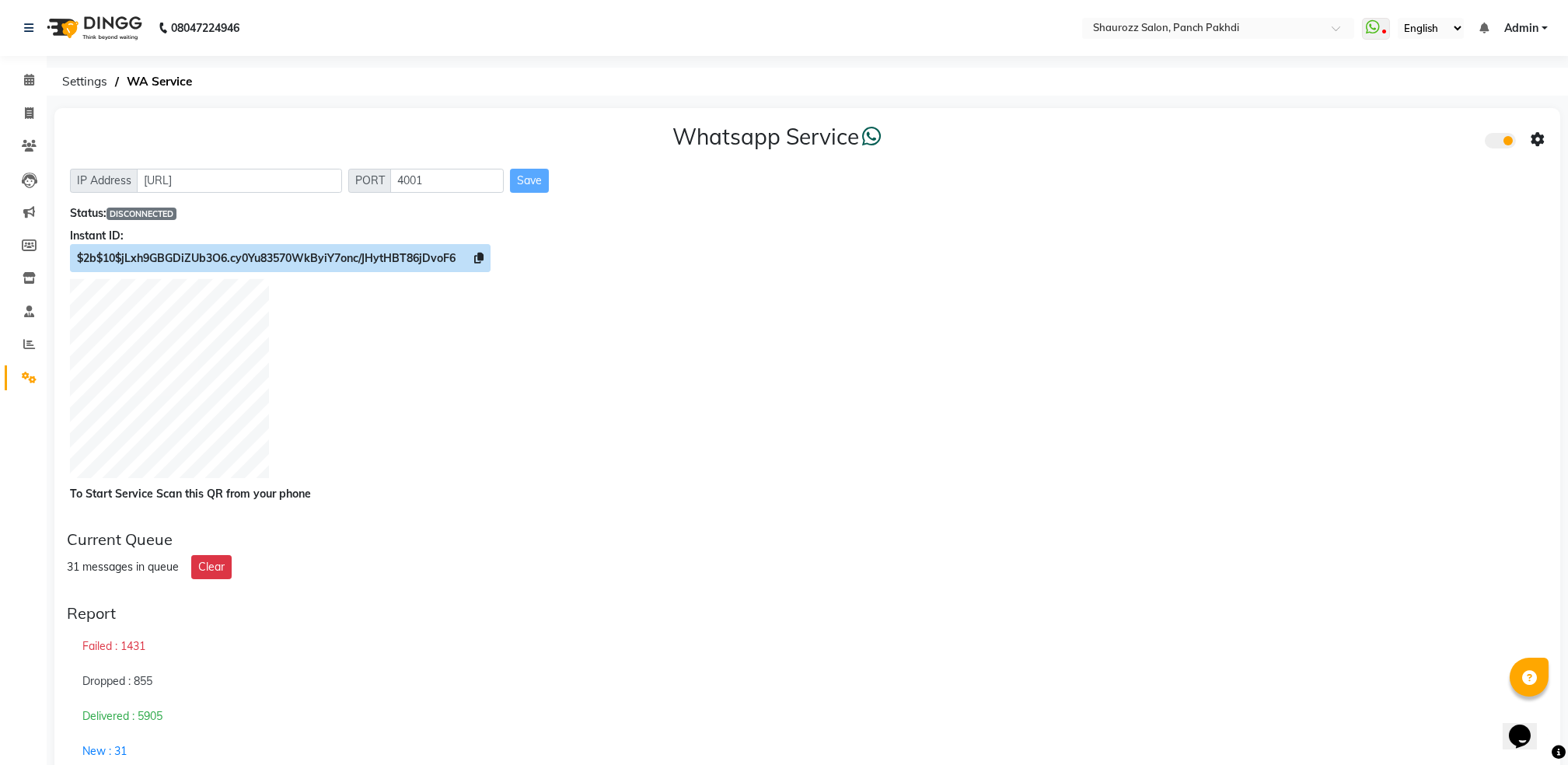 click 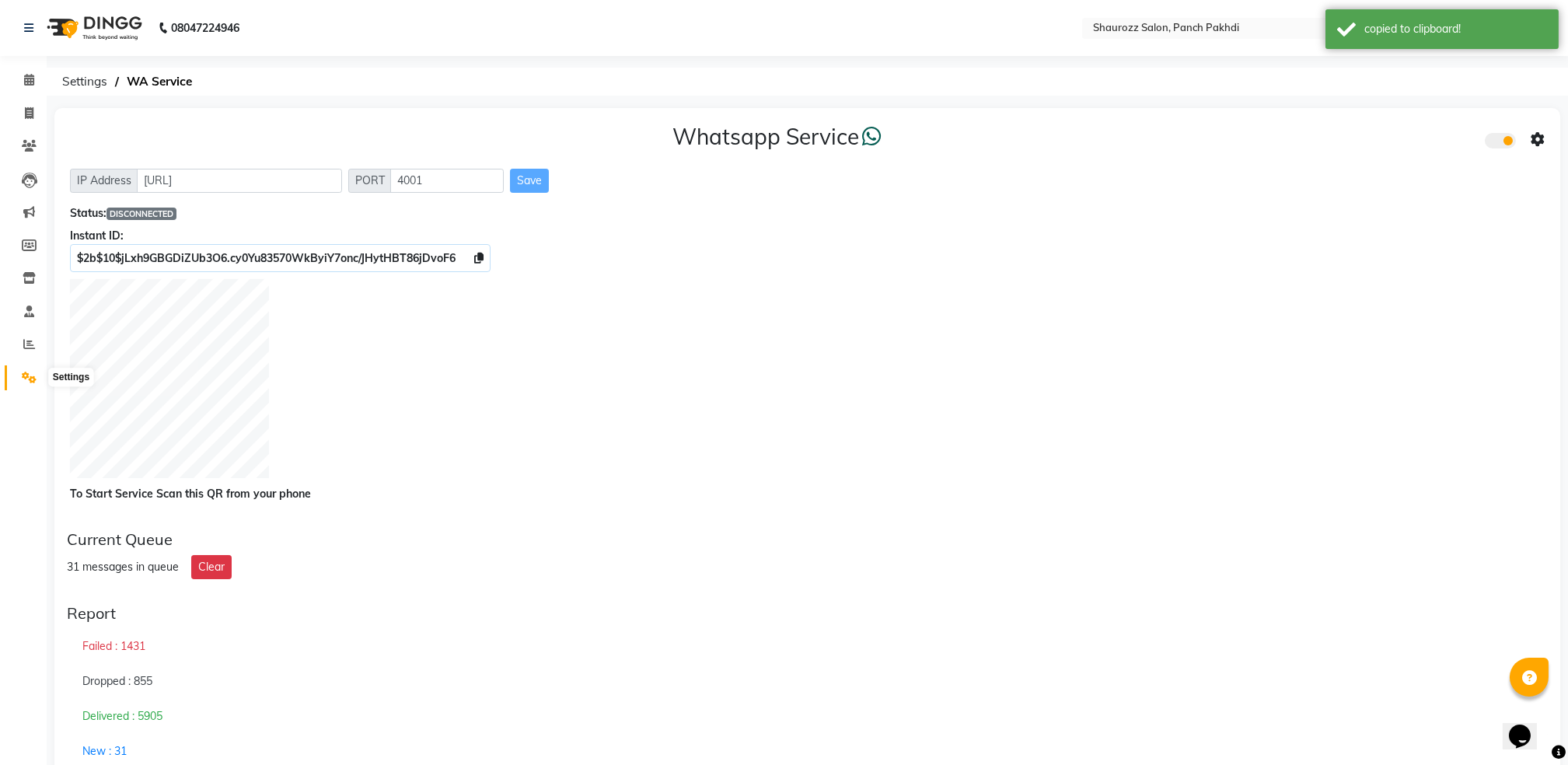 click 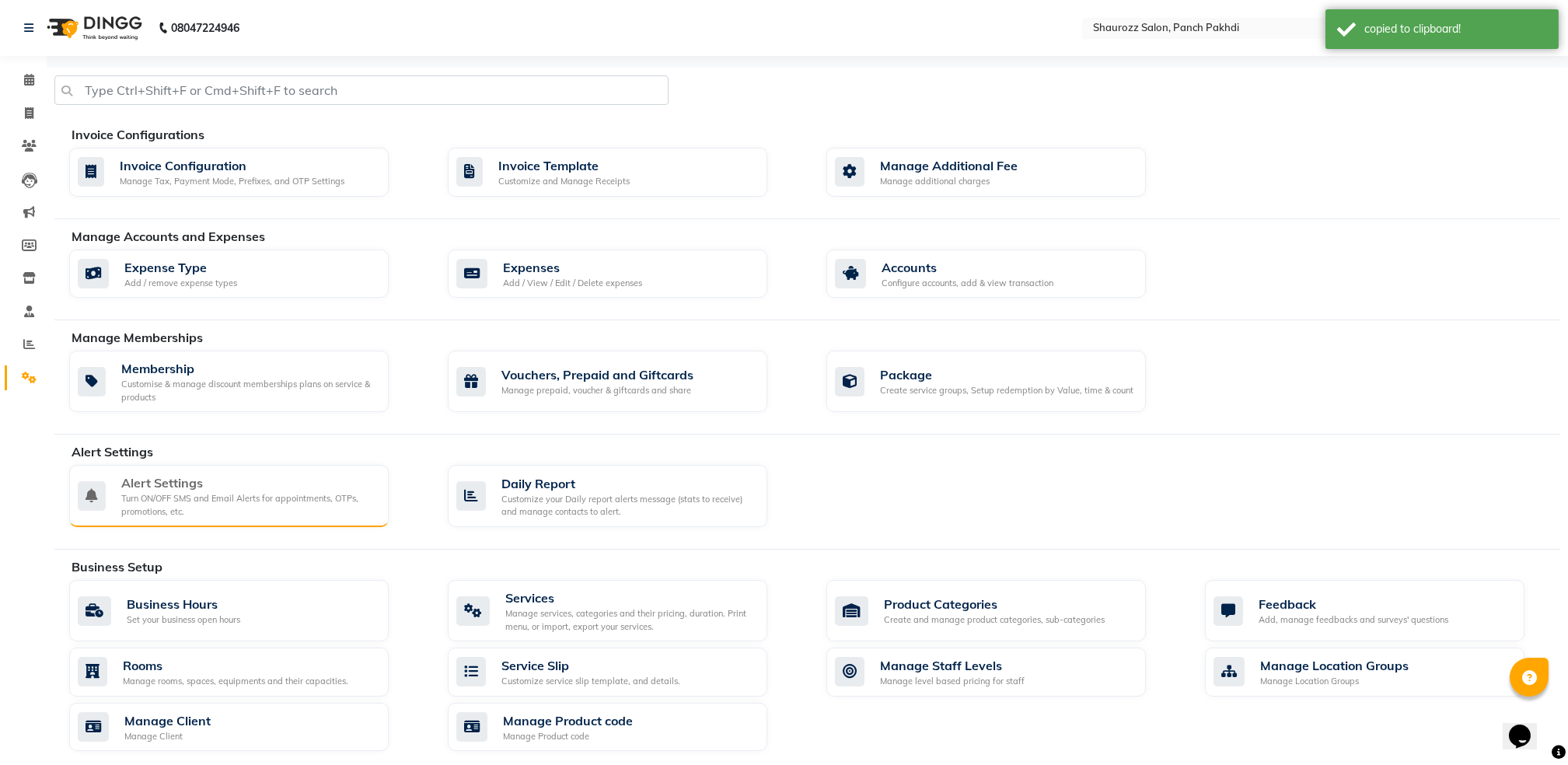 click on "Turn ON/OFF SMS and Email Alerts for appointments, OTPs, promotions, etc." 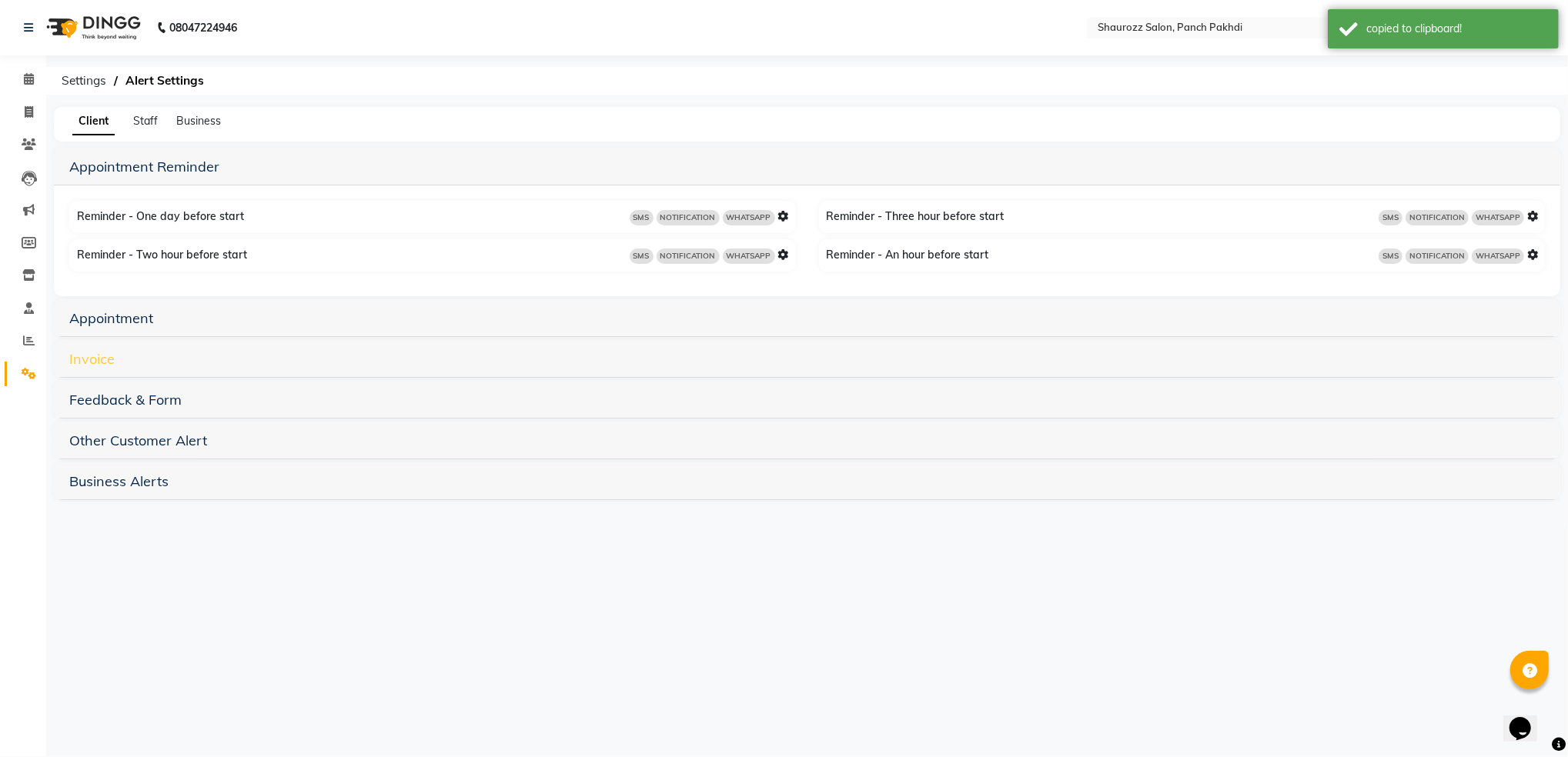 click on "Invoice" at bounding box center (92, 358) 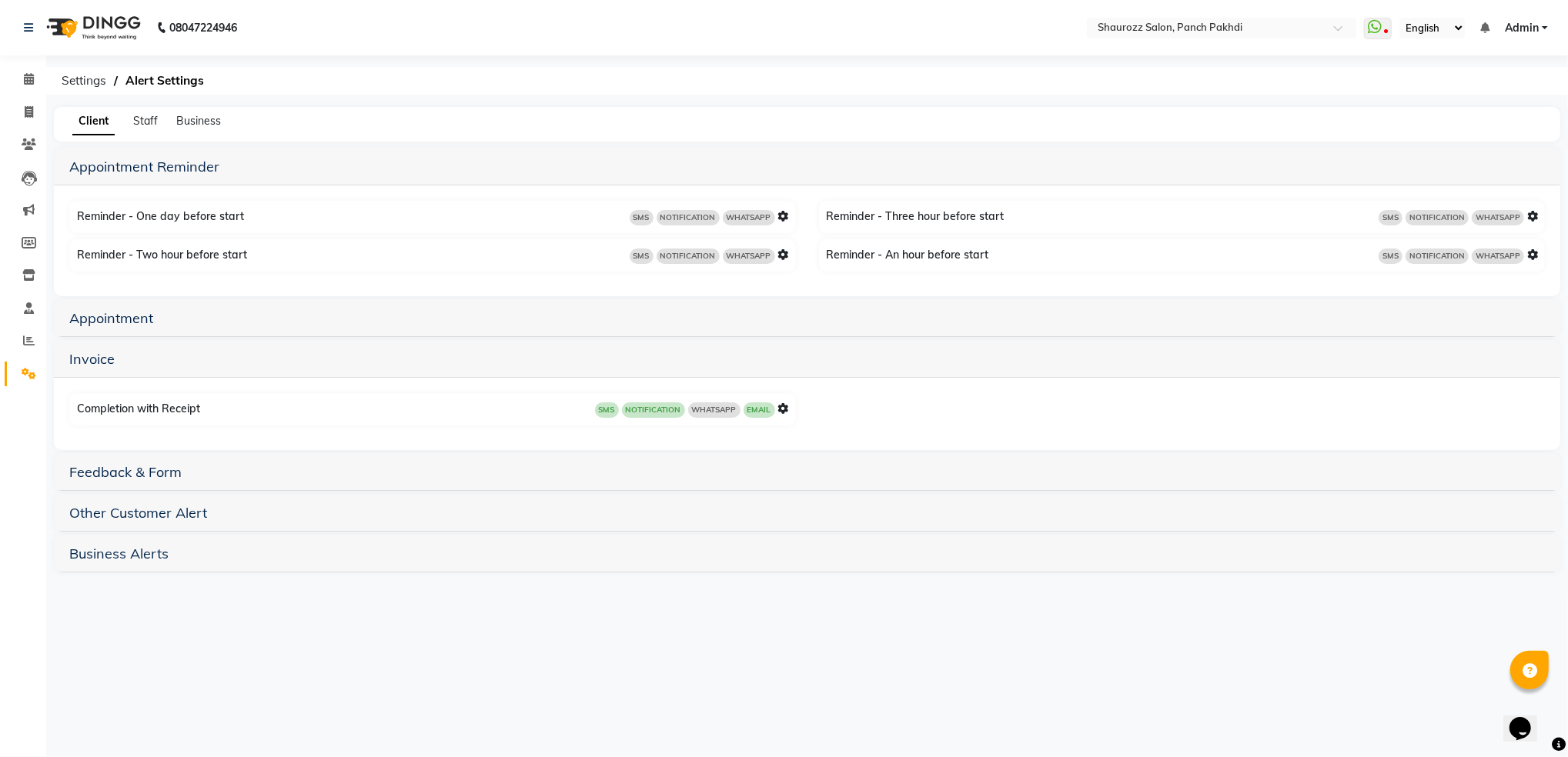click on "Settings" 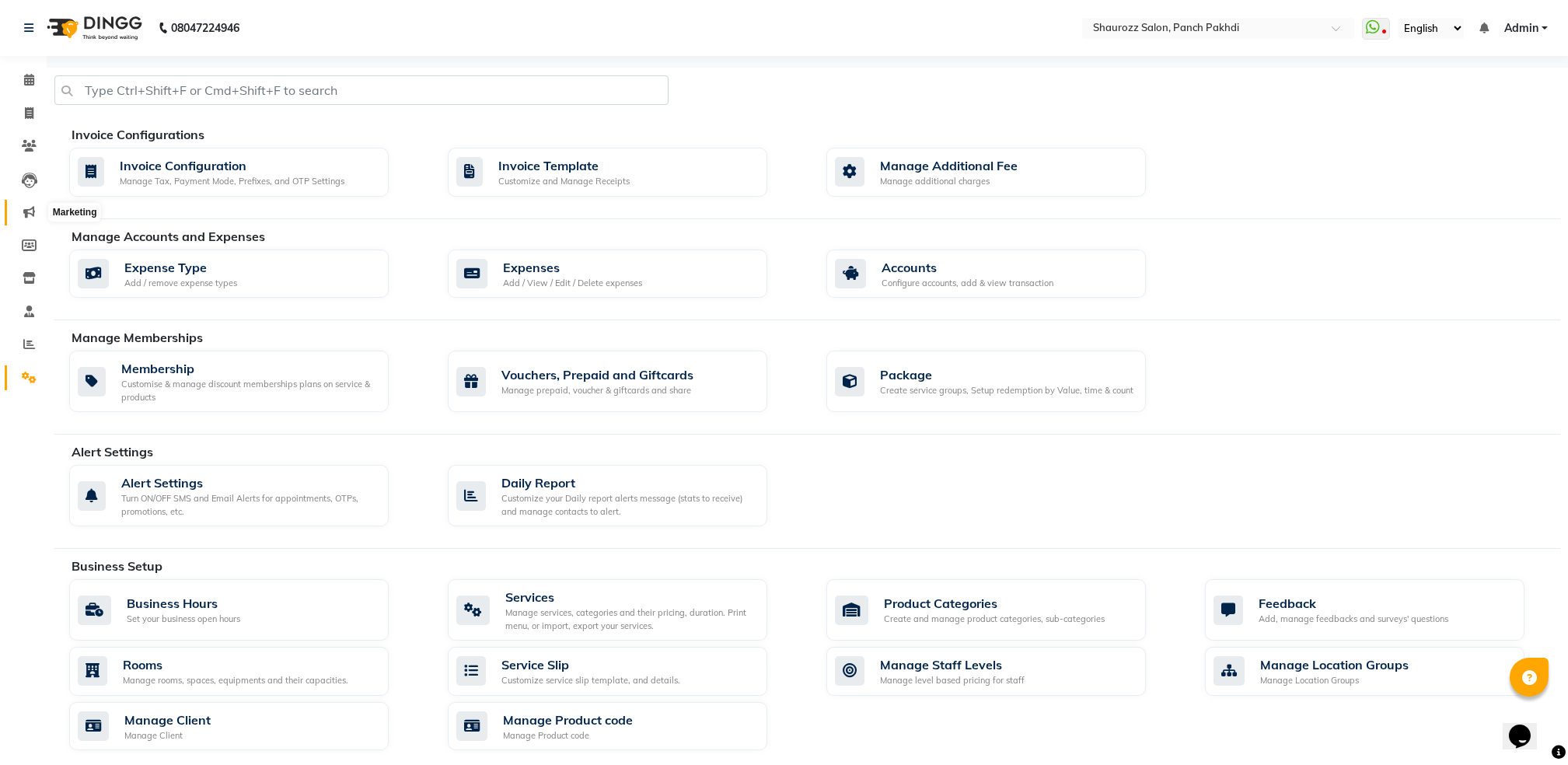 click 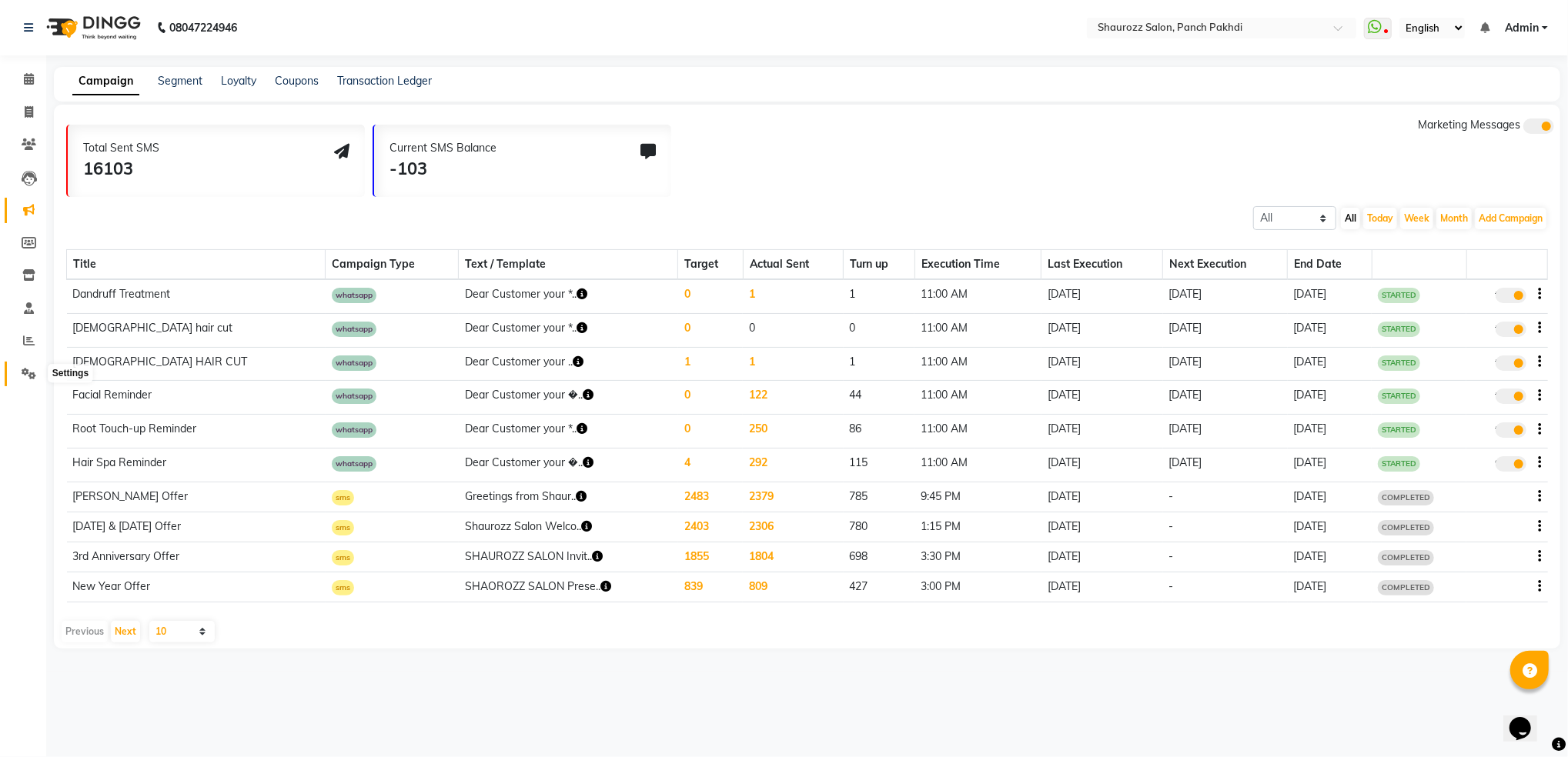 click 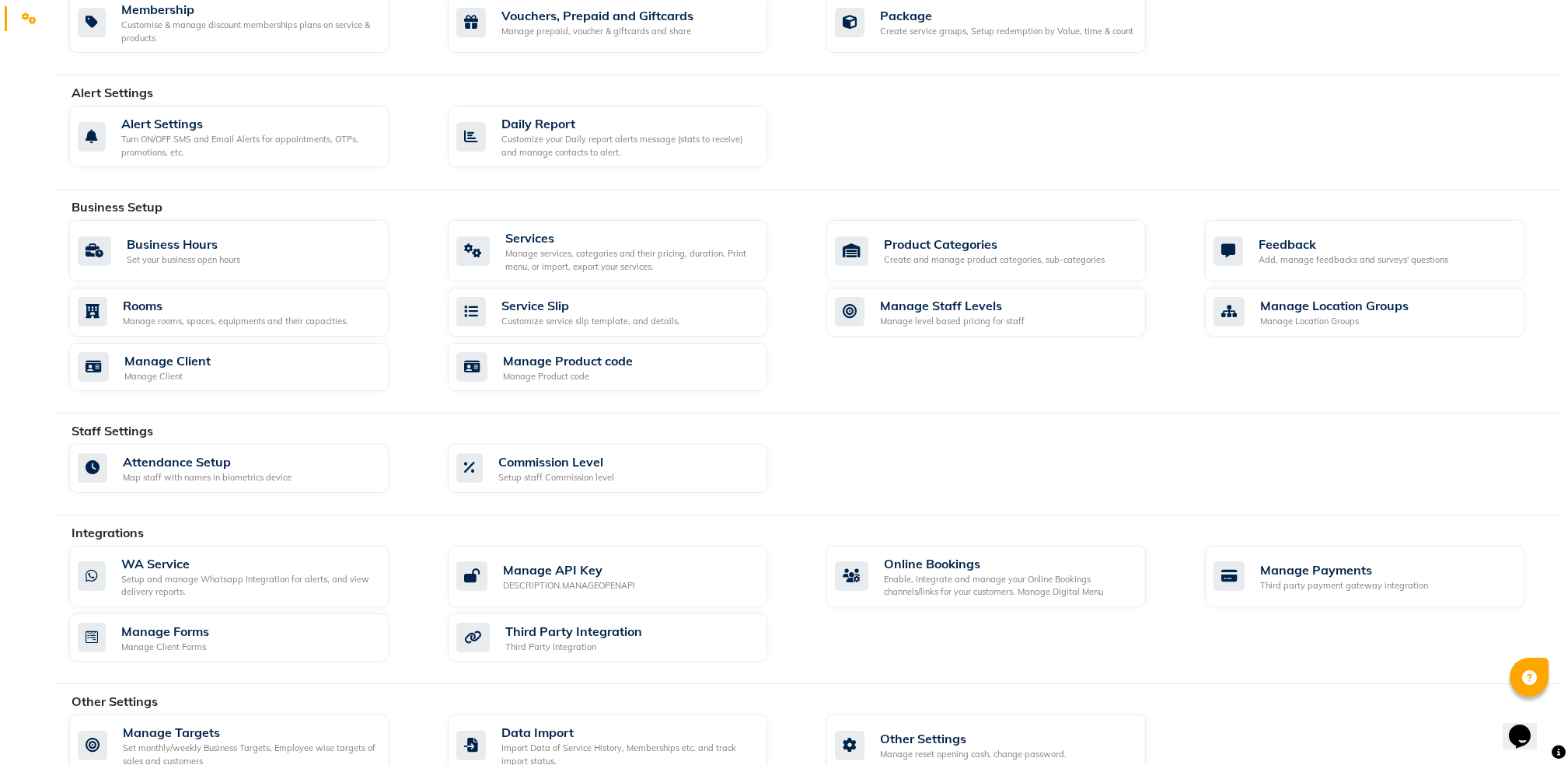 scroll, scrollTop: 393, scrollLeft: 0, axis: vertical 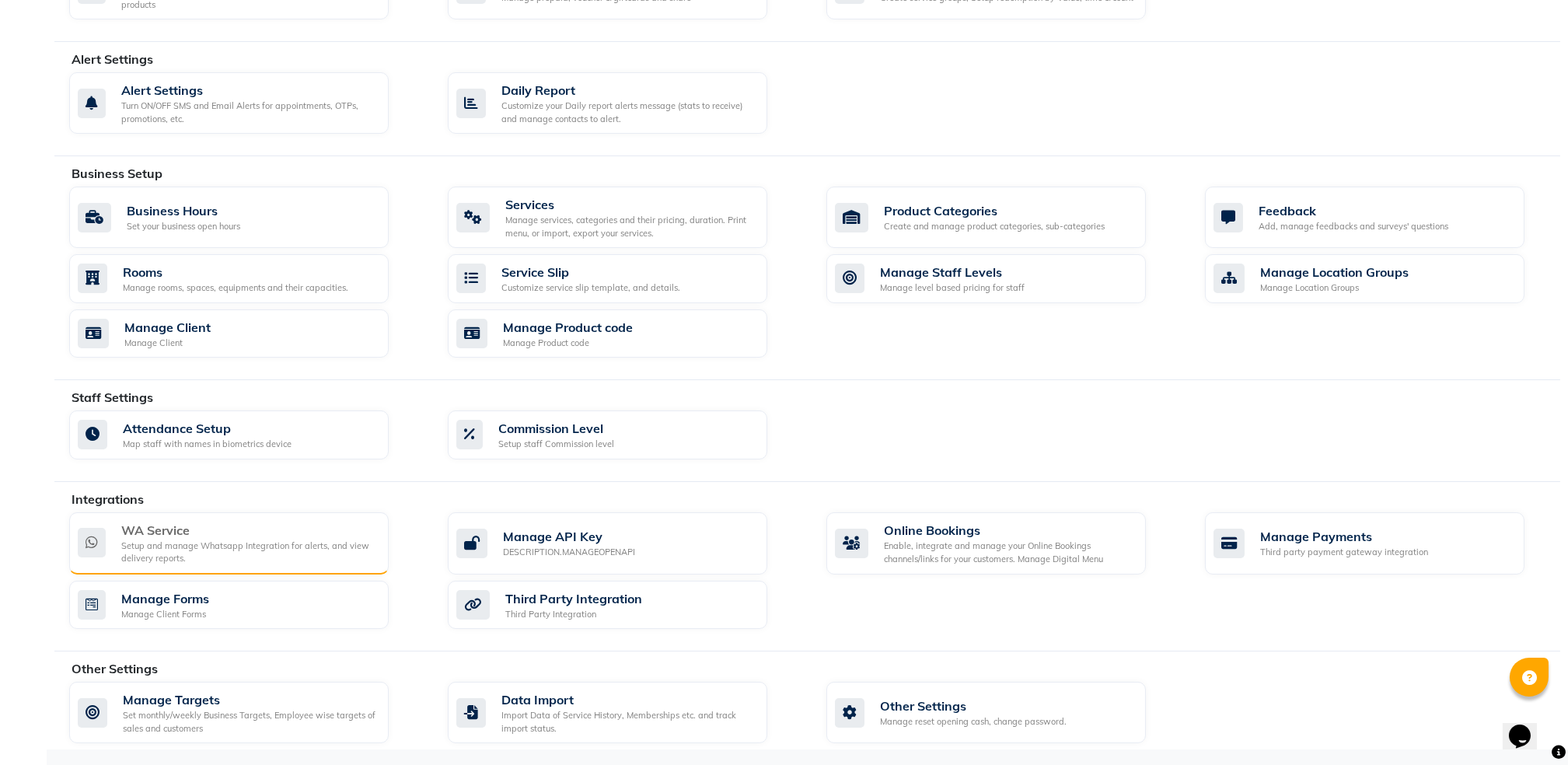 click on "Setup and manage Whatsapp Integration for alerts, and view delivery reports." 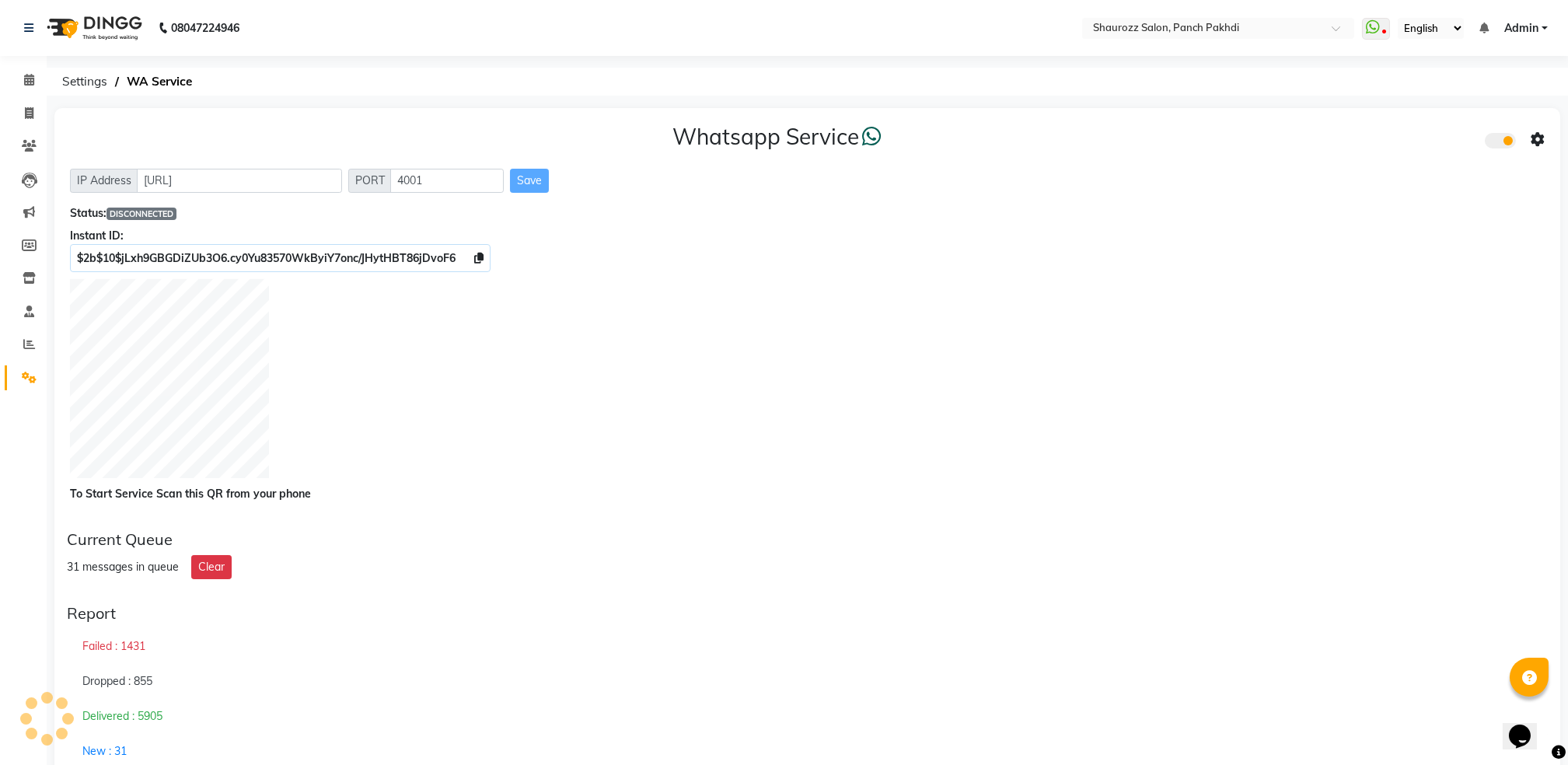 click 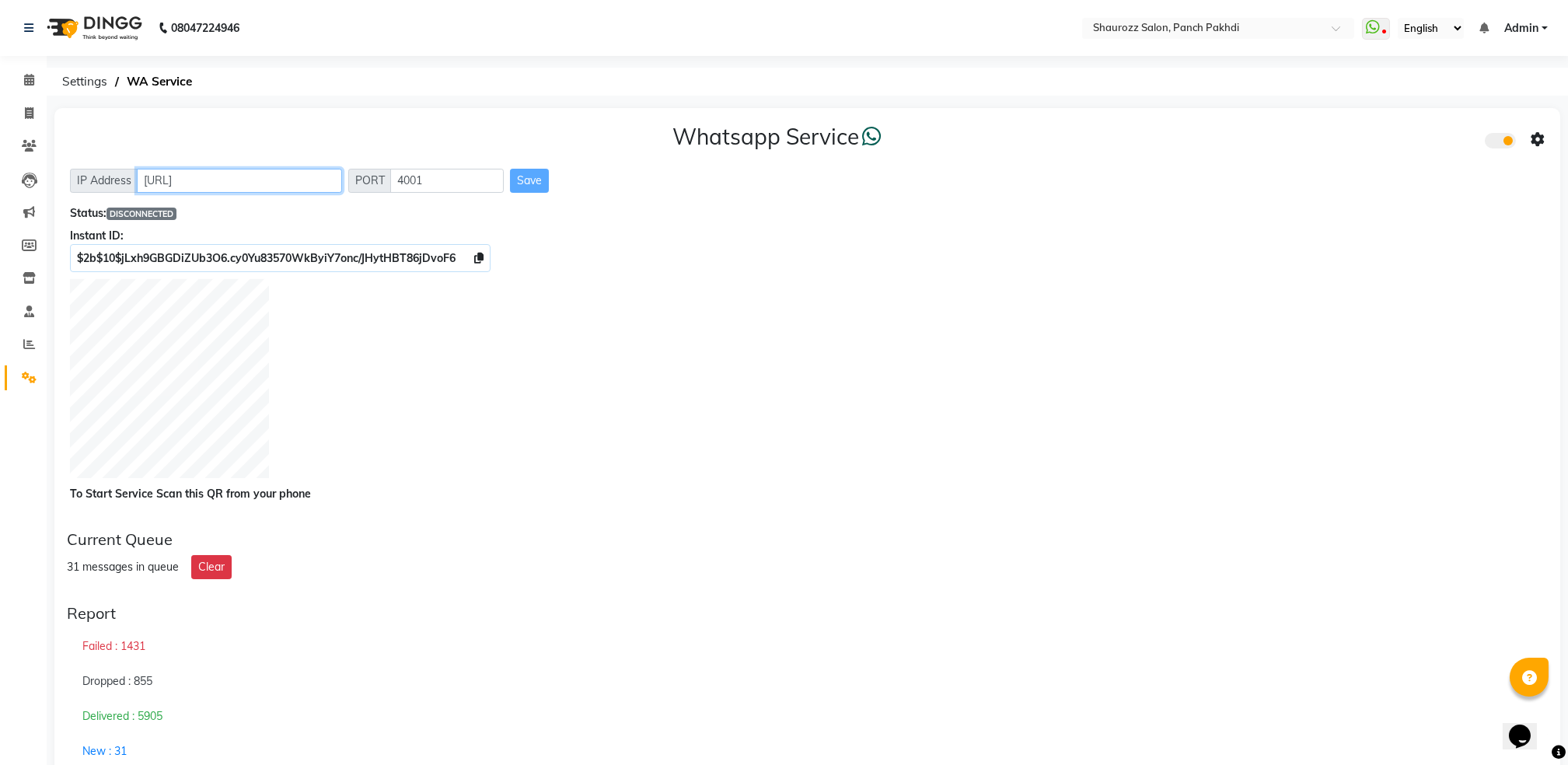 drag, startPoint x: 215, startPoint y: 190, endPoint x: 127, endPoint y: 215, distance: 91.4822 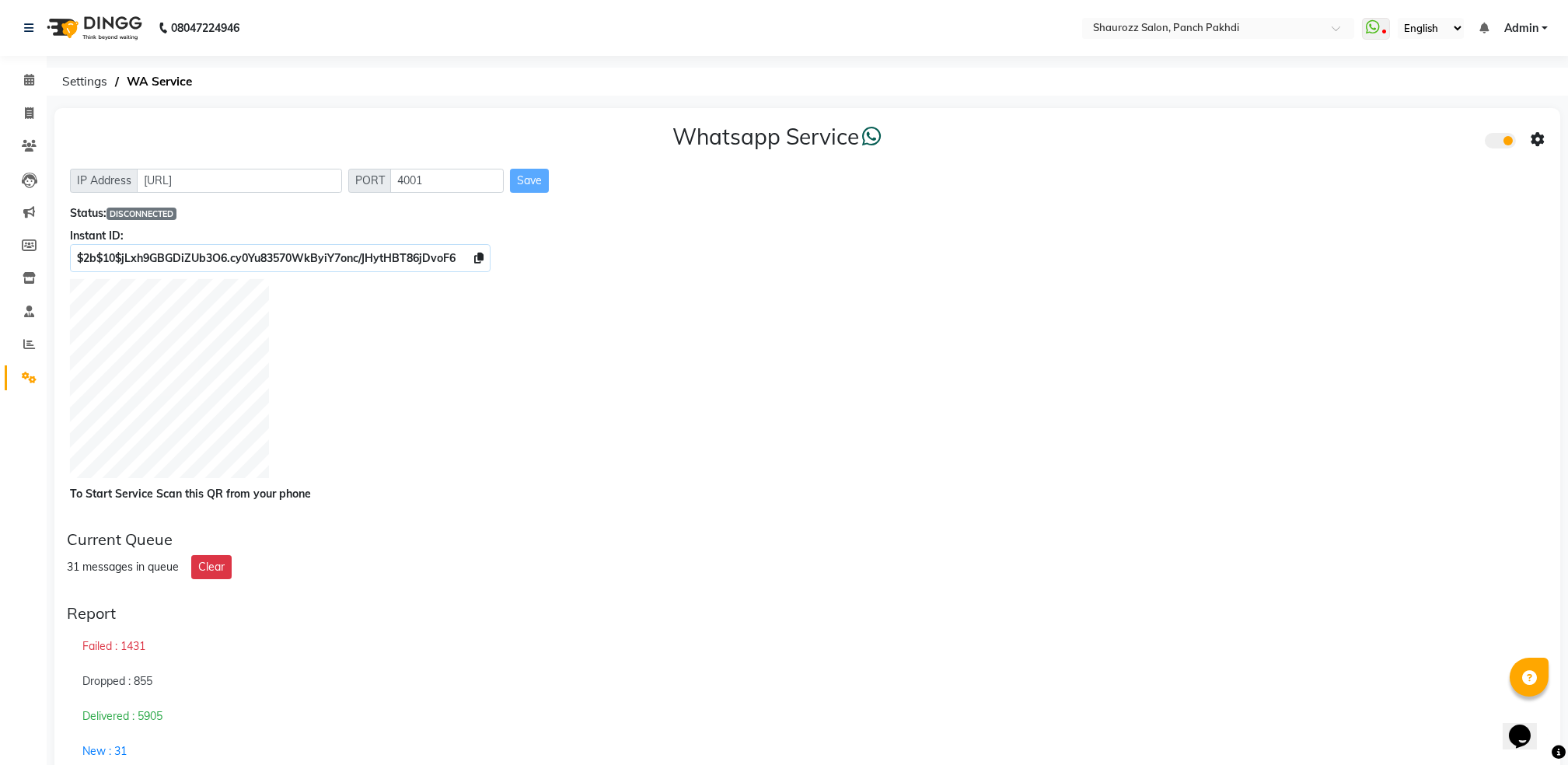 click on "DISCONNECTED" 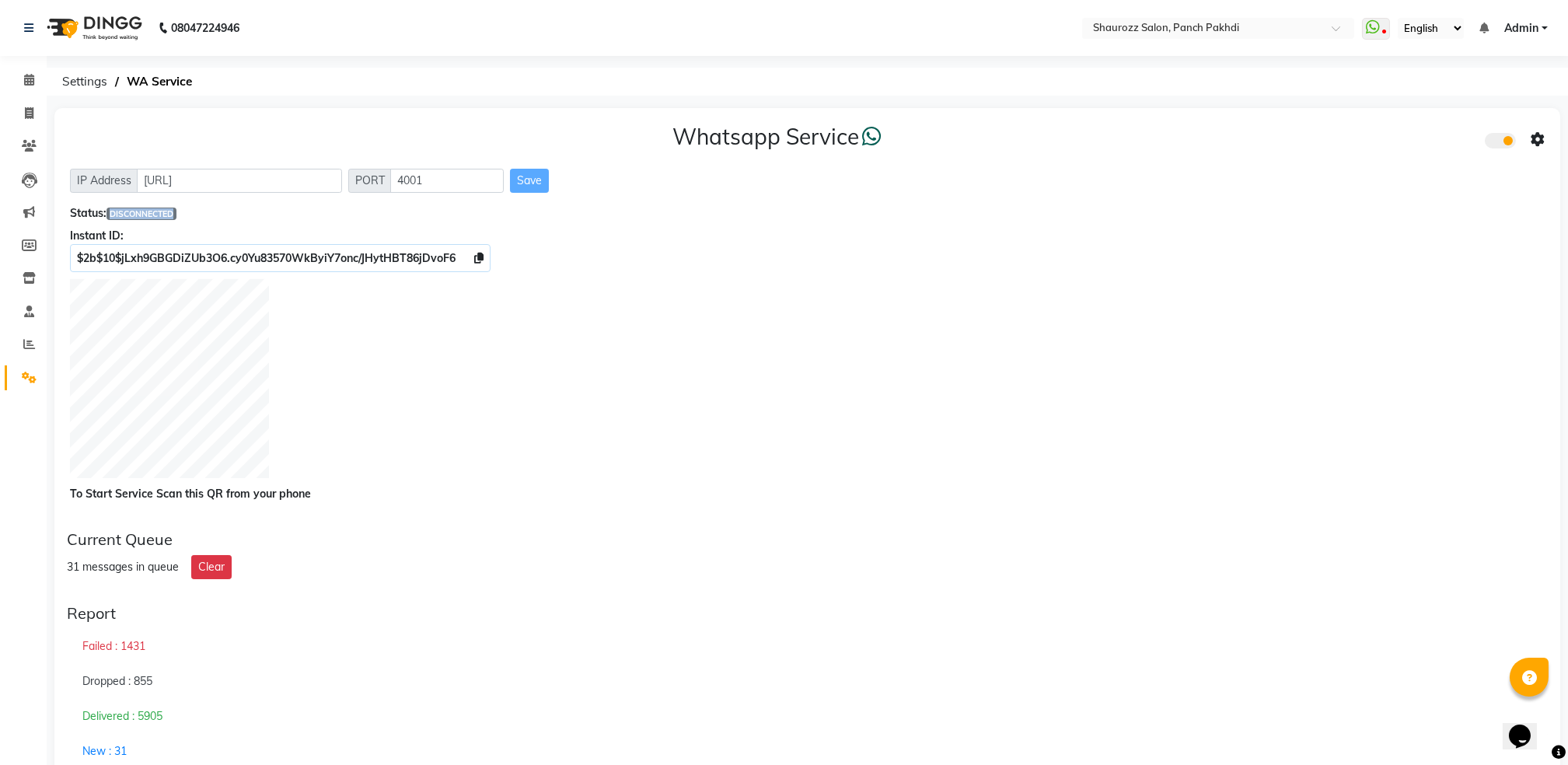 click on "DISCONNECTED" 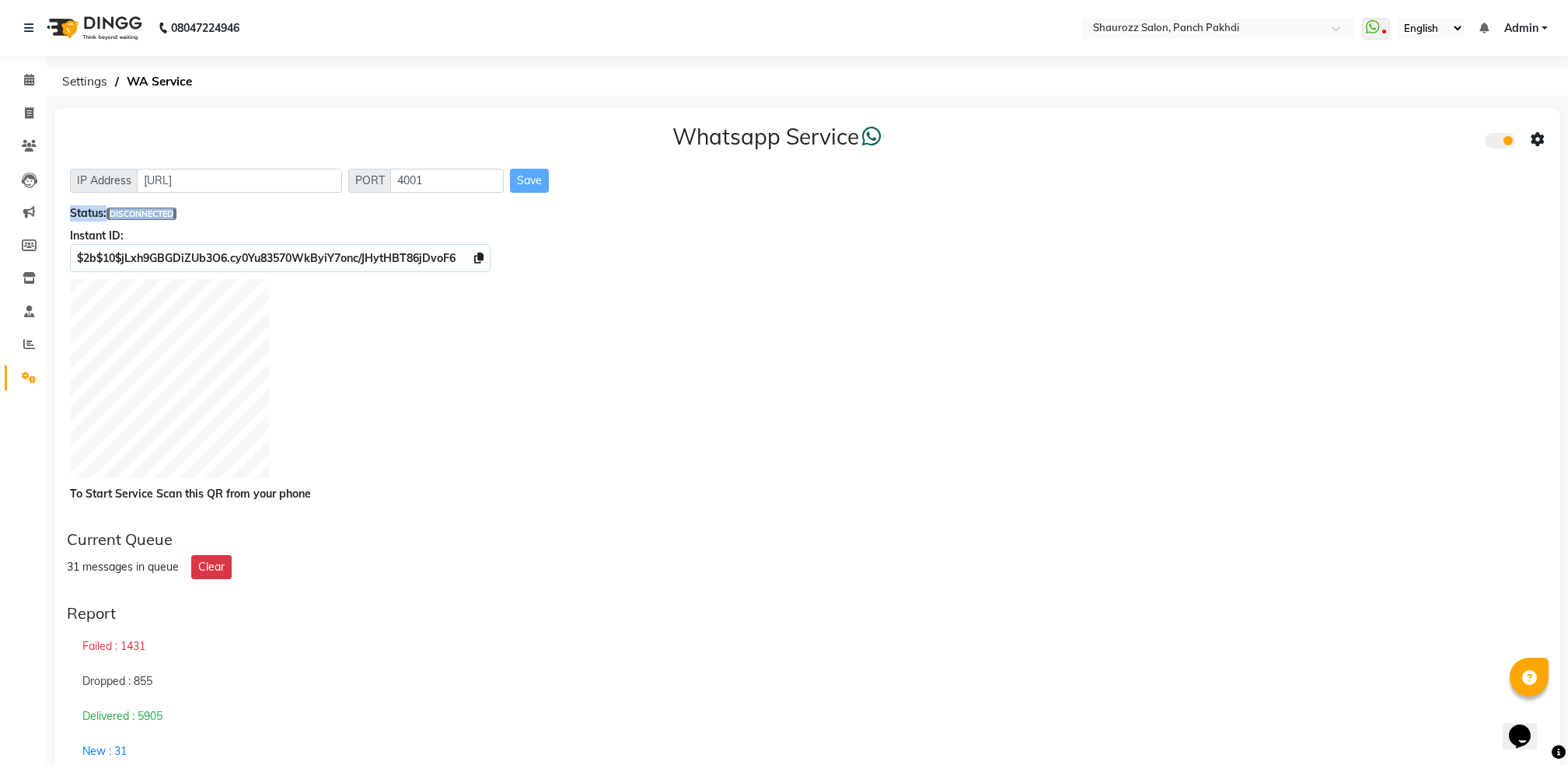 click on "DISCONNECTED" 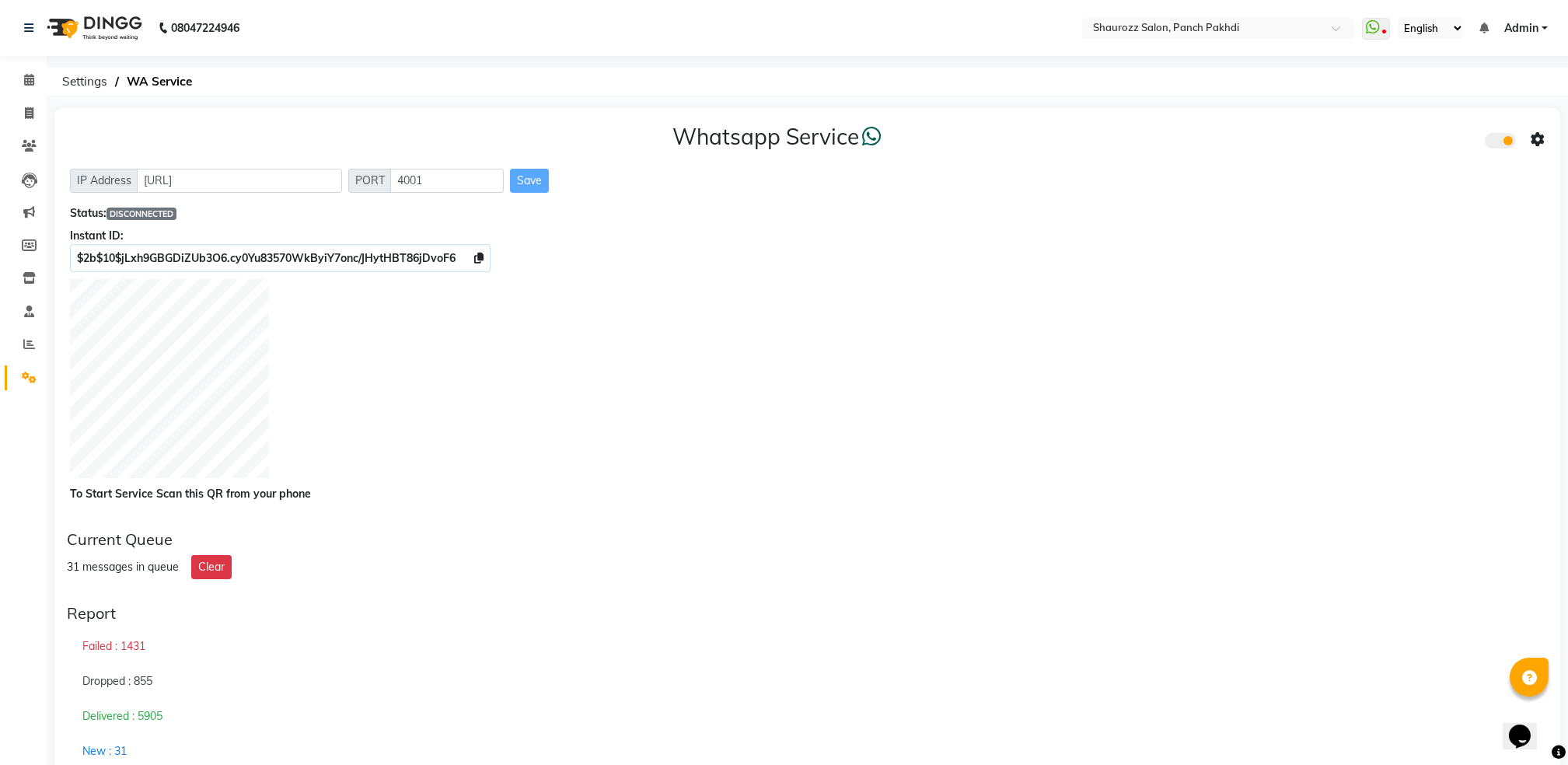click 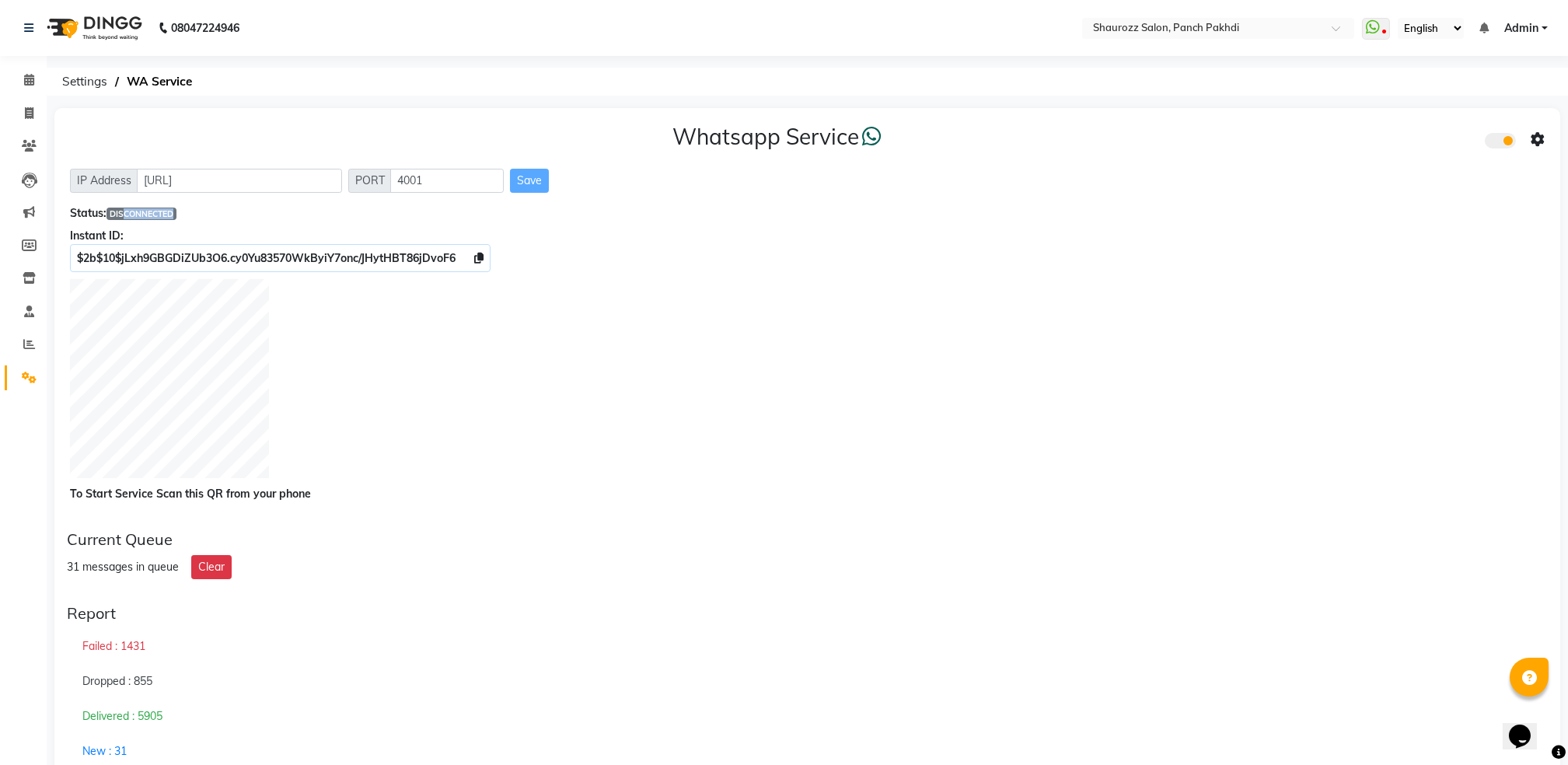 drag, startPoint x: 182, startPoint y: 212, endPoint x: 123, endPoint y: 218, distance: 59.3043 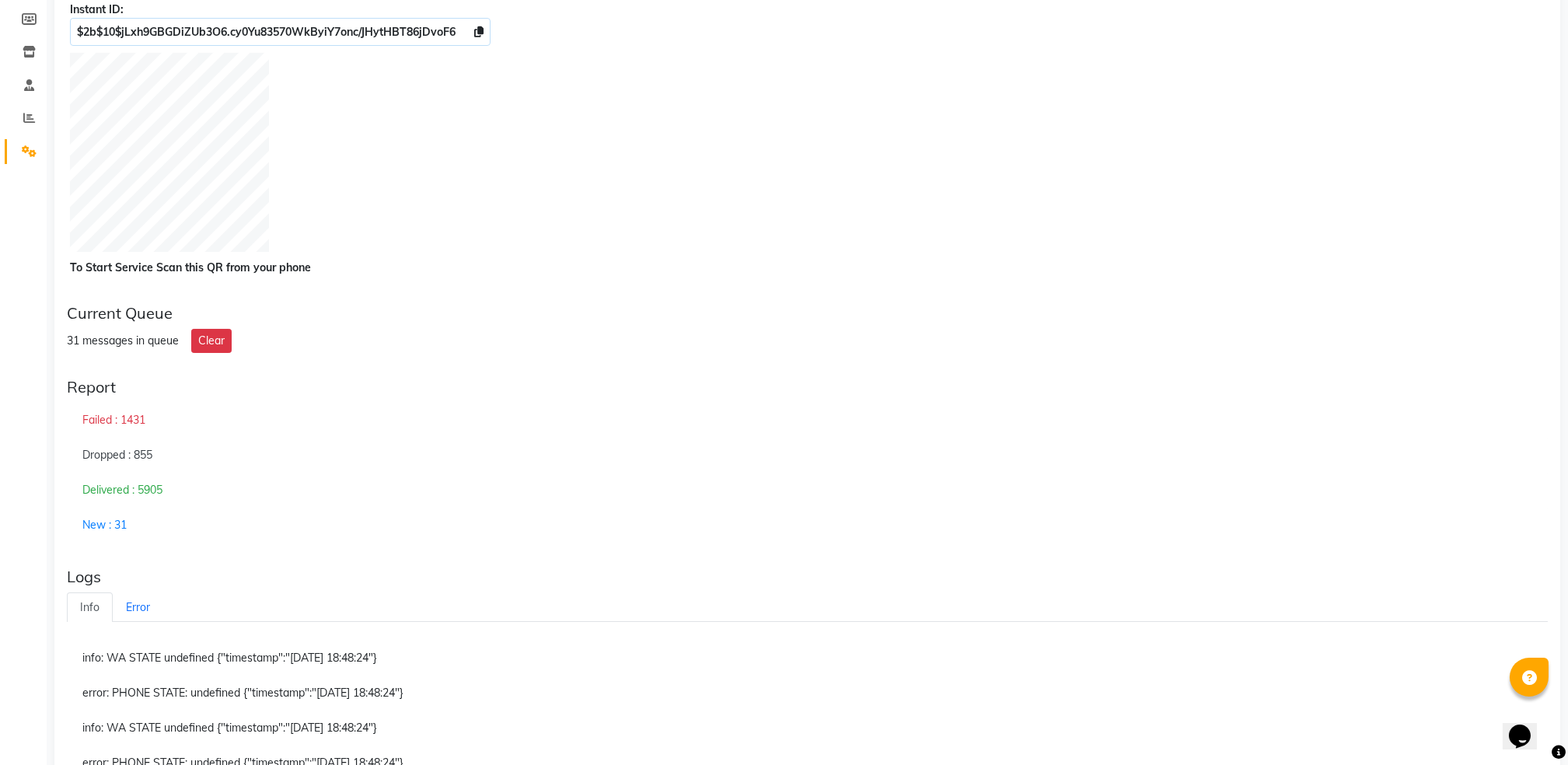 scroll, scrollTop: 0, scrollLeft: 0, axis: both 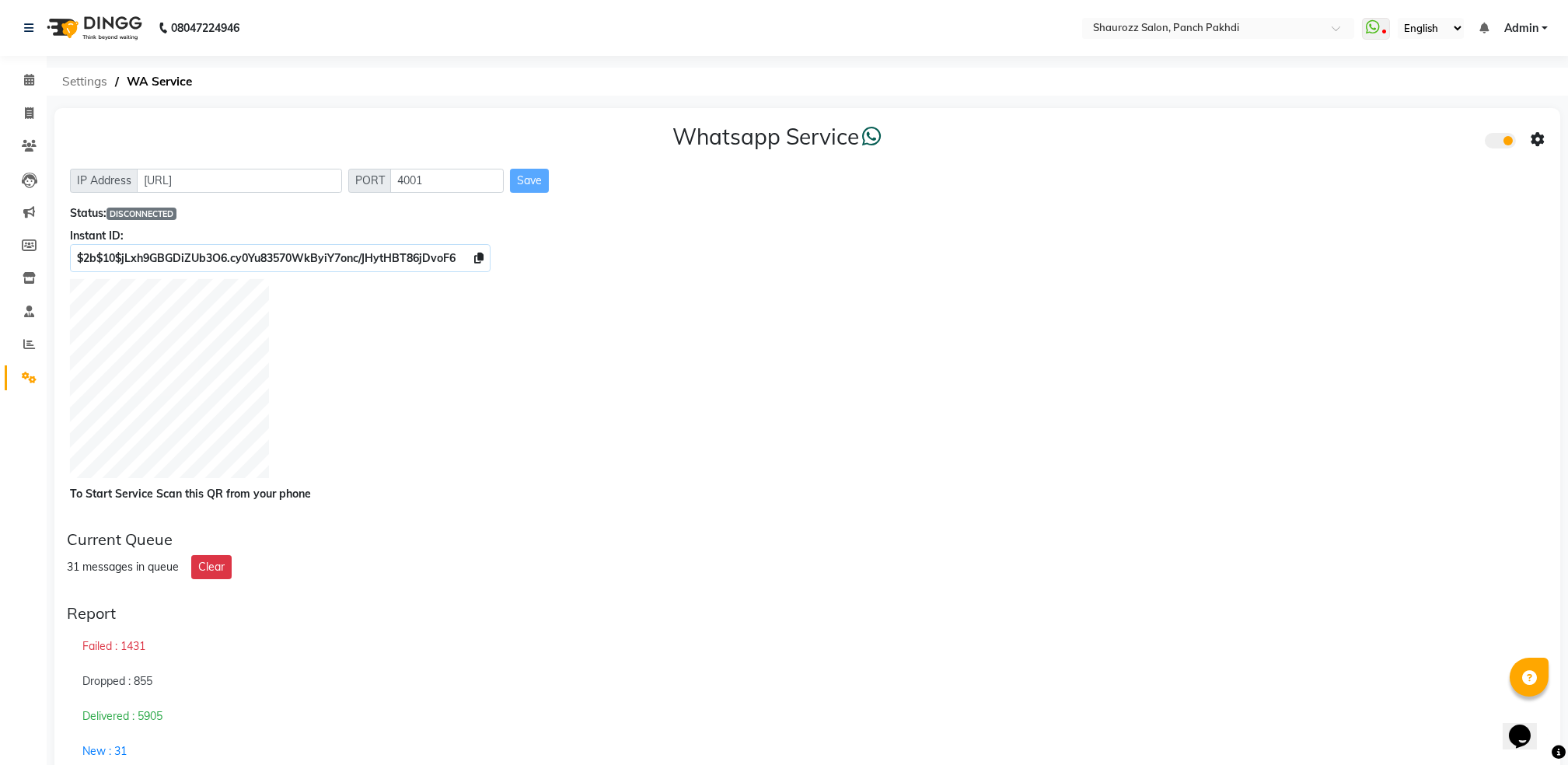 click on "Settings" 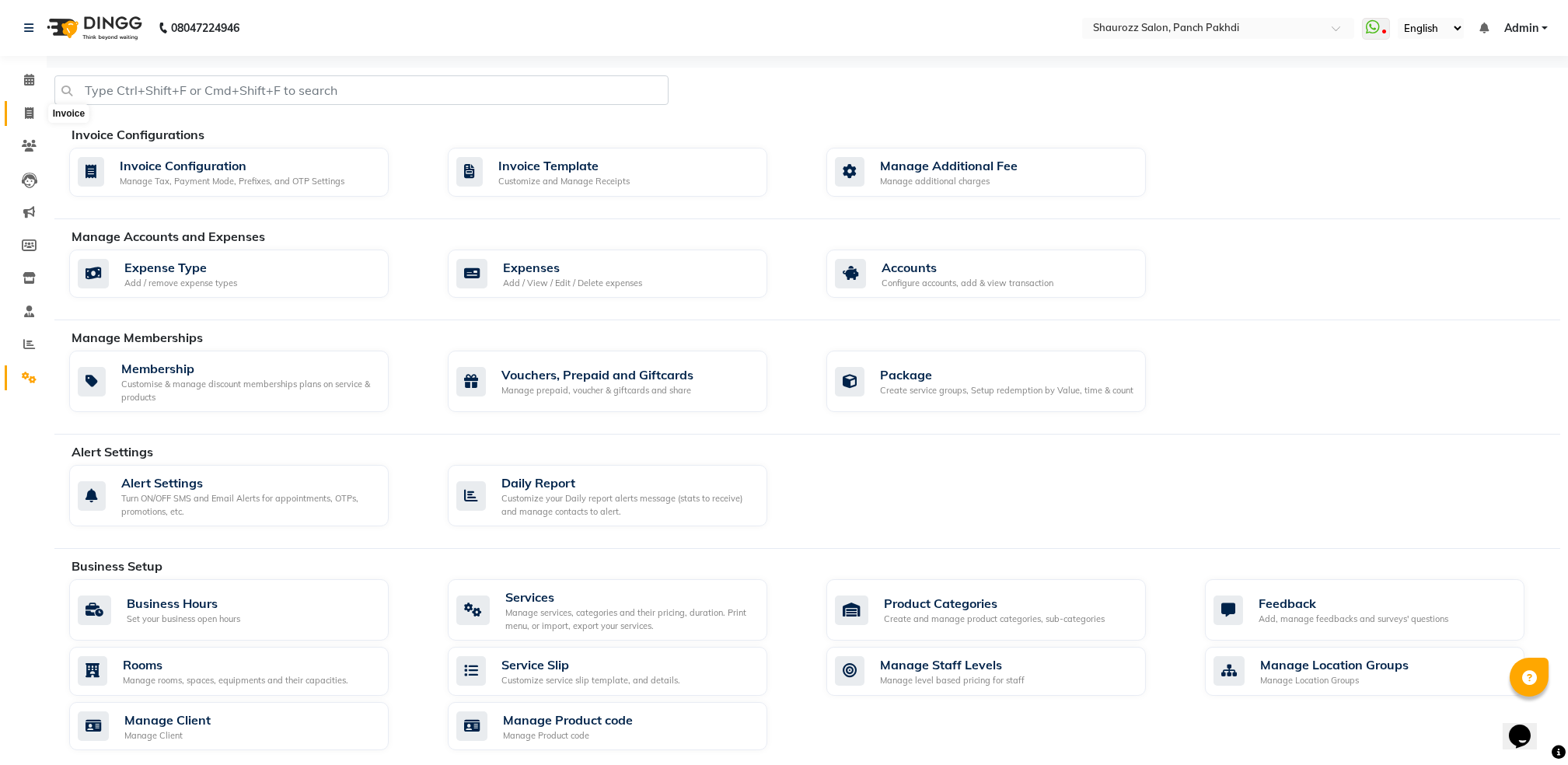 click 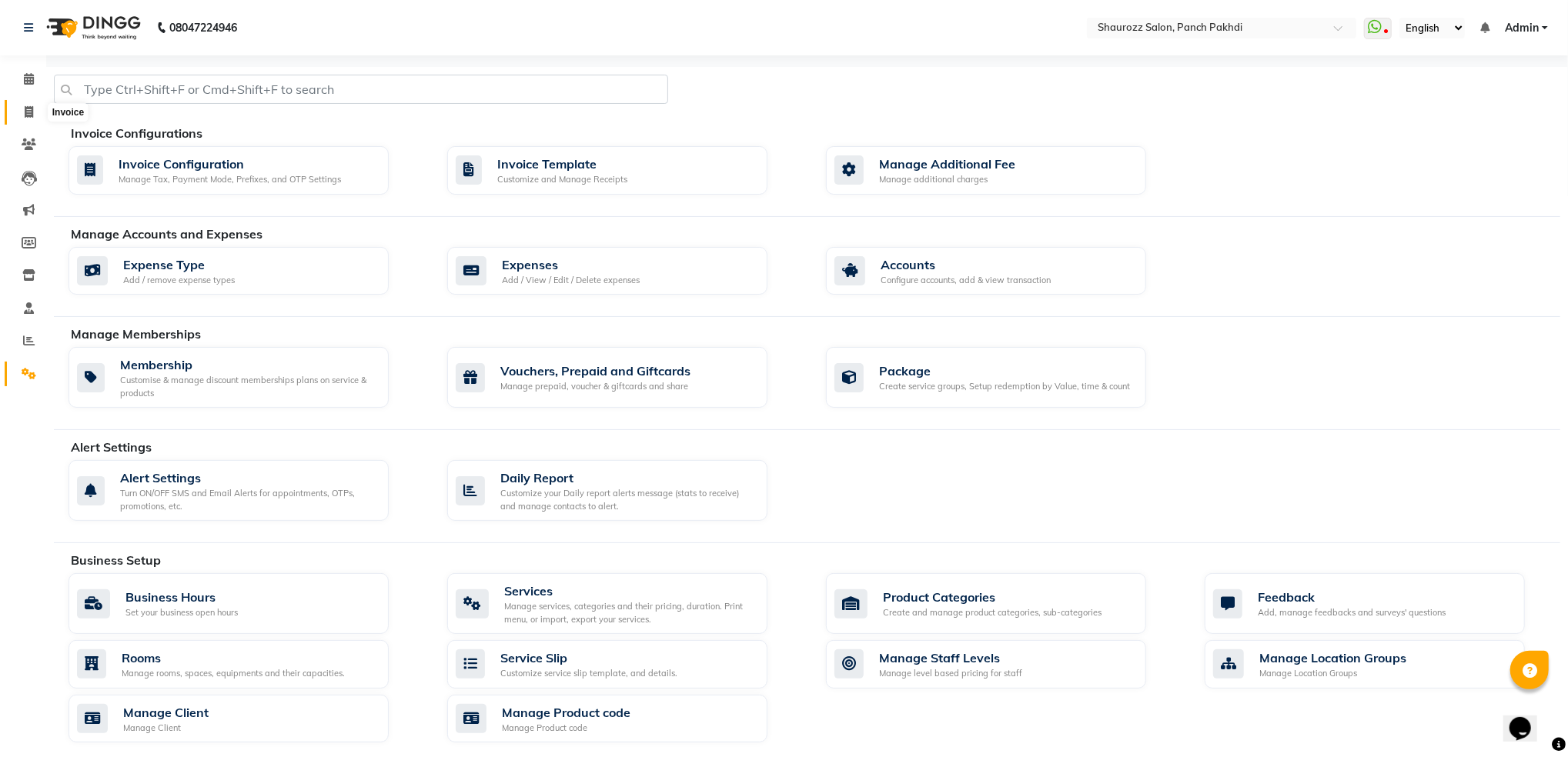 select on "service" 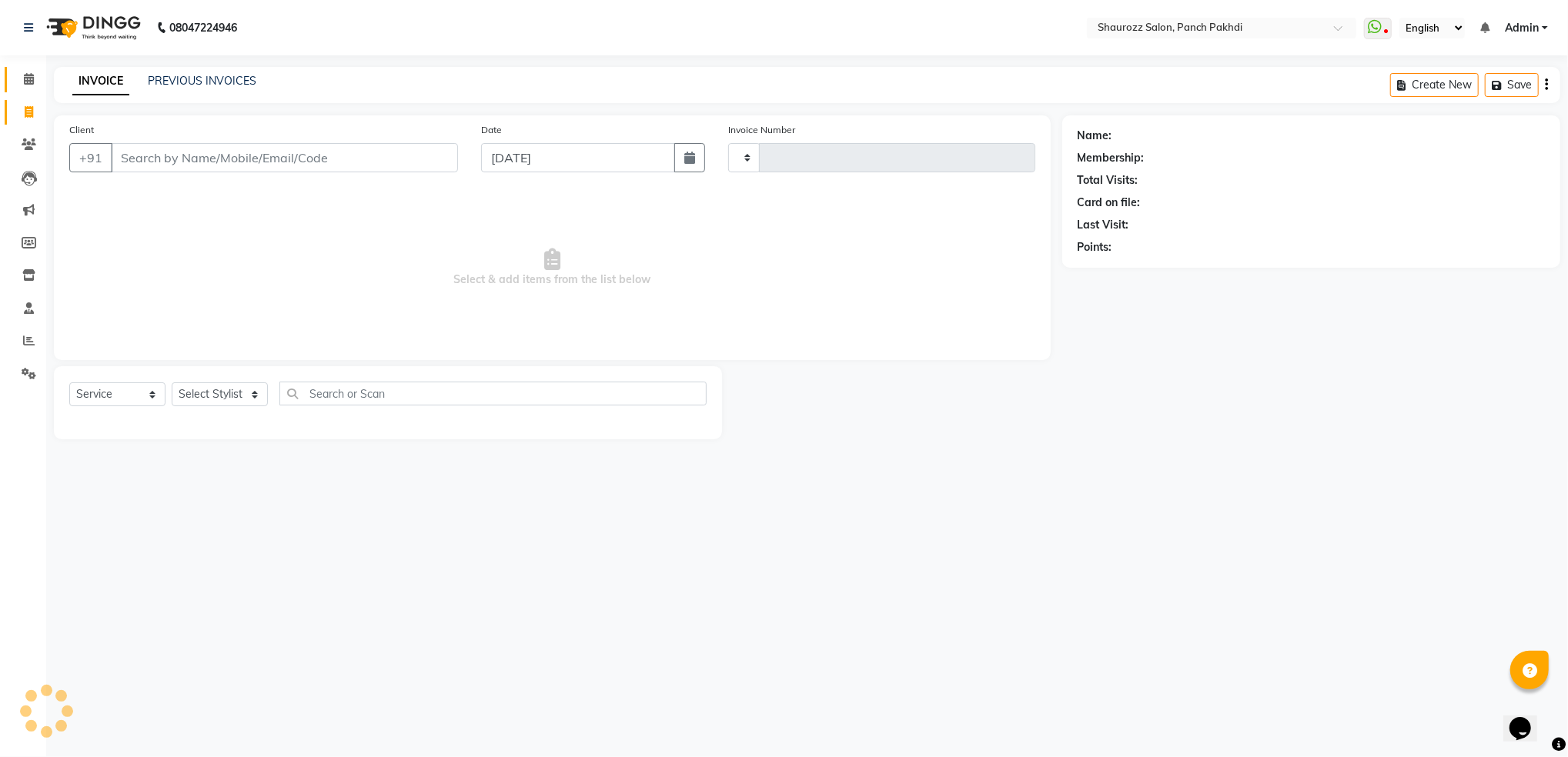 type on "1474" 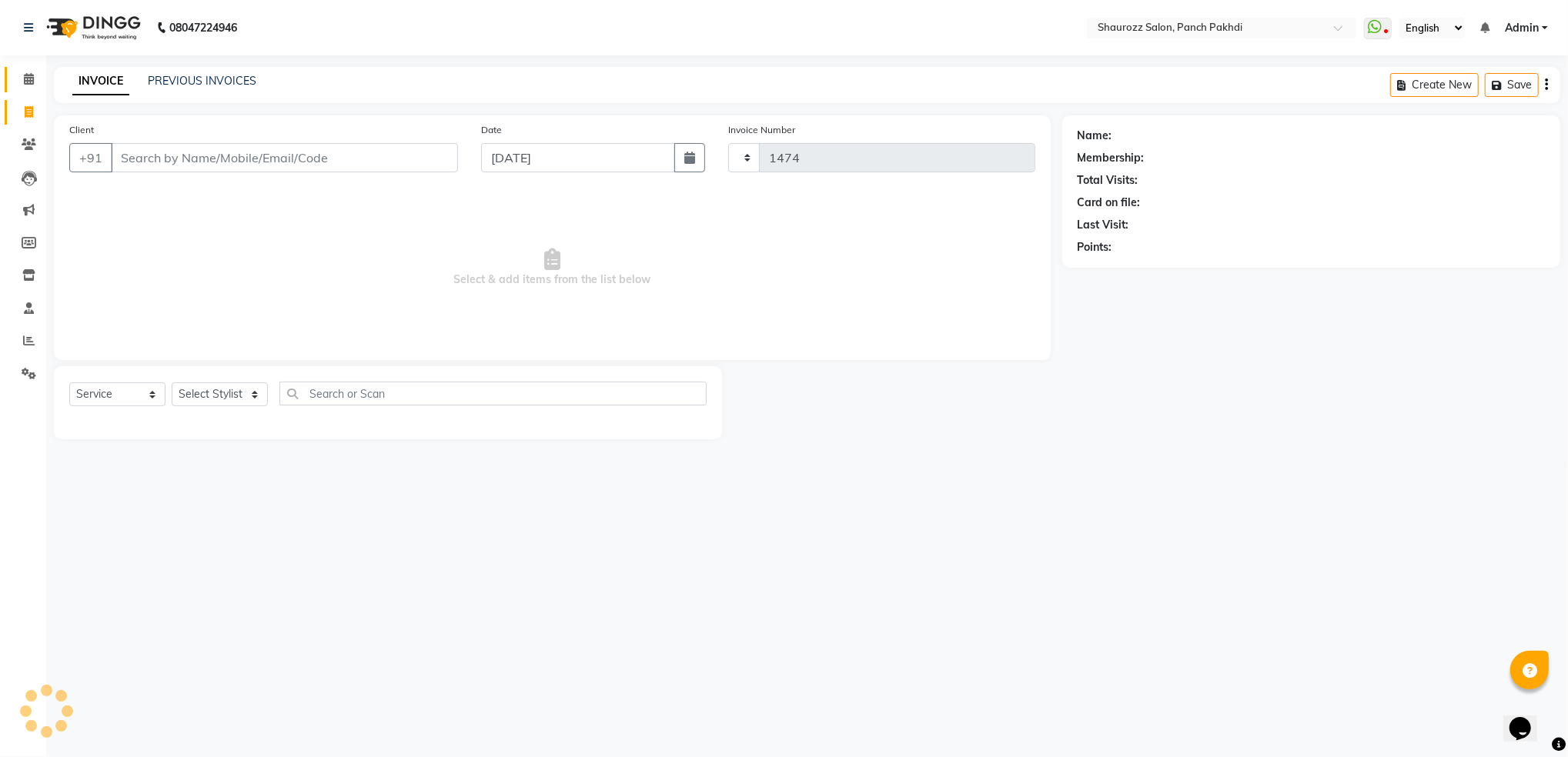 select on "485" 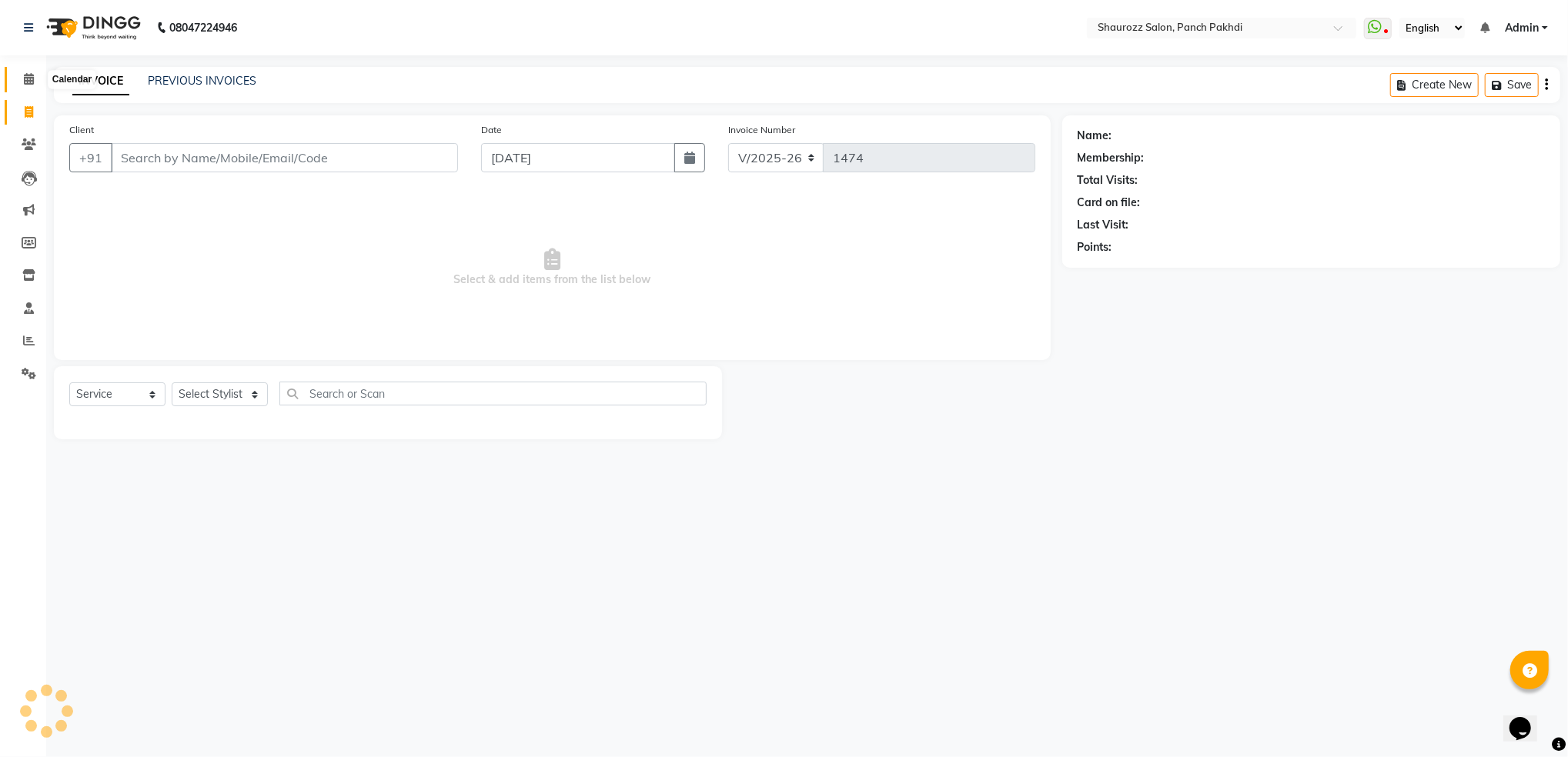 click 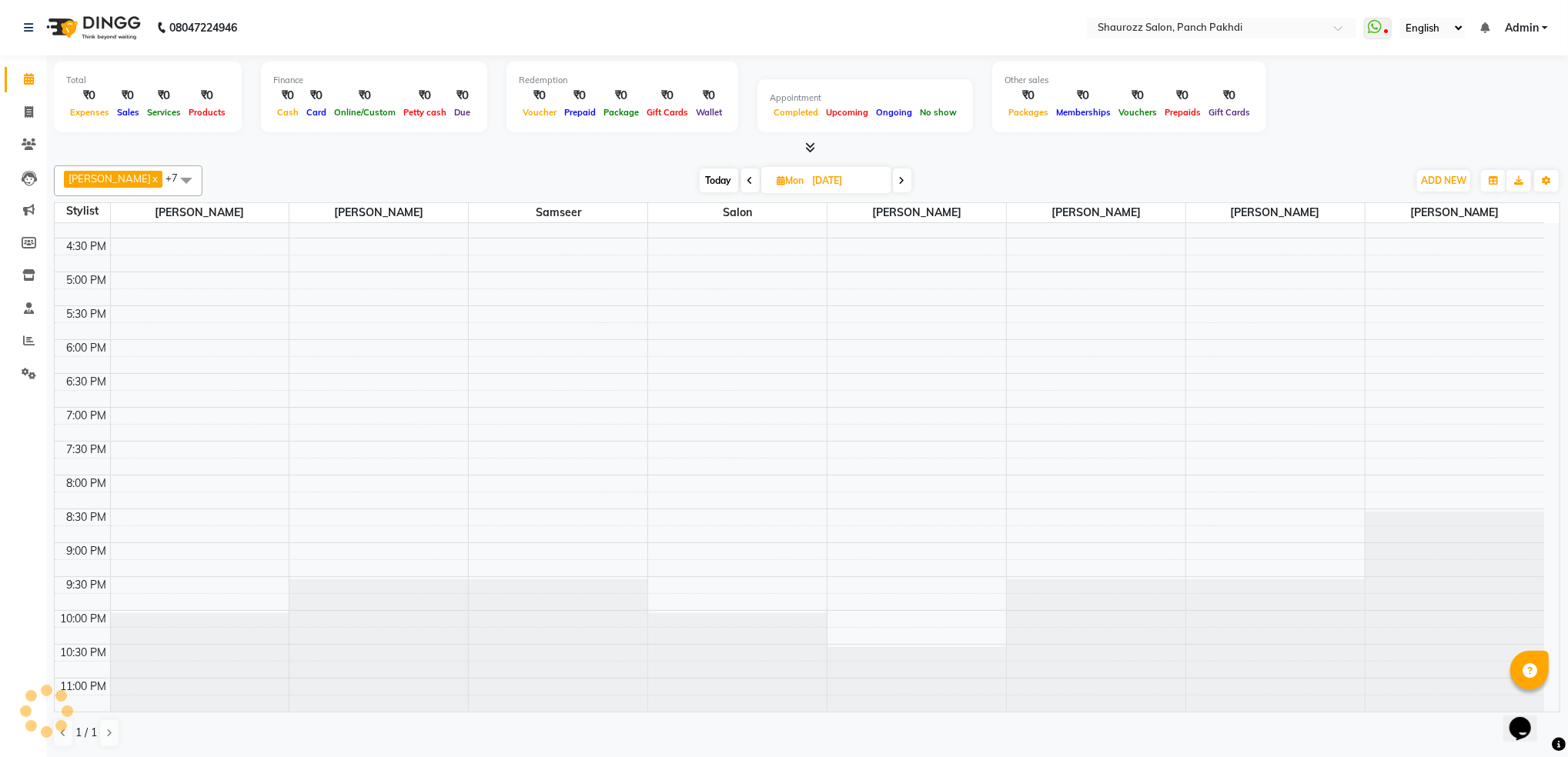 scroll, scrollTop: 0, scrollLeft: 0, axis: both 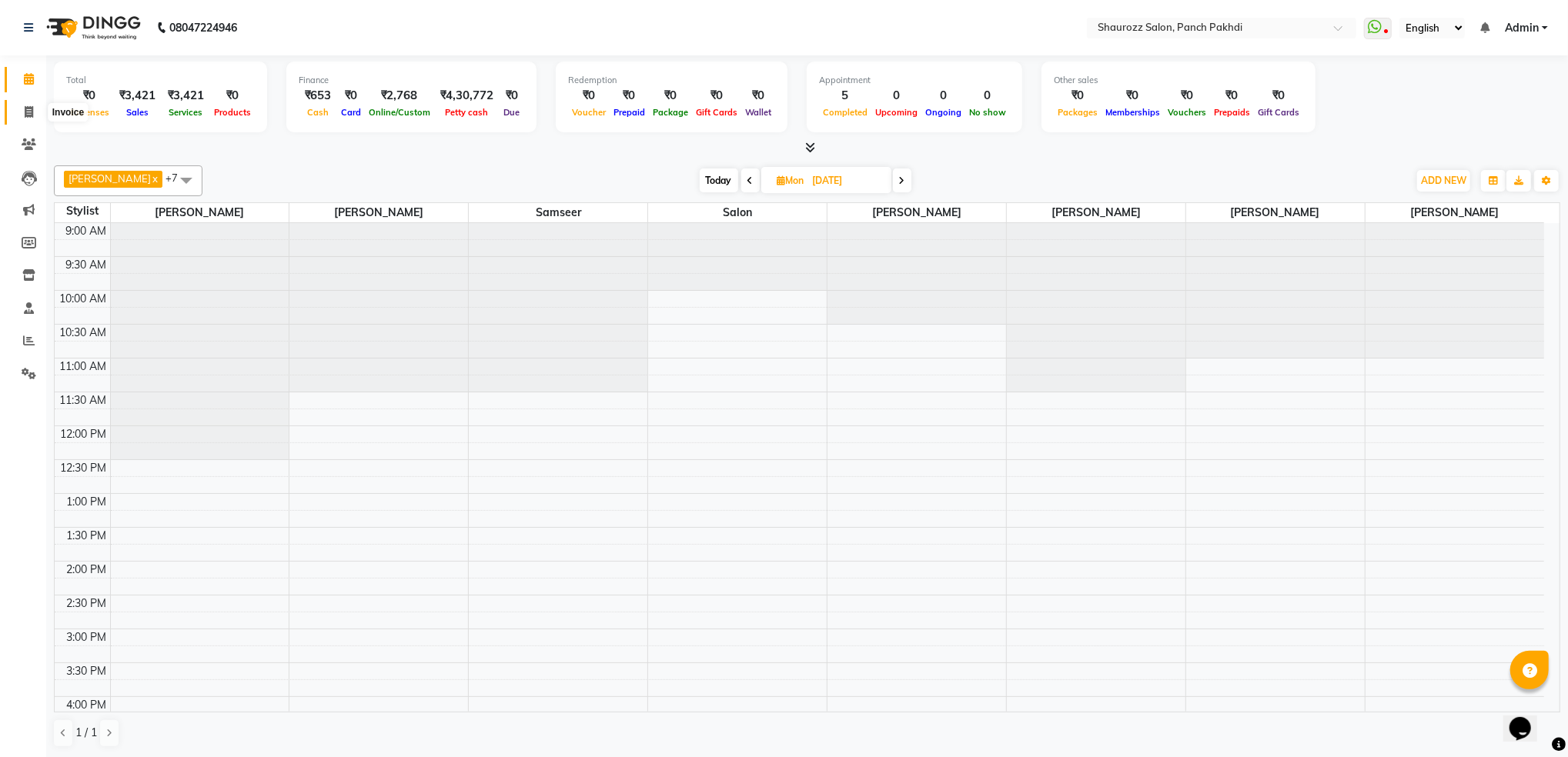 click 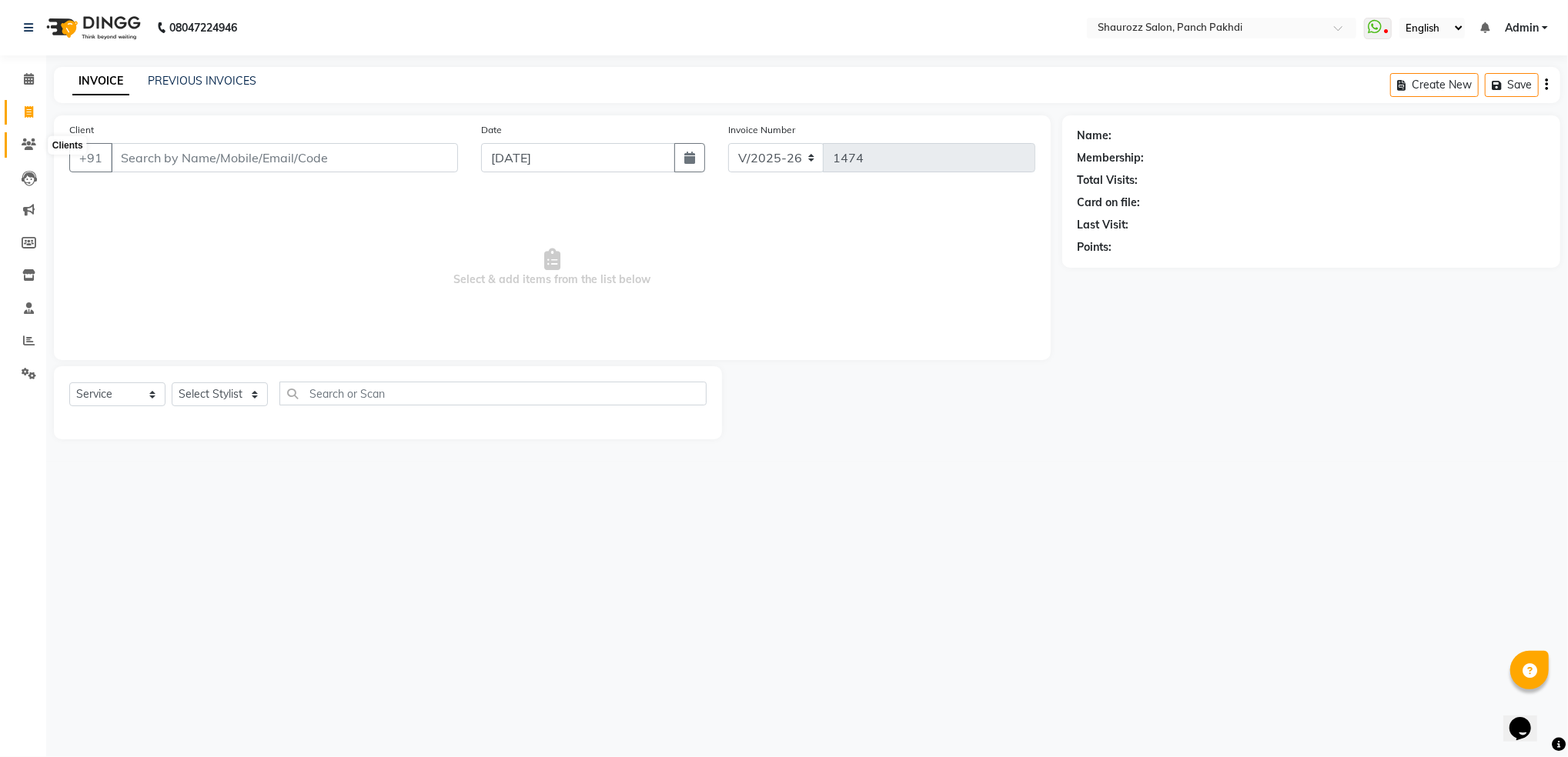 click 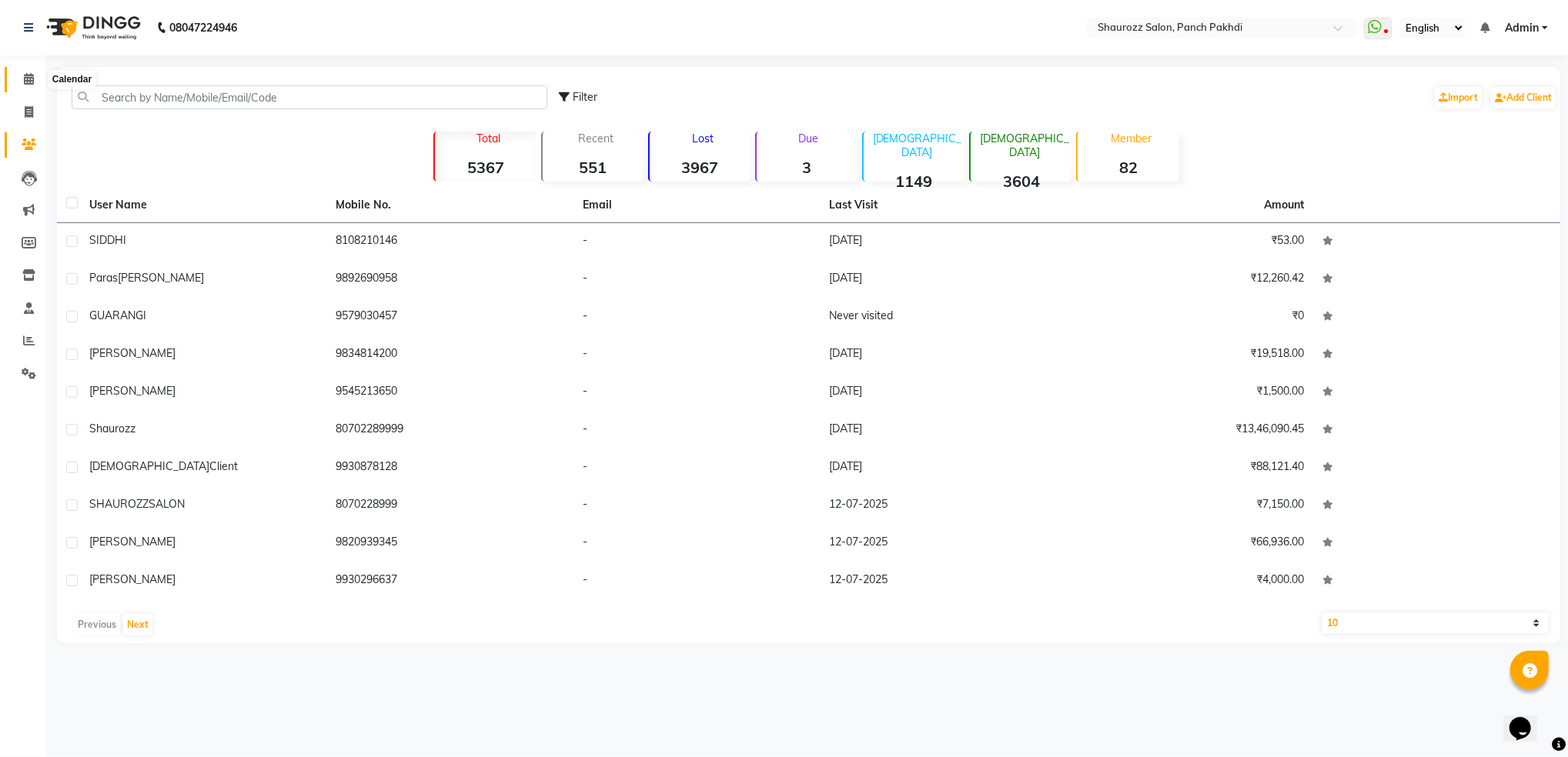 click 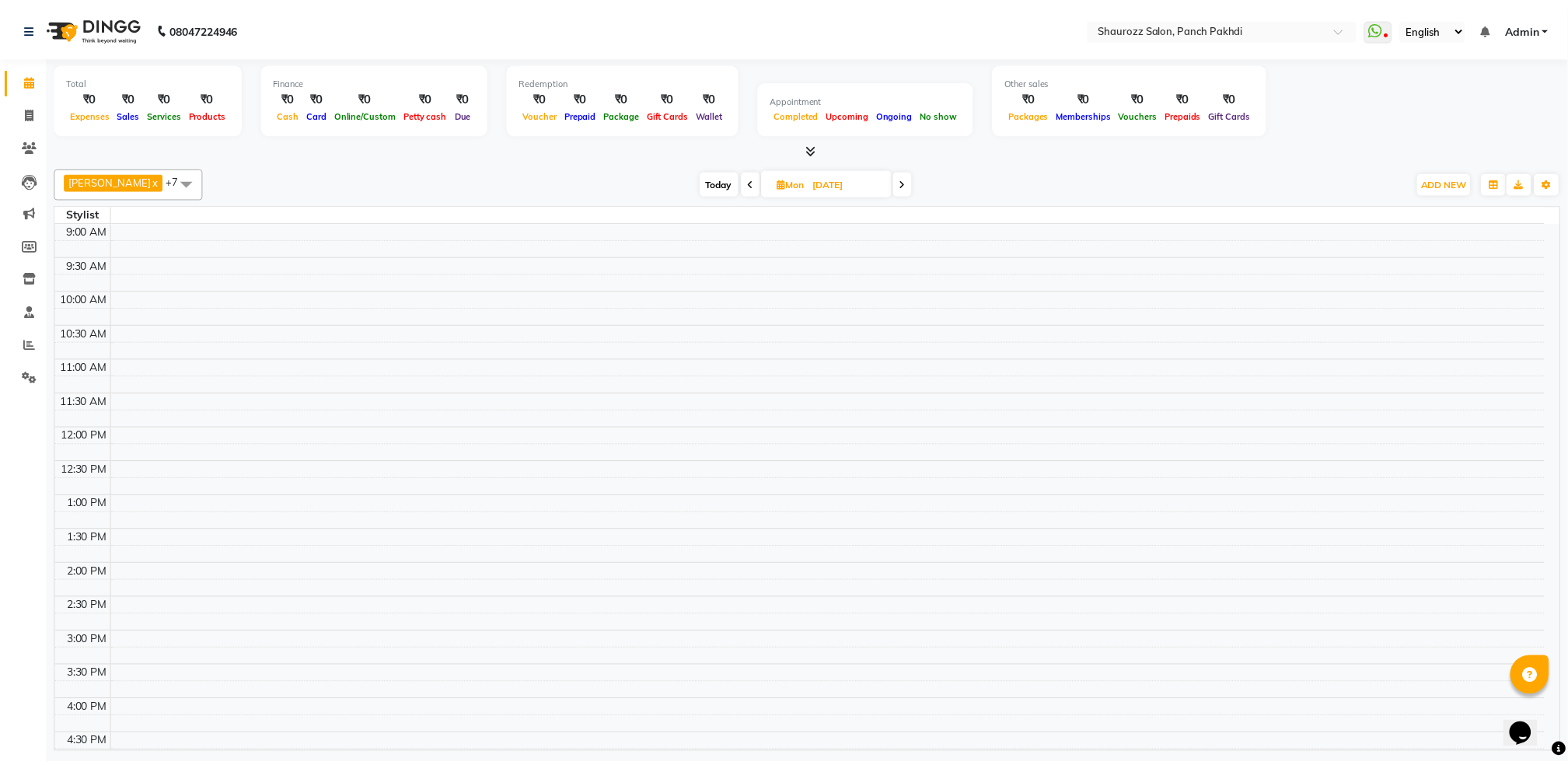 scroll, scrollTop: 0, scrollLeft: 0, axis: both 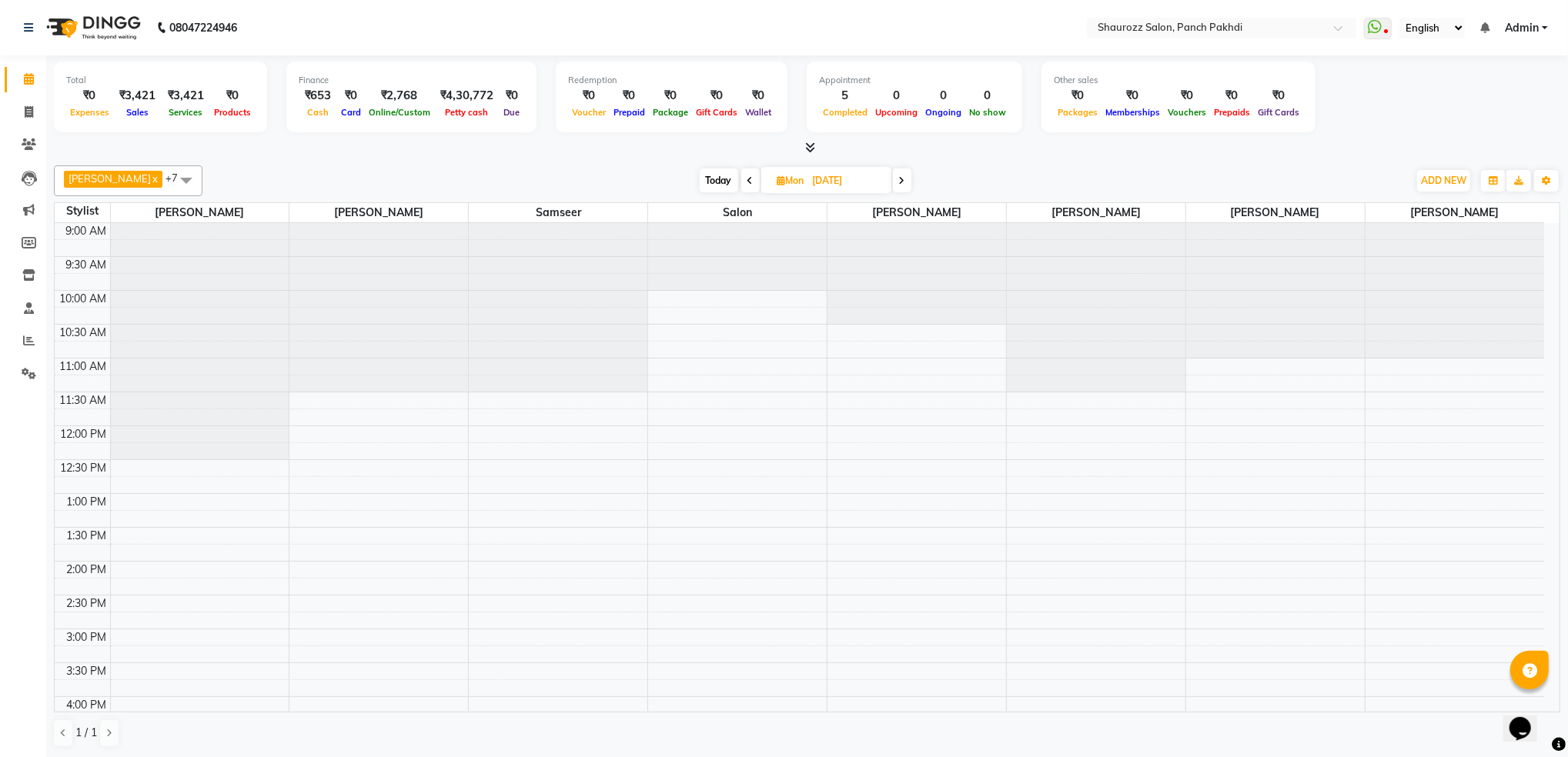 click at bounding box center [807, 148] 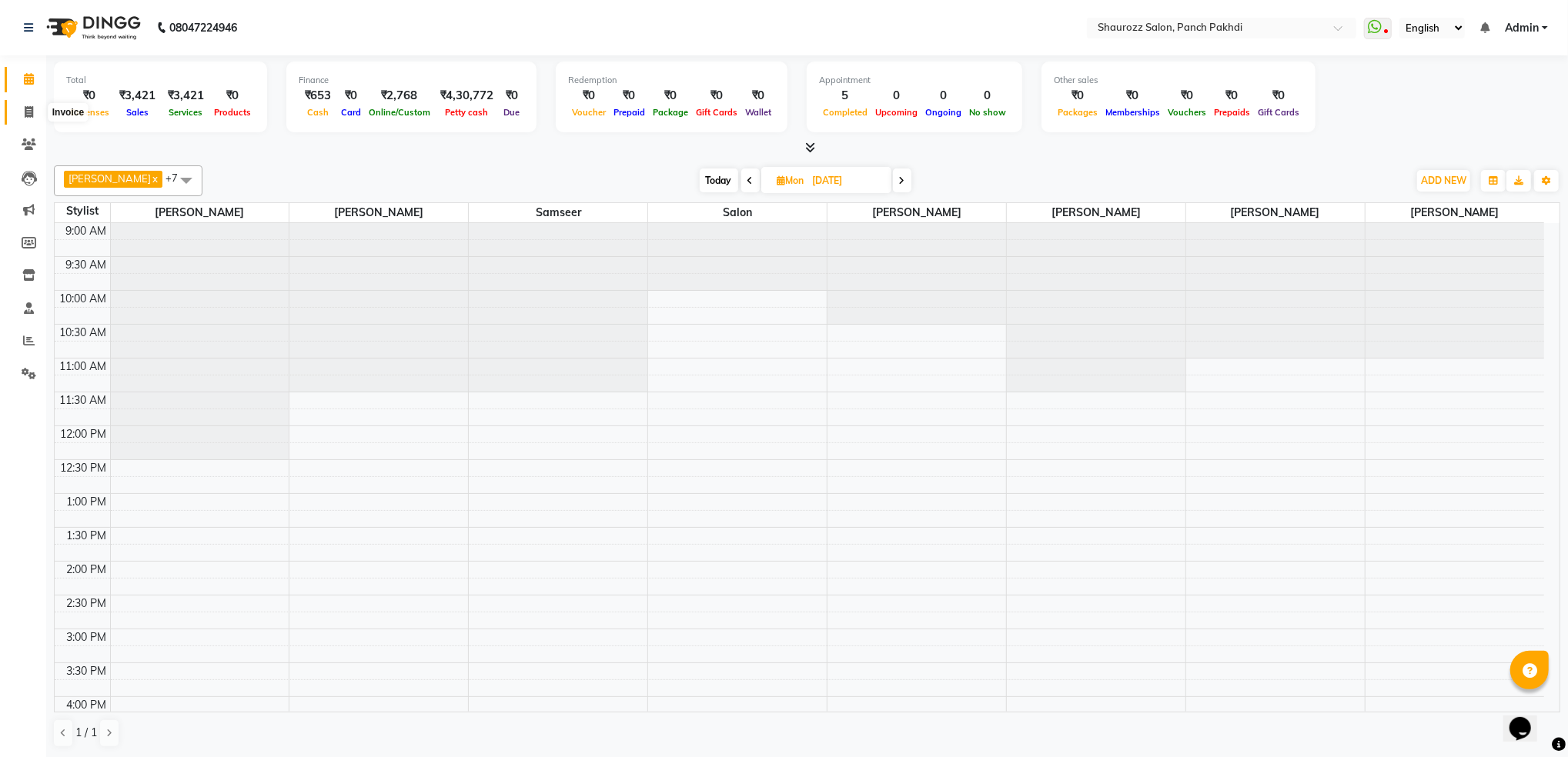 click 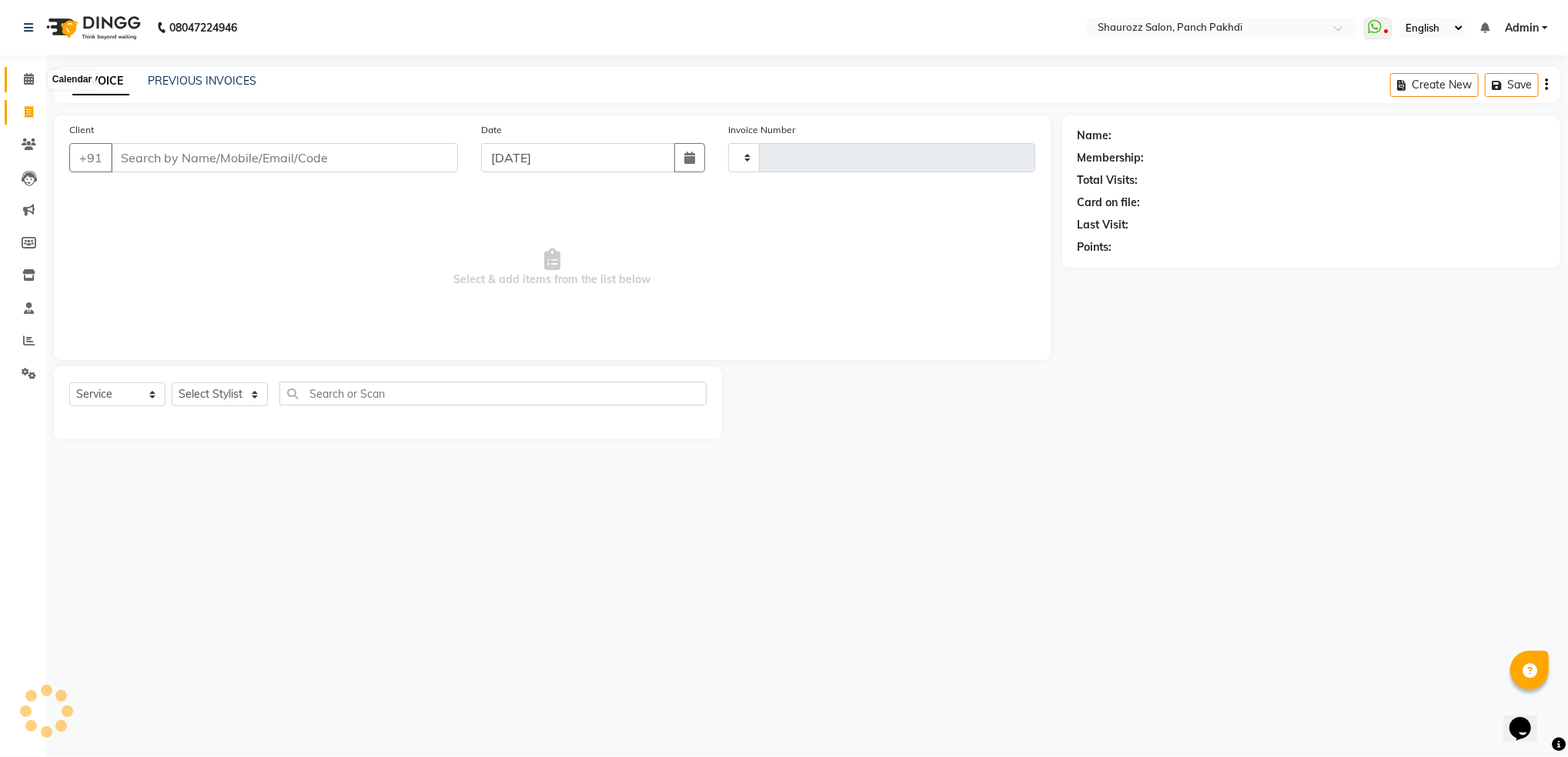 click 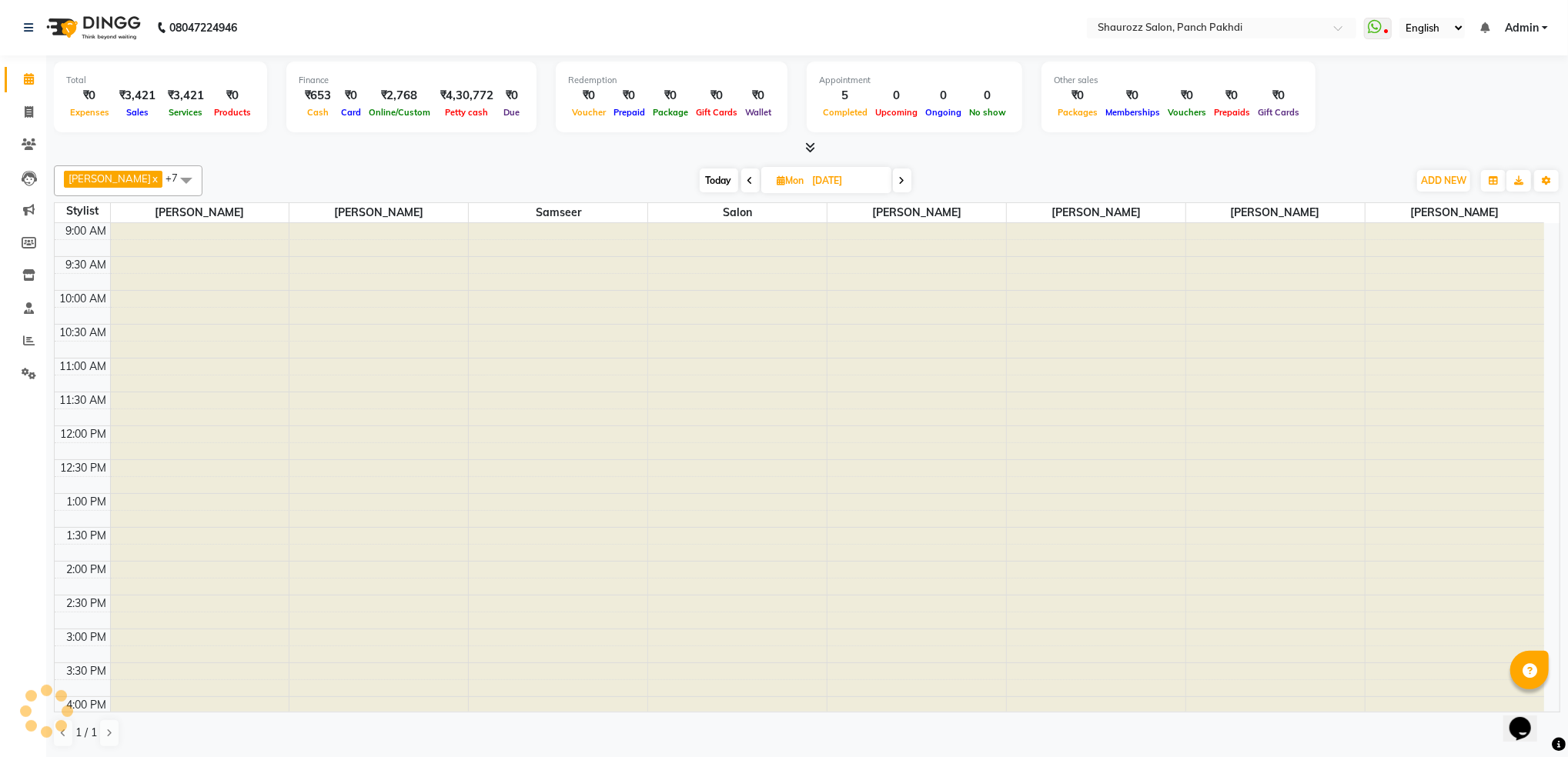 scroll, scrollTop: 0, scrollLeft: 0, axis: both 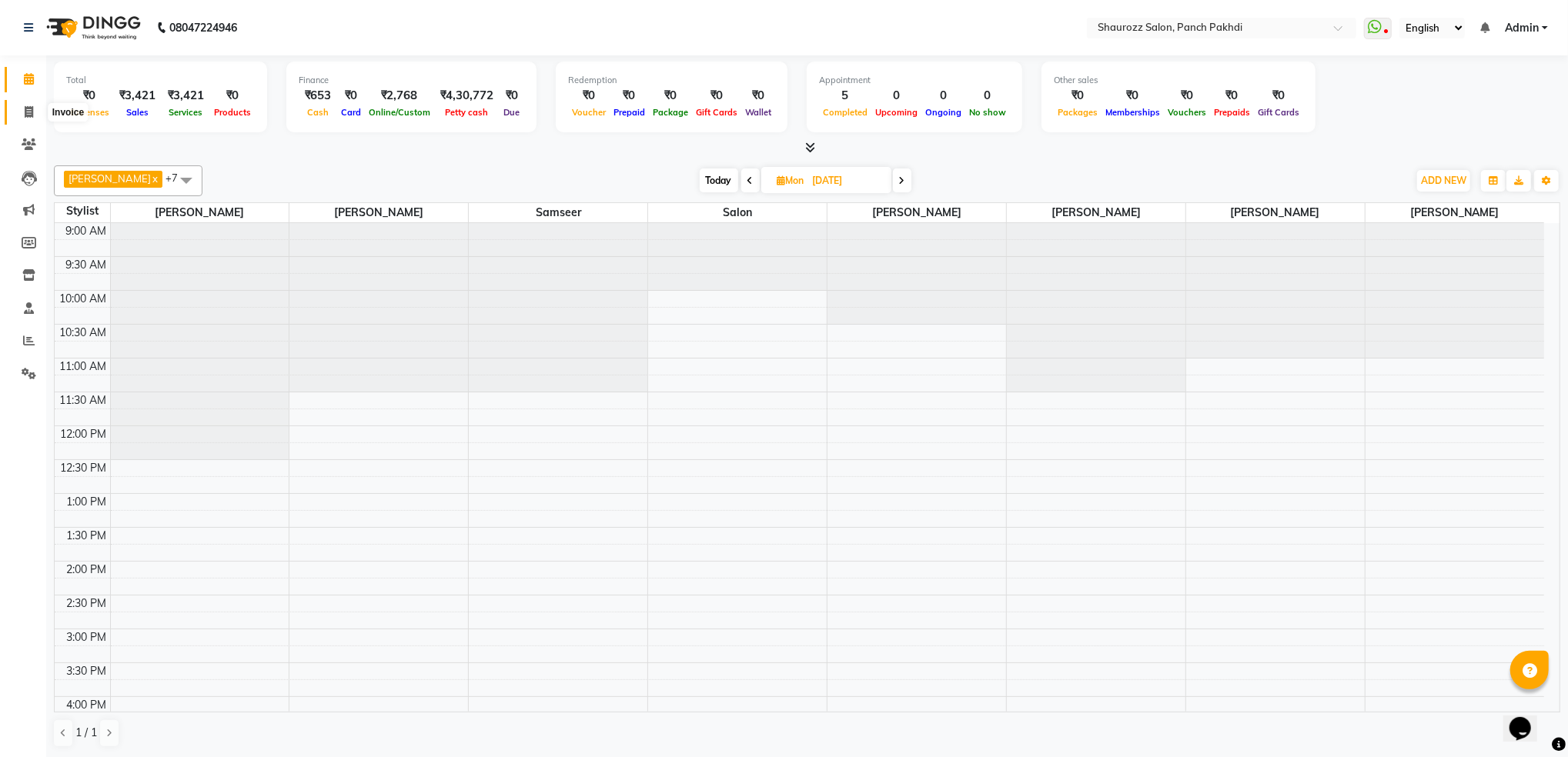 click 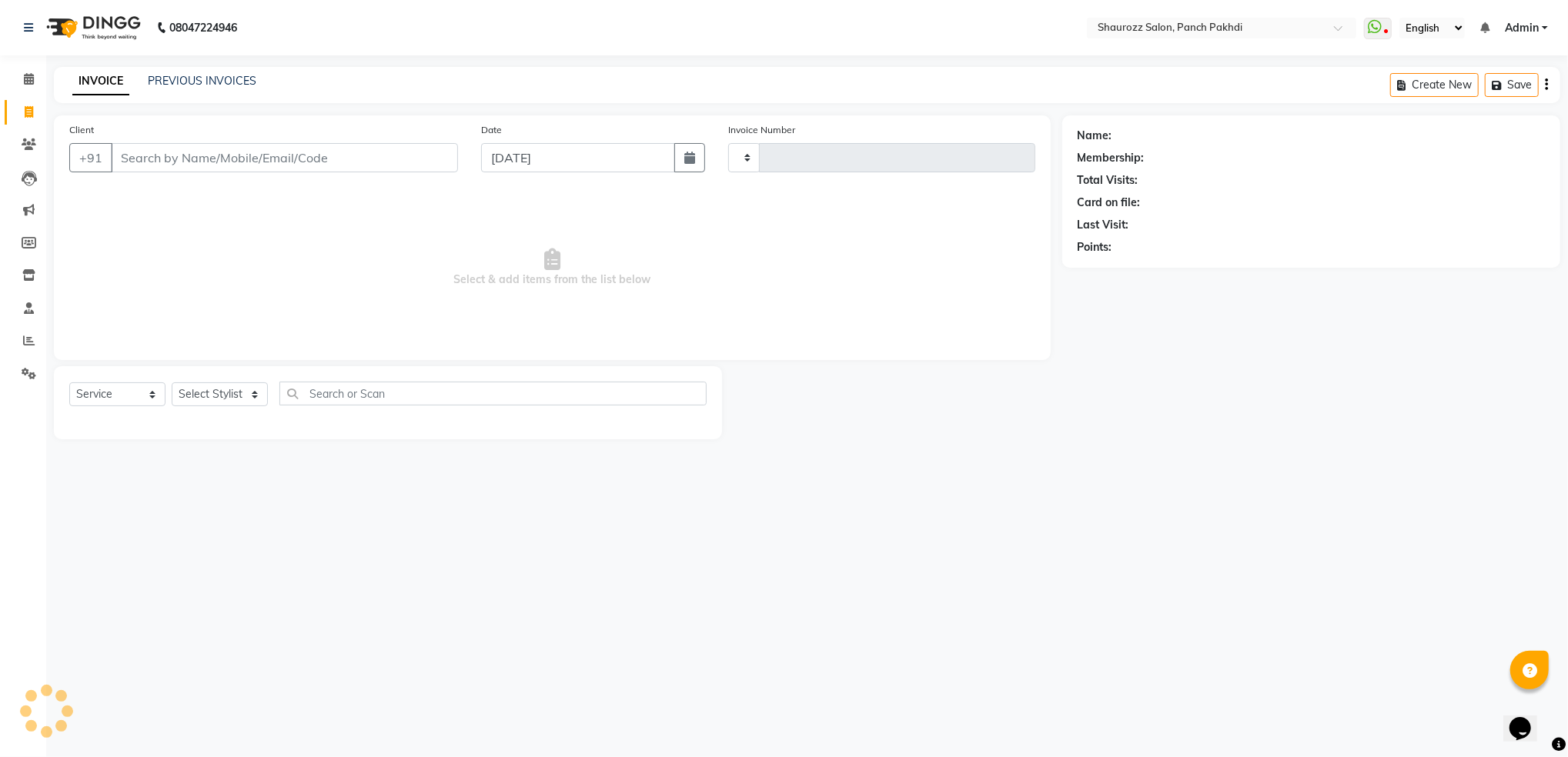 type on "1474" 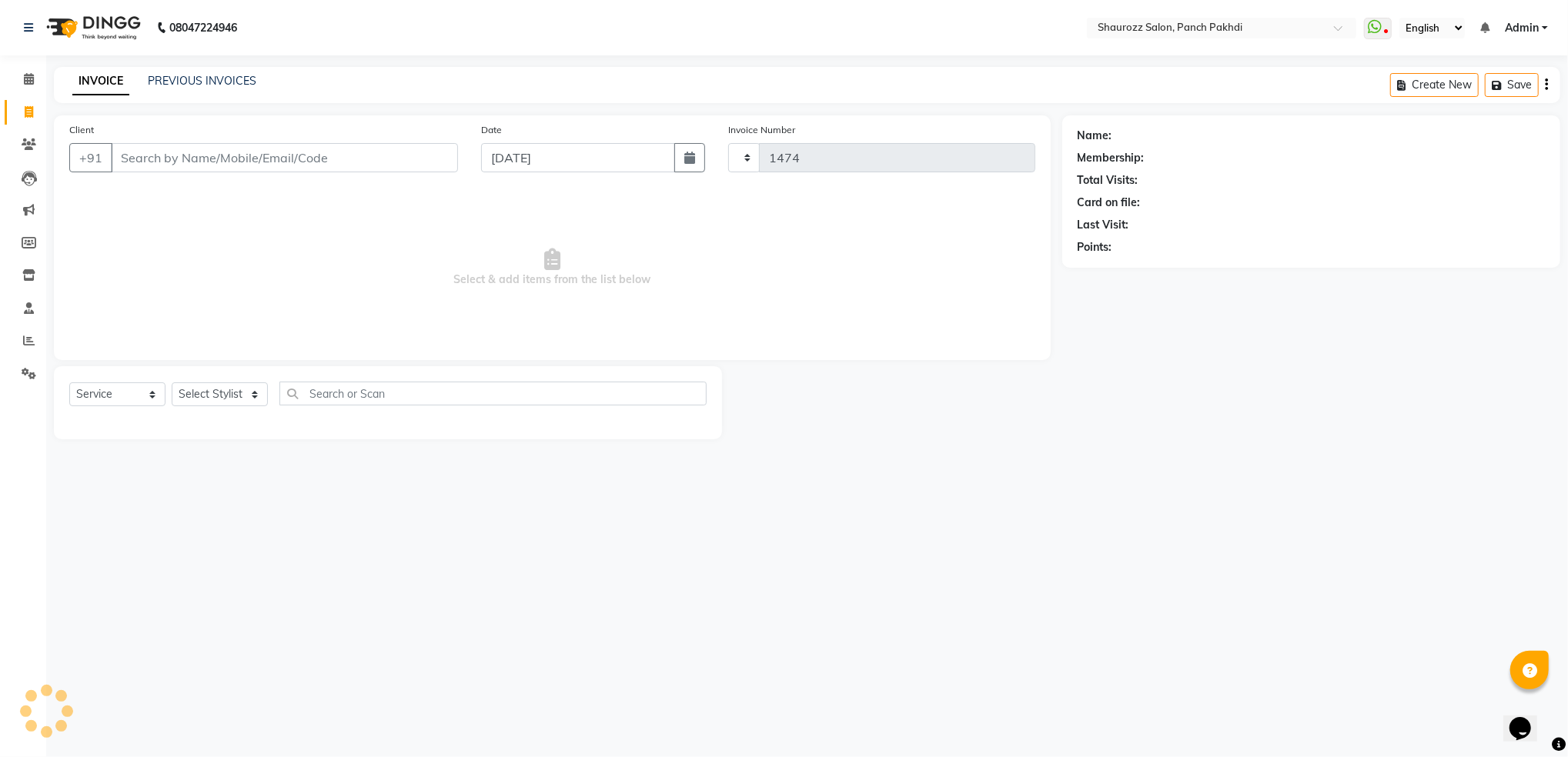 select on "485" 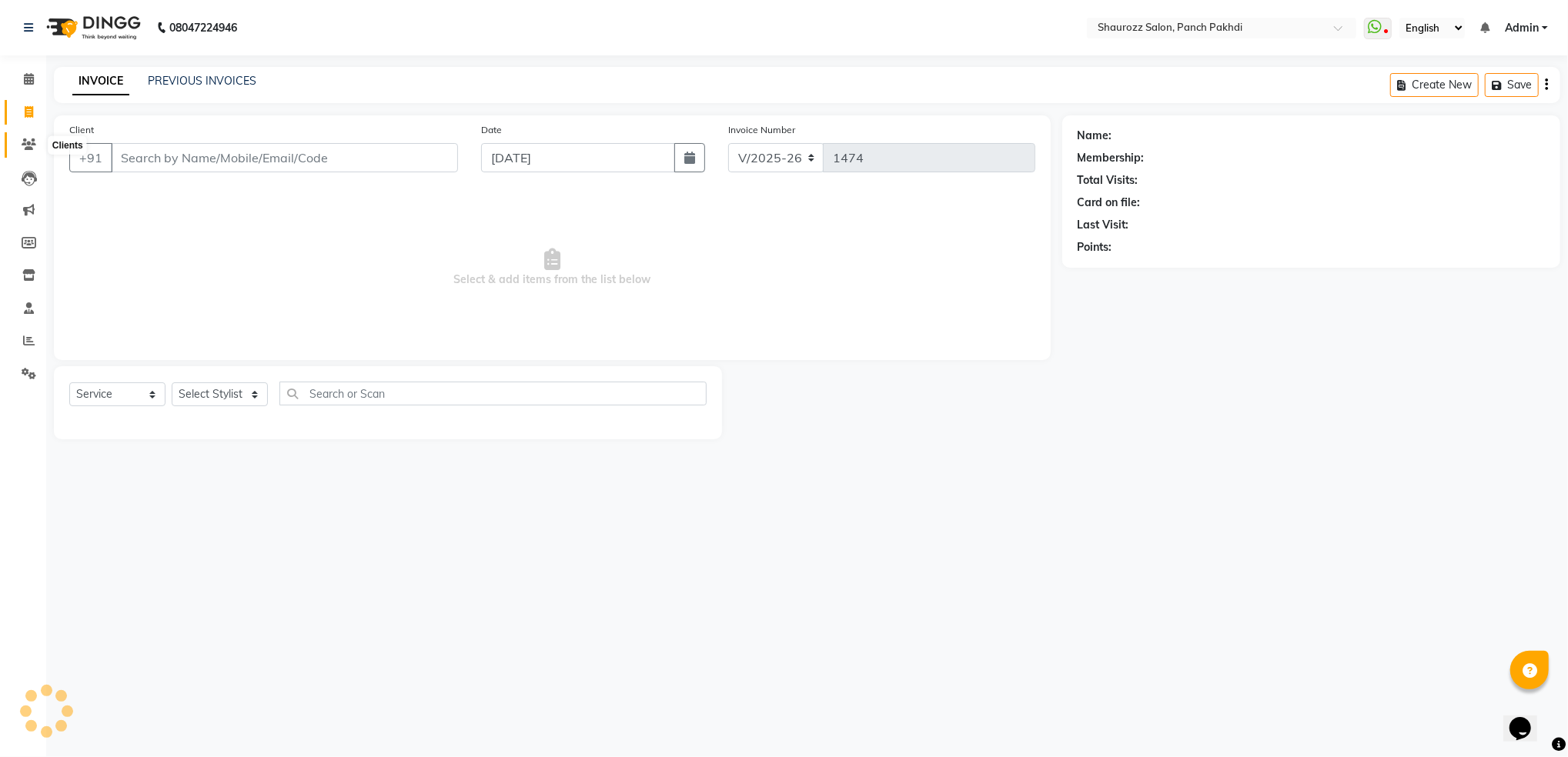 click 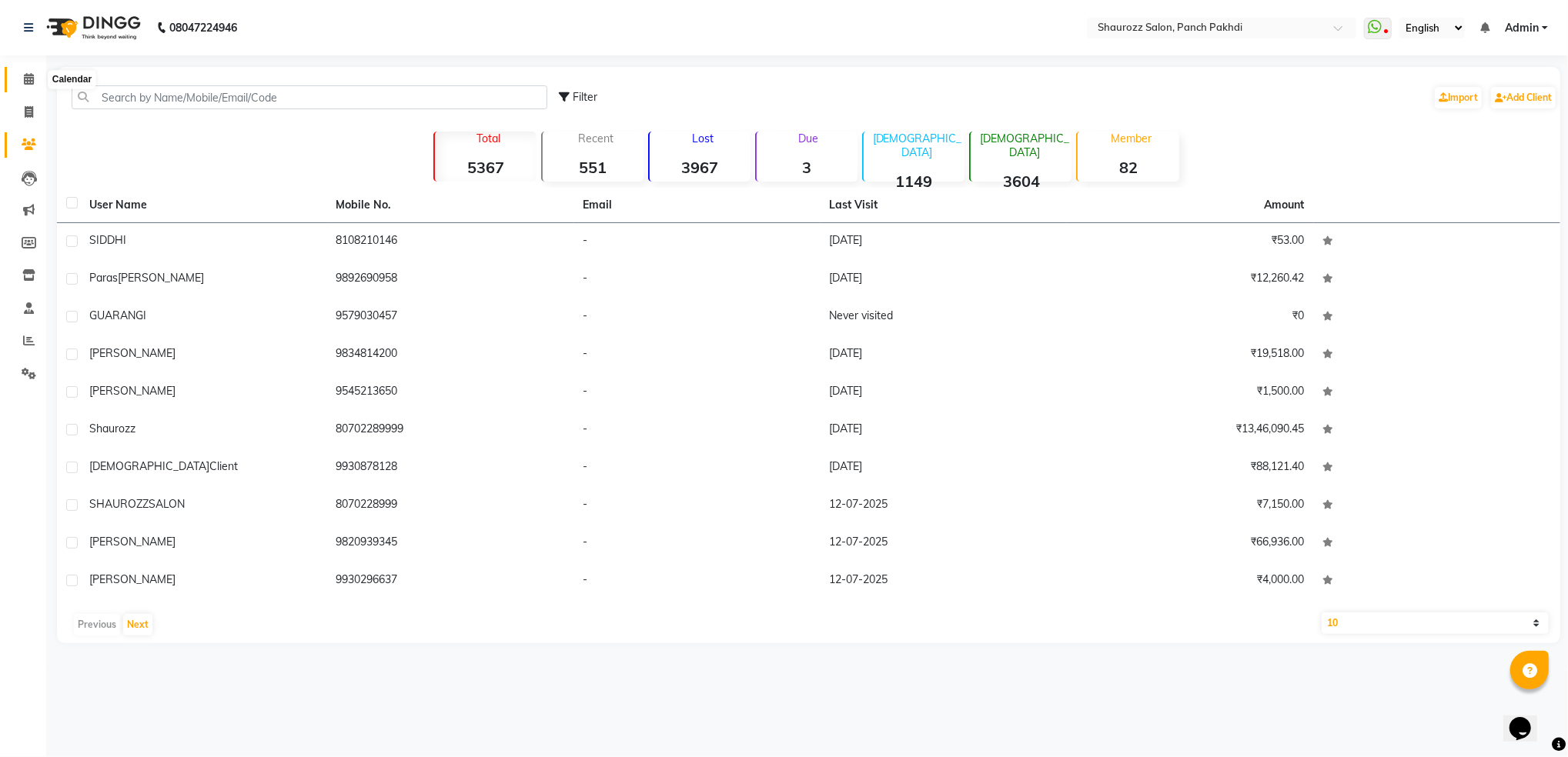 click 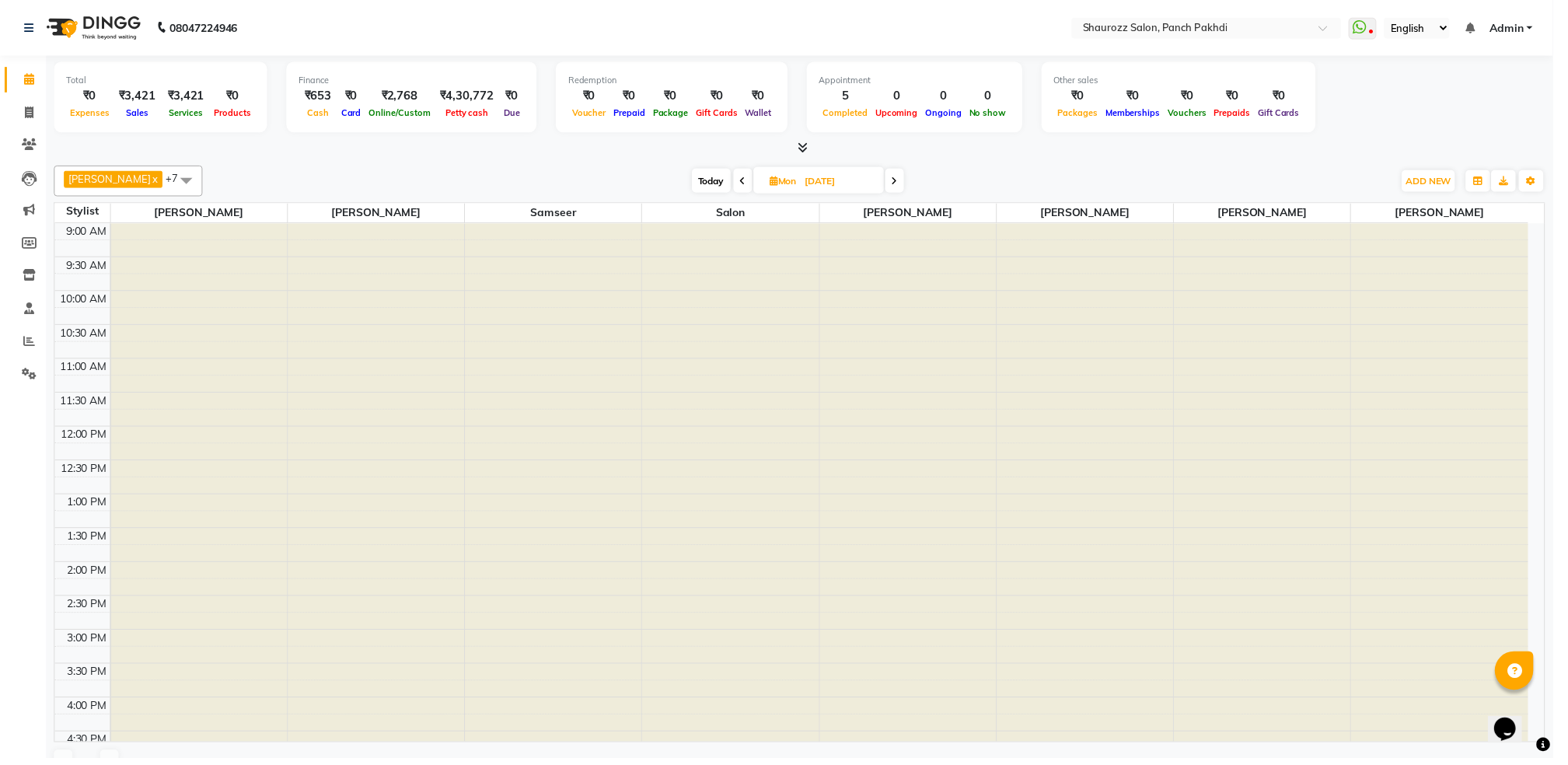 scroll, scrollTop: 0, scrollLeft: 0, axis: both 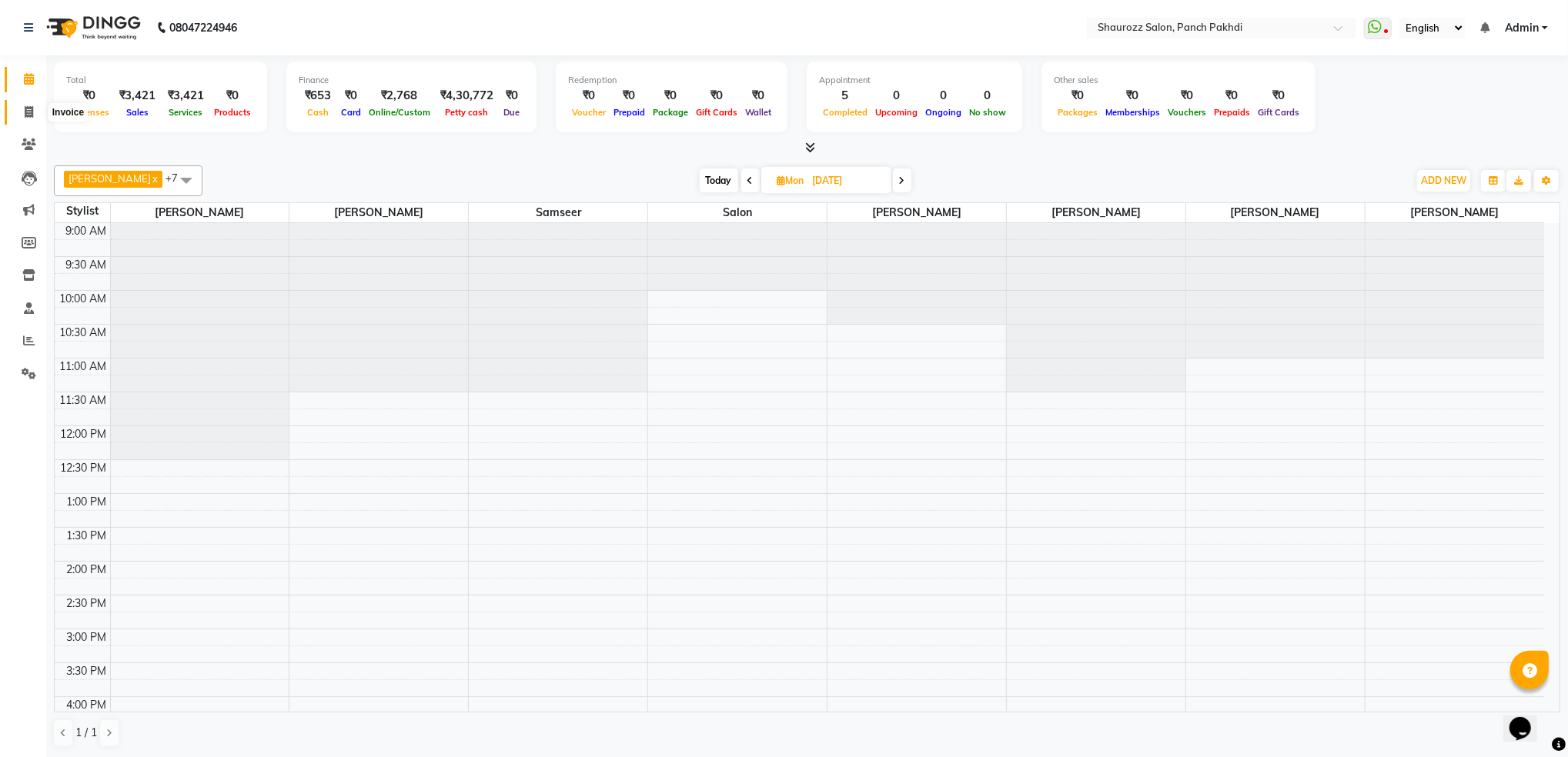 click 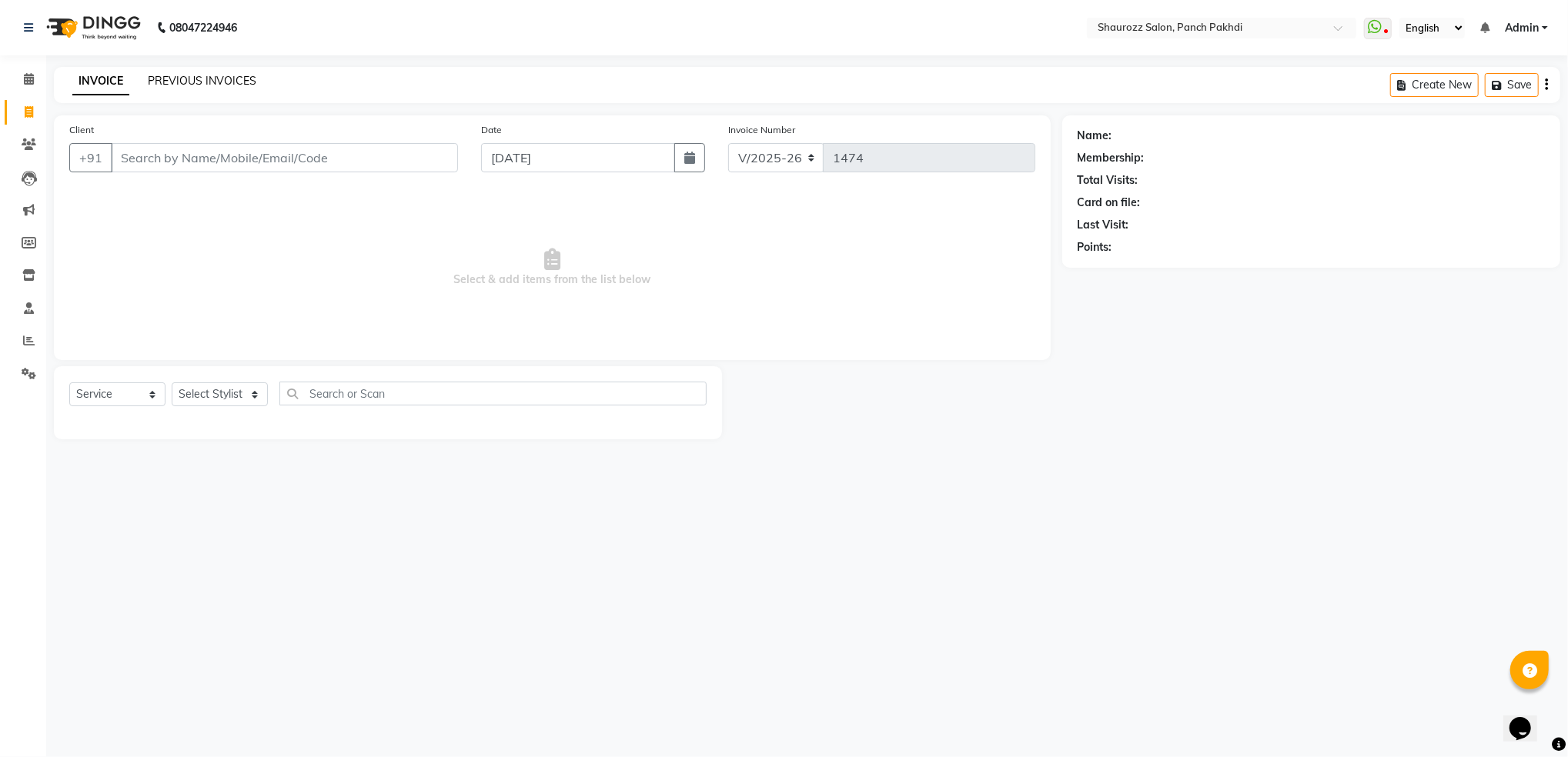 click on "PREVIOUS INVOICES" 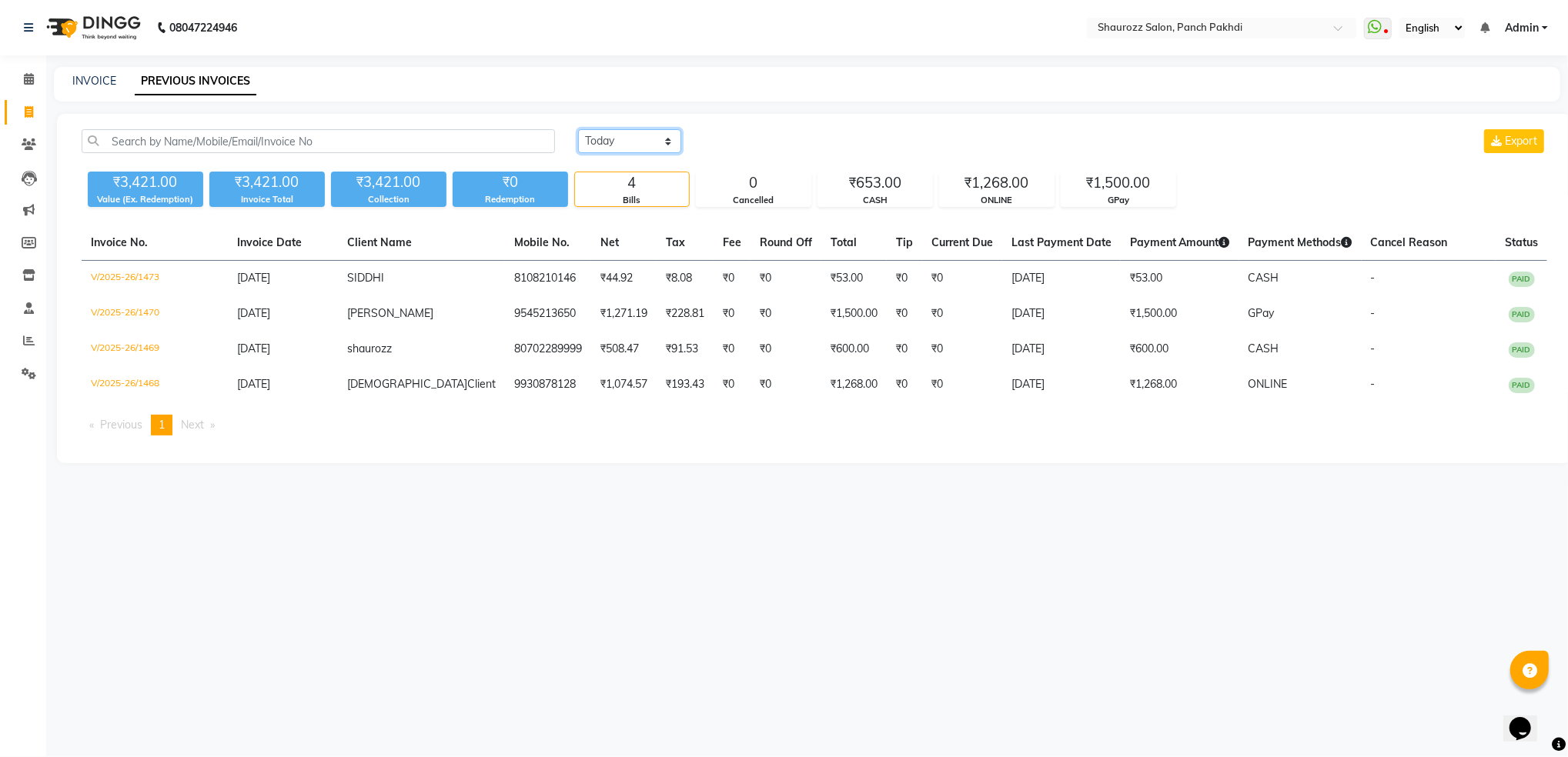 click on "Today Yesterday Custom Range" 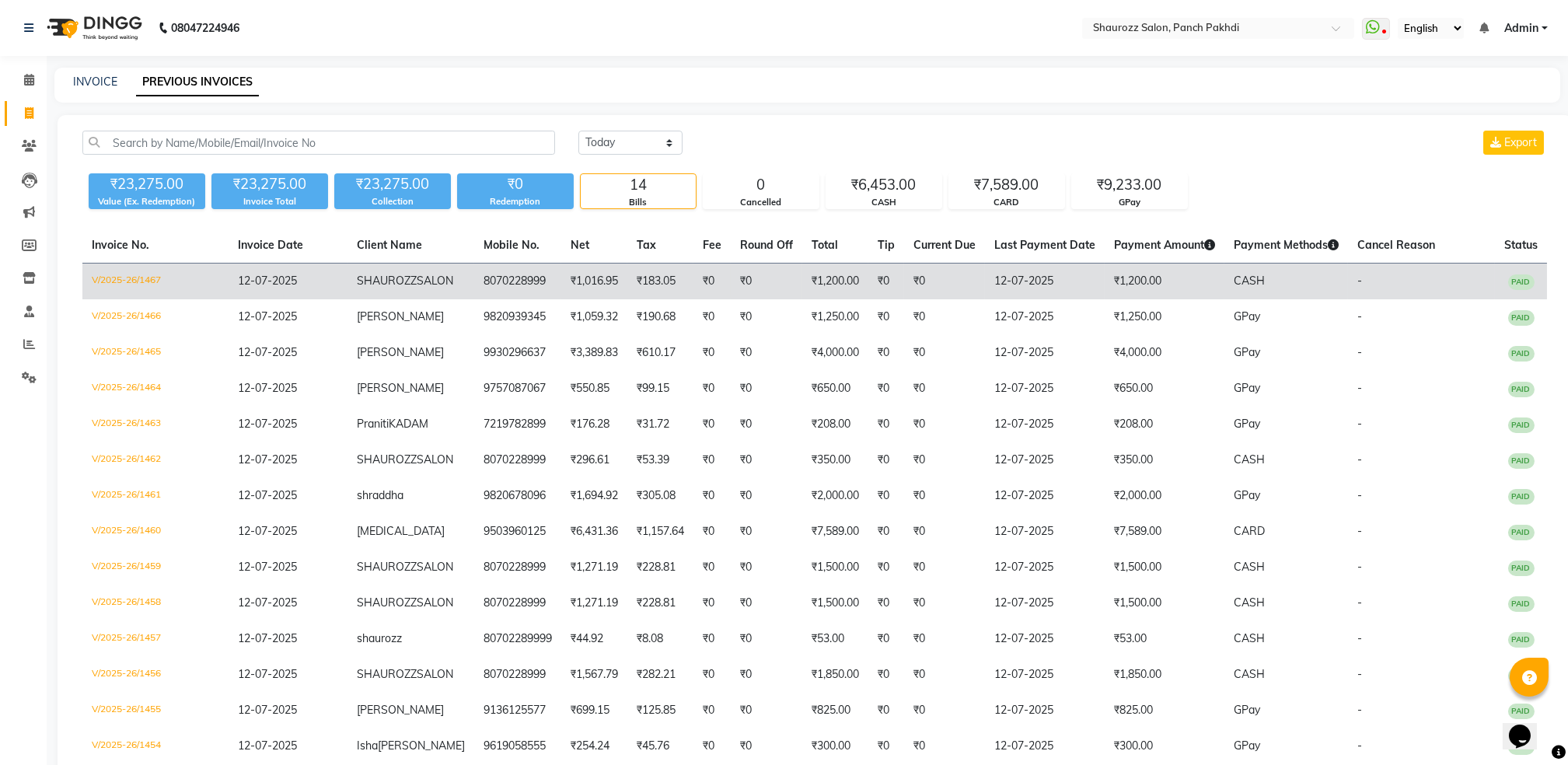 click on "₹1,200.00" 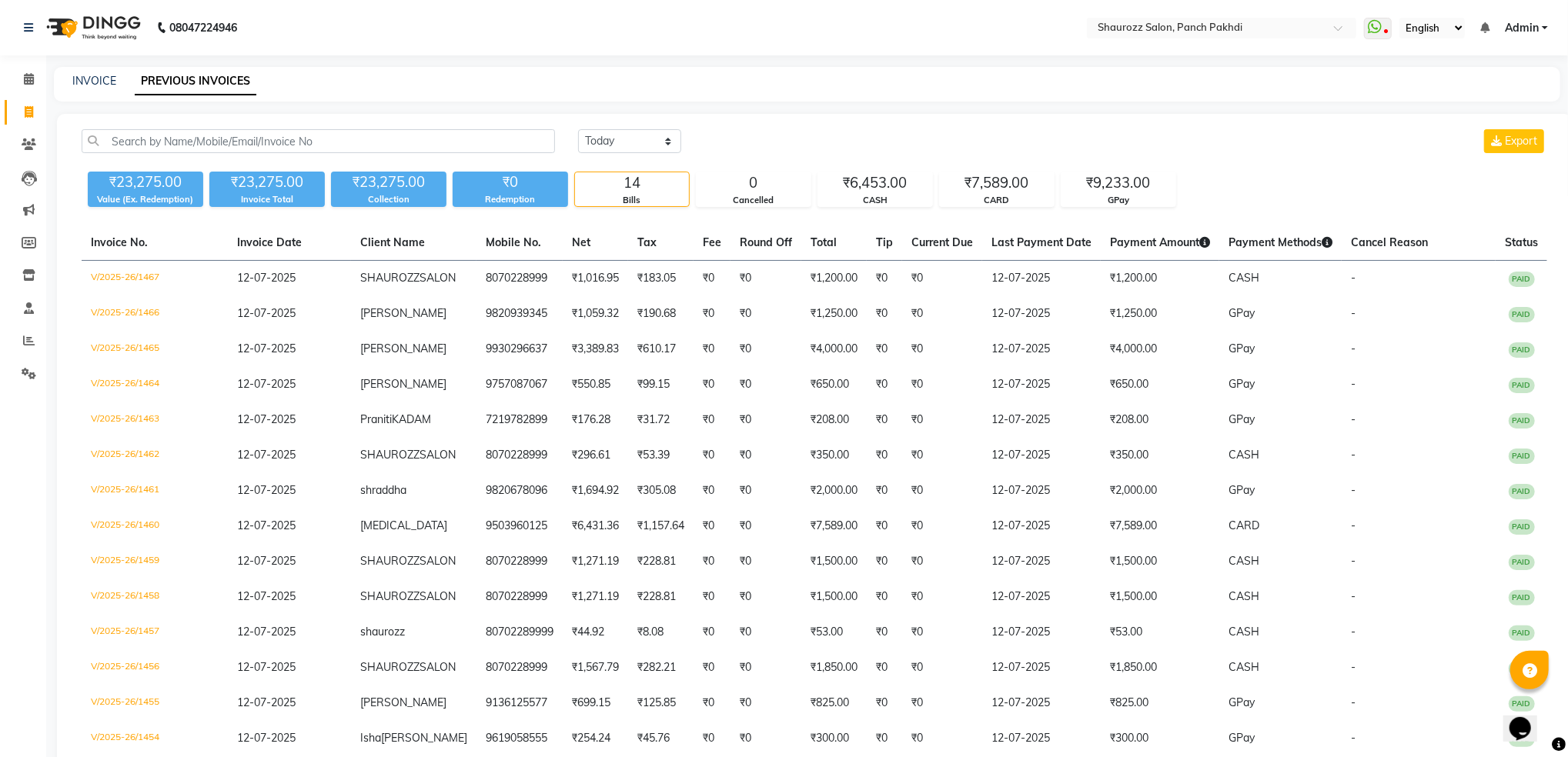 select on "485" 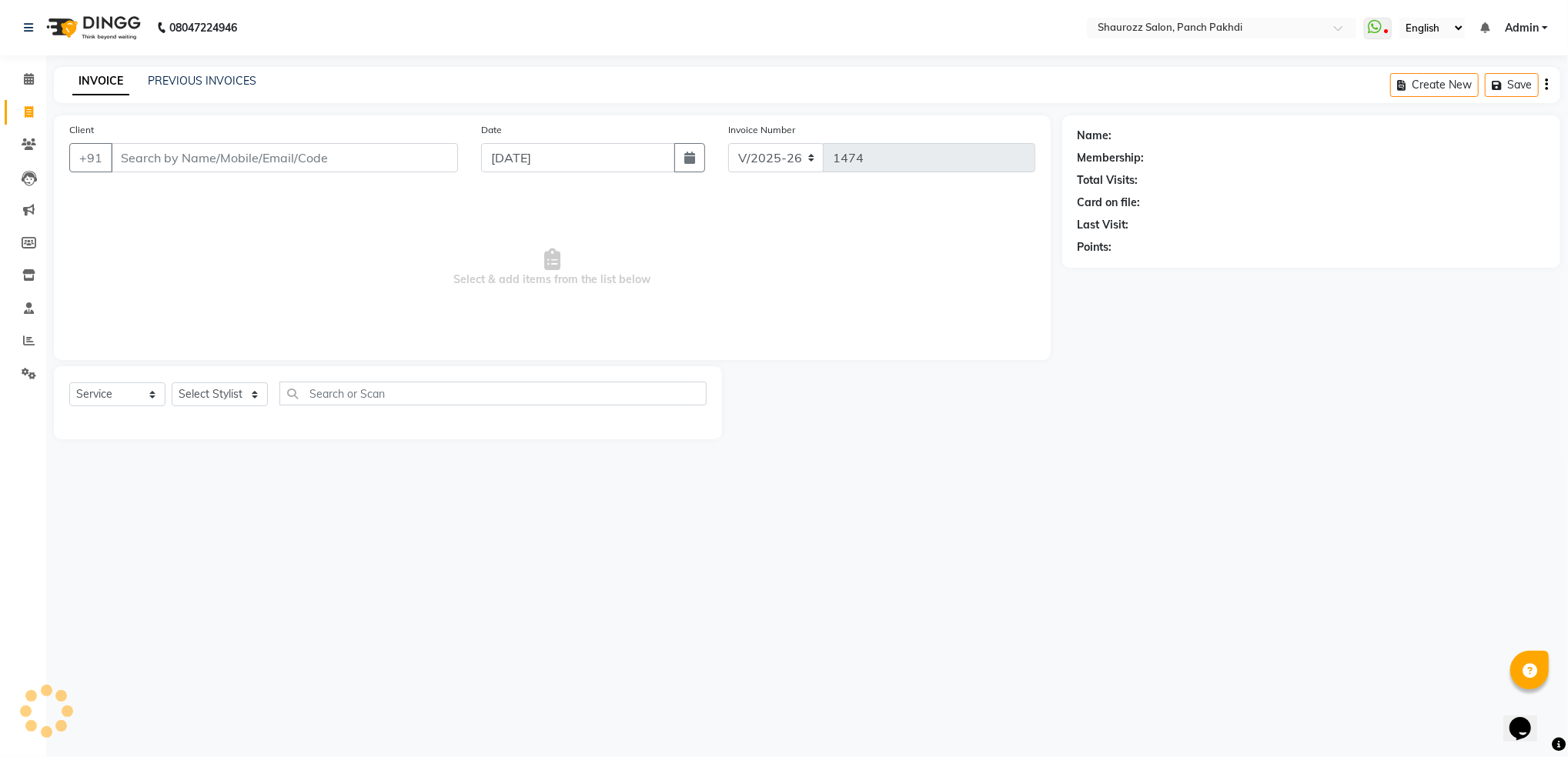 click on "INVOICE PREVIOUS INVOICES Create New   Save" 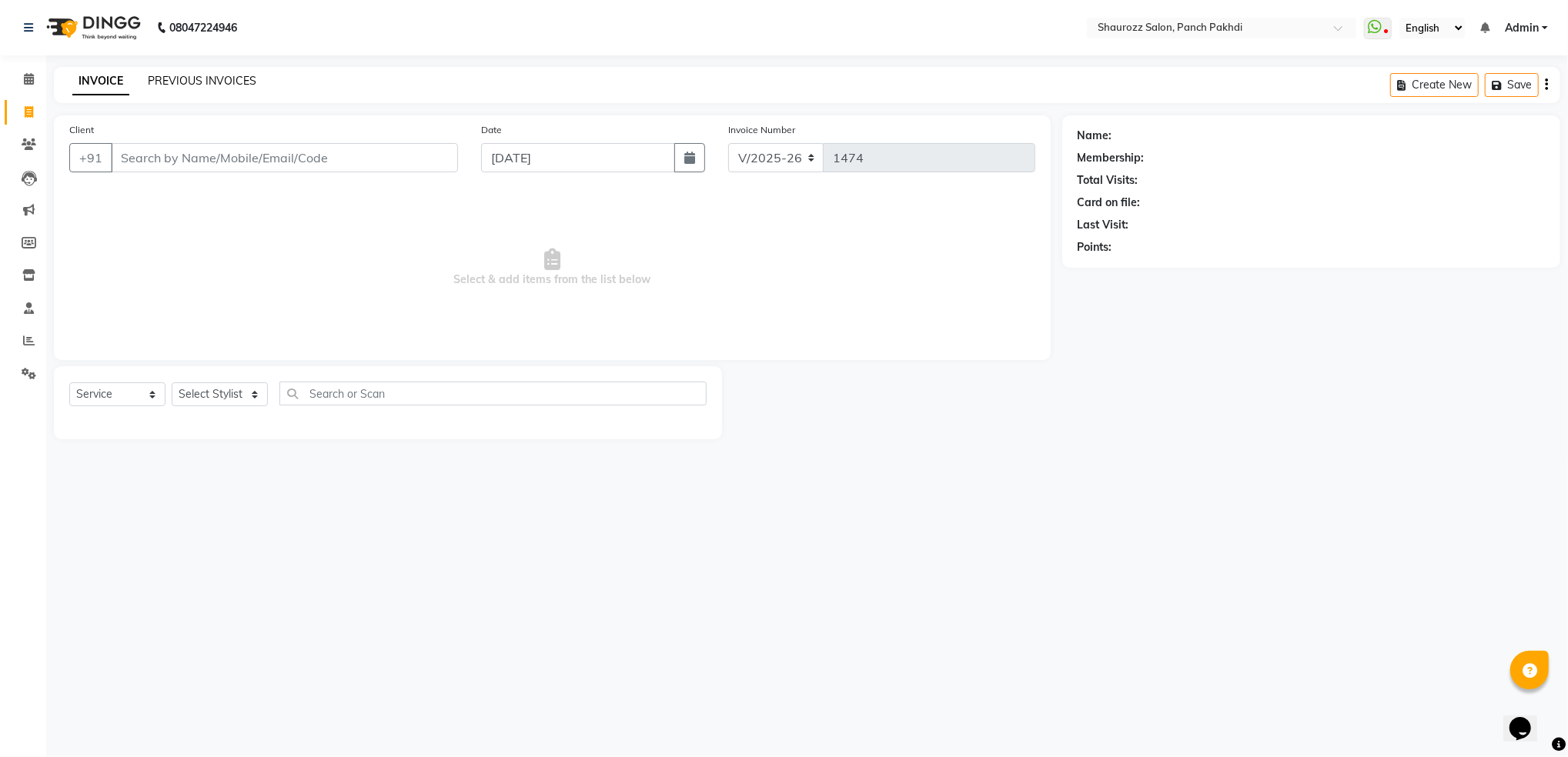 click on "PREVIOUS INVOICES" 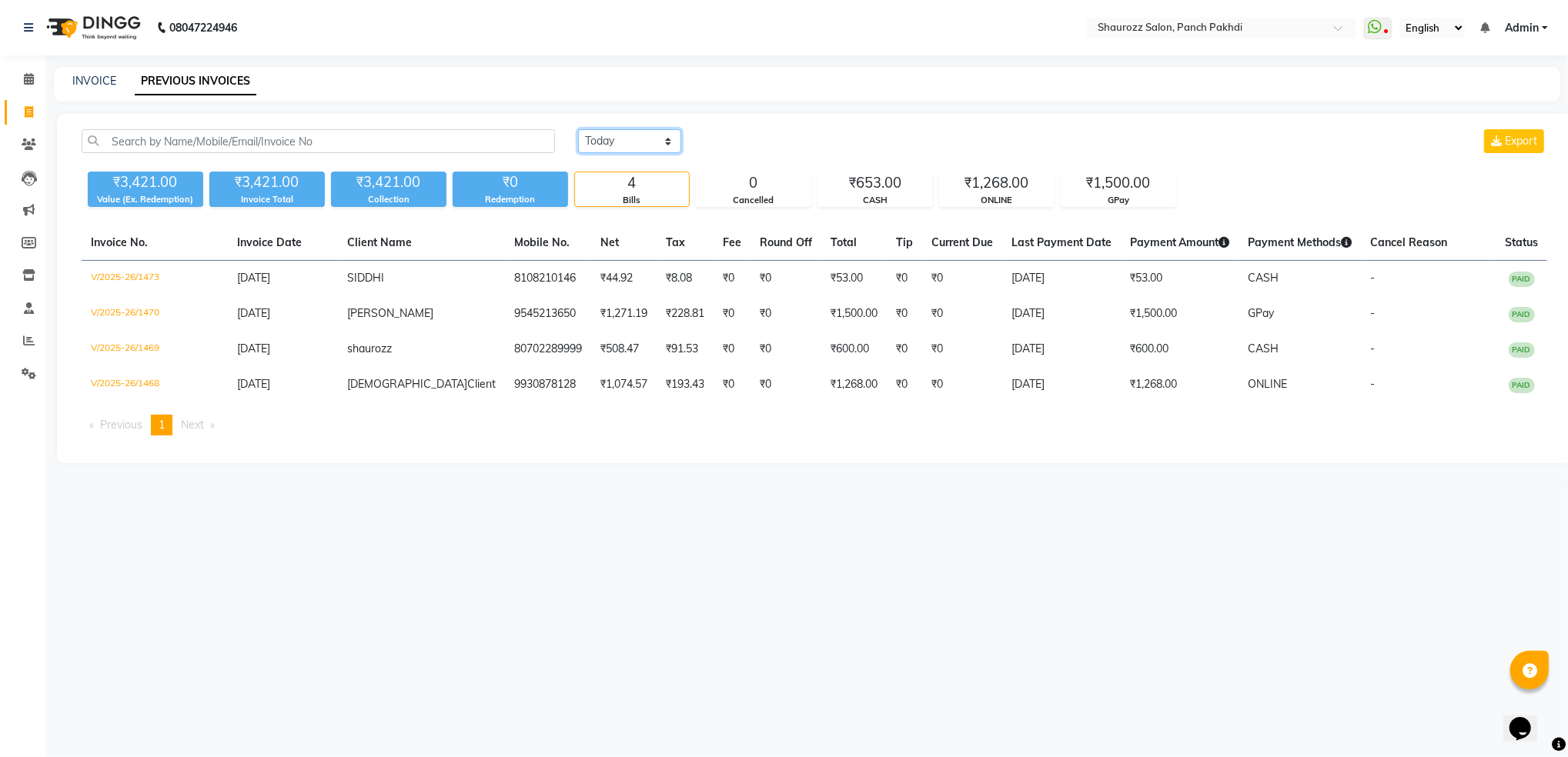 click on "Today Yesterday Custom Range" 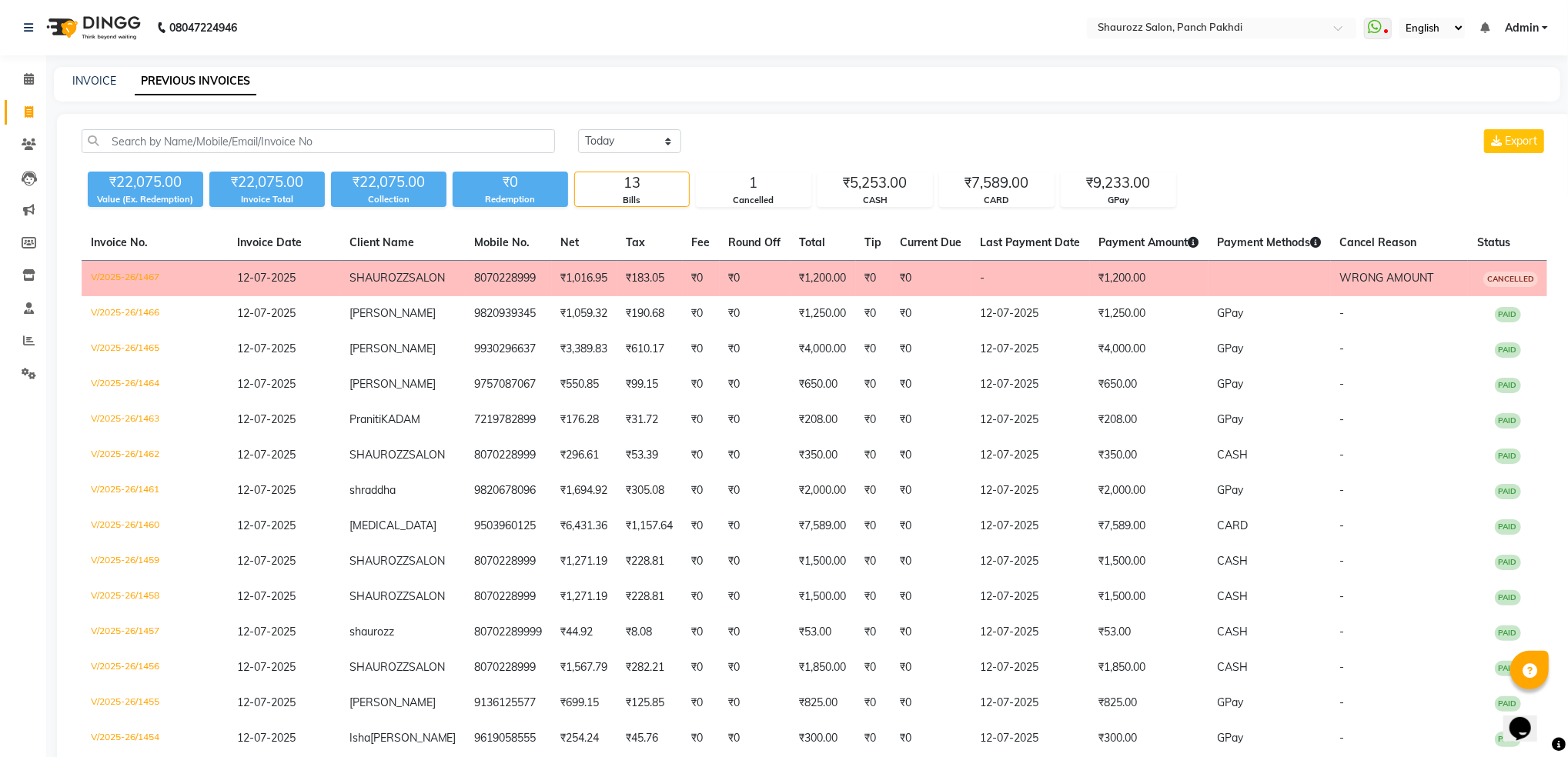 select on "485" 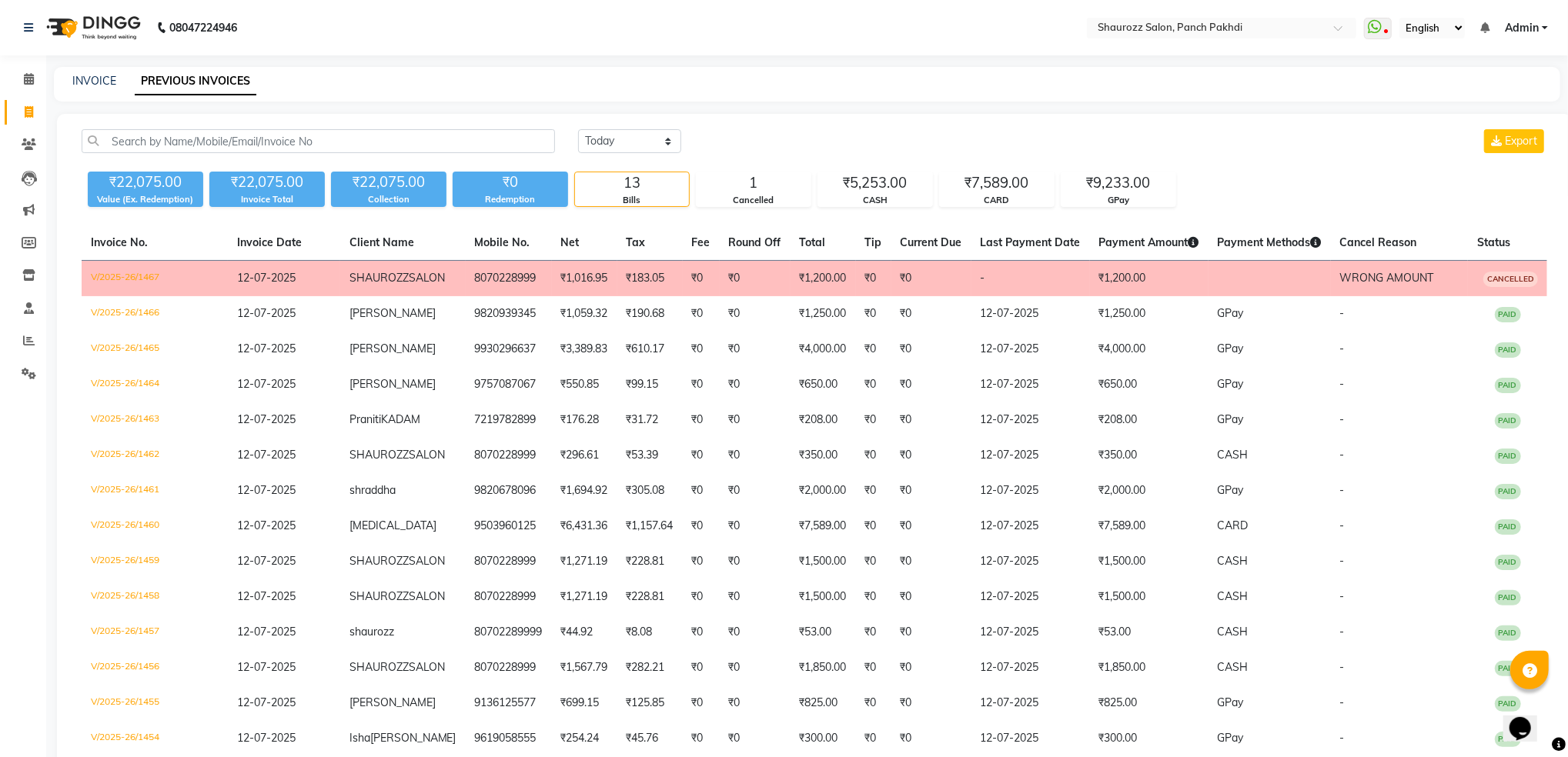 select on "service" 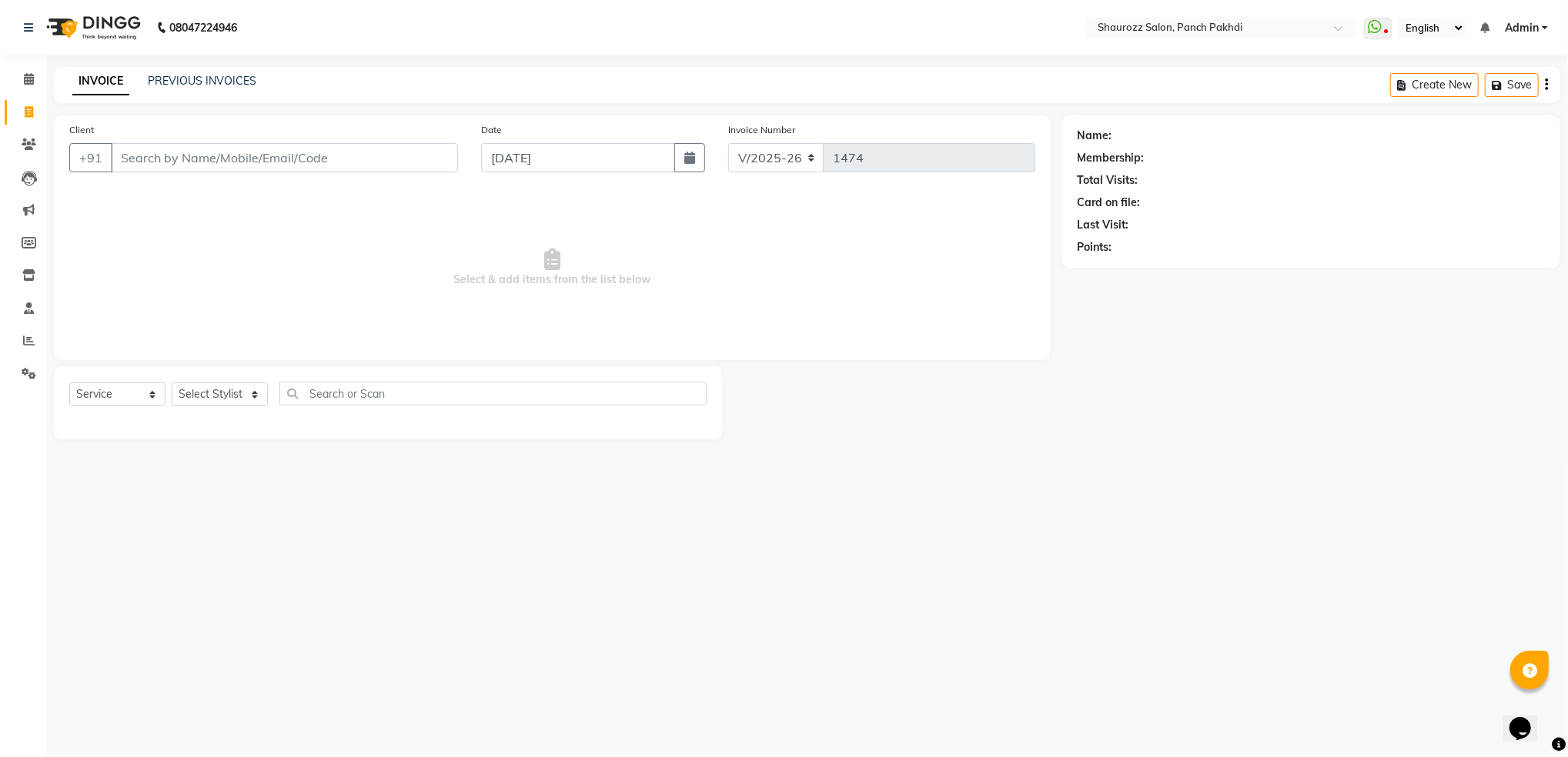 click on "Date 13-07-2025" 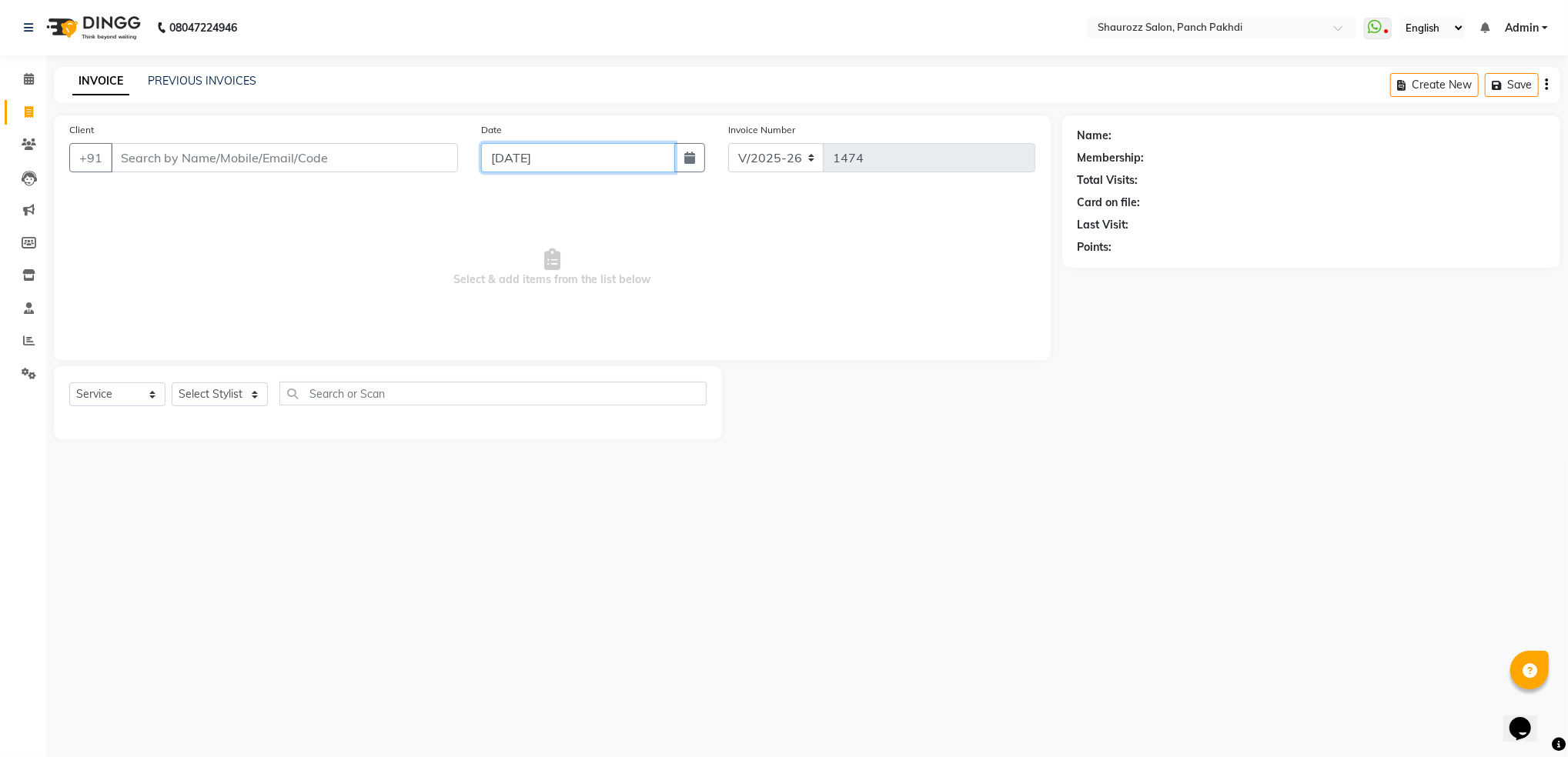 click on "[DATE]" 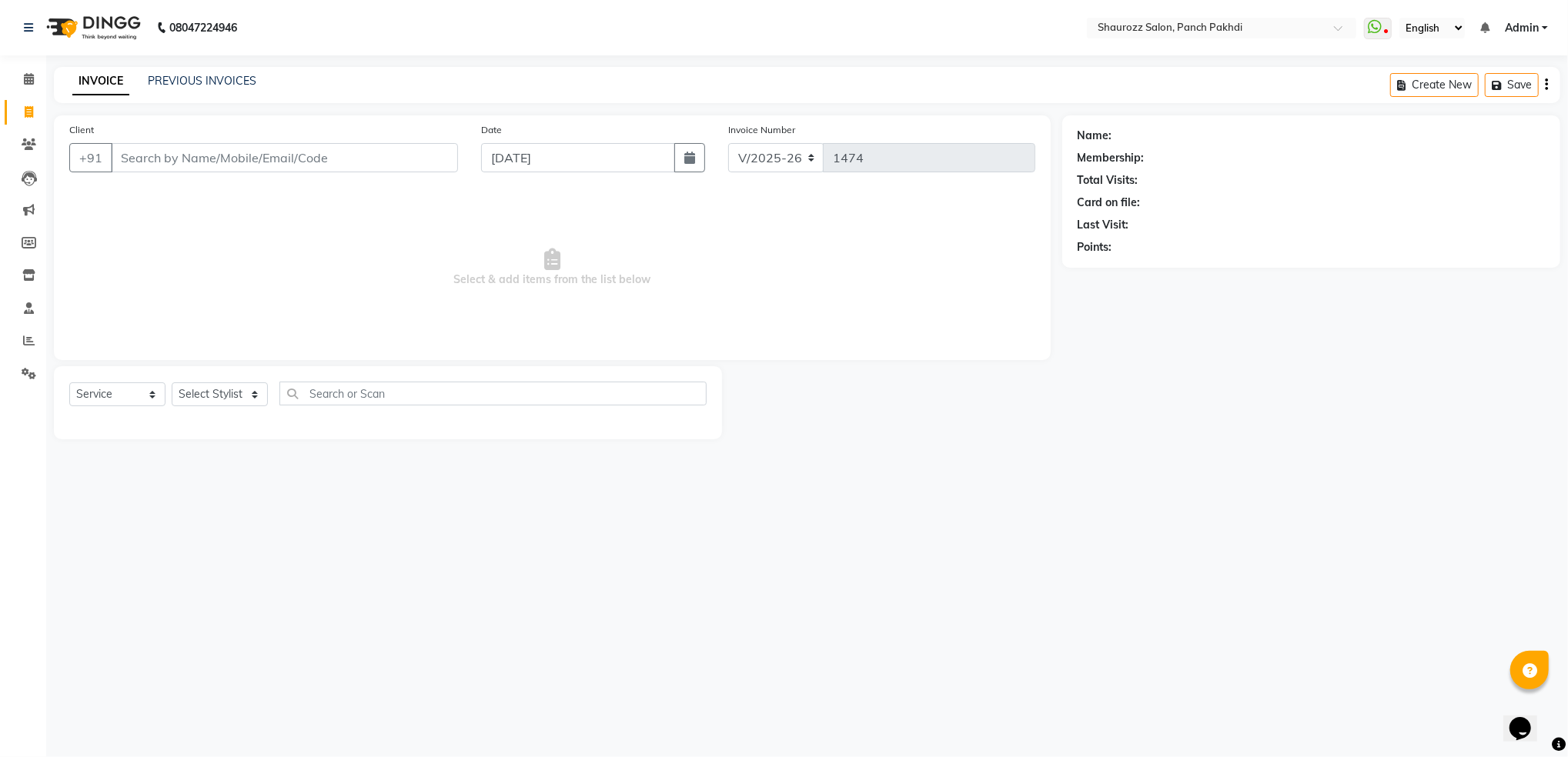 select on "7" 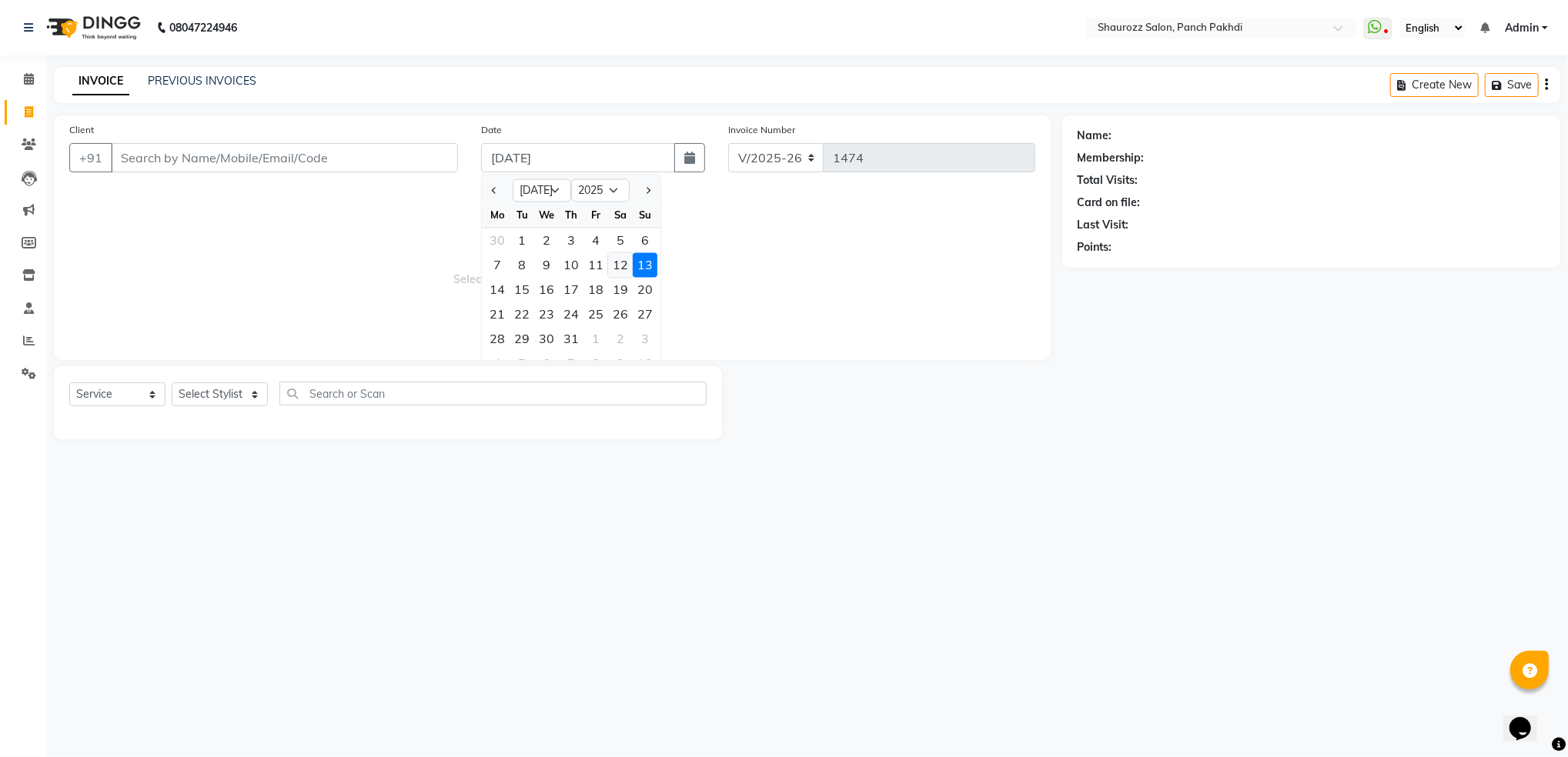 click on "12" 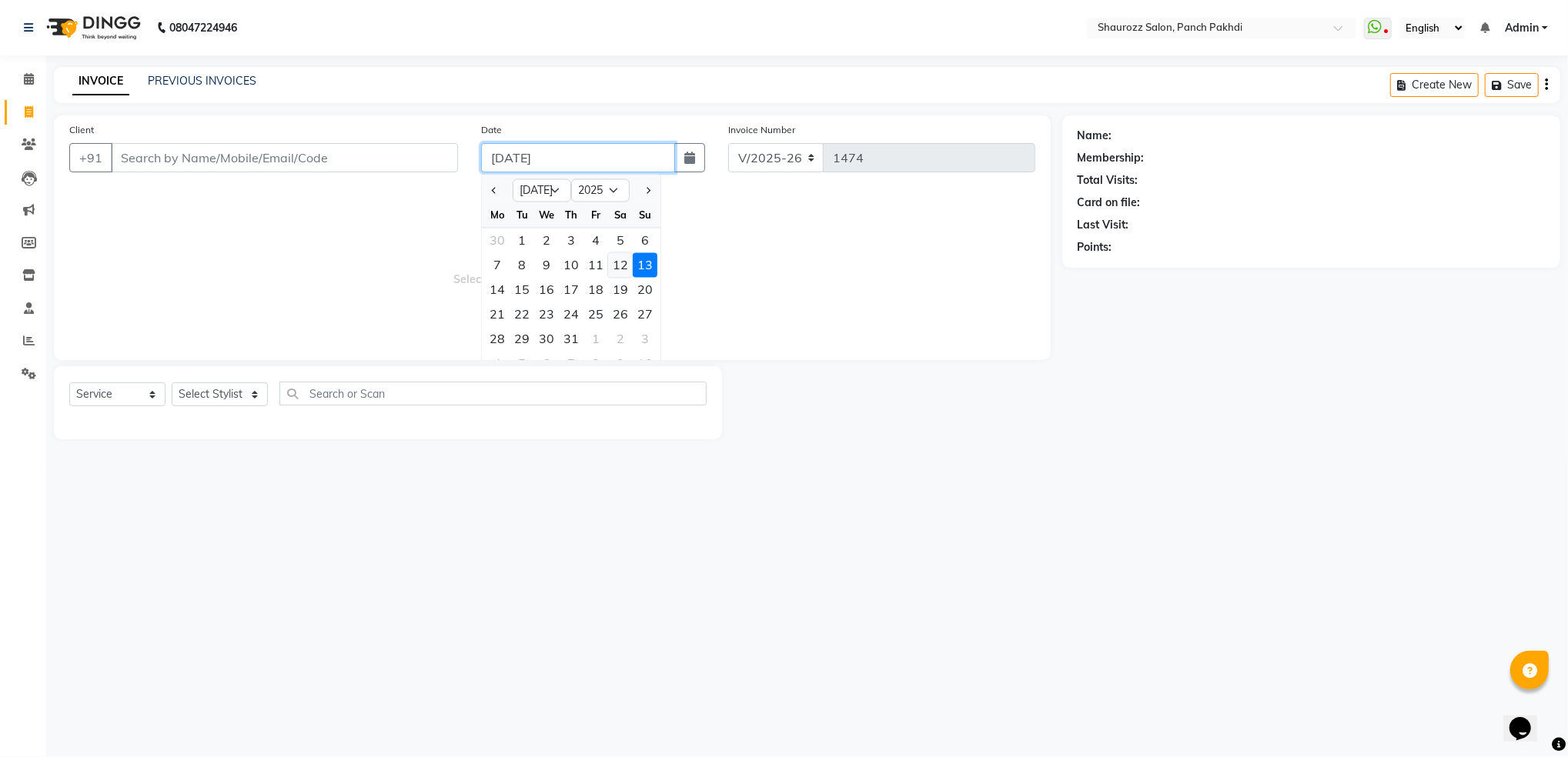 type on "12-07-2025" 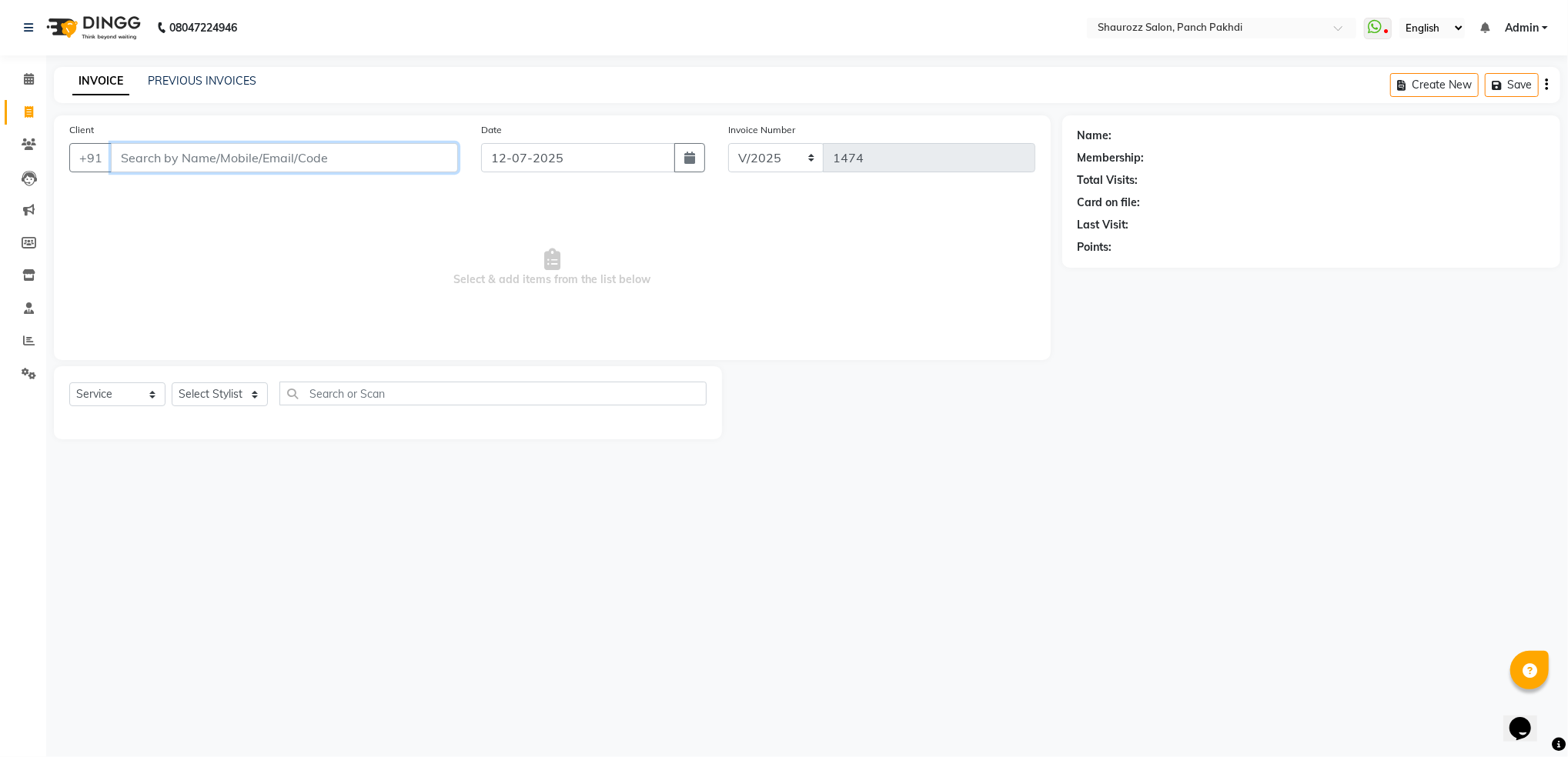 click on "Client" at bounding box center (284, 158) 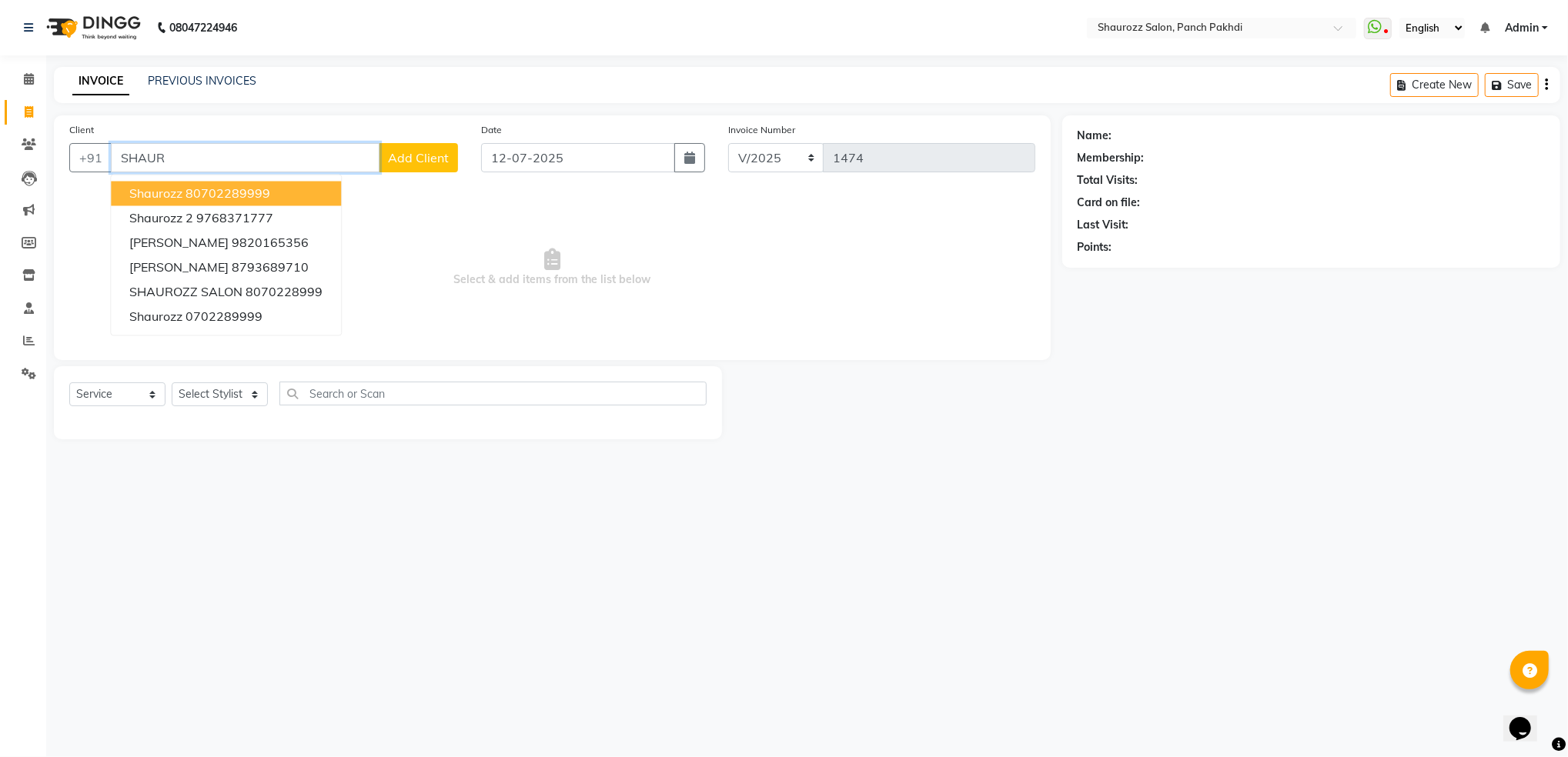click on "80702289999" at bounding box center [228, 194] 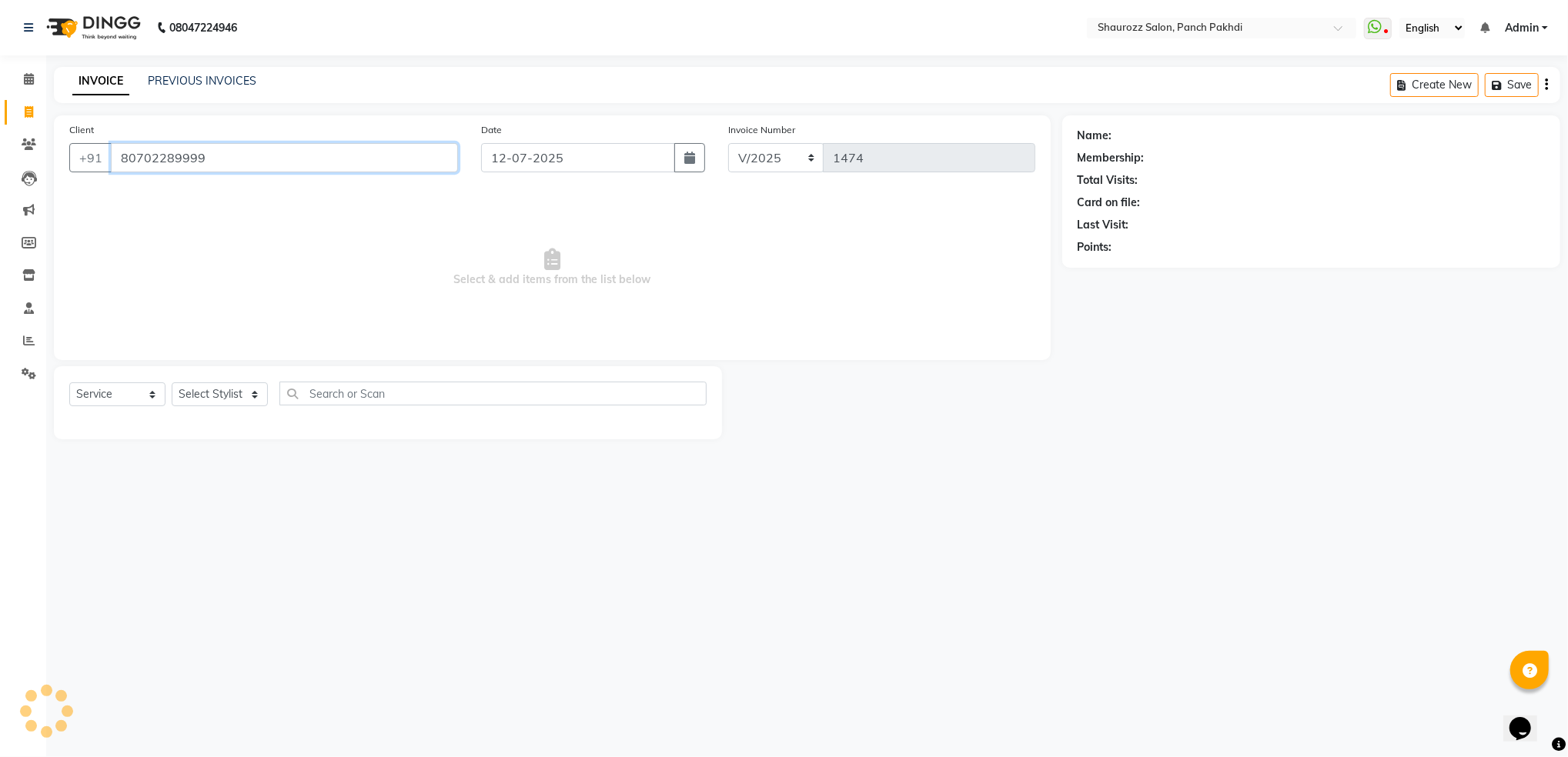 type on "80702289999" 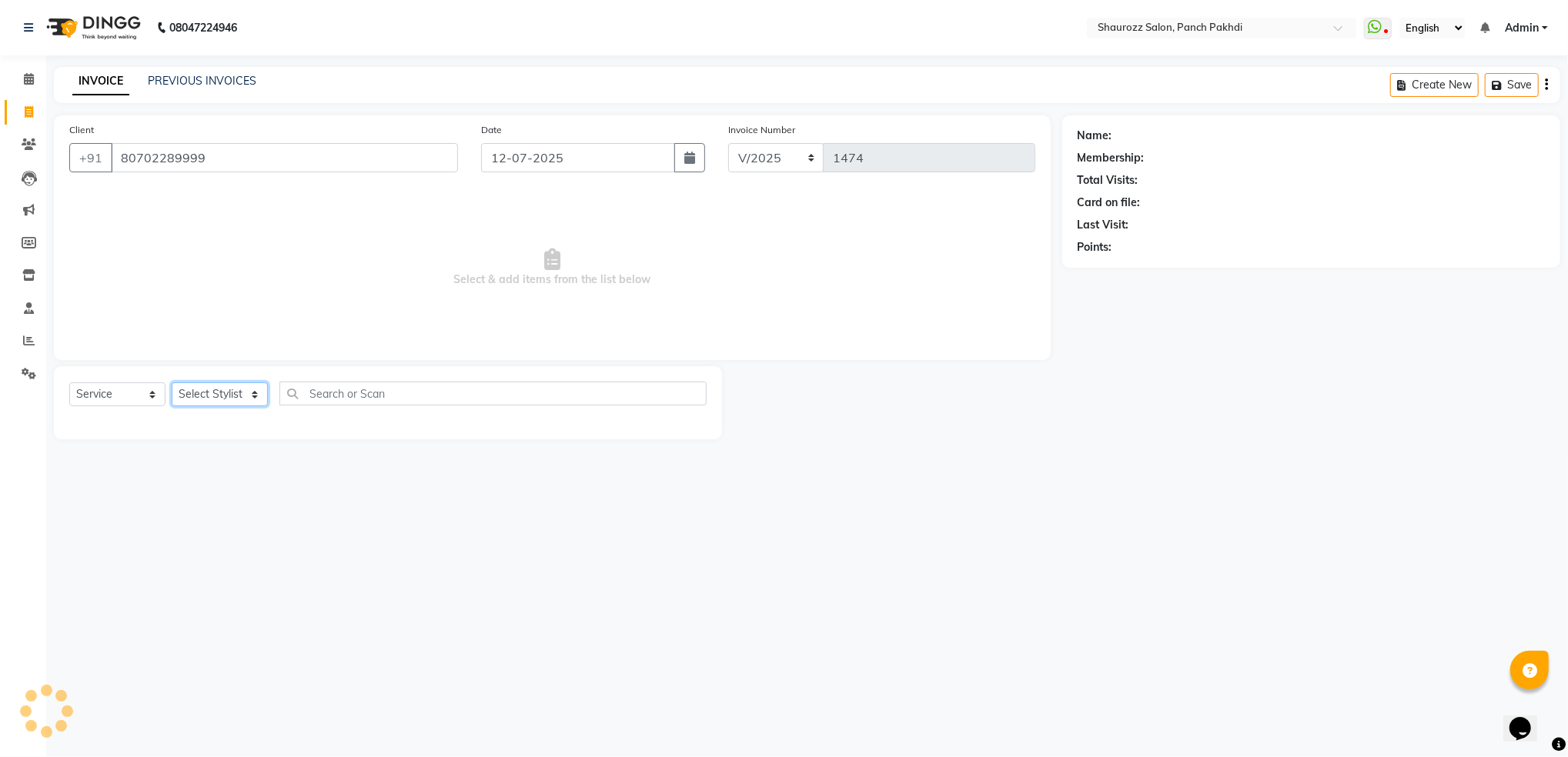 click on "Select Stylist [PERSON_NAME] [PERSON_NAME] [PERSON_NAME]  [PERSON_NAME] [PERSON_NAME] Salon Samseer [PERSON_NAME] [PERSON_NAME]" 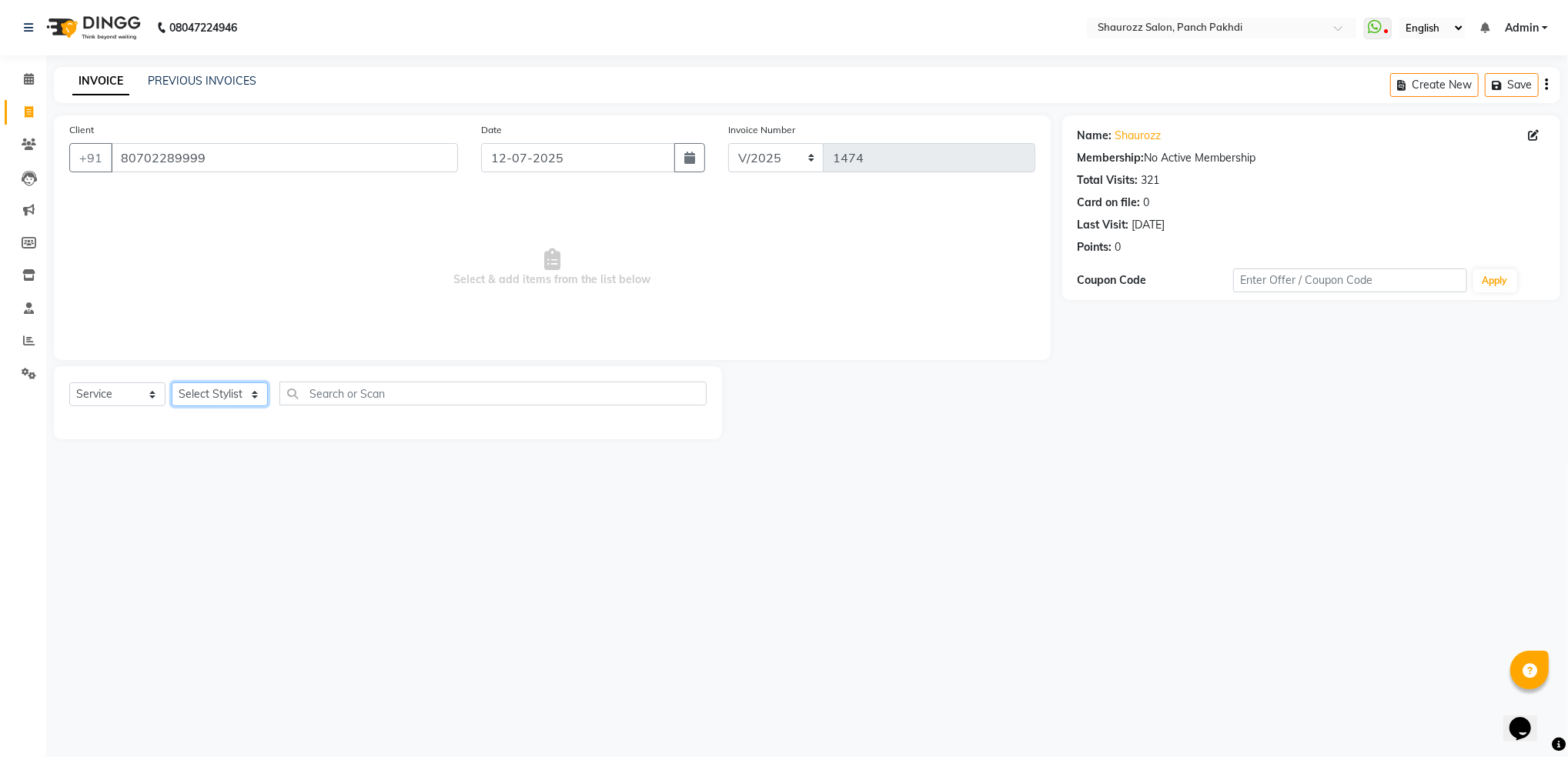select on "37557" 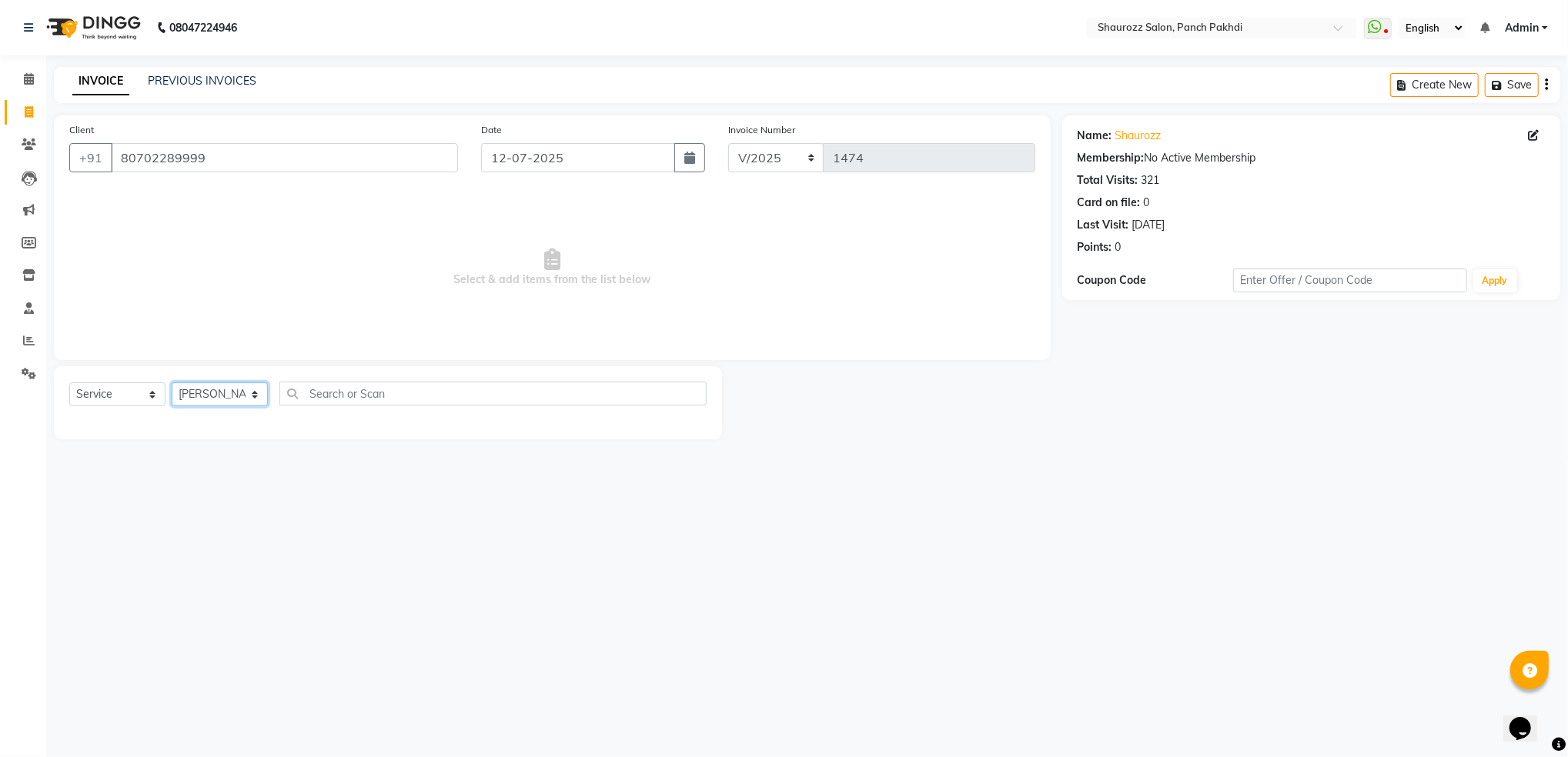 click on "Select Stylist [PERSON_NAME] [PERSON_NAME] [PERSON_NAME]  [PERSON_NAME] [PERSON_NAME] Salon Samseer [PERSON_NAME] [PERSON_NAME]" 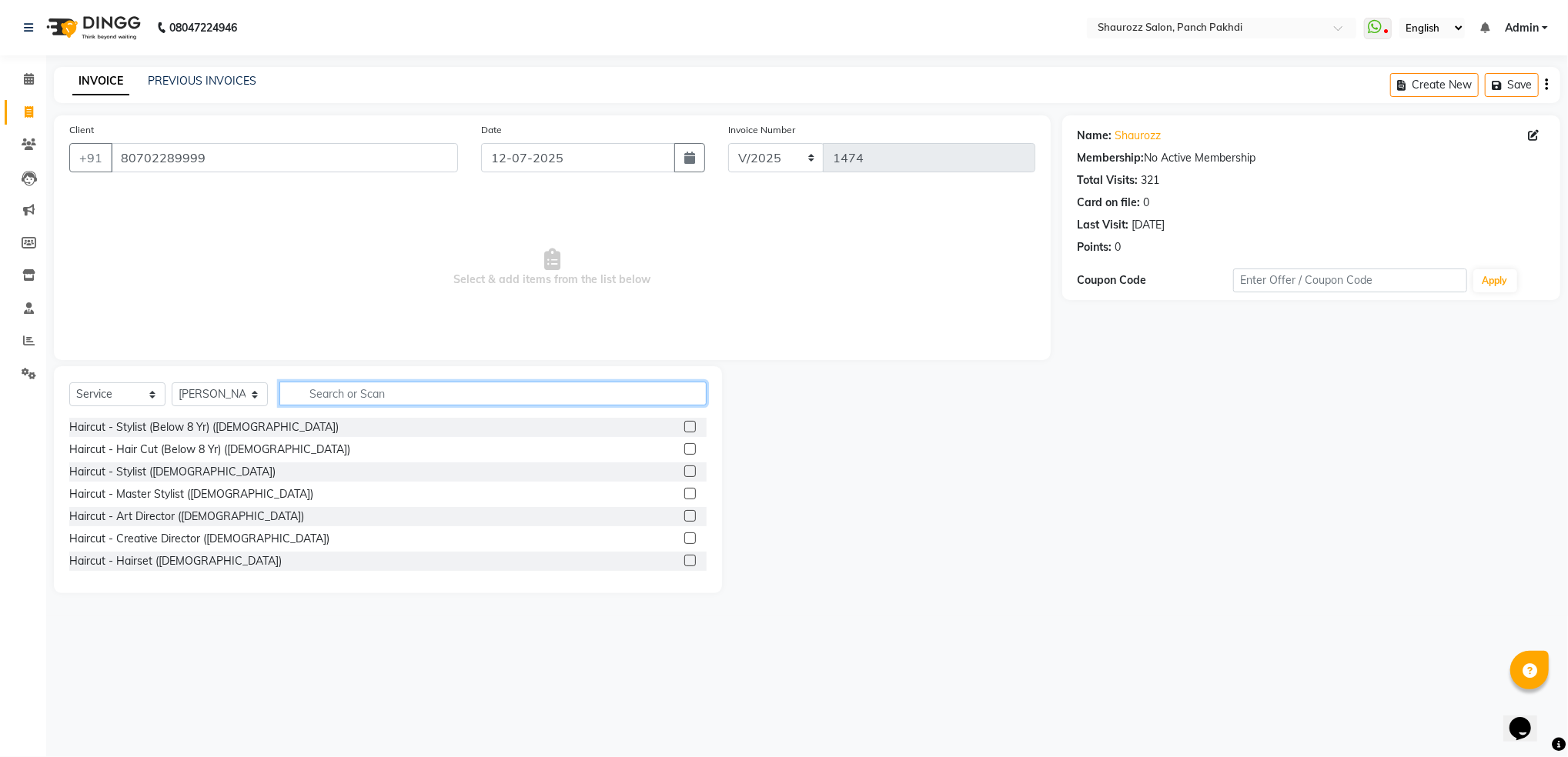 click 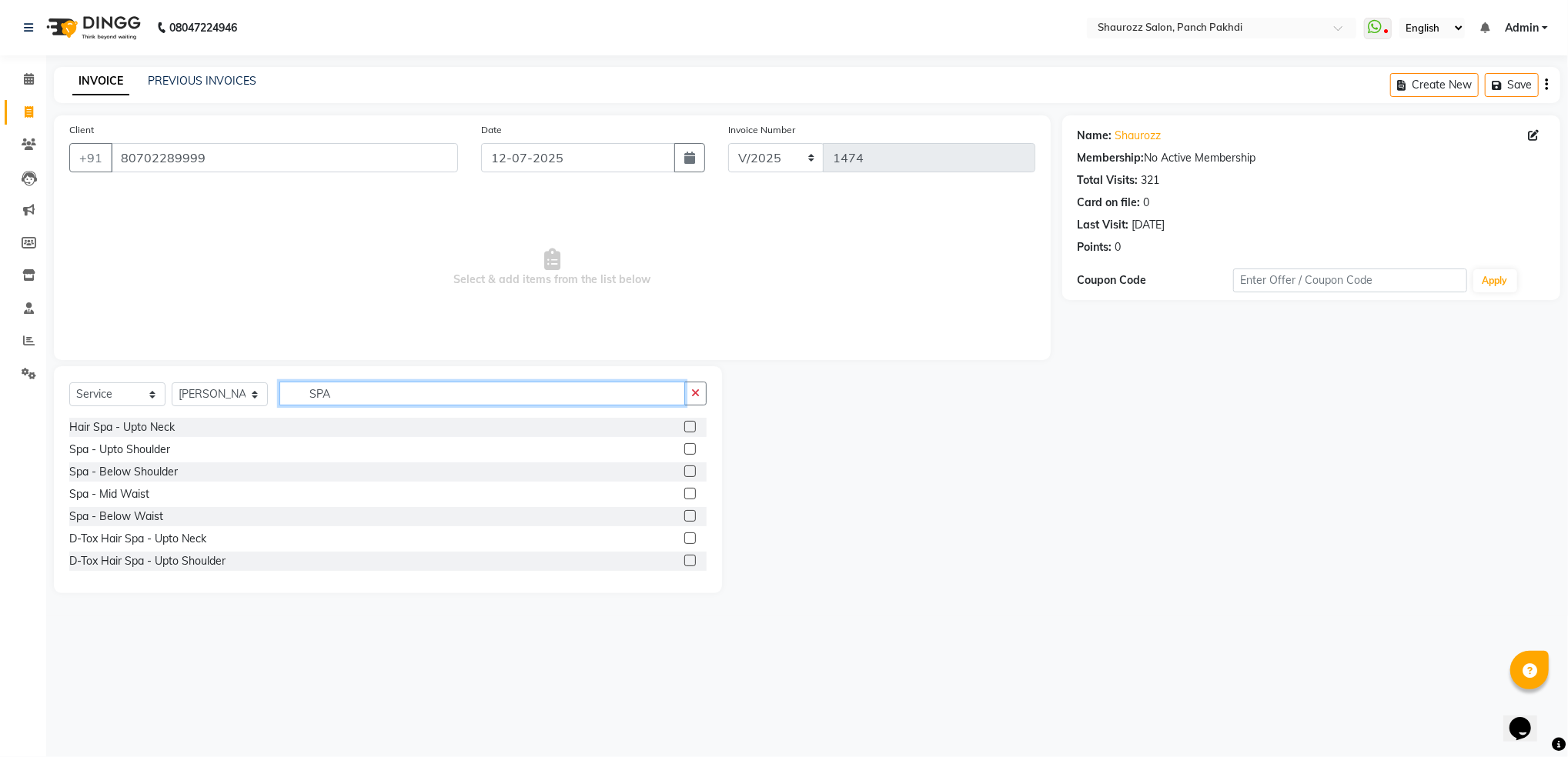 type on "SPA" 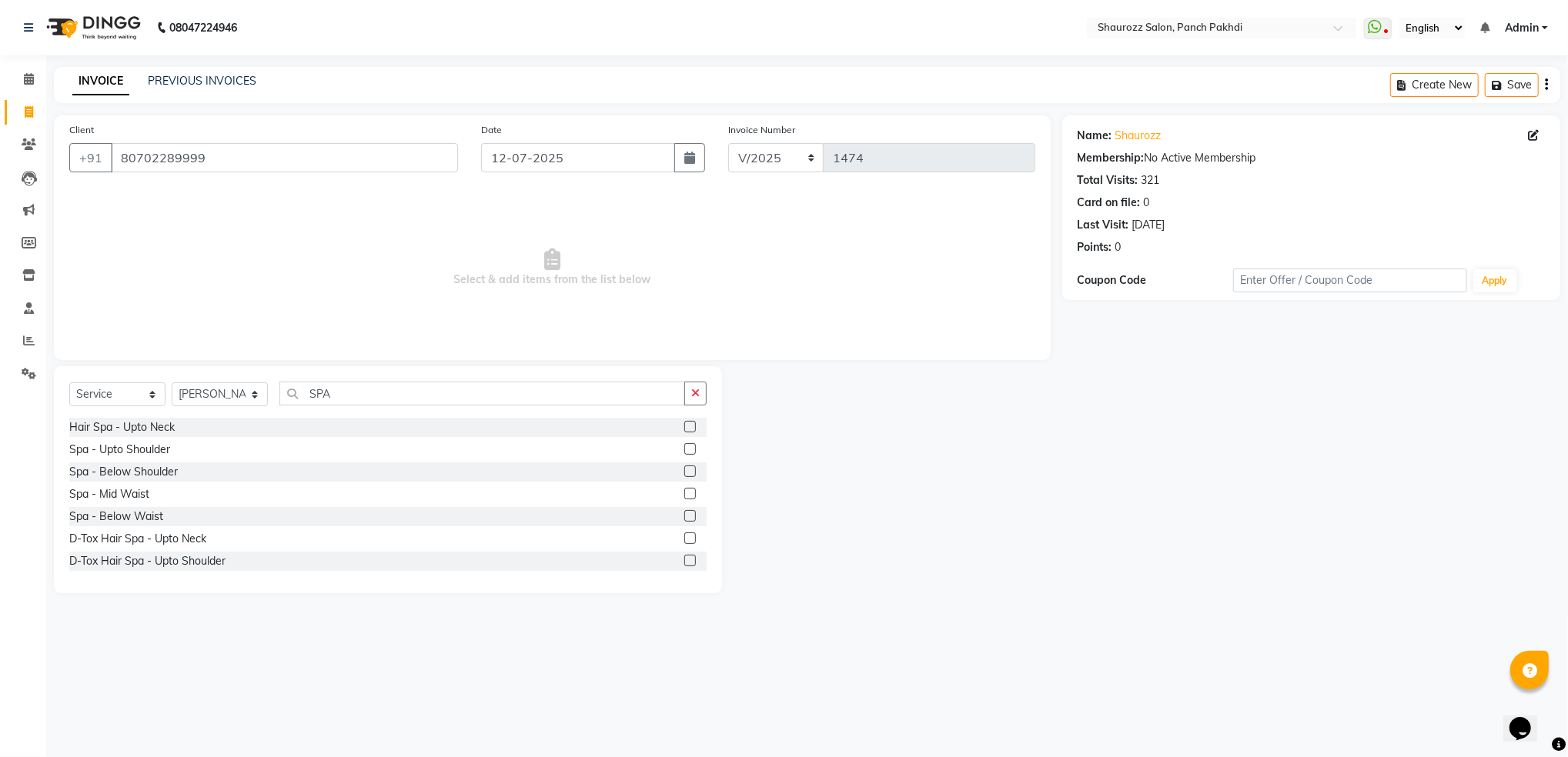 click 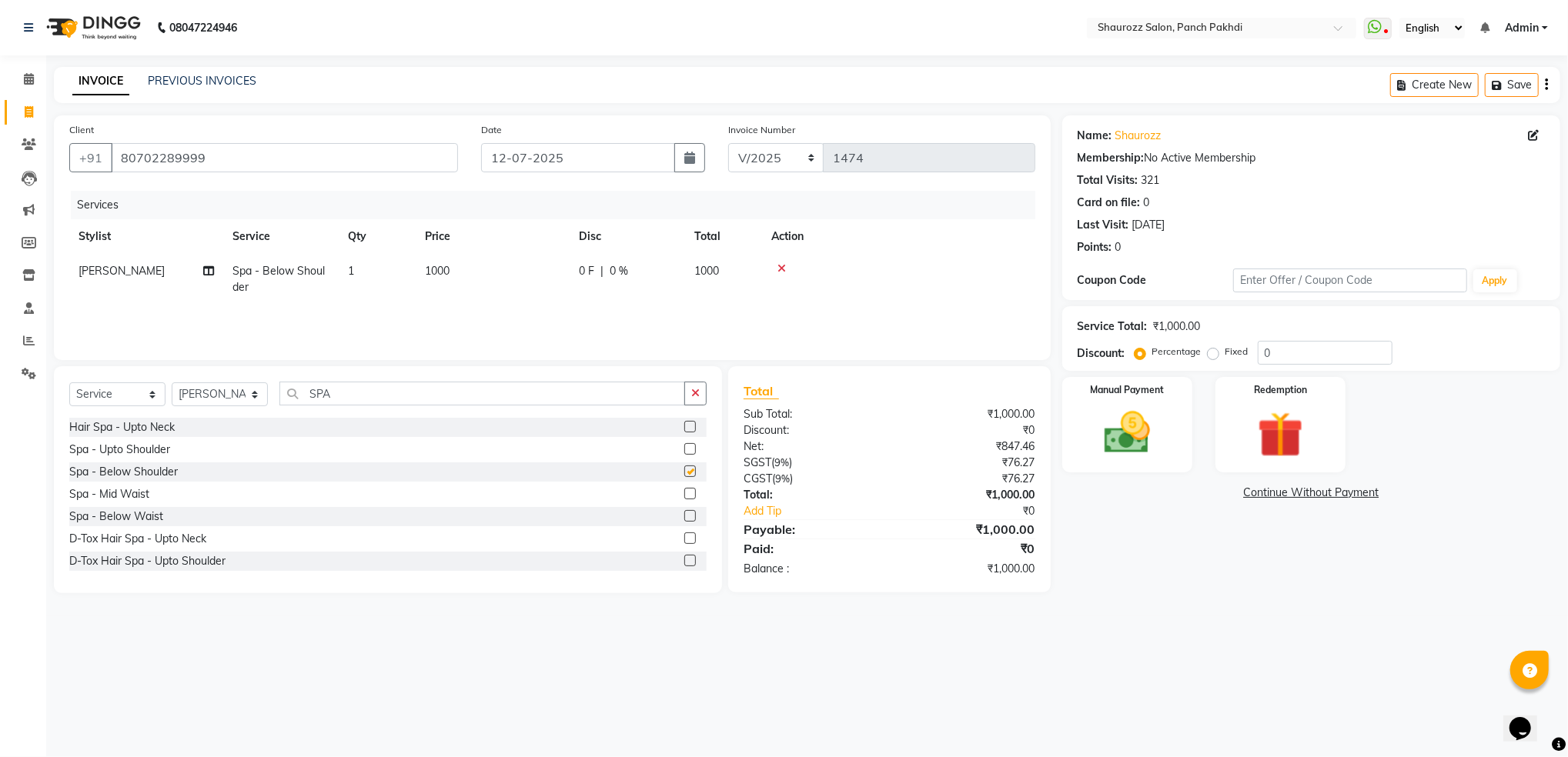 checkbox on "false" 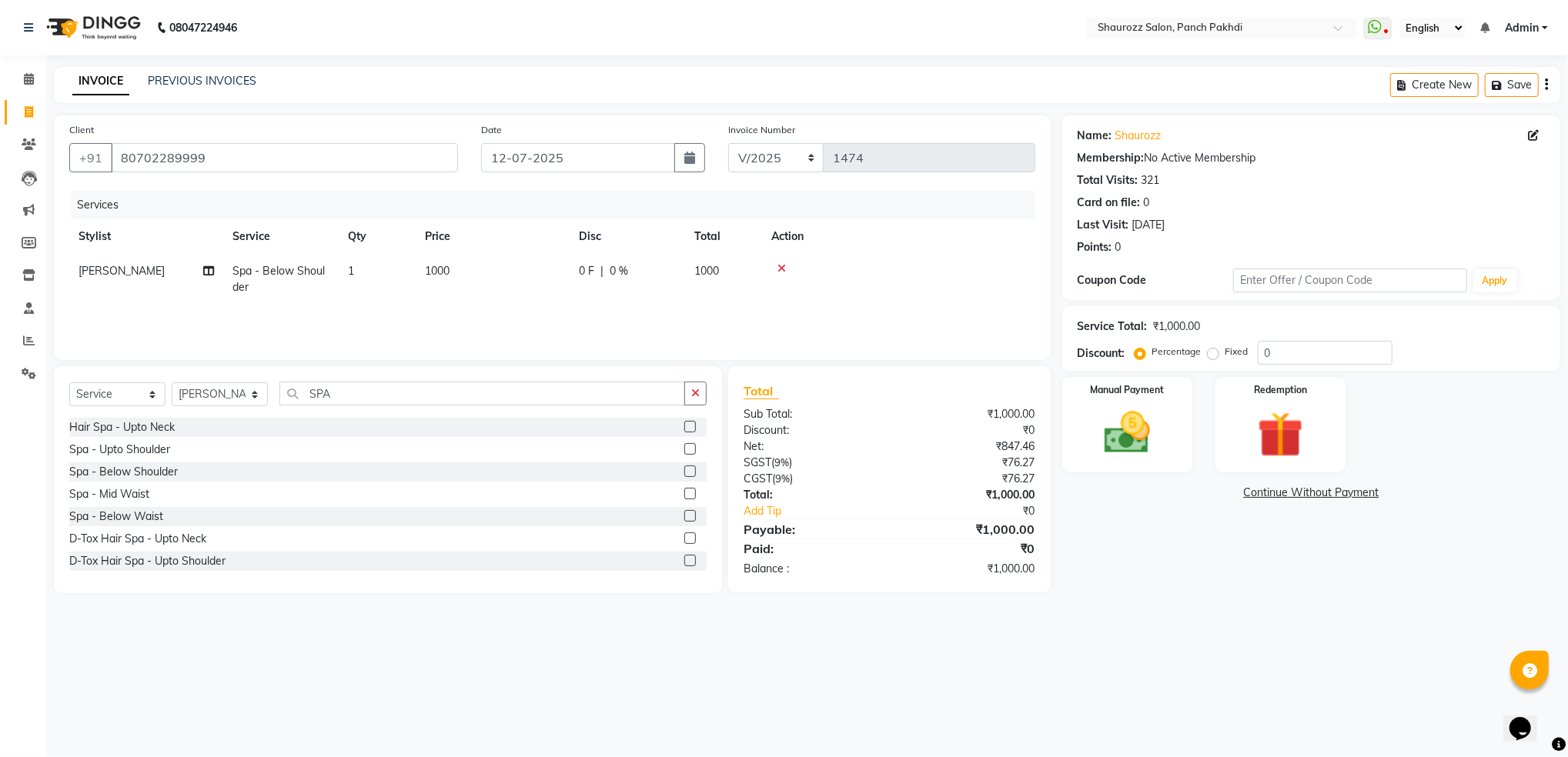 click on "1000" 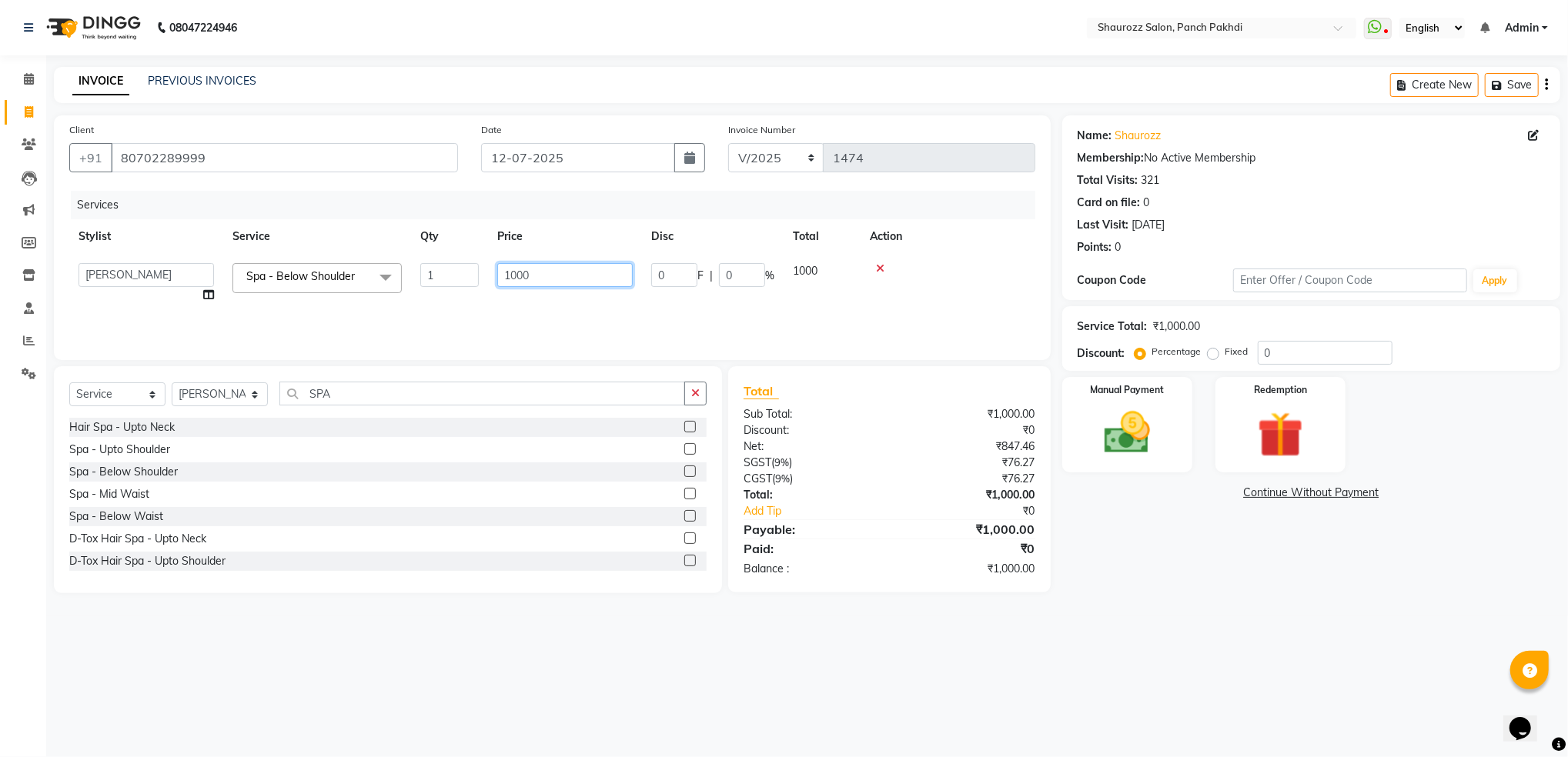 click on "1000" 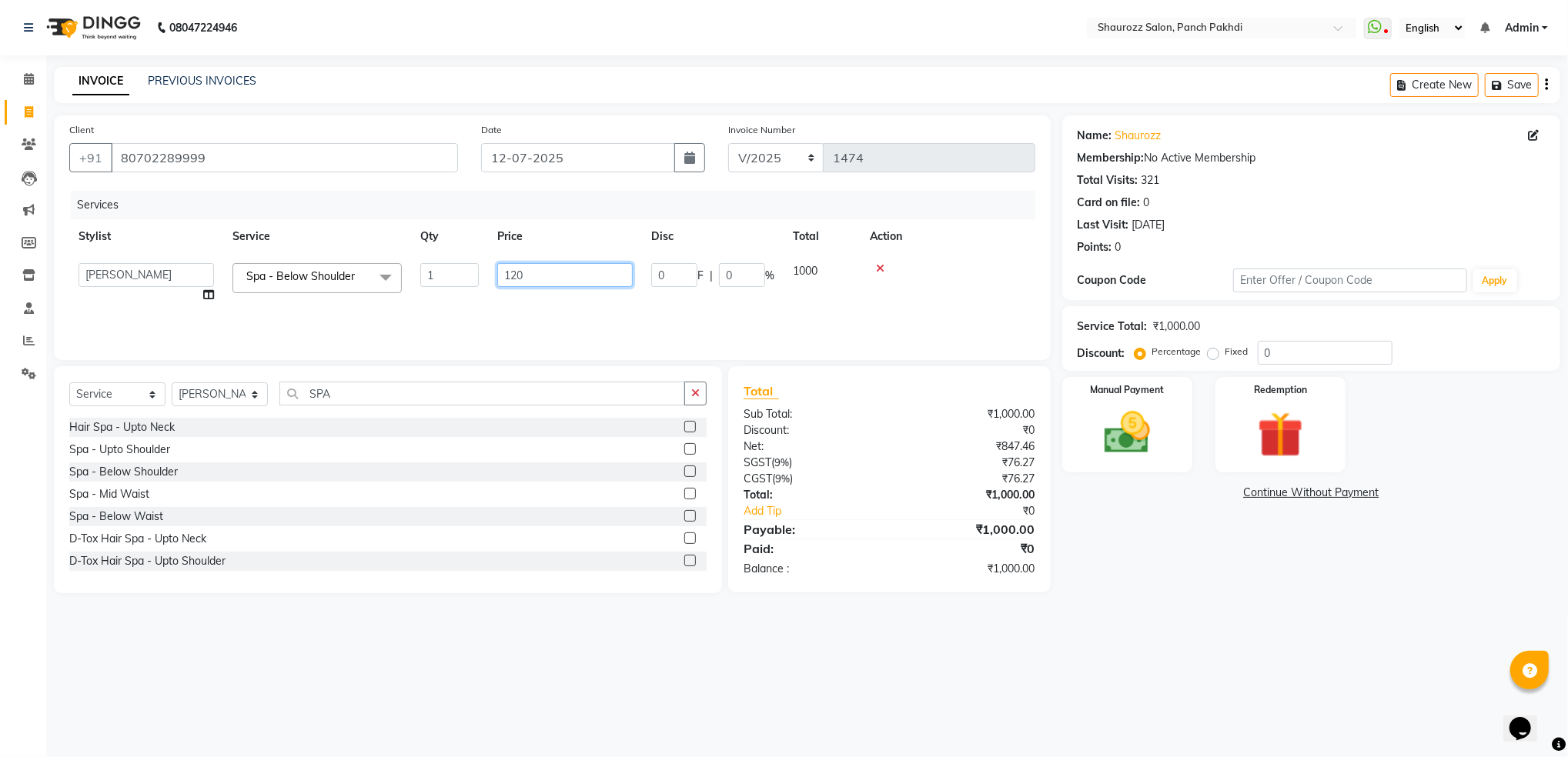 type on "1200" 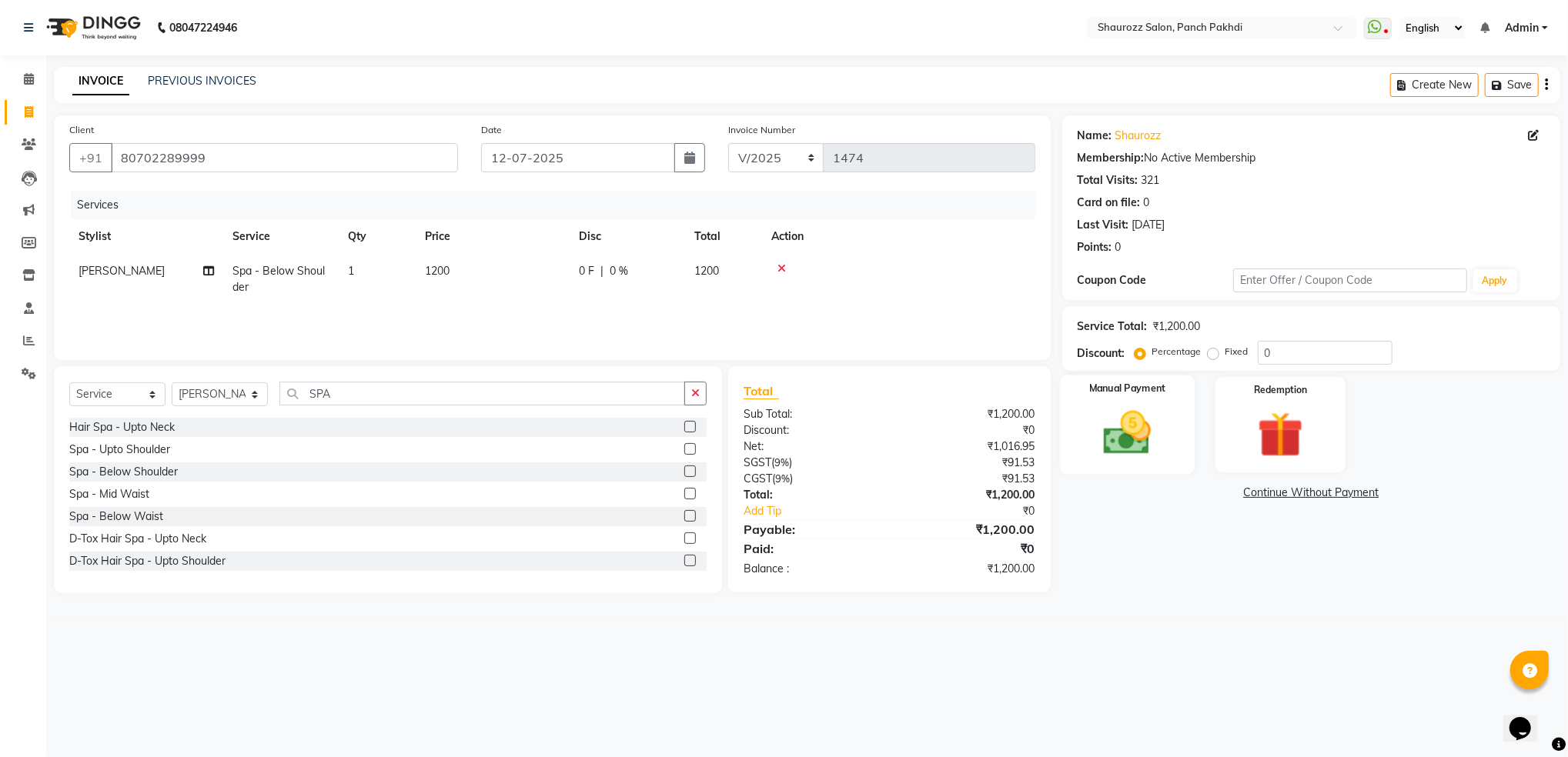 click 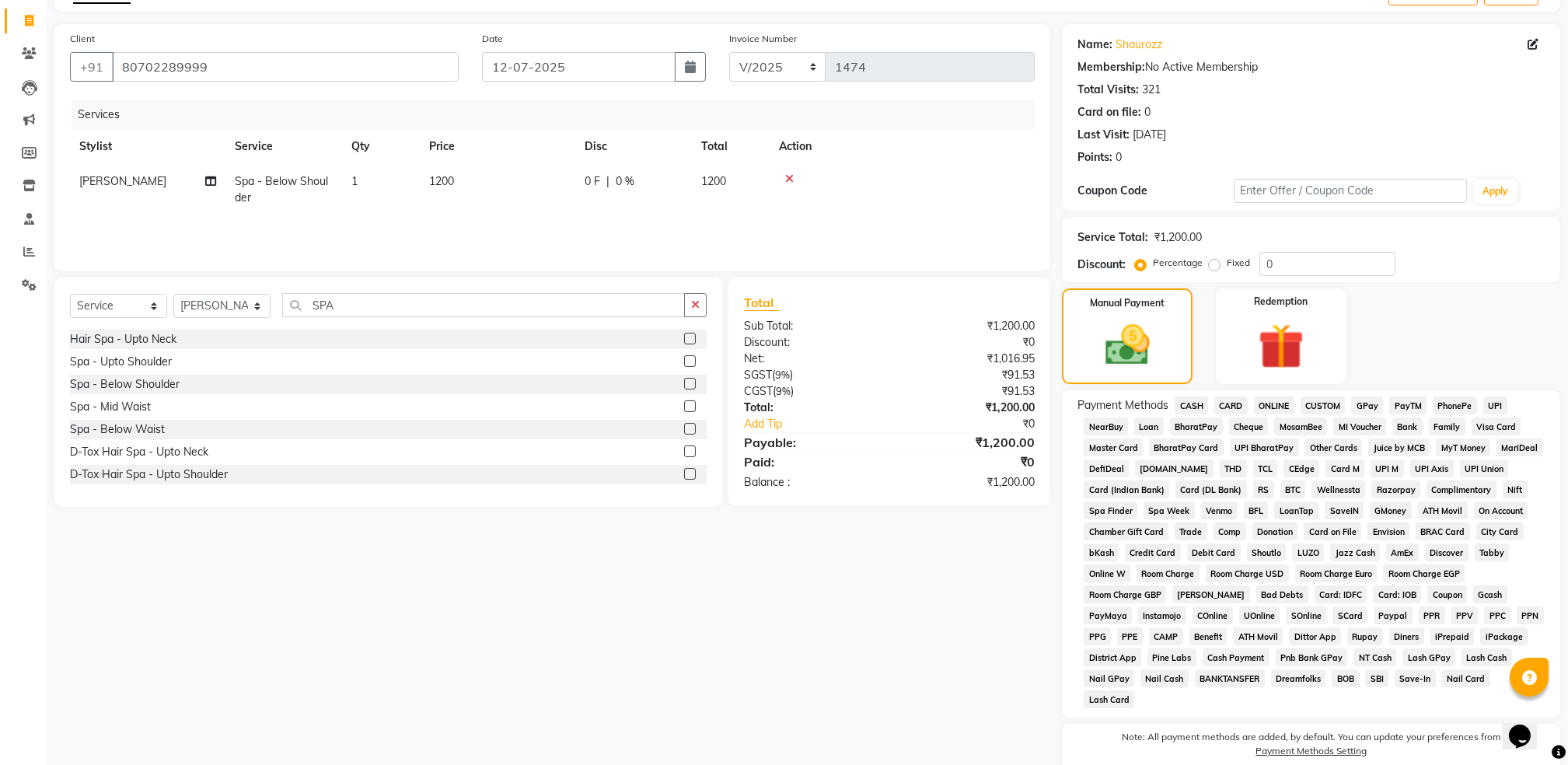 scroll, scrollTop: 103, scrollLeft: 0, axis: vertical 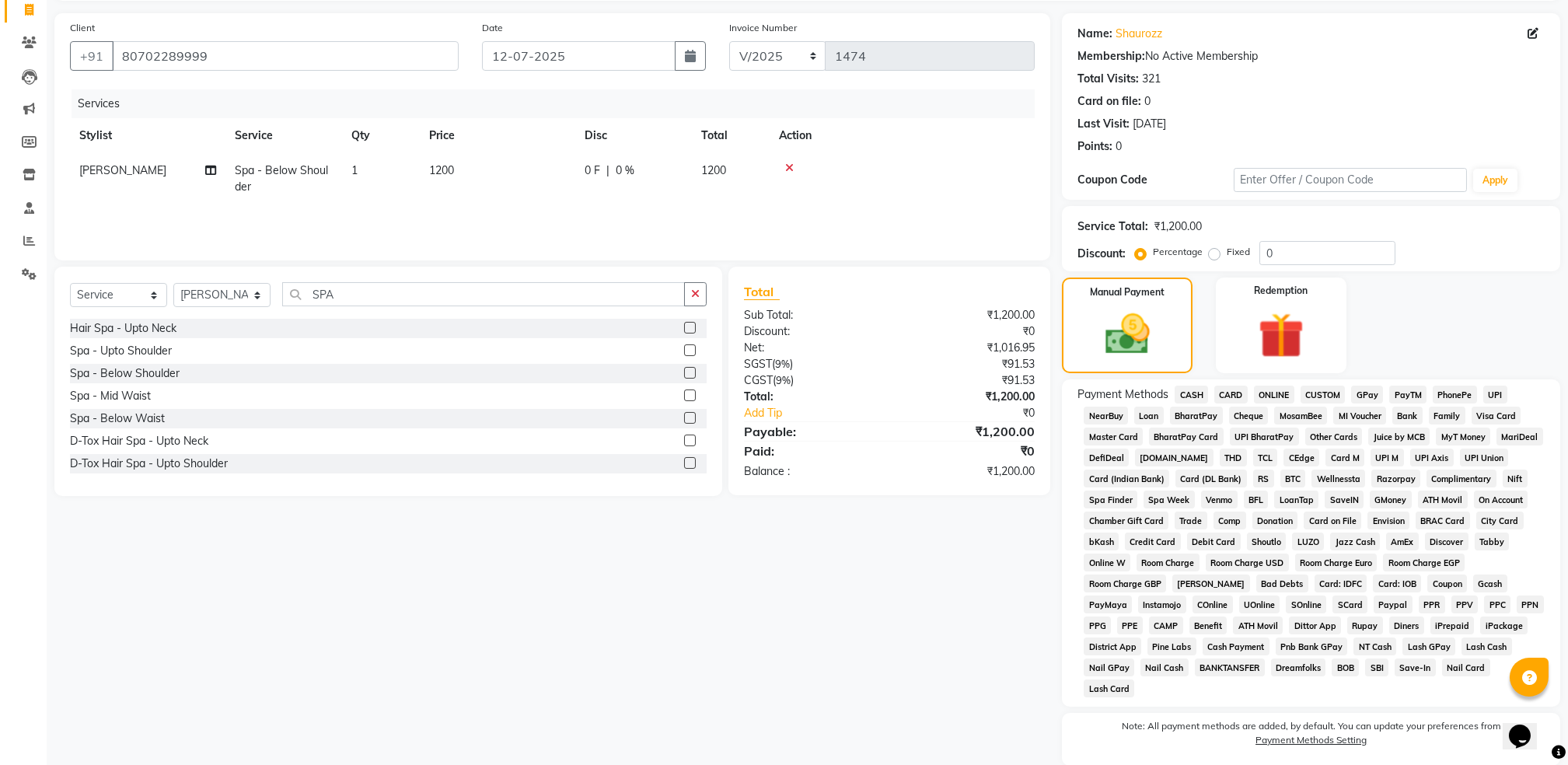 click on "CASH" 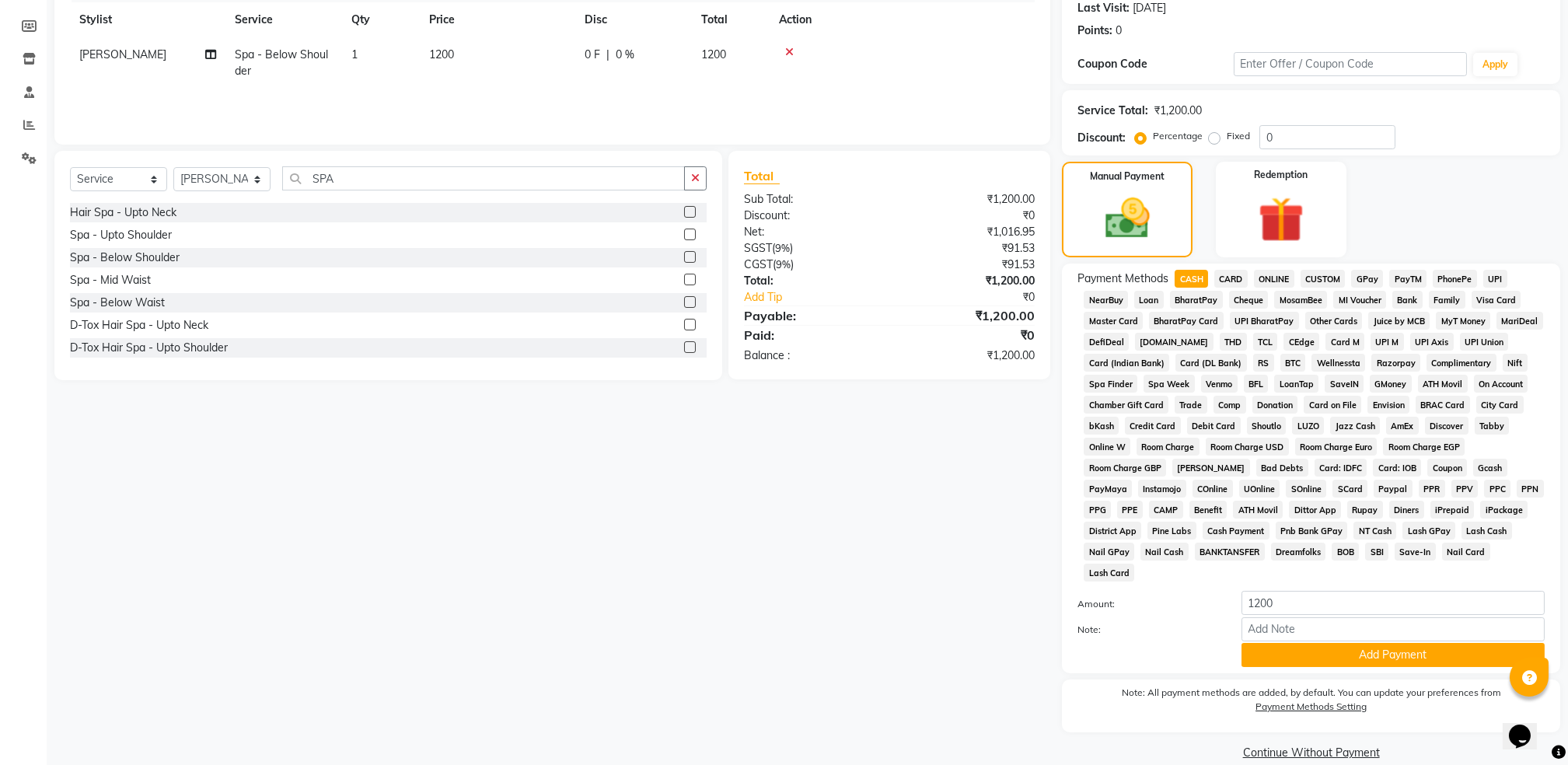 scroll, scrollTop: 221, scrollLeft: 0, axis: vertical 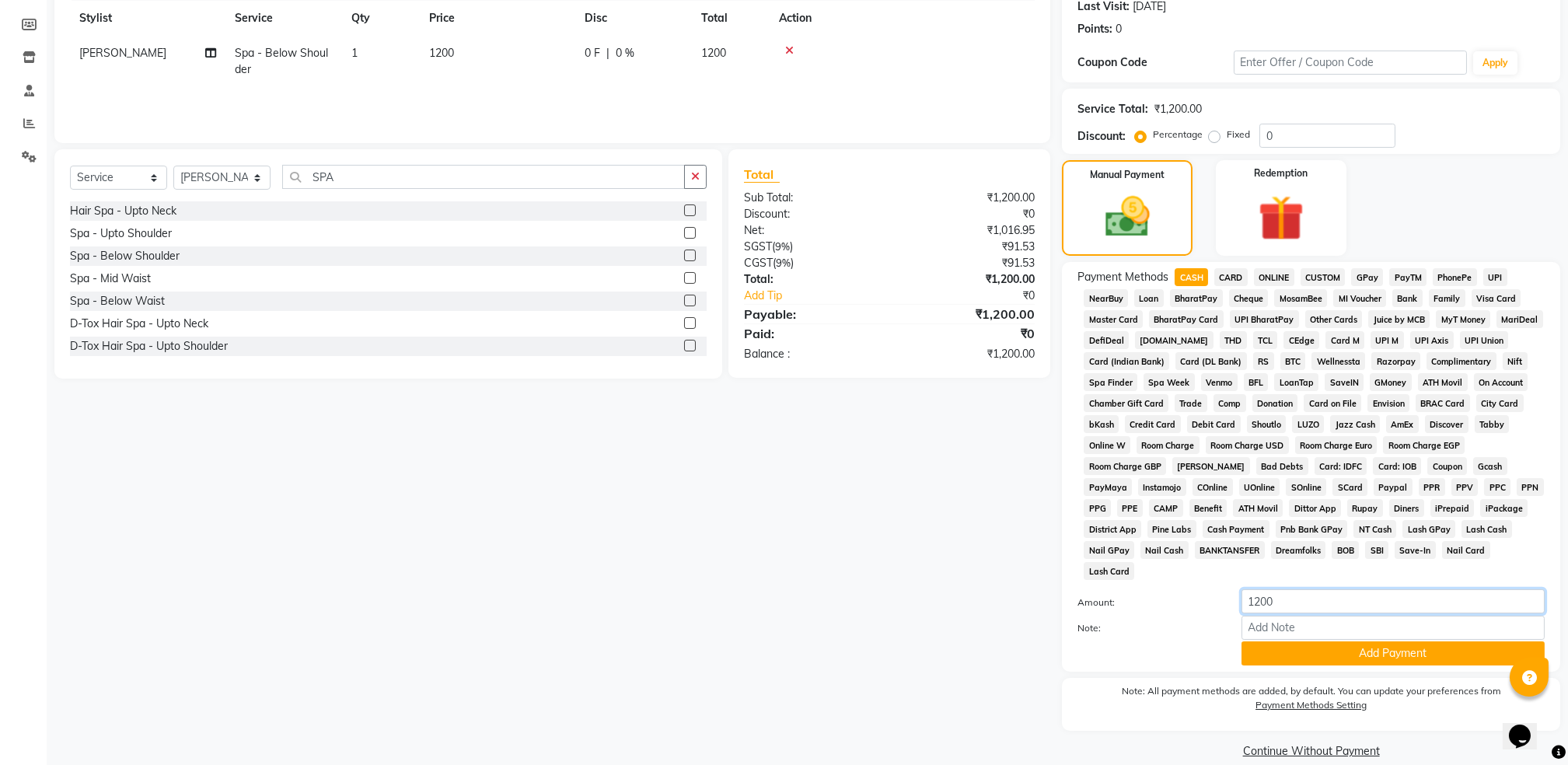 click on "1200" 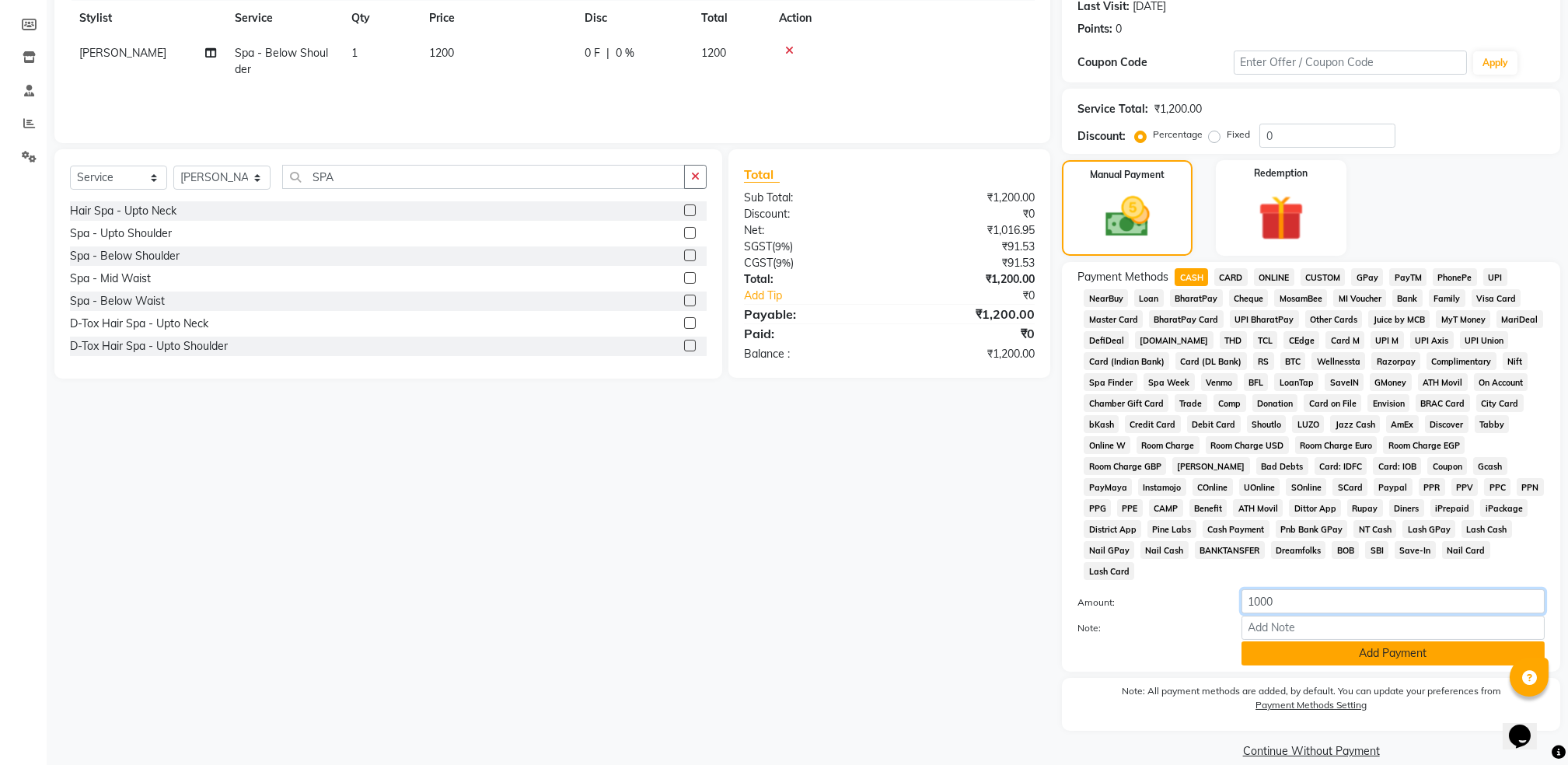 type on "1000" 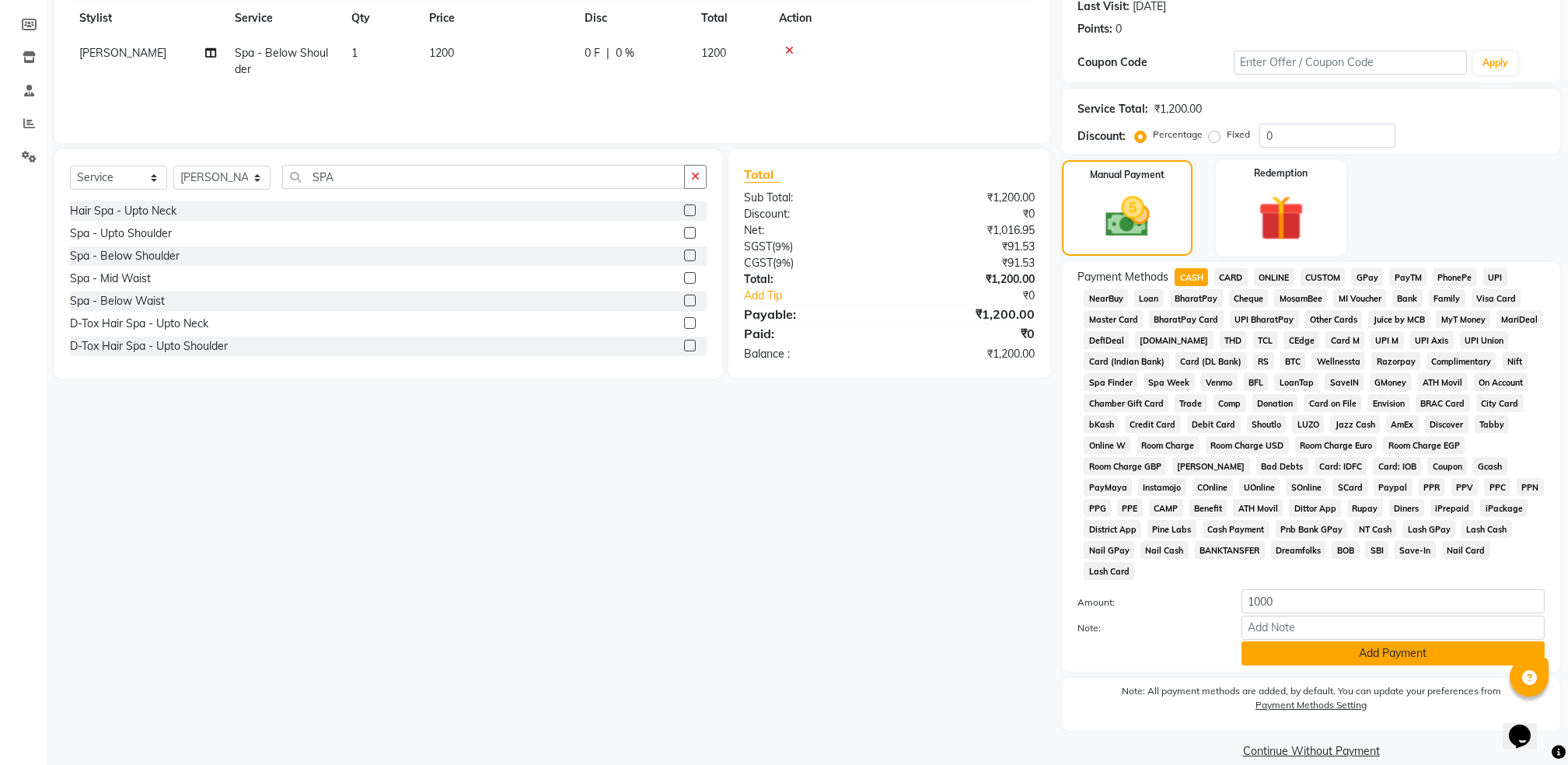 click on "Add Payment" 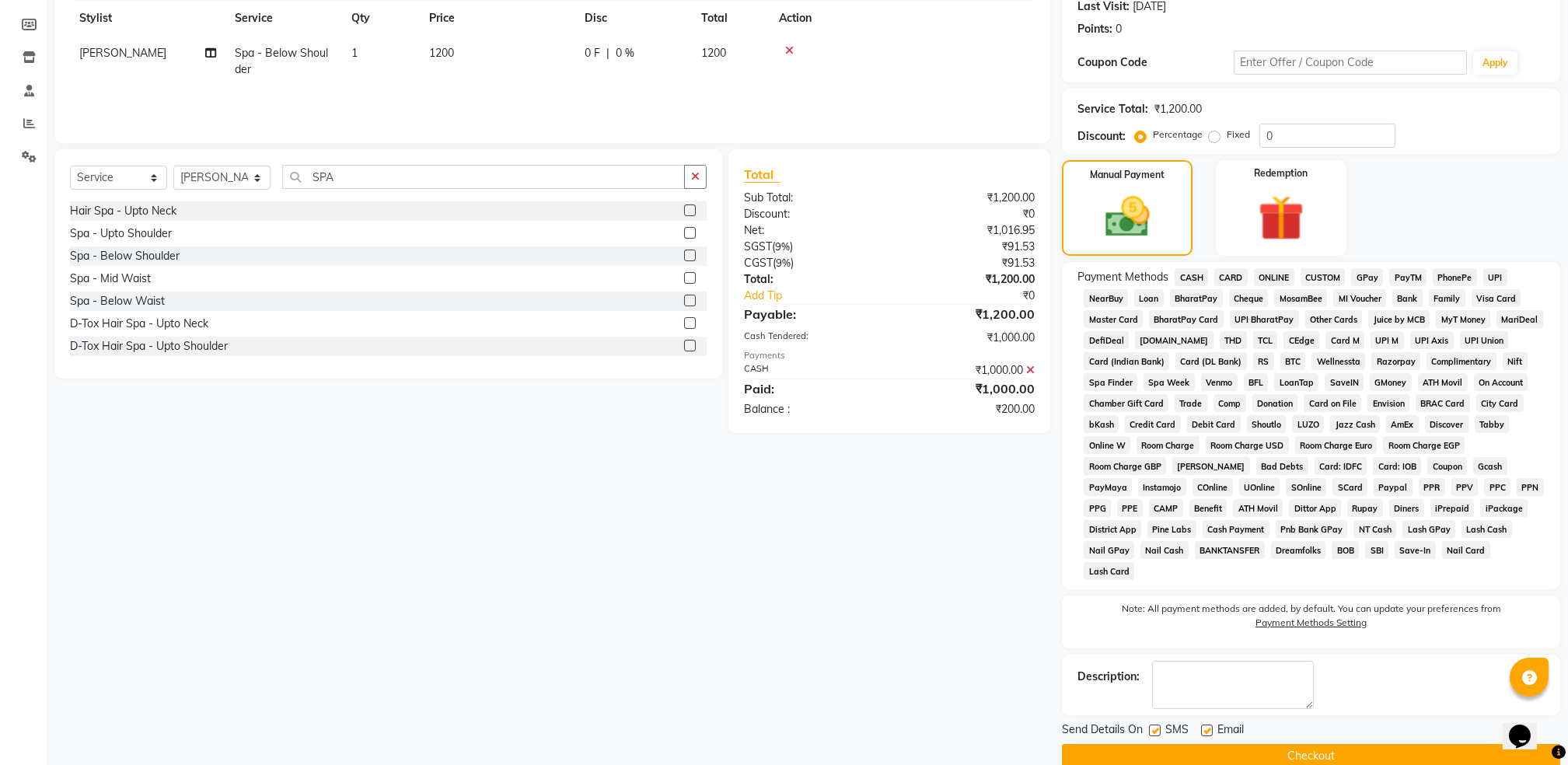 click on "GPay" 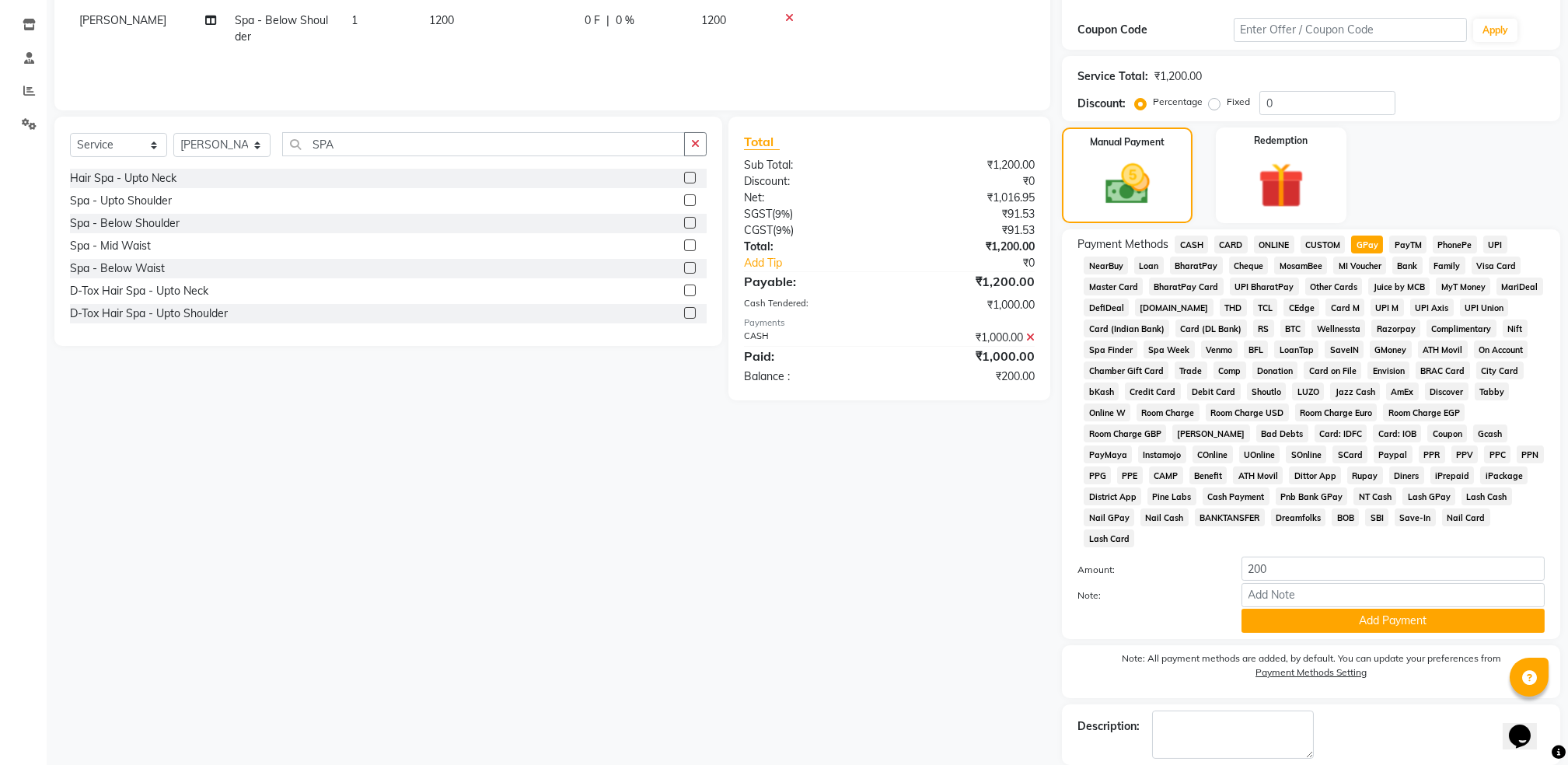 scroll, scrollTop: 309, scrollLeft: 0, axis: vertical 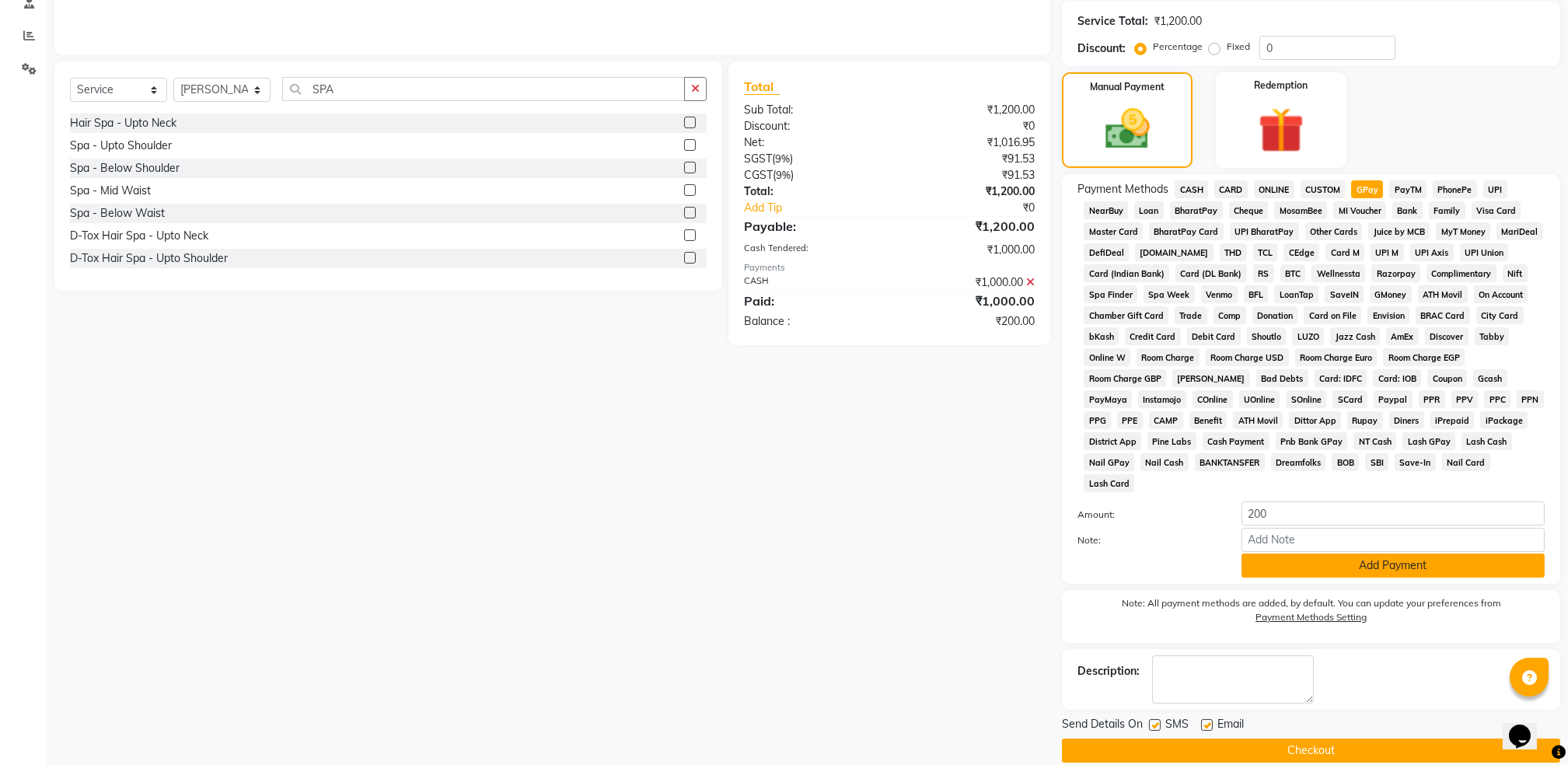 click on "Add Payment" 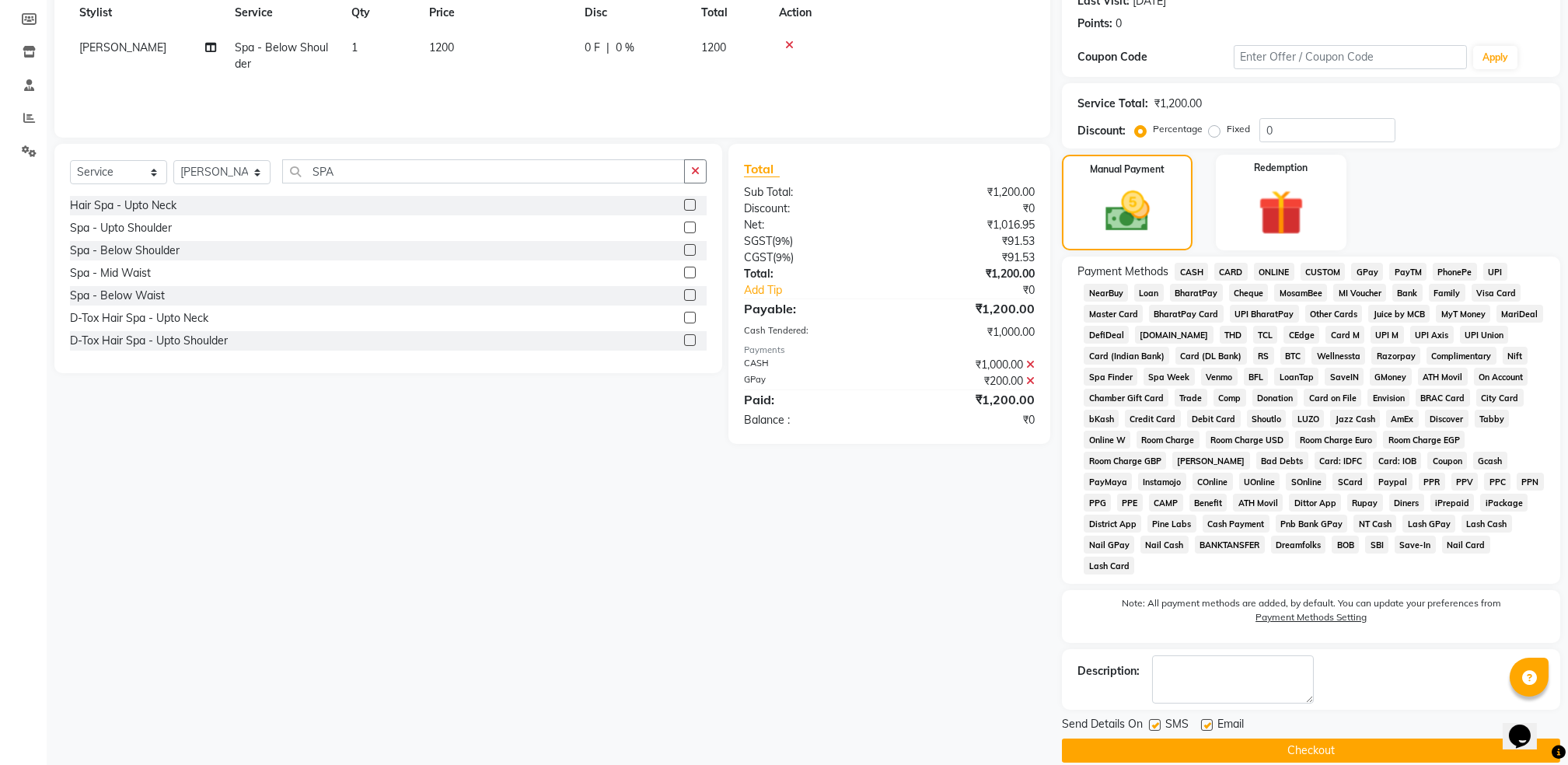 click on "Checkout" 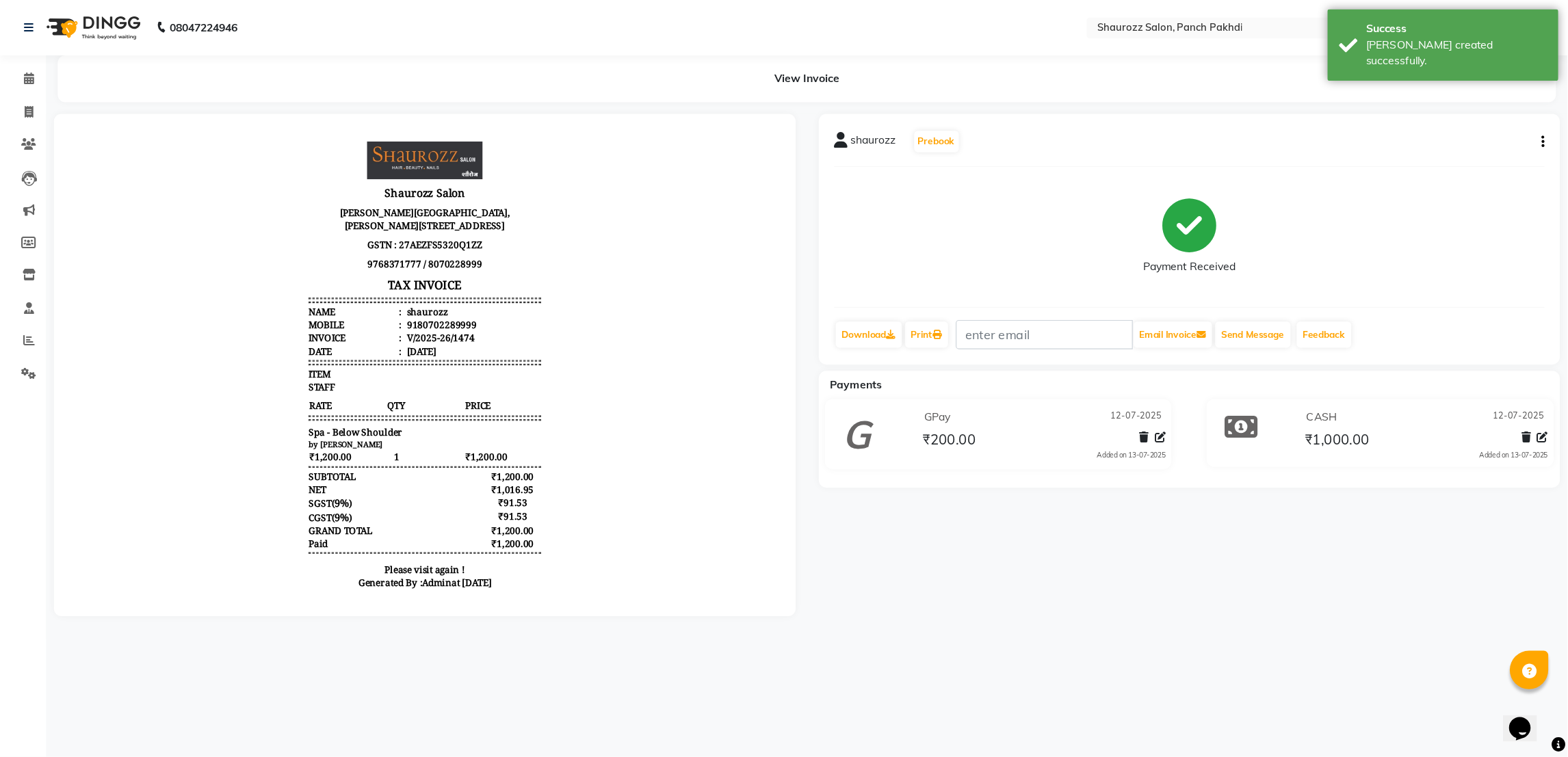 scroll, scrollTop: 0, scrollLeft: 0, axis: both 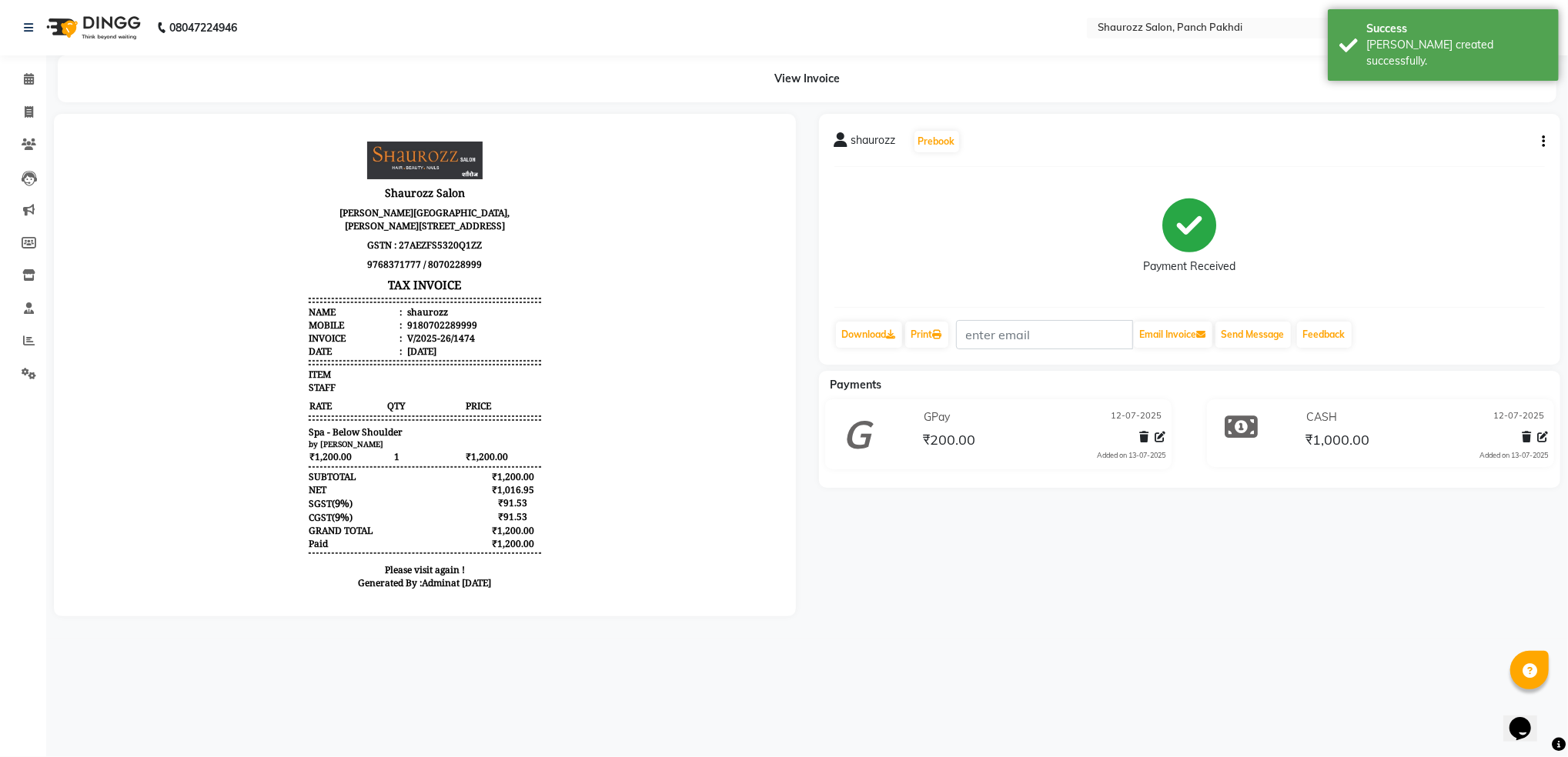 select on "service" 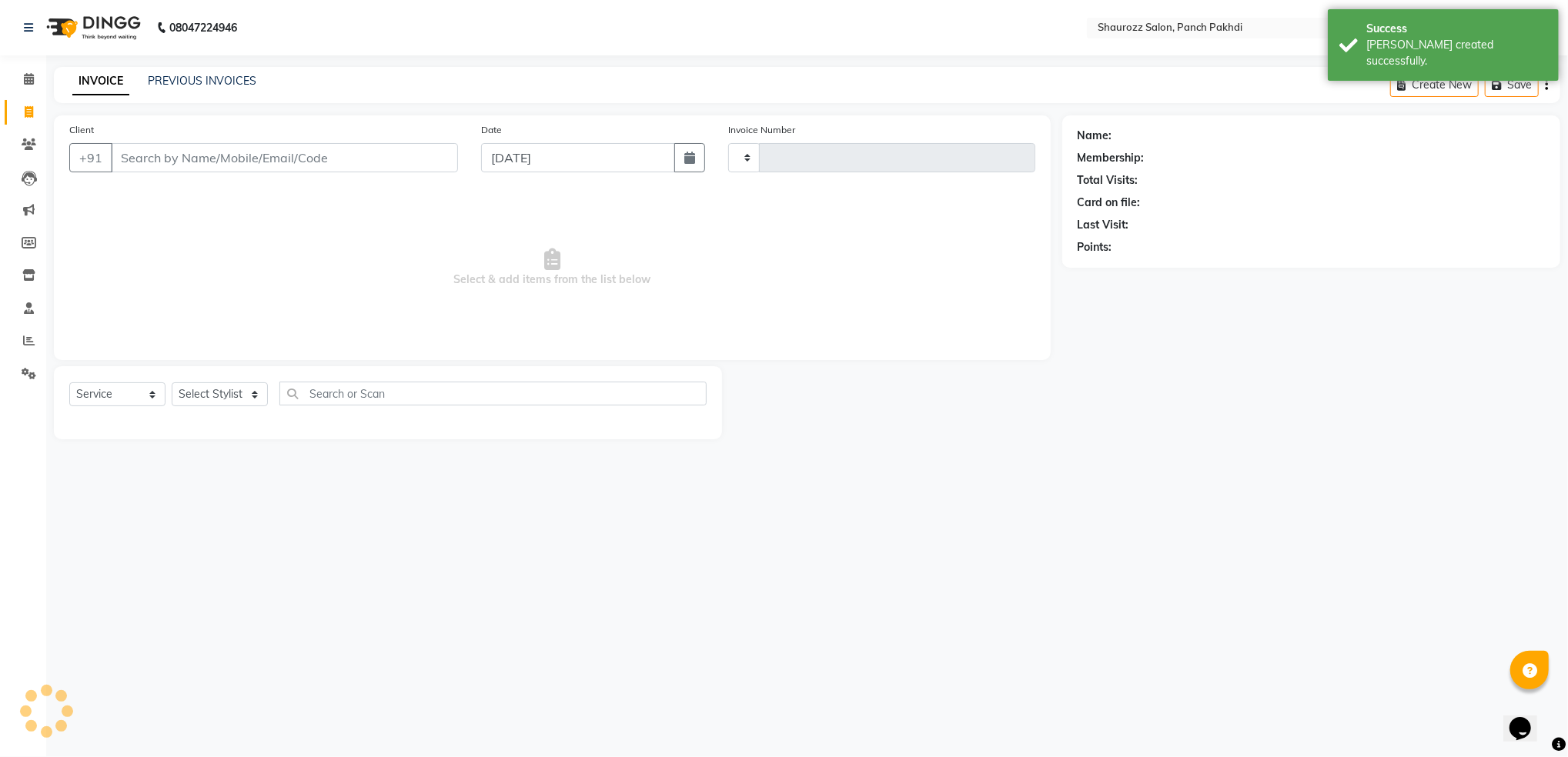click on "PREVIOUS INVOICES" 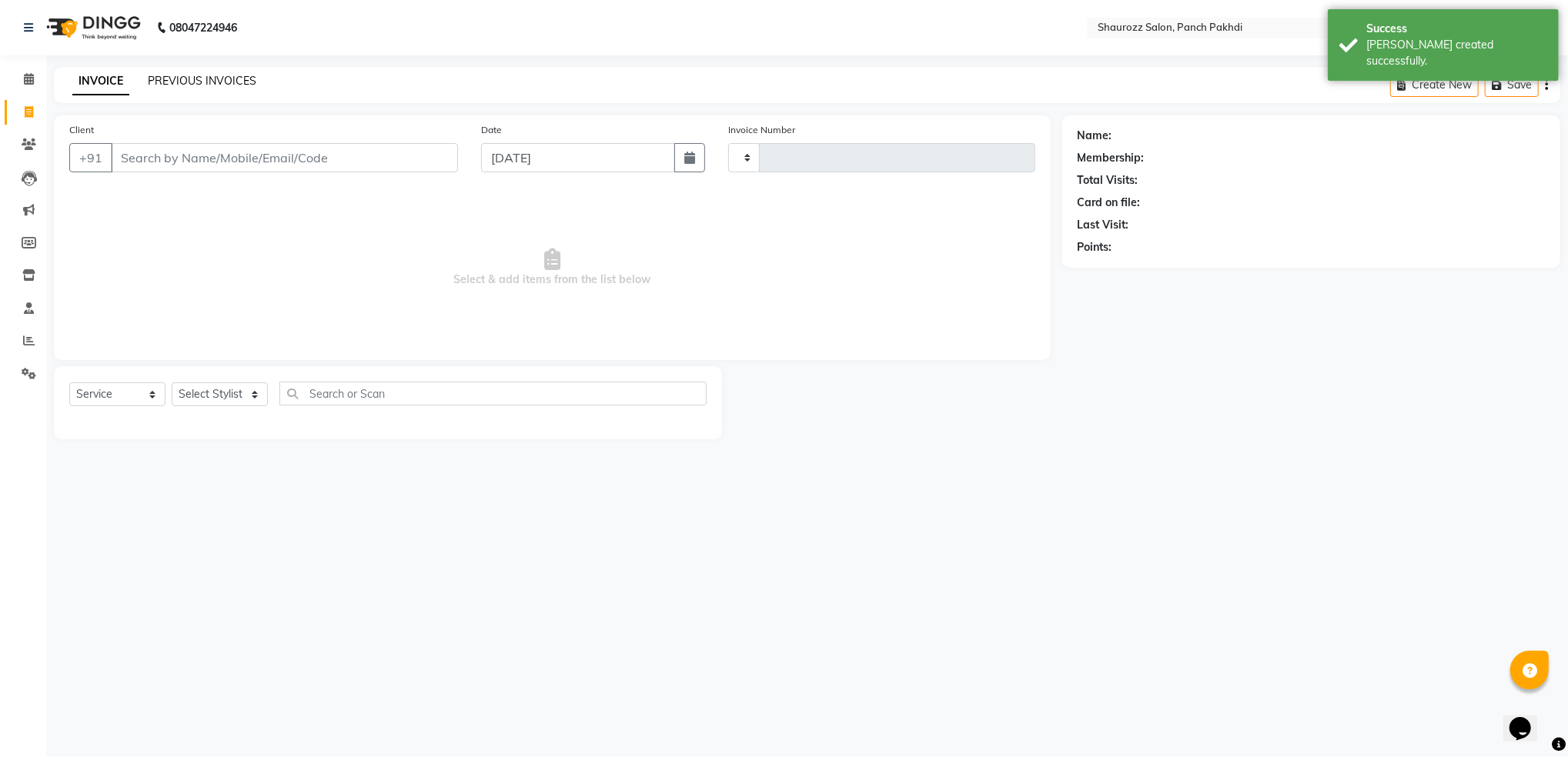 click on "PREVIOUS INVOICES" 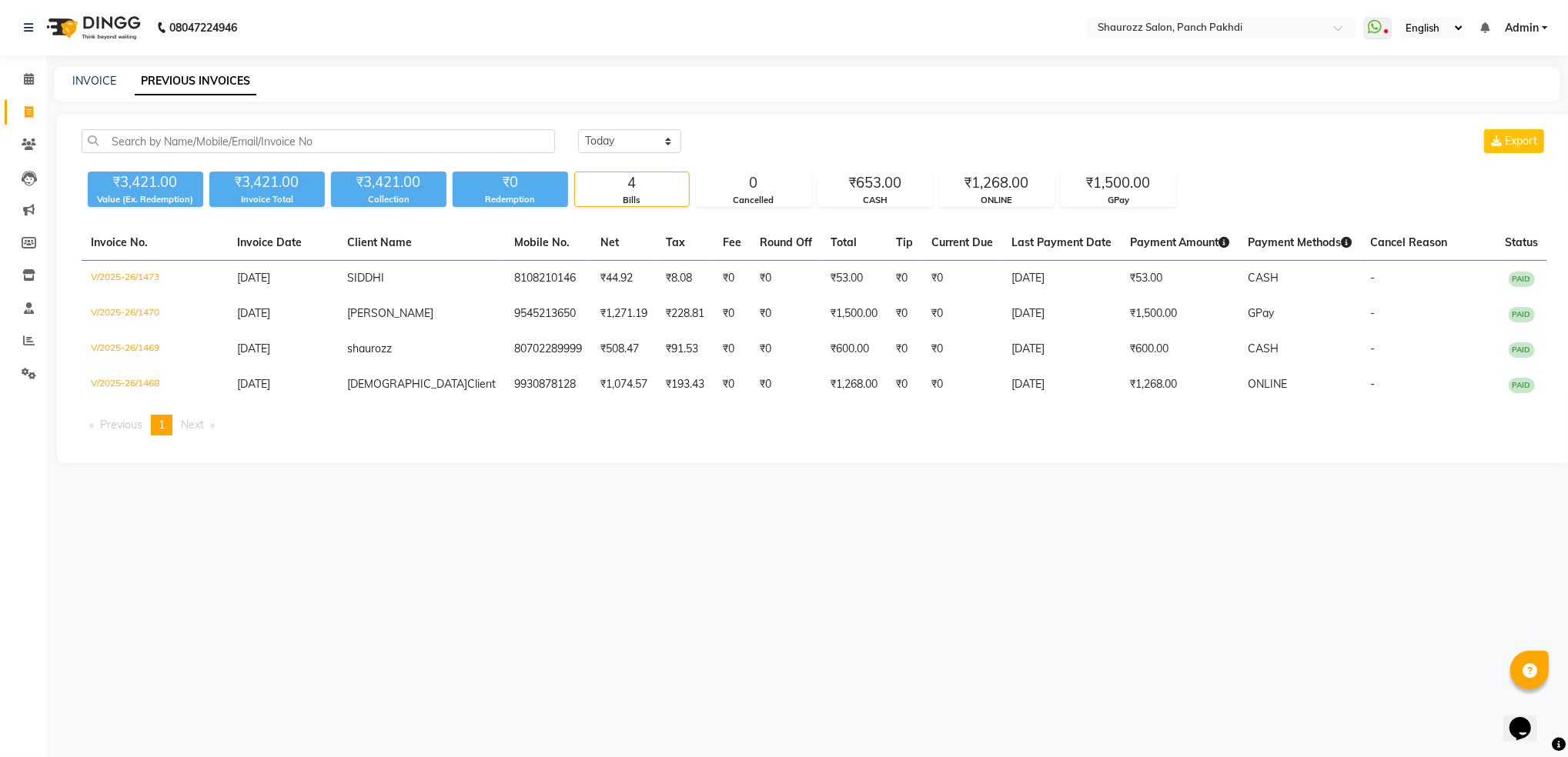 click on "INVOICE PREVIOUS INVOICES" 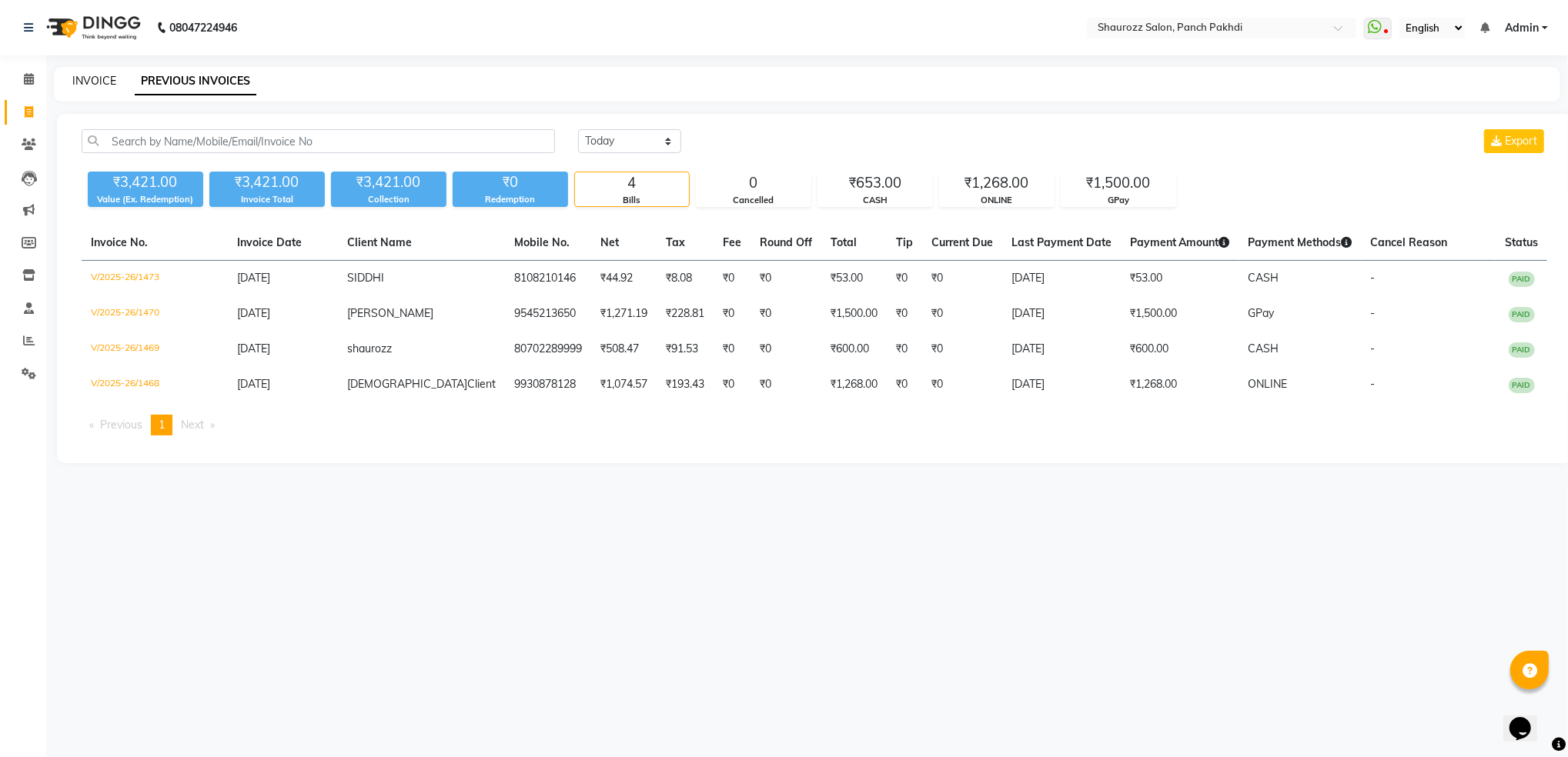 click on "INVOICE" 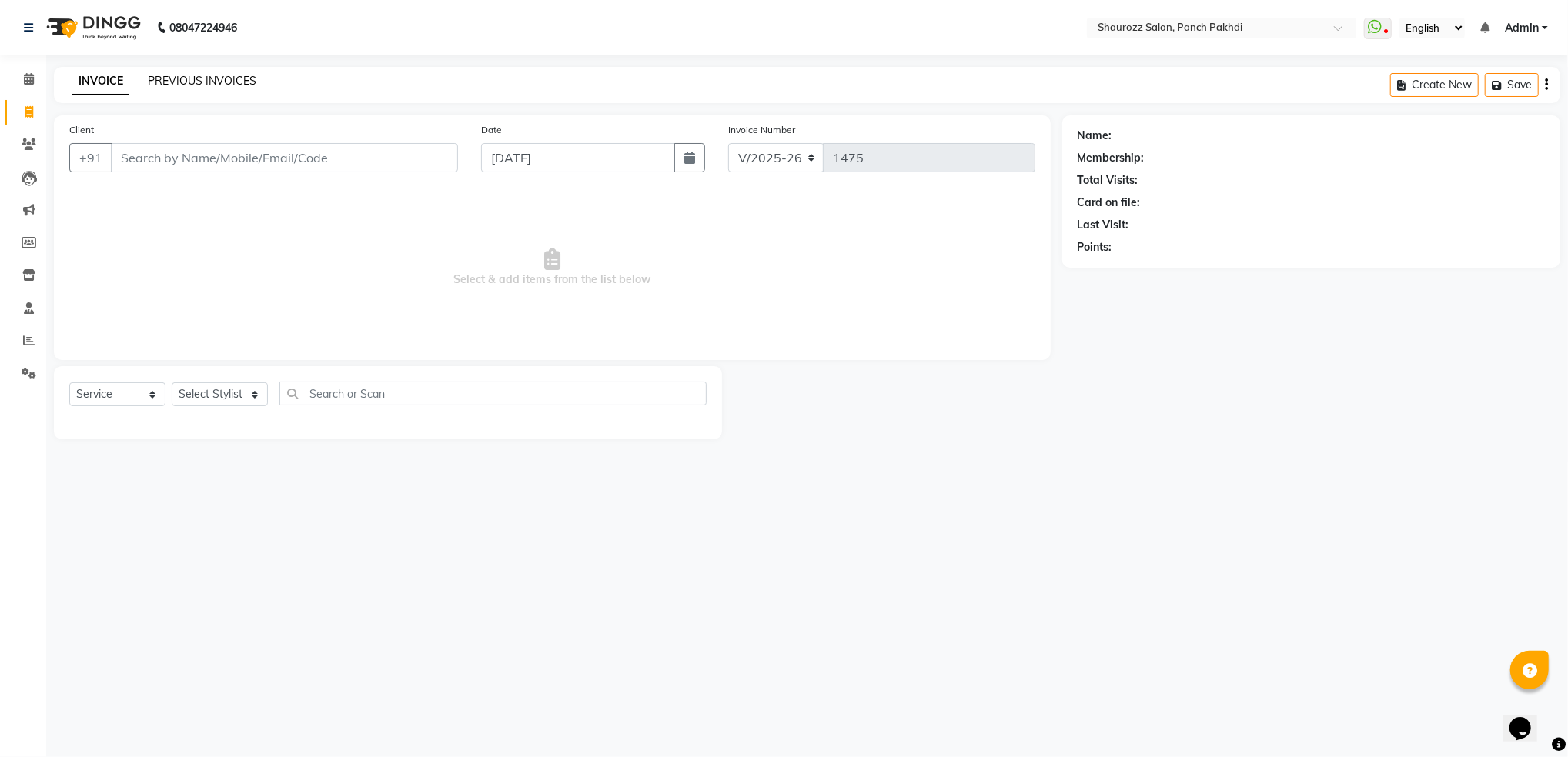 click on "PREVIOUS INVOICES" 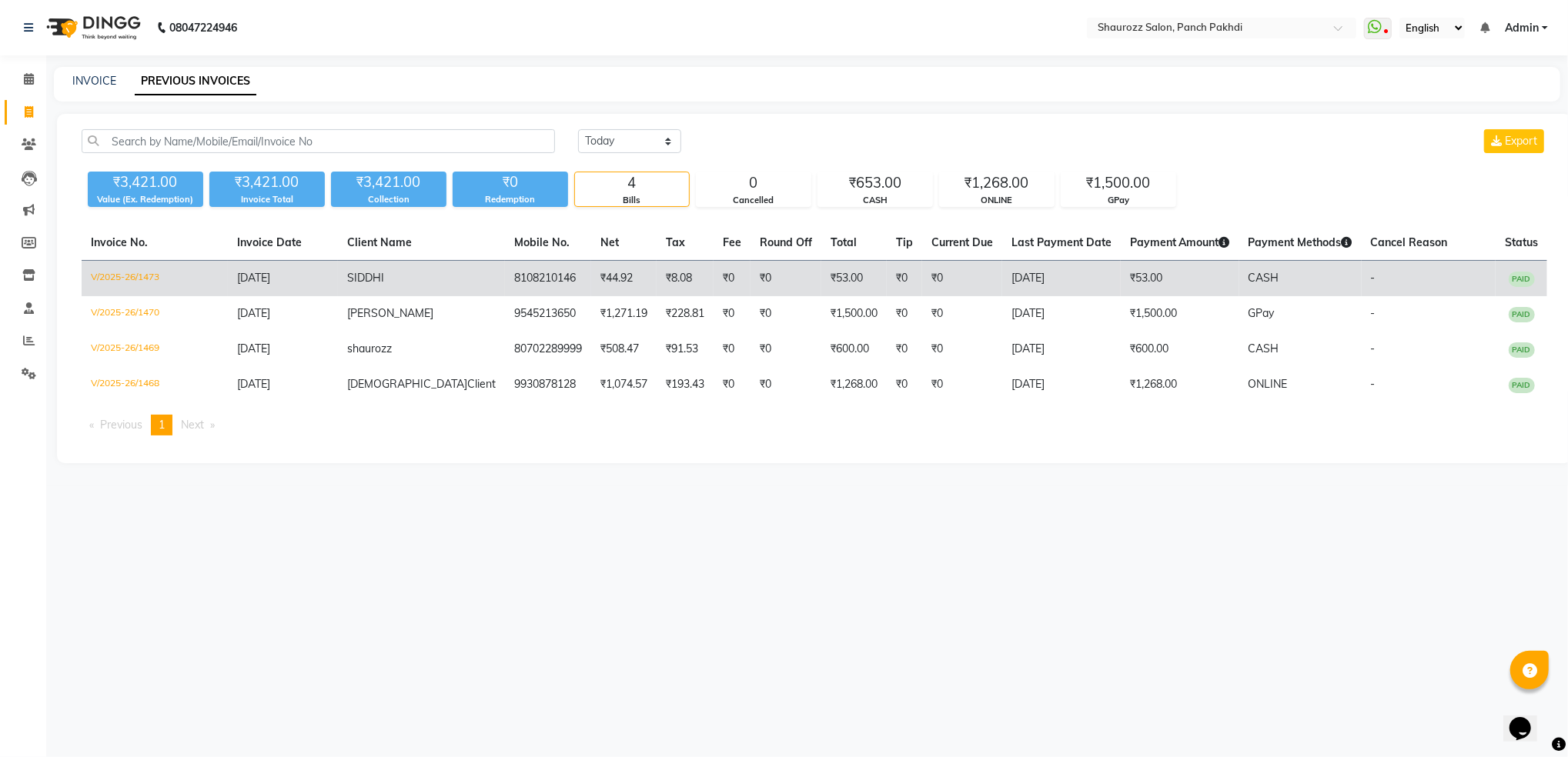 click on "[DATE]" 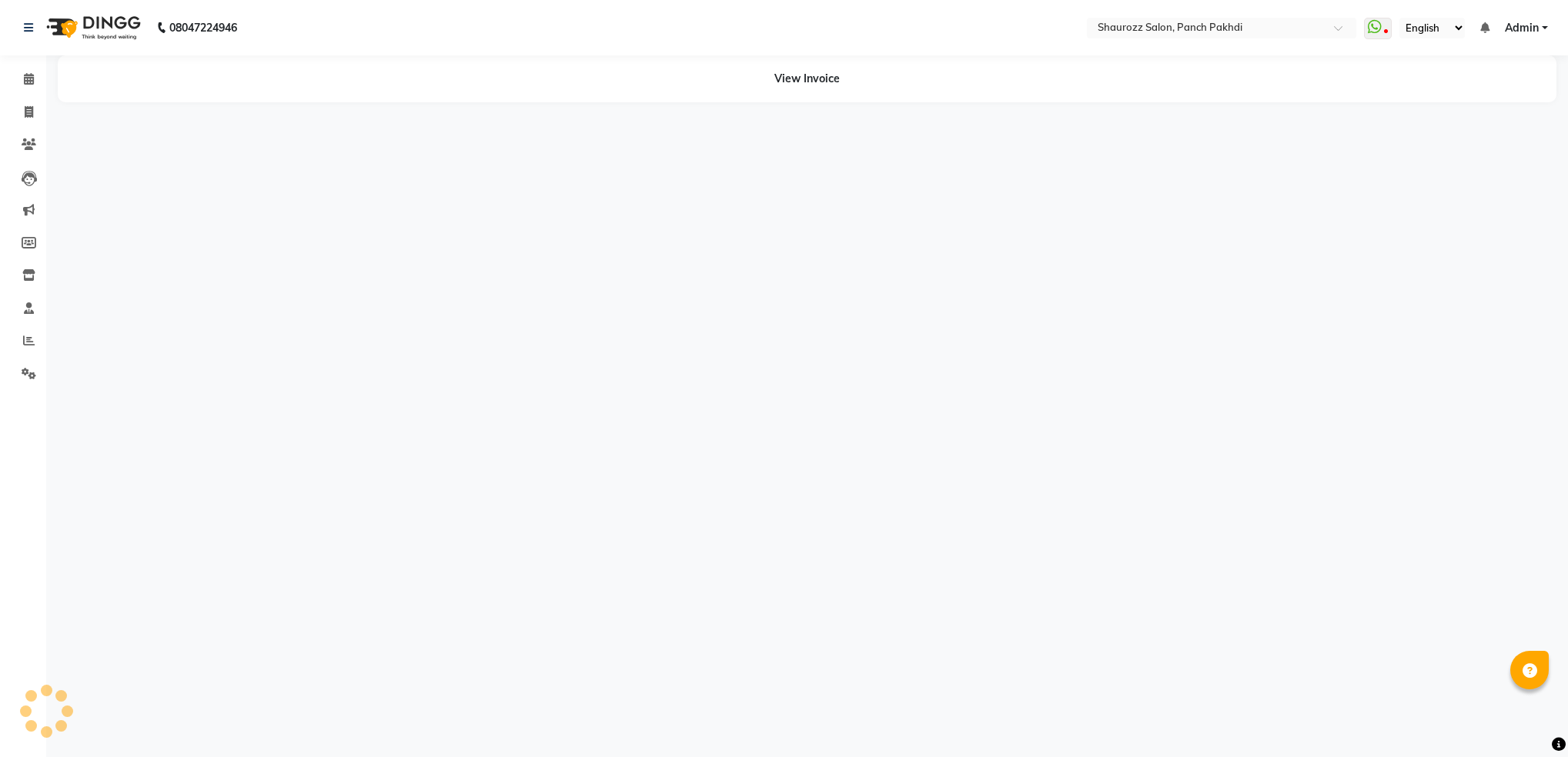 scroll, scrollTop: 0, scrollLeft: 0, axis: both 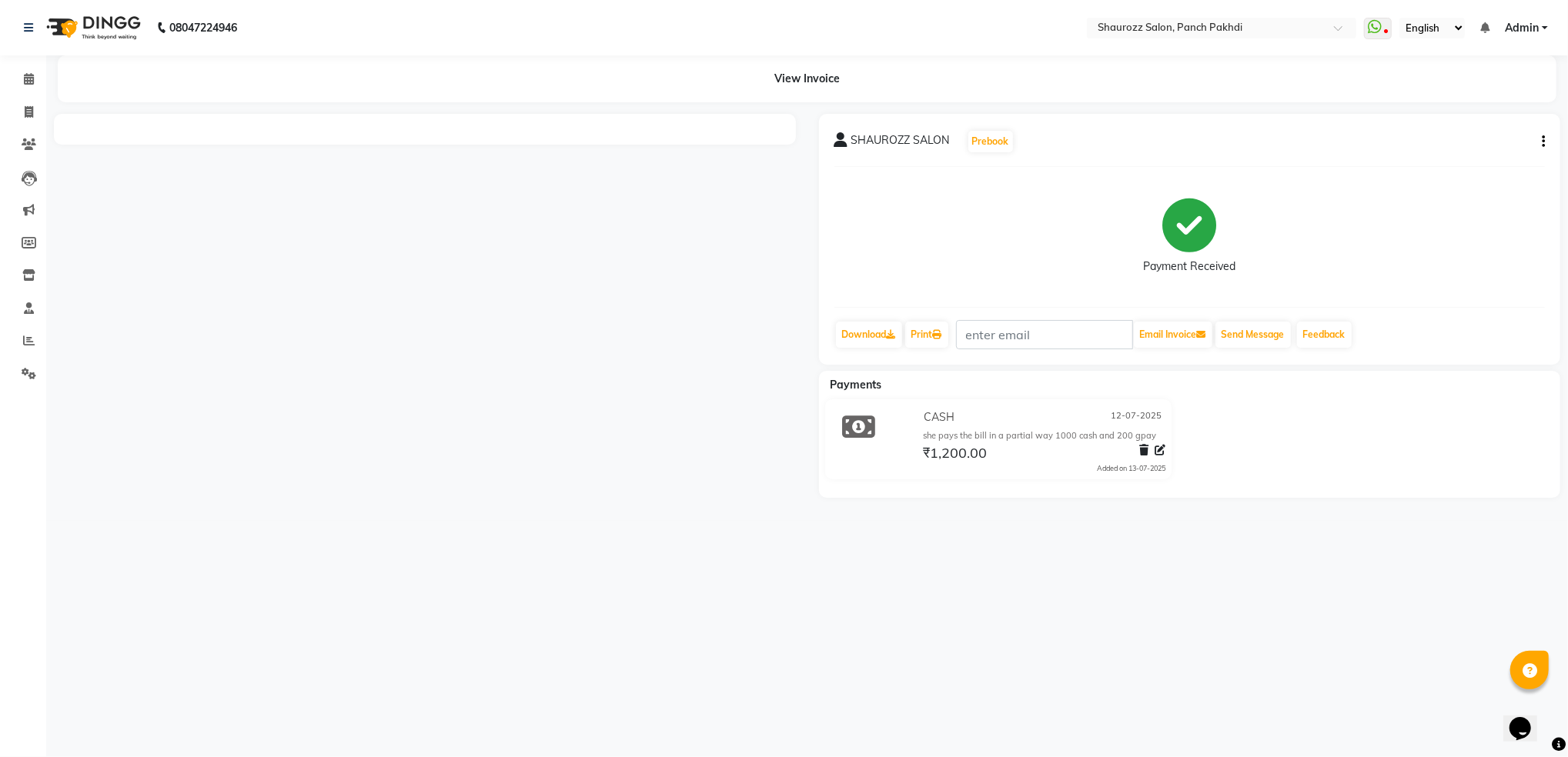 click 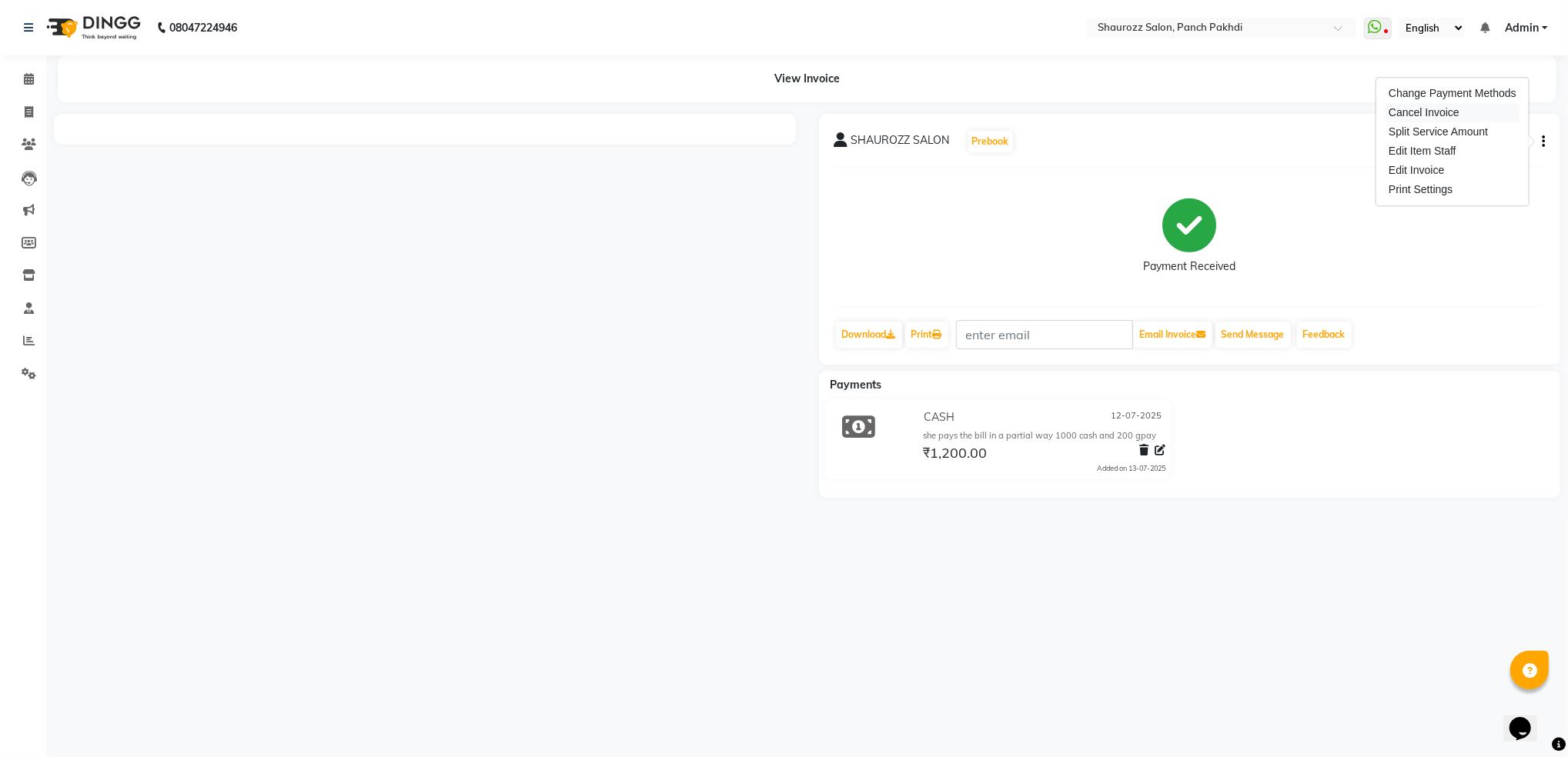 click on "Cancel Invoice" at bounding box center (1453, 112) 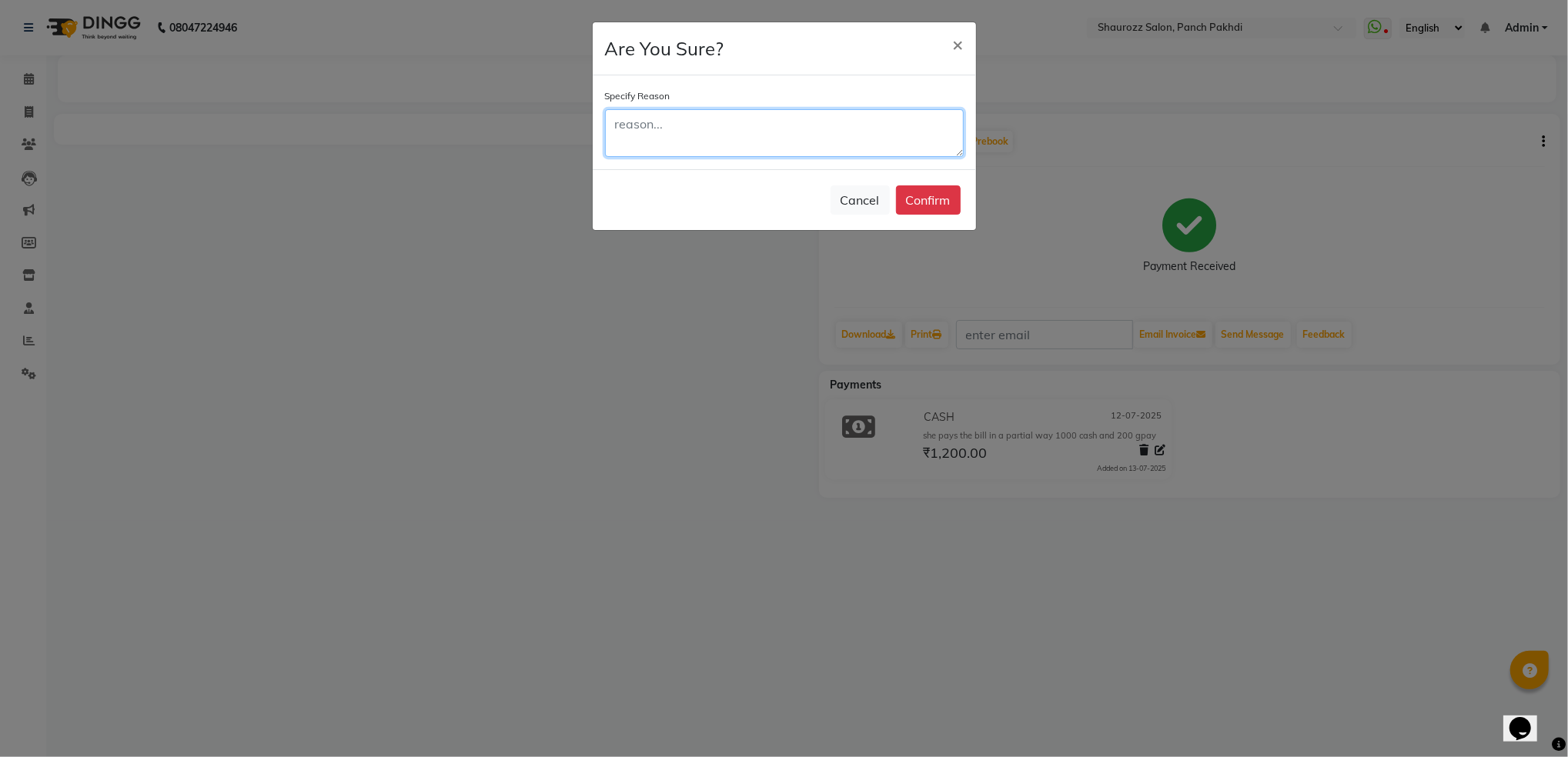 click 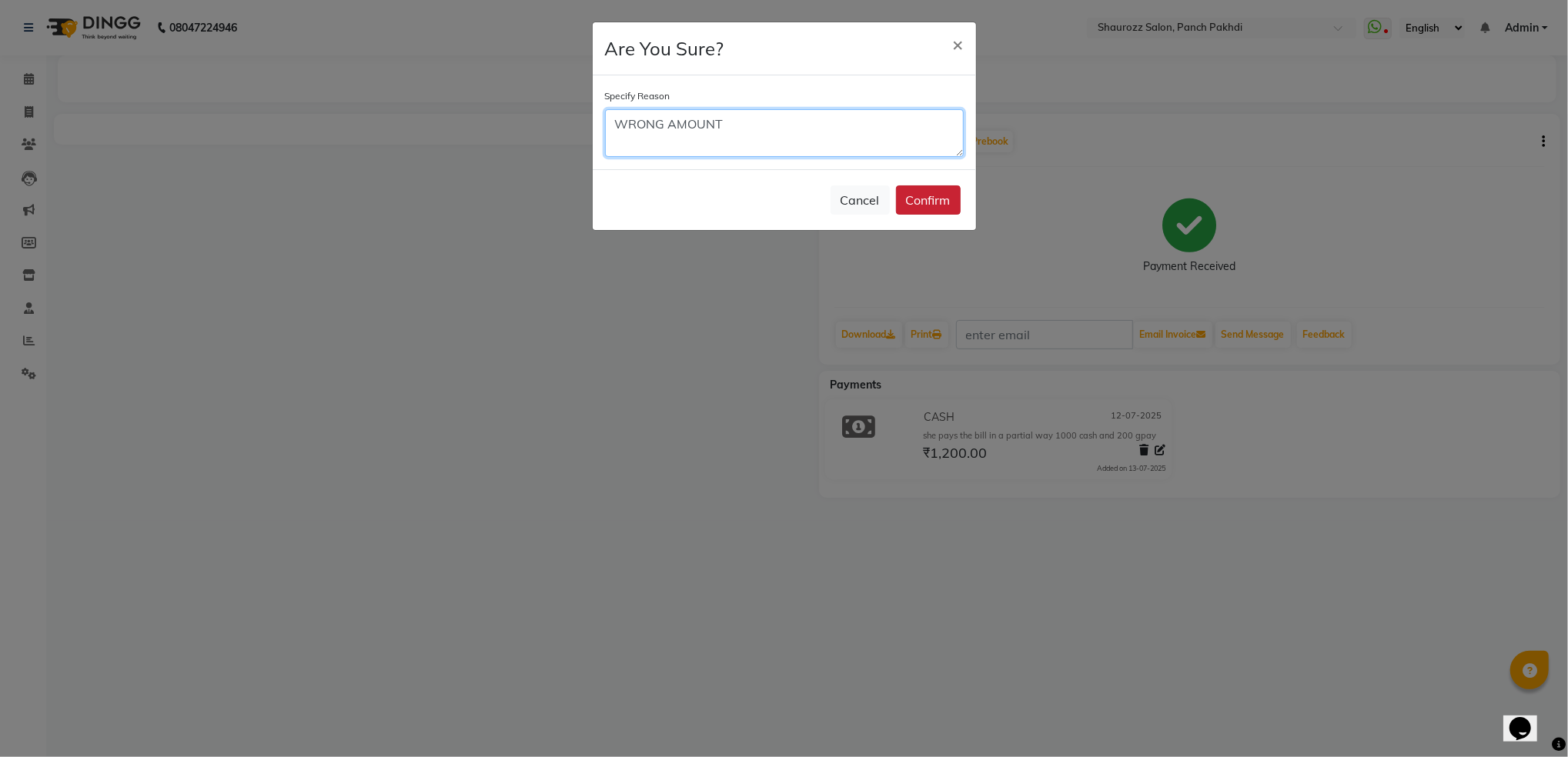 type on "WRONG AMOUNT" 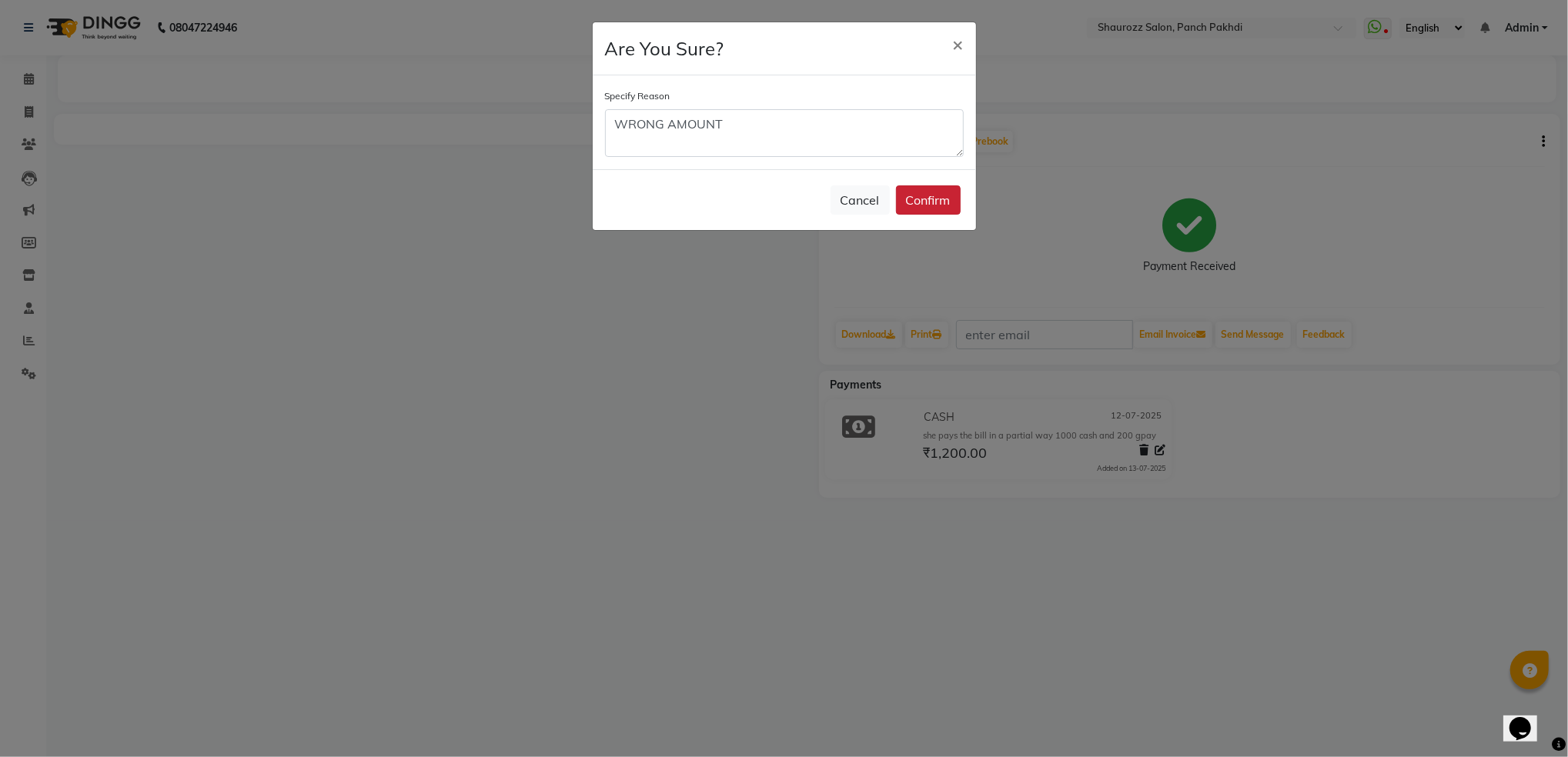 click on "Confirm" 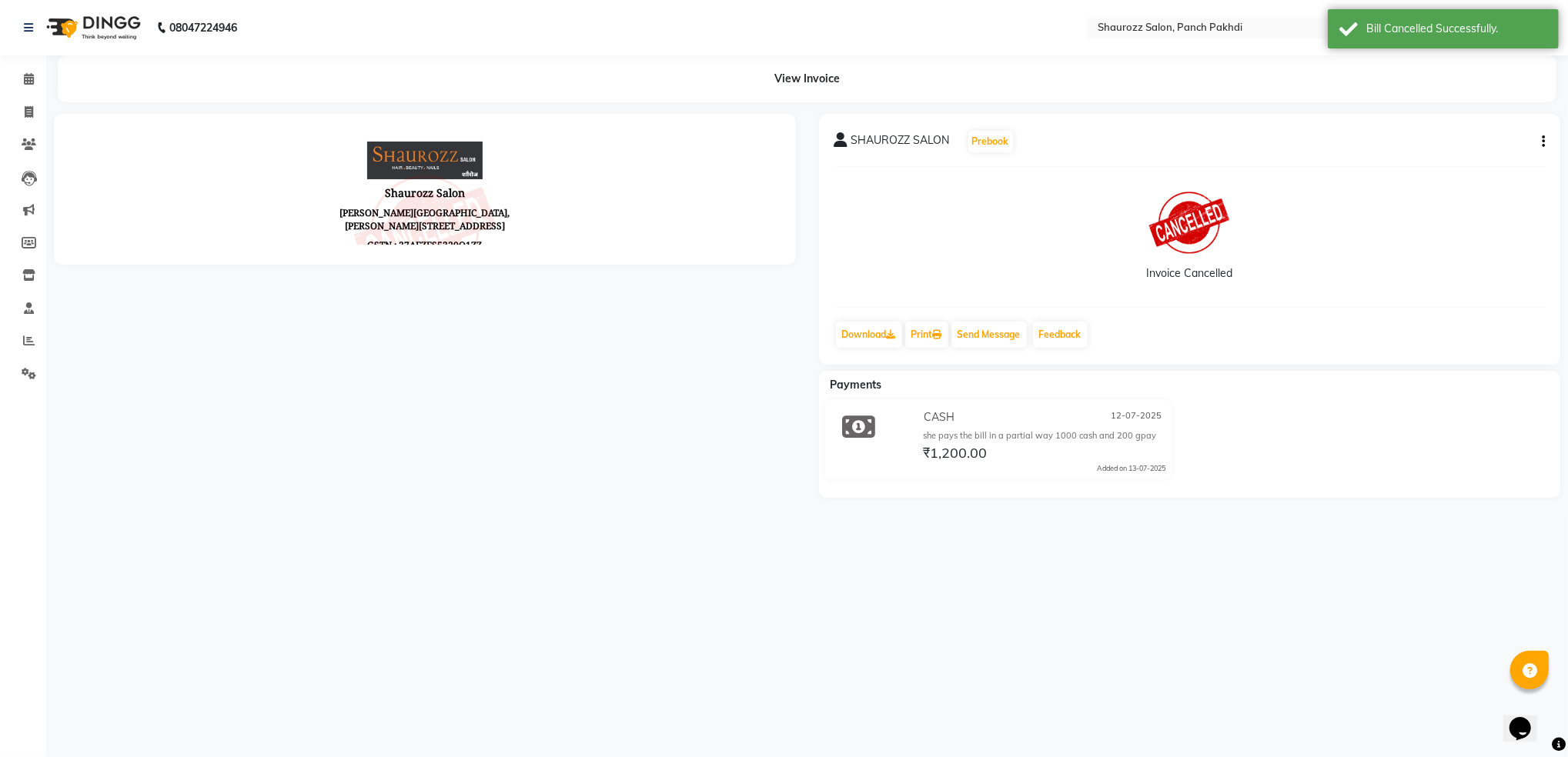 scroll, scrollTop: 0, scrollLeft: 0, axis: both 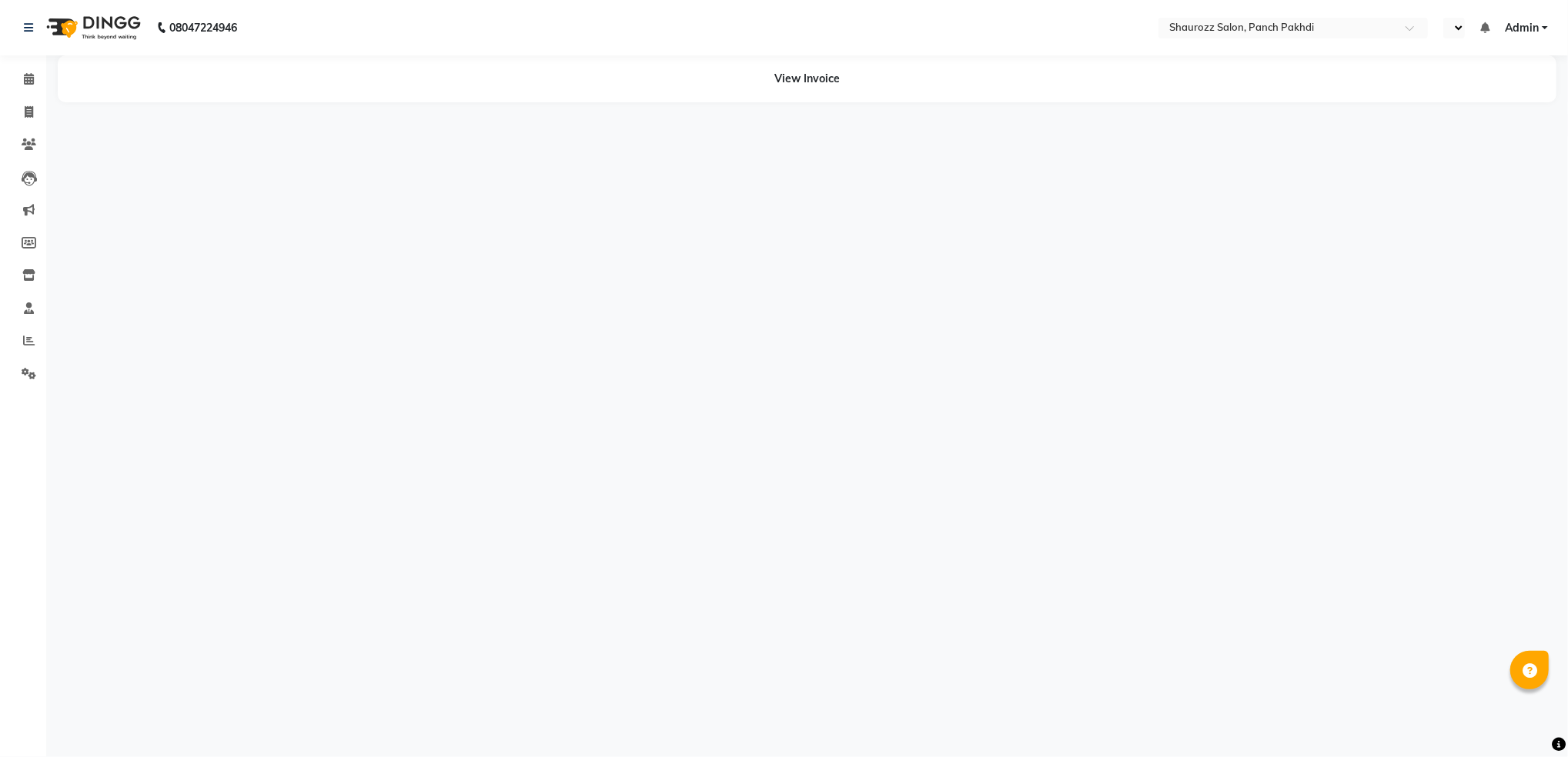select on "en" 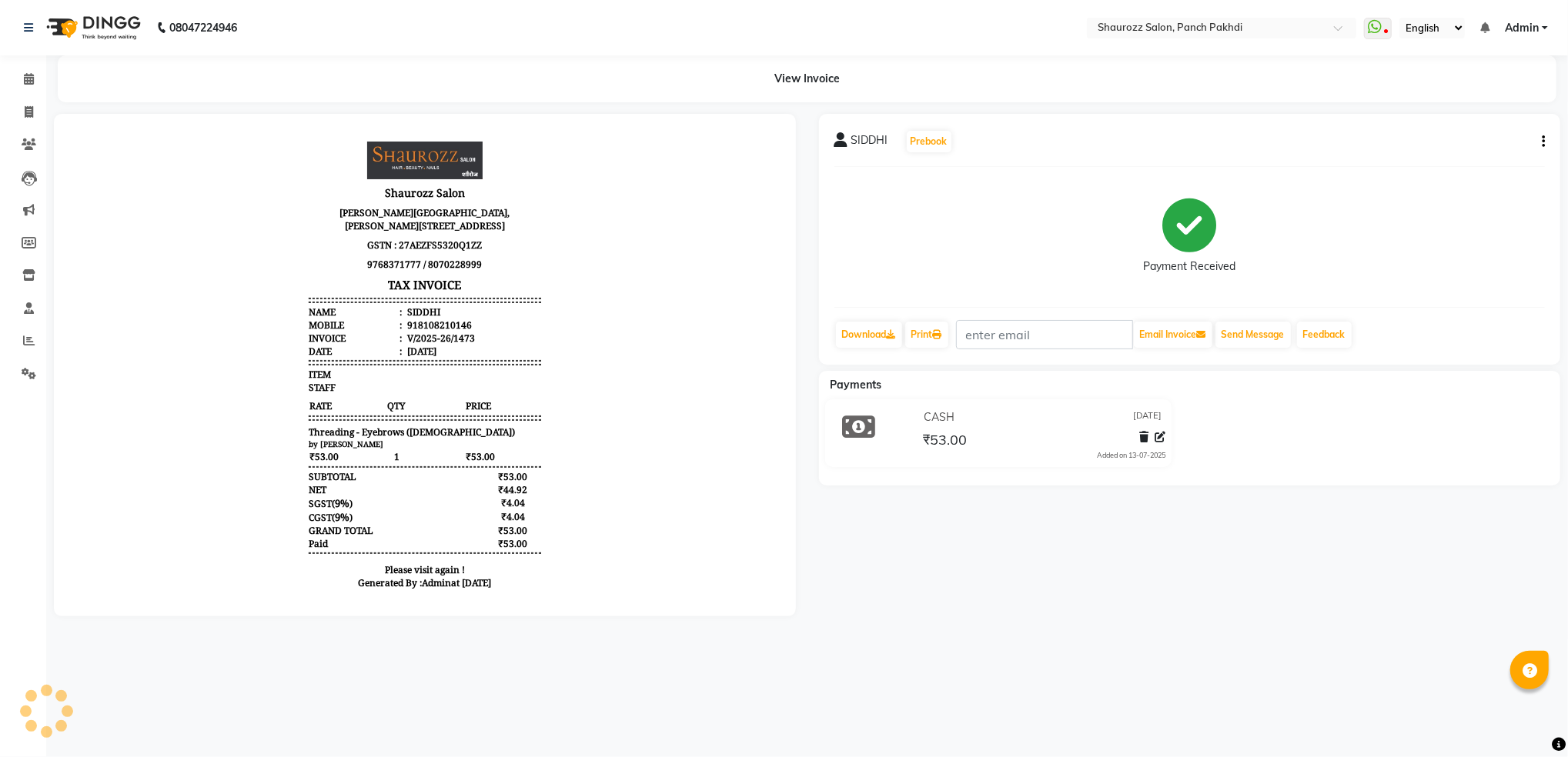 scroll, scrollTop: 0, scrollLeft: 0, axis: both 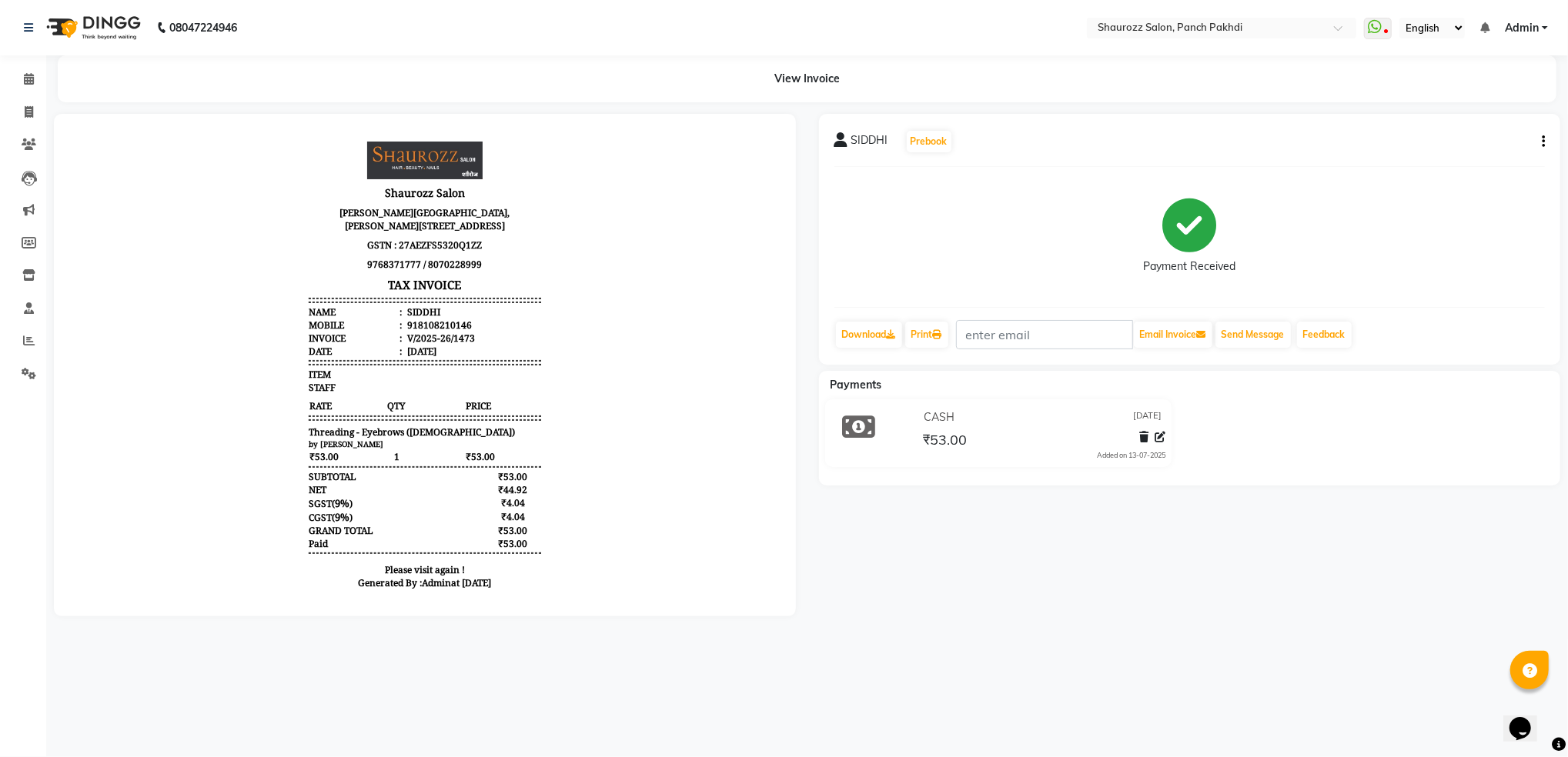 click 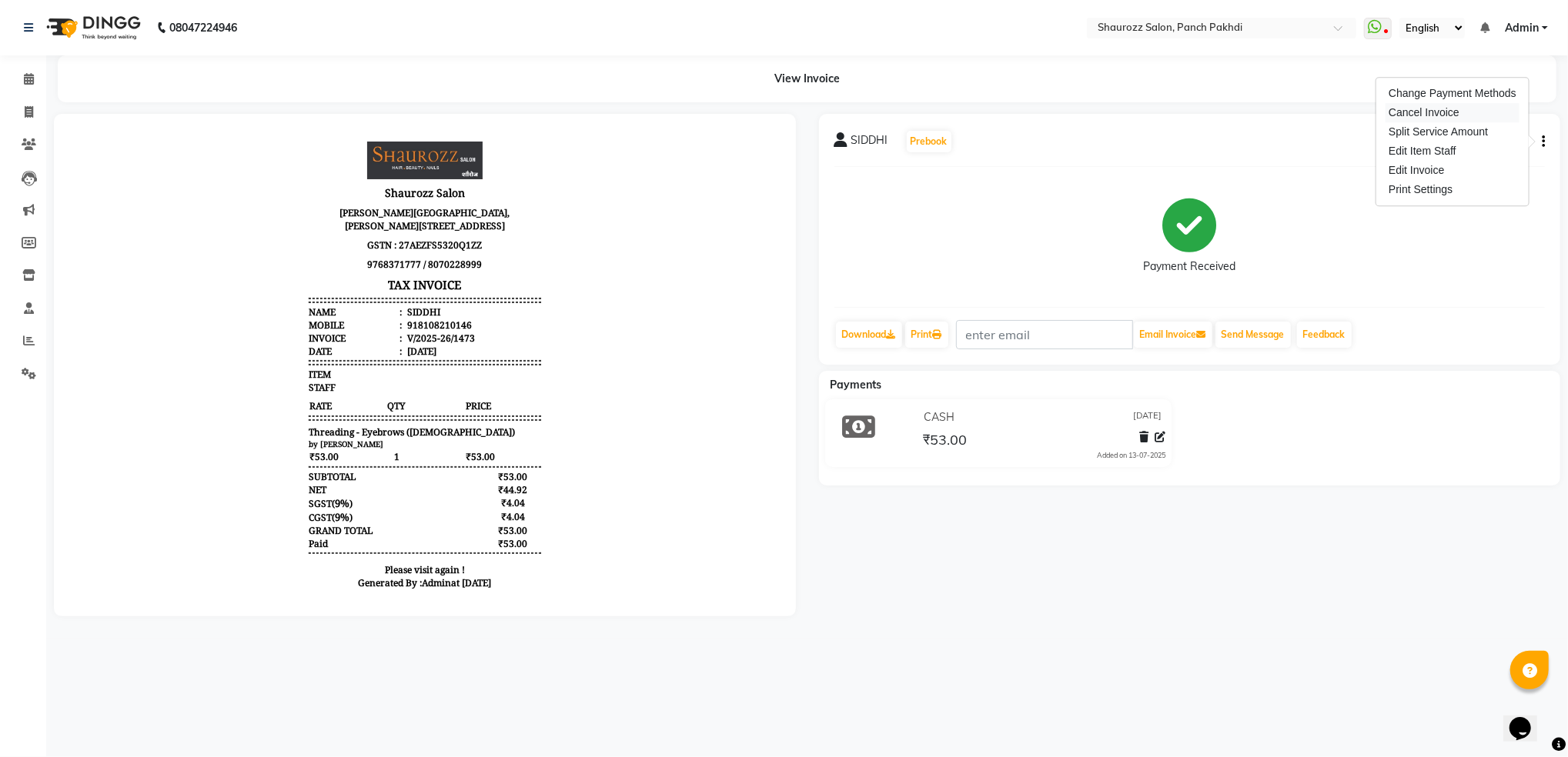 click on "Cancel Invoice" at bounding box center (1453, 112) 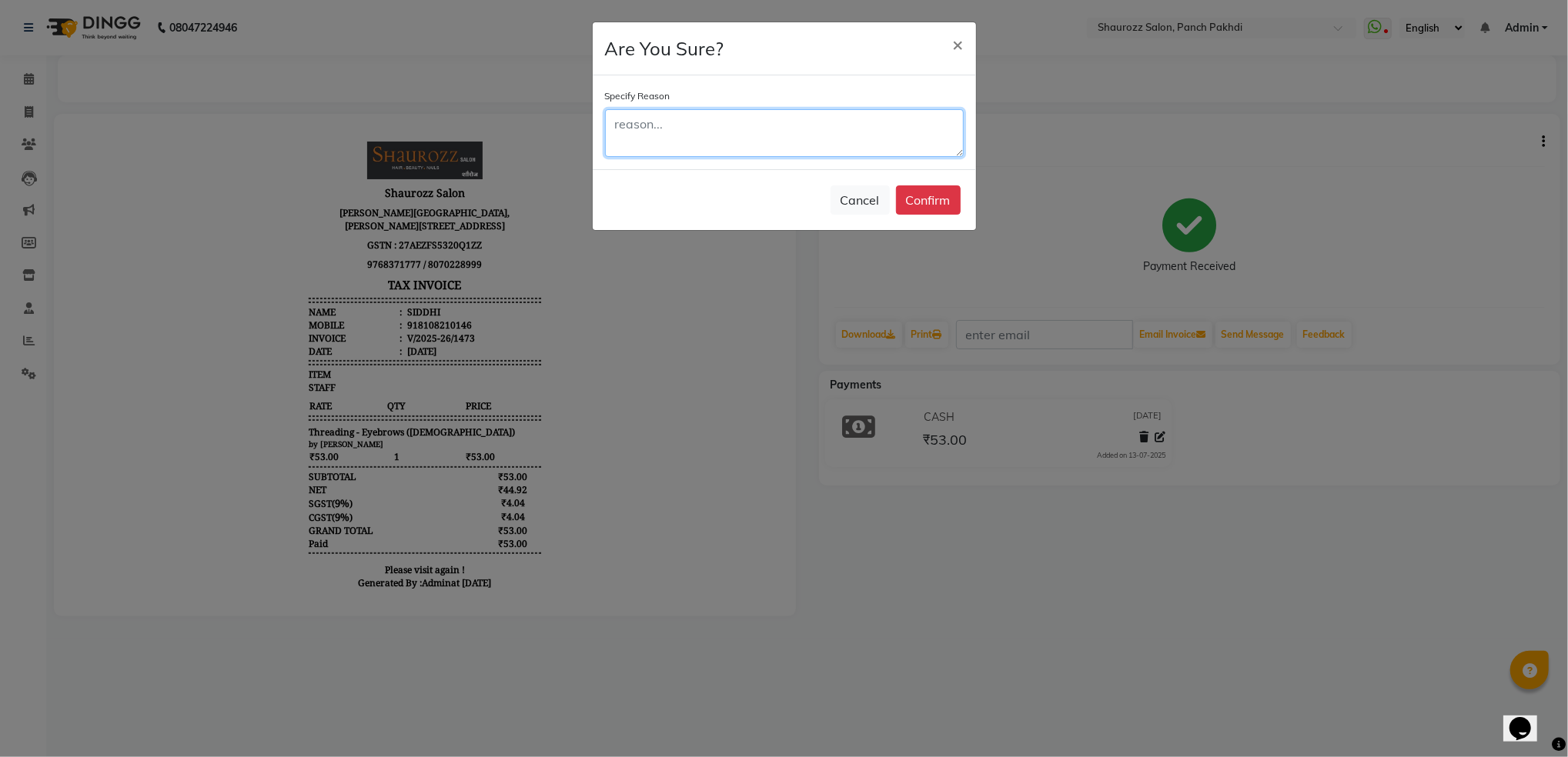 click 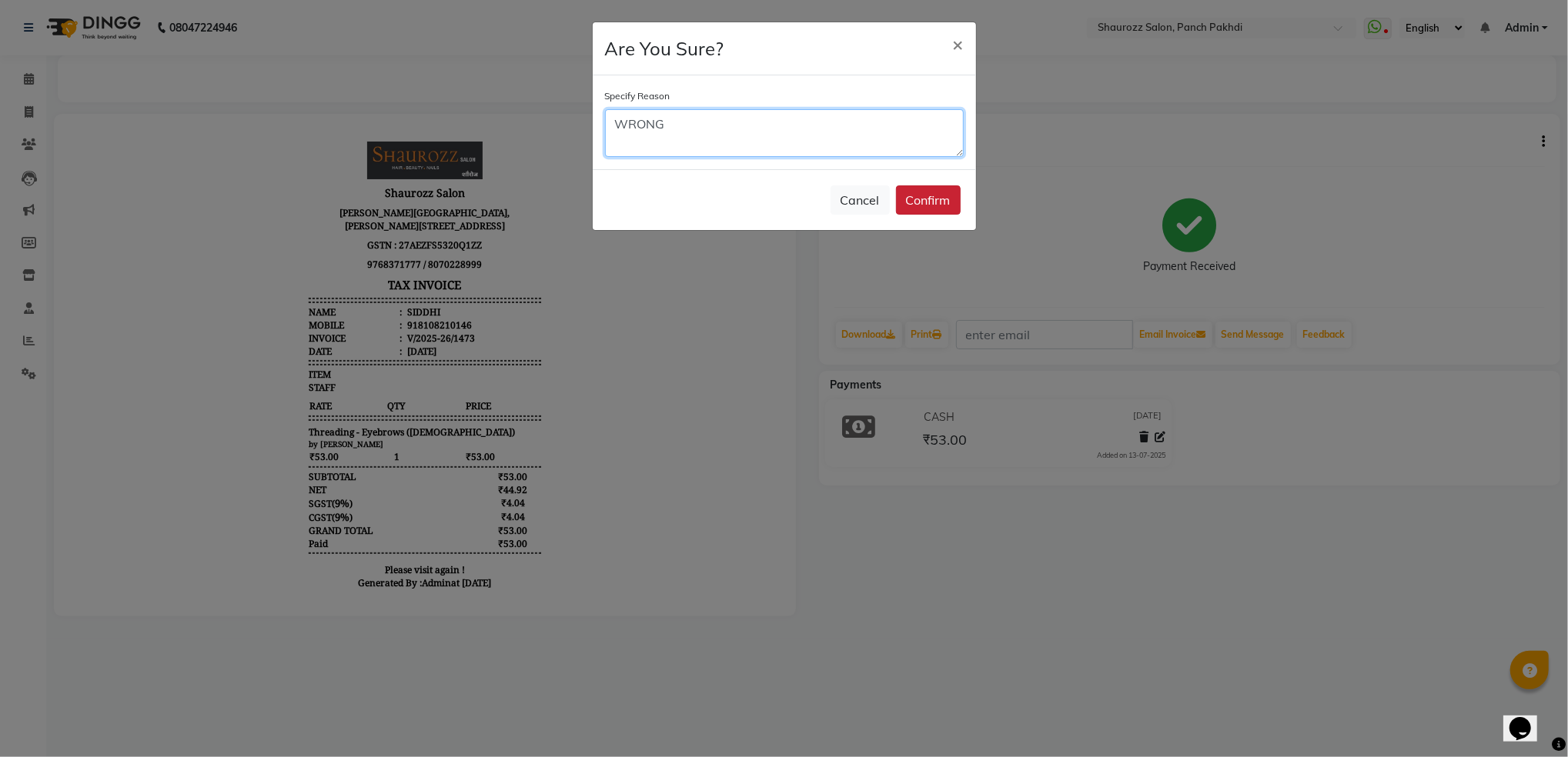 type on "WRONG" 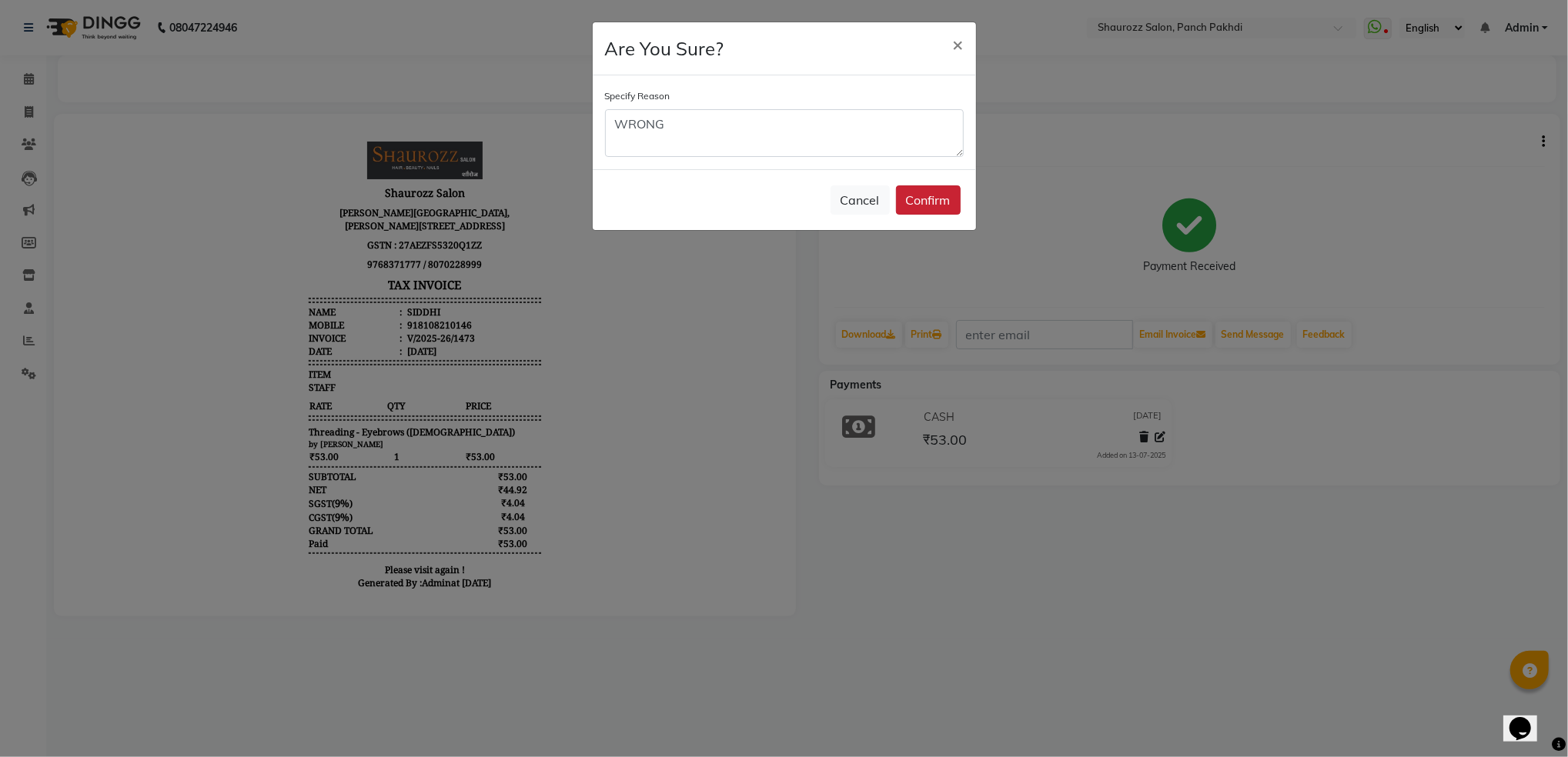 click on "Confirm" 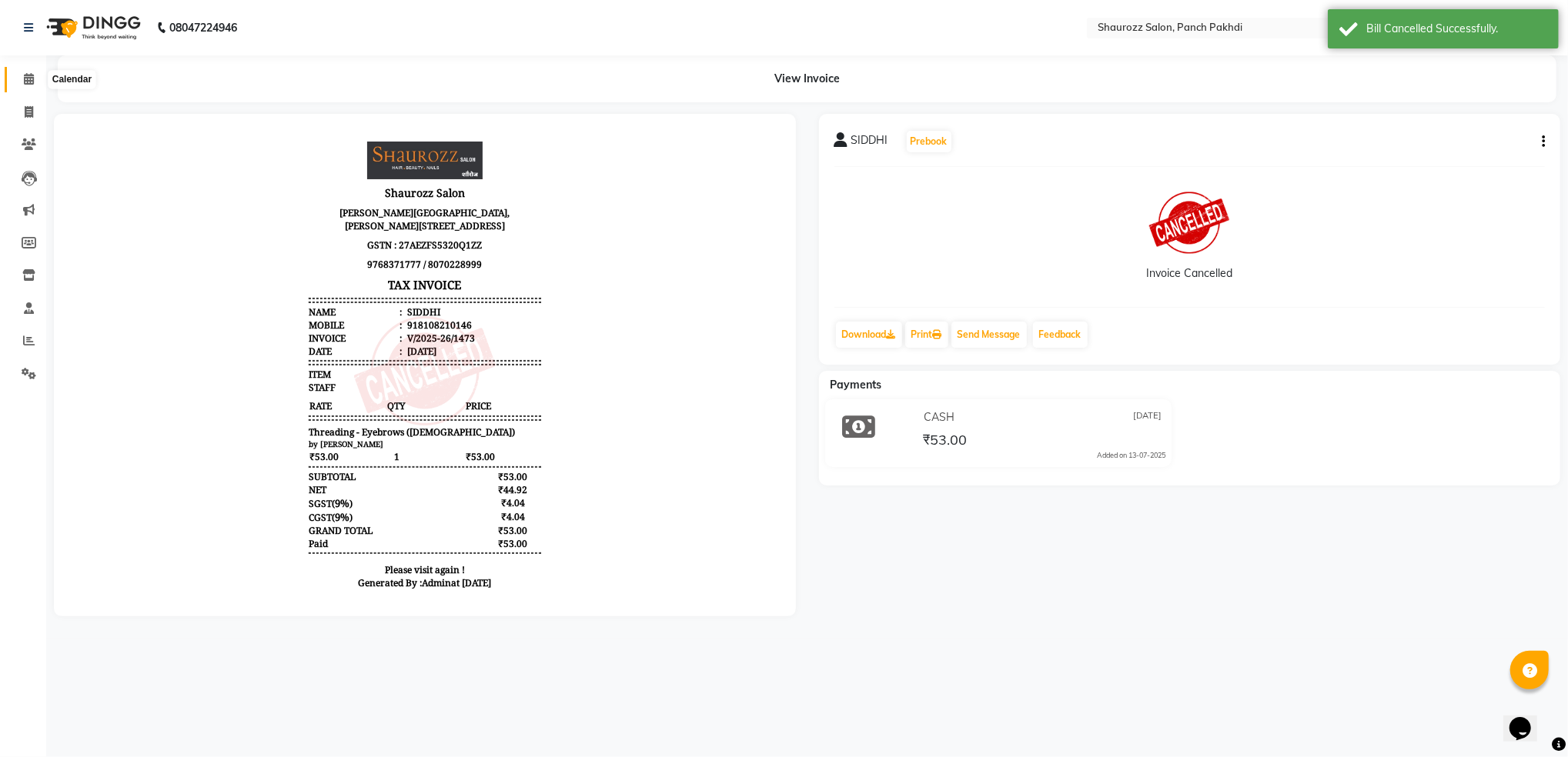 click 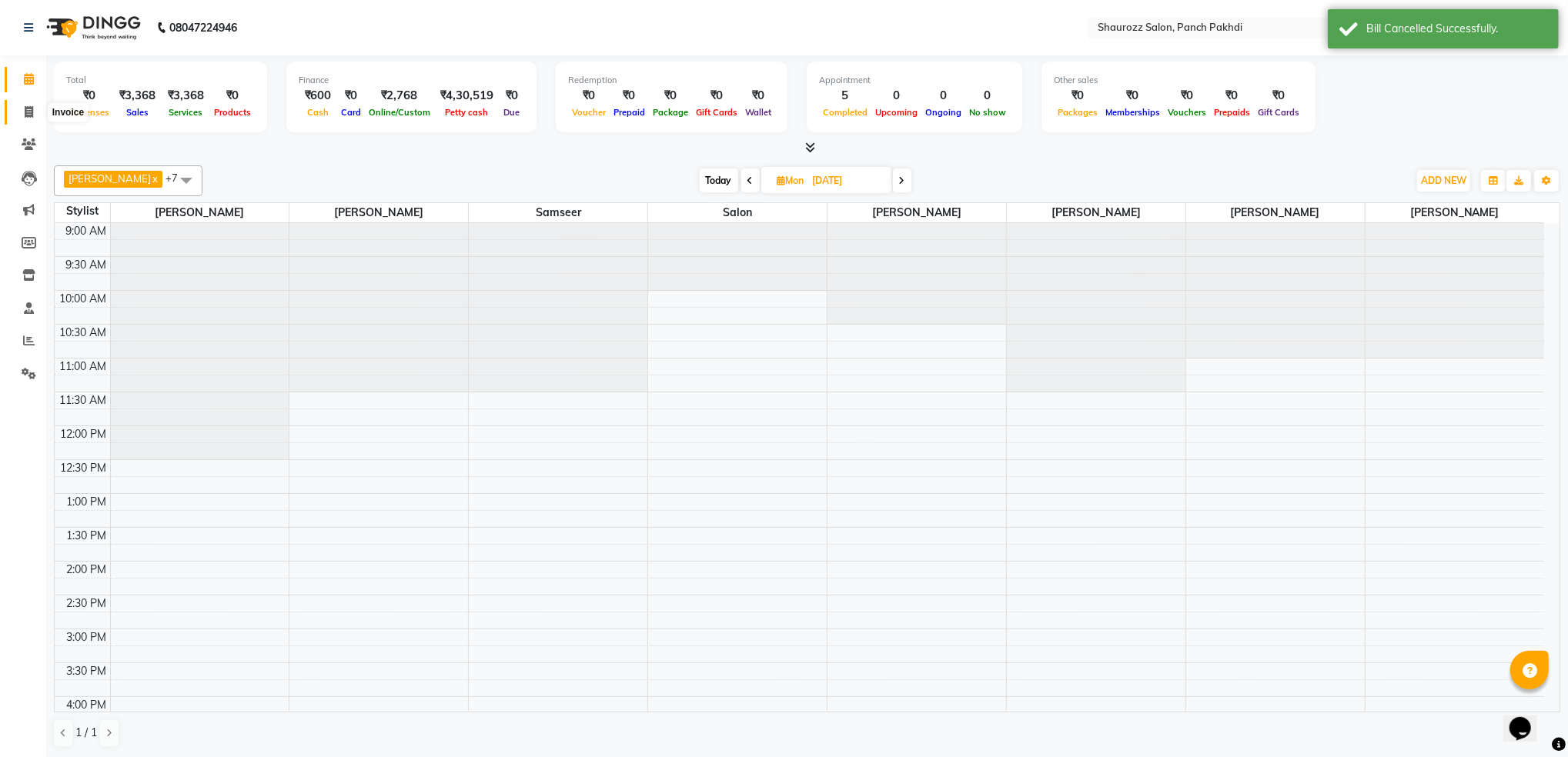click 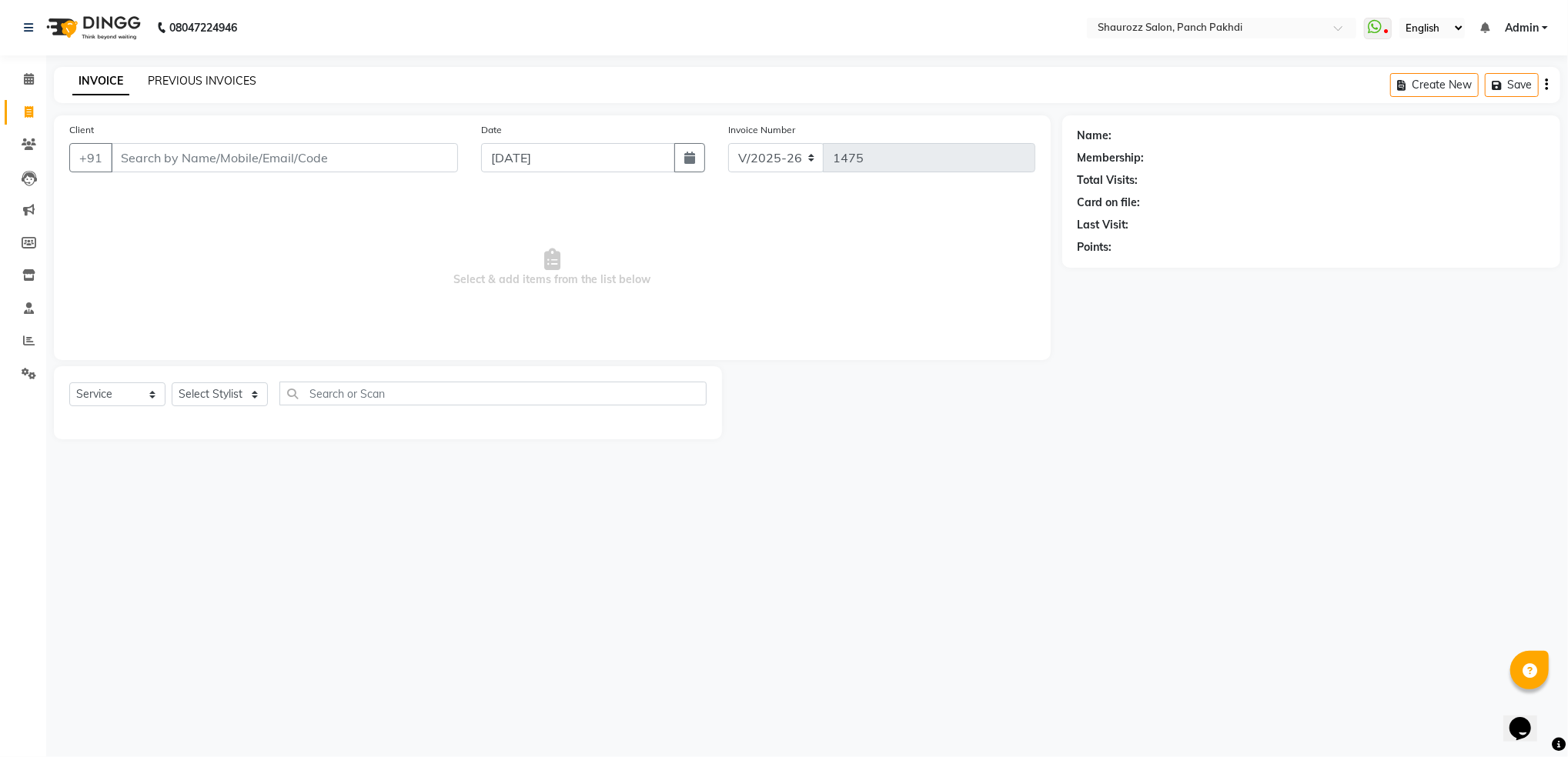 click on "PREVIOUS INVOICES" 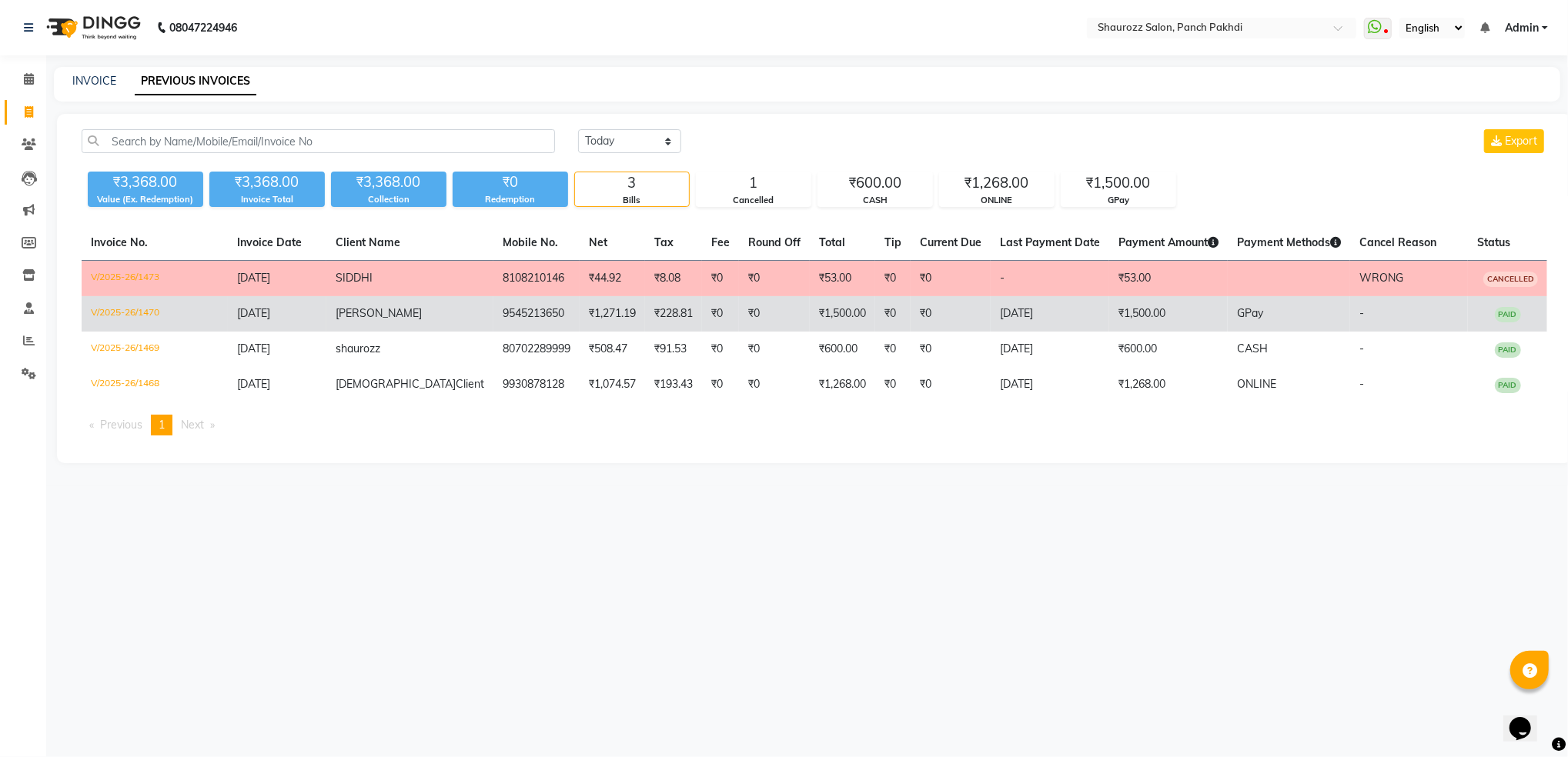 click on "₹0" 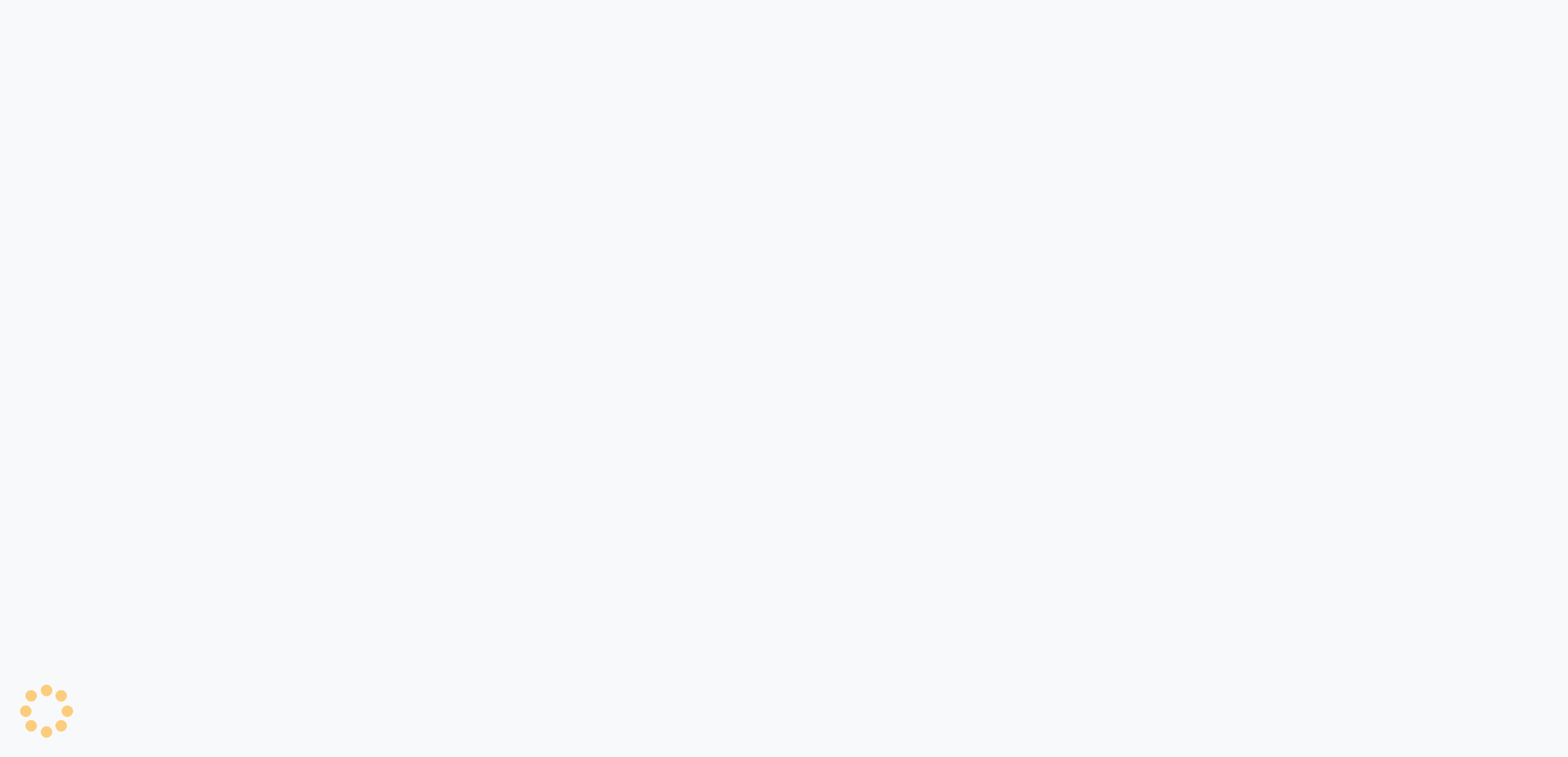scroll, scrollTop: 0, scrollLeft: 0, axis: both 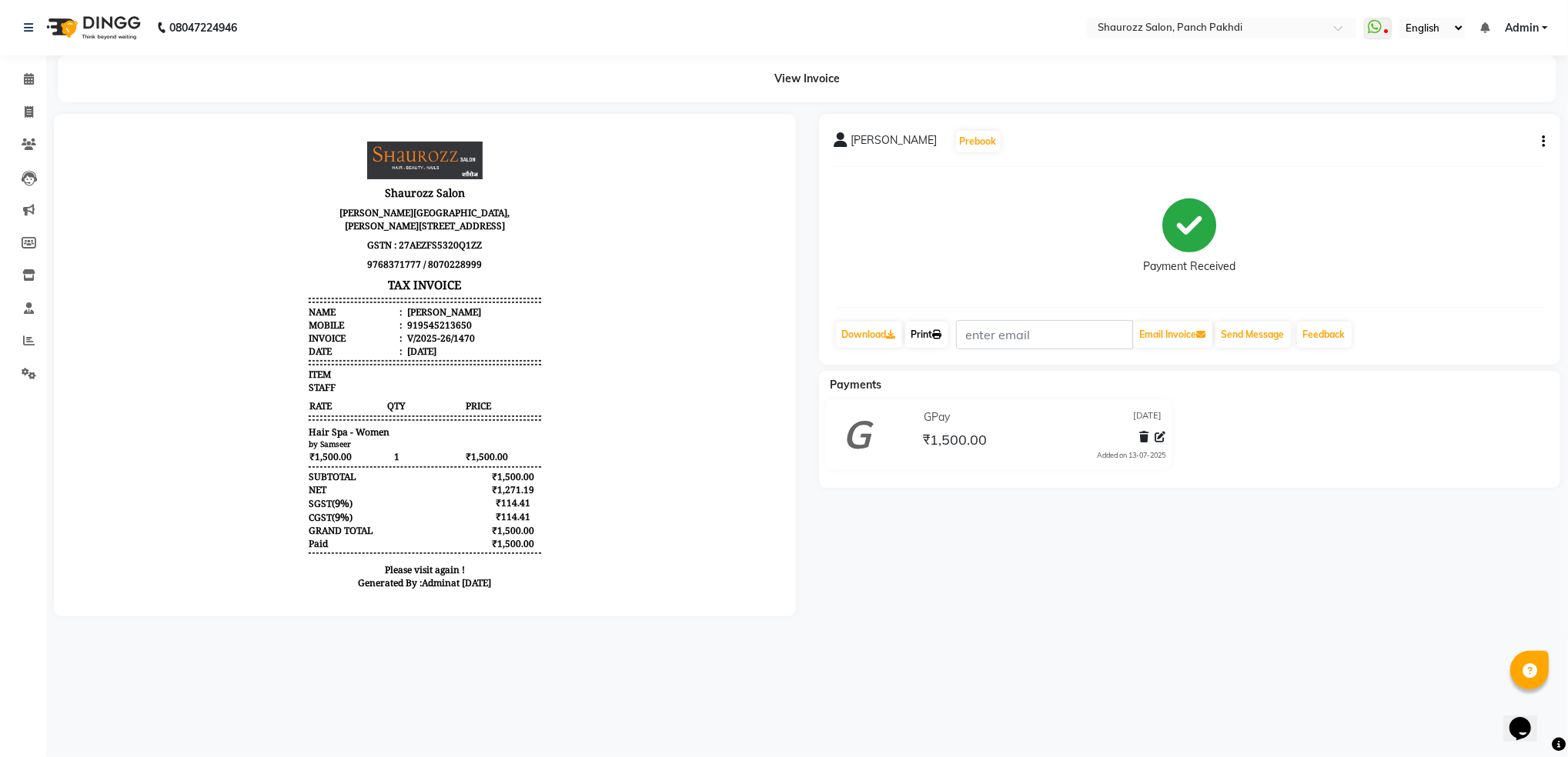 click 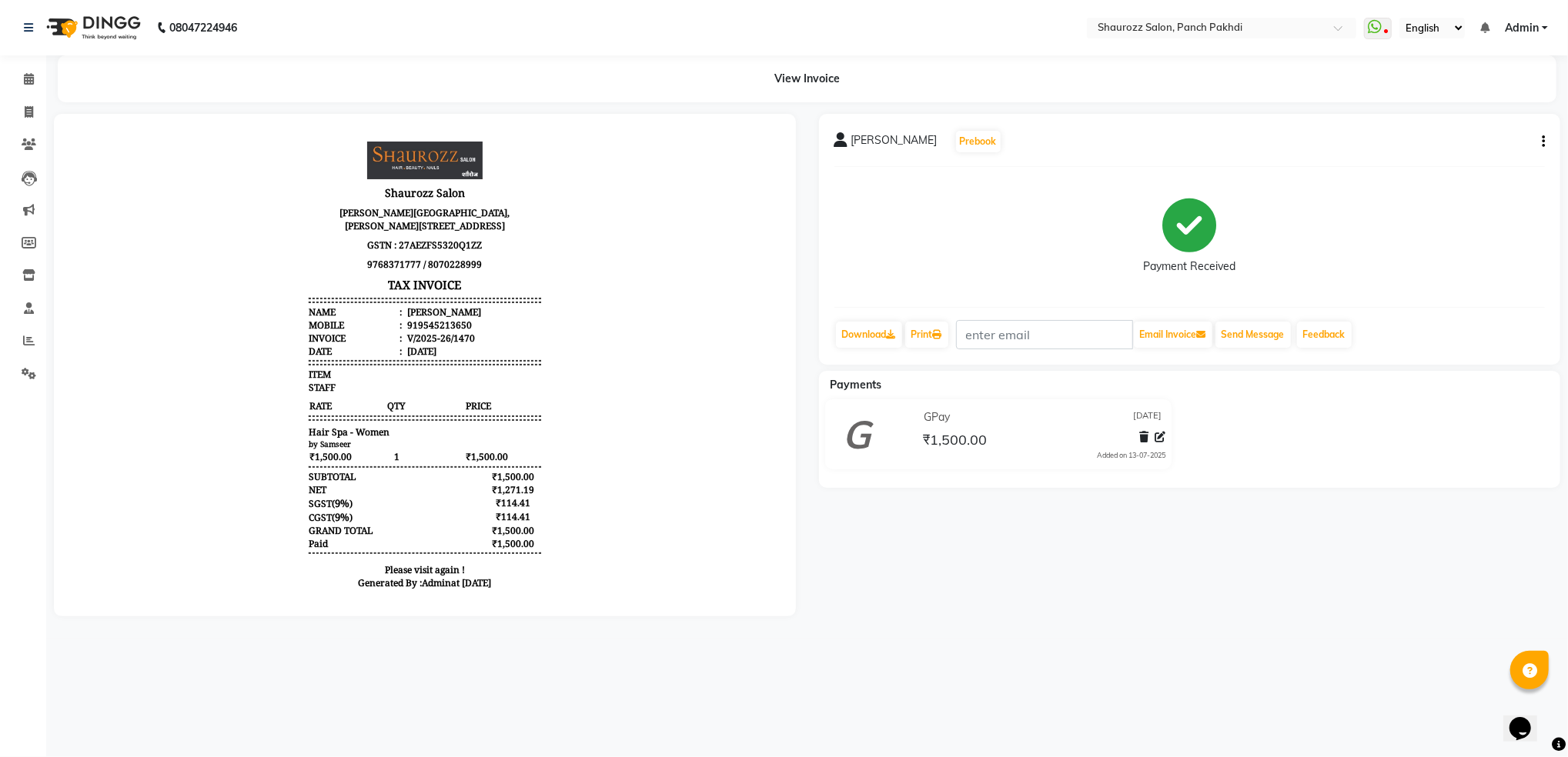 click on "Shaurozz Salon
[PERSON_NAME][STREET_ADDRESS][PERSON_NAME]
GSTN :
27AEZFS5320Q1ZZ
9768371777 / 8070228999
TAX INVOICE
Name  :
[GEOGRAPHIC_DATA]
Mobile :
919545213650
Invoice  :
V/2025-26/1470
Date  :
[DATE]
ITEM" at bounding box center (424, 369) 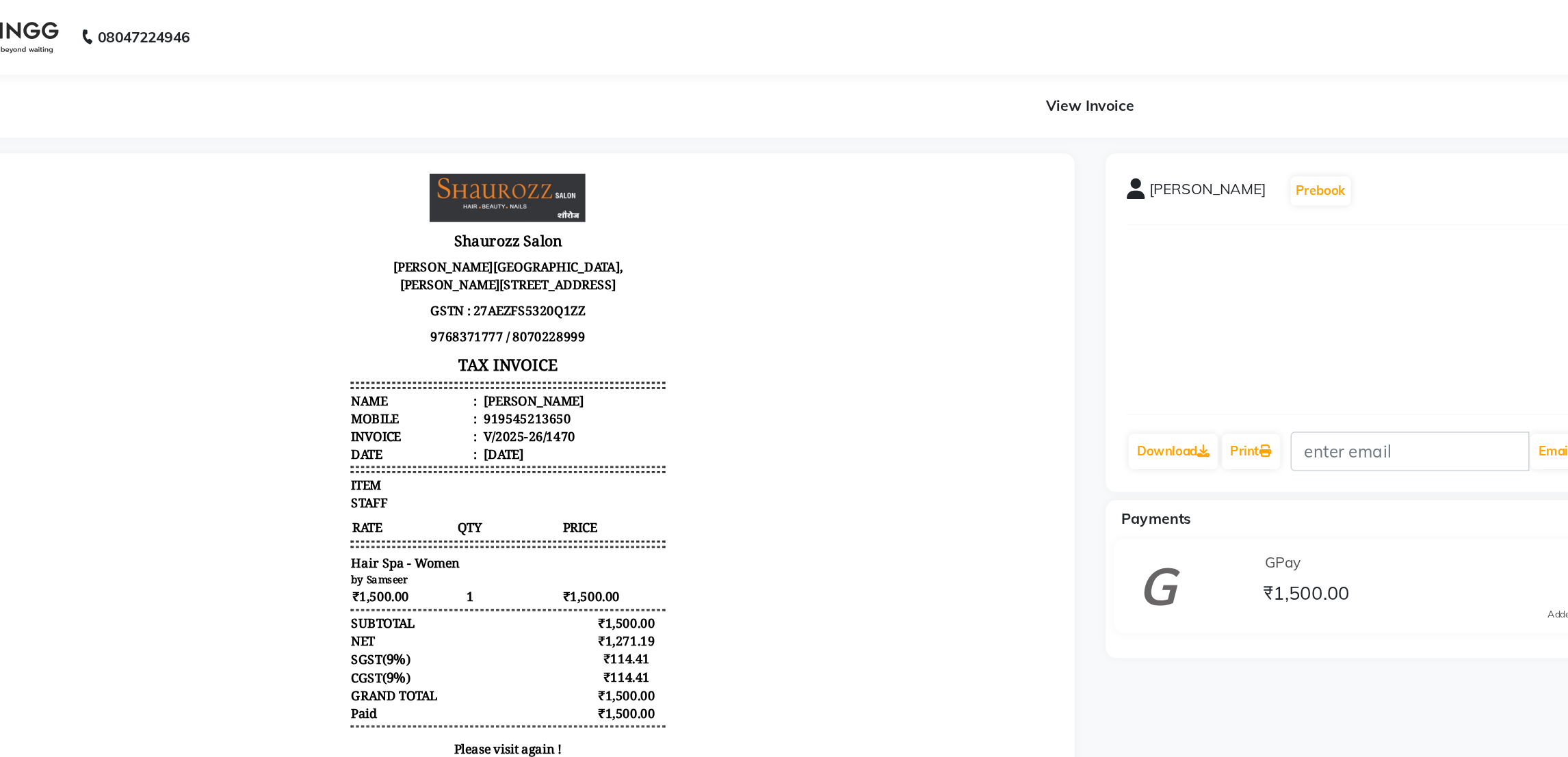scroll, scrollTop: 23, scrollLeft: 0, axis: vertical 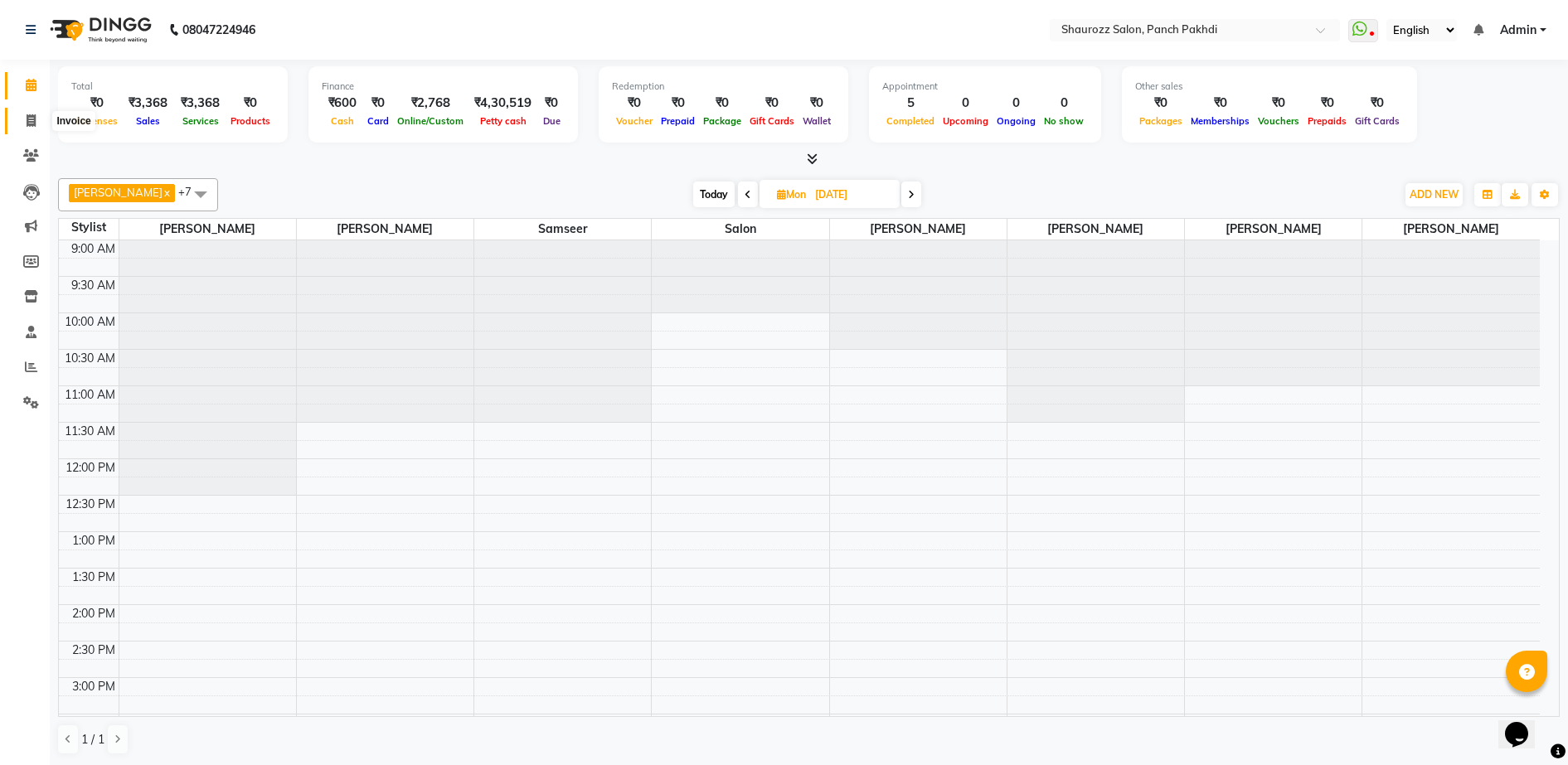 click 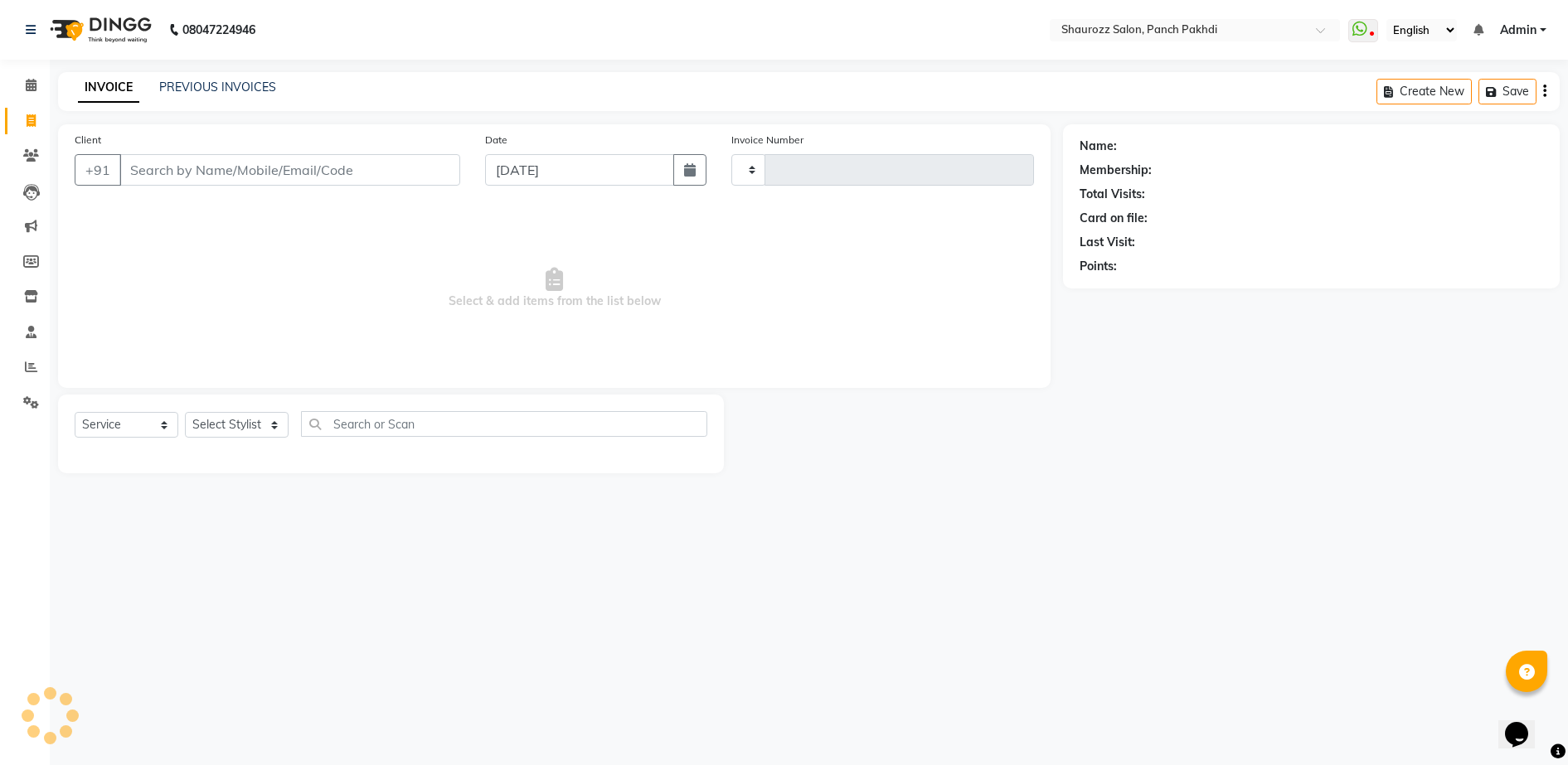 type on "1475" 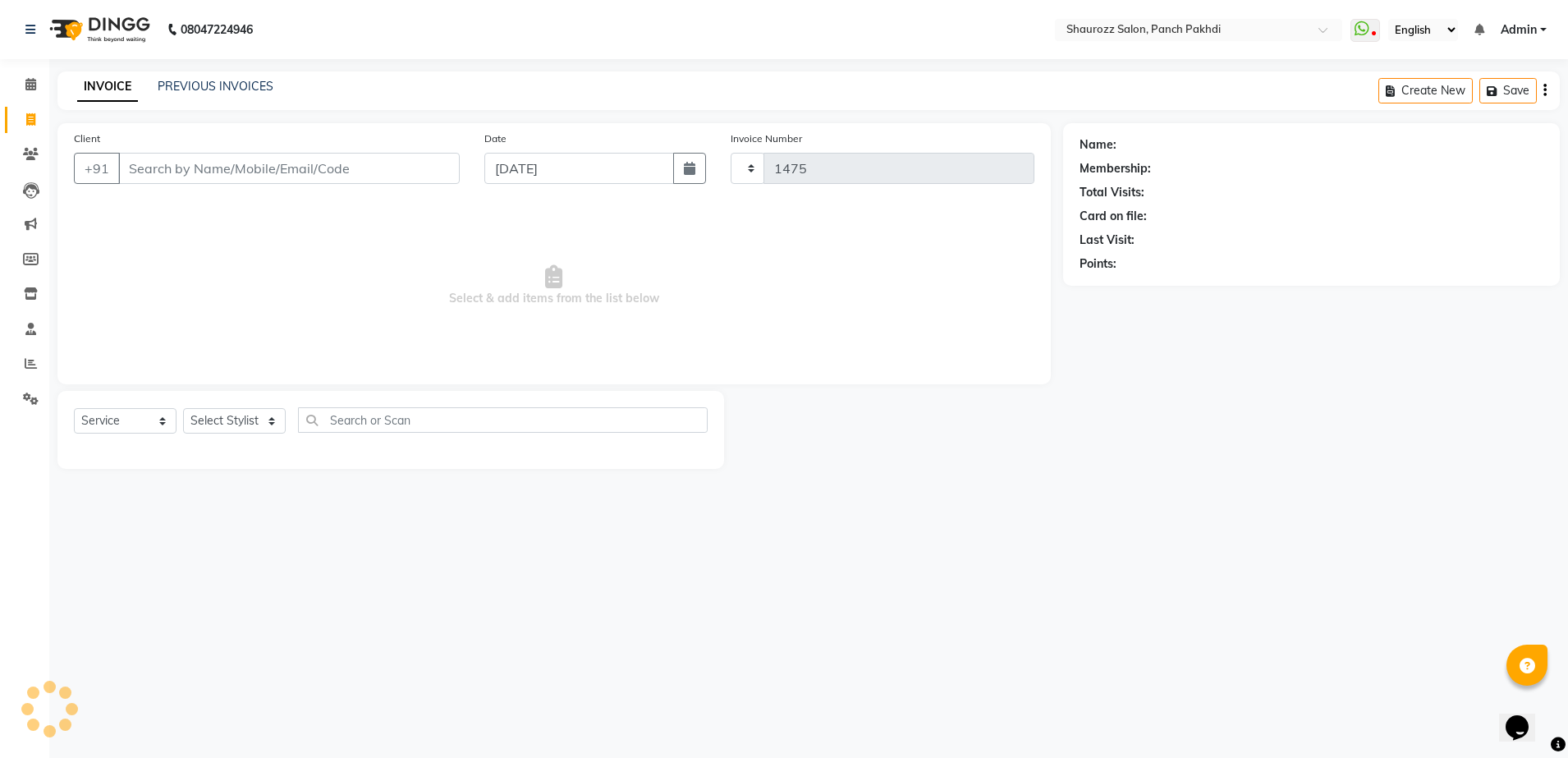 select on "485" 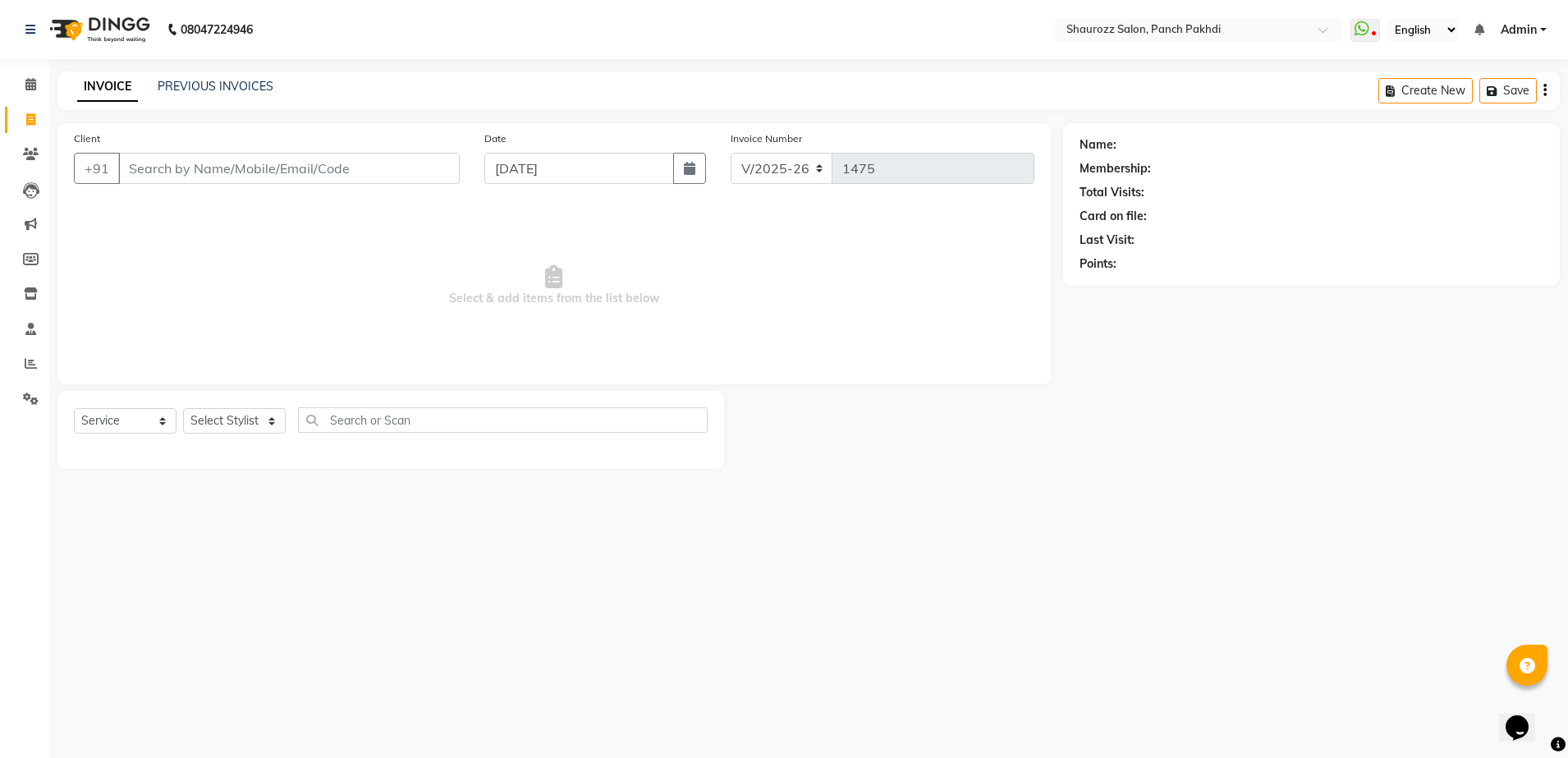 click on "Select & add items from the list below" at bounding box center (554, 286) 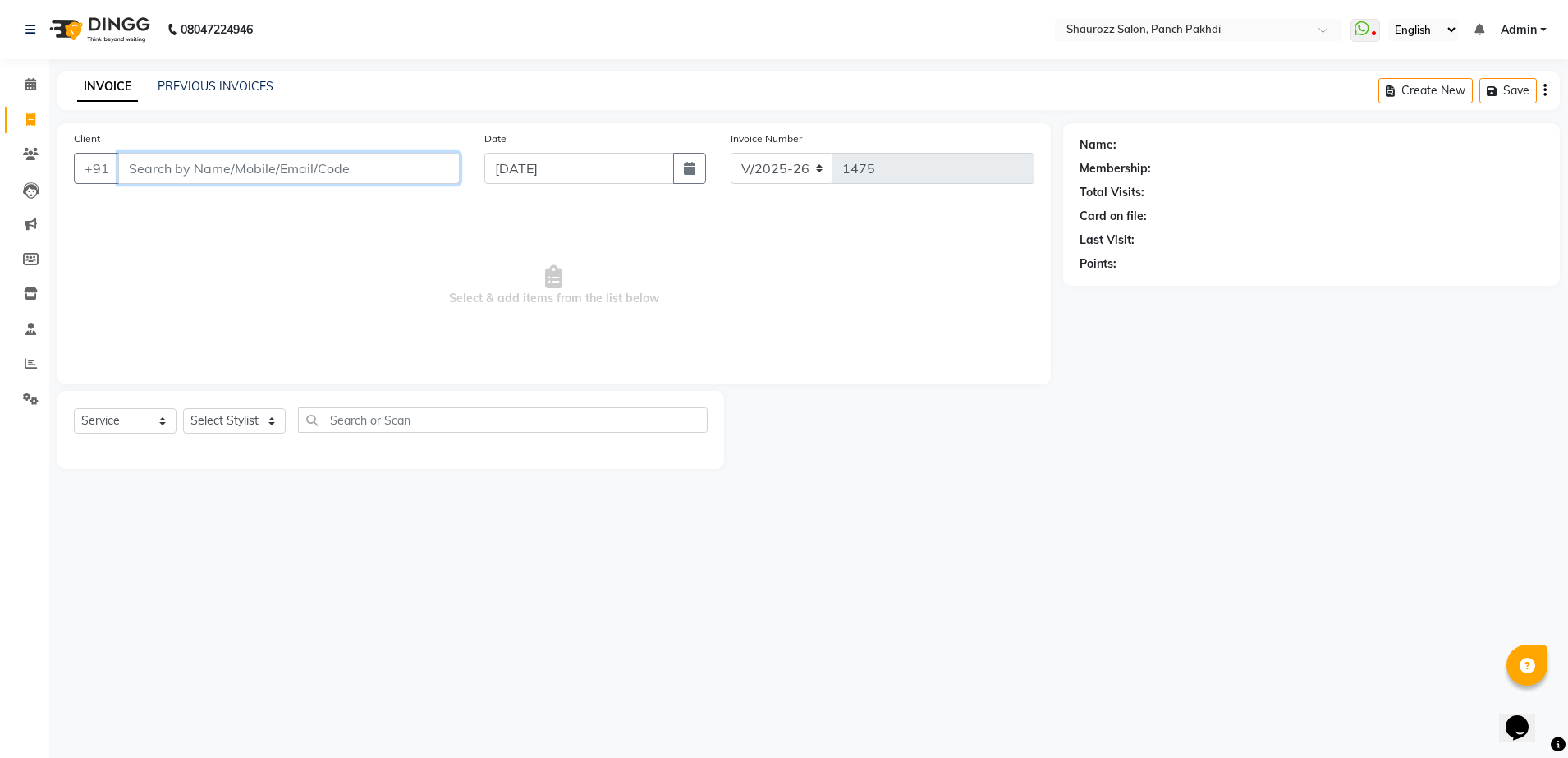 click on "Client" at bounding box center [289, 168] 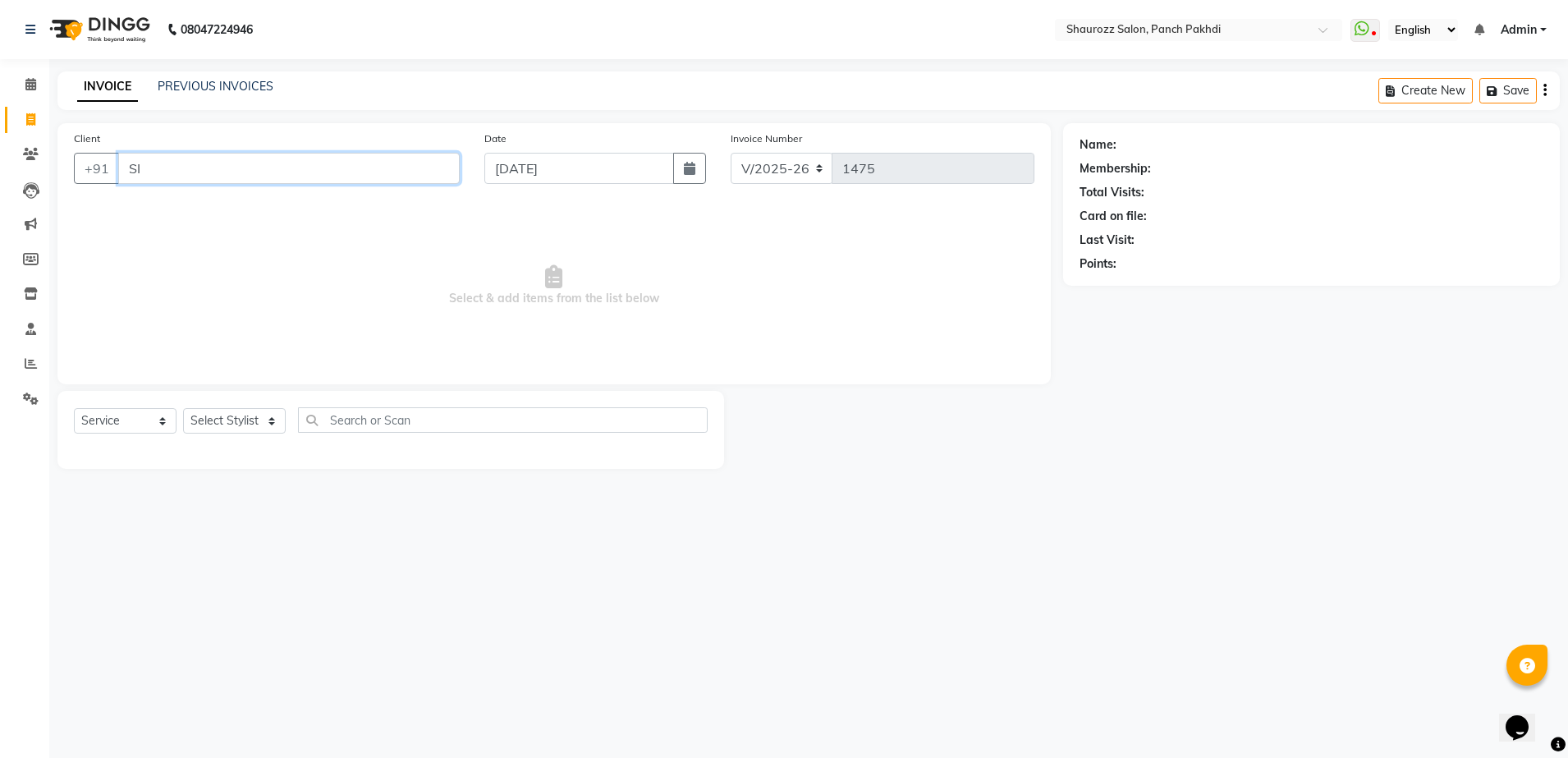 type on "S" 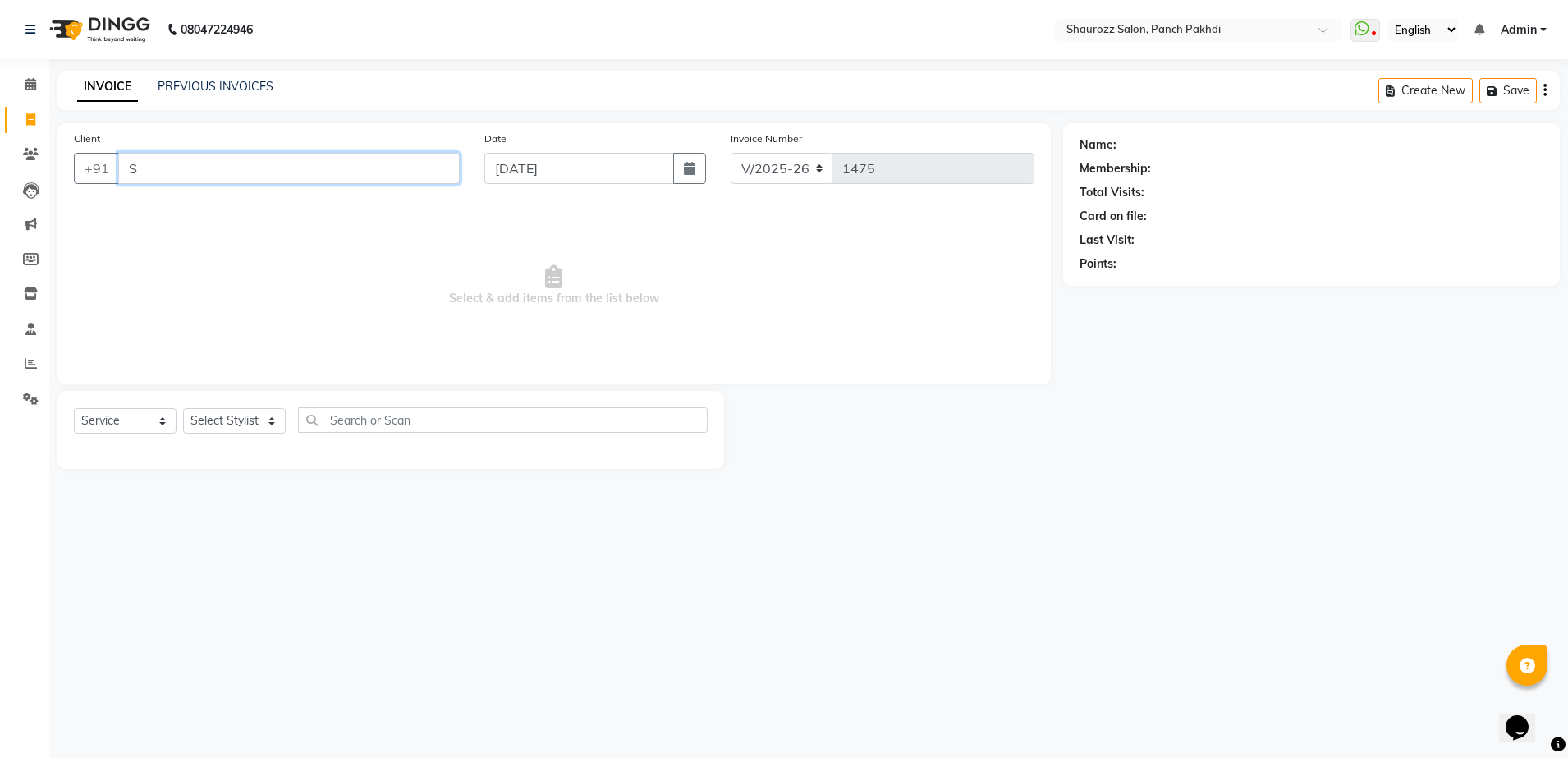 type 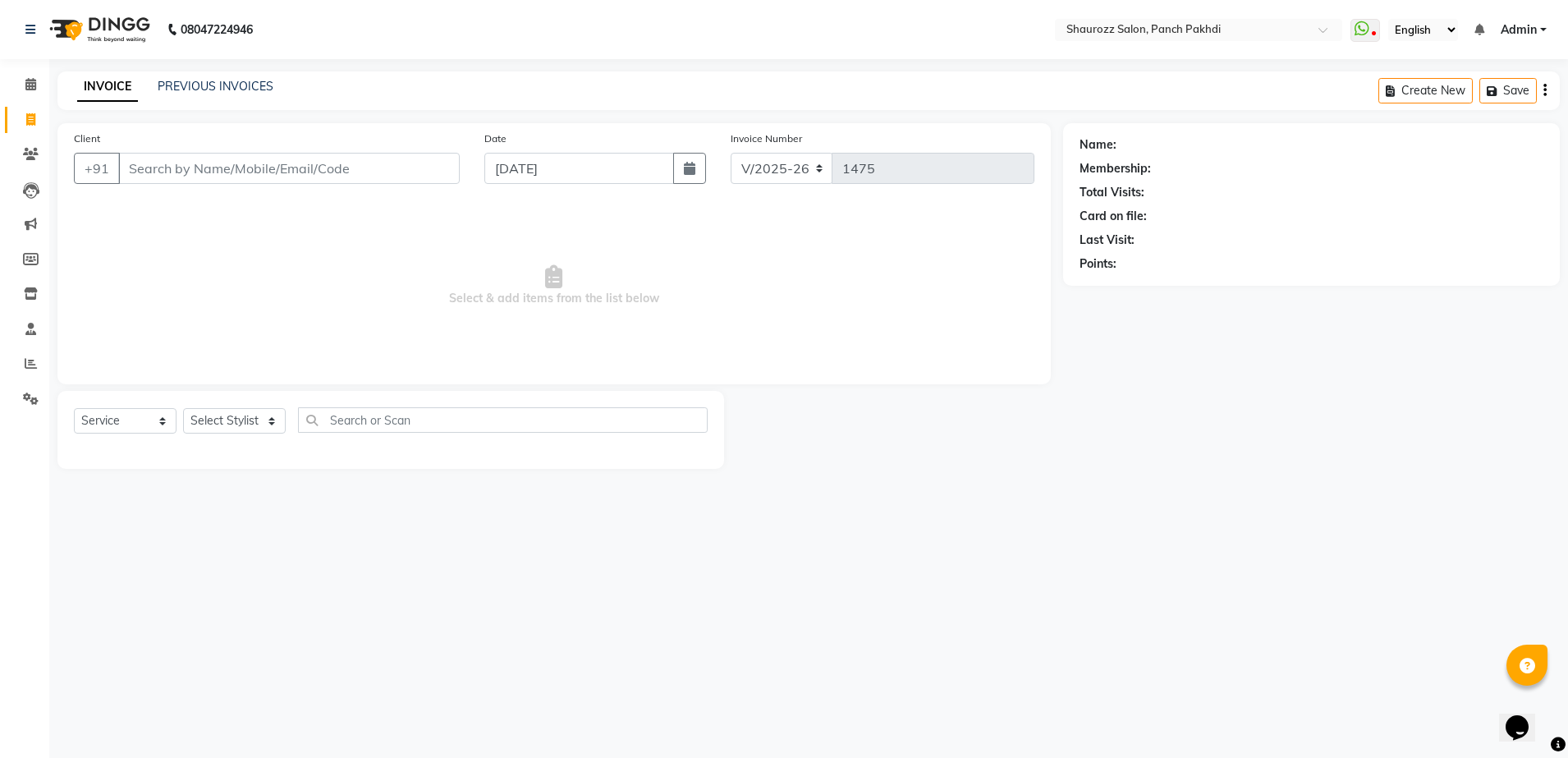 click on "Select & add items from the list below" at bounding box center (554, 286) 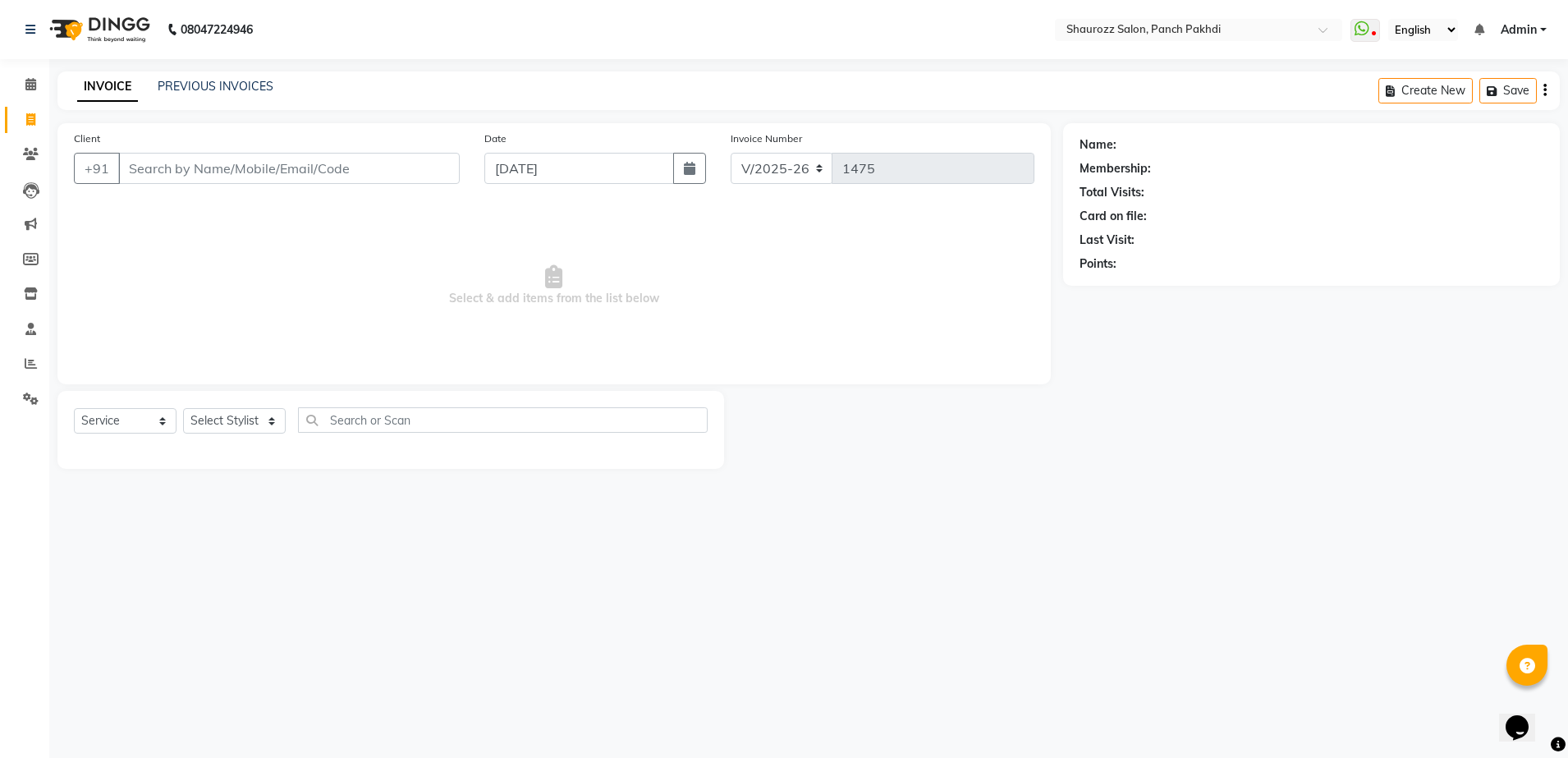 click on "Date [DATE]" 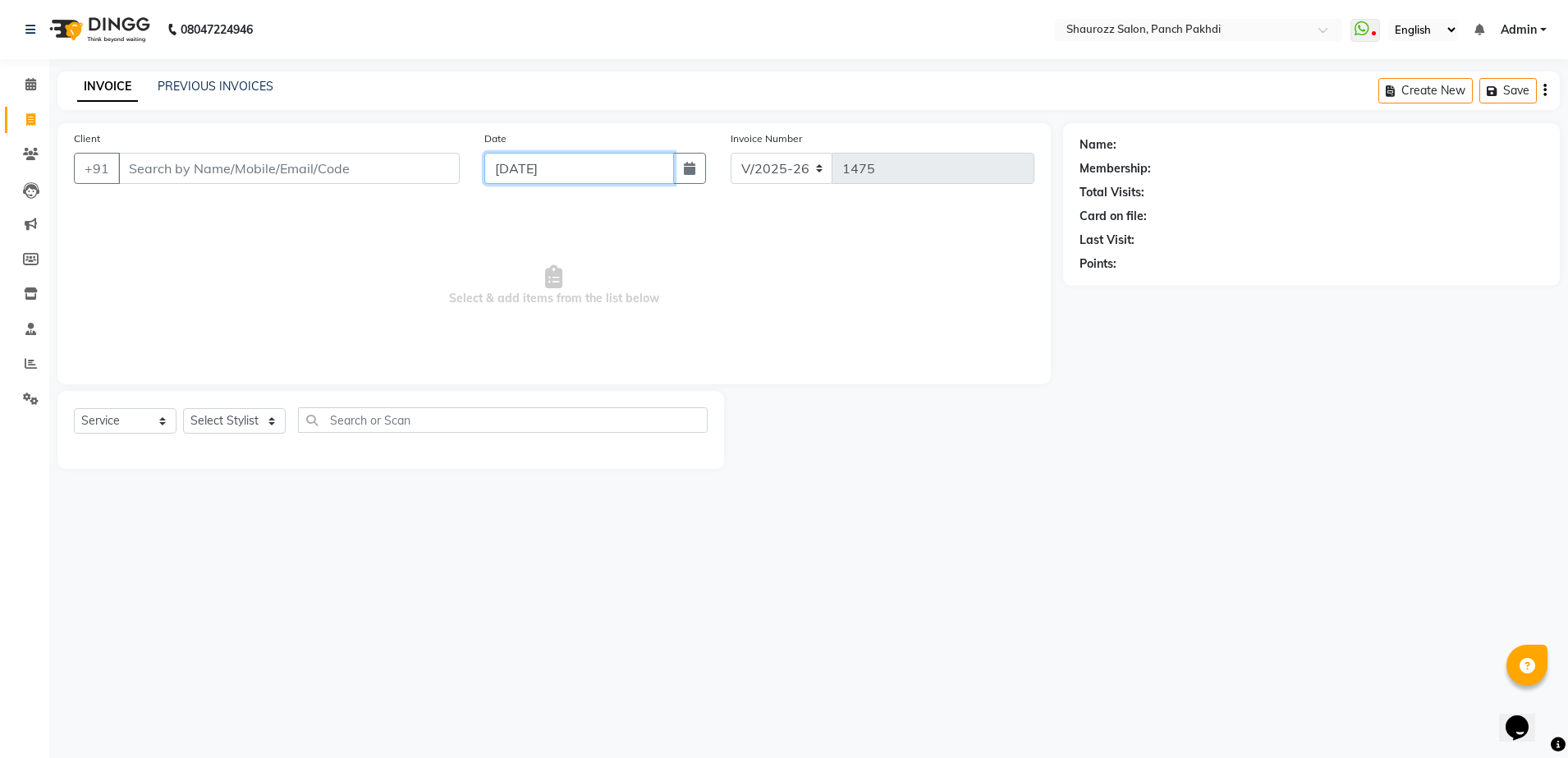 click on "[DATE]" 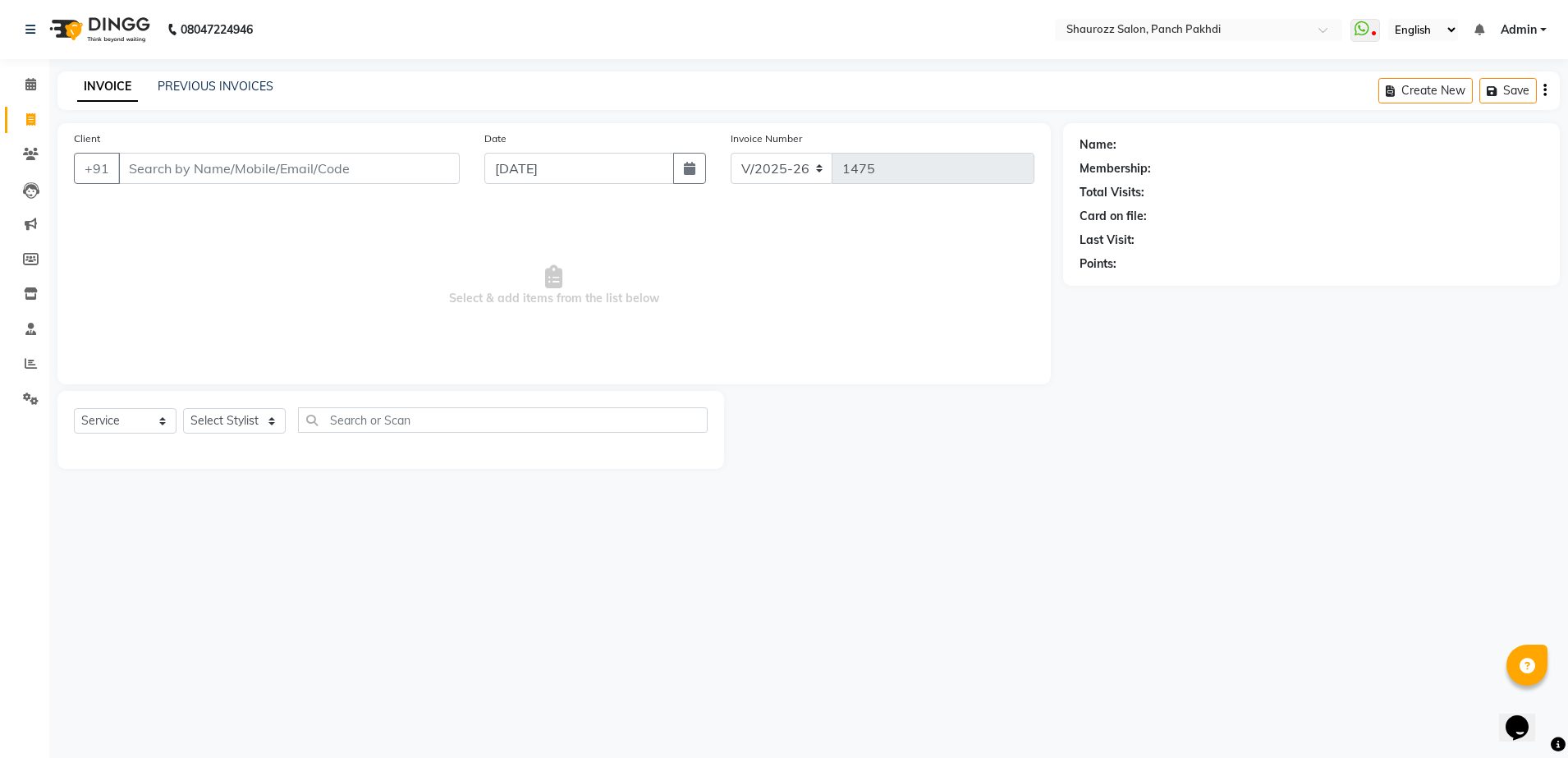 select on "7" 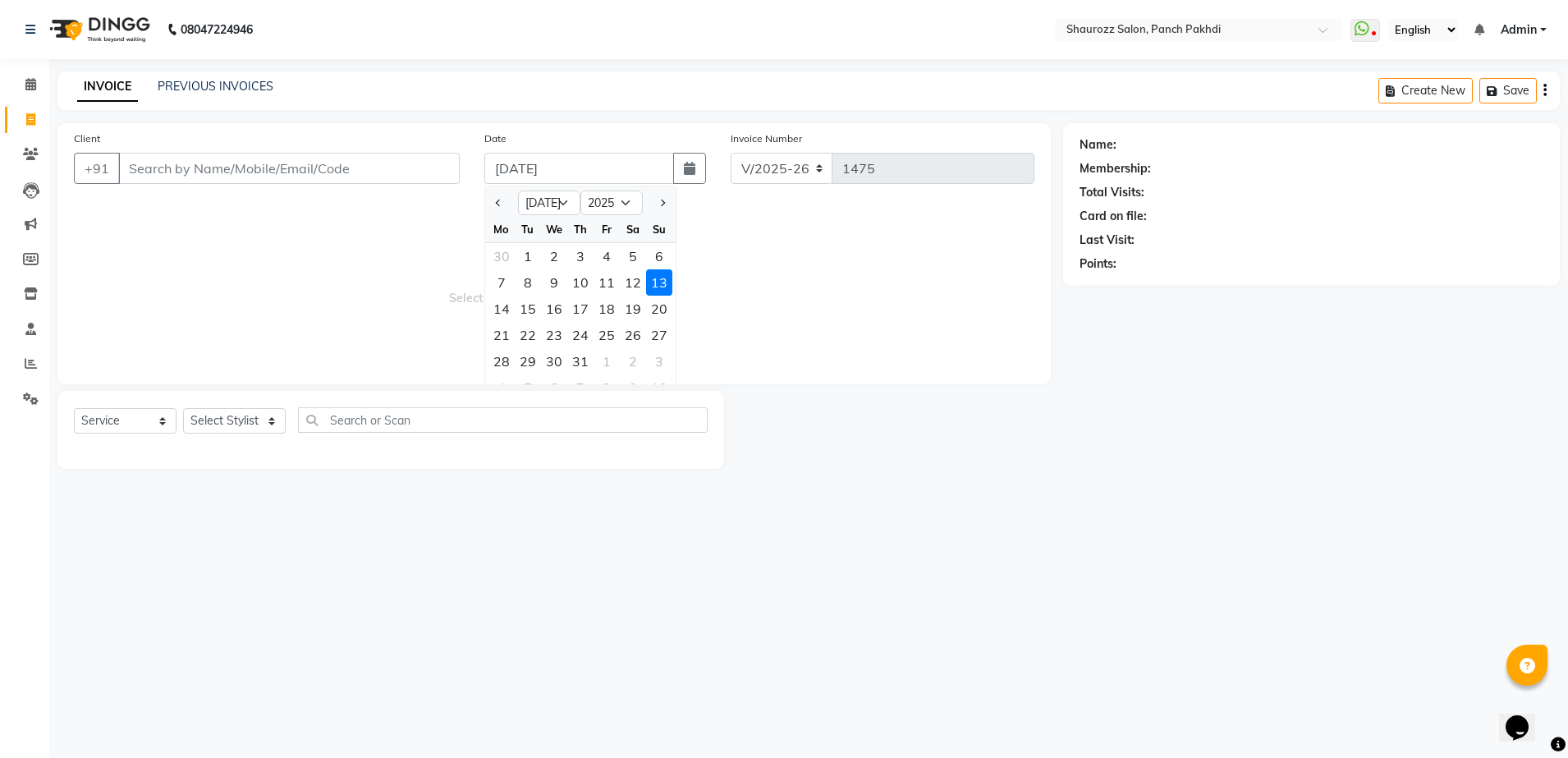 click on "Select & add items from the list below" at bounding box center (554, 286) 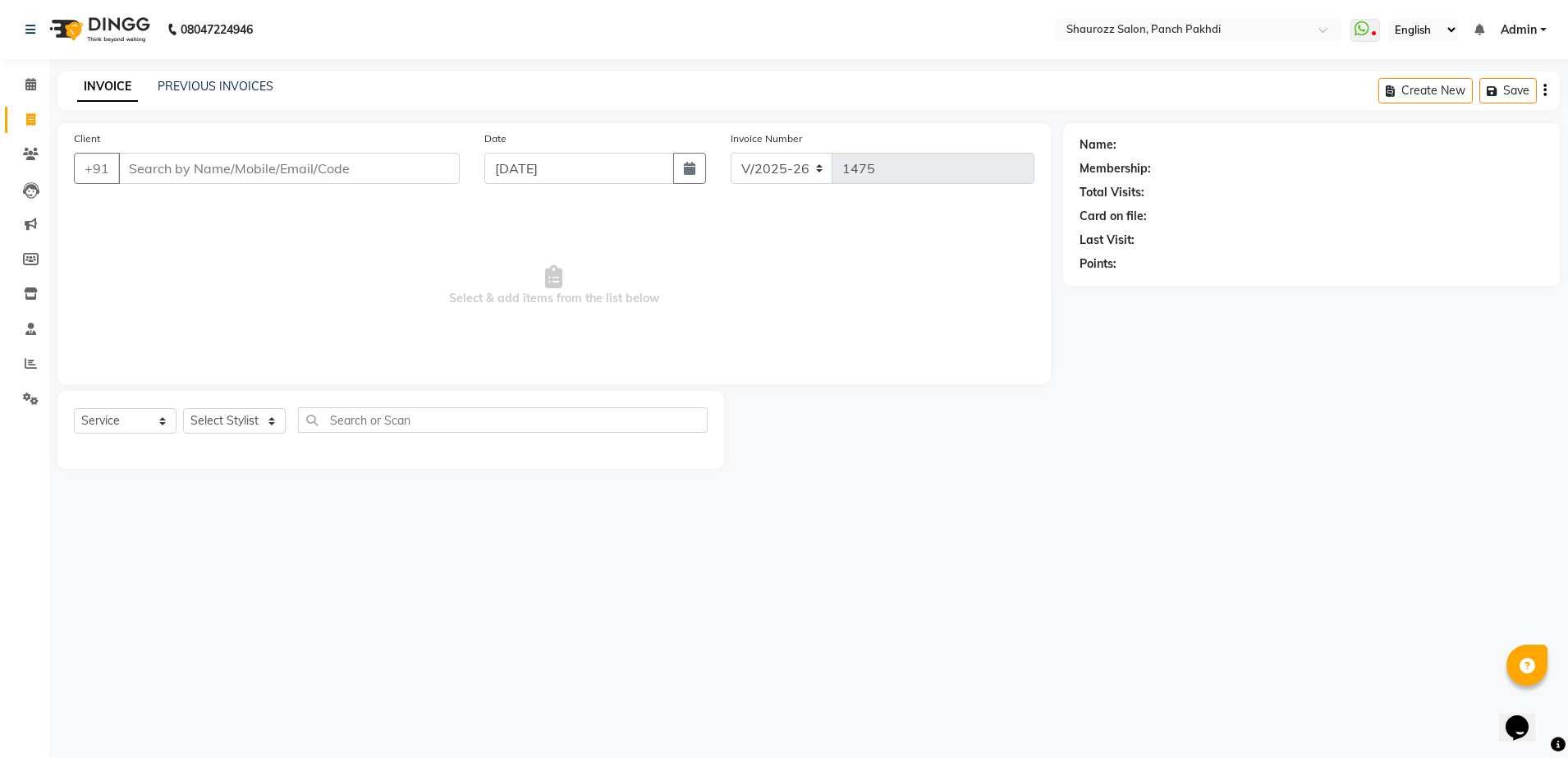 click on "Client +91" 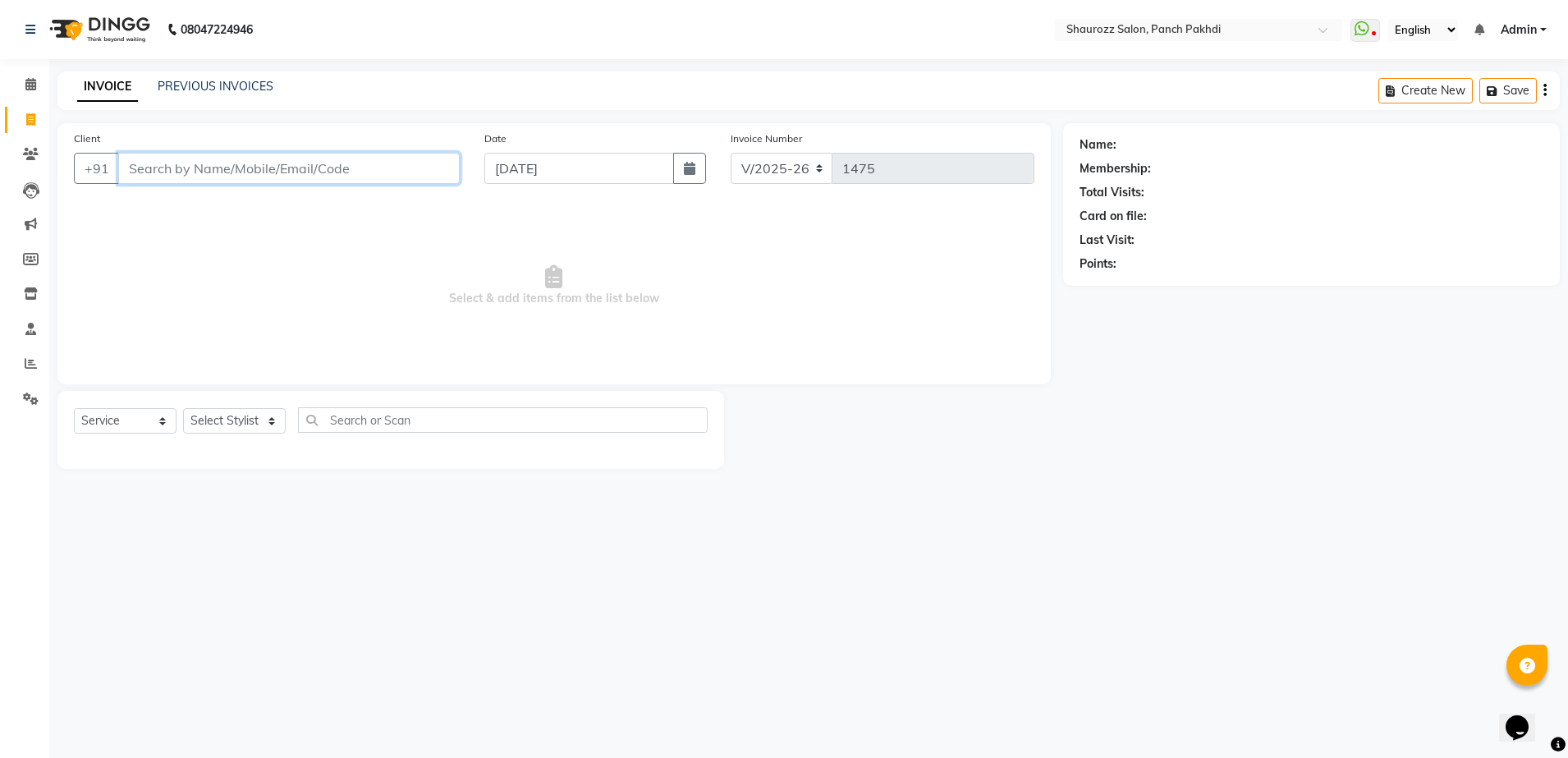 click on "Client" at bounding box center [289, 168] 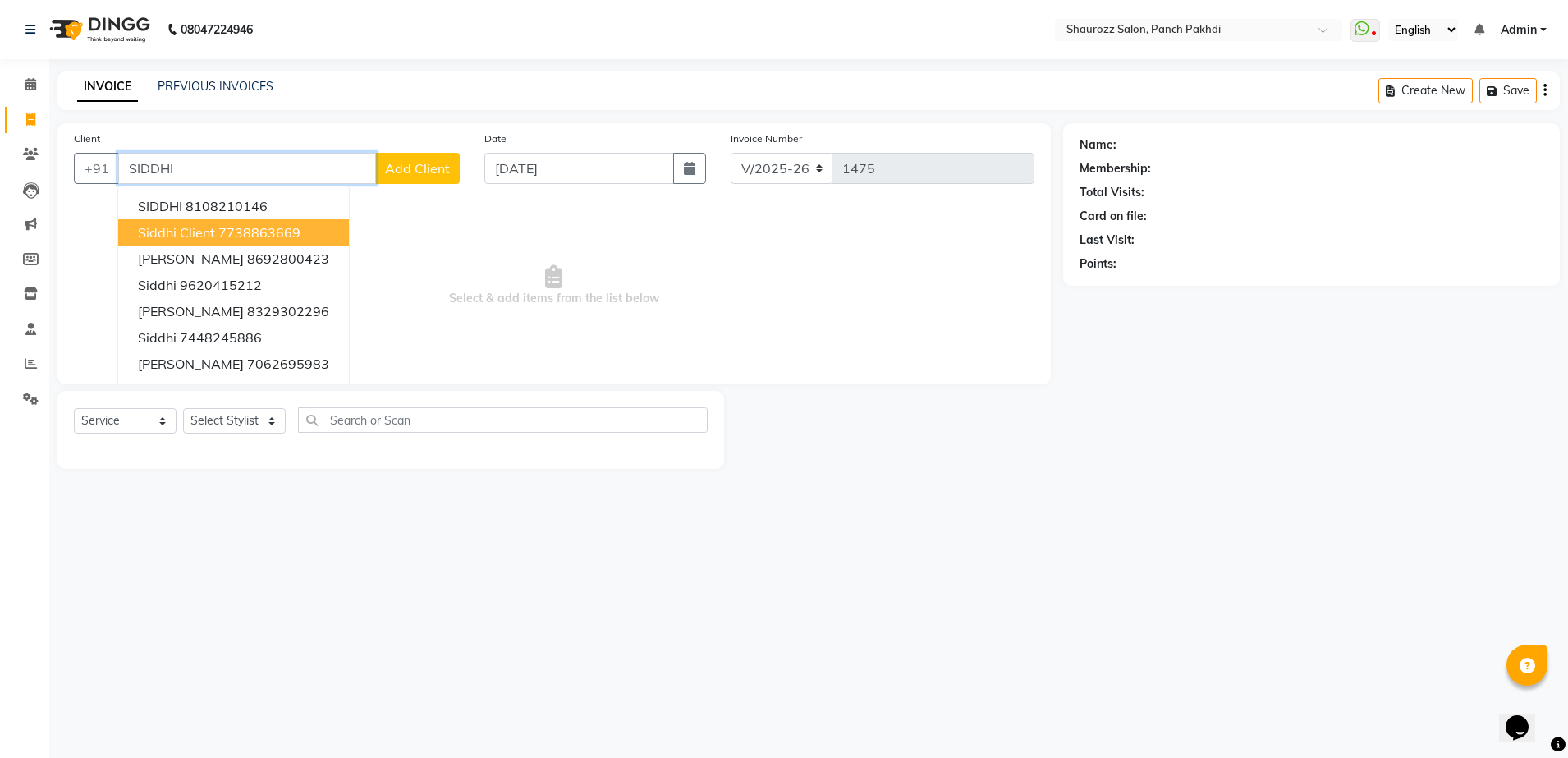 click on "Siddhi Client" at bounding box center (177, 232) 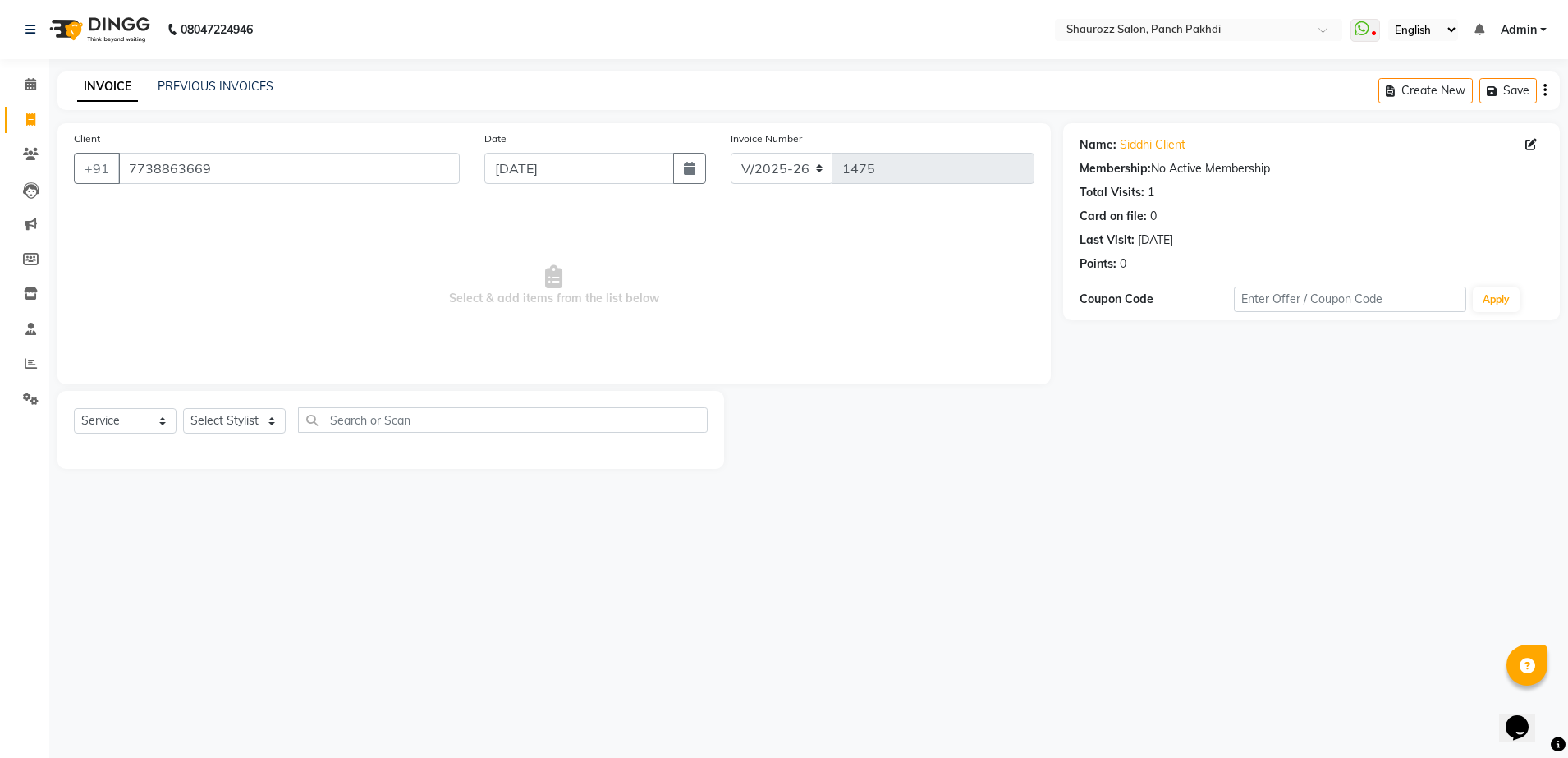 click on "Select & add items from the list below" at bounding box center (554, 286) 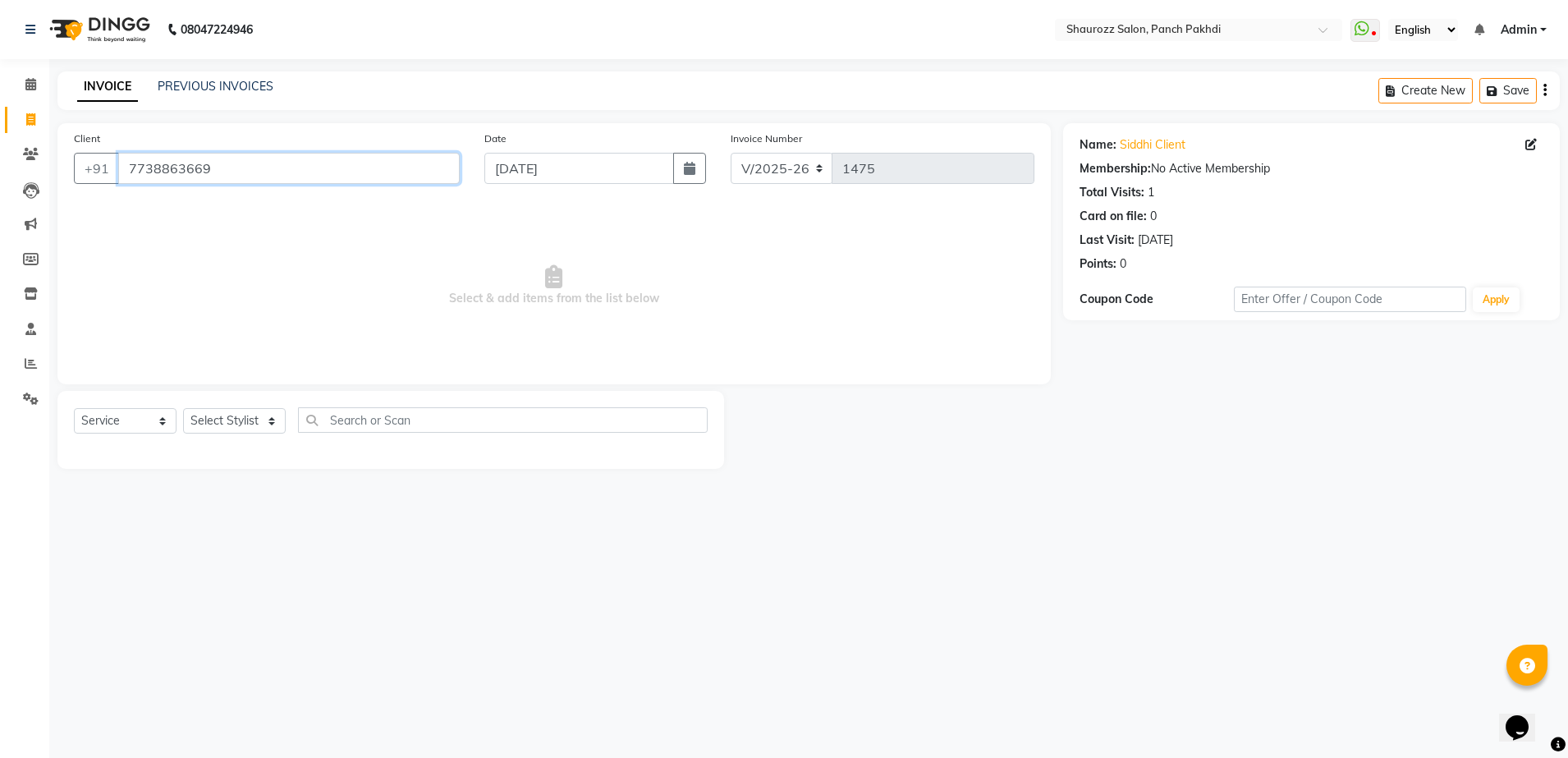 click on "Client [PHONE_NUMBER]" 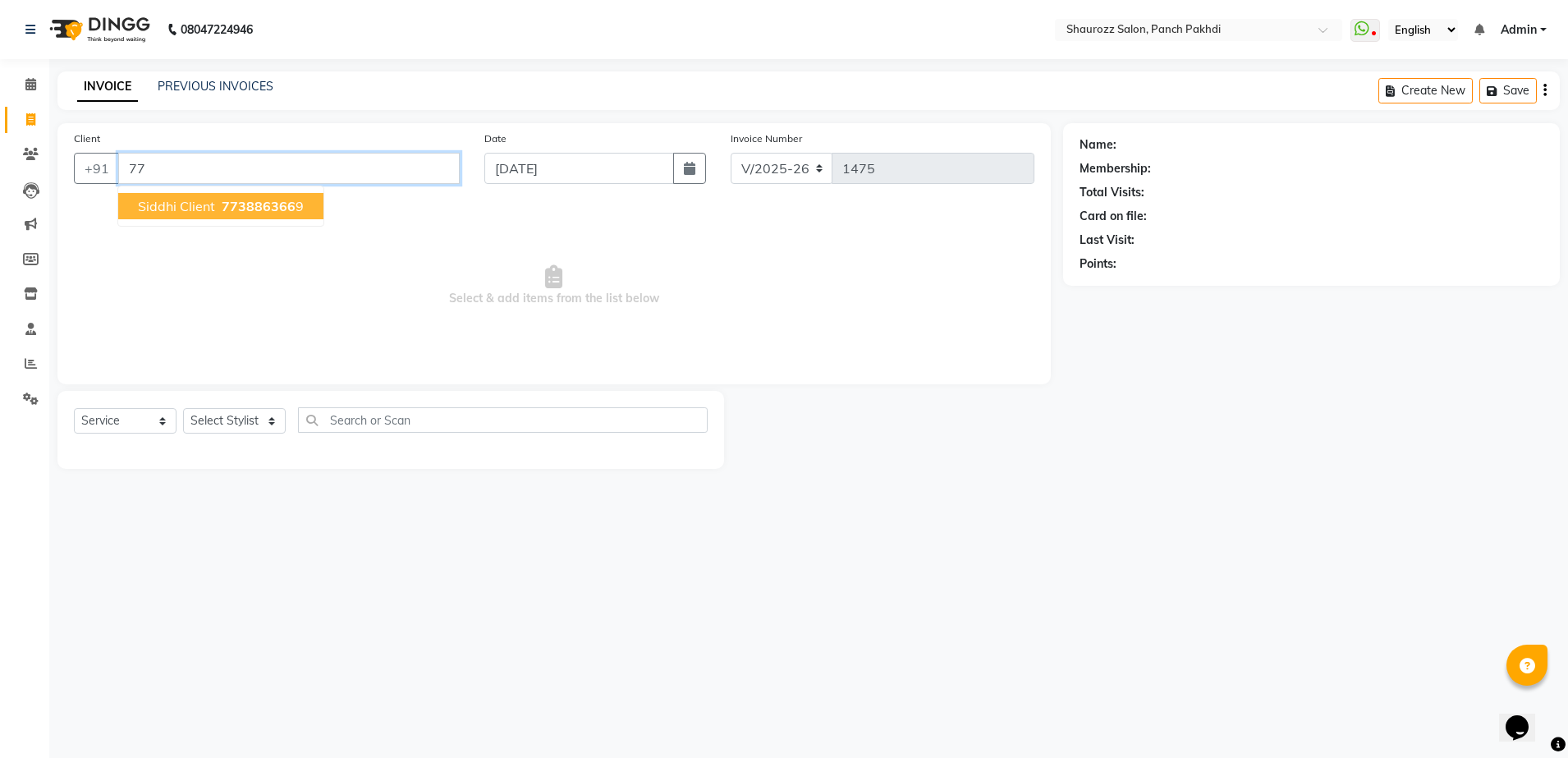 type on "7" 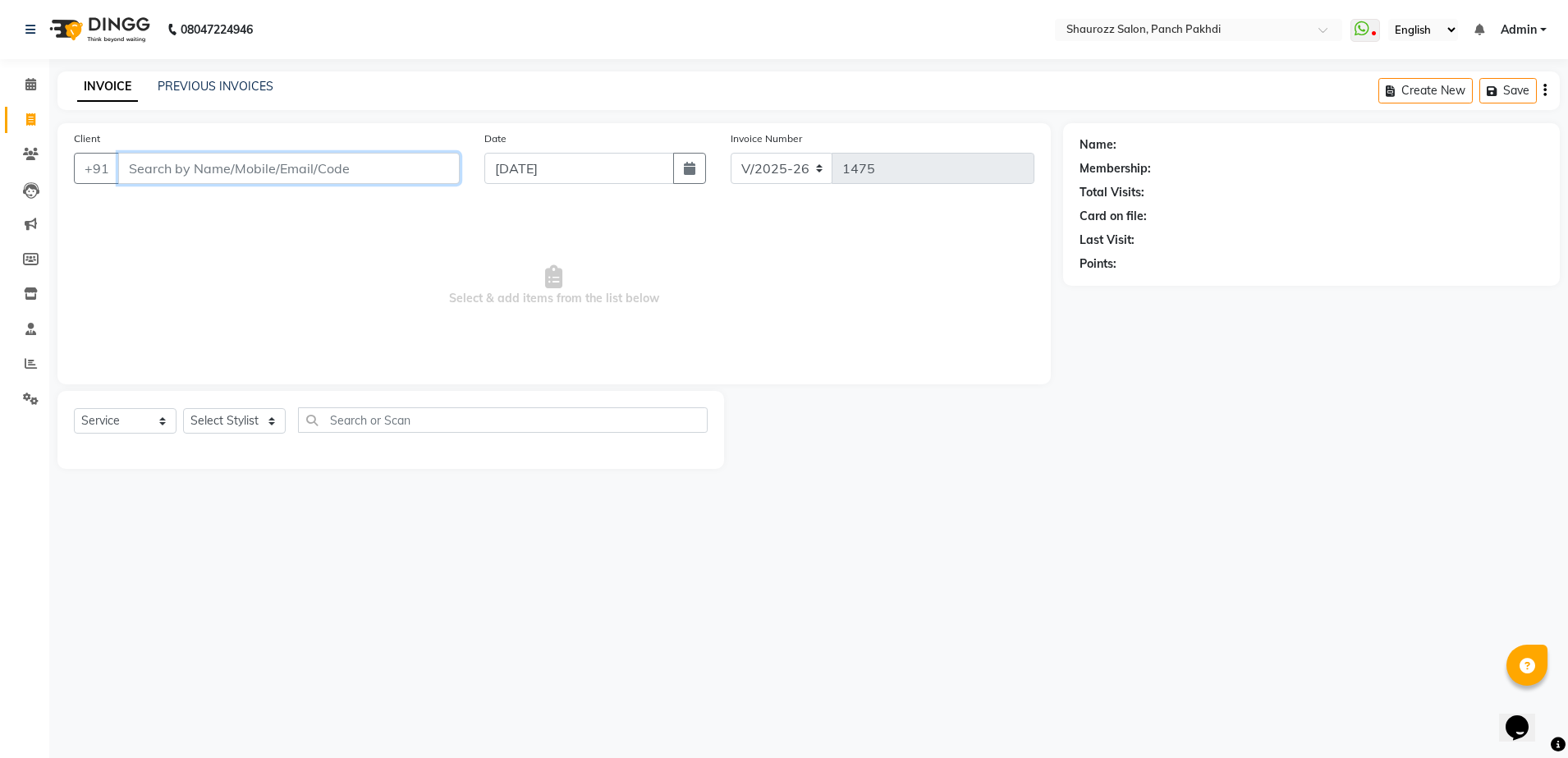 type 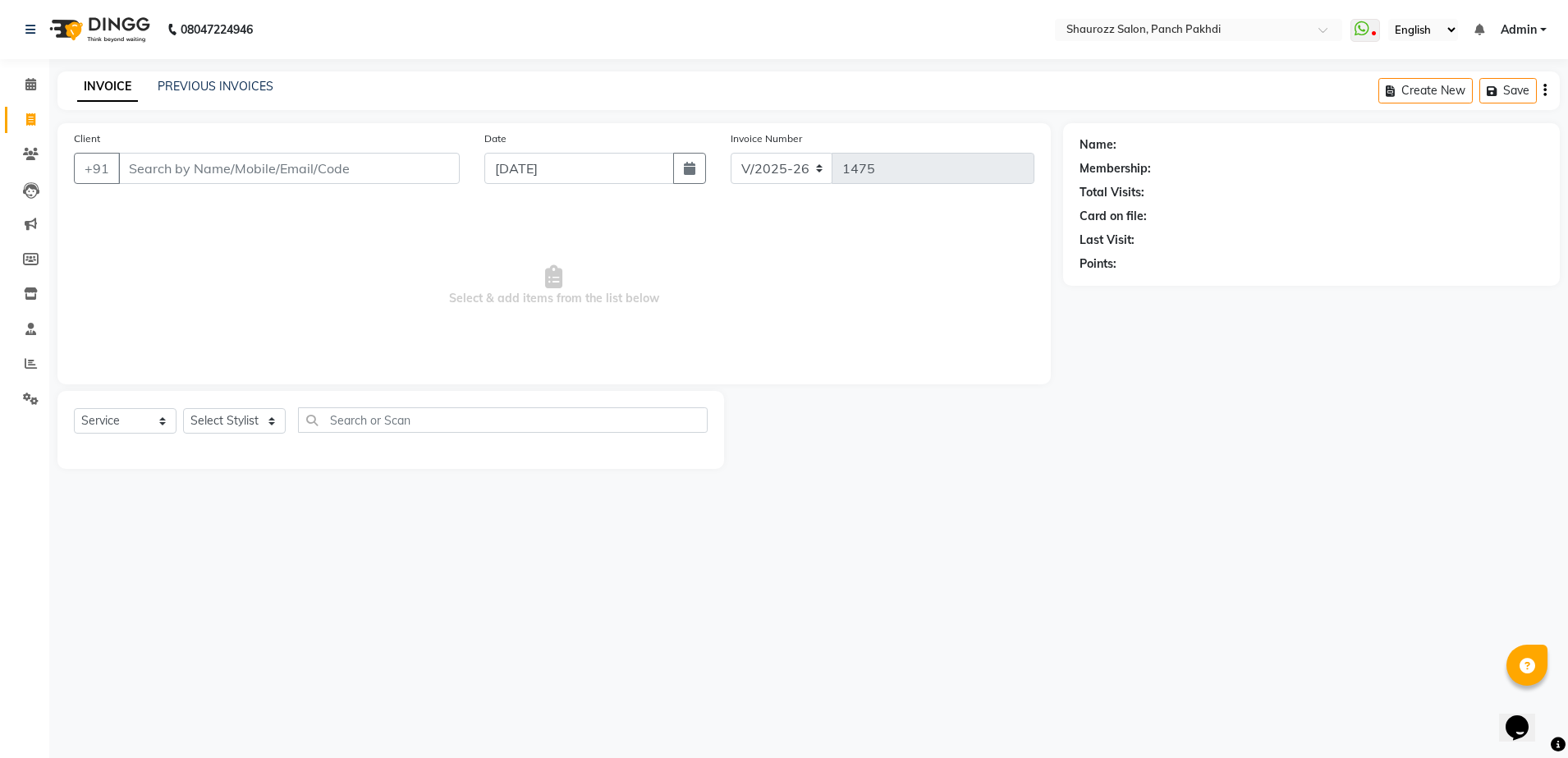 drag, startPoint x: 213, startPoint y: 209, endPoint x: 221, endPoint y: 212, distance: 8.544004 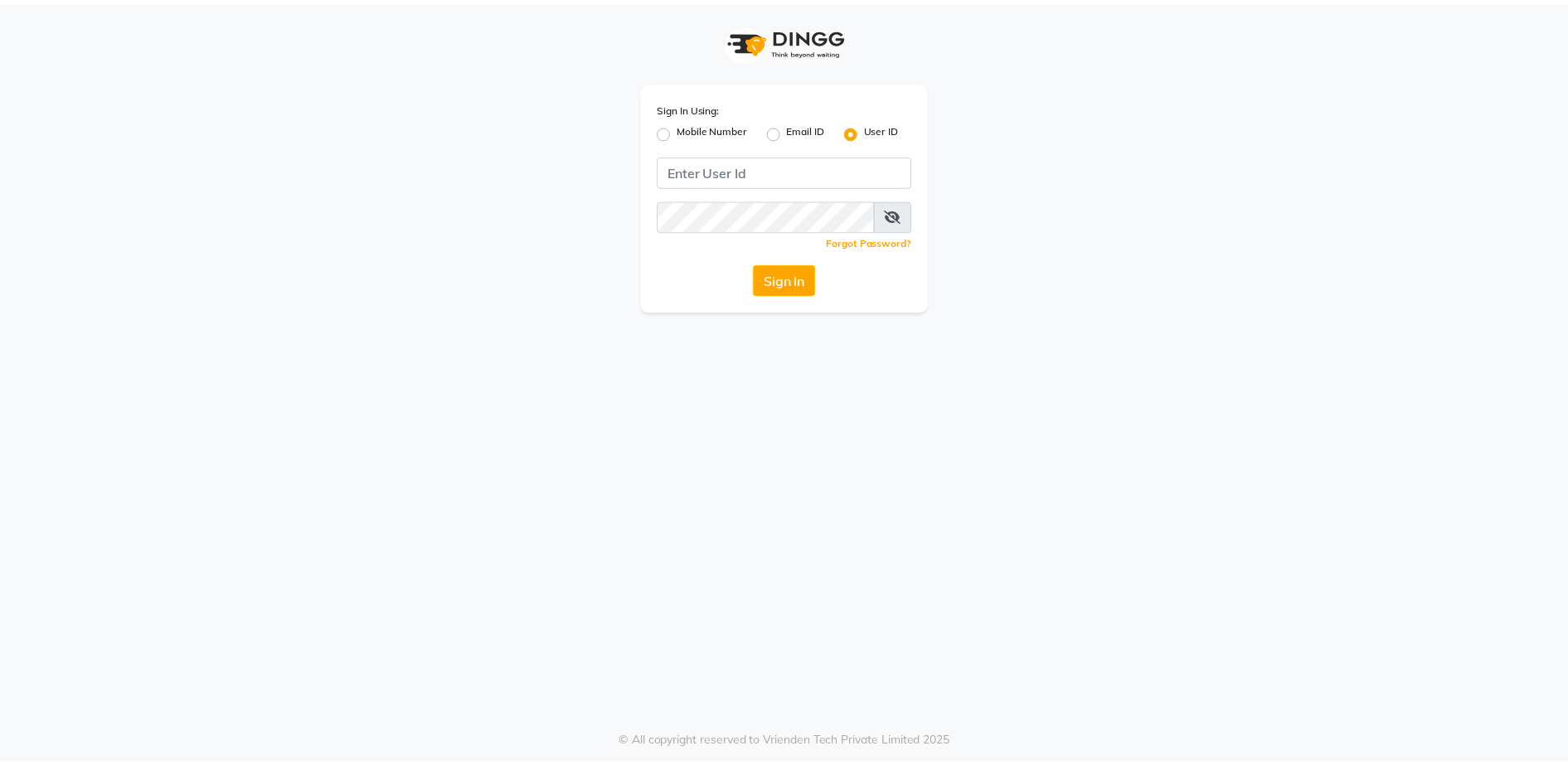 scroll, scrollTop: 0, scrollLeft: 0, axis: both 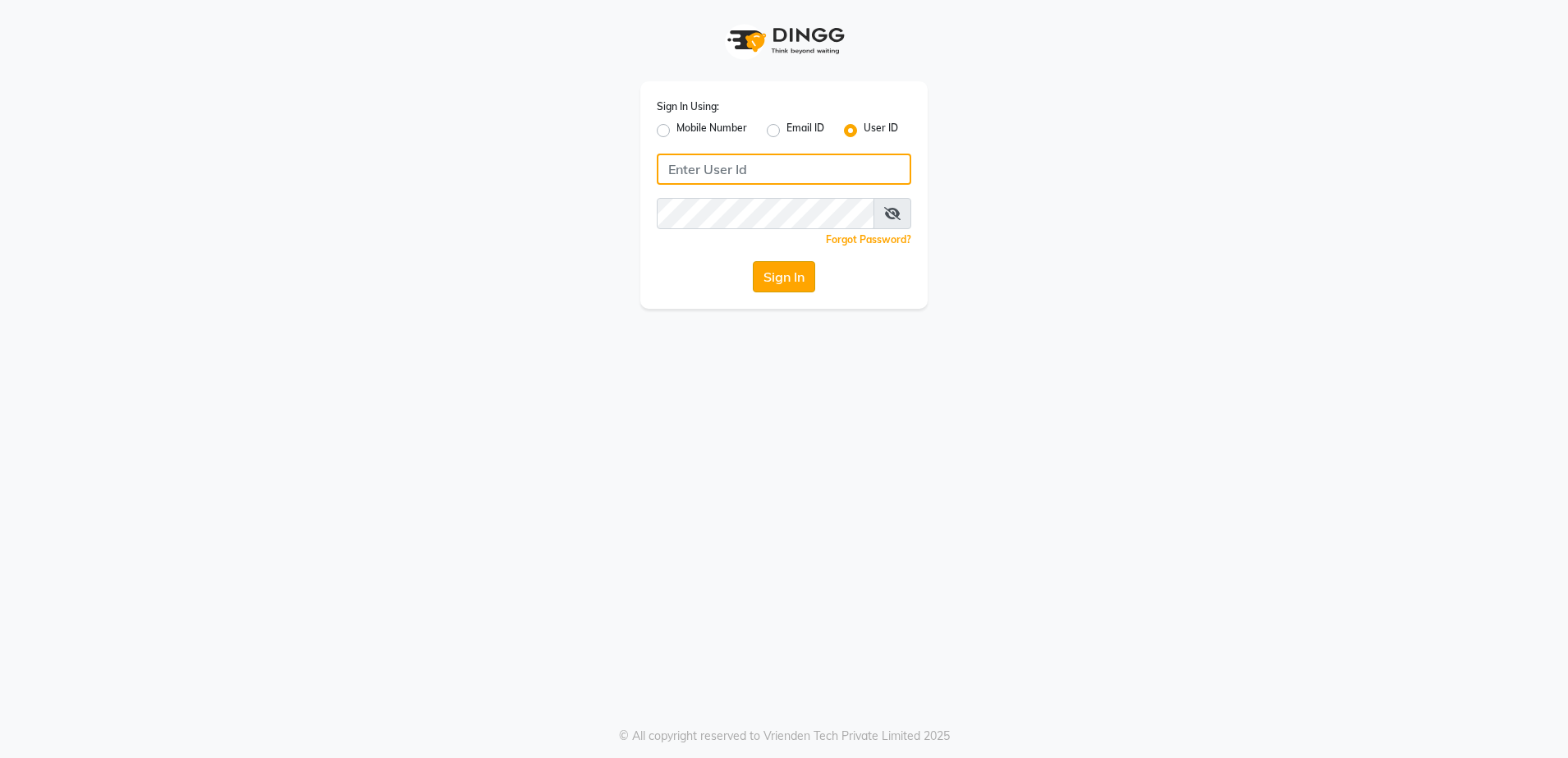 type on "shaurozzsalon" 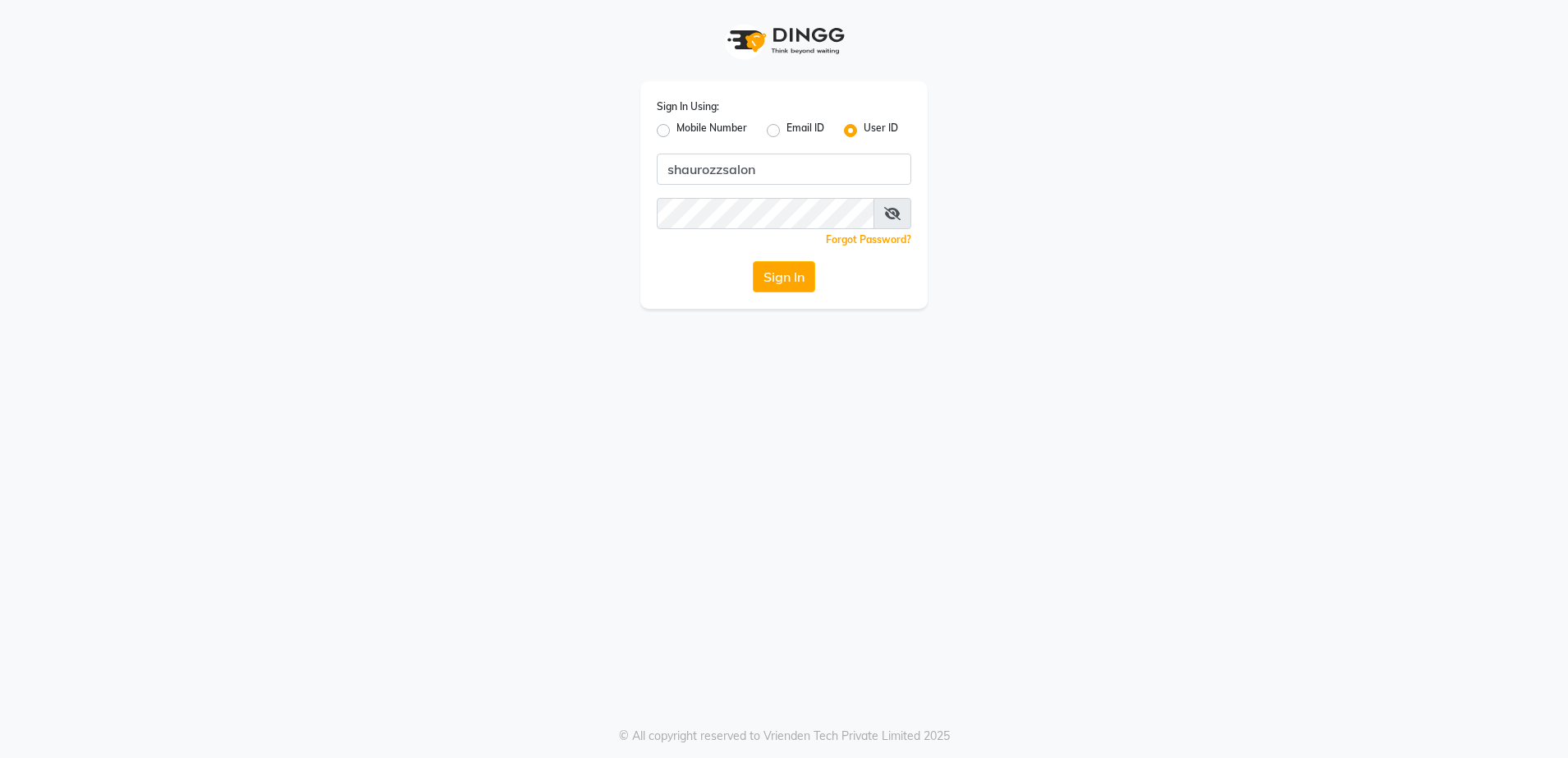 click on "Sign In" 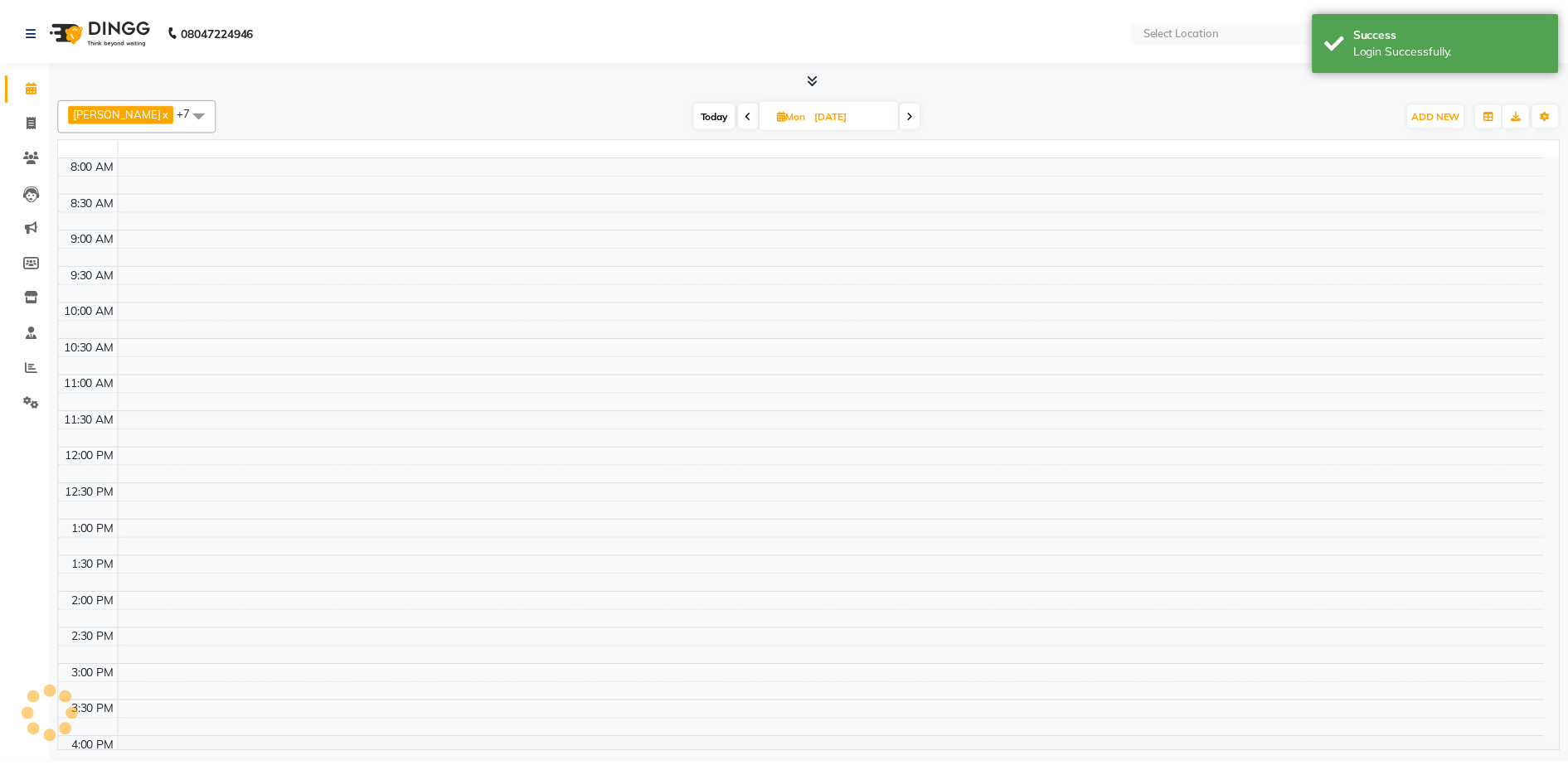 scroll, scrollTop: 0, scrollLeft: 0, axis: both 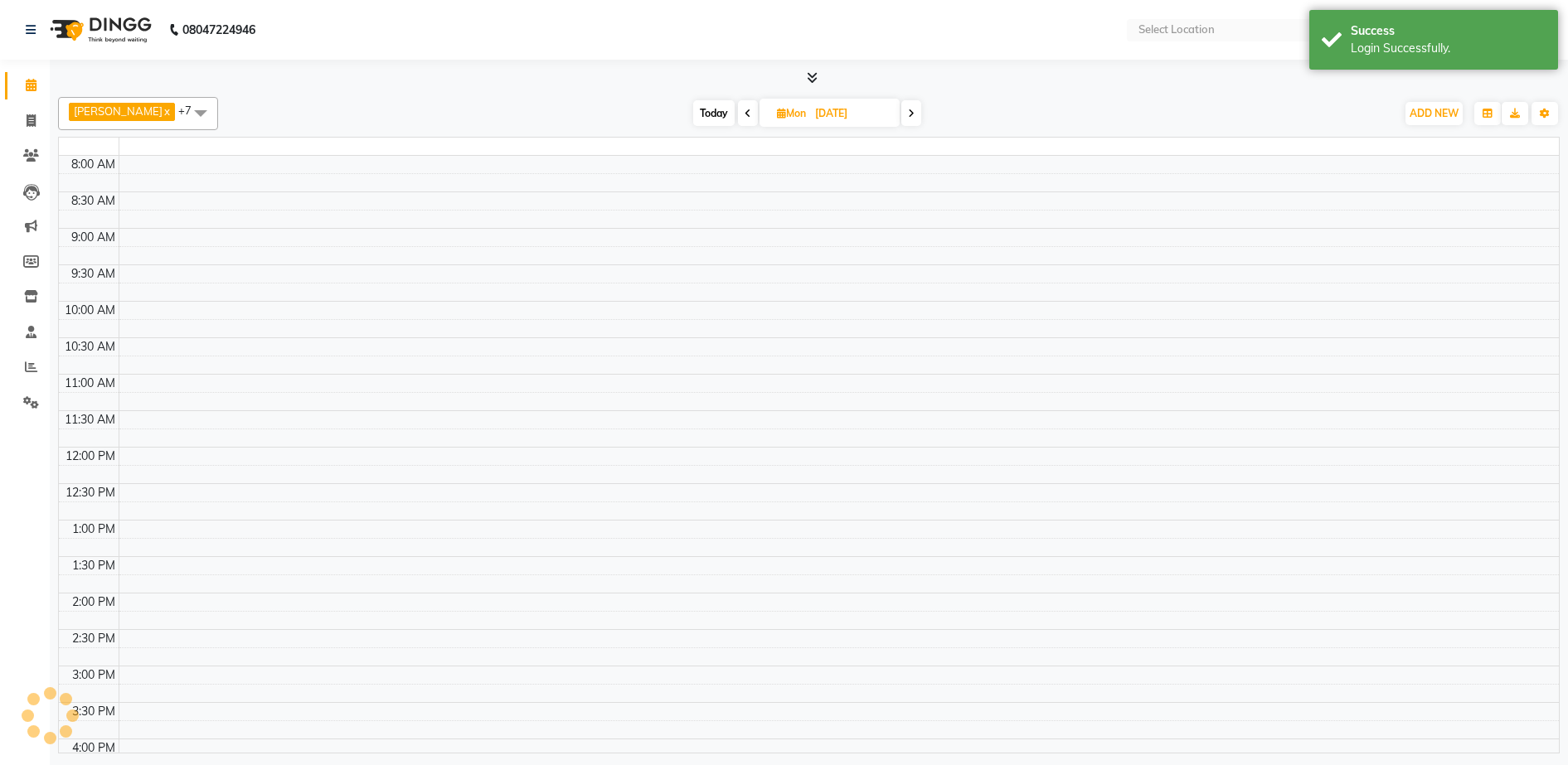 select on "en" 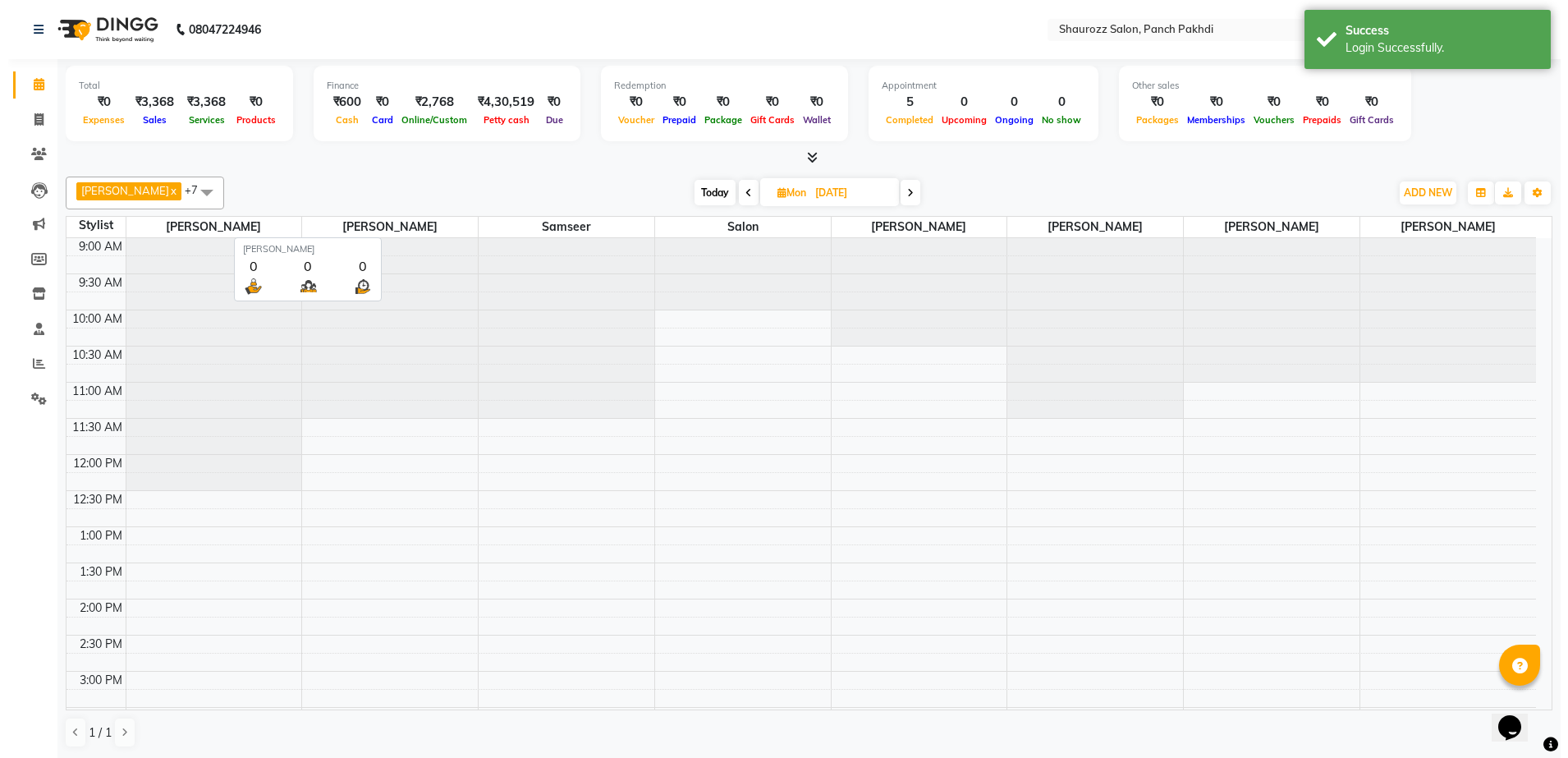 scroll, scrollTop: 0, scrollLeft: 0, axis: both 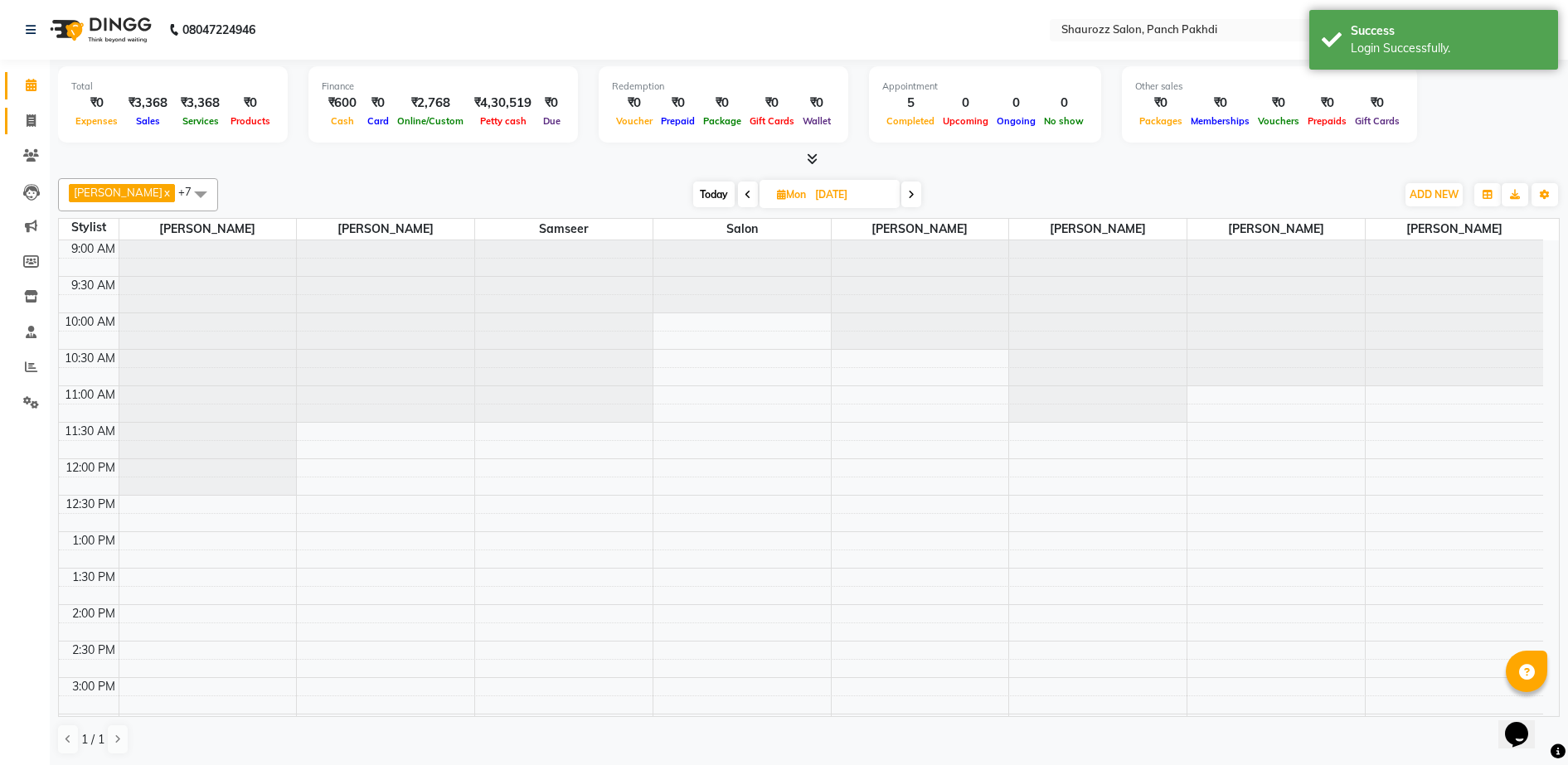 click on "Invoice" 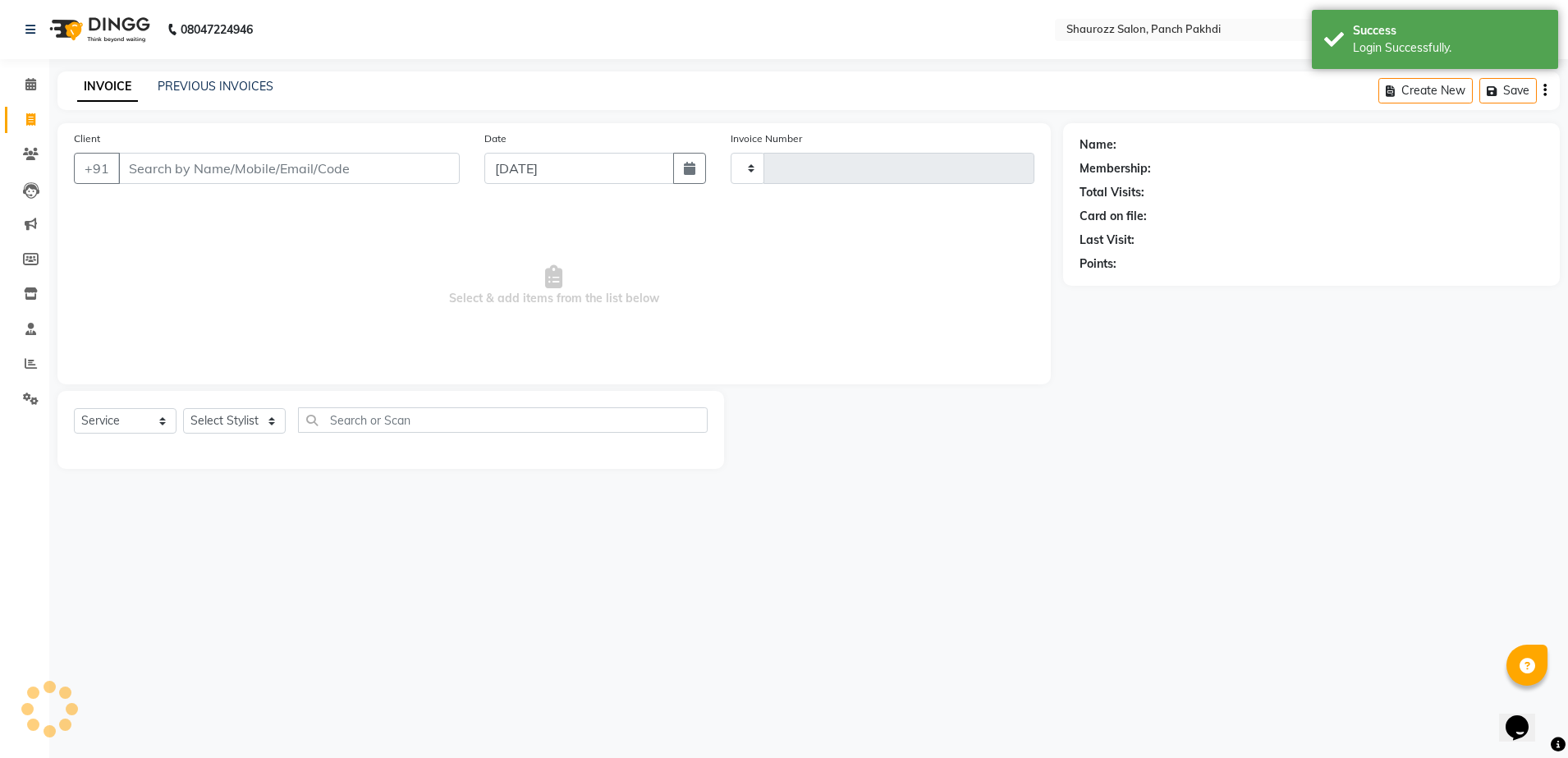 type on "1475" 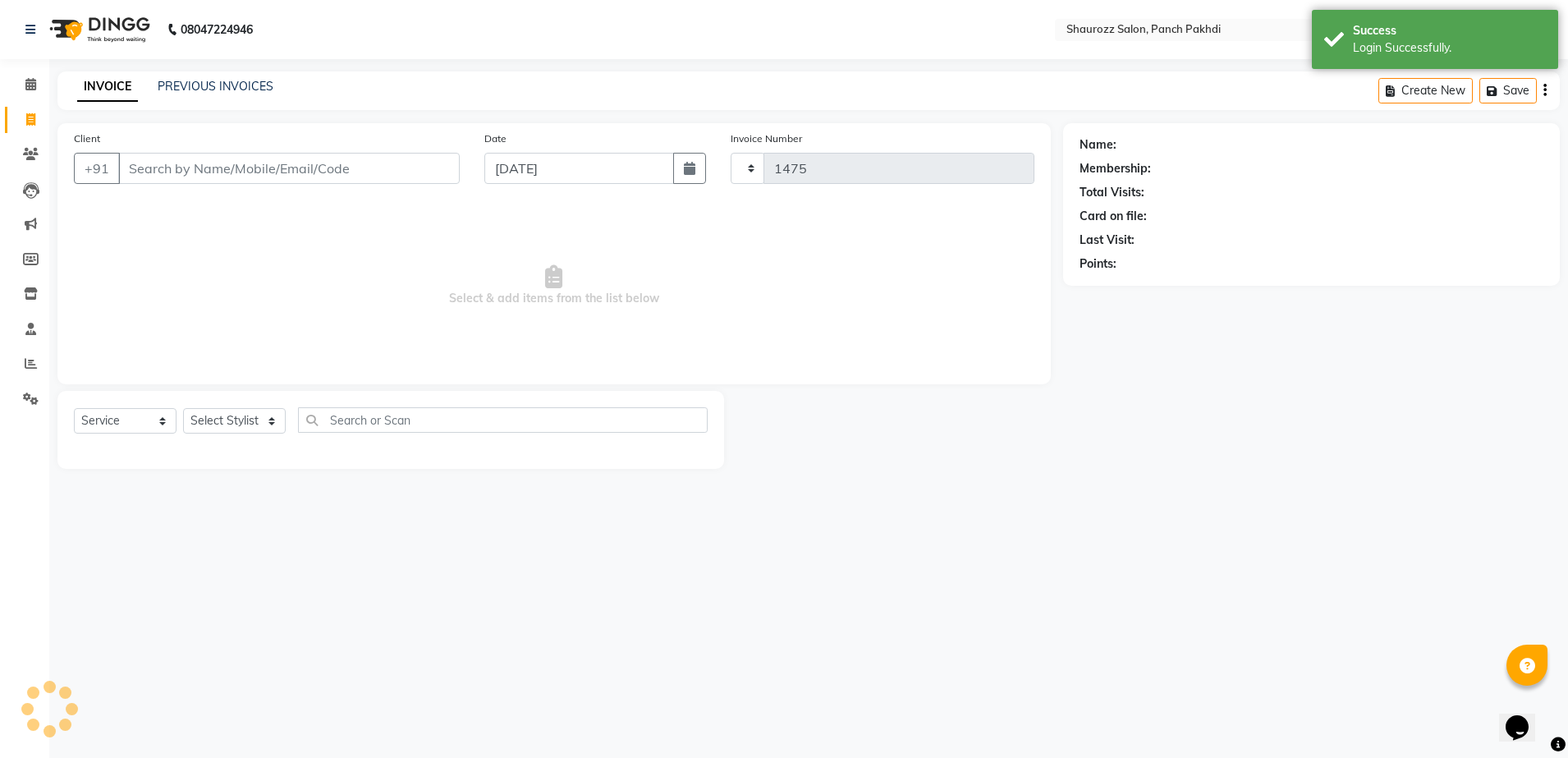 select on "485" 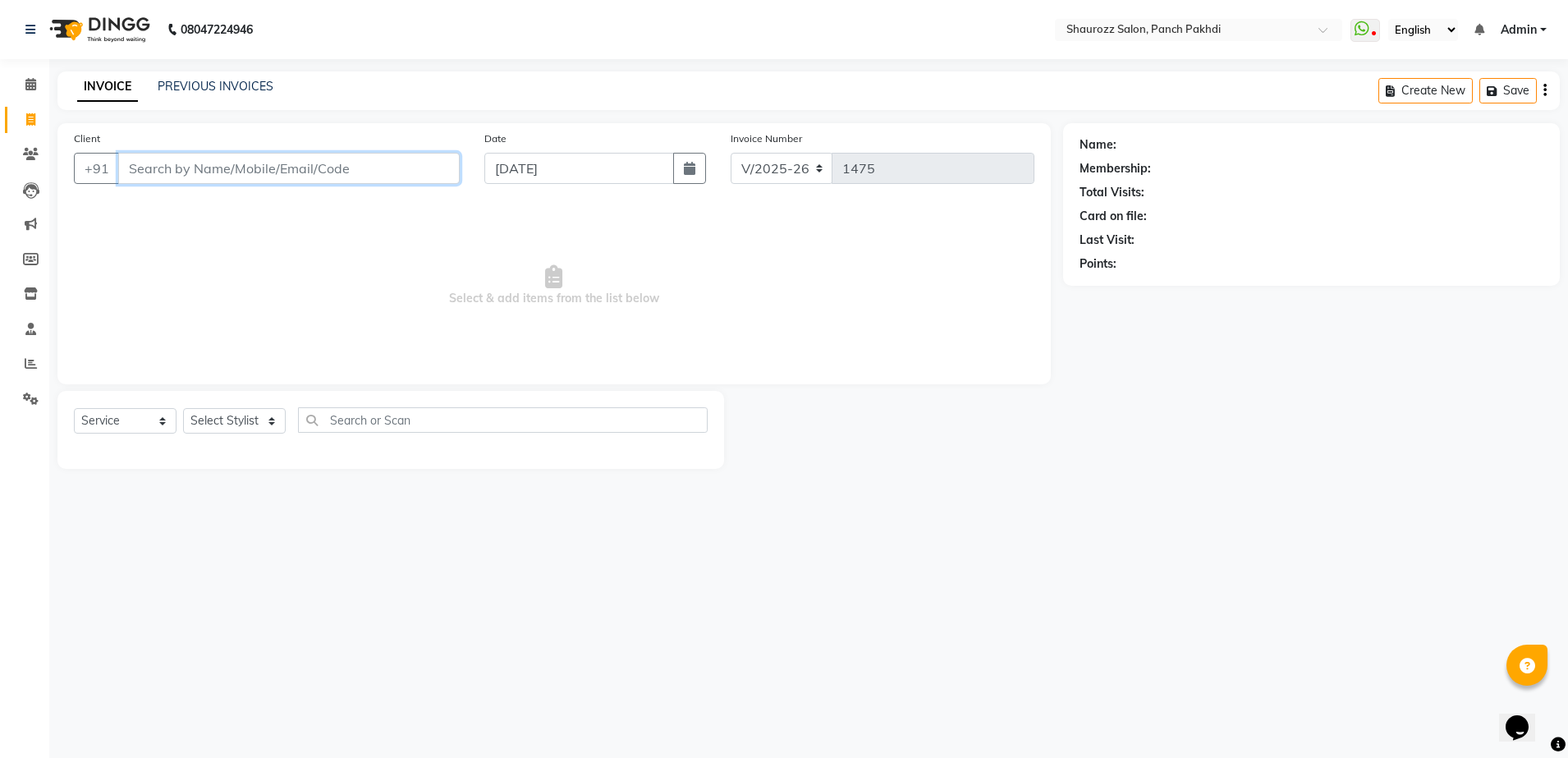 click on "Client" at bounding box center [289, 168] 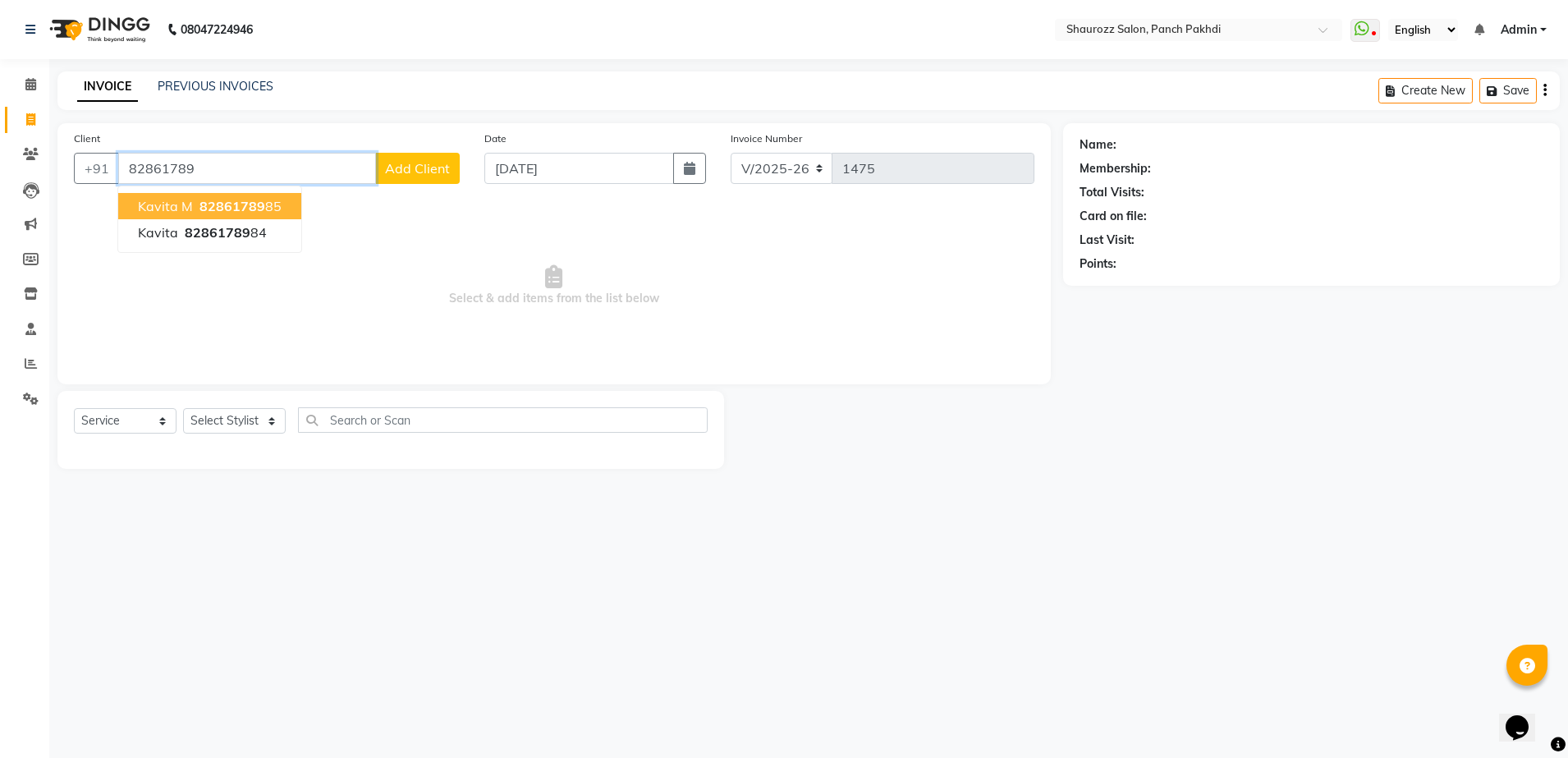 drag, startPoint x: 251, startPoint y: 175, endPoint x: 261, endPoint y: 191, distance: 18.867962 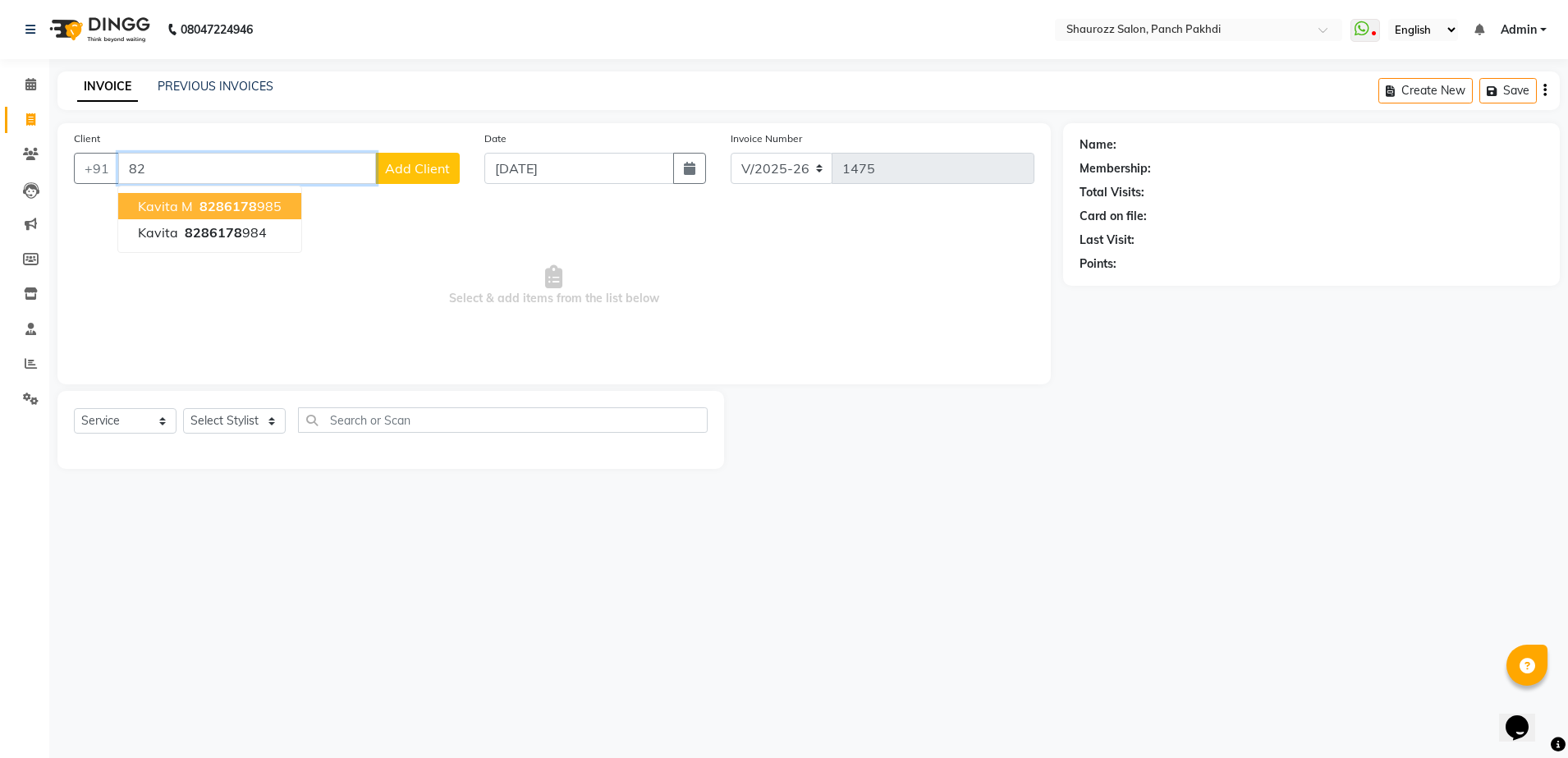 type on "8" 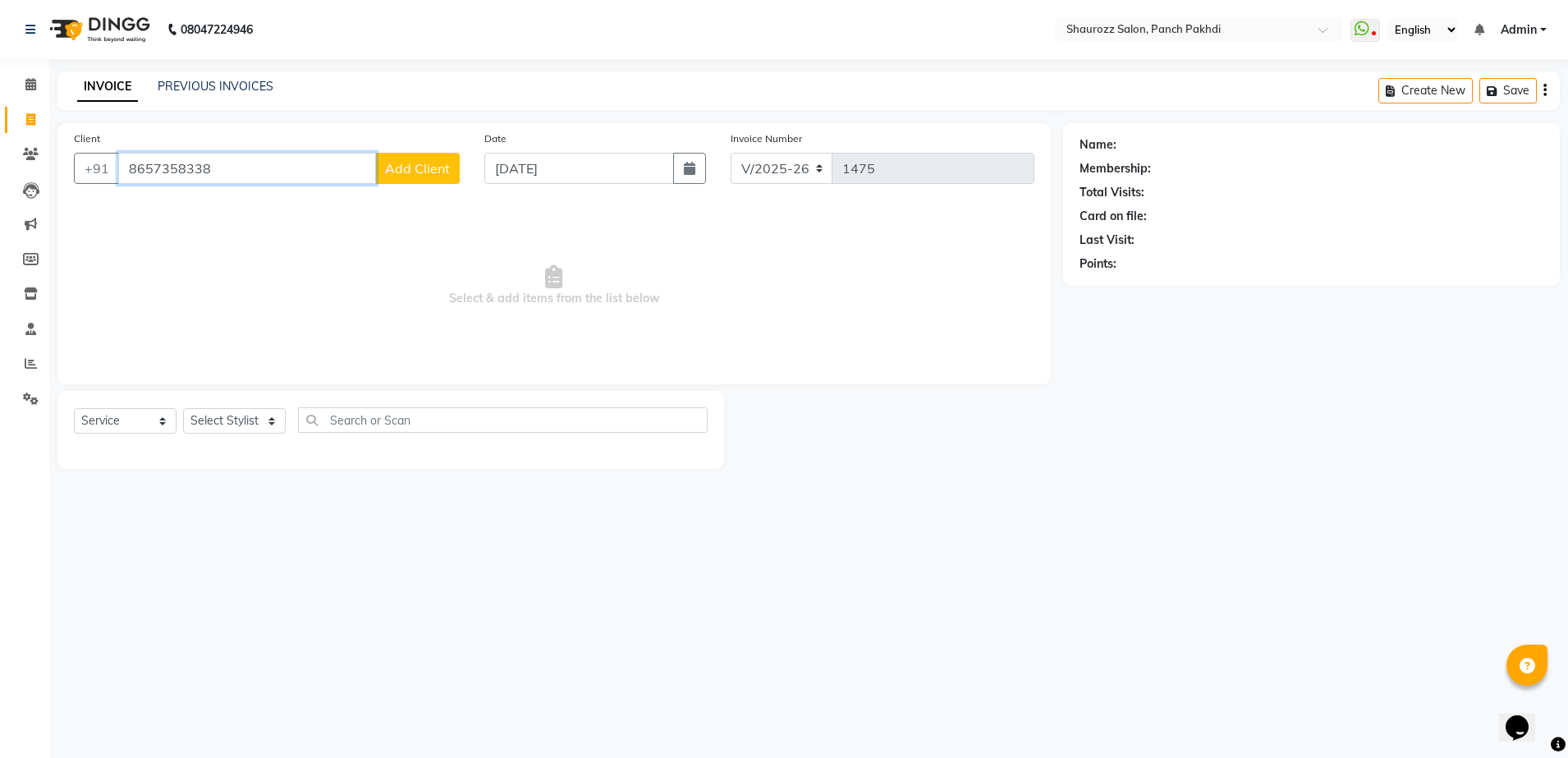 type on "8657358338" 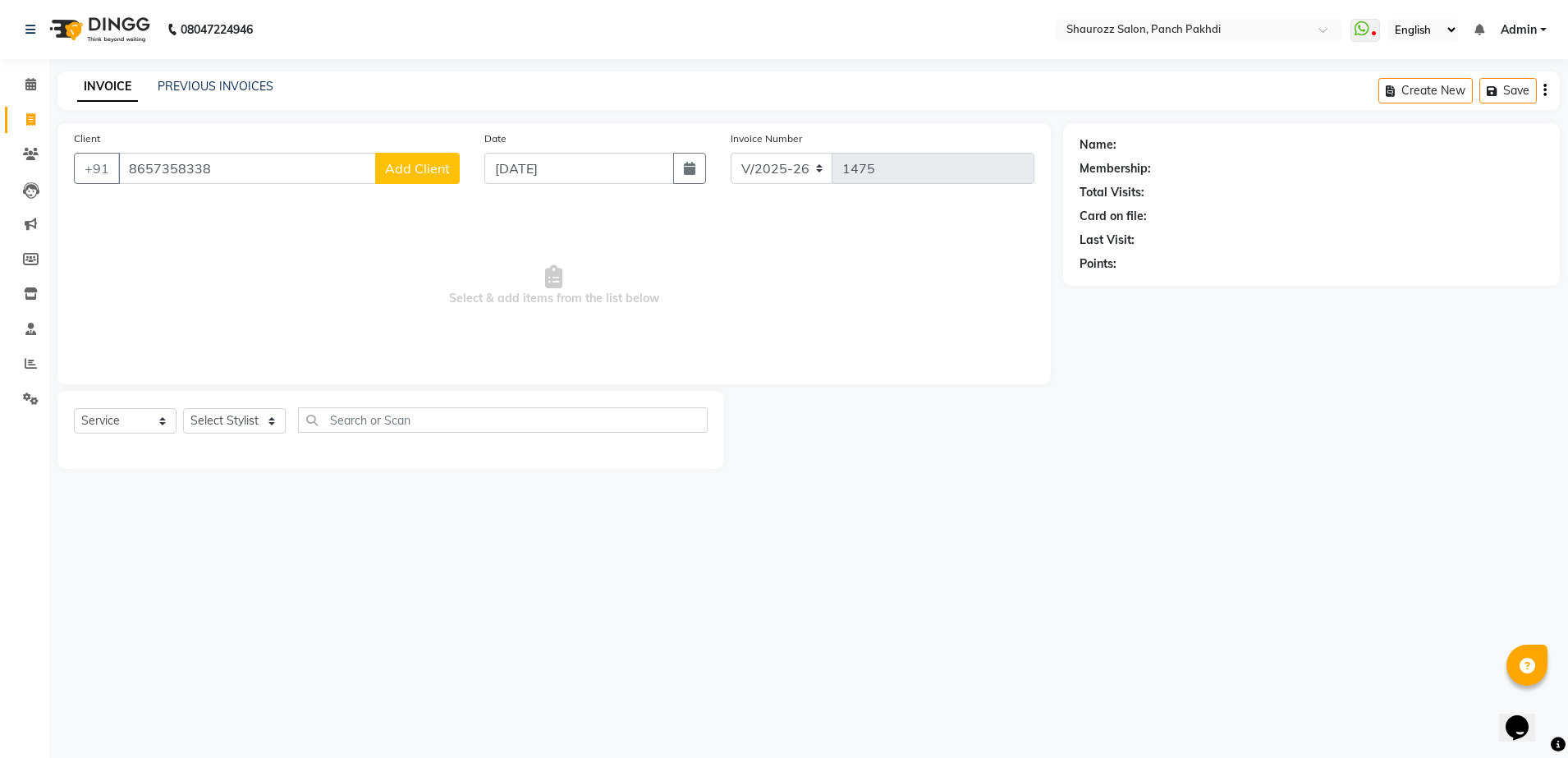 click on "Add Client" 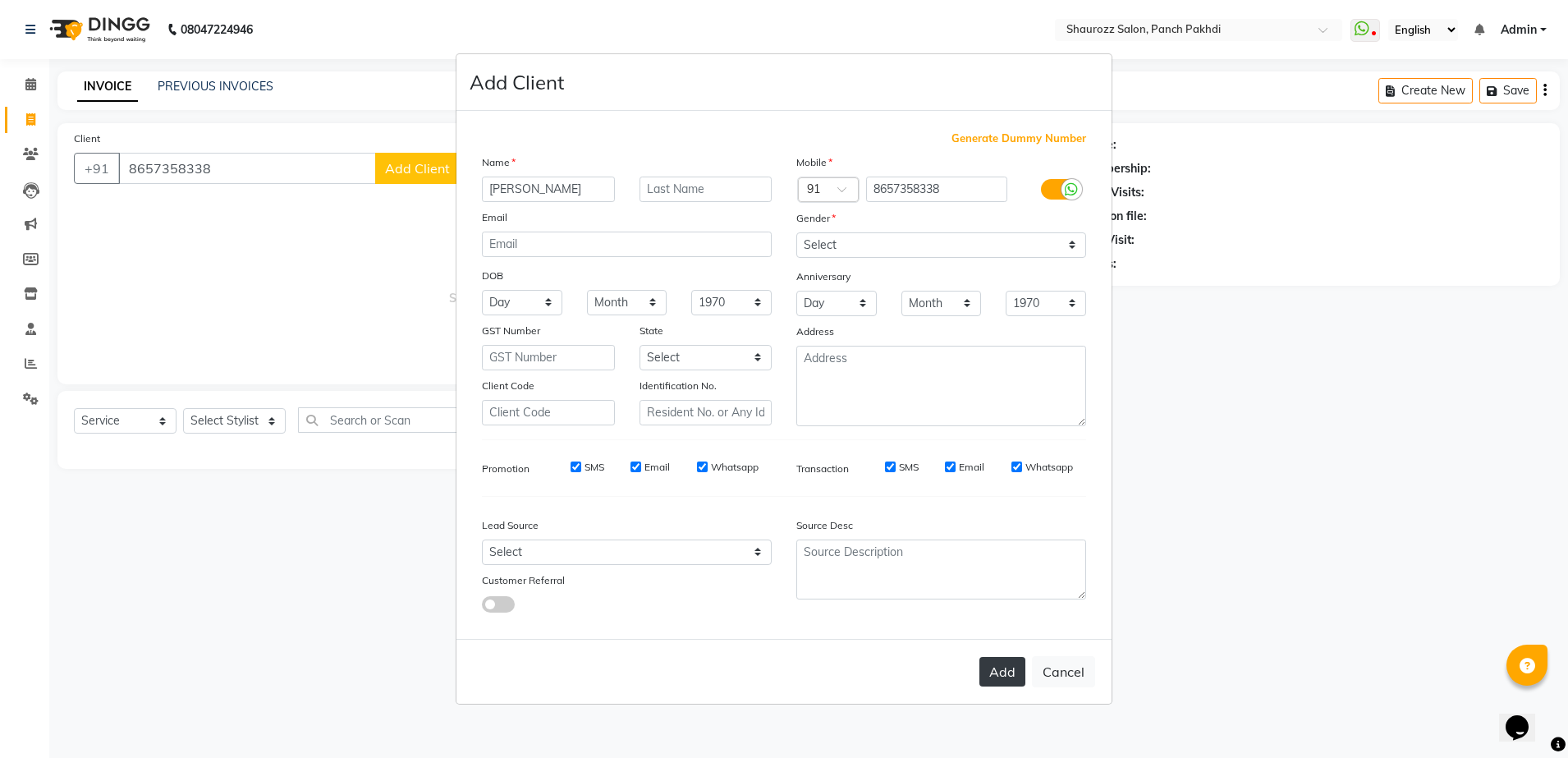 click on "Add" at bounding box center [1002, 672] 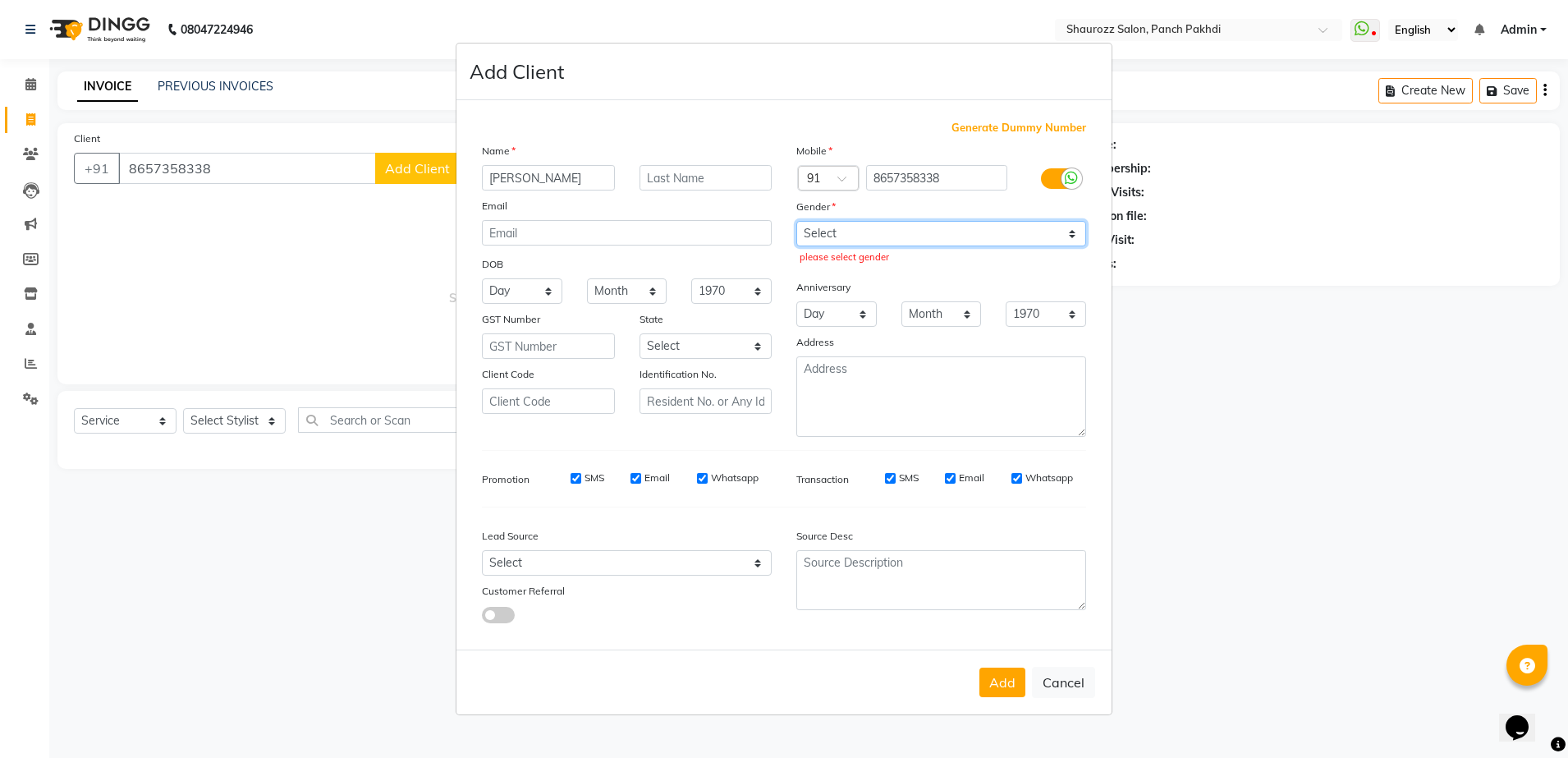 click on "Select [DEMOGRAPHIC_DATA] [DEMOGRAPHIC_DATA] Other Prefer Not To Say" at bounding box center [941, 233] 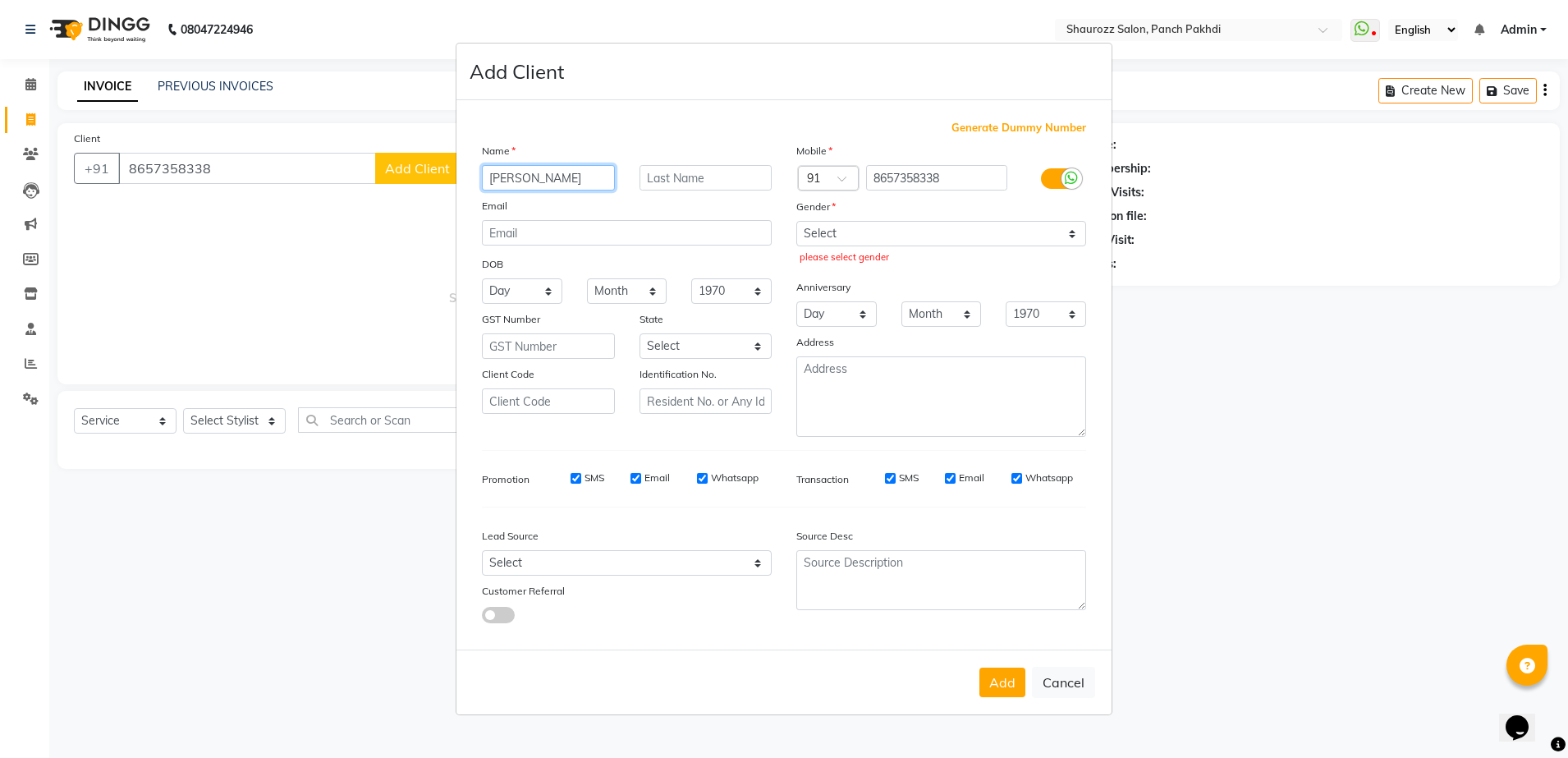 click on "[PERSON_NAME]" at bounding box center [548, 177] 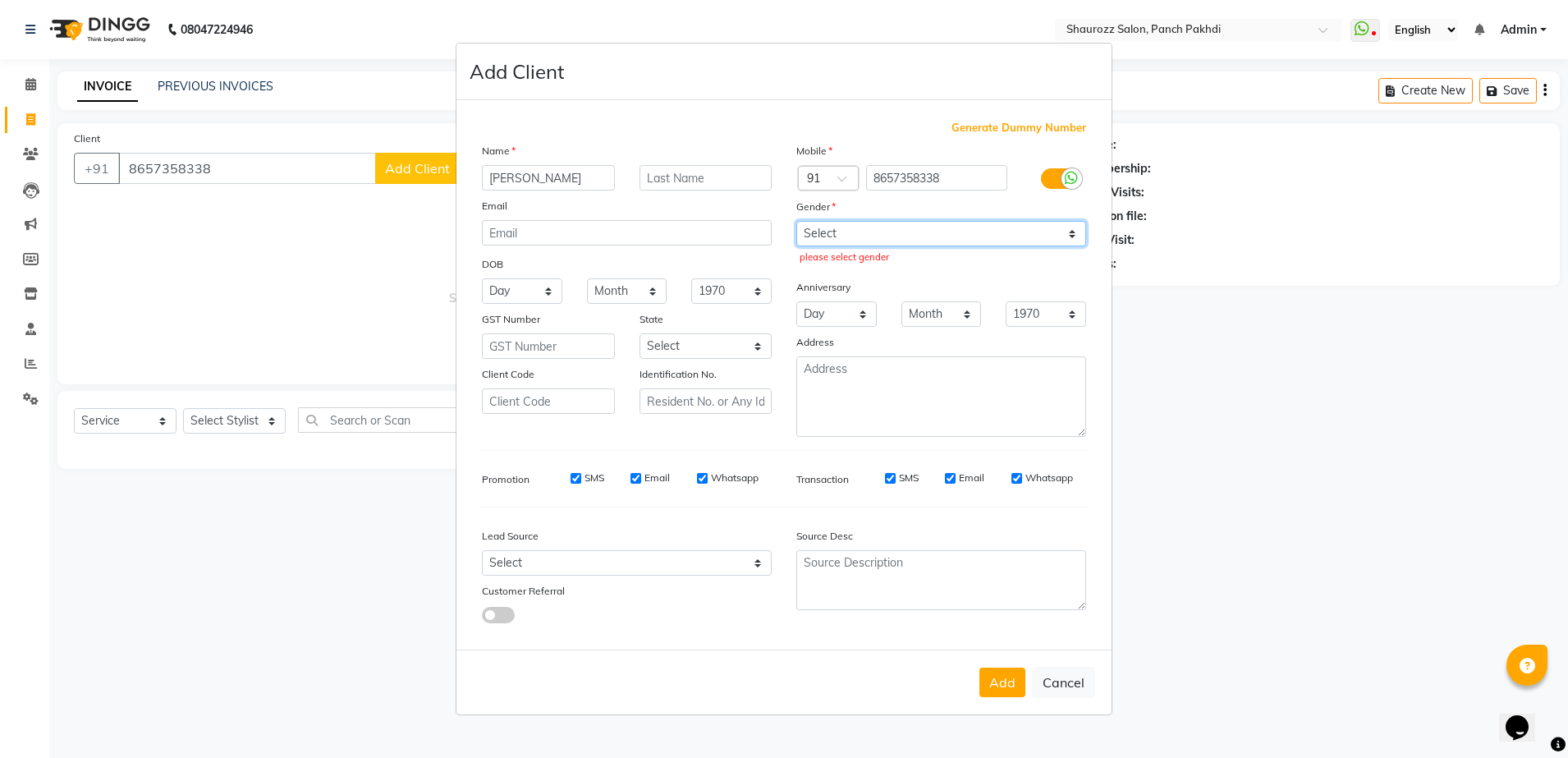 click on "Select [DEMOGRAPHIC_DATA] [DEMOGRAPHIC_DATA] Other Prefer Not To Say" at bounding box center (941, 233) 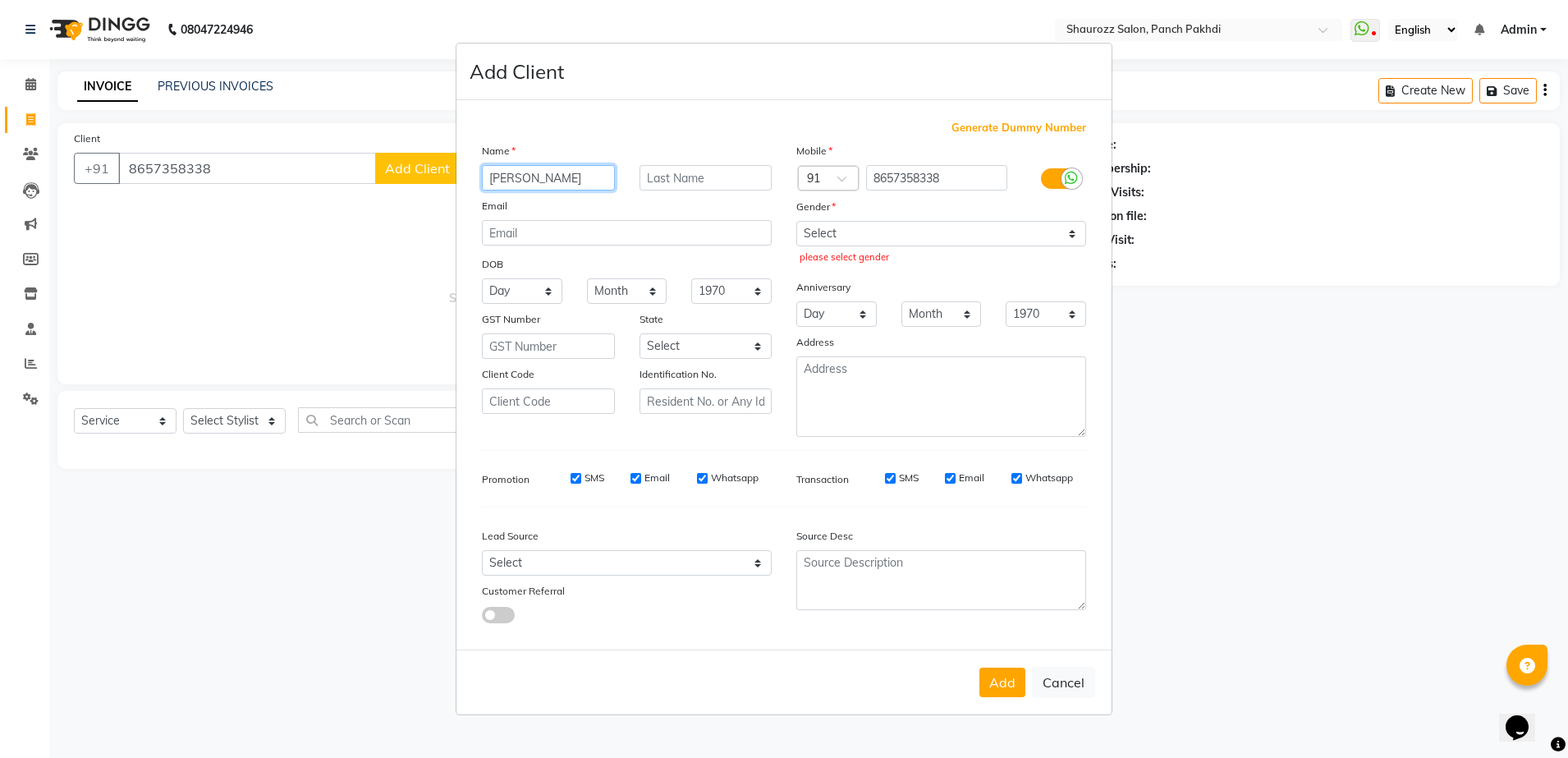 click on "[PERSON_NAME]" at bounding box center (548, 177) 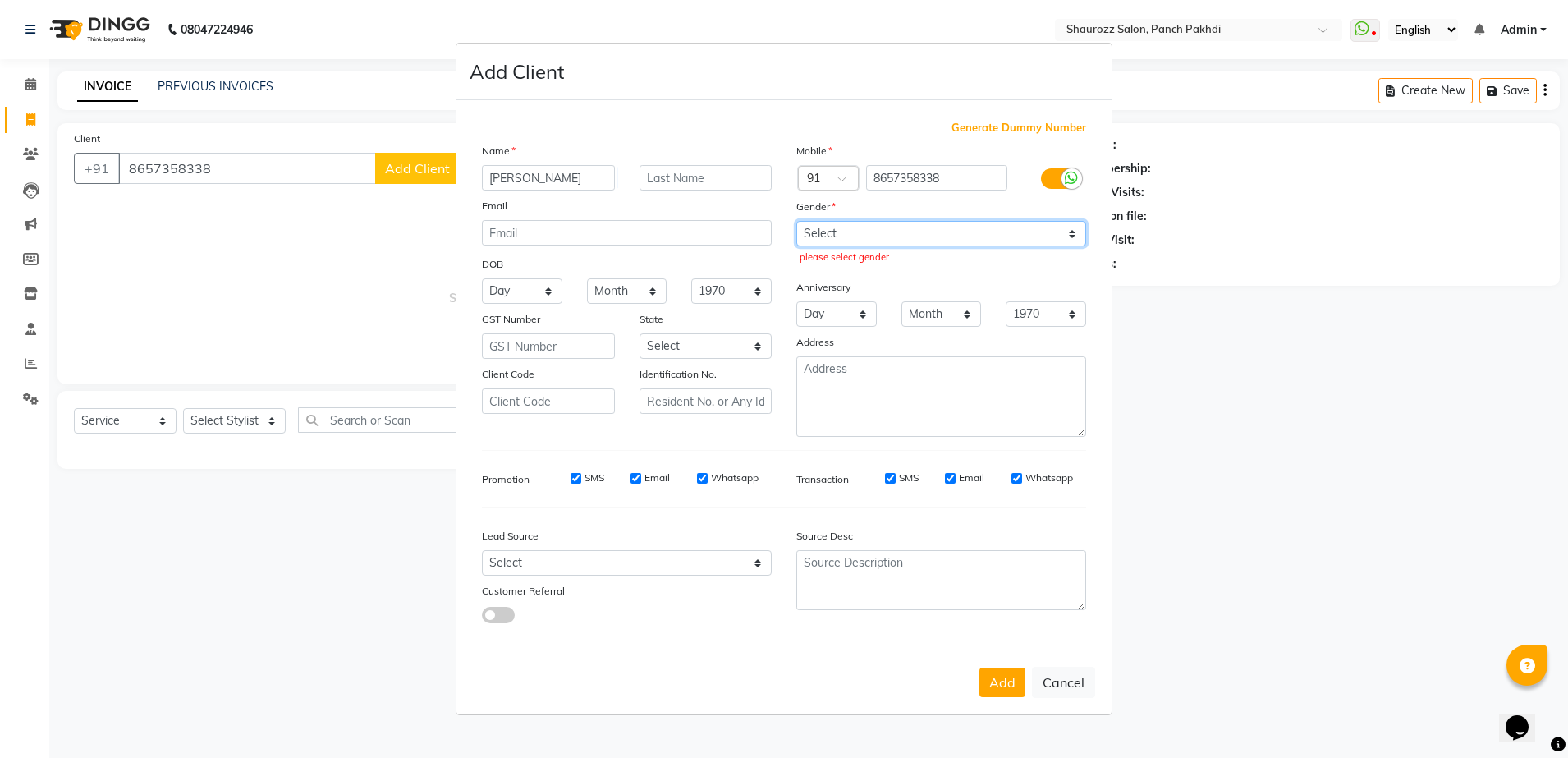 click on "Select [DEMOGRAPHIC_DATA] [DEMOGRAPHIC_DATA] Other Prefer Not To Say" at bounding box center (941, 233) 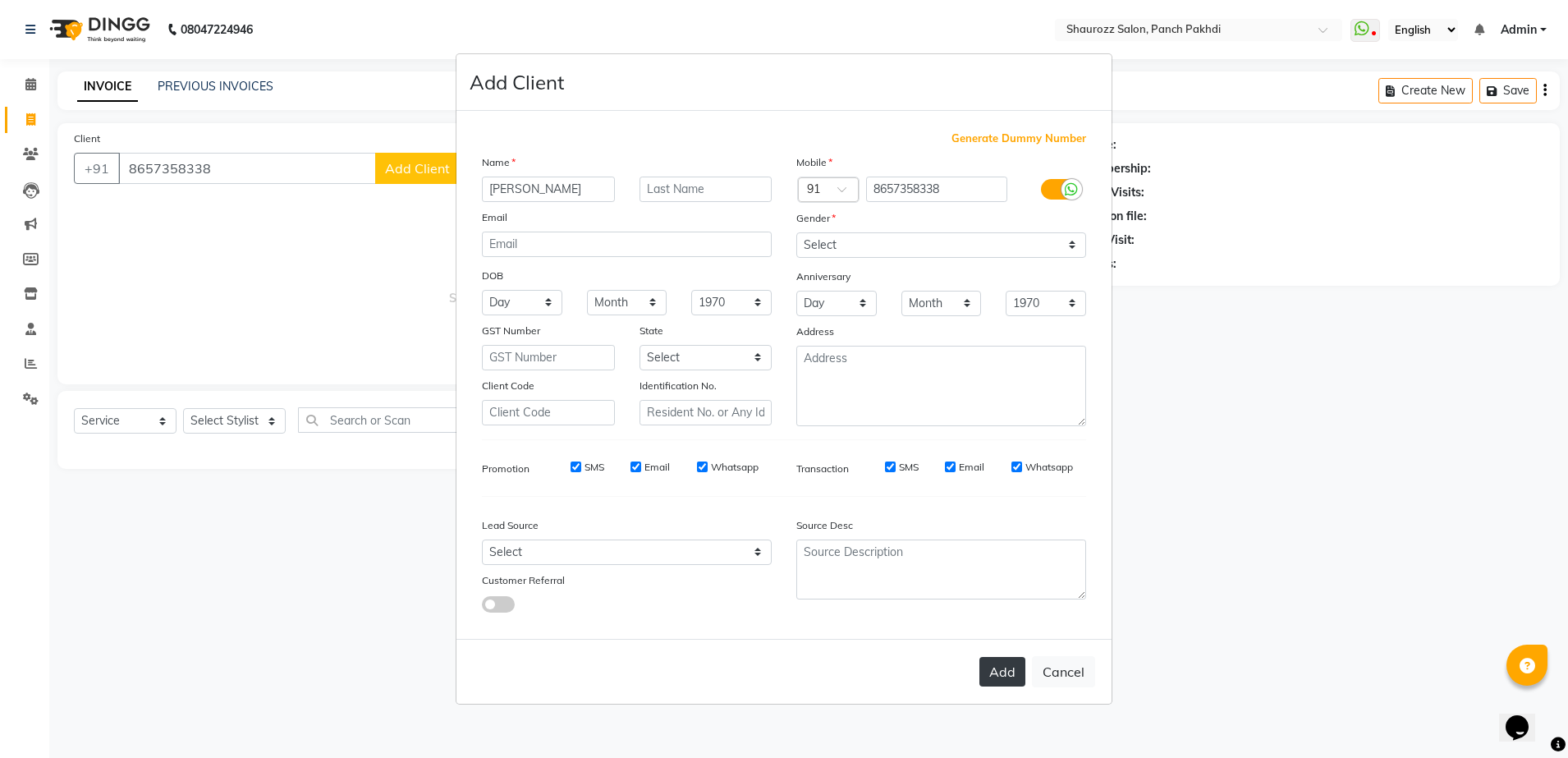 click on "Add" at bounding box center (1002, 672) 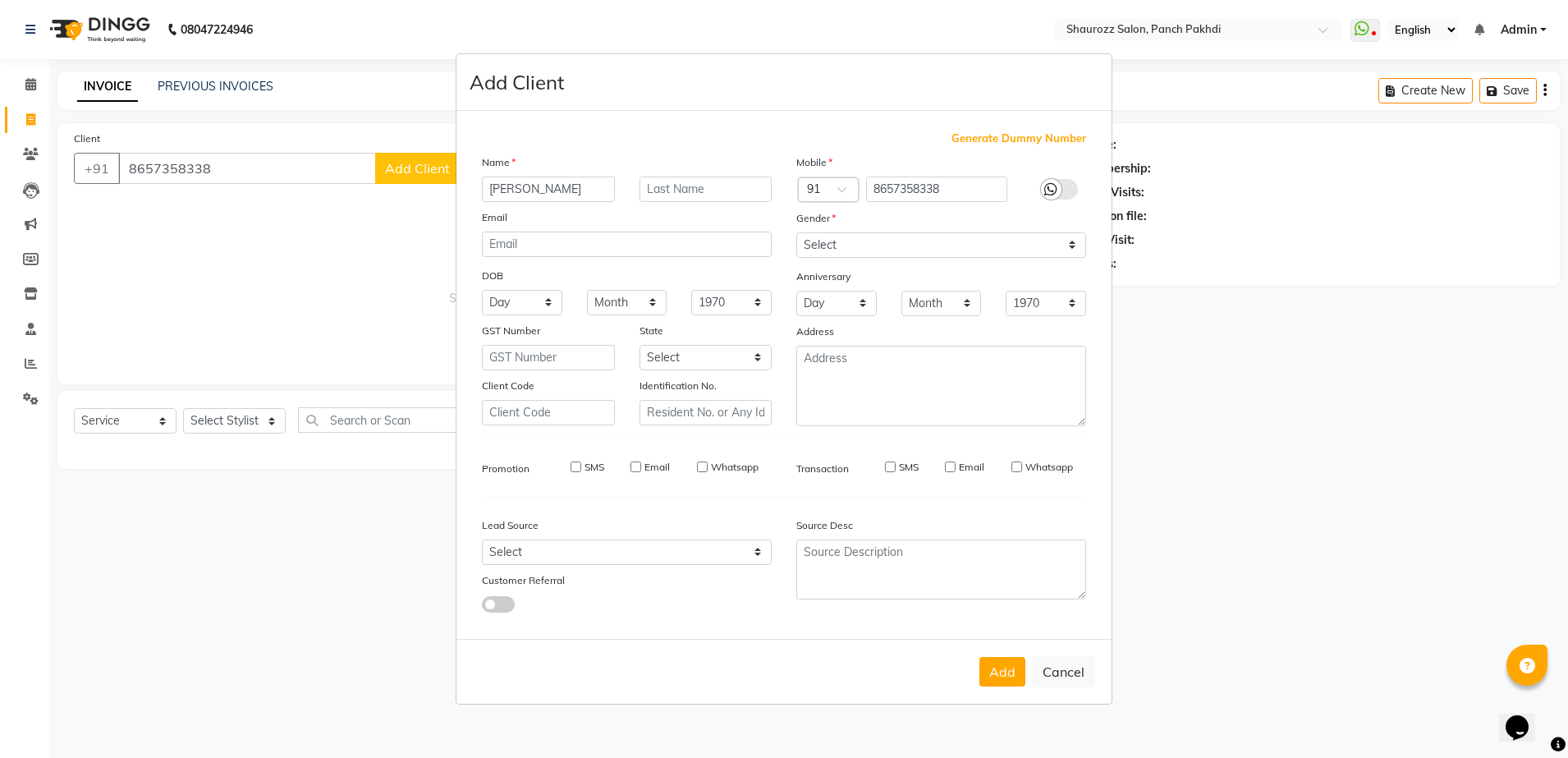 type 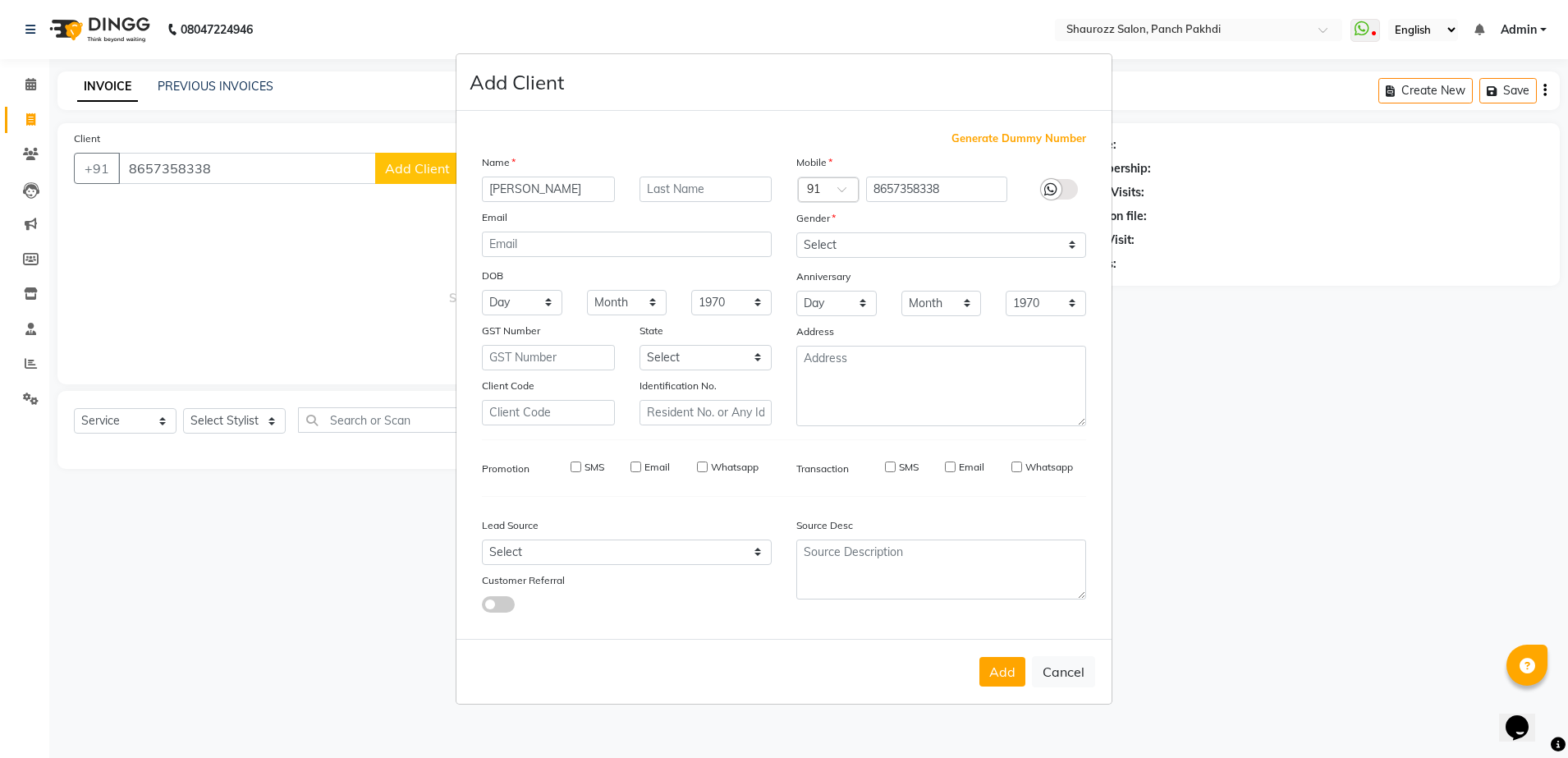 select 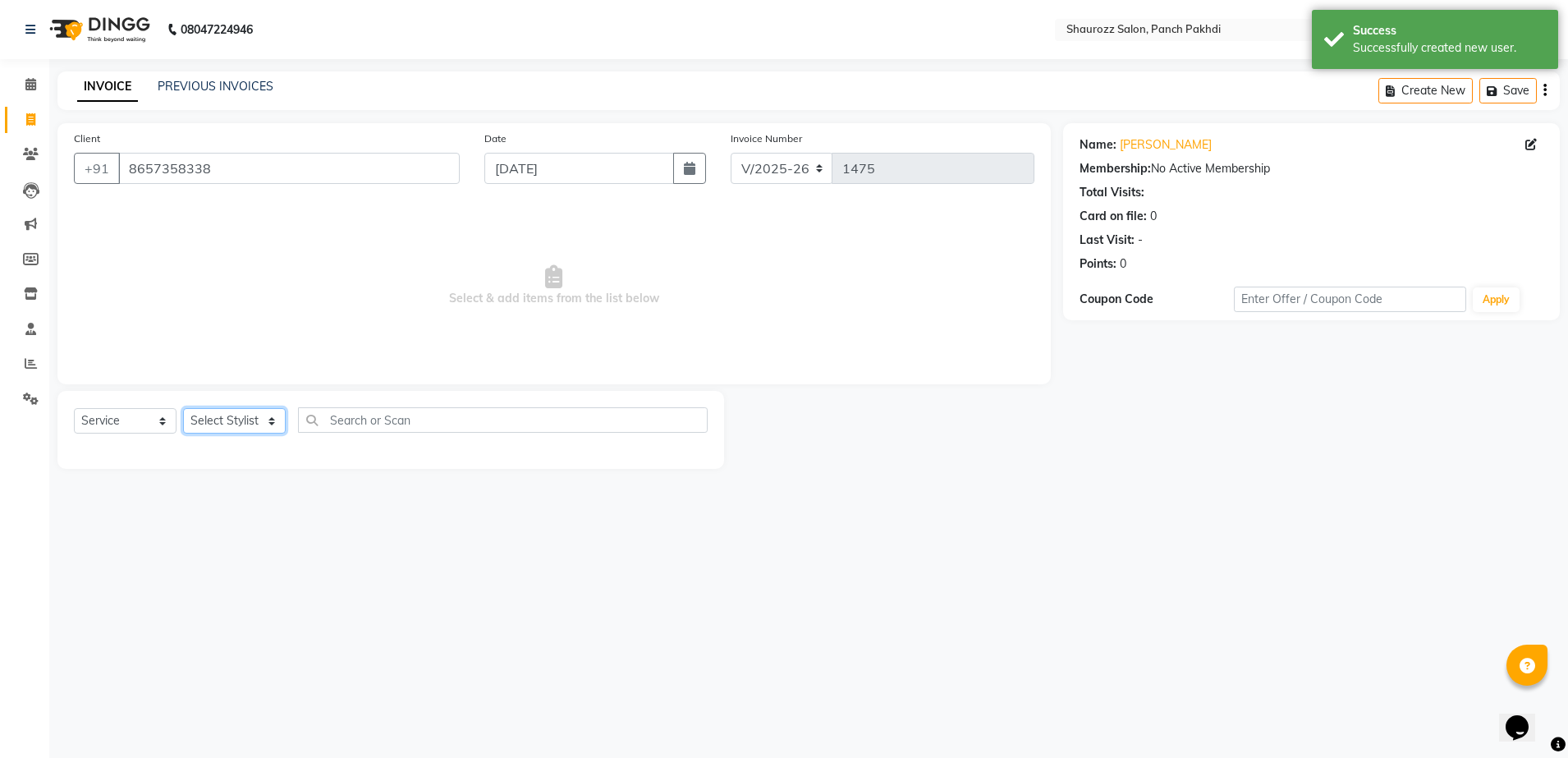 click on "Select Stylist [PERSON_NAME] [PERSON_NAME] [PERSON_NAME]  [PERSON_NAME] [PERSON_NAME] Salon Samseer [PERSON_NAME] [PERSON_NAME]" 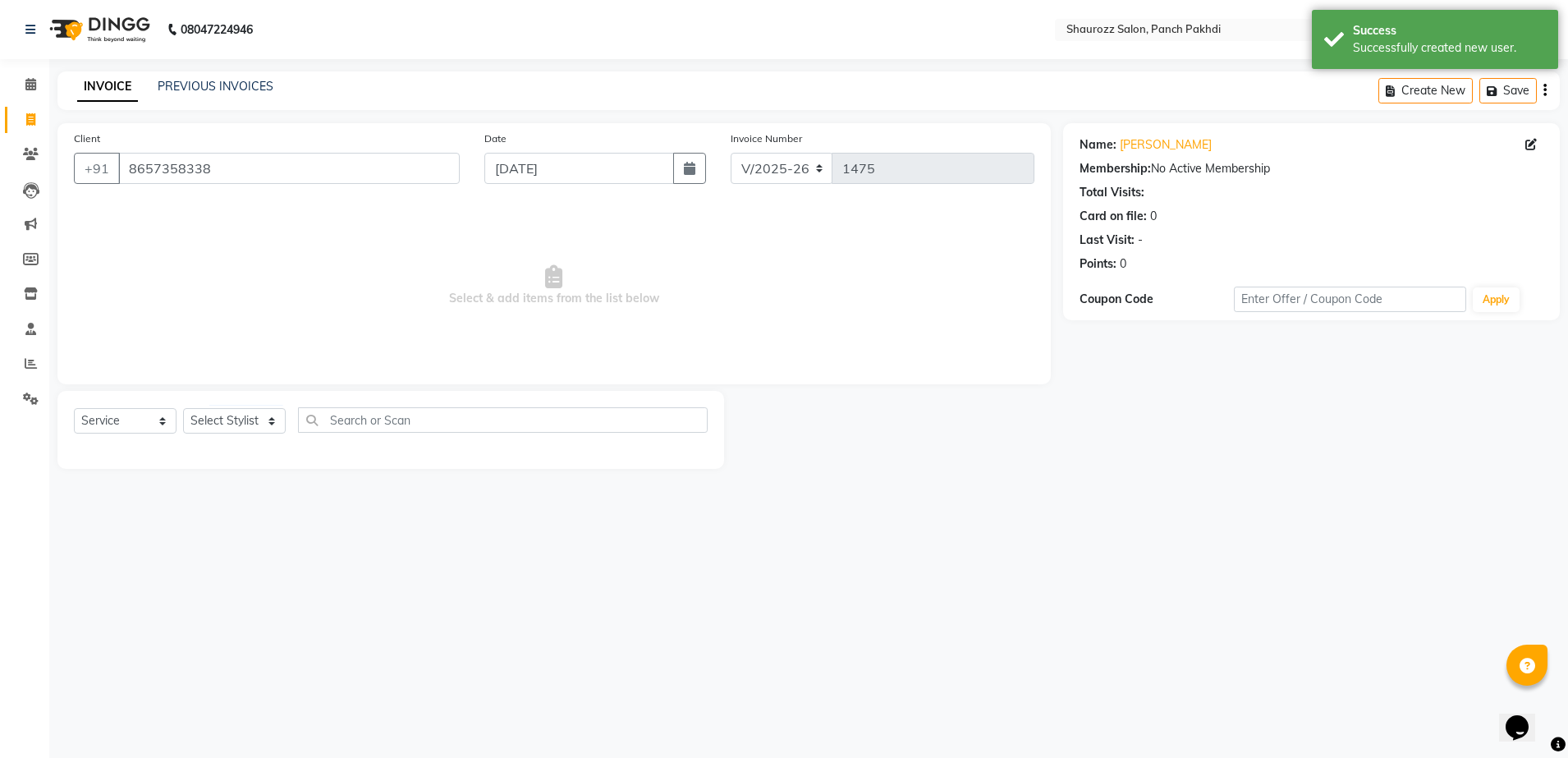 drag, startPoint x: 456, startPoint y: 525, endPoint x: 420, endPoint y: 504, distance: 41.67733 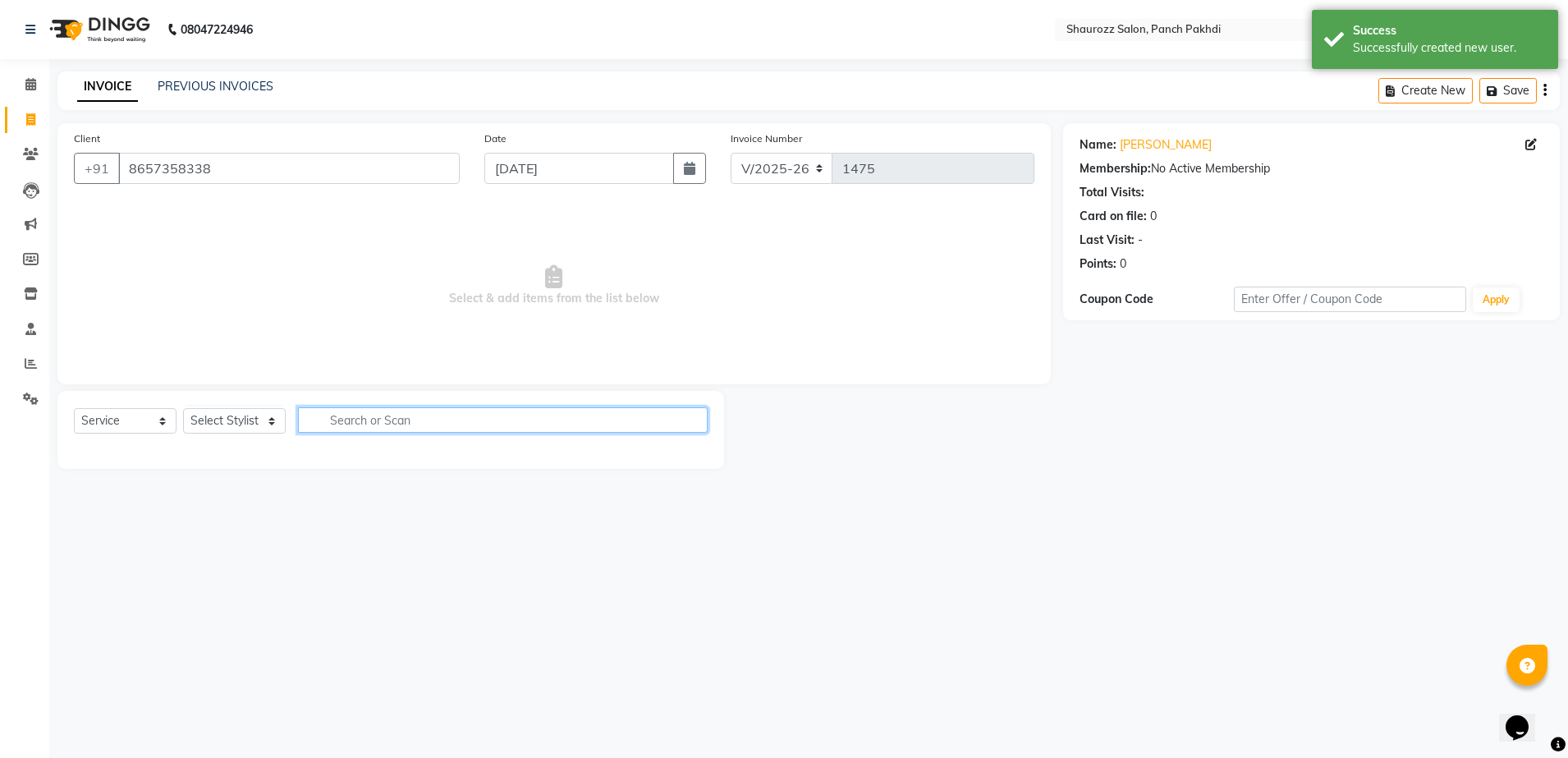 click 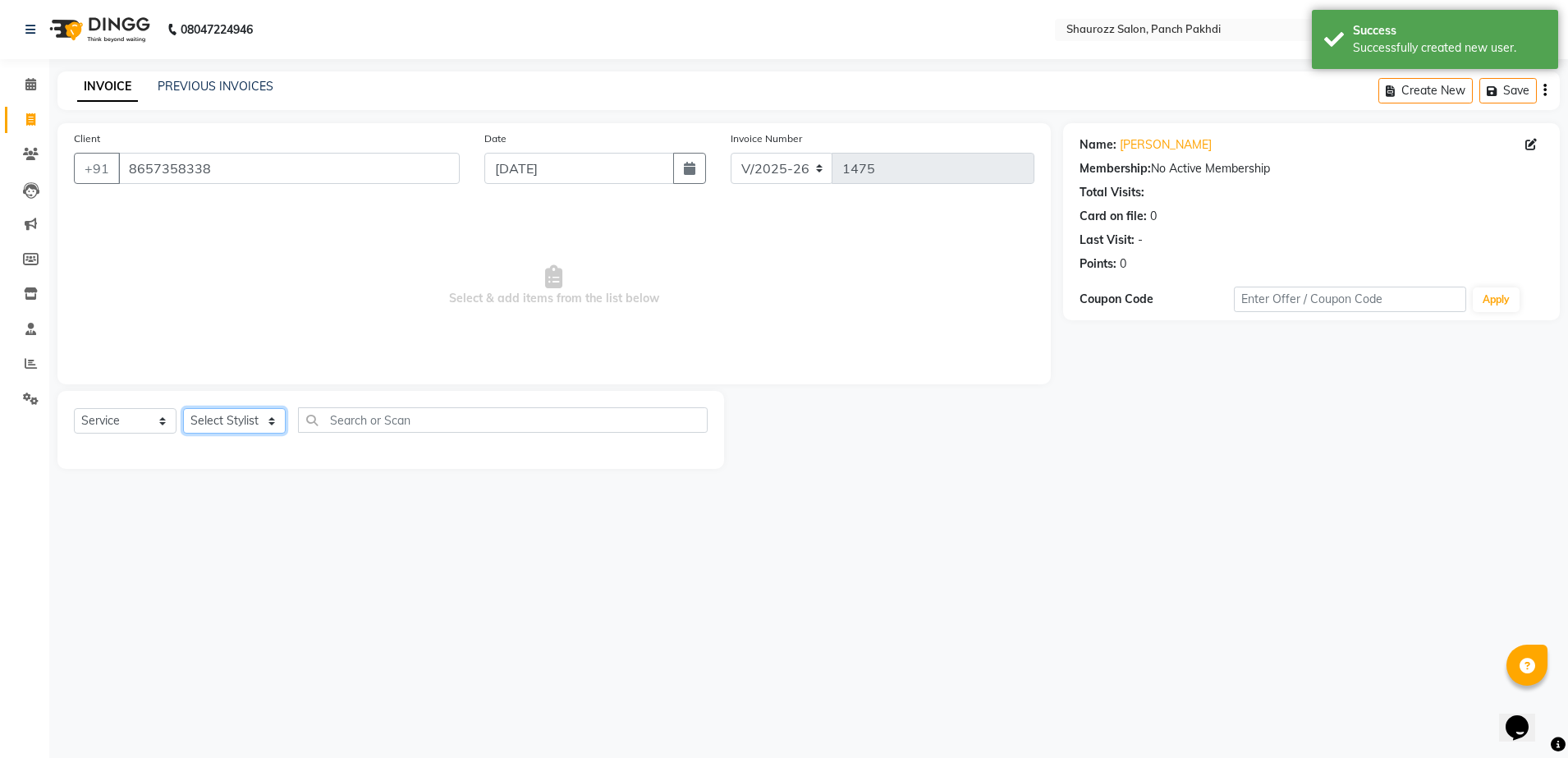click on "Select Stylist [PERSON_NAME] [PERSON_NAME] [PERSON_NAME]  [PERSON_NAME] [PERSON_NAME] Salon Samseer [PERSON_NAME] [PERSON_NAME]" 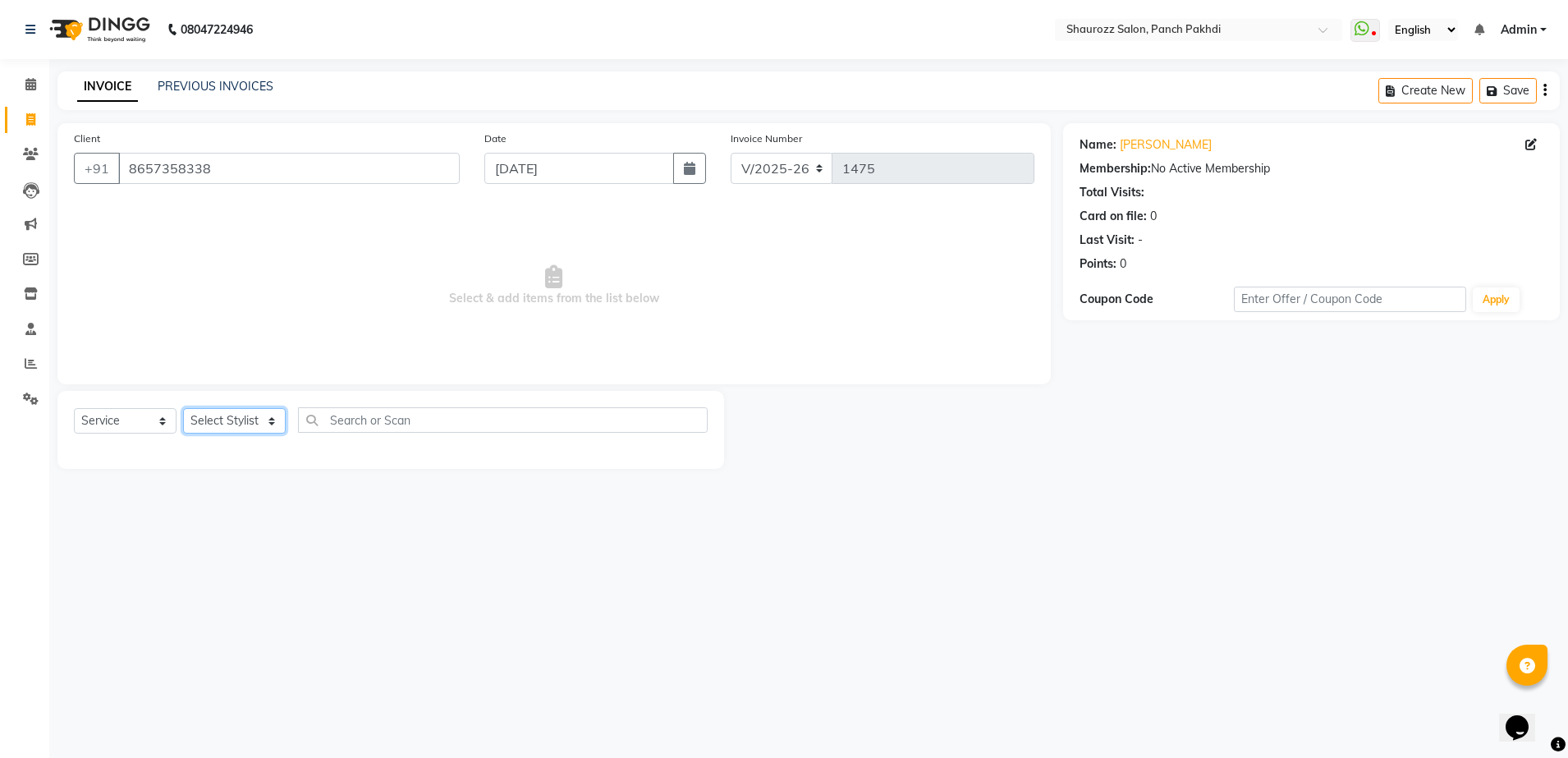 select on "7276" 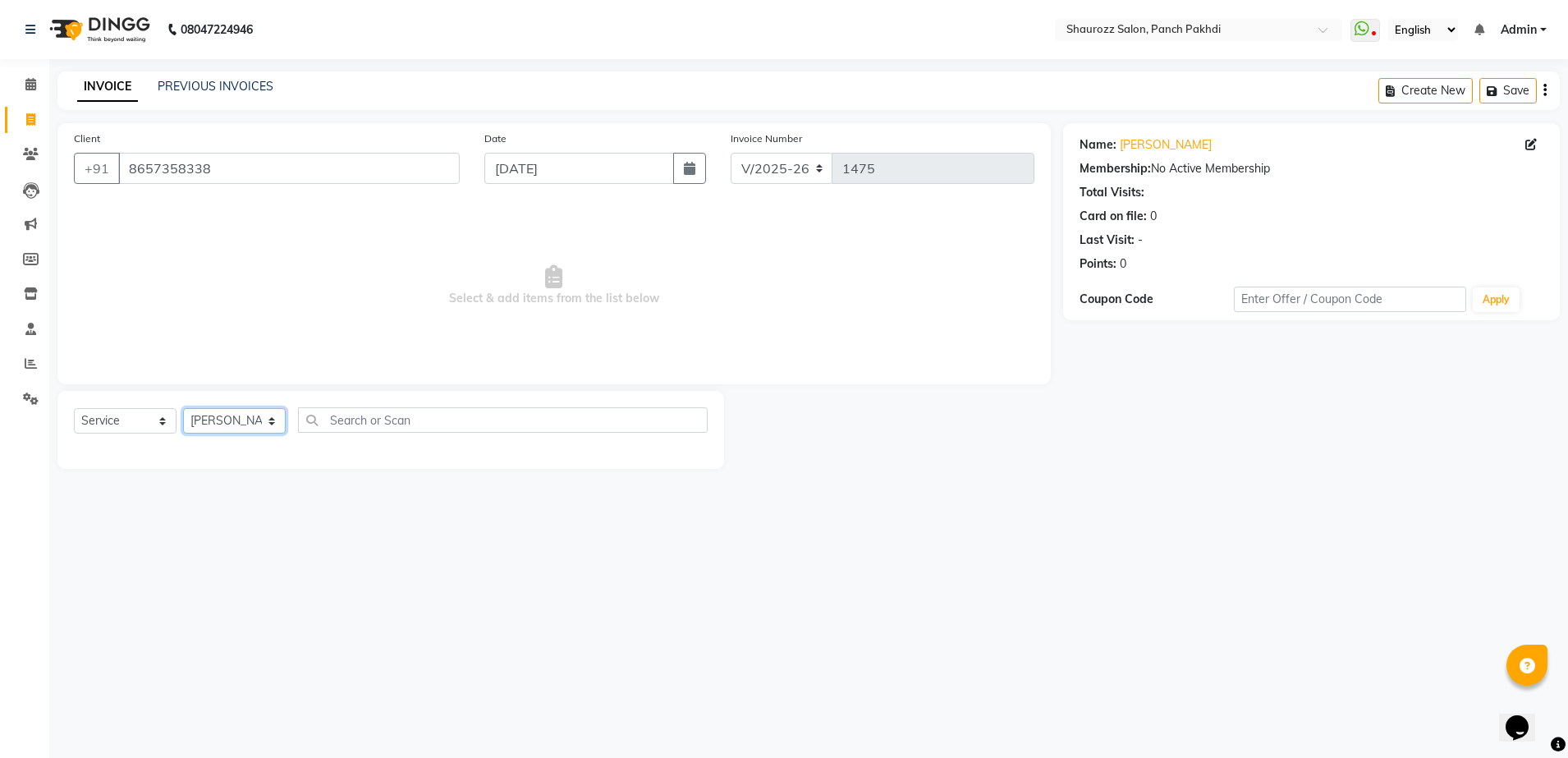 click on "Select Stylist [PERSON_NAME] [PERSON_NAME] [PERSON_NAME]  [PERSON_NAME] [PERSON_NAME] Salon Samseer [PERSON_NAME] [PERSON_NAME]" 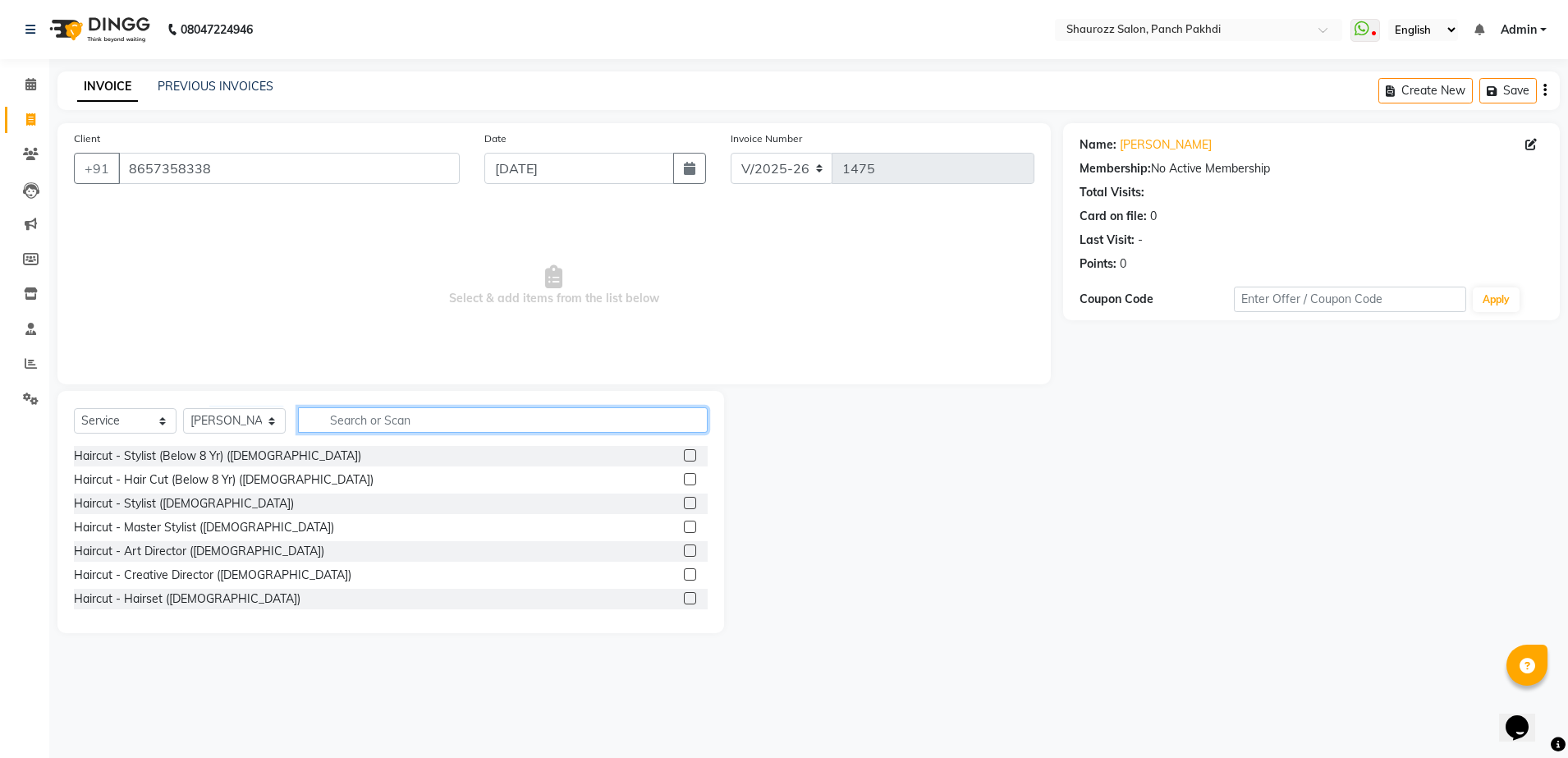 click 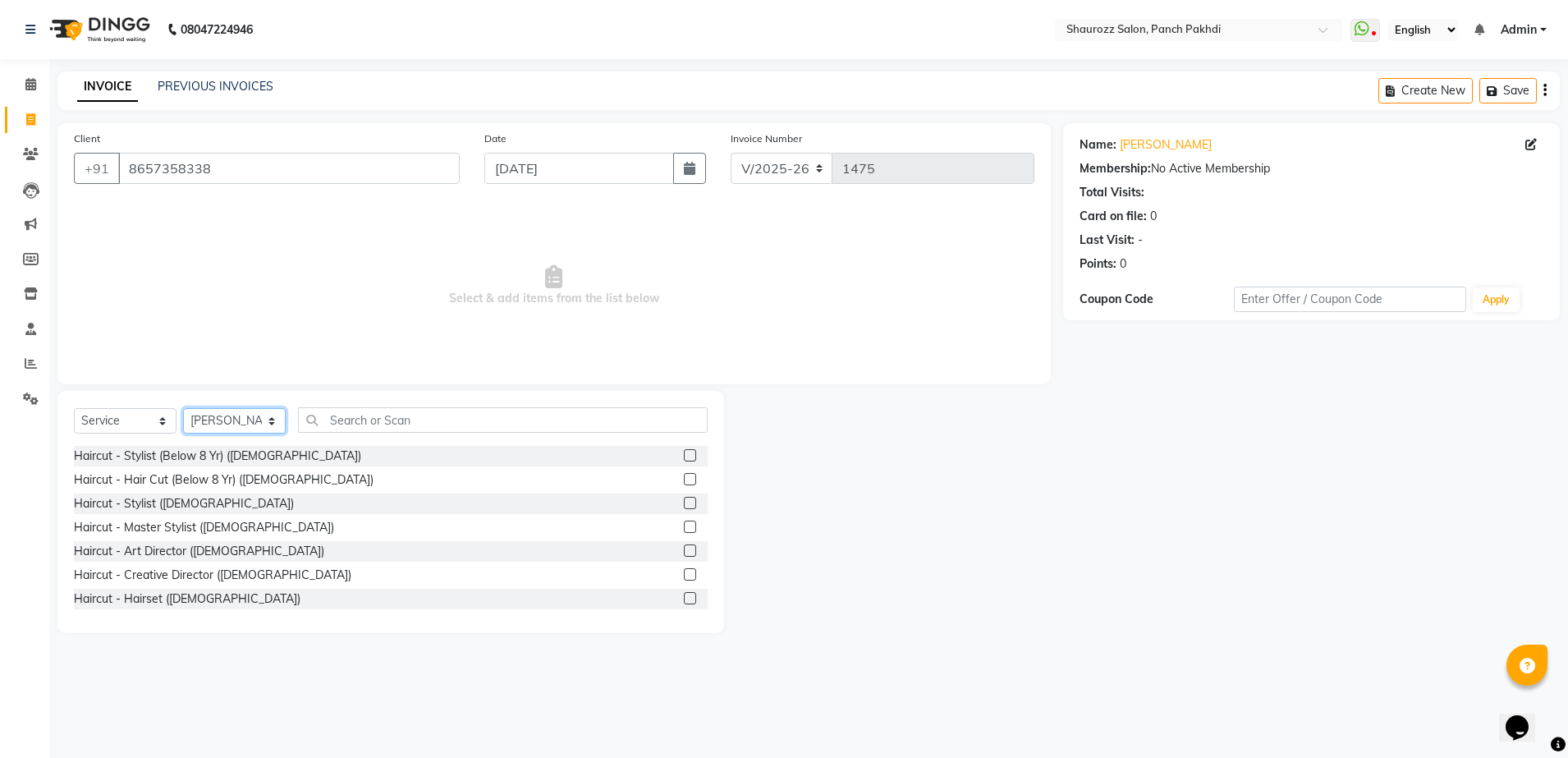 click on "Select Stylist [PERSON_NAME] [PERSON_NAME] [PERSON_NAME]  [PERSON_NAME] [PERSON_NAME] Salon Samseer [PERSON_NAME] [PERSON_NAME]" 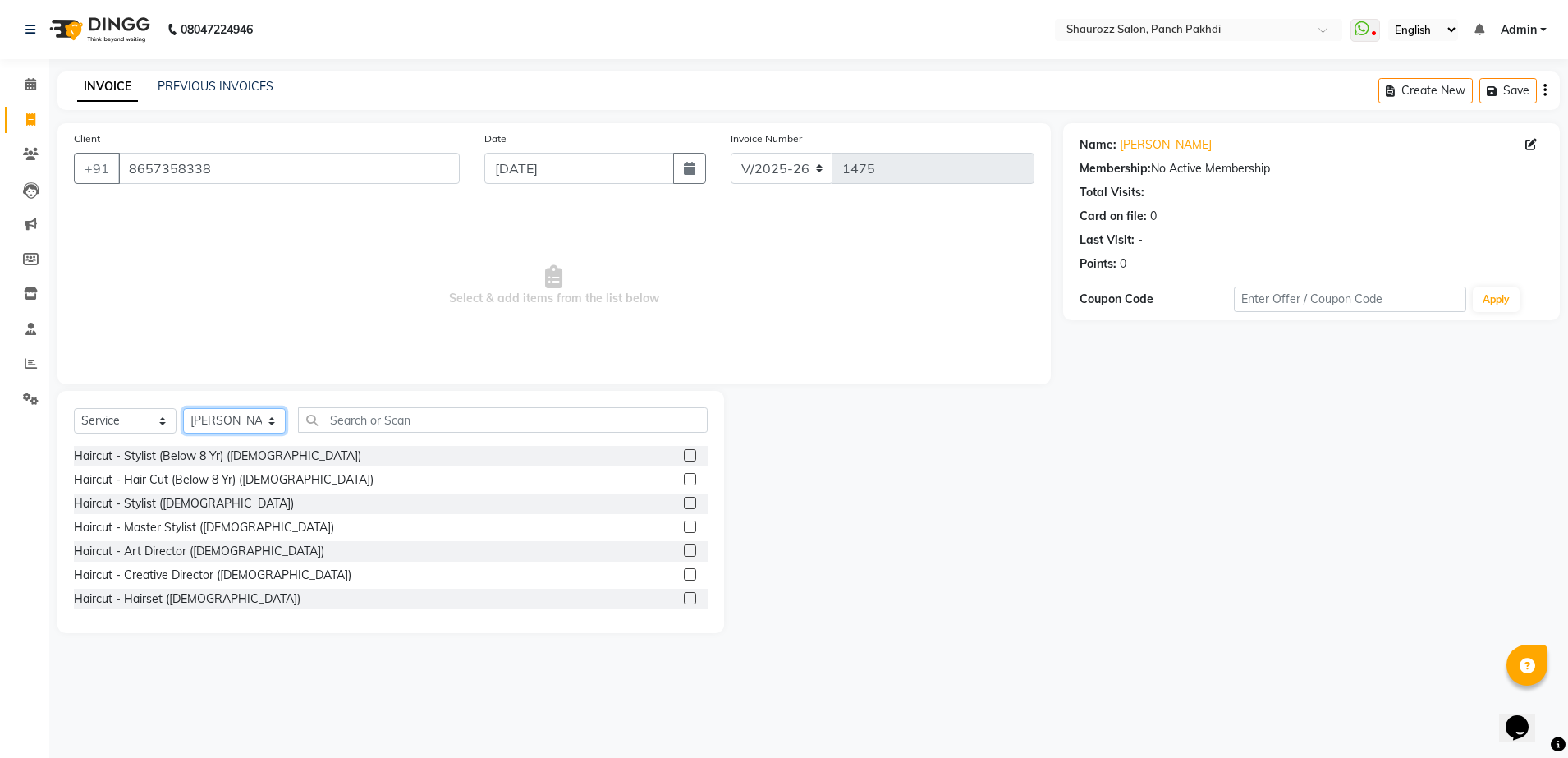 click on "Select Stylist [PERSON_NAME] [PERSON_NAME] [PERSON_NAME]  [PERSON_NAME] [PERSON_NAME] Salon Samseer [PERSON_NAME] [PERSON_NAME]" 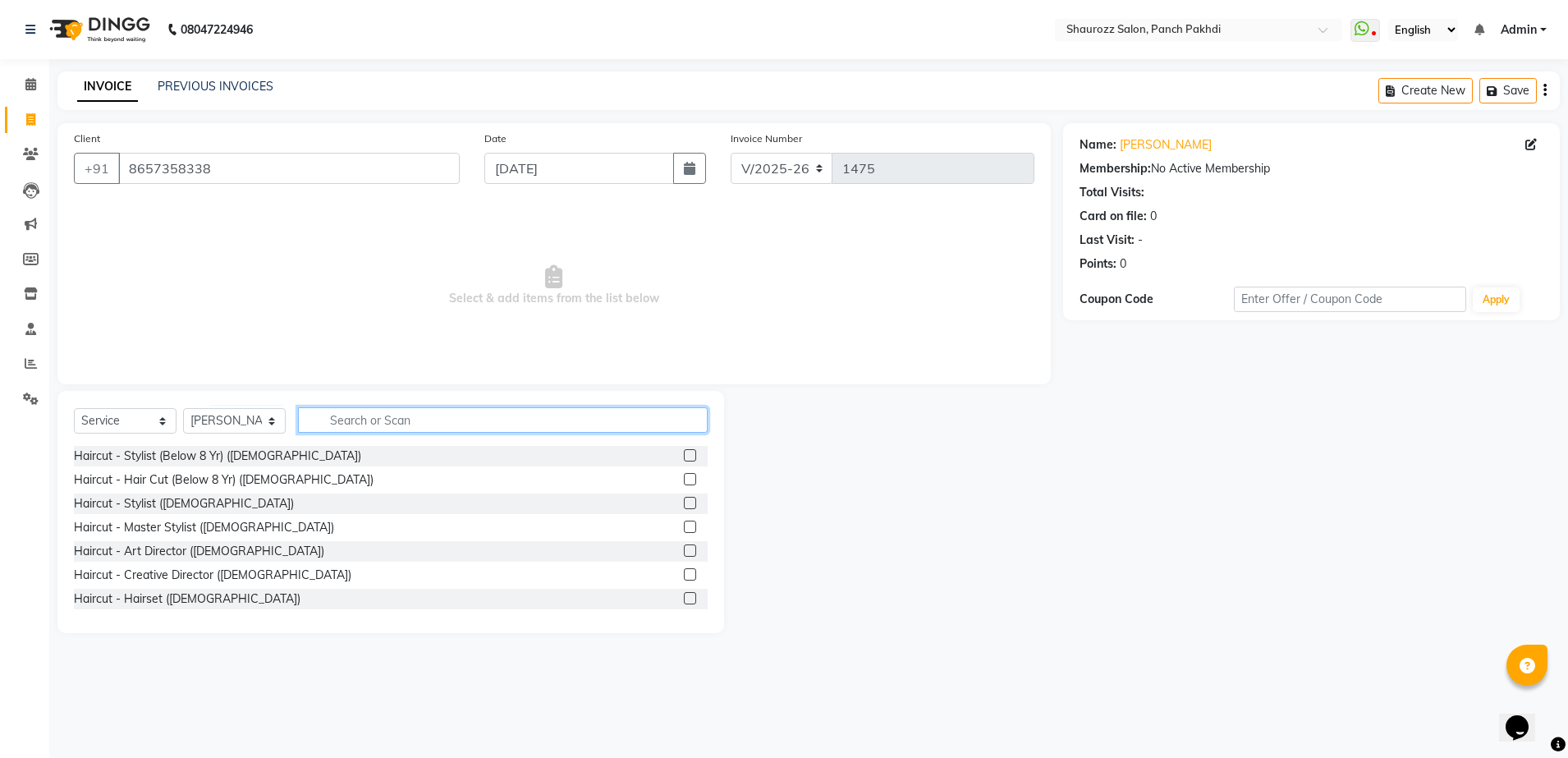 click 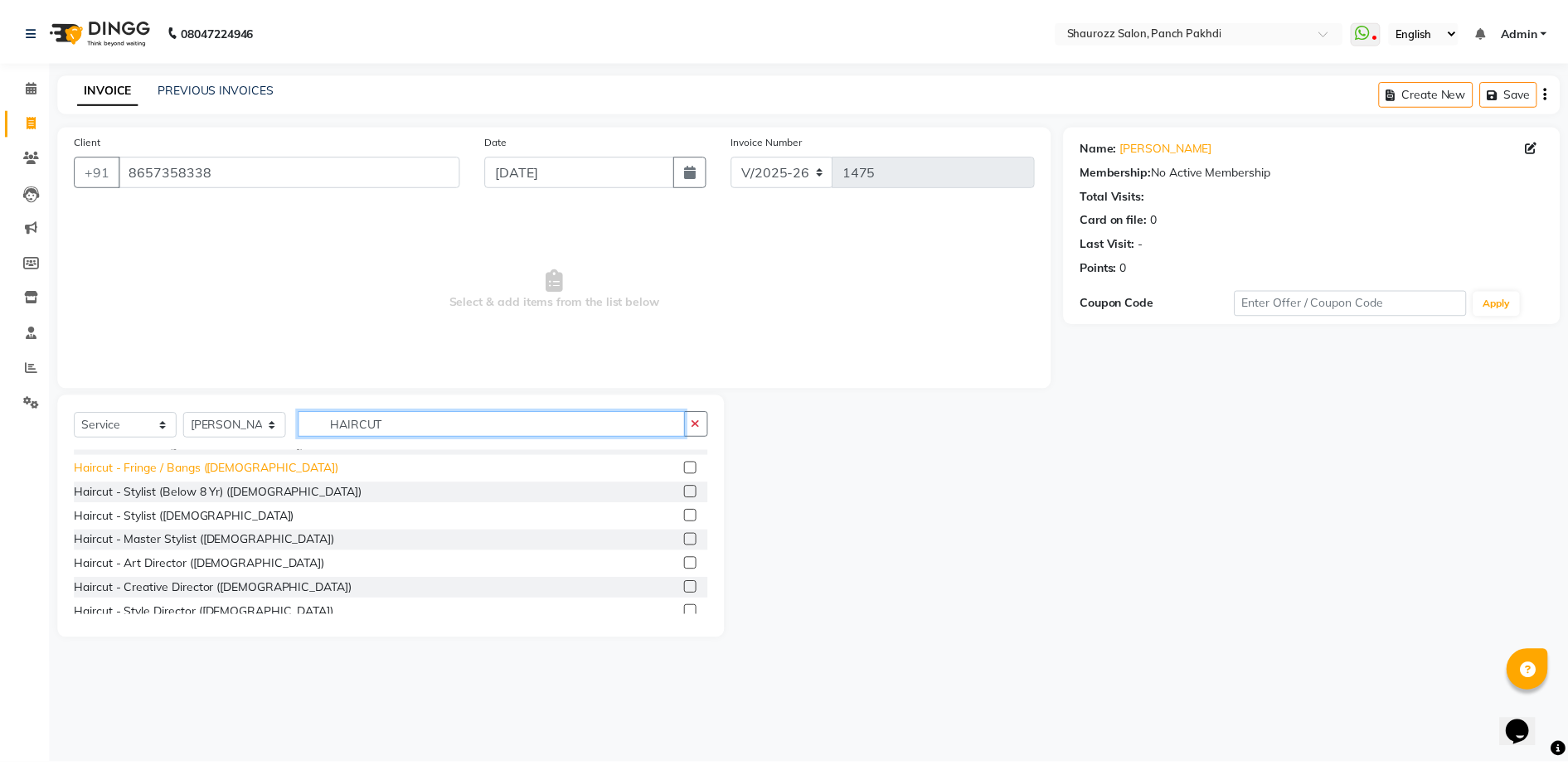 scroll, scrollTop: 311, scrollLeft: 0, axis: vertical 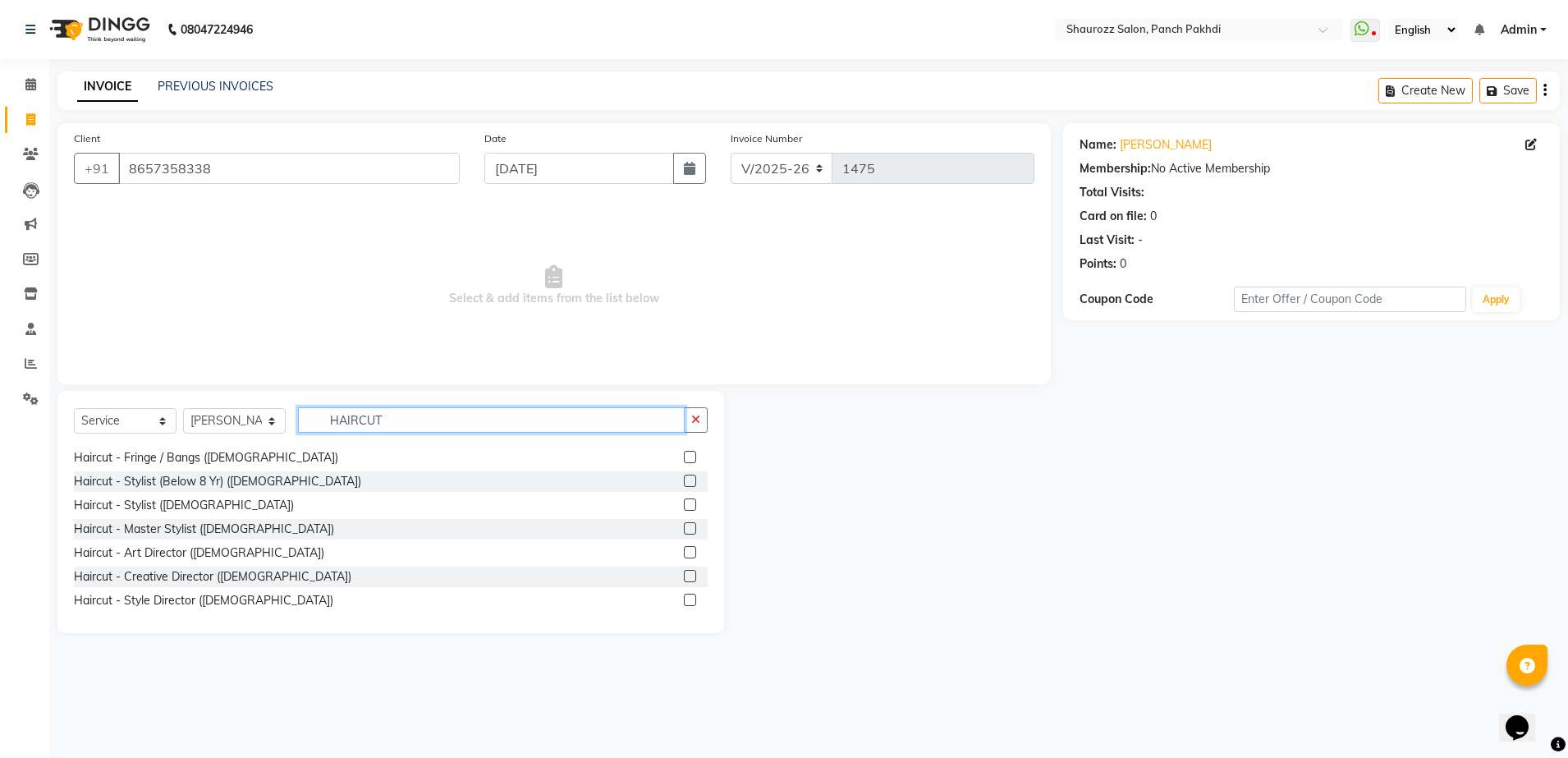 type on "HAIRCUT" 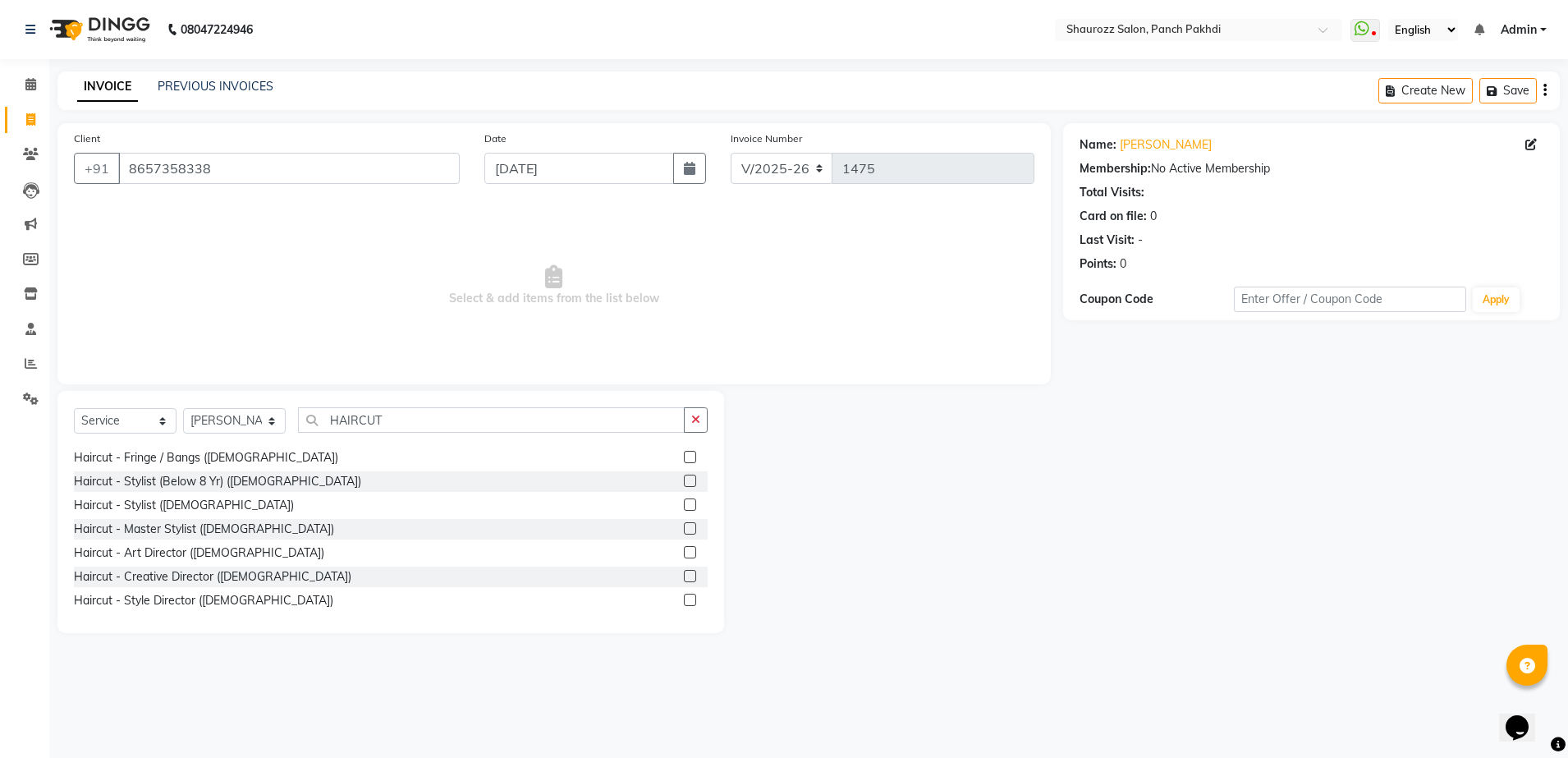 click on "Haircut - Stylist ([DEMOGRAPHIC_DATA])" 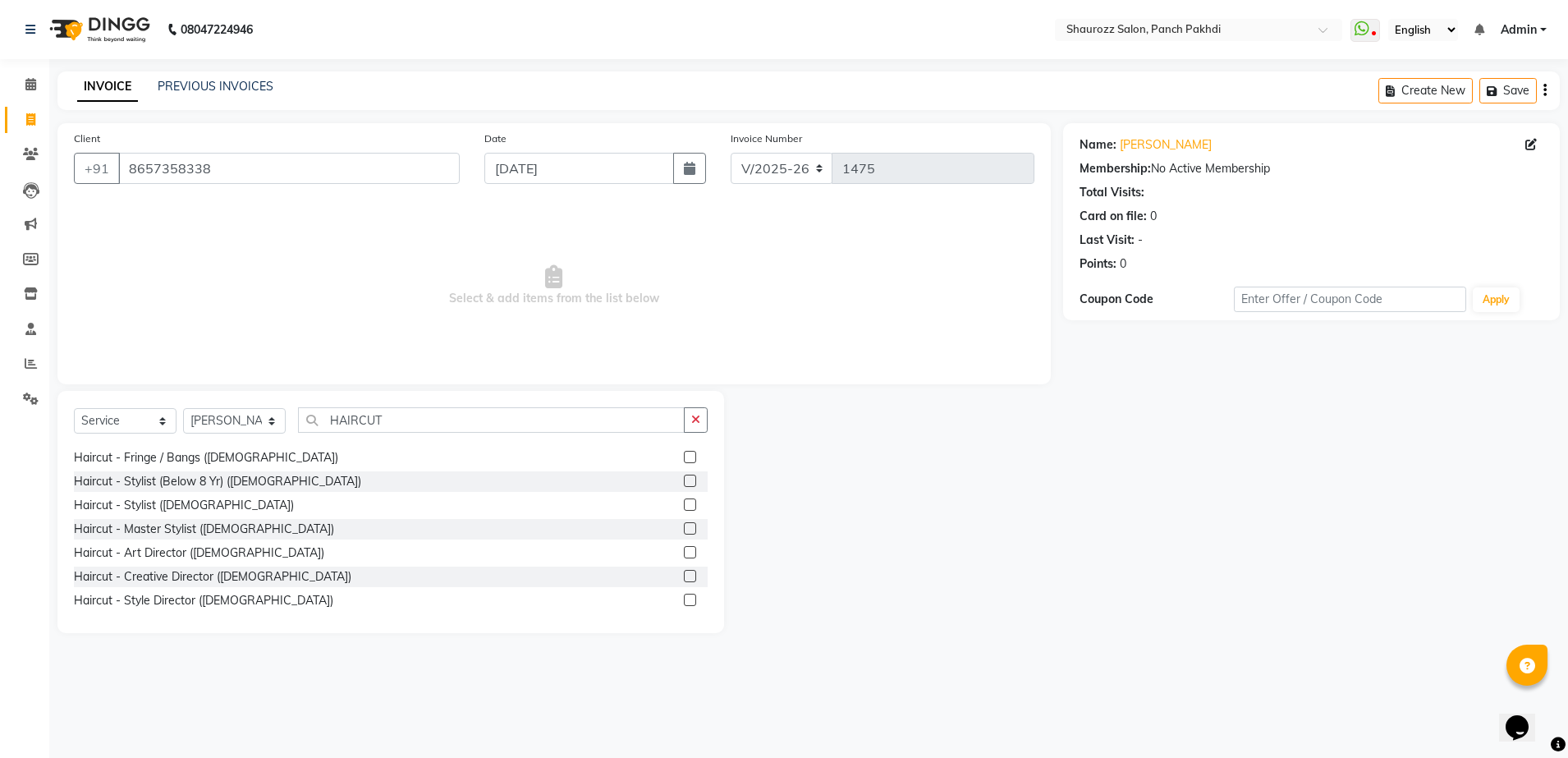 click 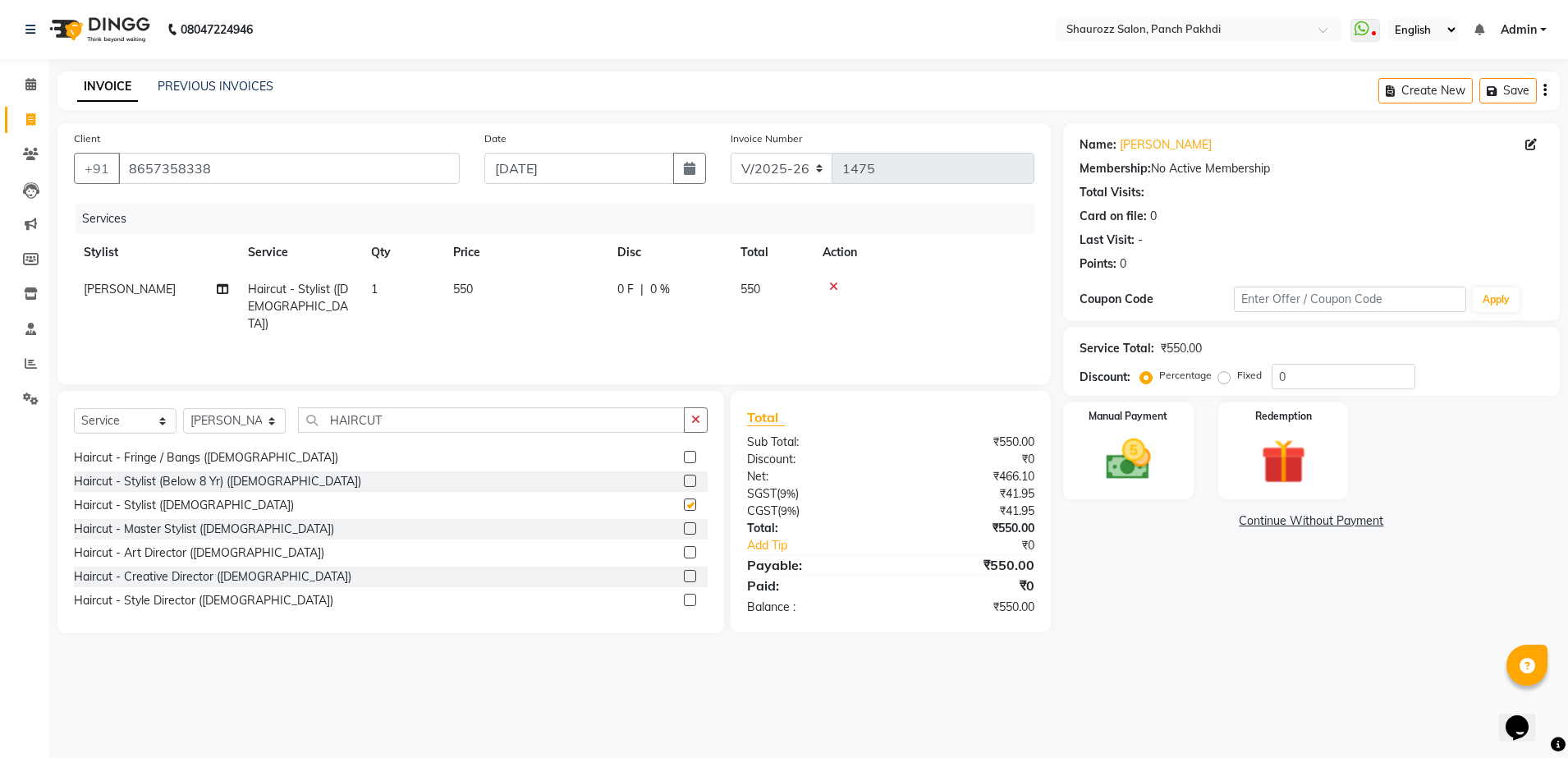 checkbox on "false" 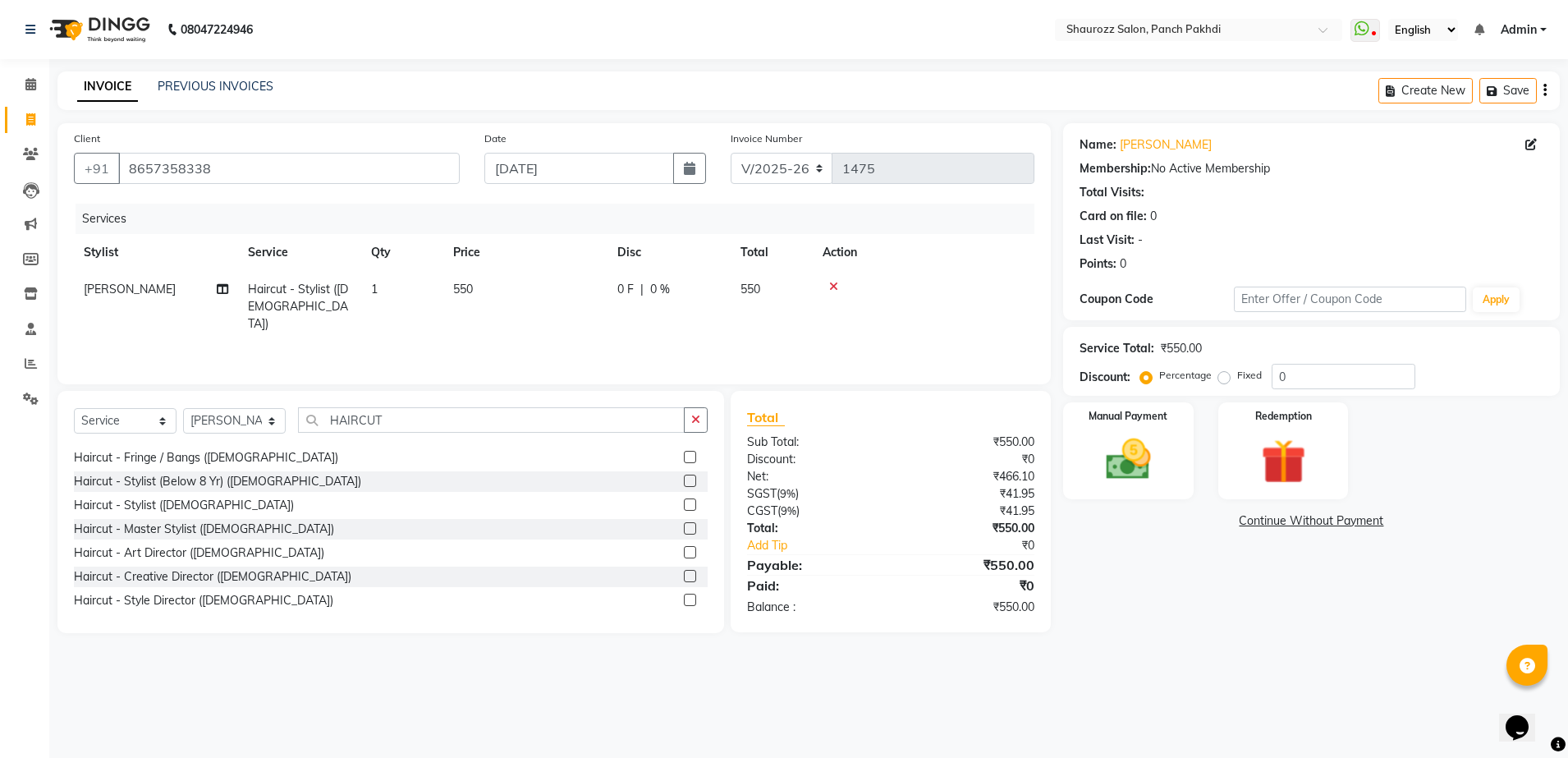 click on "550" 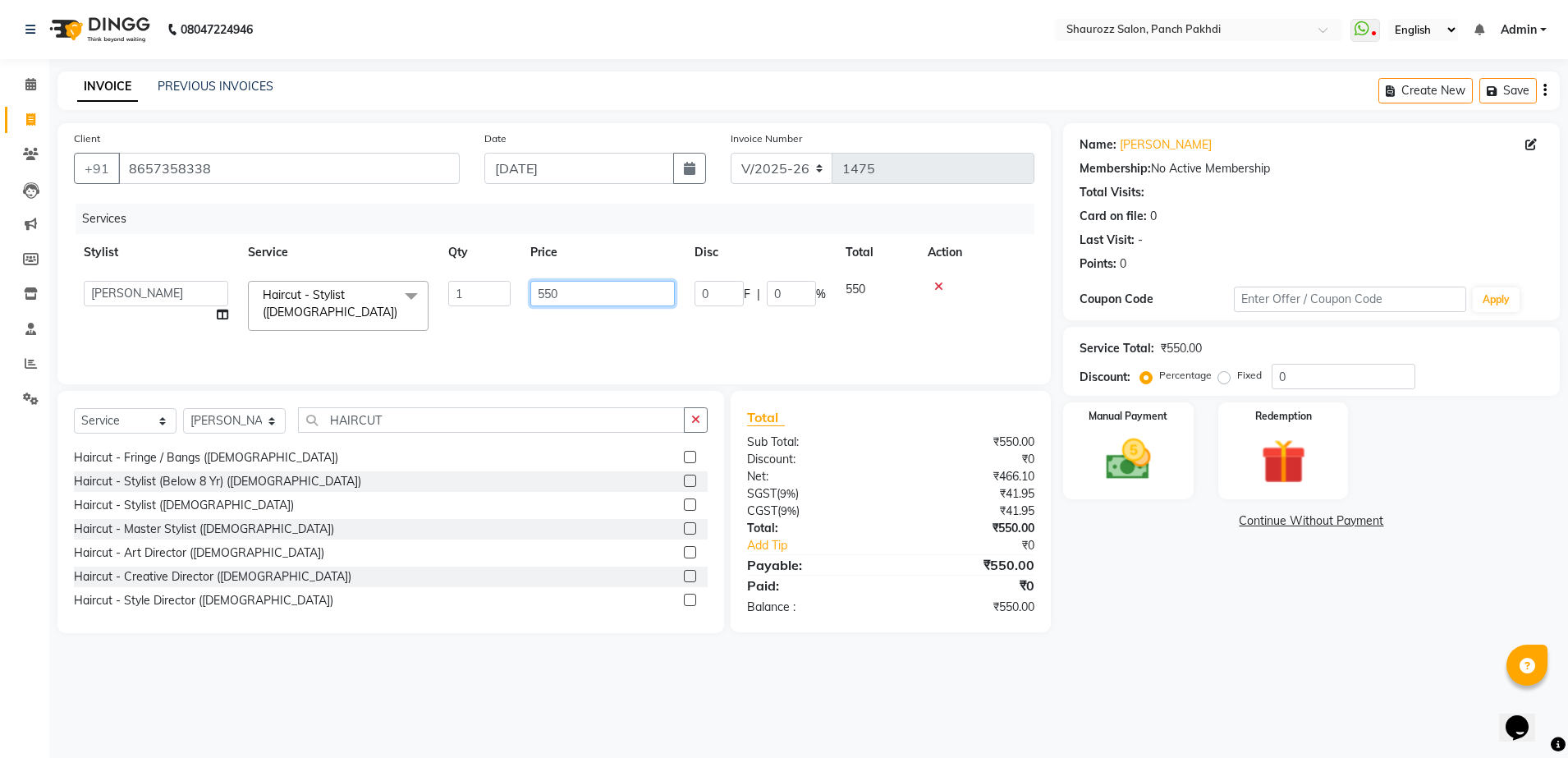 click on "550" 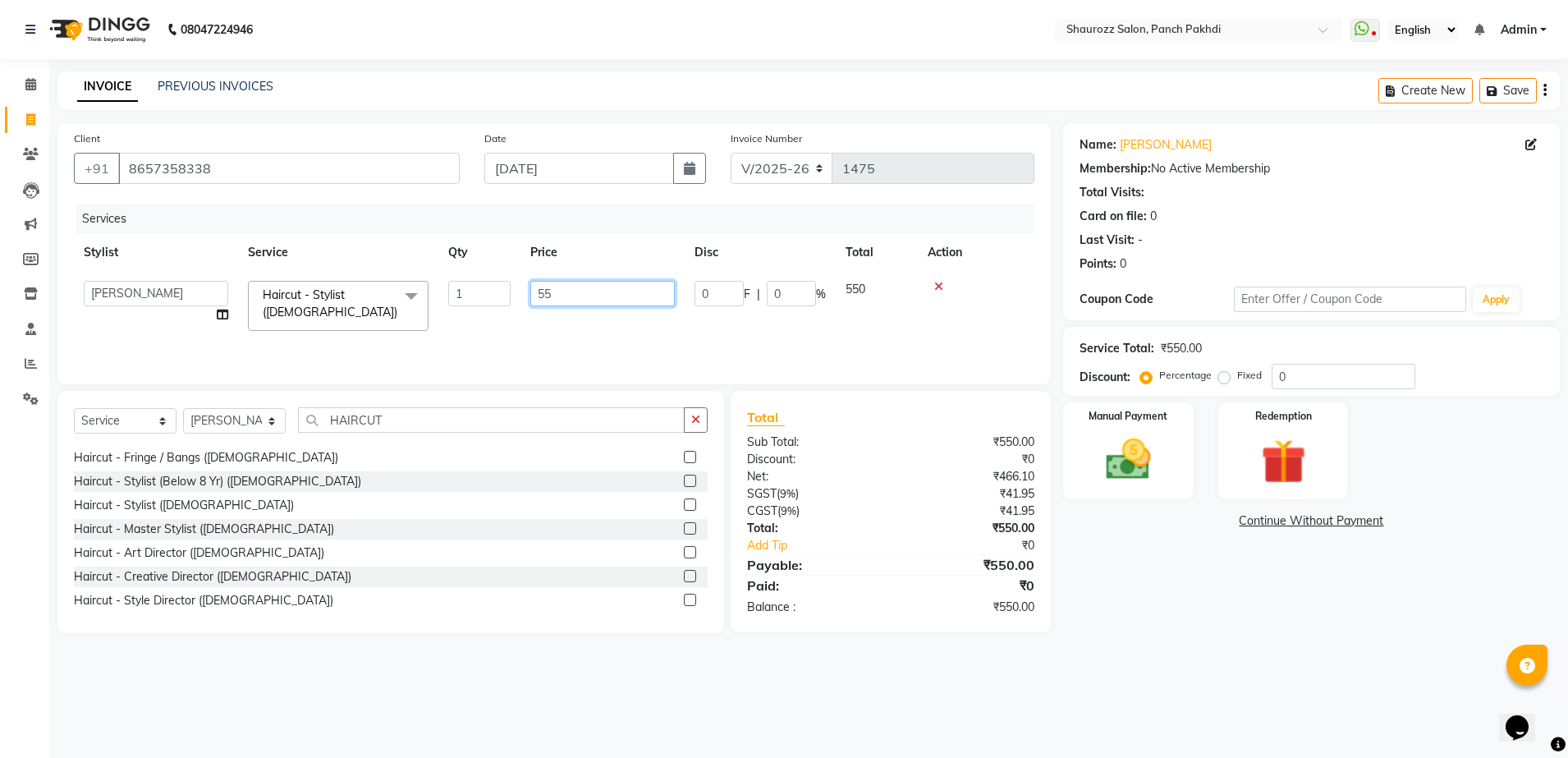 type on "5" 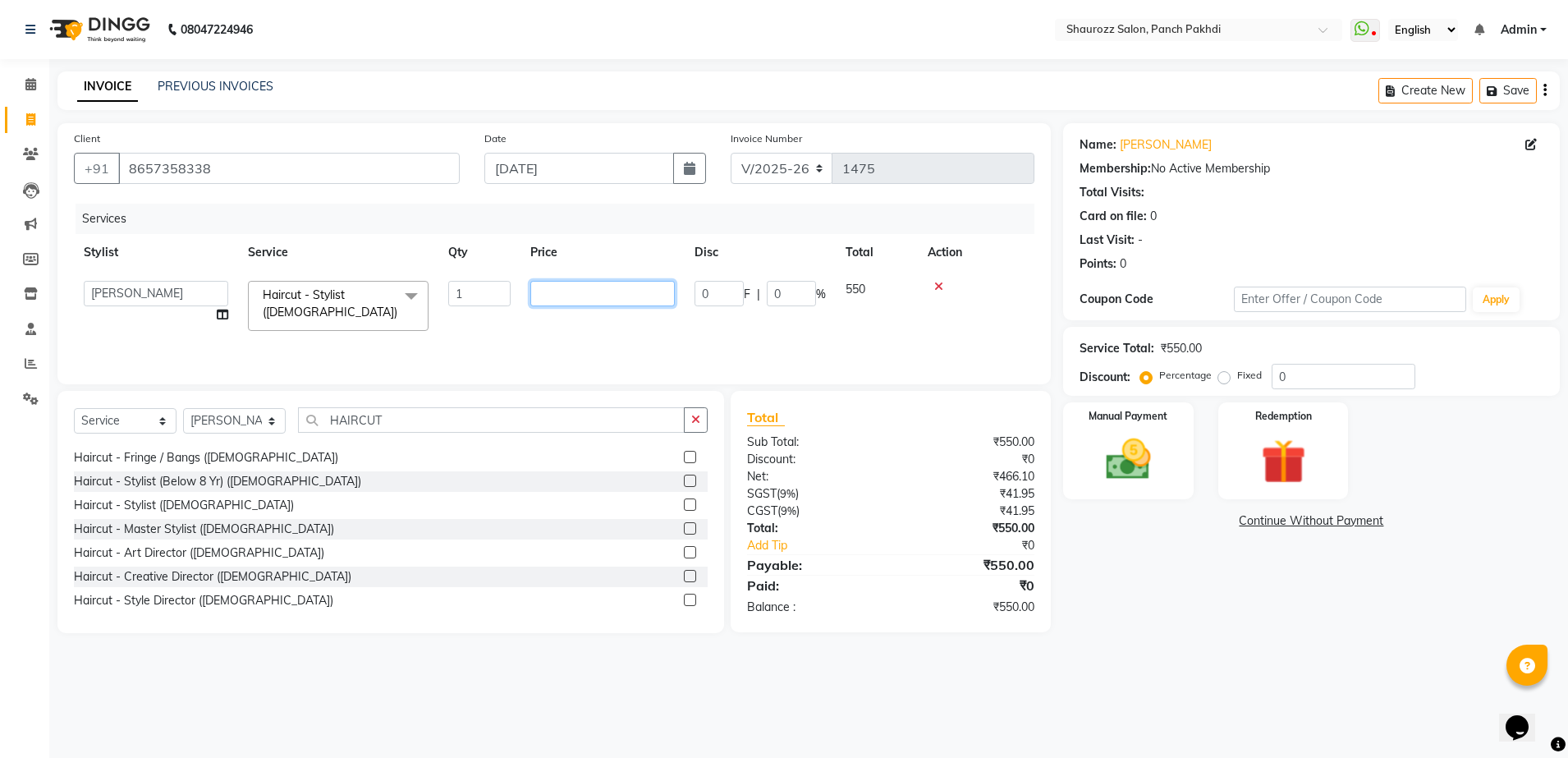 type on "0" 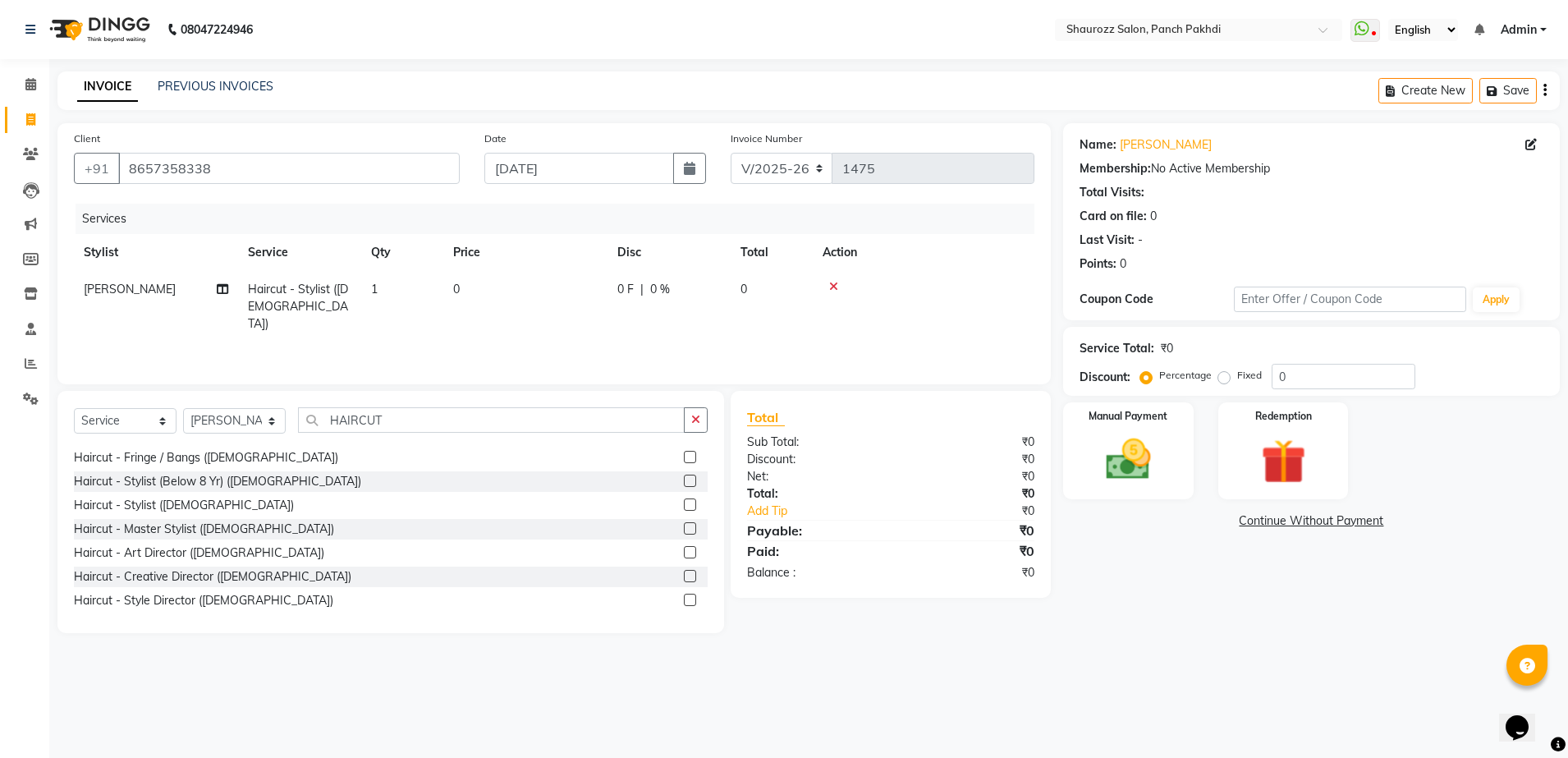 click on "[PERSON_NAME] Haircut - Stylist ([DEMOGRAPHIC_DATA]) 1 0 0 F | 0 % 0" 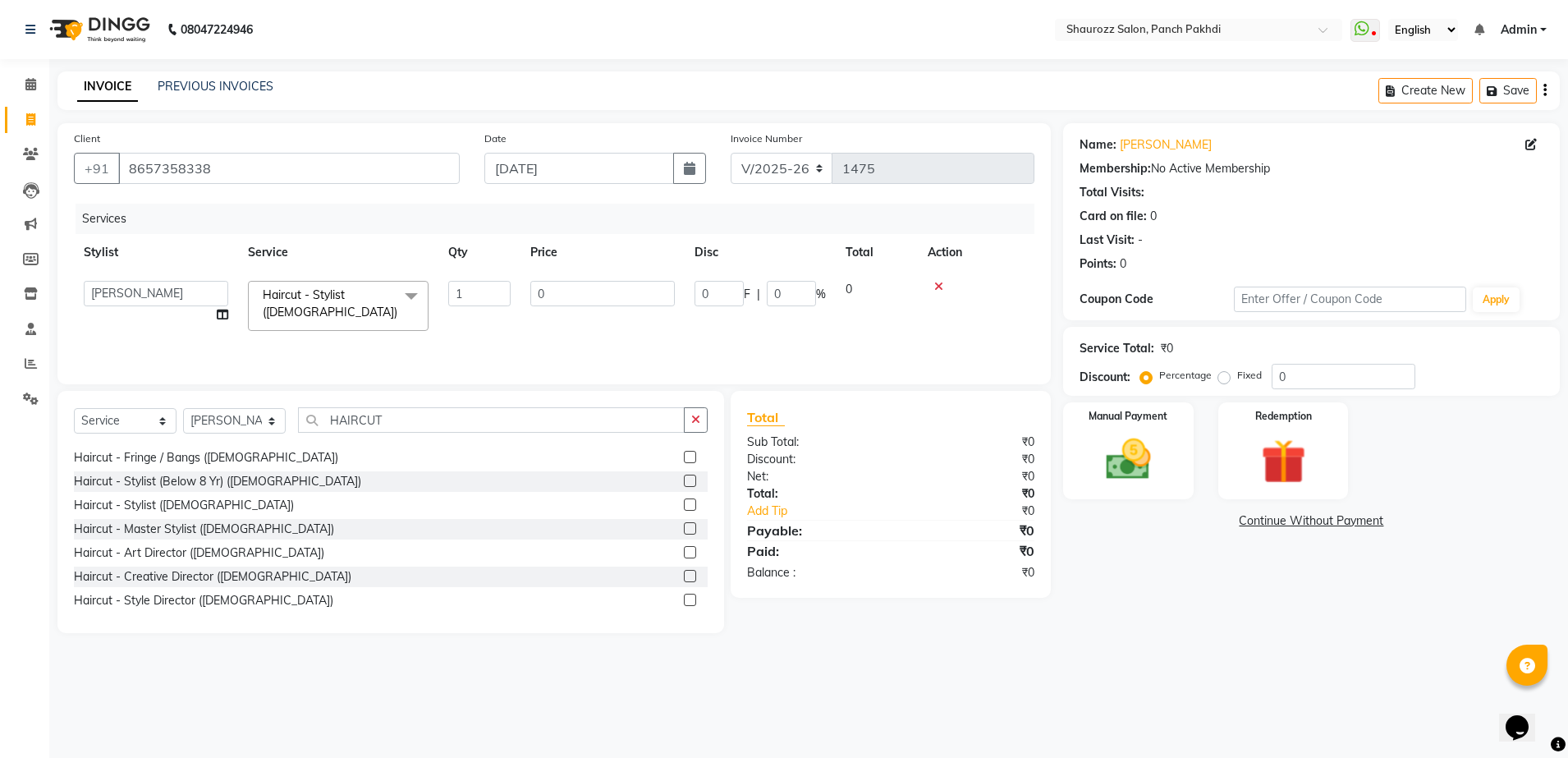 click on "0" 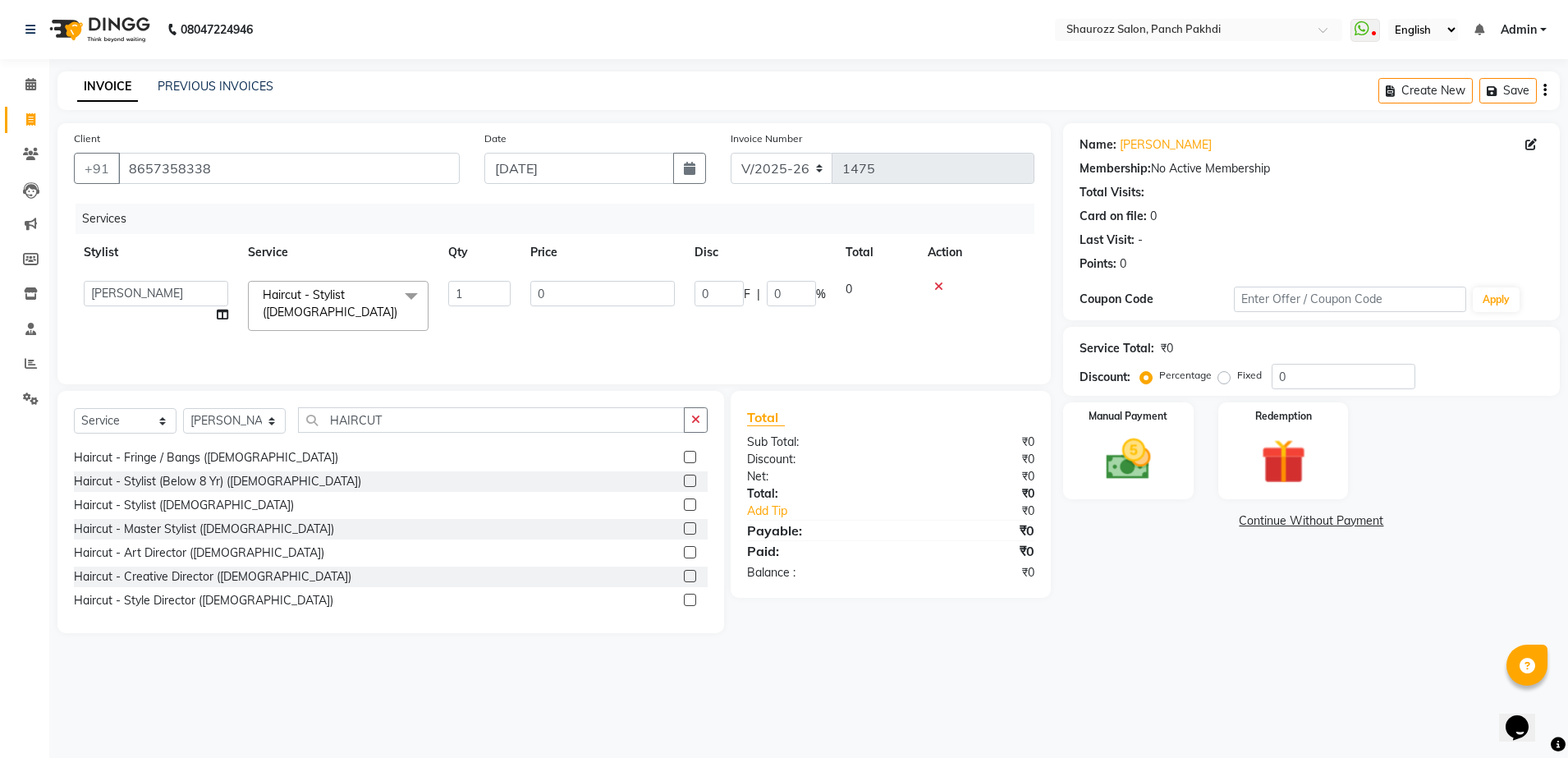 click on "Name: [PERSON_NAME]  Membership:  No Active Membership  Total Visits:   Card on file:  0 Last Visit:   - Points:   0  Coupon Code Apply Service Total:  ₹0  Discount:  Percentage   Fixed  0 Manual Payment Redemption  Continue Without Payment" 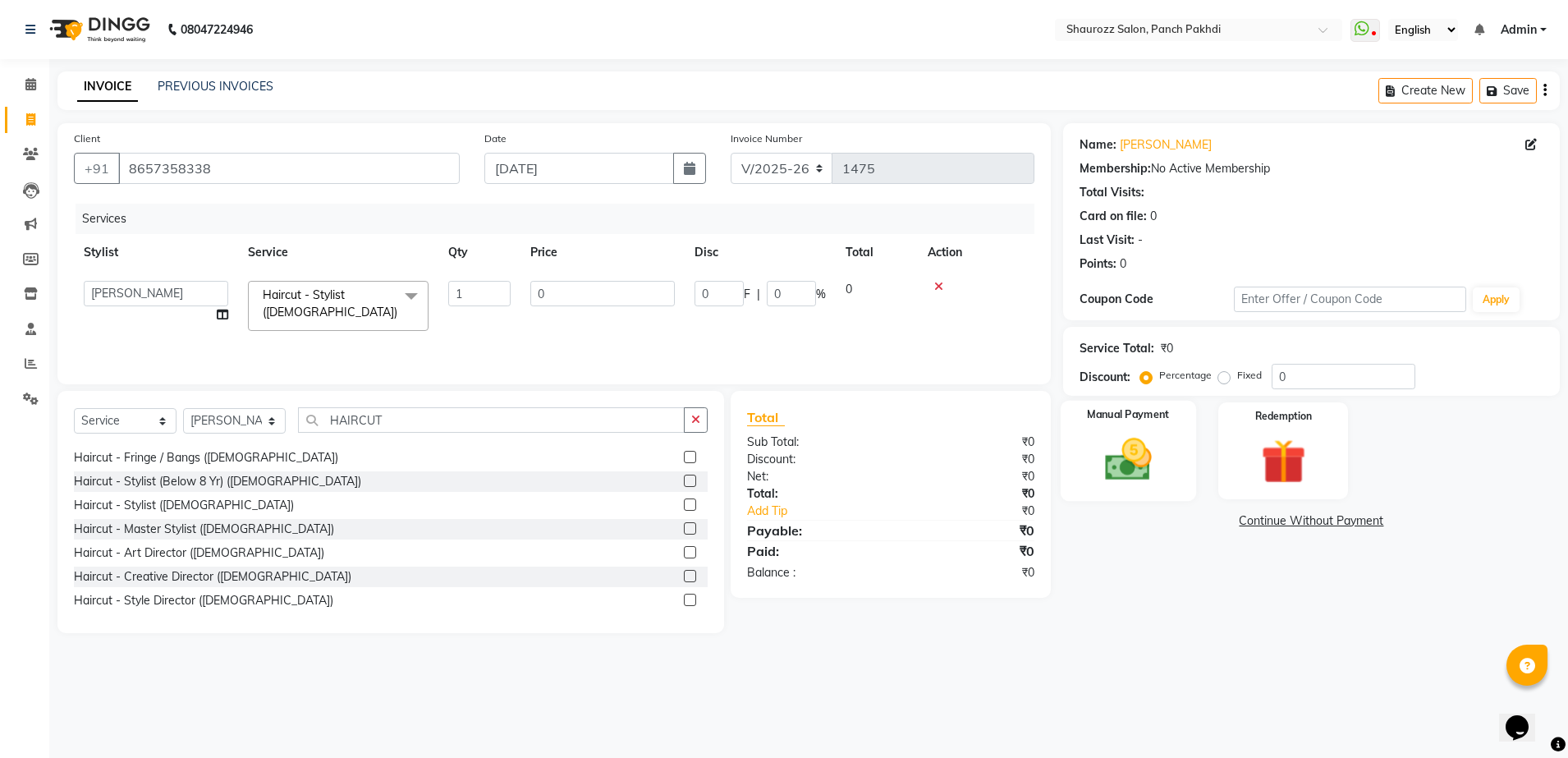 click 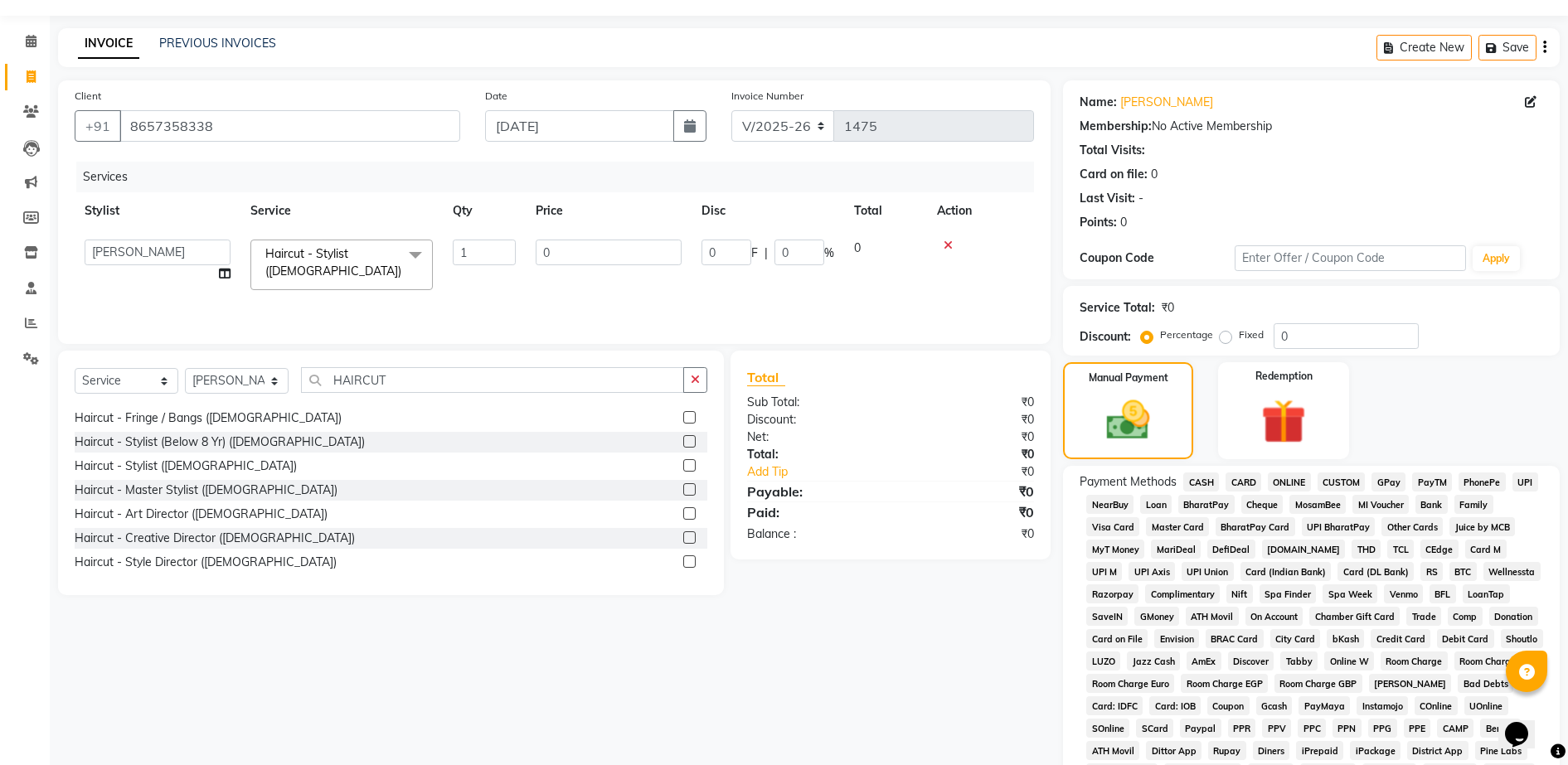 scroll, scrollTop: 104, scrollLeft: 0, axis: vertical 